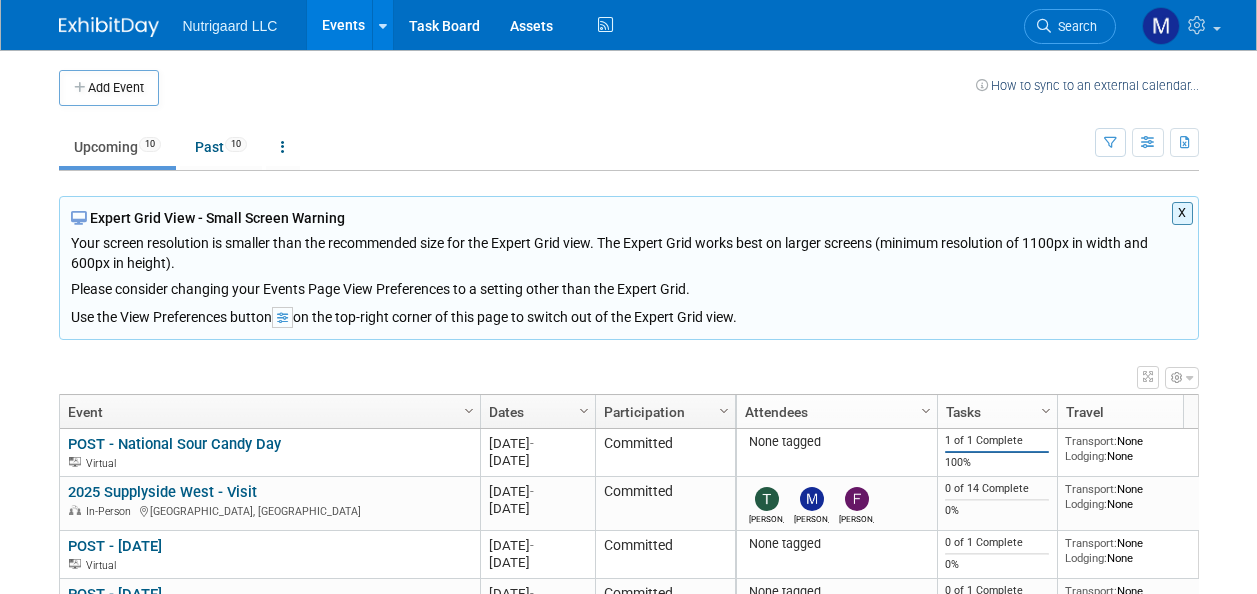 scroll, scrollTop: 0, scrollLeft: 0, axis: both 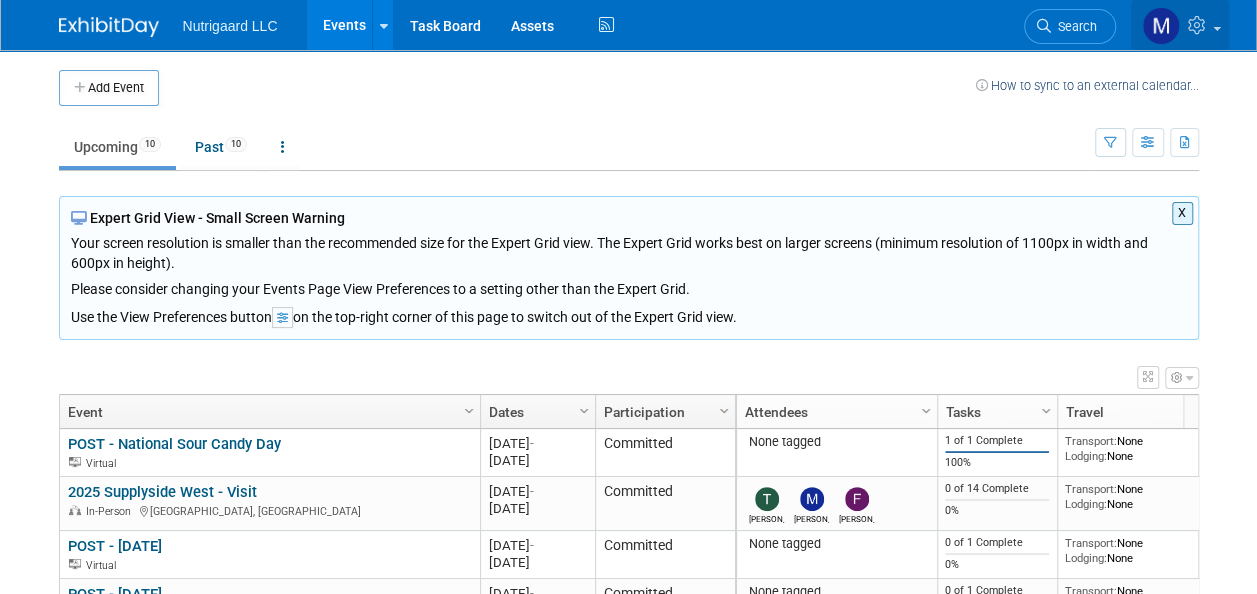 click at bounding box center (1180, 25) 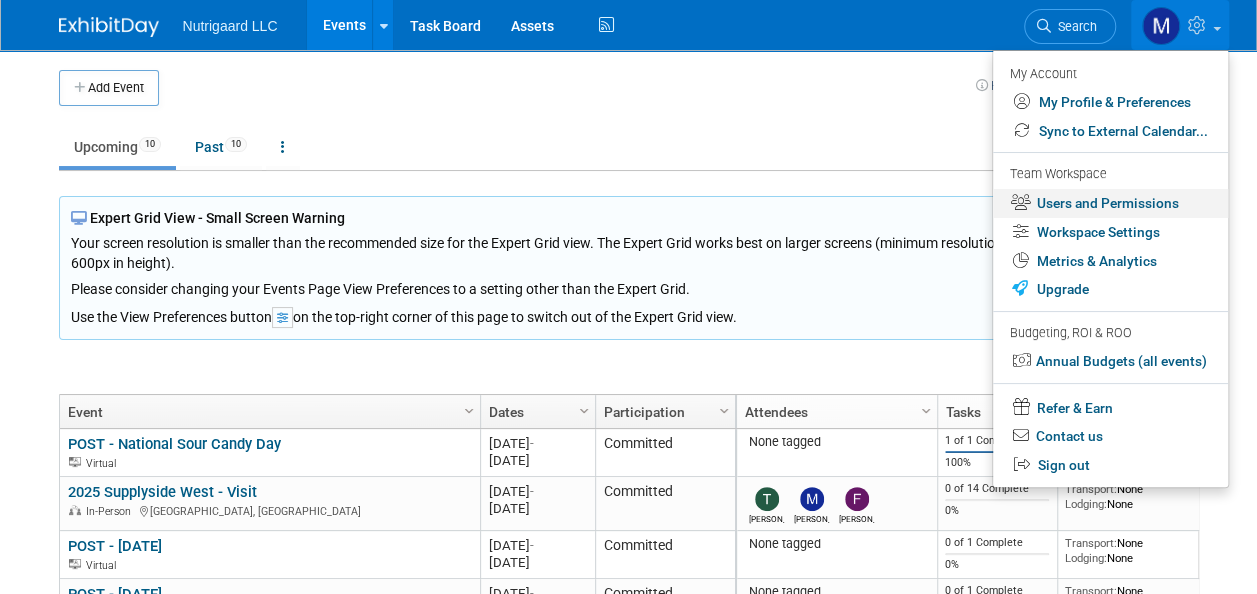 click on "Users and Permissions" at bounding box center (1110, 203) 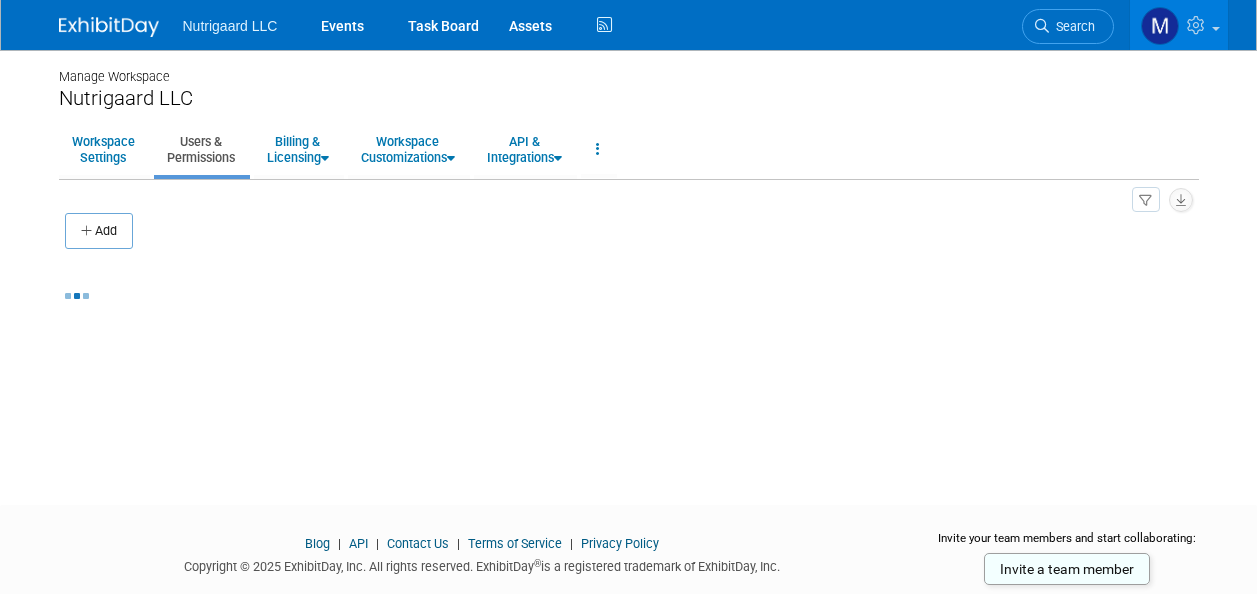 scroll, scrollTop: 0, scrollLeft: 0, axis: both 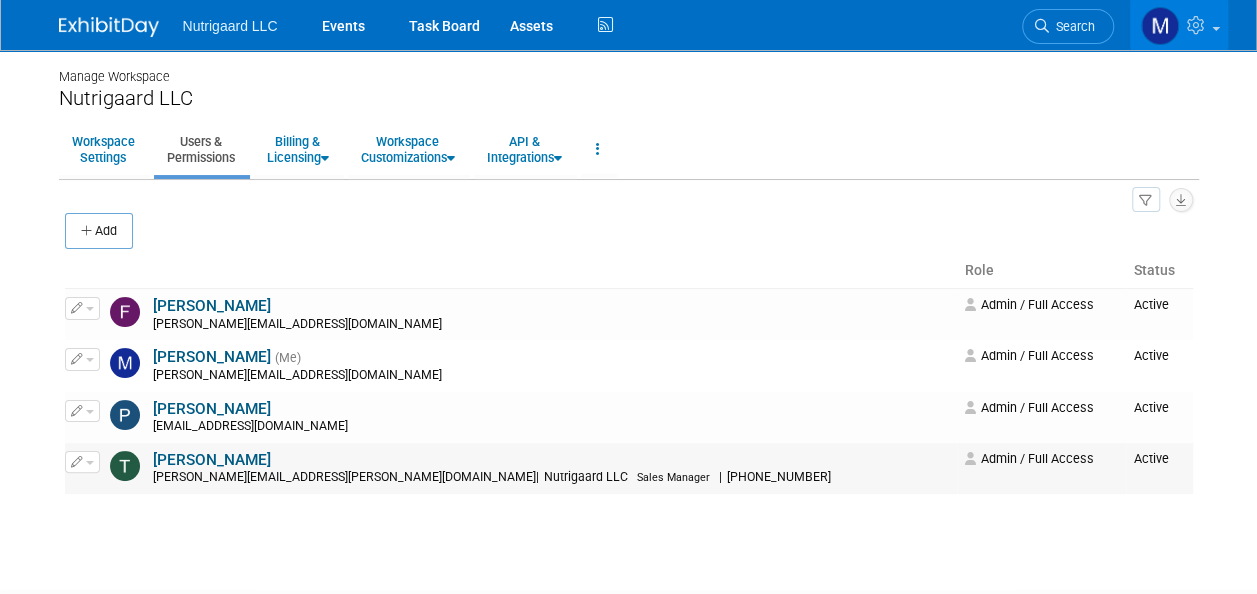 click at bounding box center [77, 461] 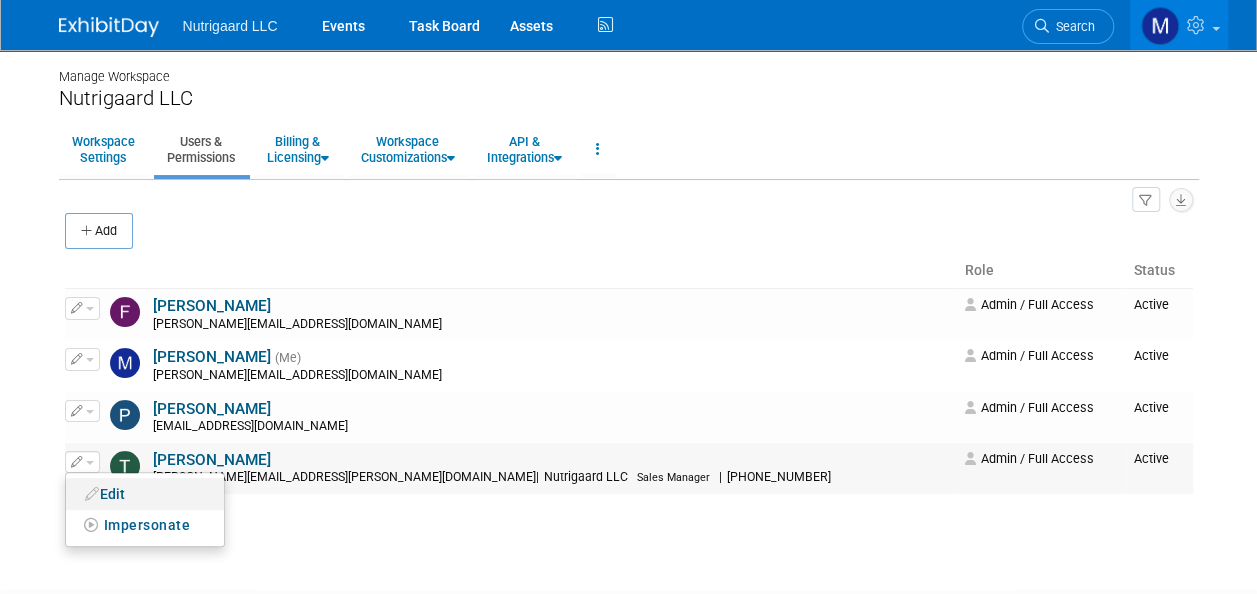 click at bounding box center [92, 494] 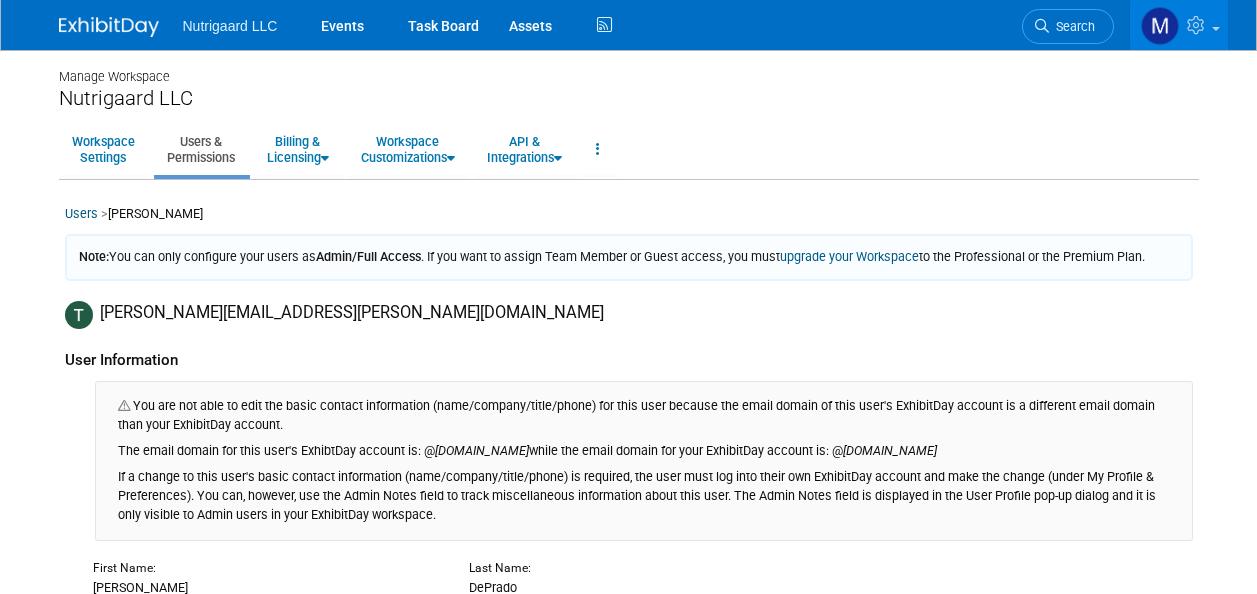scroll, scrollTop: 0, scrollLeft: 0, axis: both 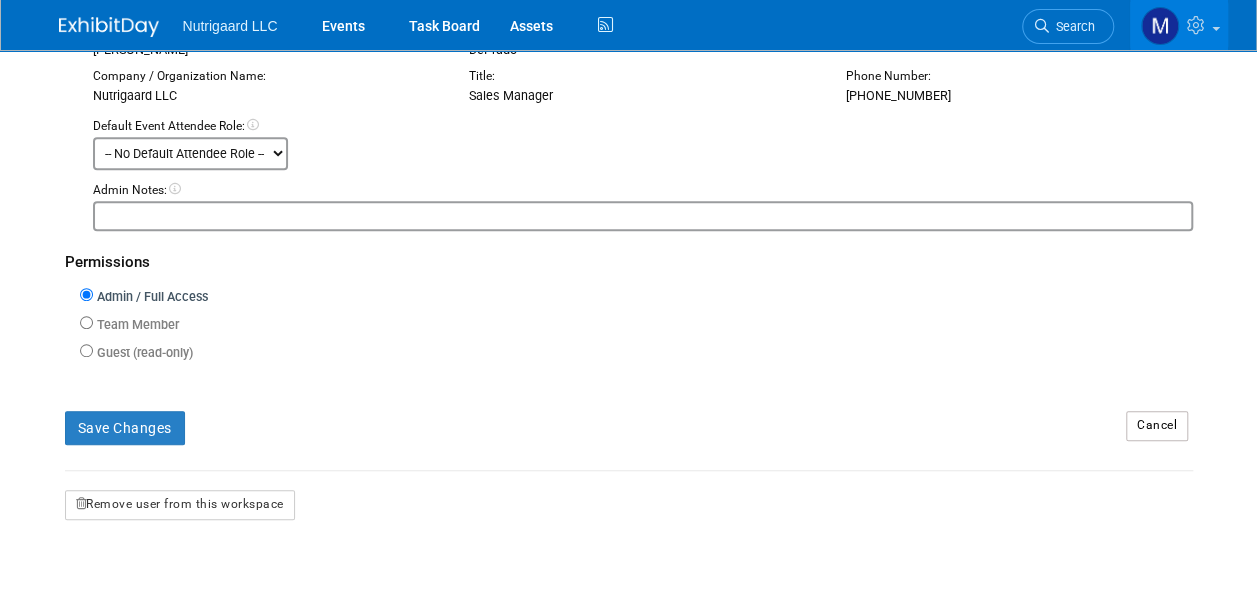 click on "-- No Default Attendee Role --
Demonstrator
Host
Planner
Presenter
Sales Representative
Set-up/Dismantle Crew
Speaker
Team Lead" at bounding box center (190, 153) 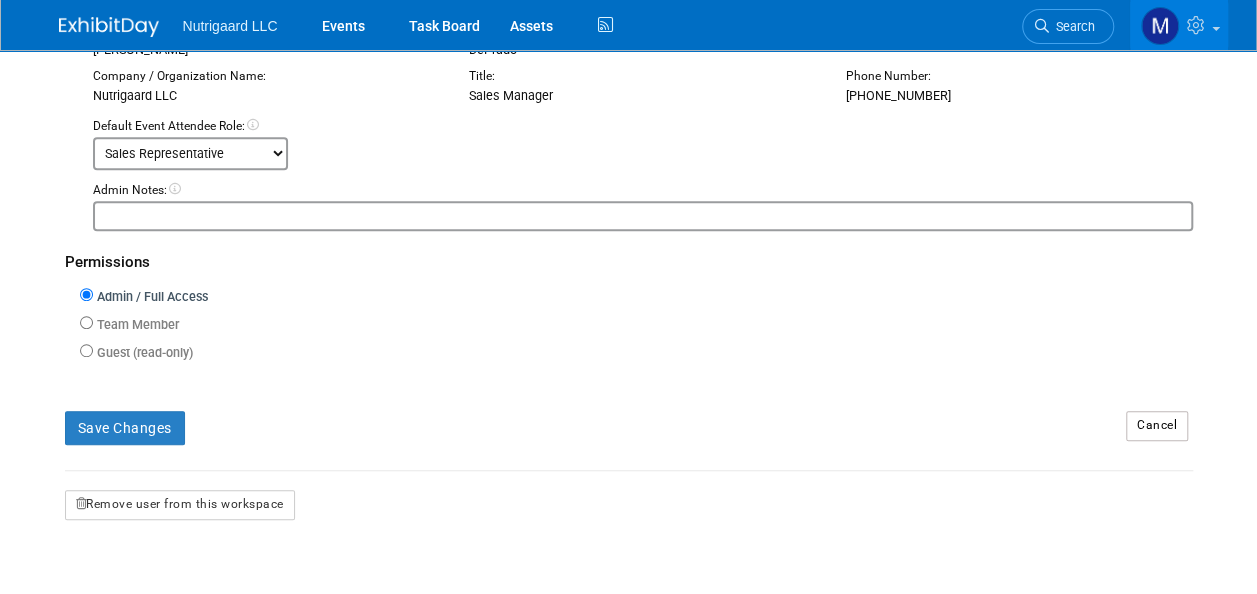 click on "-- No Default Attendee Role --
Demonstrator
Host
Planner
Presenter
Sales Representative
Set-up/Dismantle Crew
Speaker
Team Lead" at bounding box center (190, 153) 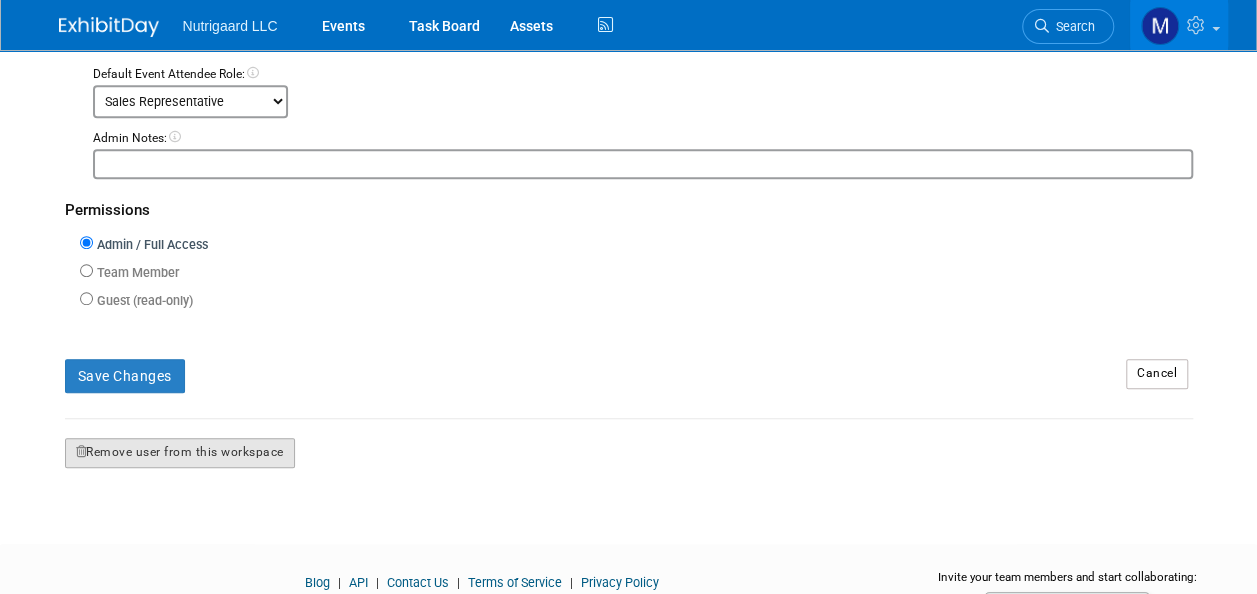 scroll, scrollTop: 592, scrollLeft: 0, axis: vertical 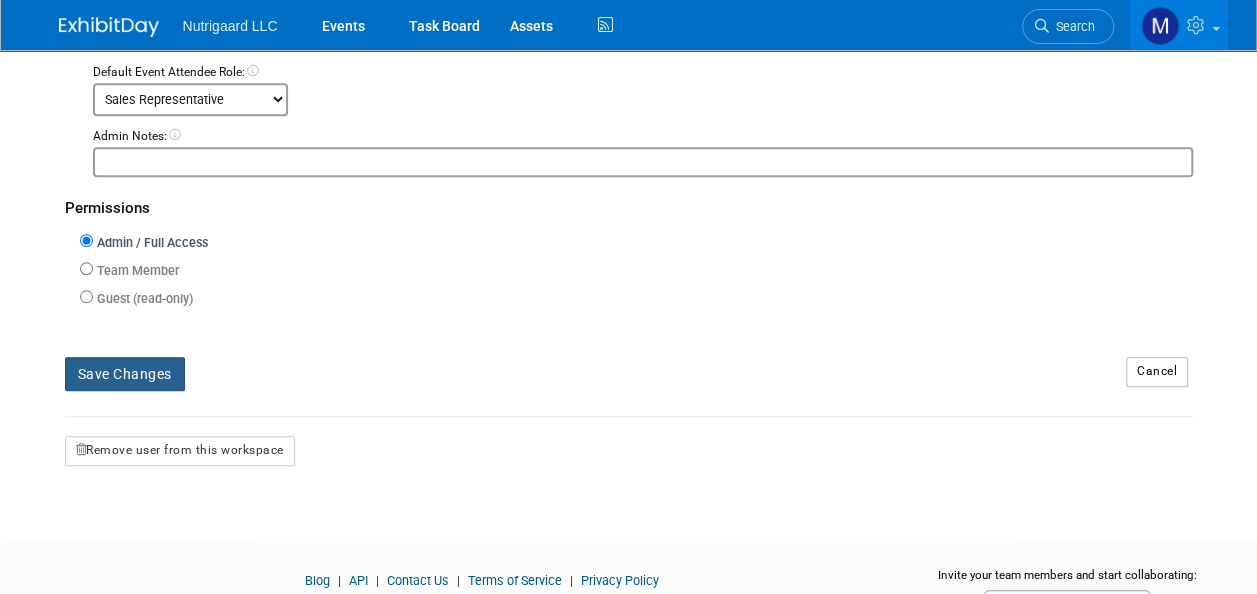 click on "Save Changes" at bounding box center [125, 374] 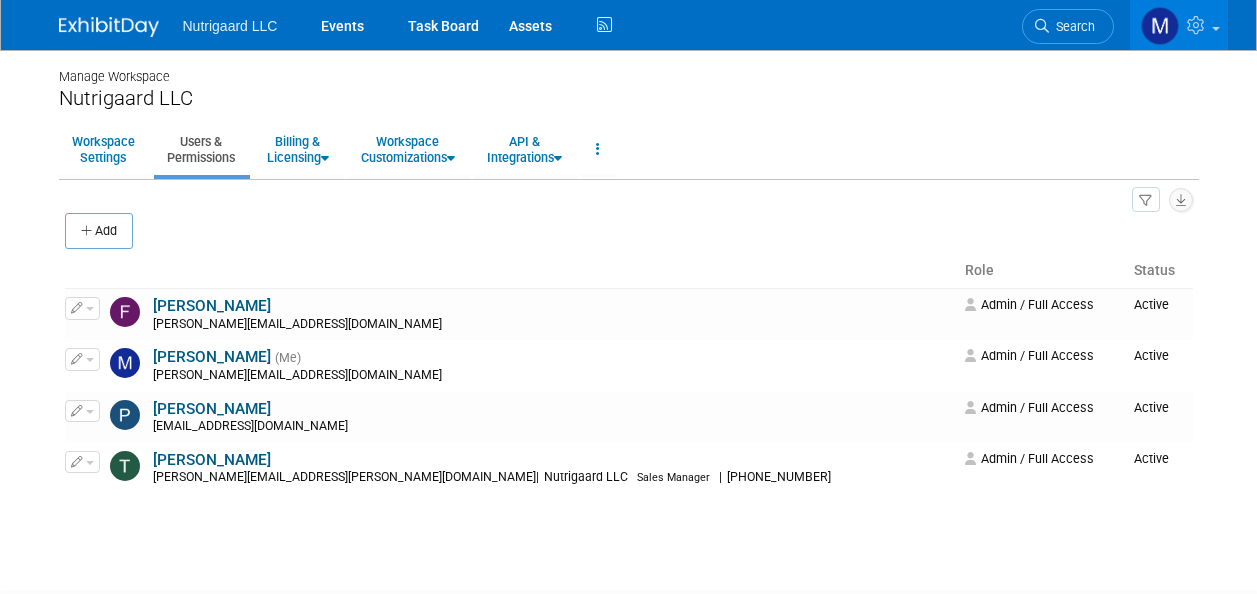 scroll, scrollTop: 0, scrollLeft: 0, axis: both 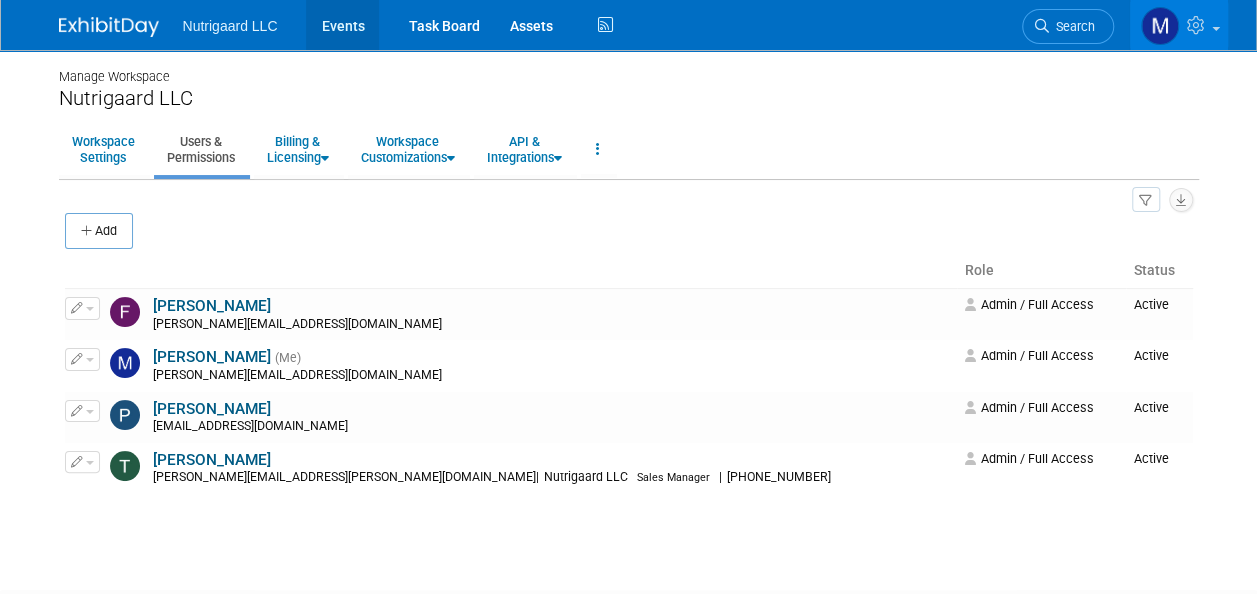 click on "Events" at bounding box center (342, 25) 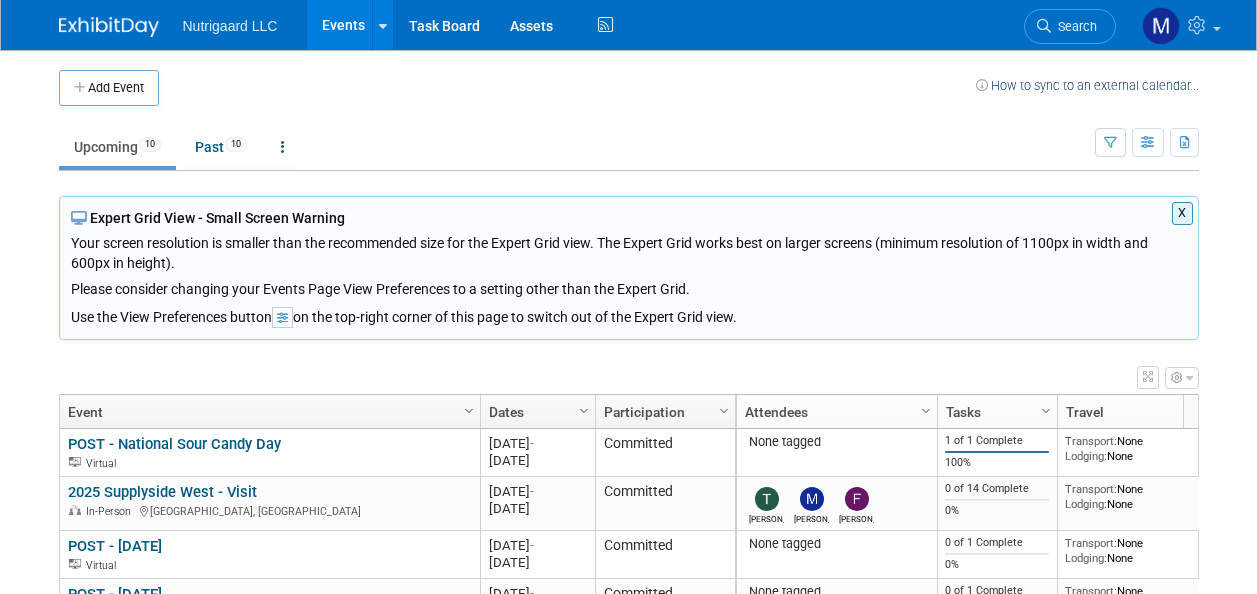 scroll, scrollTop: 0, scrollLeft: 0, axis: both 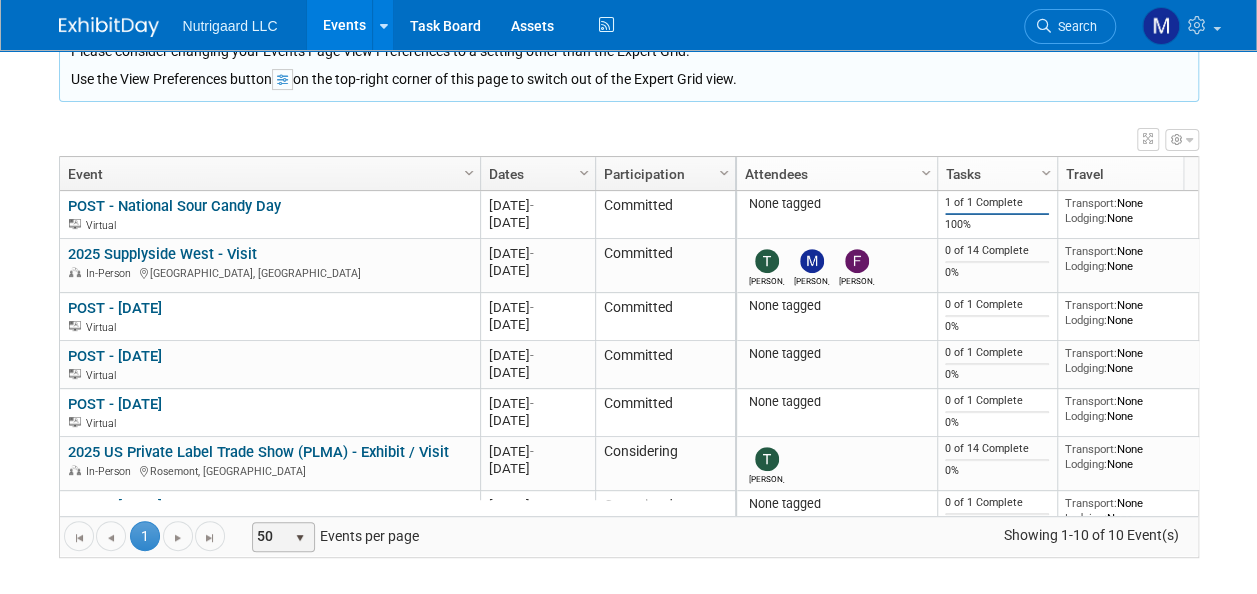click on "select" at bounding box center [300, 537] 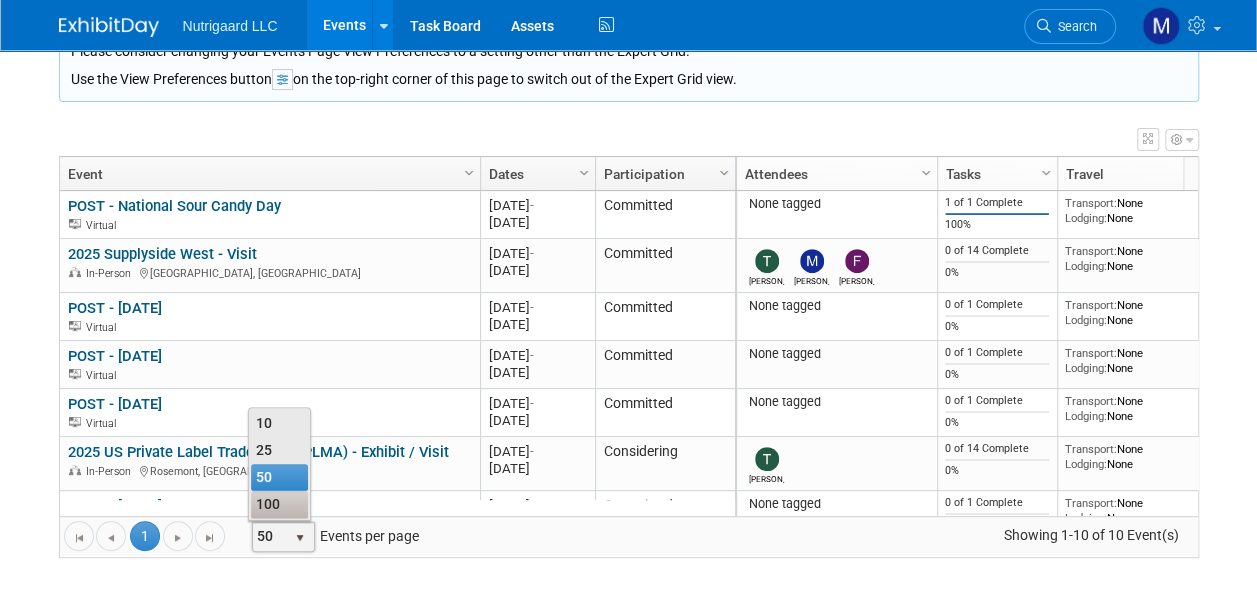click on "100" at bounding box center (280, 504) 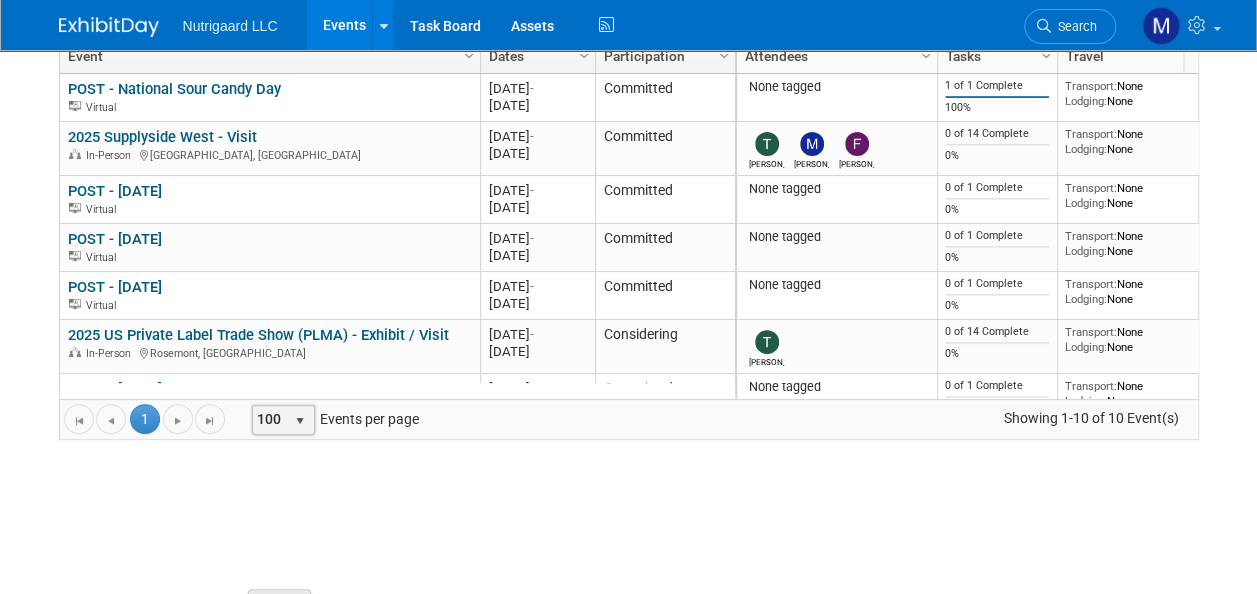scroll, scrollTop: 50, scrollLeft: 0, axis: vertical 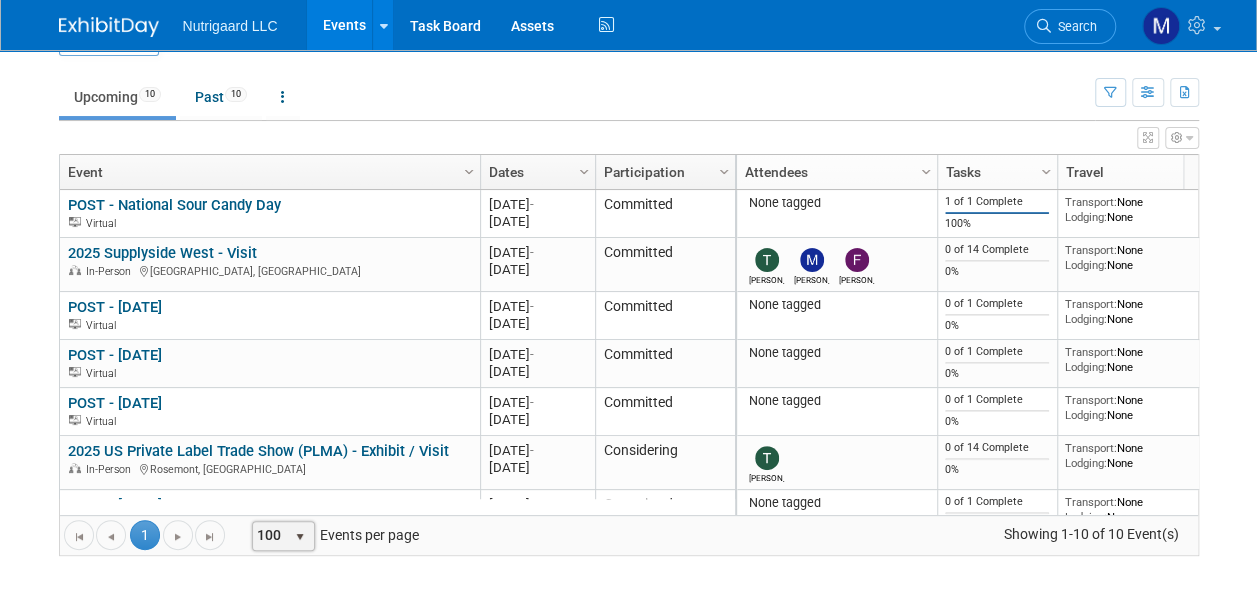 click on "Nutrigaard LLC
Events
Add Event
Bulk Upload Events
Shareable Event Boards
Recently Viewed Events:
POST - National Sour Candy Day
Jul 18, 2025  to  Jul 18, 2025
2025 Sweets & Snacks Expo - Exhibit
Indianapolis, IN
May 12, 2025  to  May 15, 2025
2025 IFT, Northern California section - Exhibit
Pleasanton, CA
May 5, 2025  to  May 6, 2025
Task Board
Assets
Activity Feed
My Account
My Profile & Preferences
Sync to External Calendar...
Team Workspace
Users and Permissions
Workspace Settings
Metrics & Analytics
Upgrade
Budgeting, ROI & ROO
Annual Budgets (all events)
Refer & Earn
Contact us
Sign out
Search" at bounding box center (628, 247) 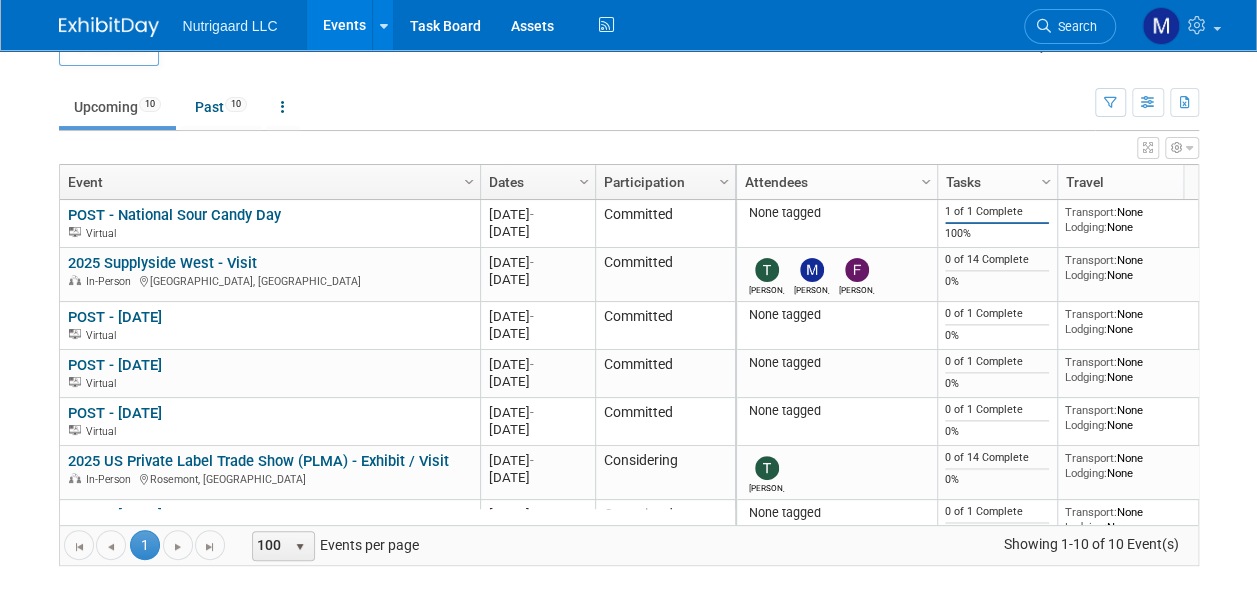scroll, scrollTop: 0, scrollLeft: 0, axis: both 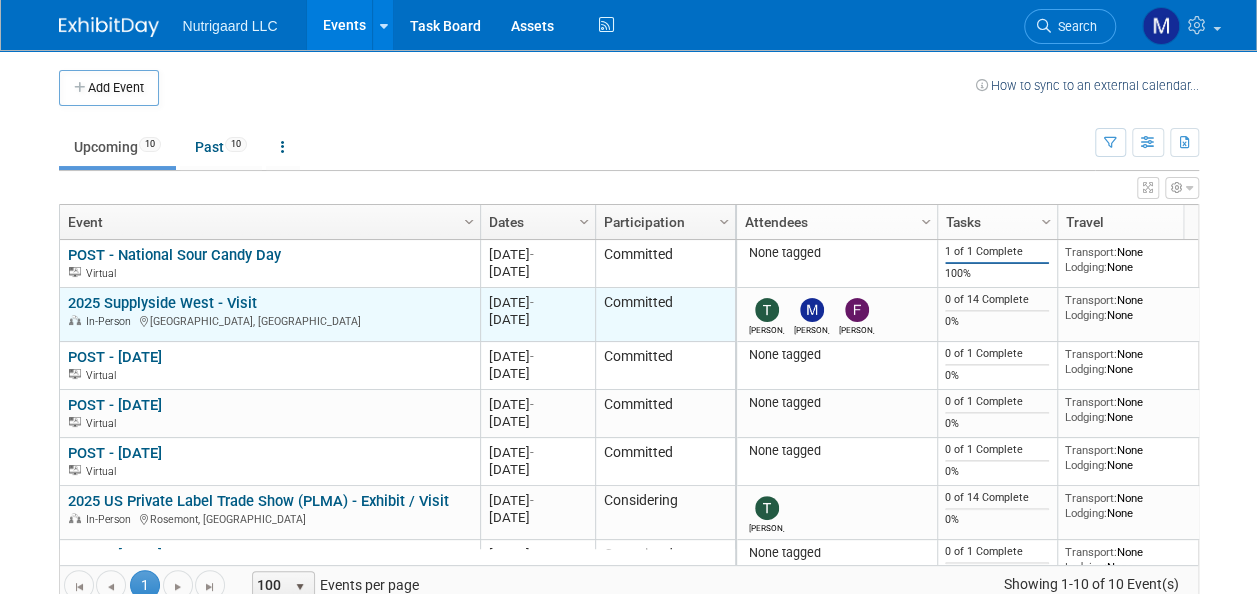 click on "2025 Supplyside West - Visit" at bounding box center [162, 303] 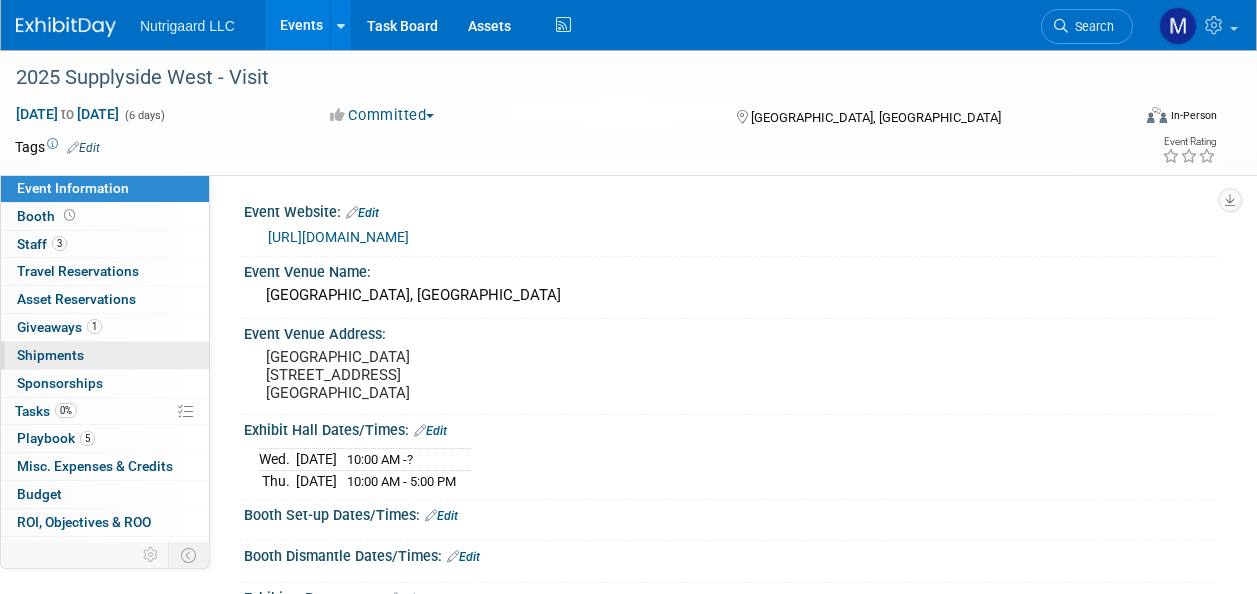 scroll, scrollTop: 0, scrollLeft: 0, axis: both 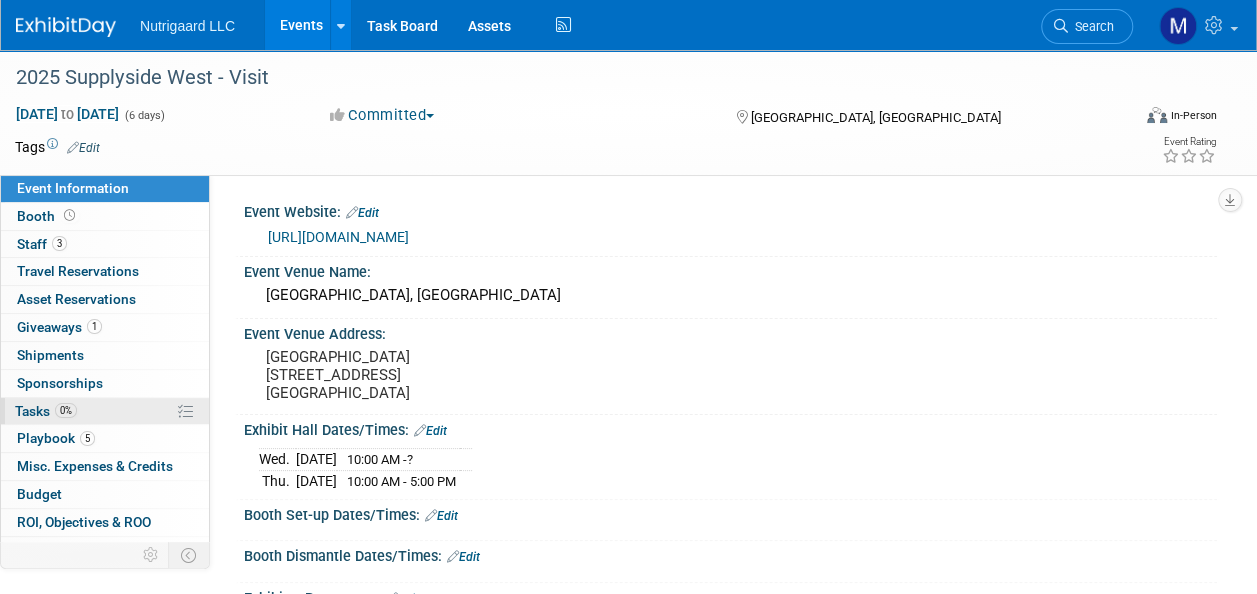 click on "0%" at bounding box center (66, 410) 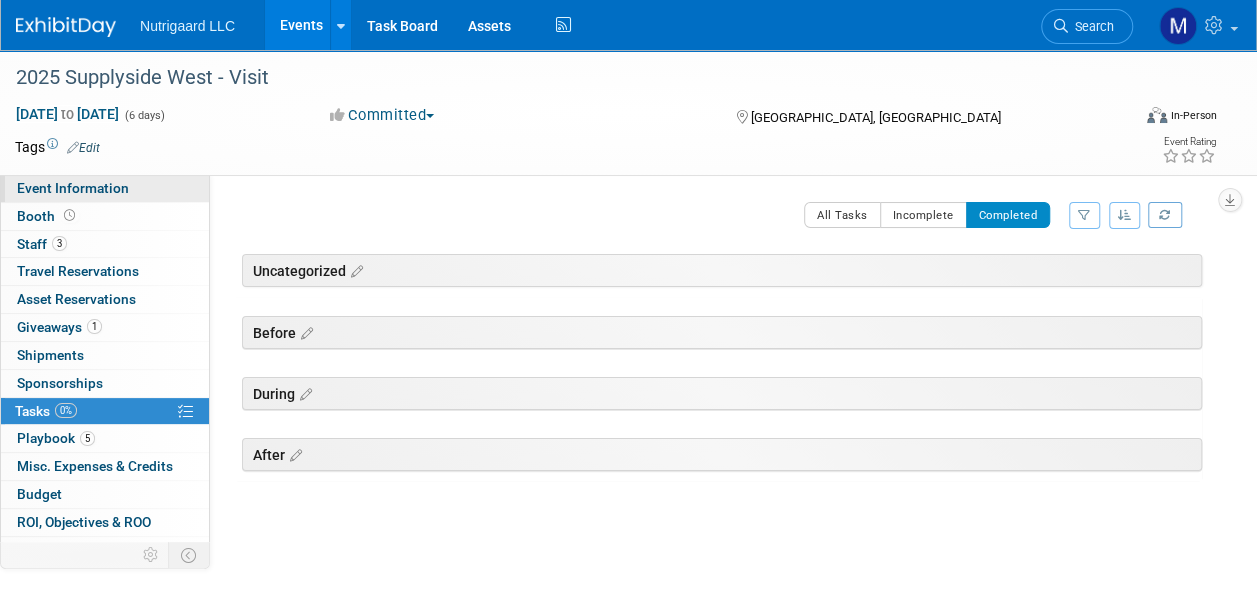 click on "Event Information" at bounding box center (73, 188) 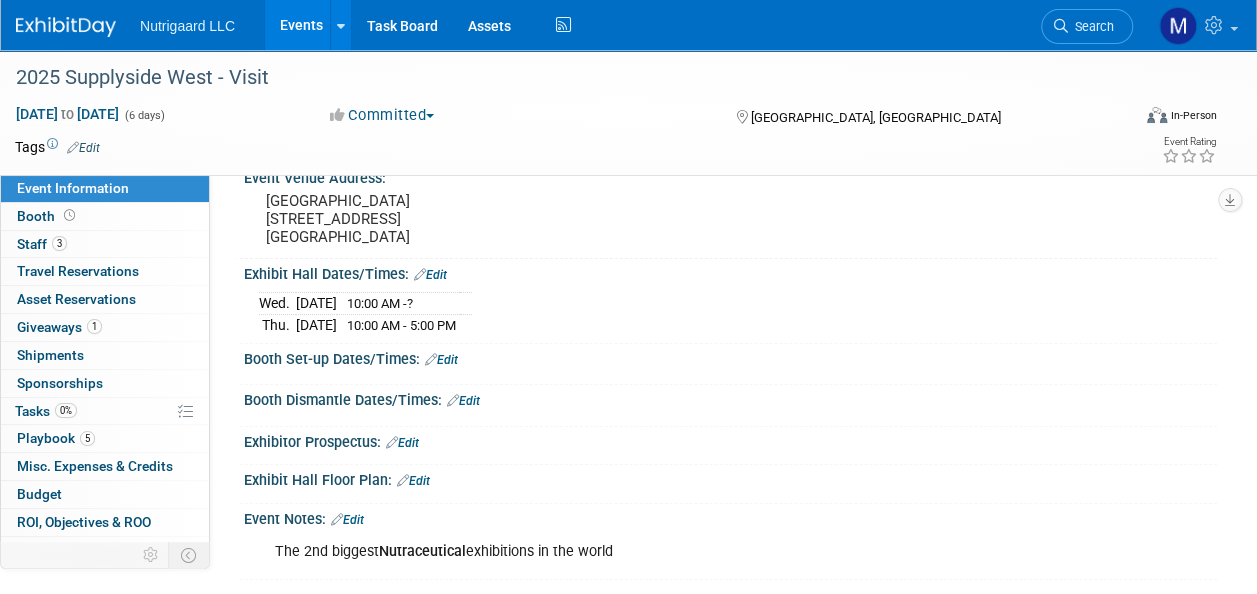 scroll, scrollTop: 177, scrollLeft: 0, axis: vertical 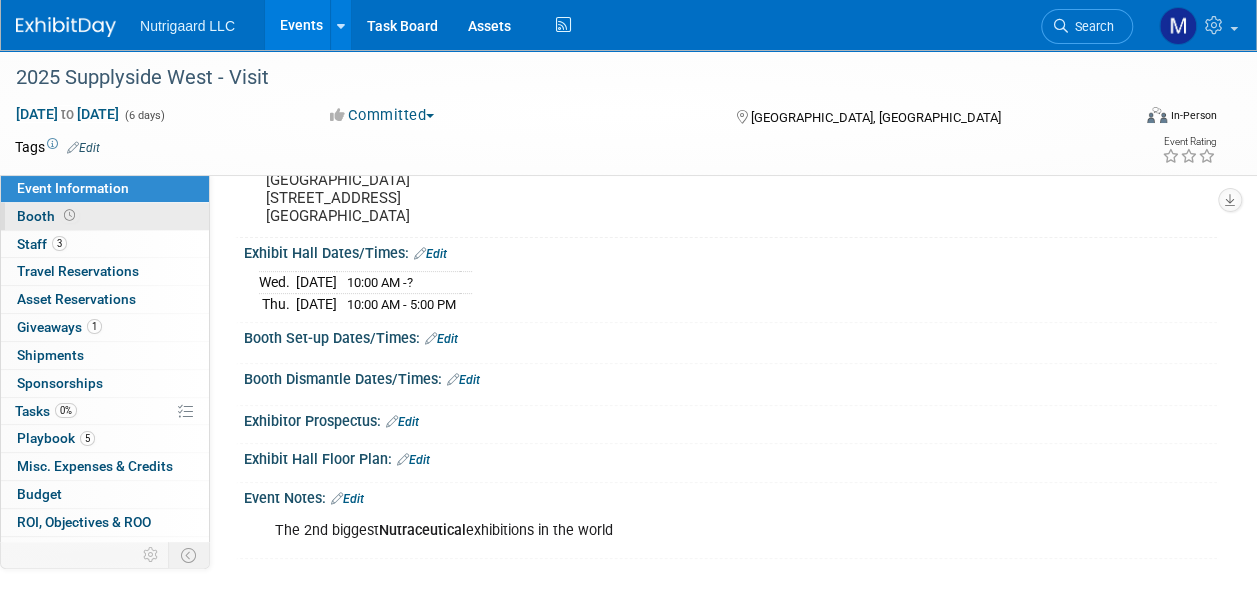 click on "Booth" at bounding box center [48, 216] 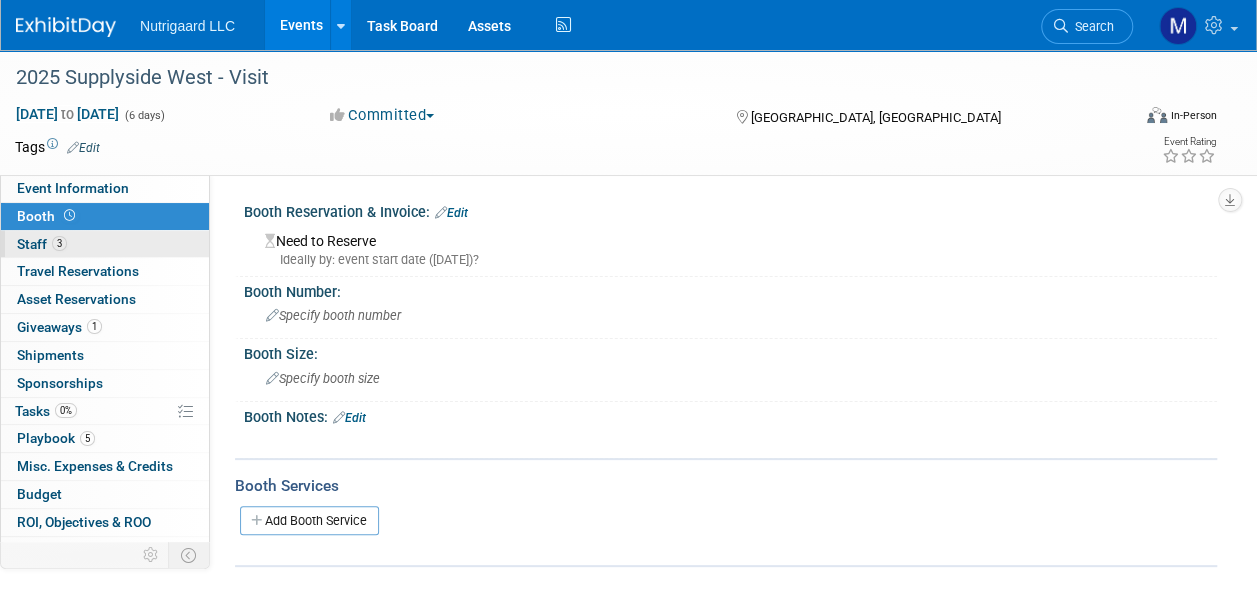 click on "Staff 3" at bounding box center (42, 244) 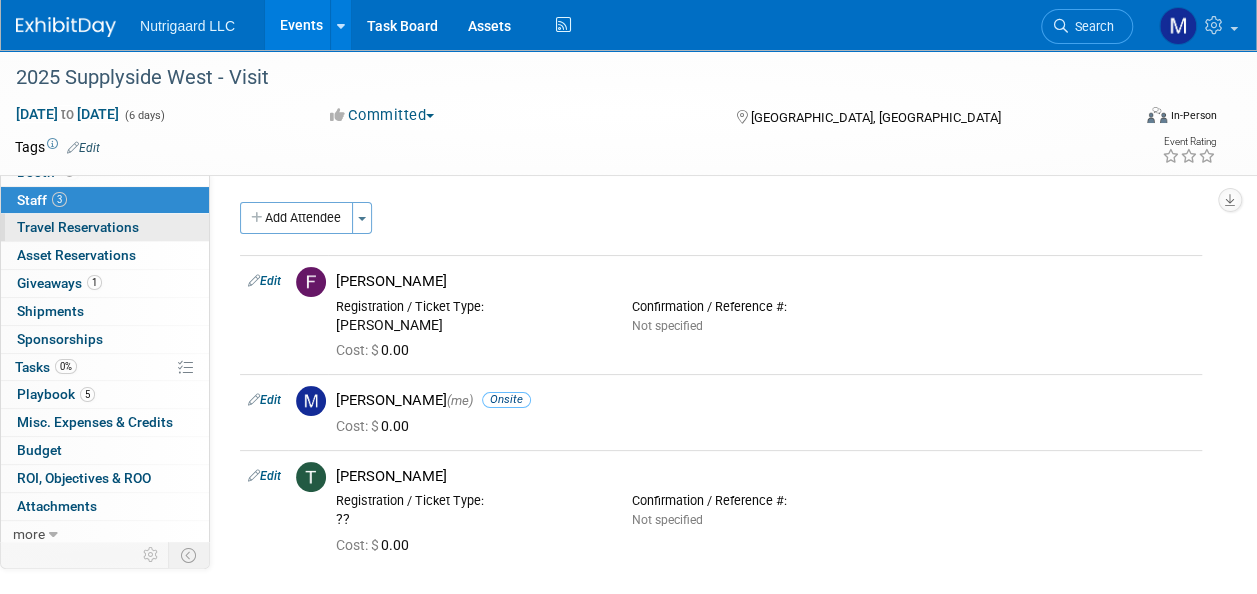 scroll, scrollTop: 45, scrollLeft: 0, axis: vertical 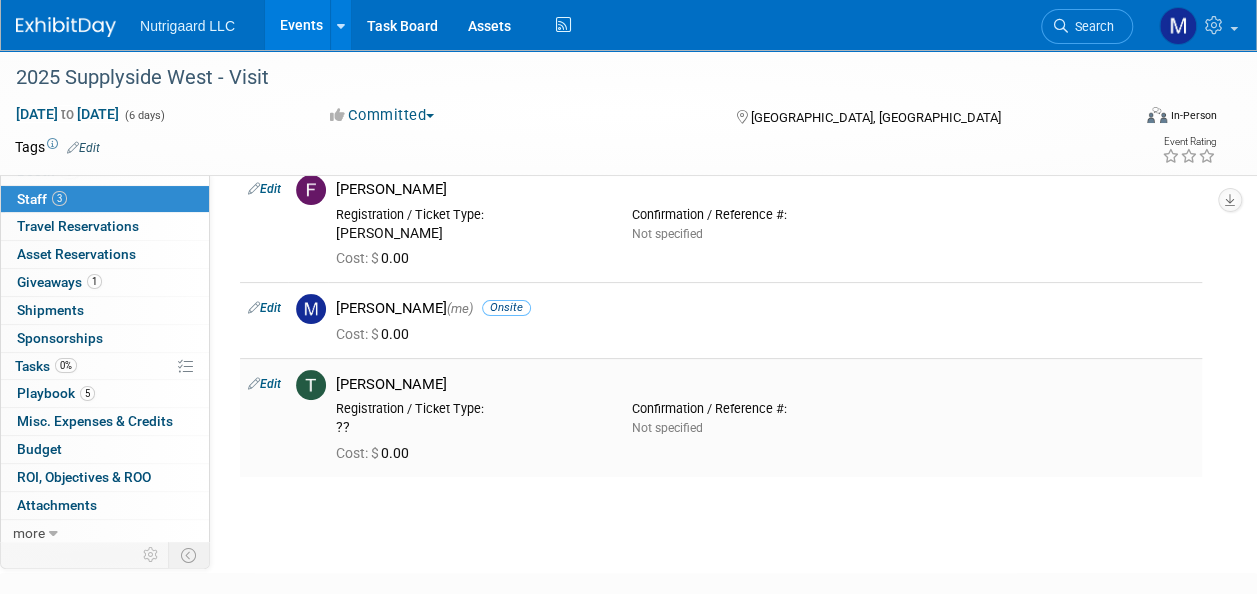 click on "Edit" at bounding box center [264, 384] 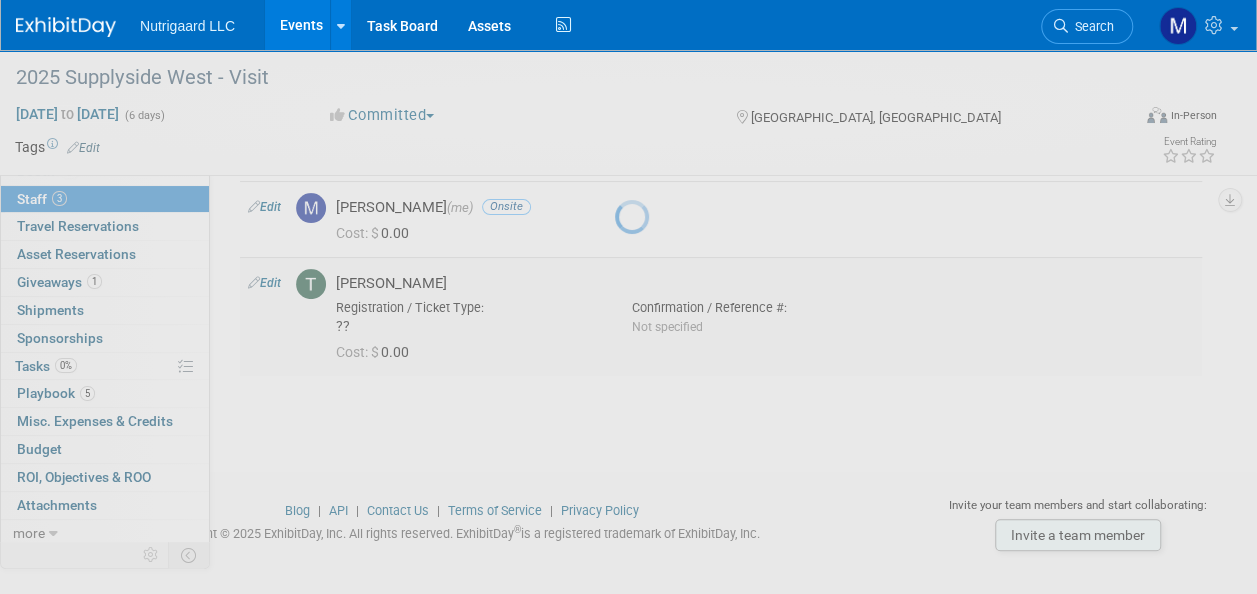 select on "ae9c945d-4eb4-44e8-aed6-cc7dbf624fd1" 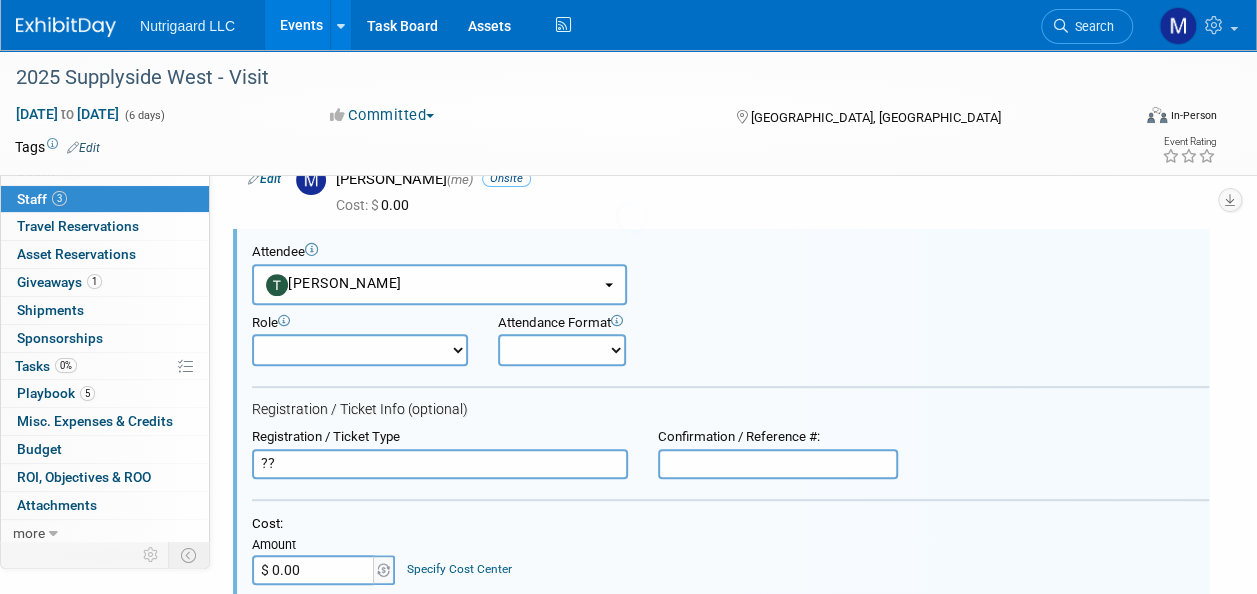 scroll, scrollTop: 0, scrollLeft: 0, axis: both 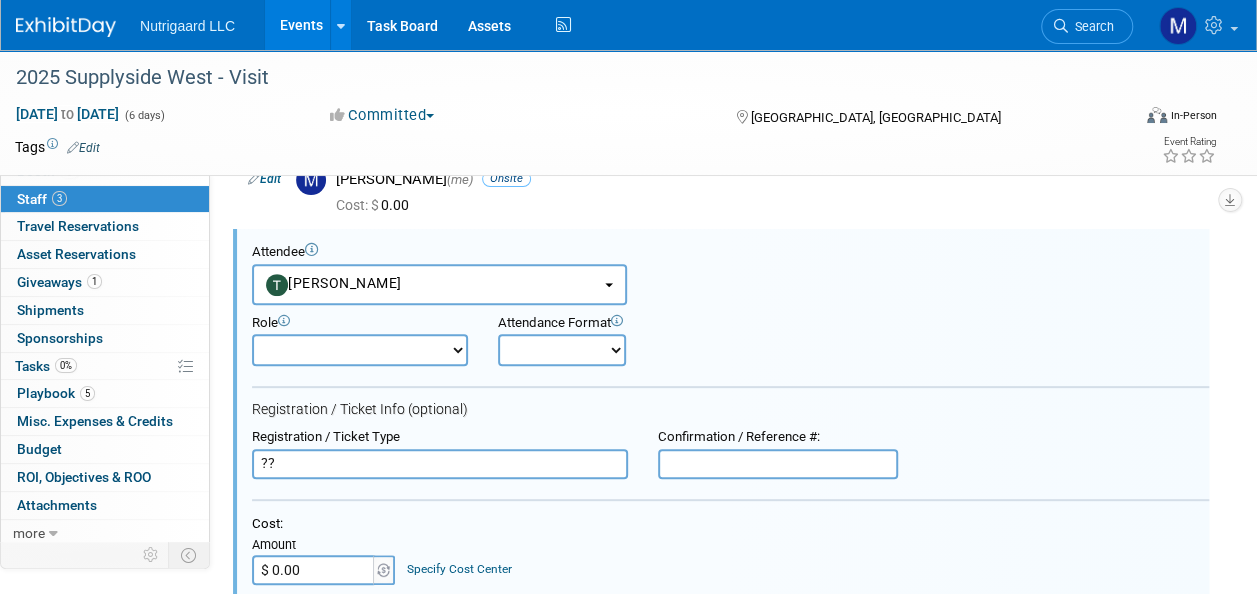 click on "Demonstrator
Host
Planner
Presenter
Sales Representative
Set-up/Dismantle Crew
Speaker" at bounding box center (360, 350) 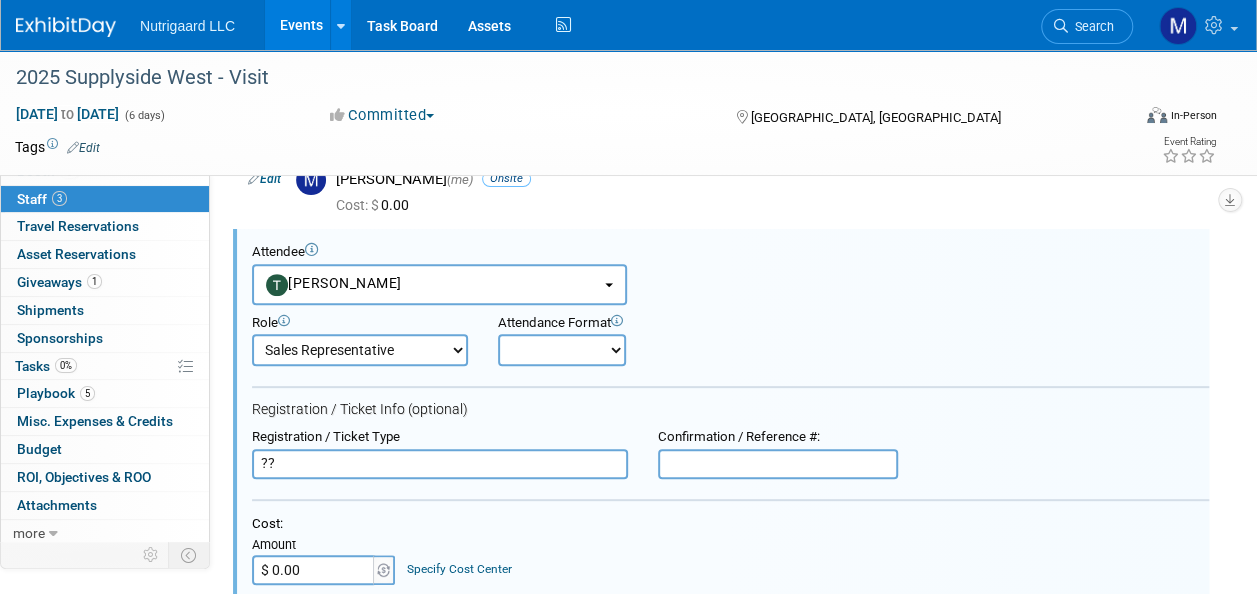 click on "Demonstrator
Host
Planner
Presenter
Sales Representative
Set-up/Dismantle Crew
Speaker" at bounding box center [360, 350] 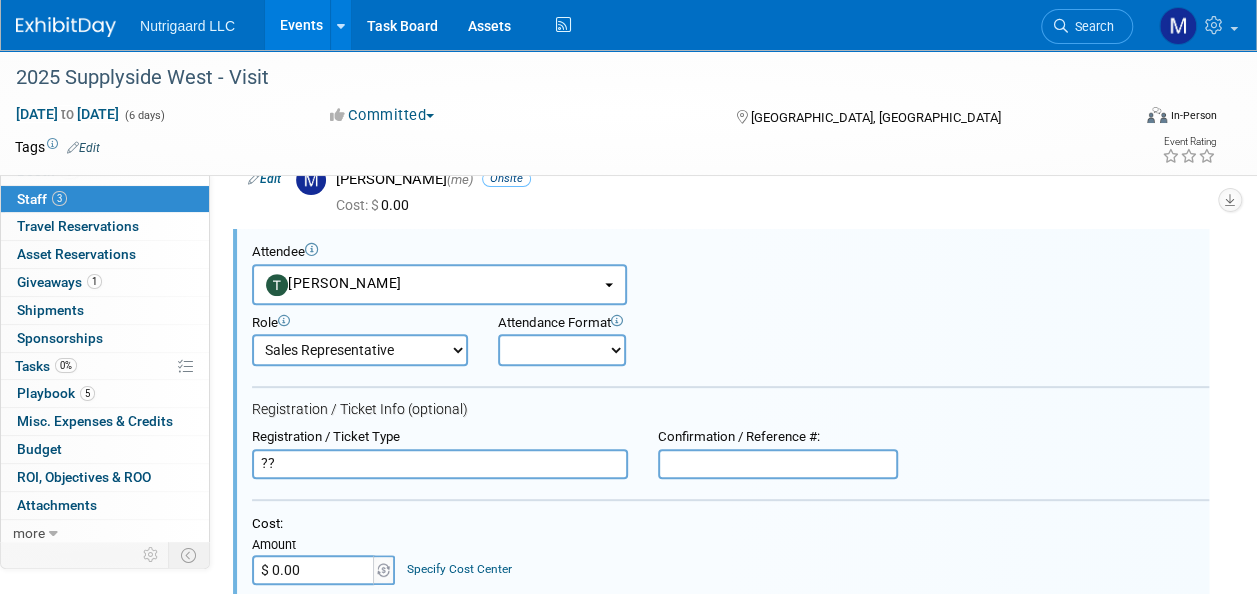 click on "Onsite
Remote" at bounding box center [562, 350] 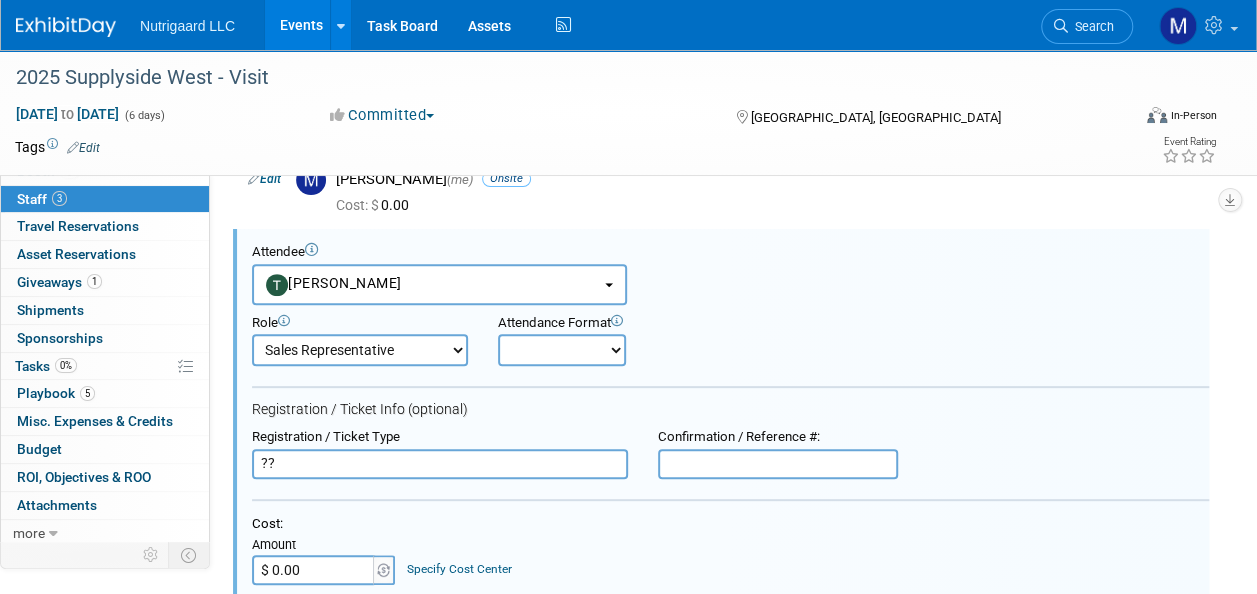 select on "1" 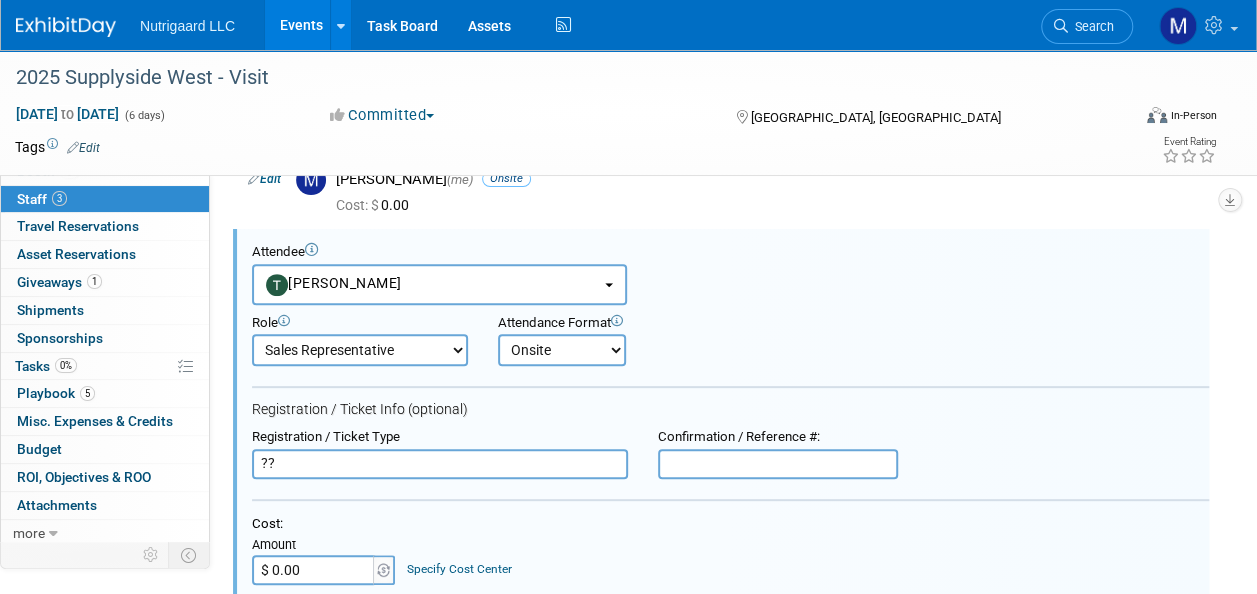 click on "Onsite
Remote" at bounding box center (562, 350) 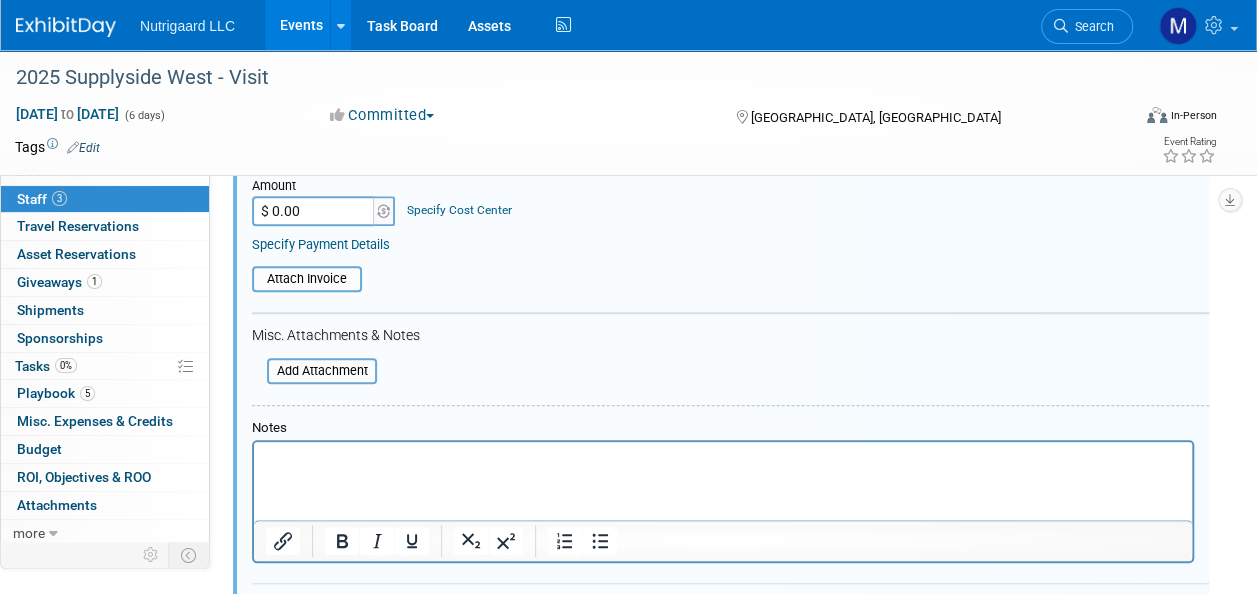 scroll, scrollTop: 871, scrollLeft: 0, axis: vertical 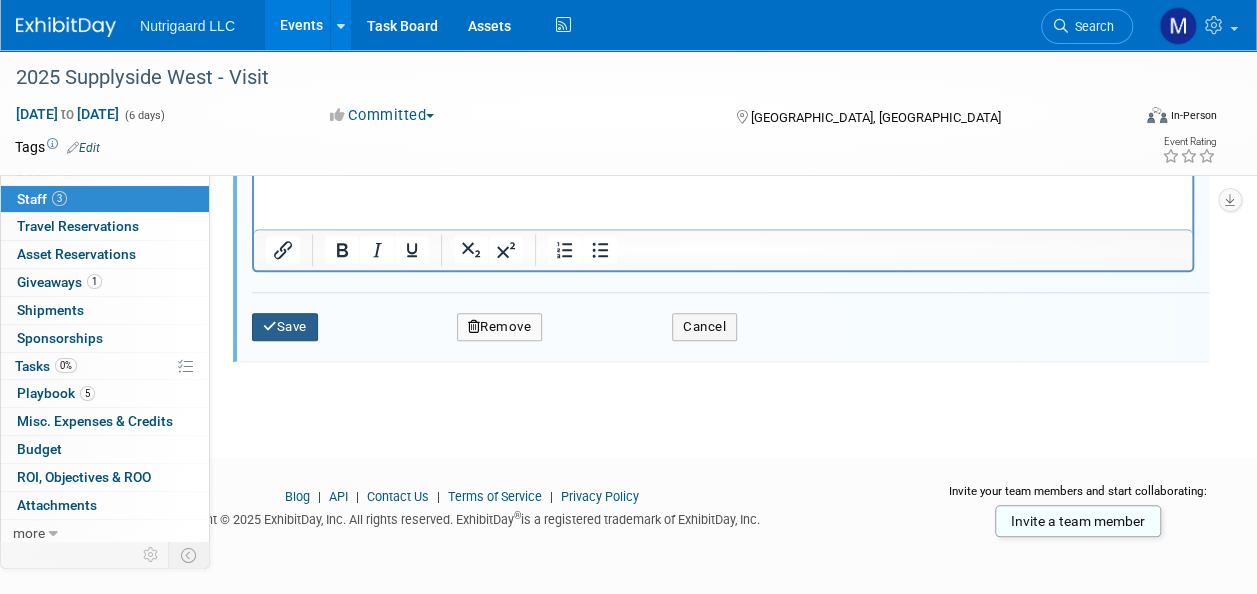 click at bounding box center [270, 326] 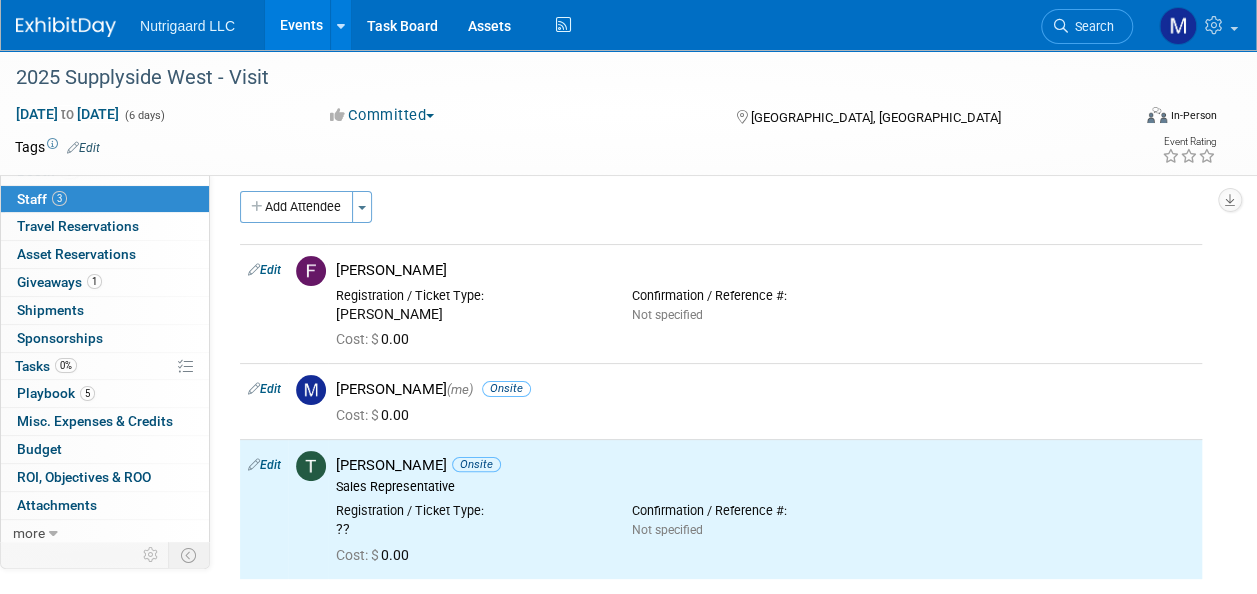 scroll, scrollTop: 0, scrollLeft: 0, axis: both 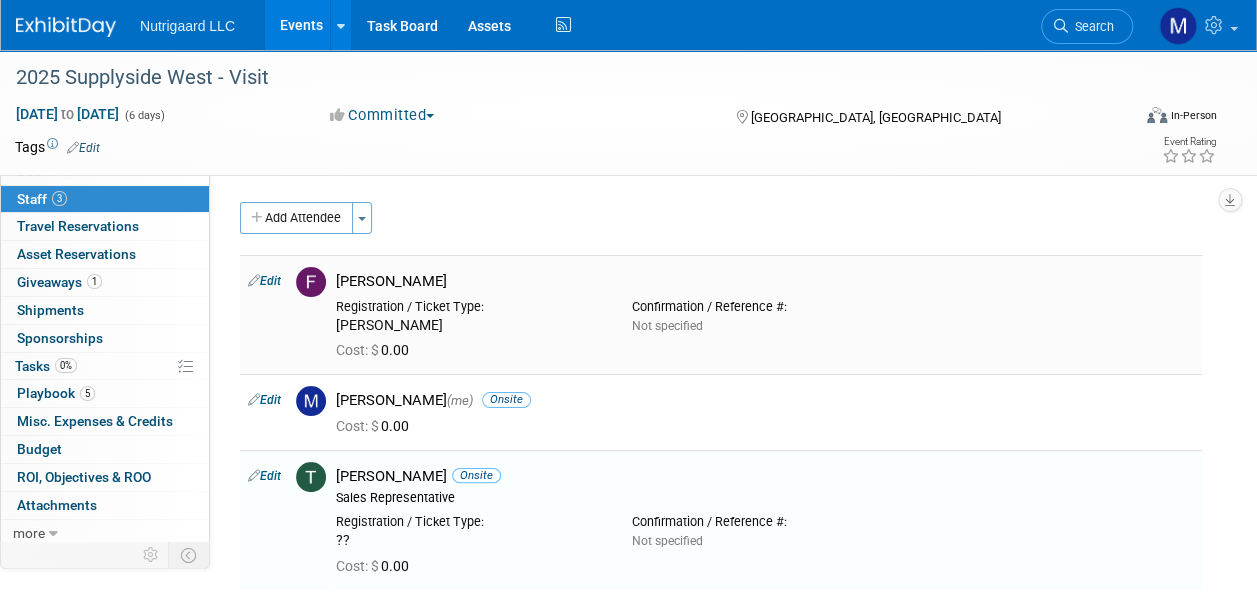 click on "Registration / Ticket Type:" at bounding box center (469, 307) 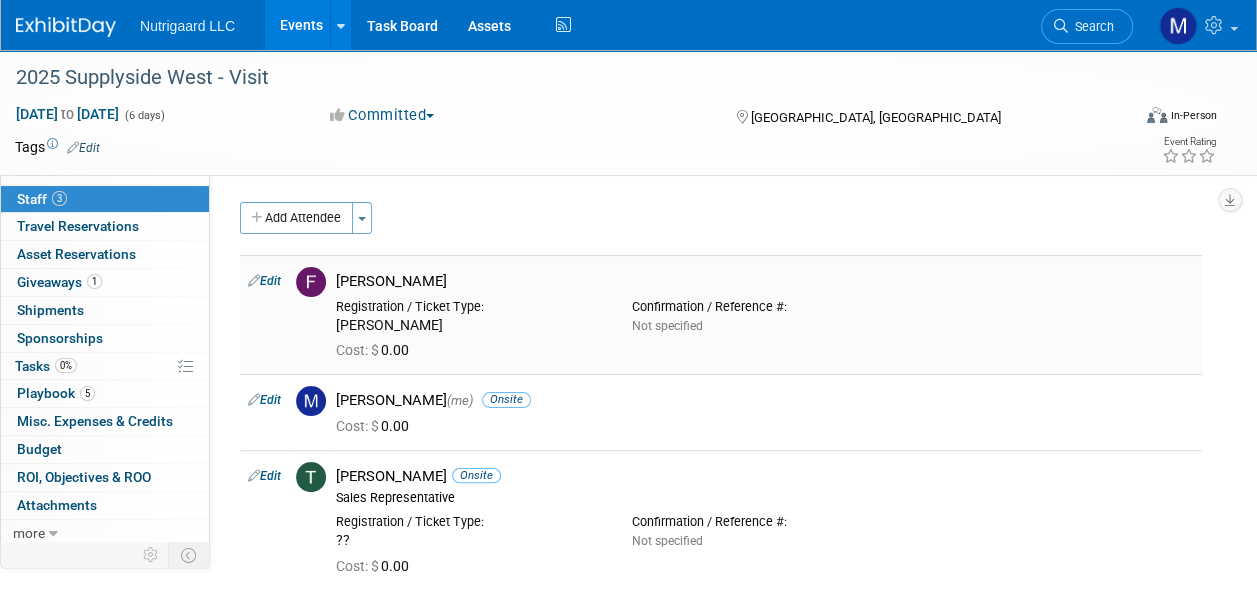 click on "Edit" at bounding box center [264, 281] 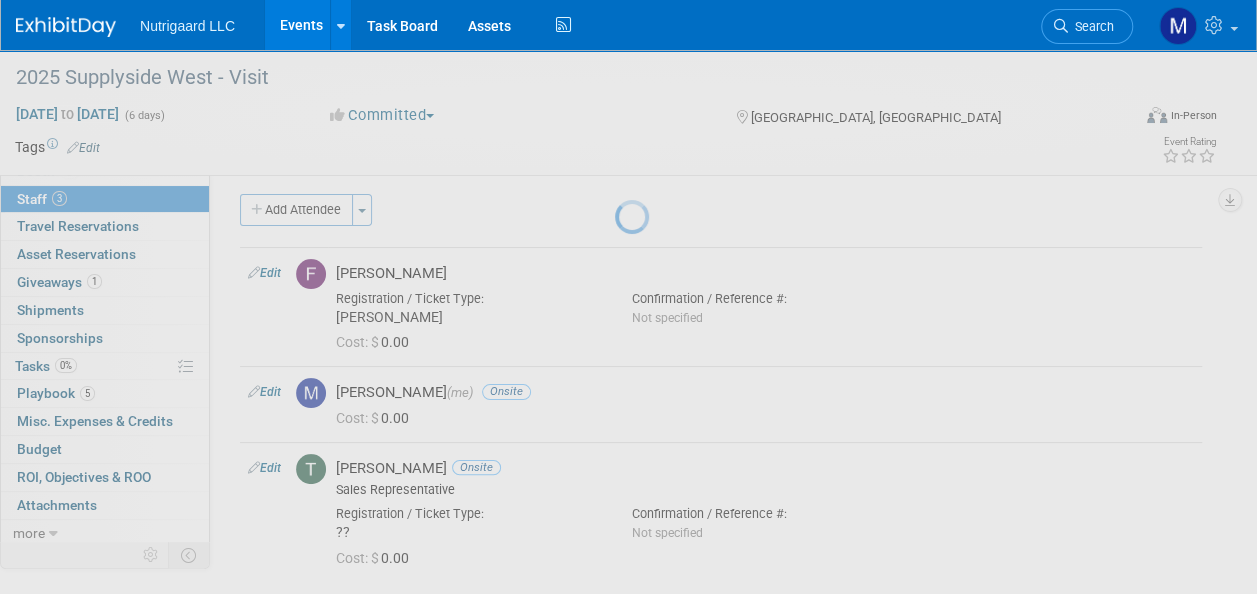 select on "645d7edd-a29c-45d2-8773-97b858205907" 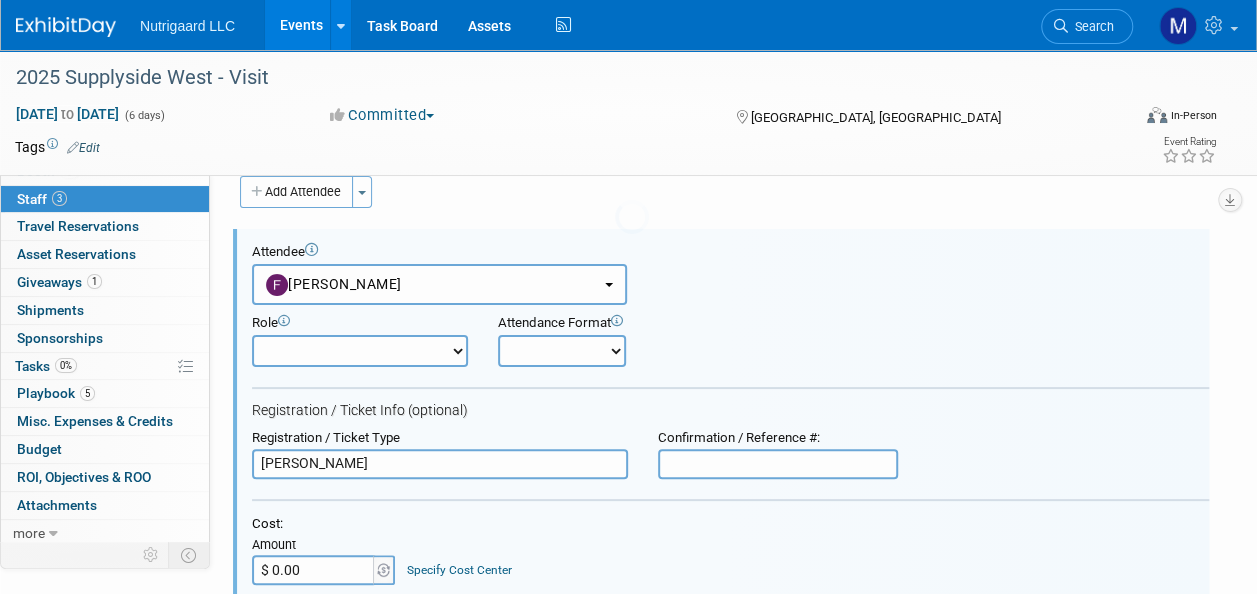 scroll, scrollTop: 27, scrollLeft: 0, axis: vertical 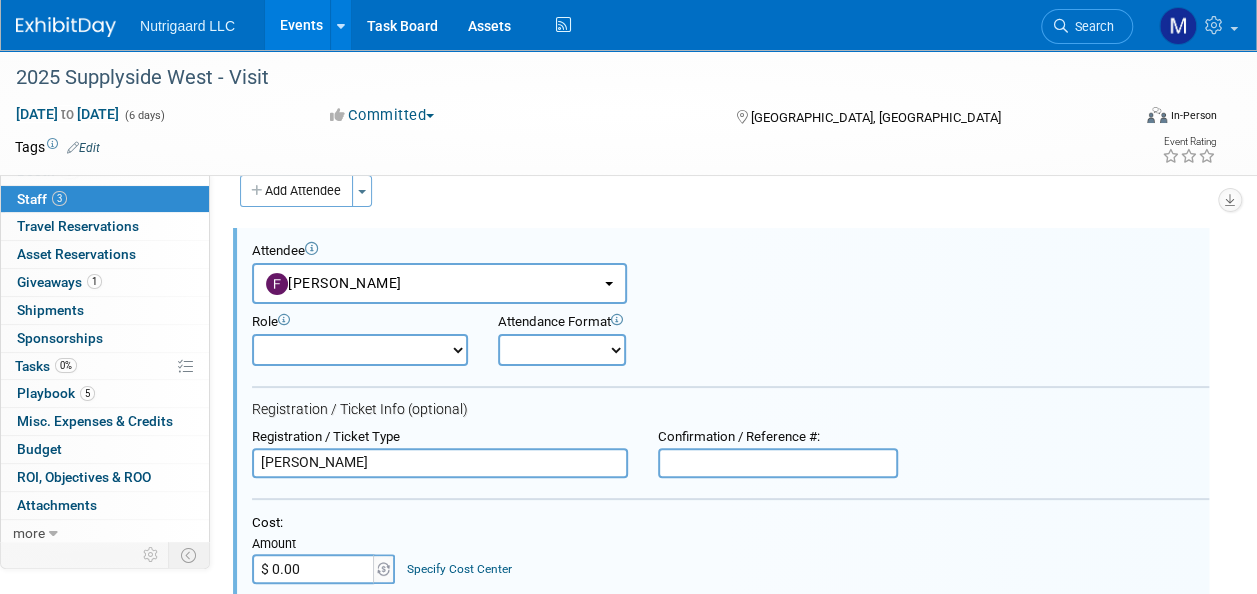 click on "Onsite
Remote" at bounding box center (562, 350) 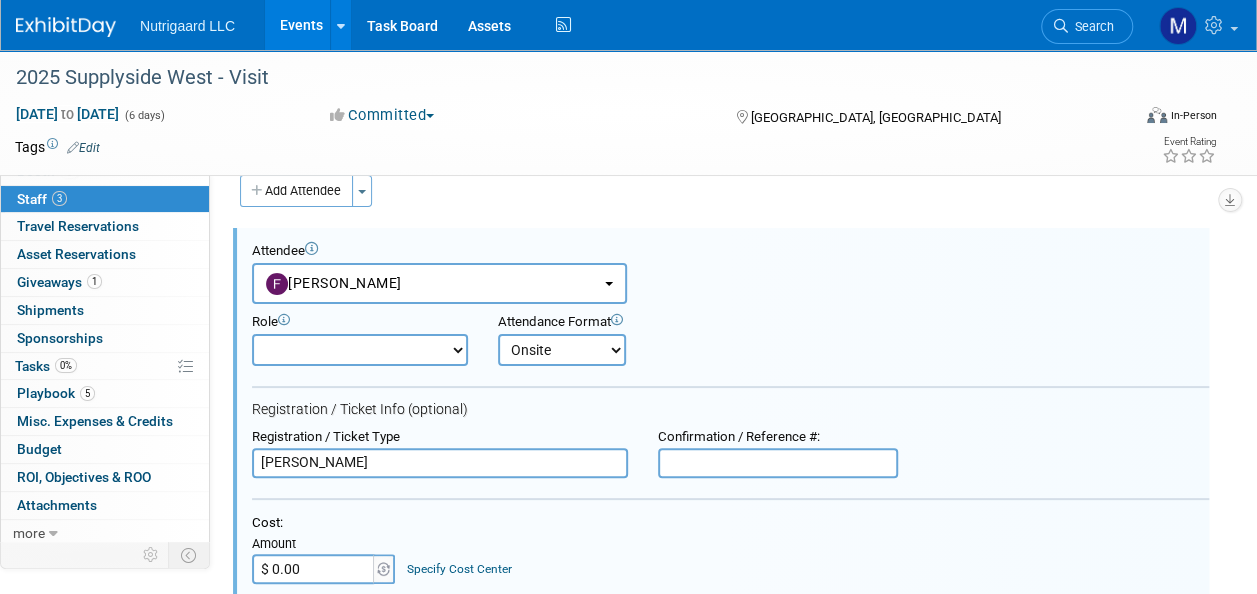 click on "Onsite
Remote" at bounding box center [562, 350] 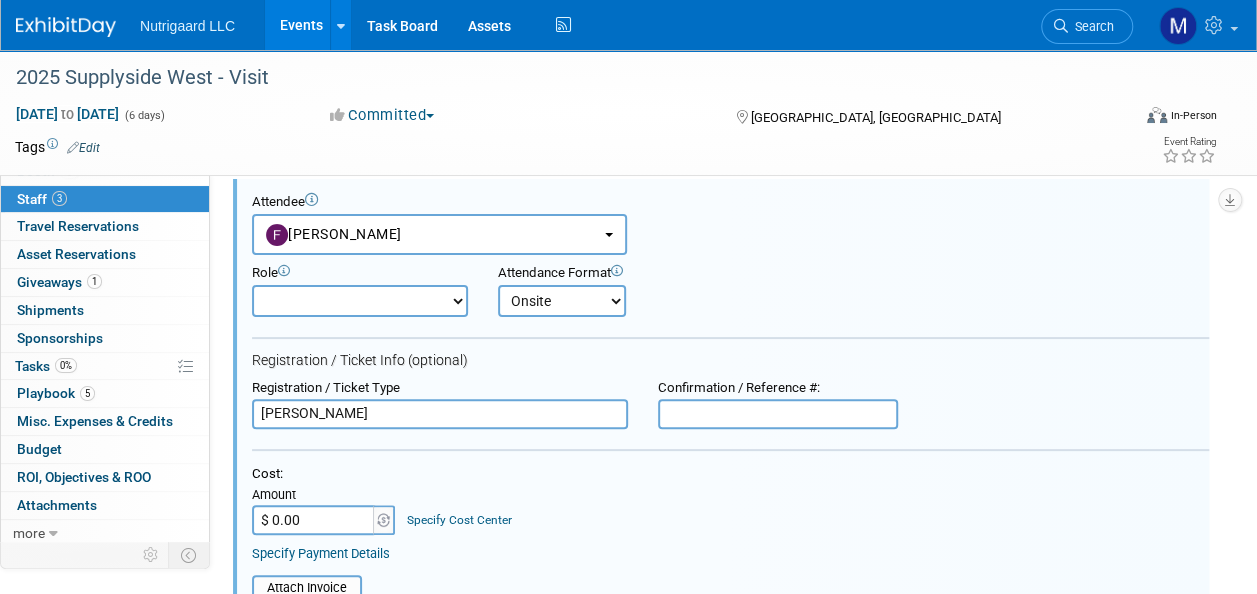 scroll, scrollTop: 84, scrollLeft: 0, axis: vertical 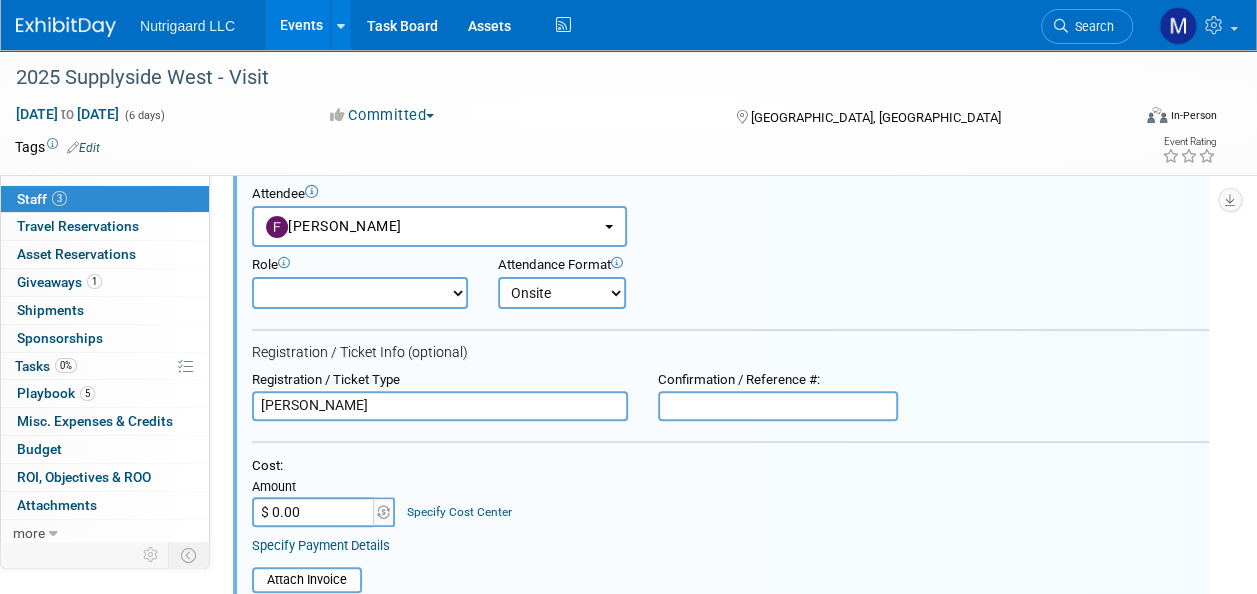 click on "Demonstrator
Host
Planner
Presenter
Sales Representative
Set-up/Dismantle Crew
Speaker" at bounding box center (360, 293) 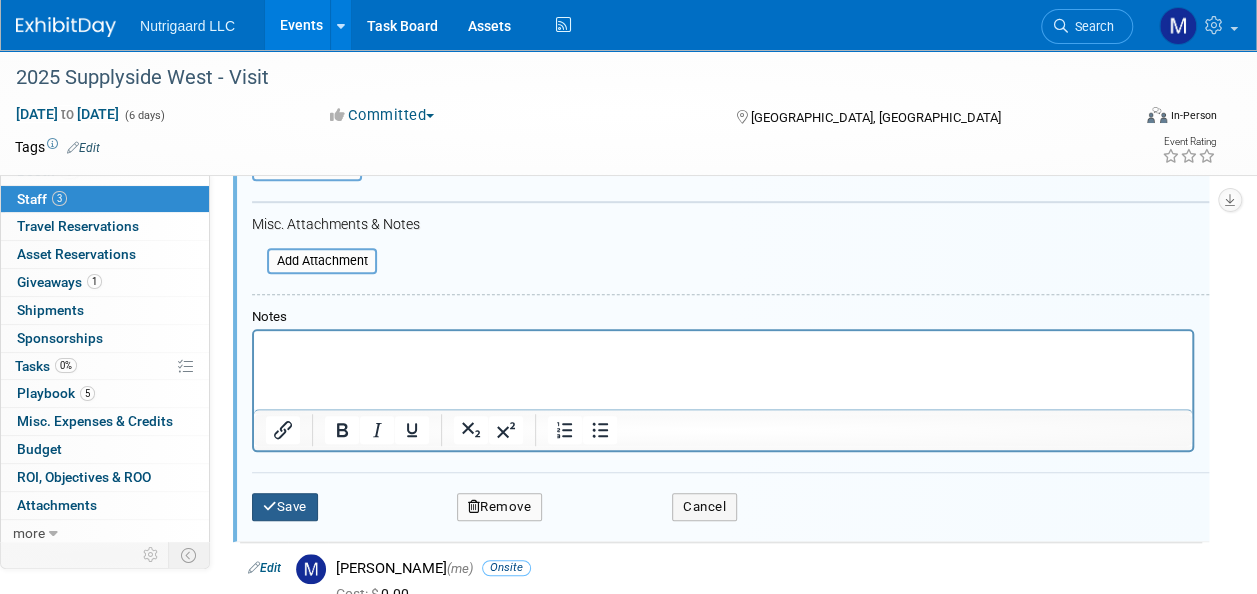 click on "Save" at bounding box center [285, 507] 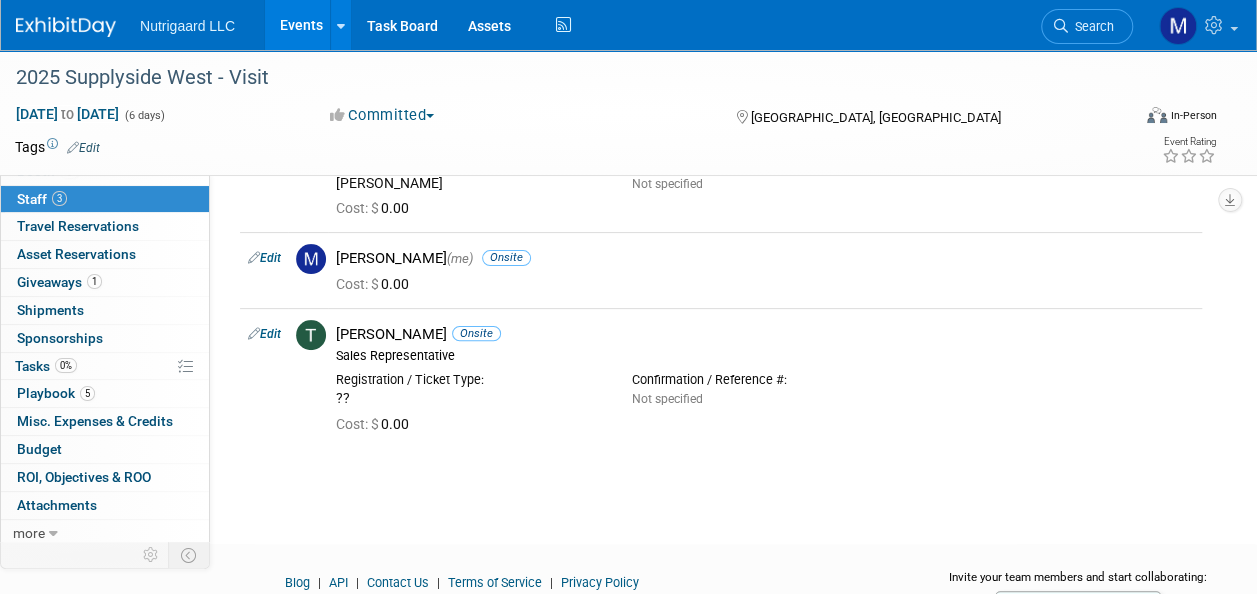 scroll, scrollTop: 0, scrollLeft: 0, axis: both 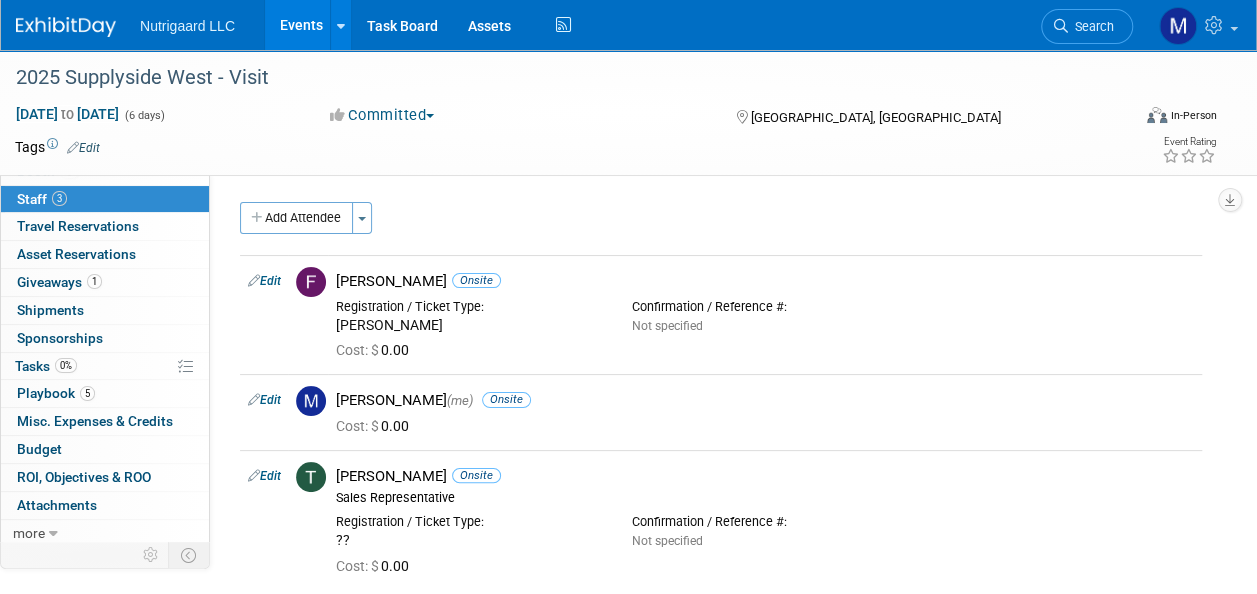 click on "Events" at bounding box center (301, 25) 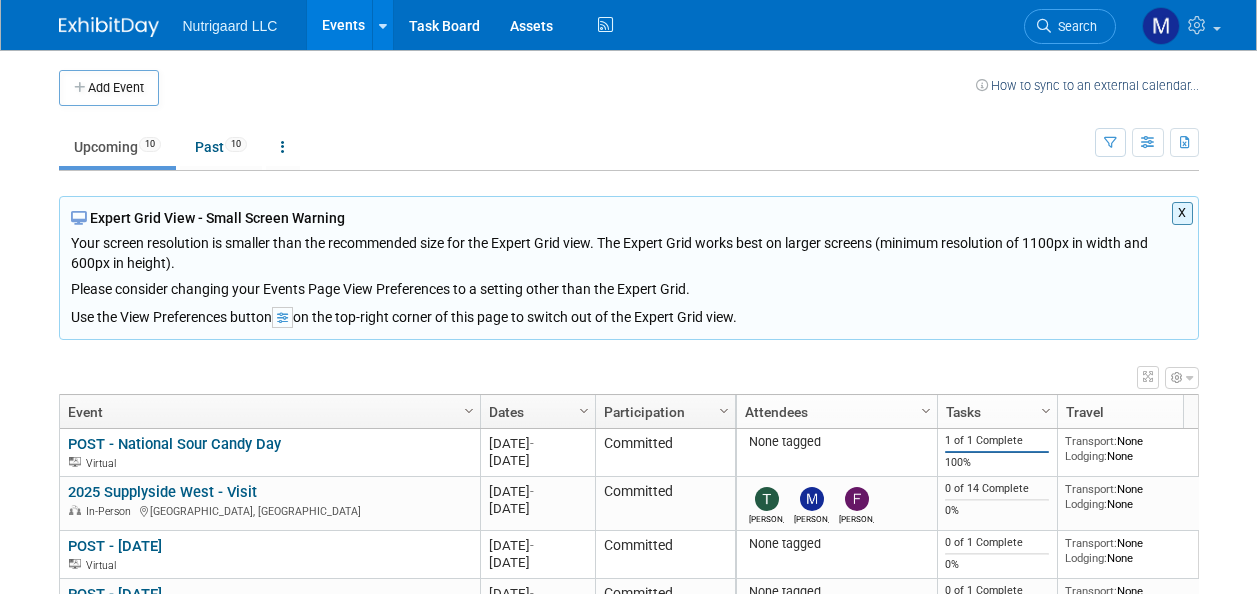 scroll, scrollTop: 0, scrollLeft: 0, axis: both 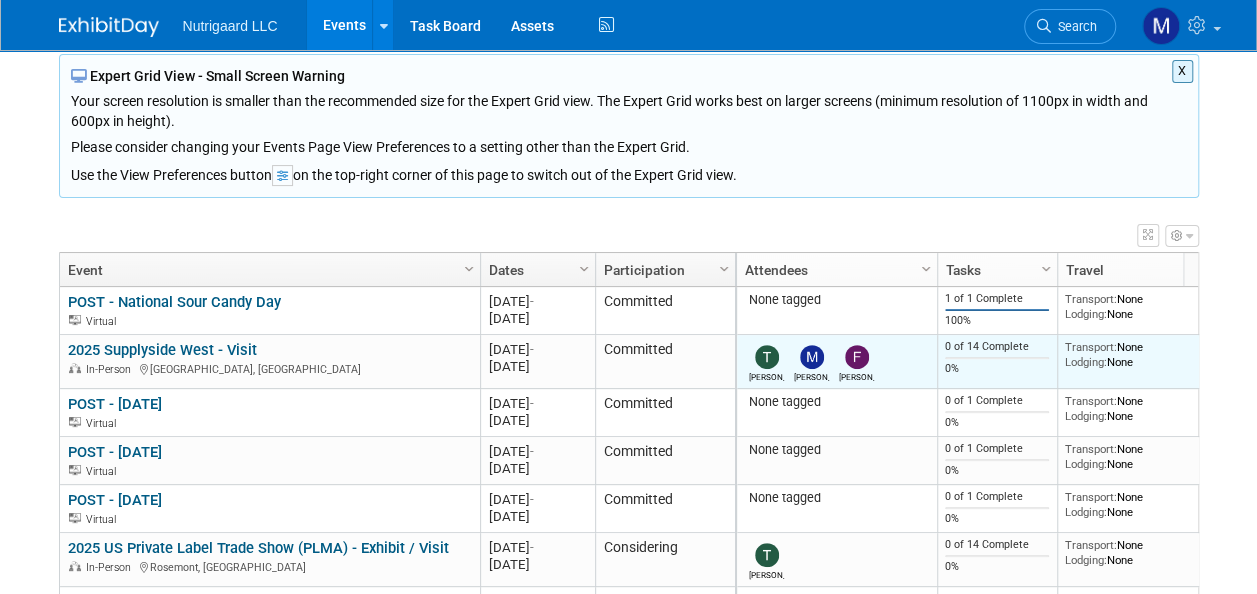 click on "0 of 14 Complete" at bounding box center (997, 347) 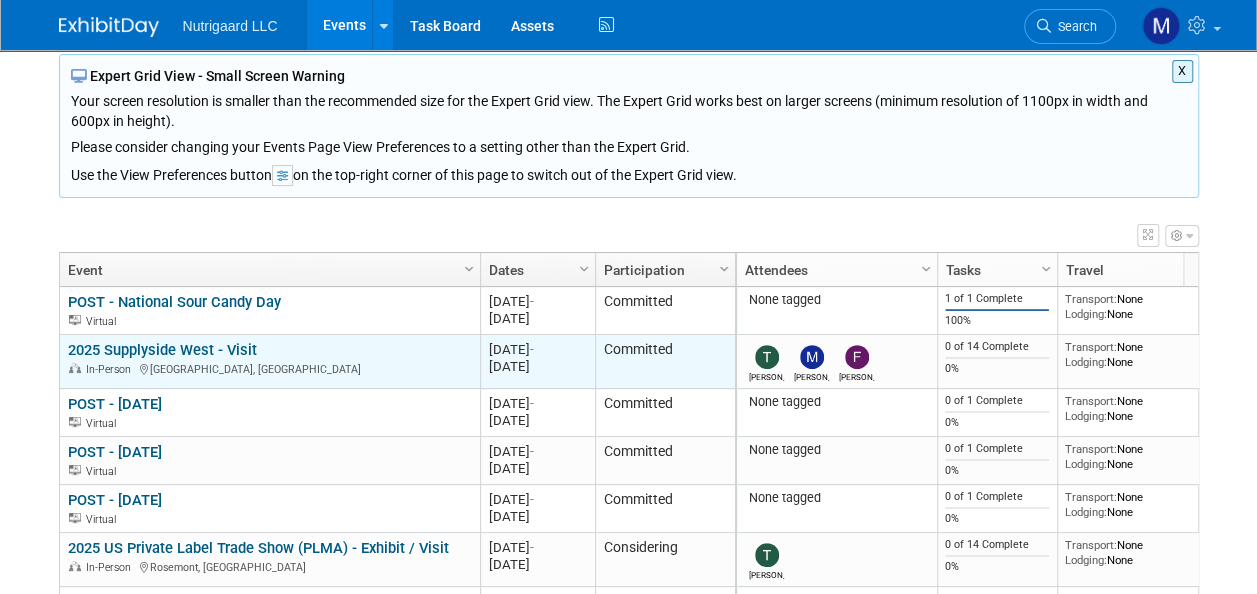 click on "2025 Supplyside West - Visit" at bounding box center (162, 350) 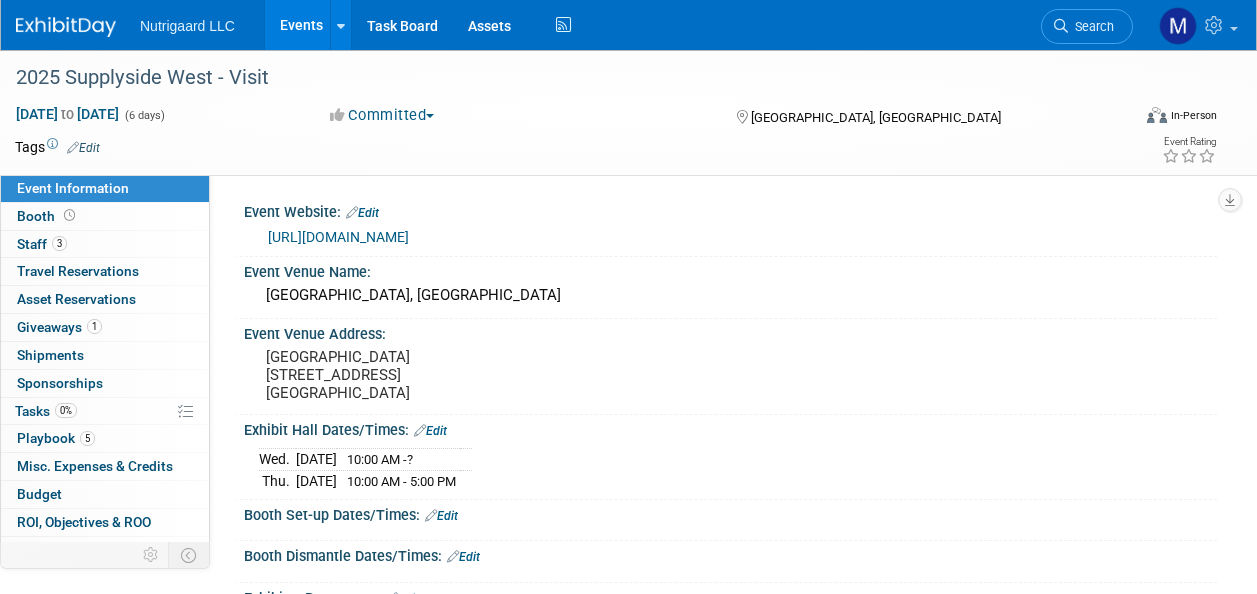 scroll, scrollTop: 0, scrollLeft: 0, axis: both 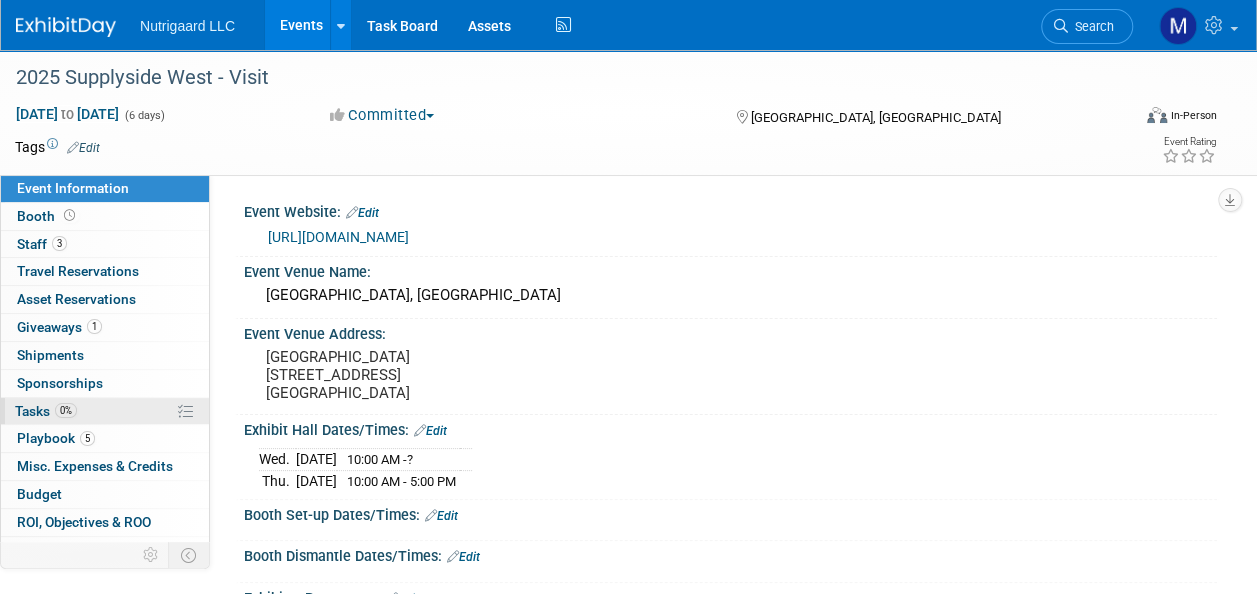 click on "0%
Tasks 0%" at bounding box center [105, 411] 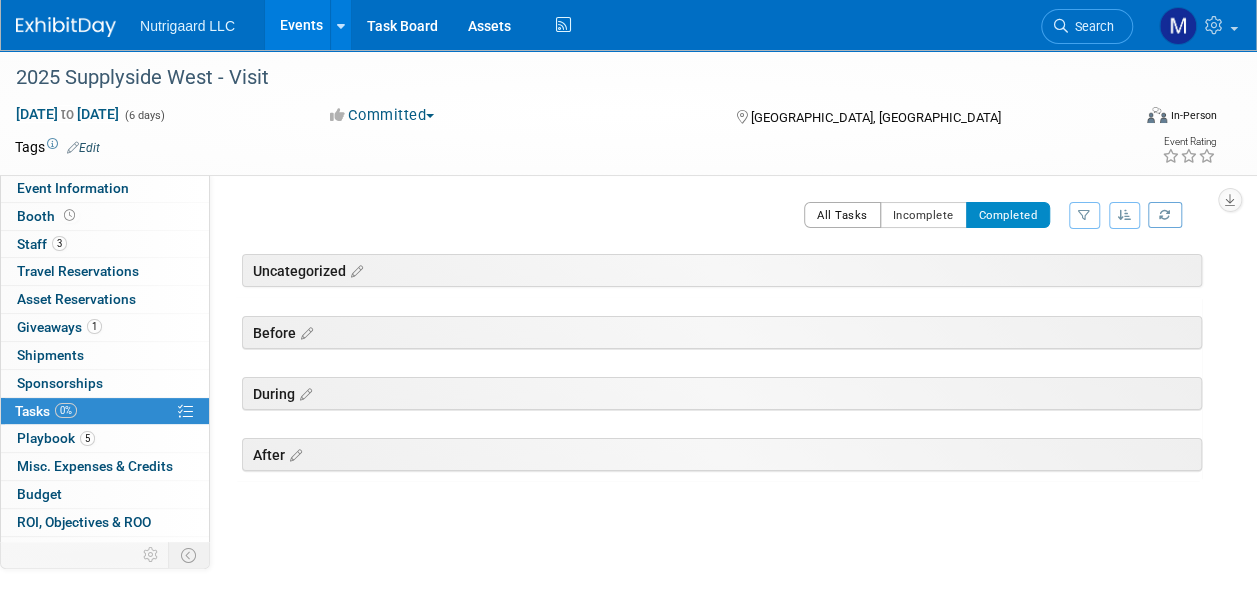 click on "All Tasks" at bounding box center (842, 215) 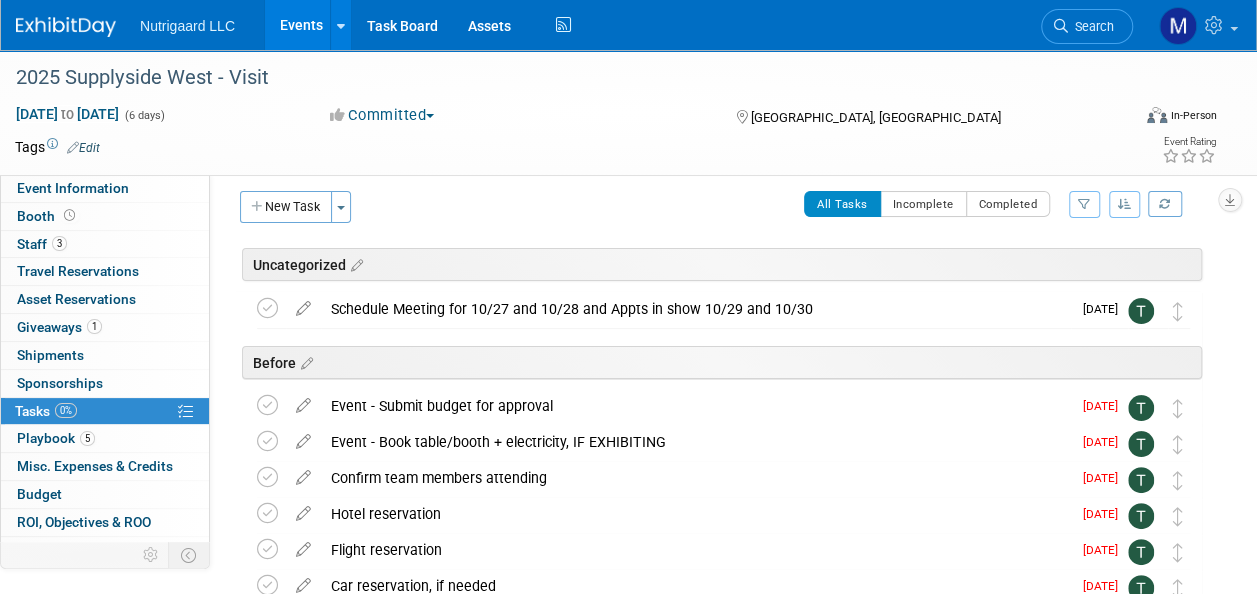 scroll, scrollTop: 0, scrollLeft: 0, axis: both 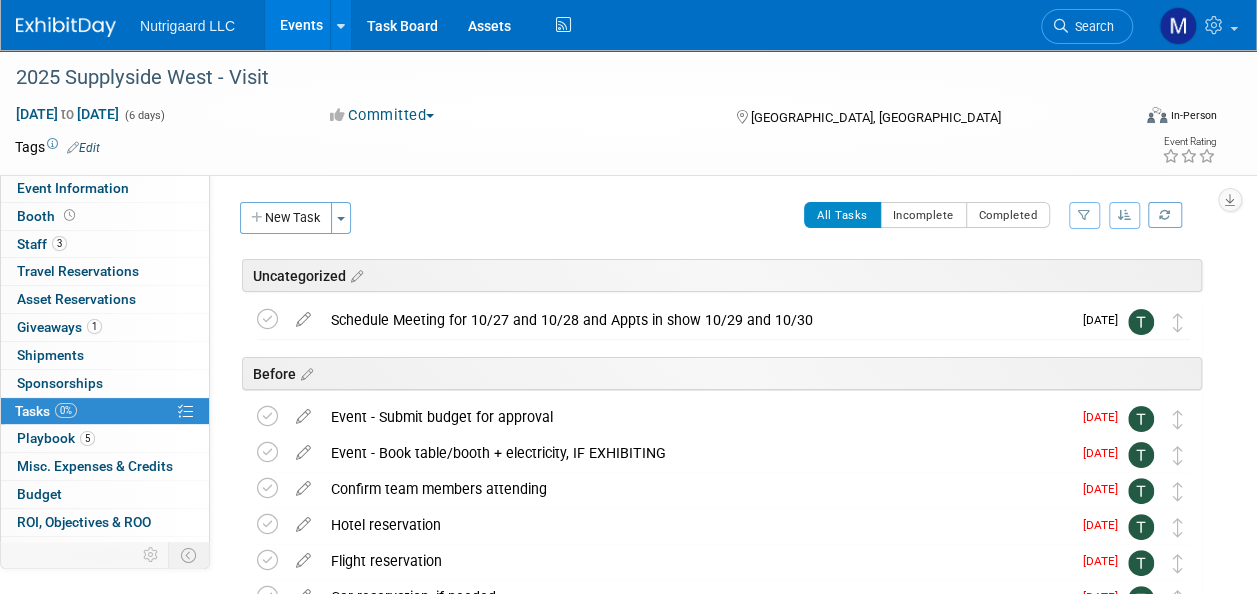click on "Events" at bounding box center (301, 25) 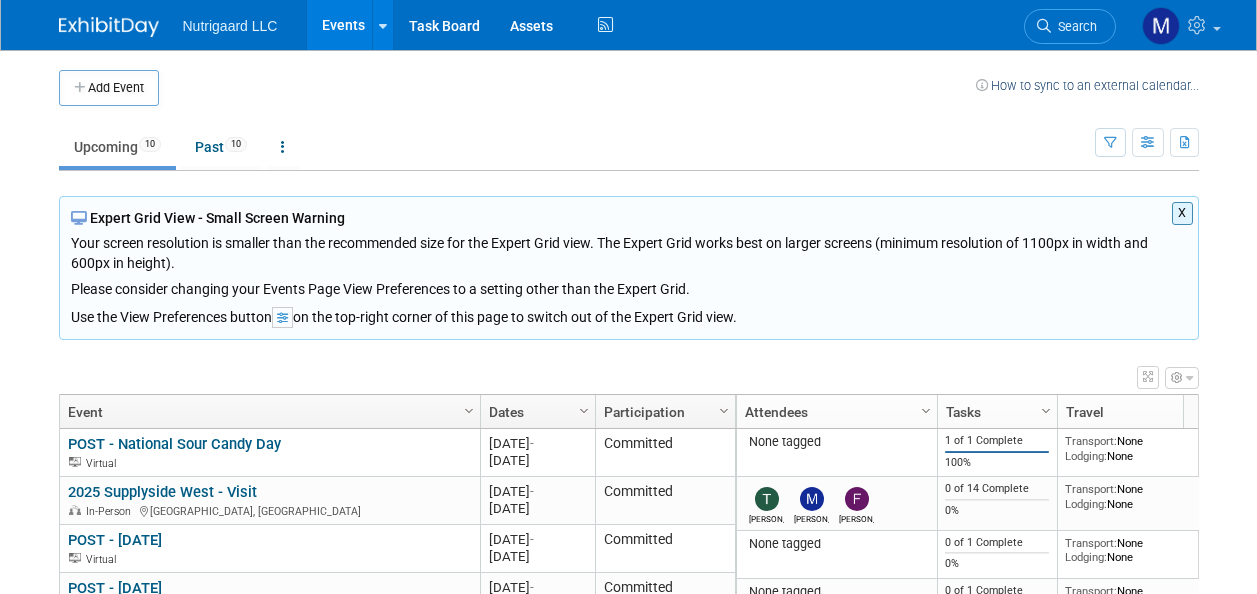 scroll, scrollTop: 0, scrollLeft: 0, axis: both 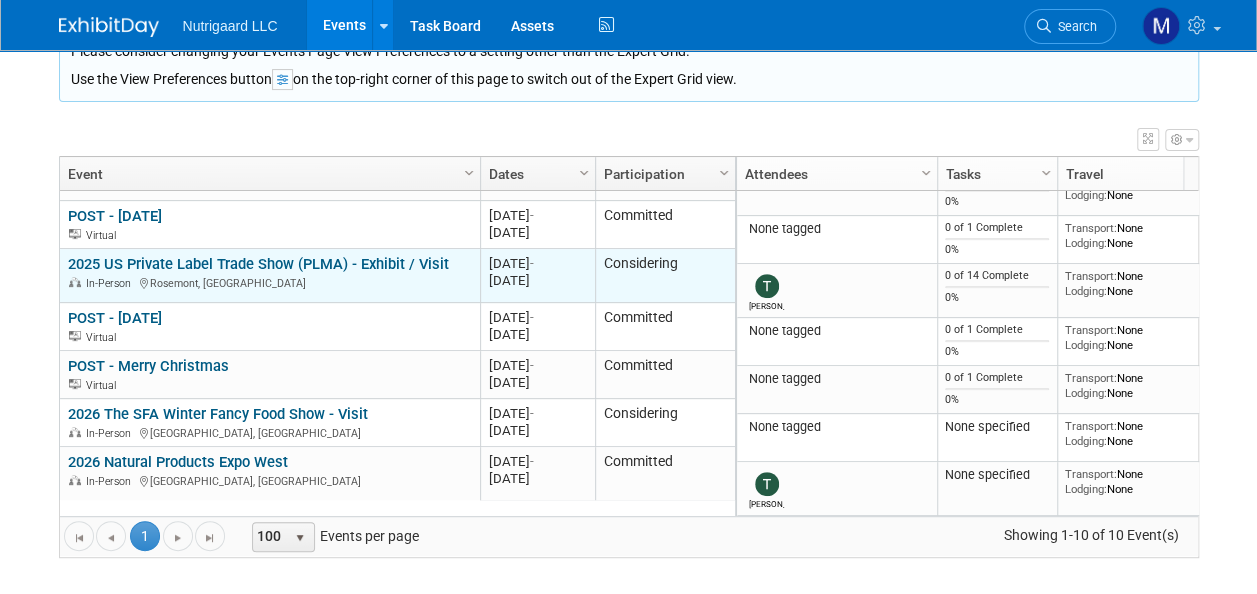 click on "2025 US Private Label Trade Show (PLMA) - Exhibit / Visit" at bounding box center (258, 264) 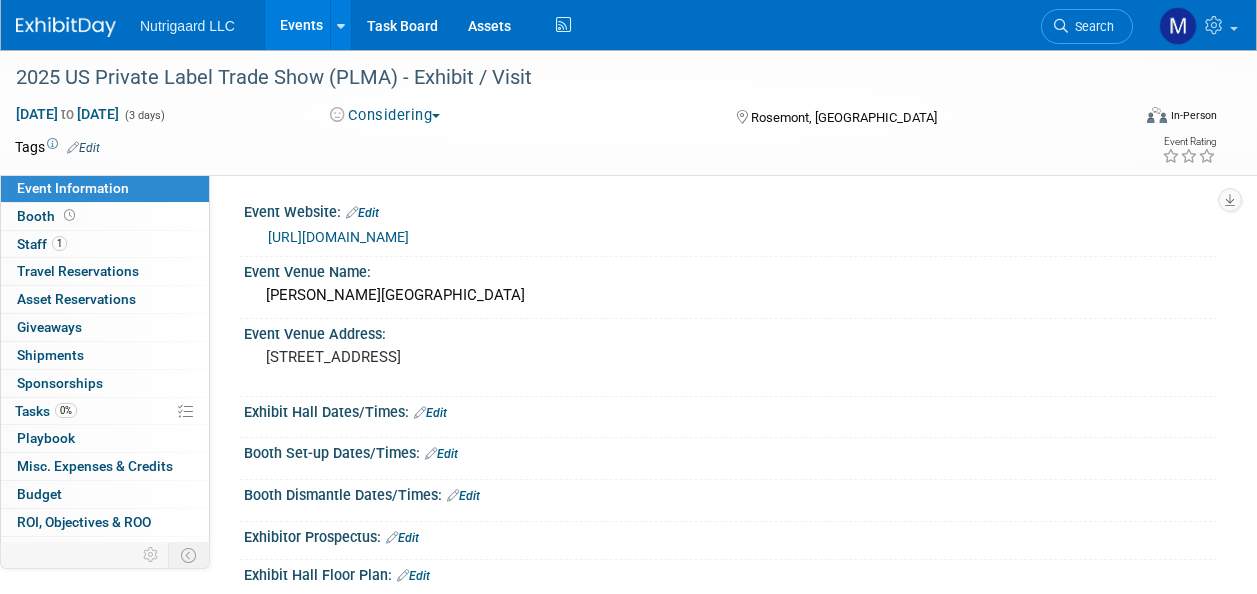 scroll, scrollTop: 0, scrollLeft: 0, axis: both 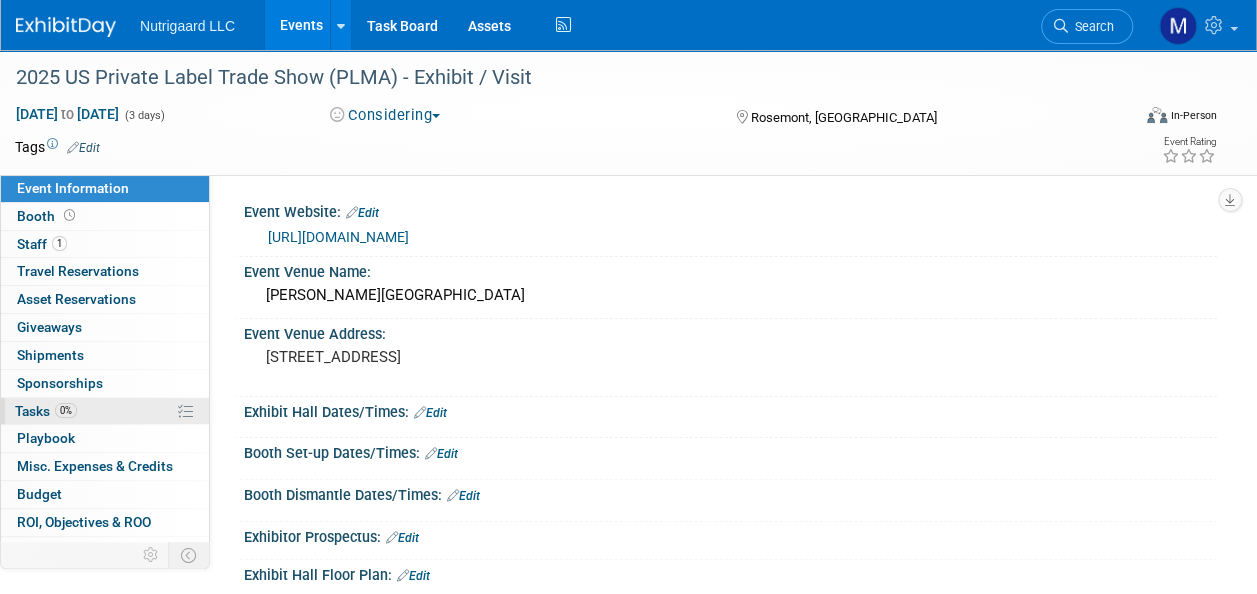 click on "Tasks 0%" at bounding box center [46, 411] 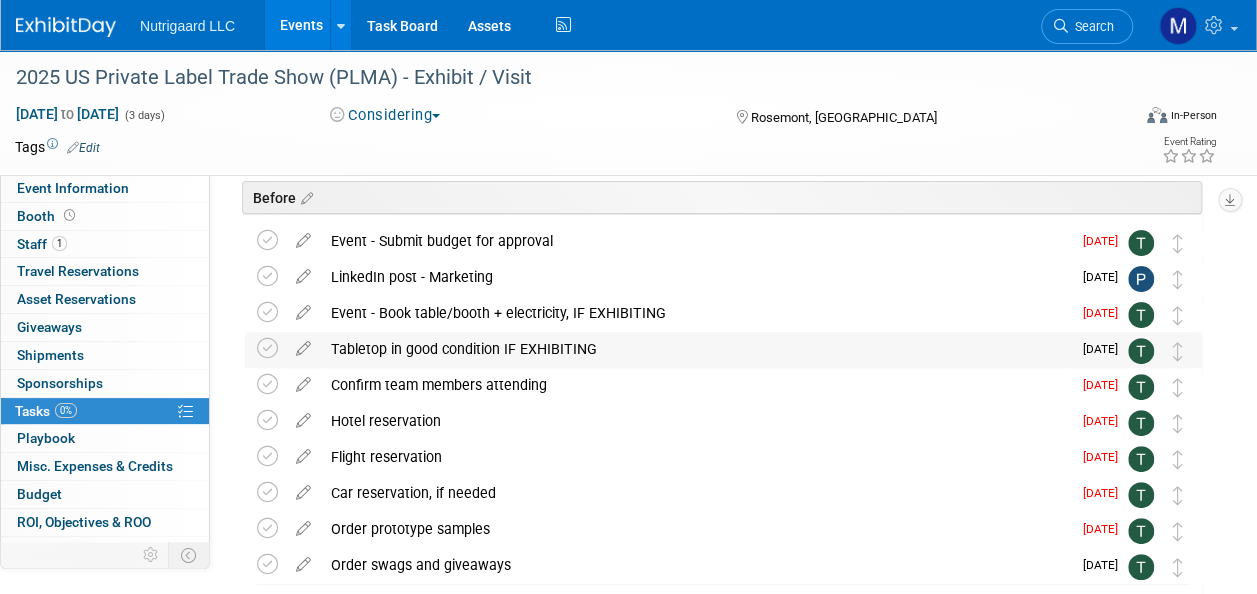 scroll, scrollTop: 130, scrollLeft: 0, axis: vertical 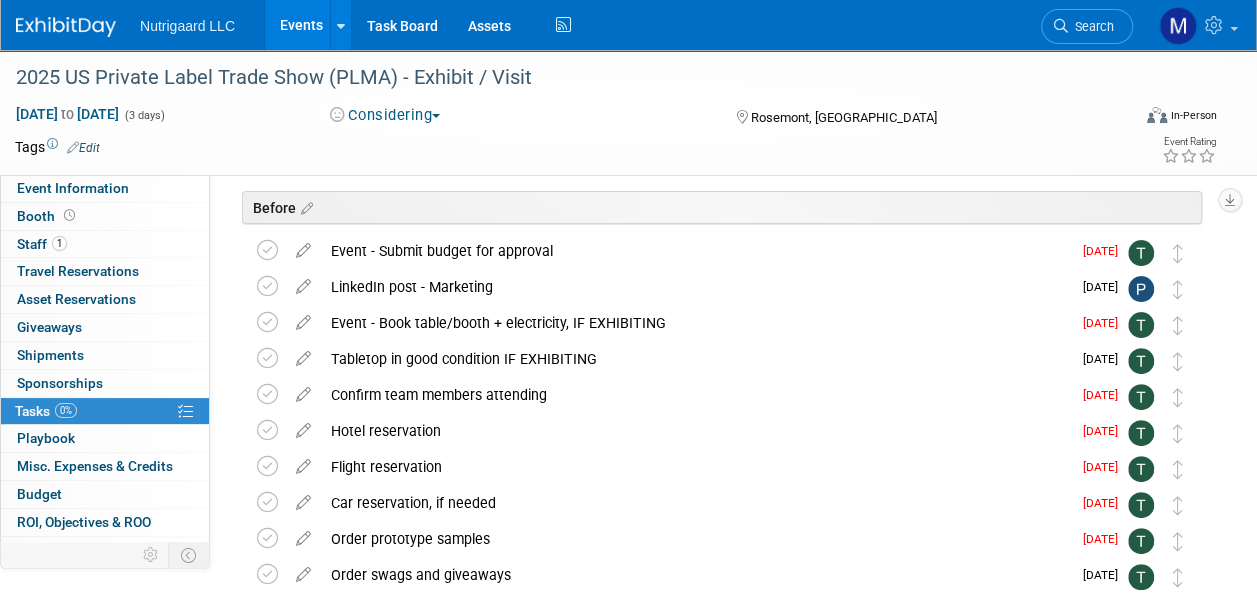 click on "Events" at bounding box center (301, 25) 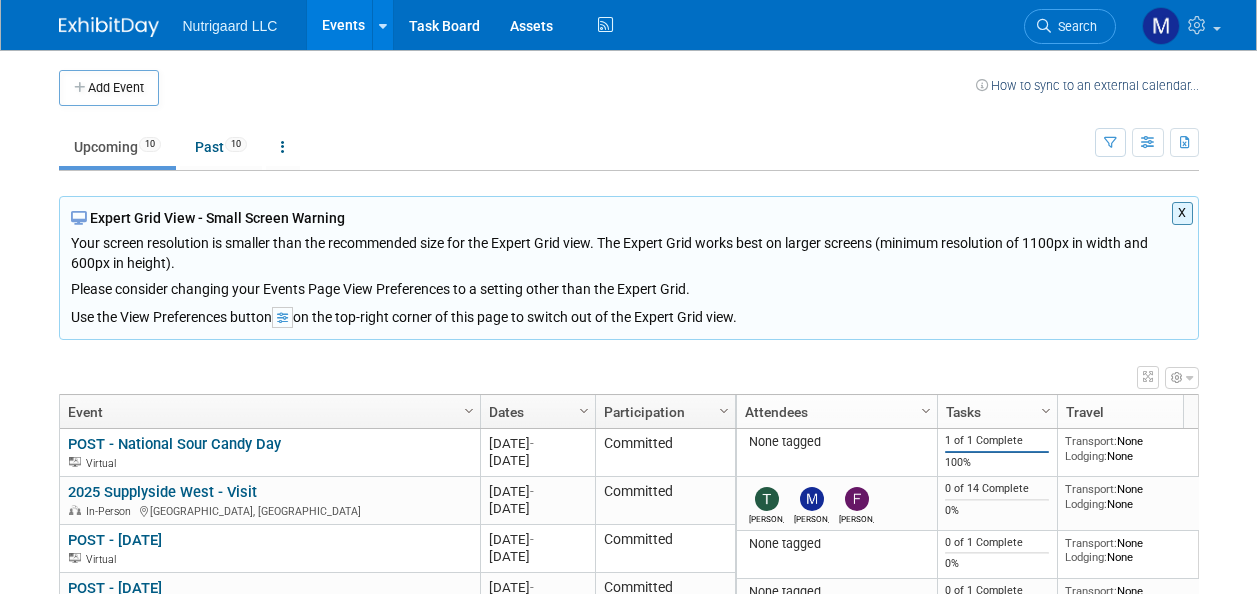scroll, scrollTop: 0, scrollLeft: 0, axis: both 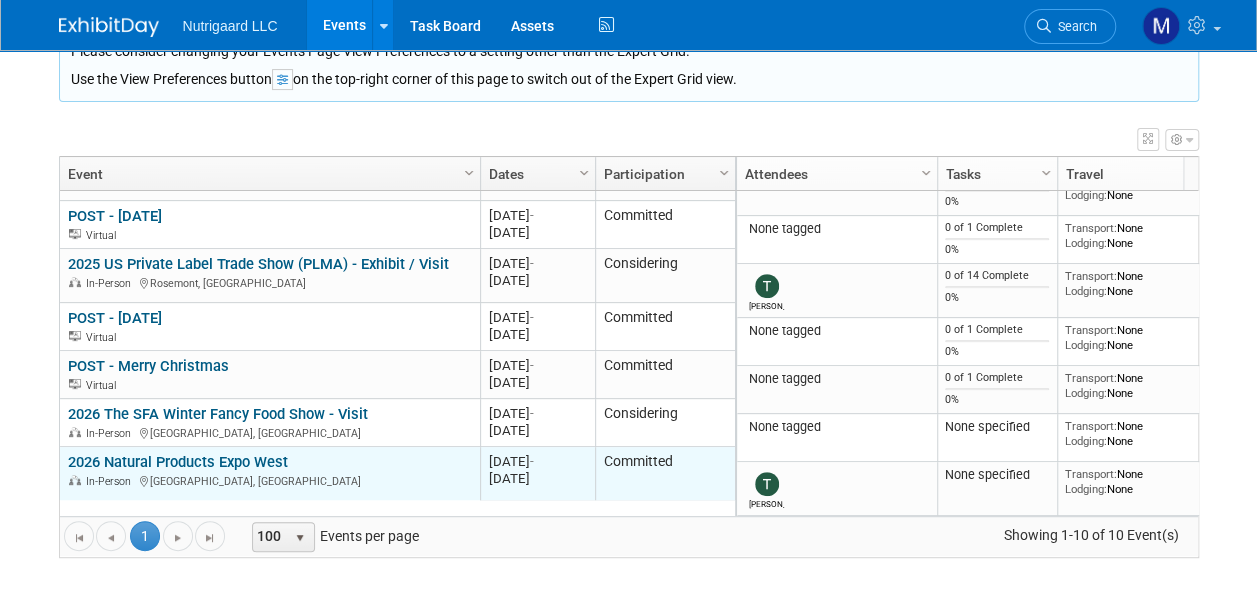 click on "In-Person
Anaheim, CA" at bounding box center [269, 480] 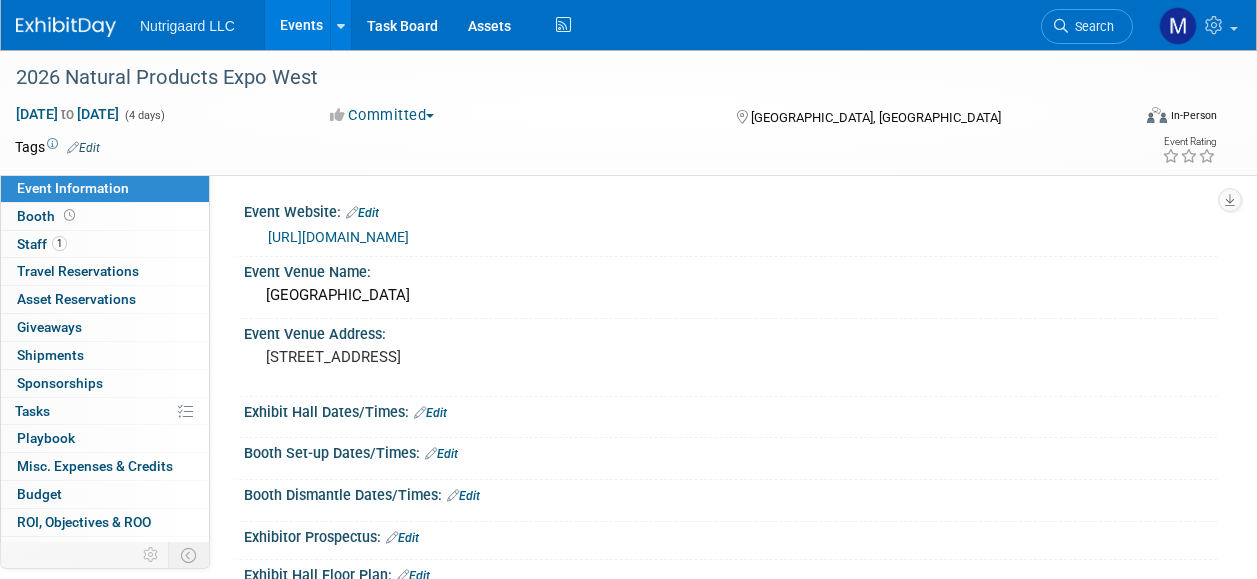 scroll, scrollTop: 0, scrollLeft: 0, axis: both 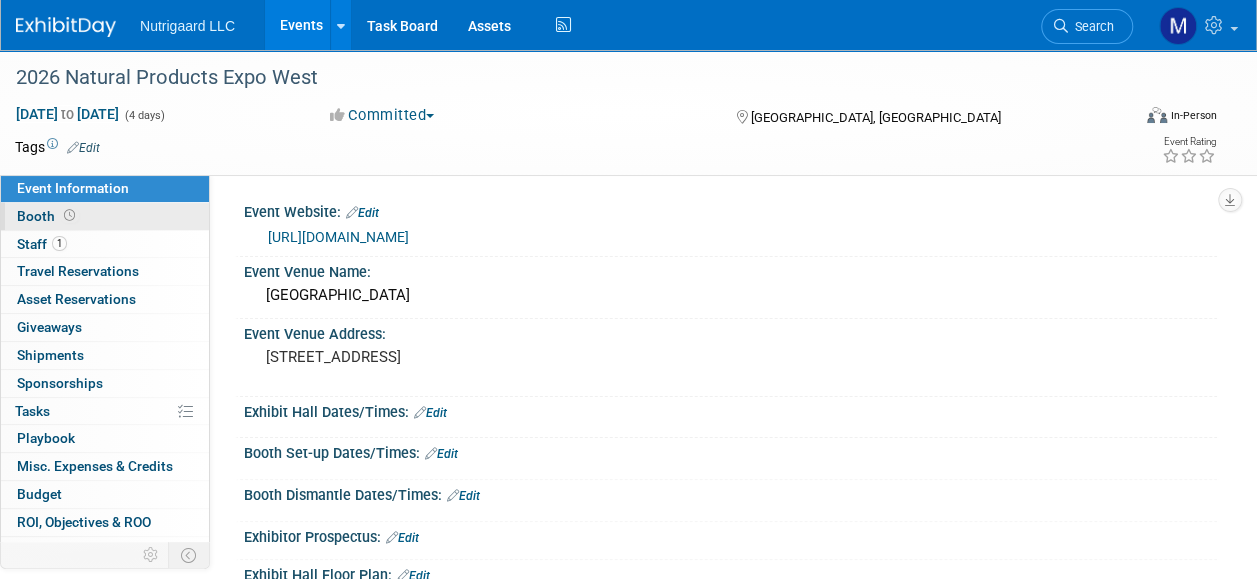click on "Booth" at bounding box center [48, 216] 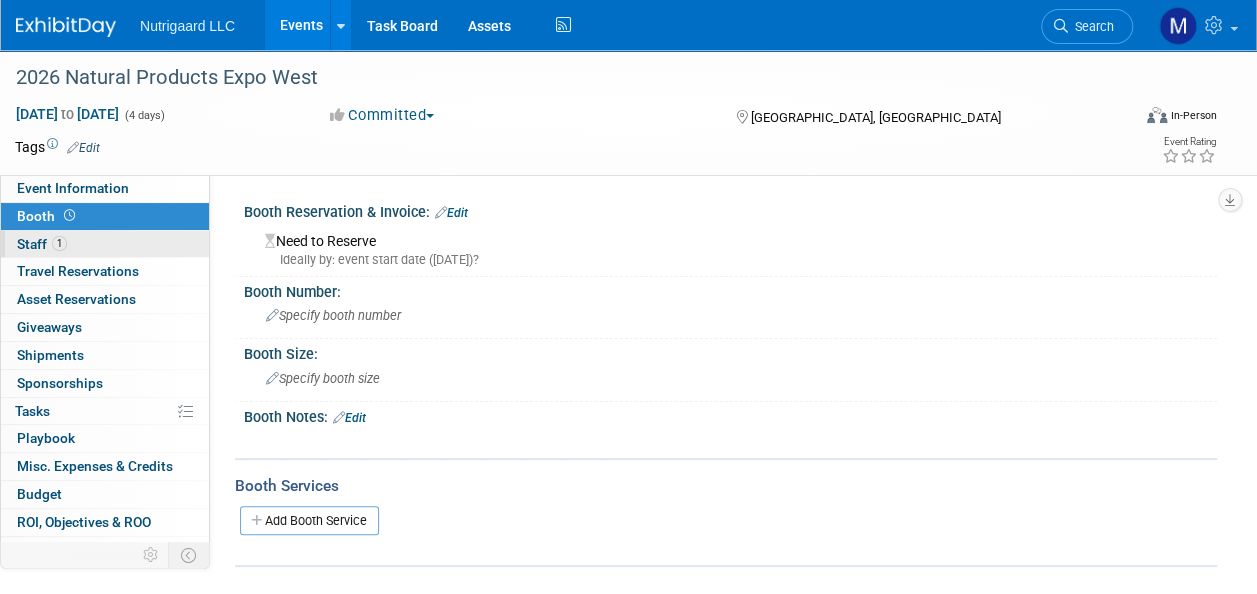 click on "Staff 1" at bounding box center (42, 244) 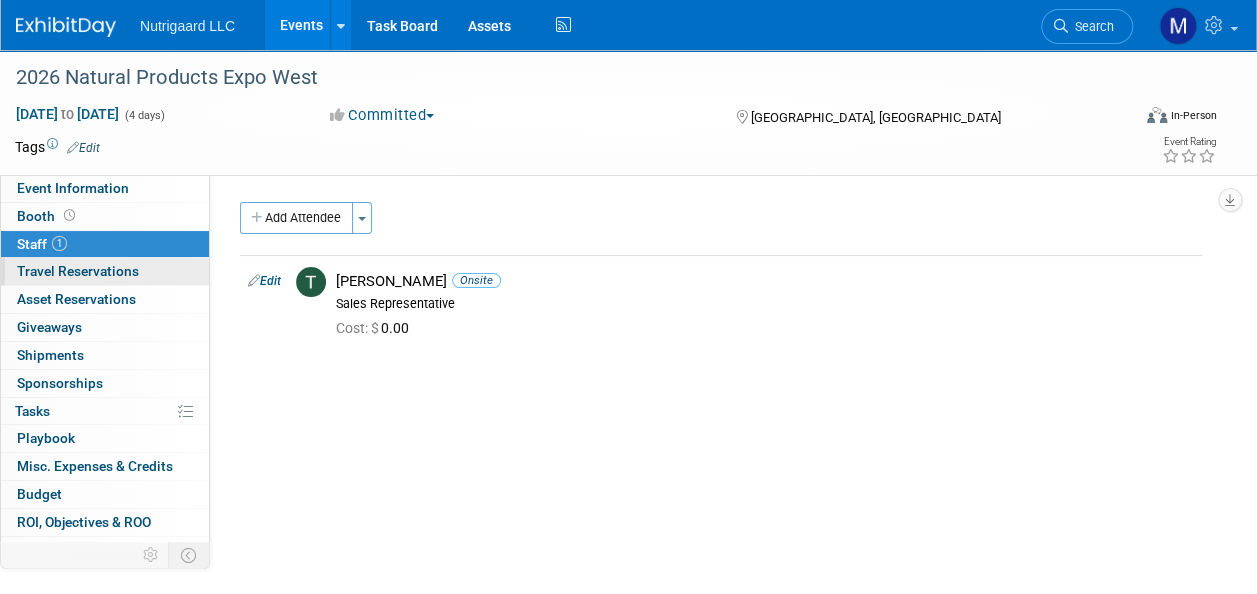 click on "Travel Reservations 0" at bounding box center (78, 271) 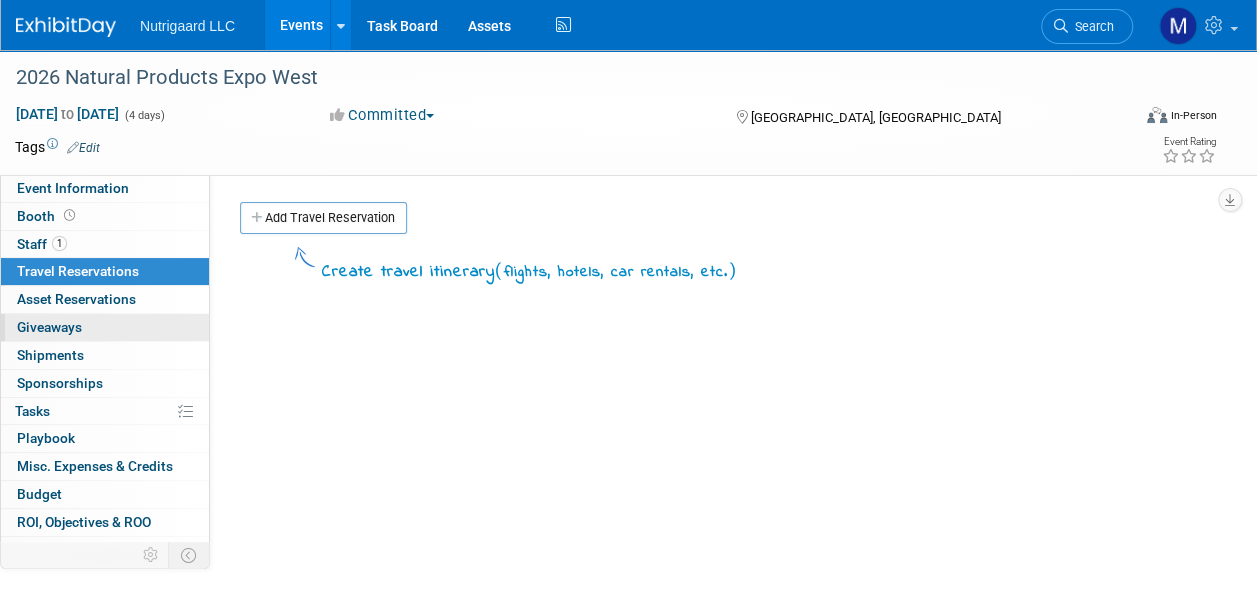 click on "Giveaways 0" at bounding box center [49, 327] 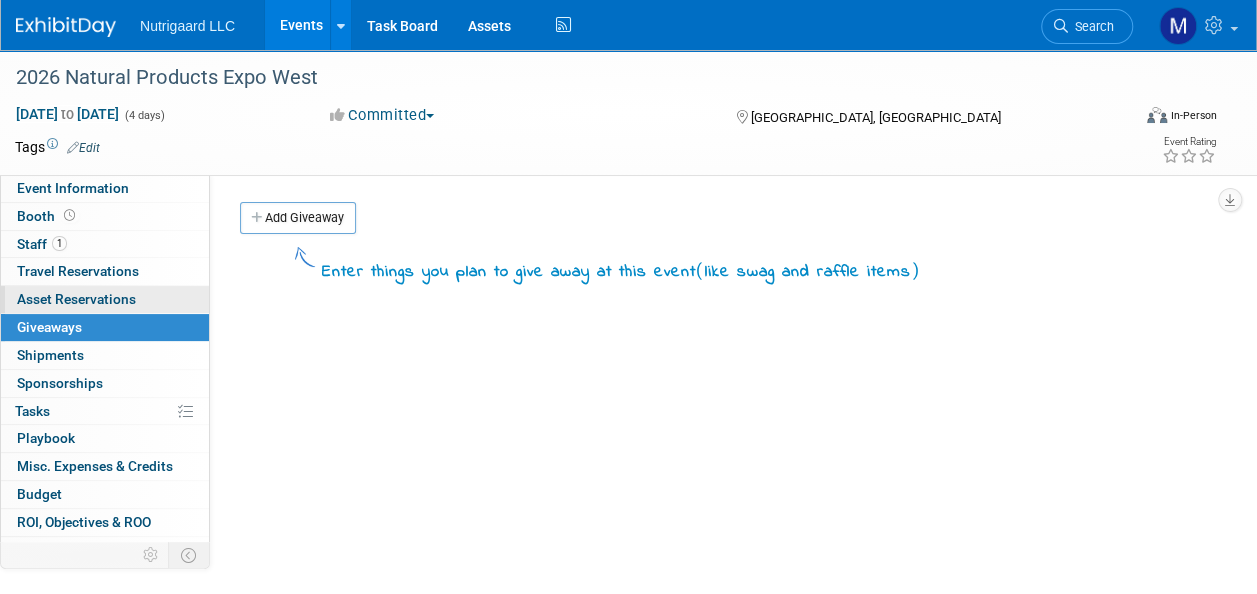 click on "Asset Reservations 0" at bounding box center [76, 299] 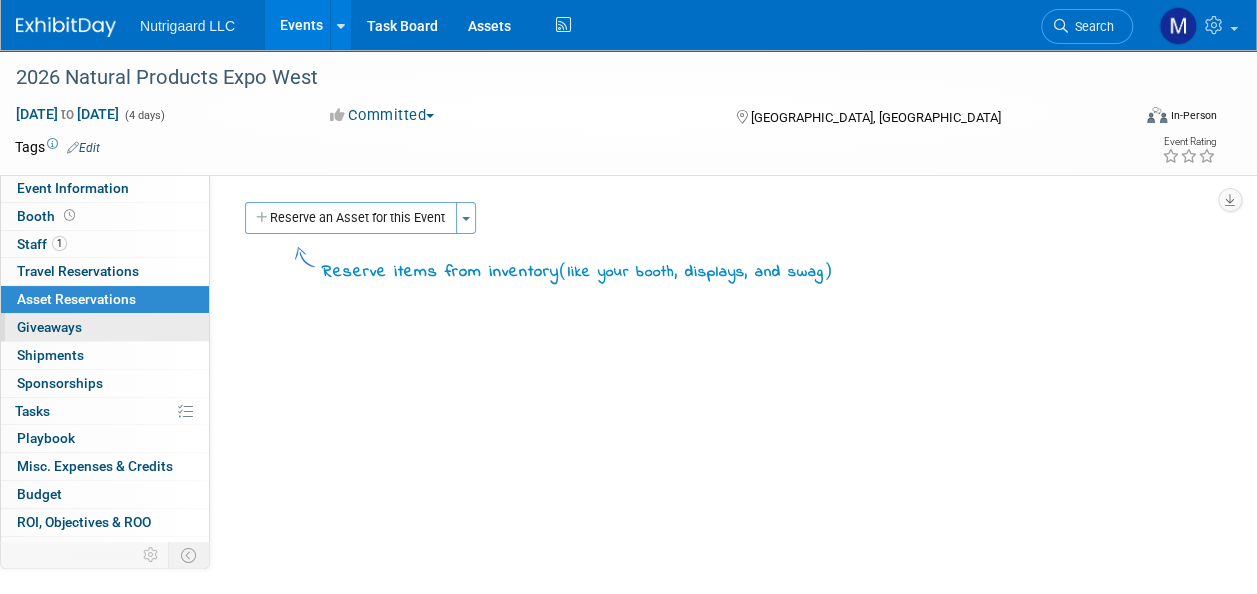 click on "Giveaways 0" at bounding box center [49, 327] 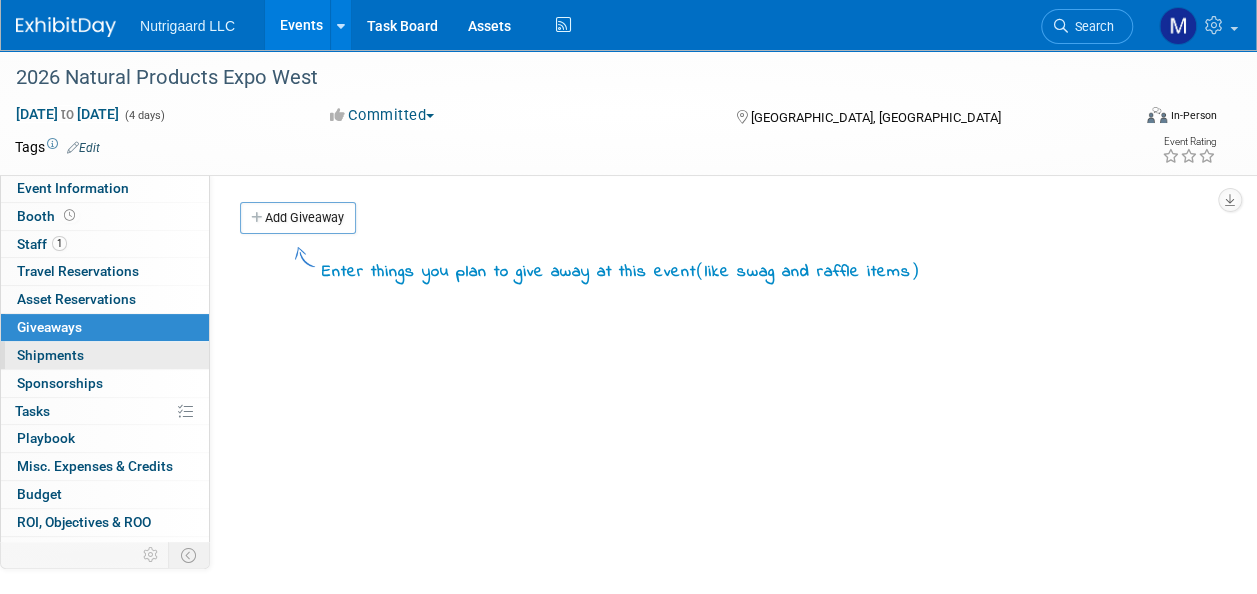 click on "Shipments 0" at bounding box center [50, 355] 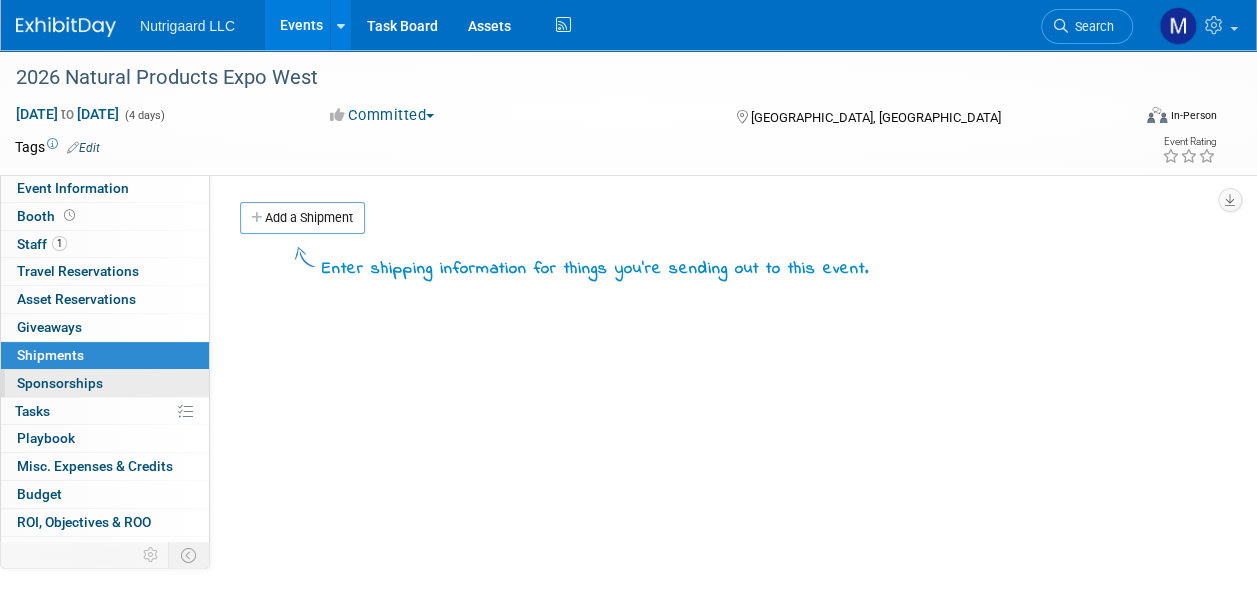 click on "Sponsorships 0" at bounding box center (60, 383) 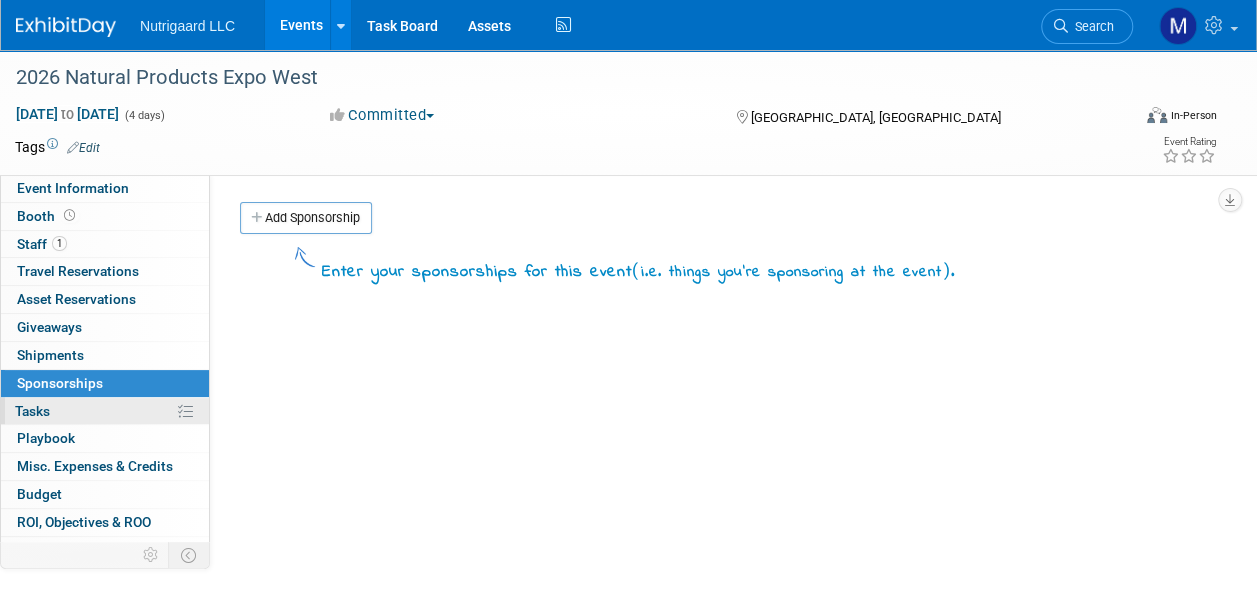click on "0%
Tasks 0%" at bounding box center (105, 411) 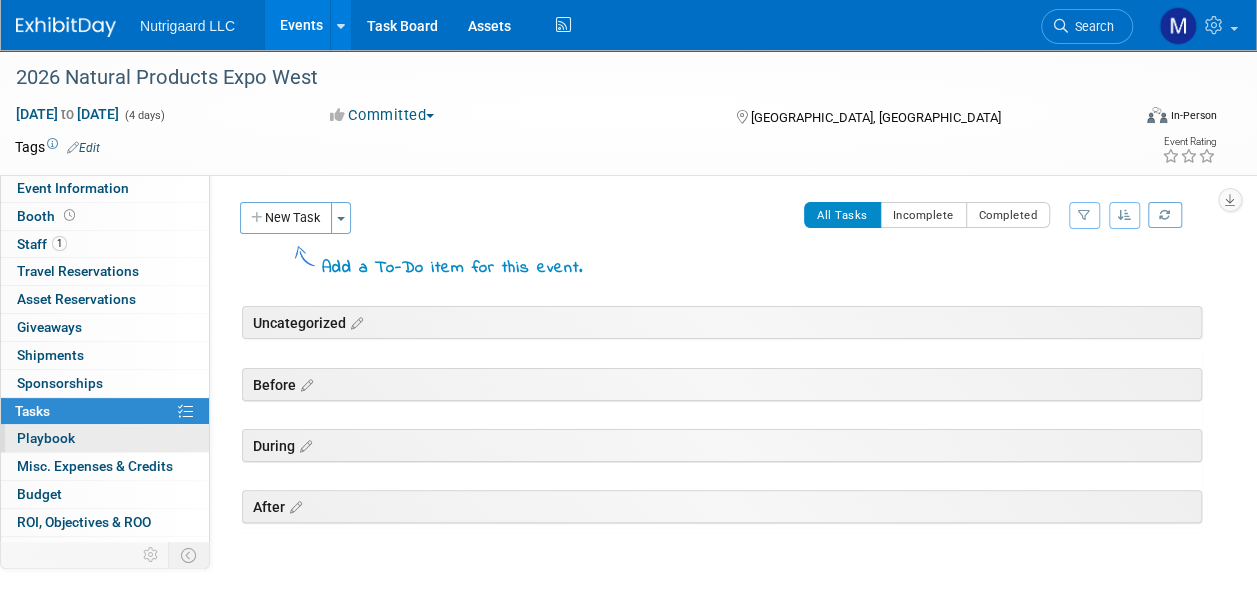 click on "0
Playbook 0" at bounding box center [105, 438] 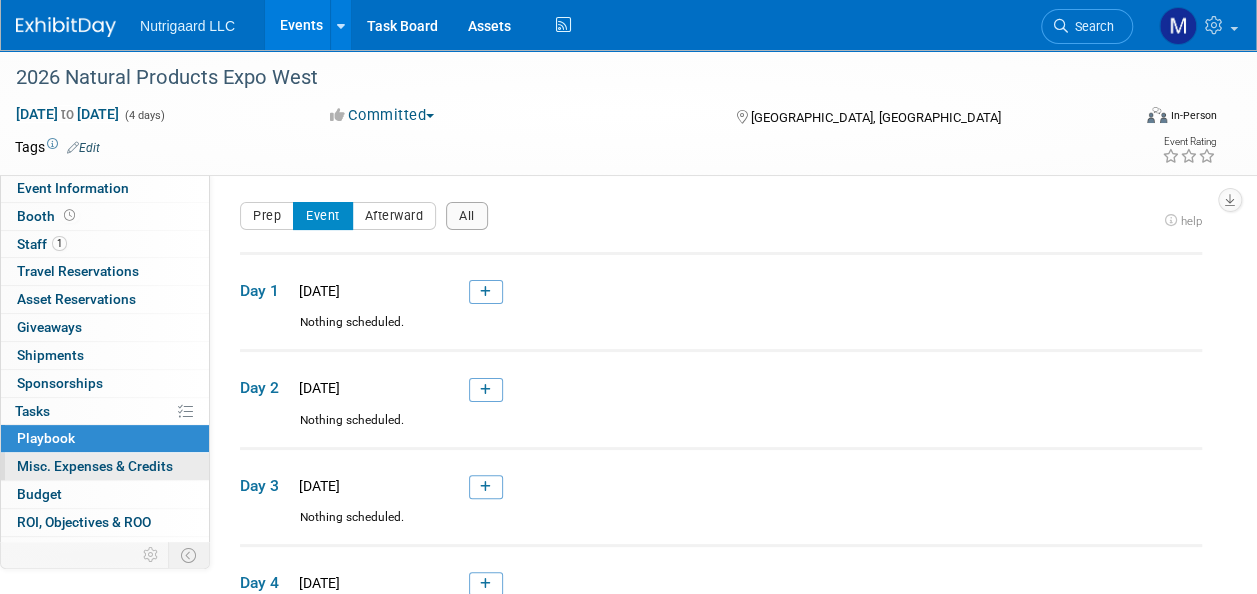 click on "Misc. Expenses & Credits 0" at bounding box center [95, 466] 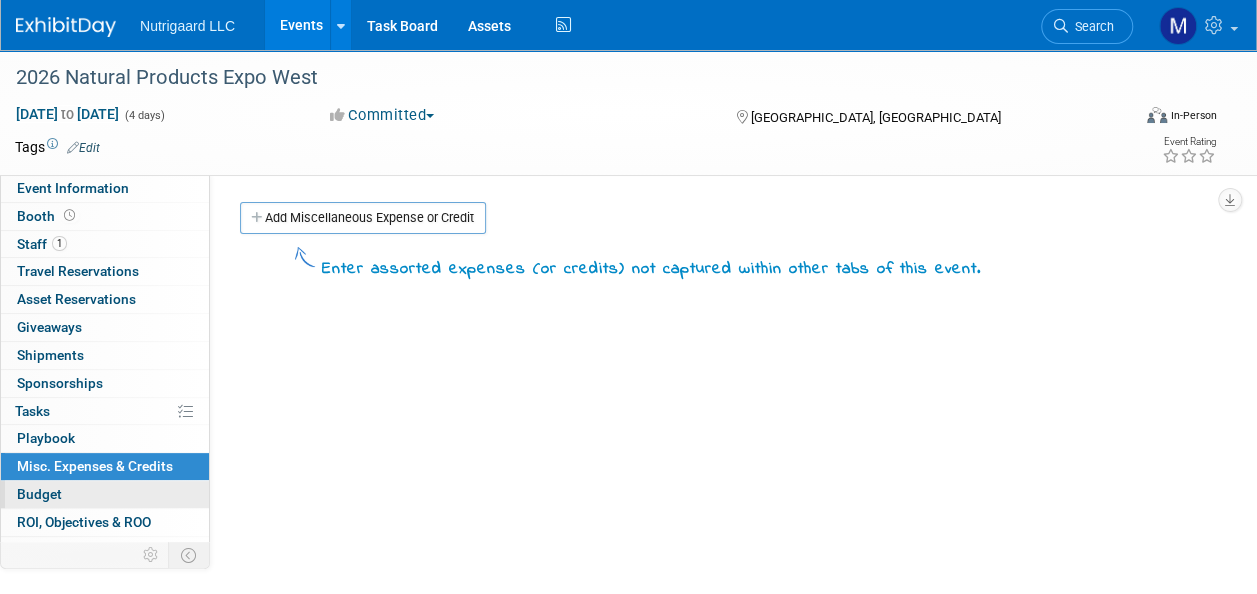 click on "Budget" at bounding box center [105, 494] 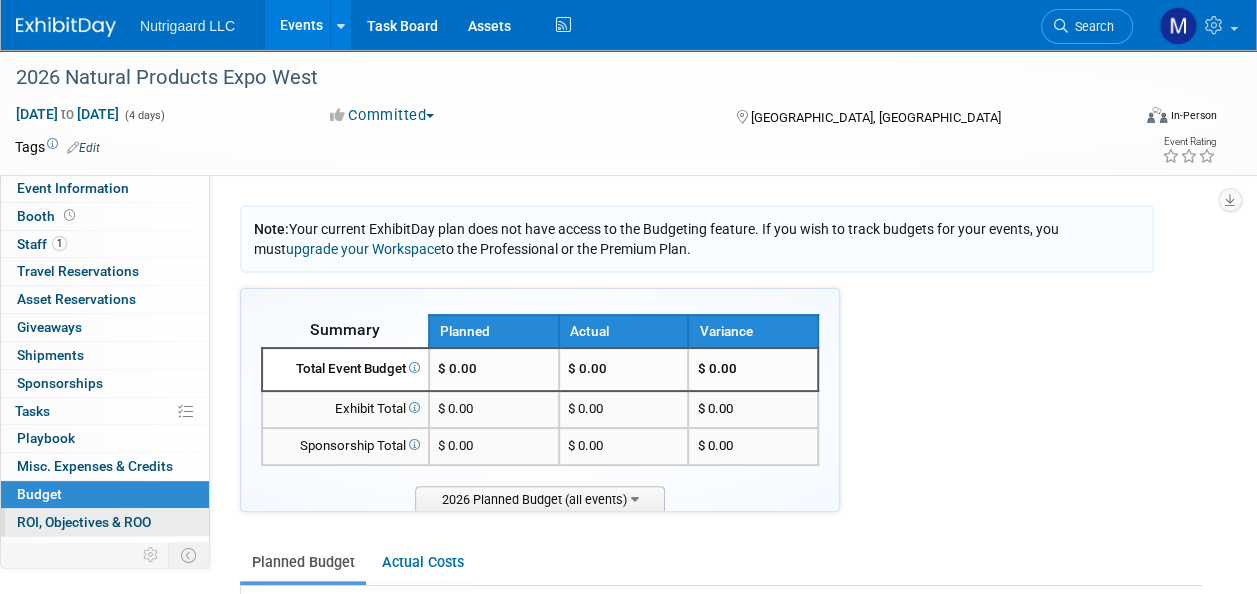 click on "ROI, Objectives & ROO 0" at bounding box center (84, 522) 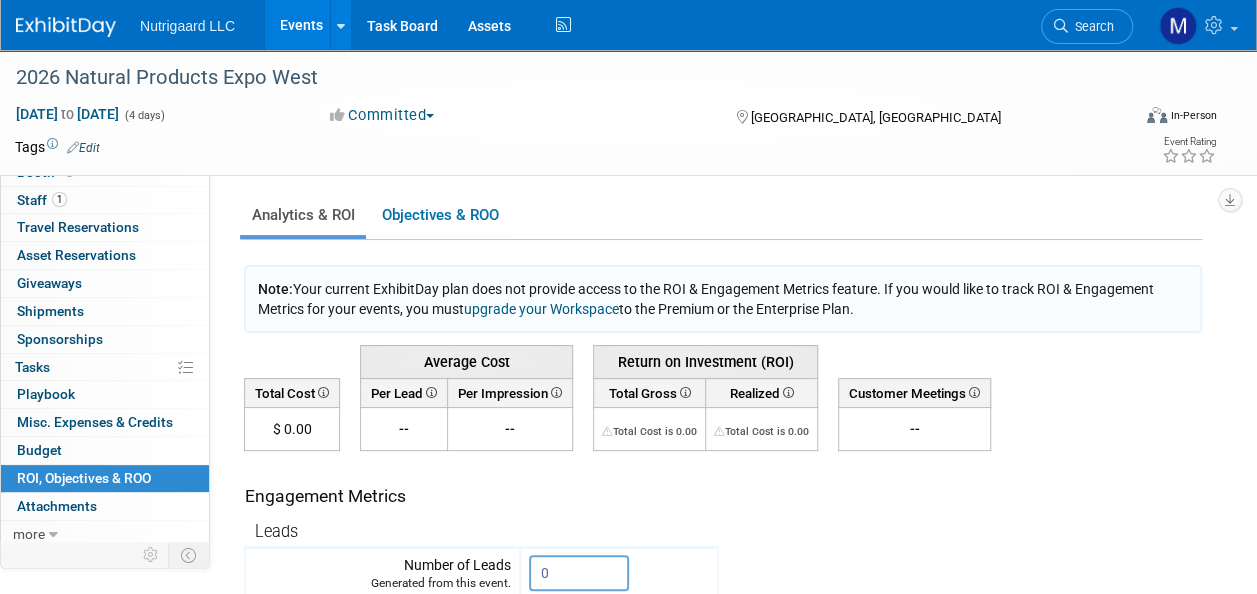 scroll, scrollTop: 45, scrollLeft: 0, axis: vertical 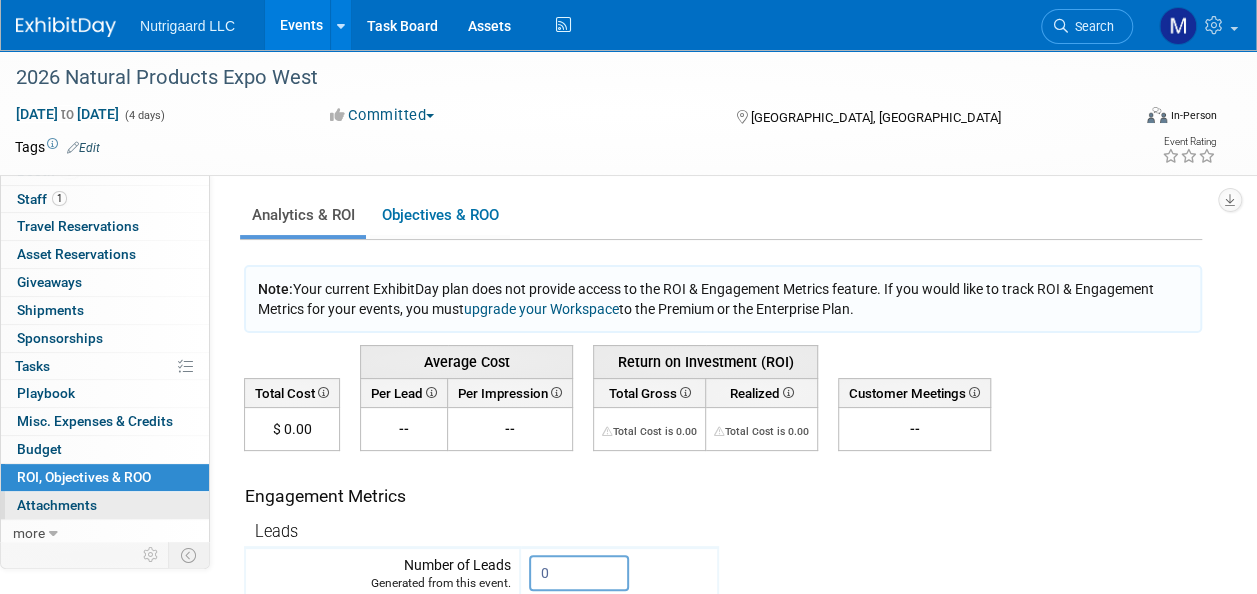 click on "Attachments 0" at bounding box center (57, 505) 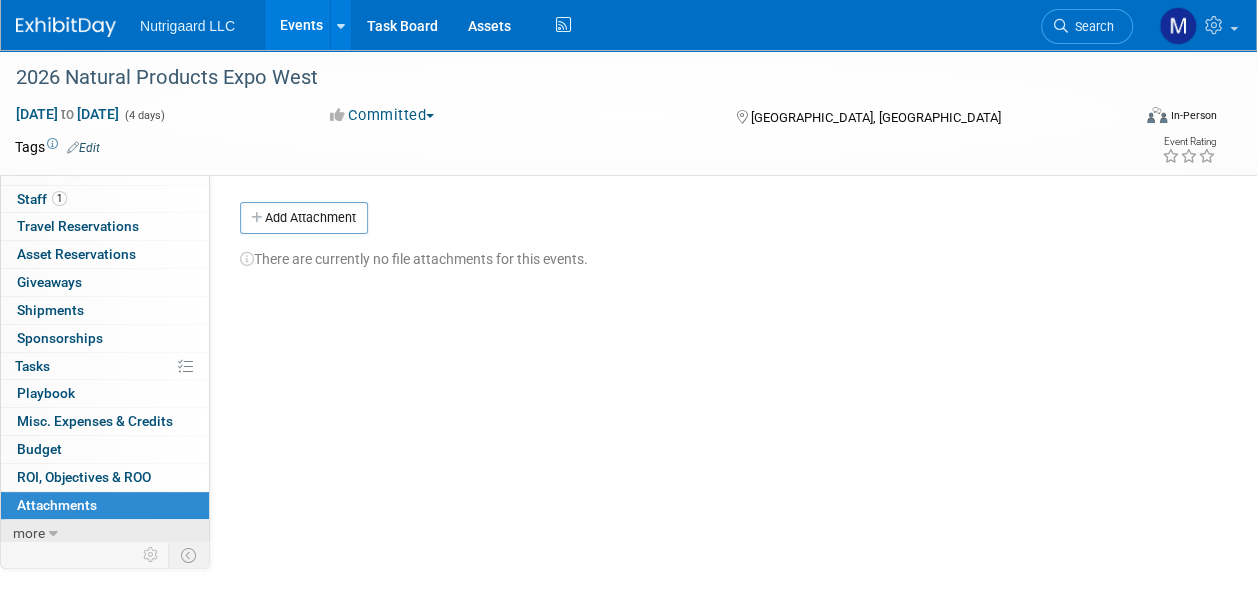 click at bounding box center (53, 534) 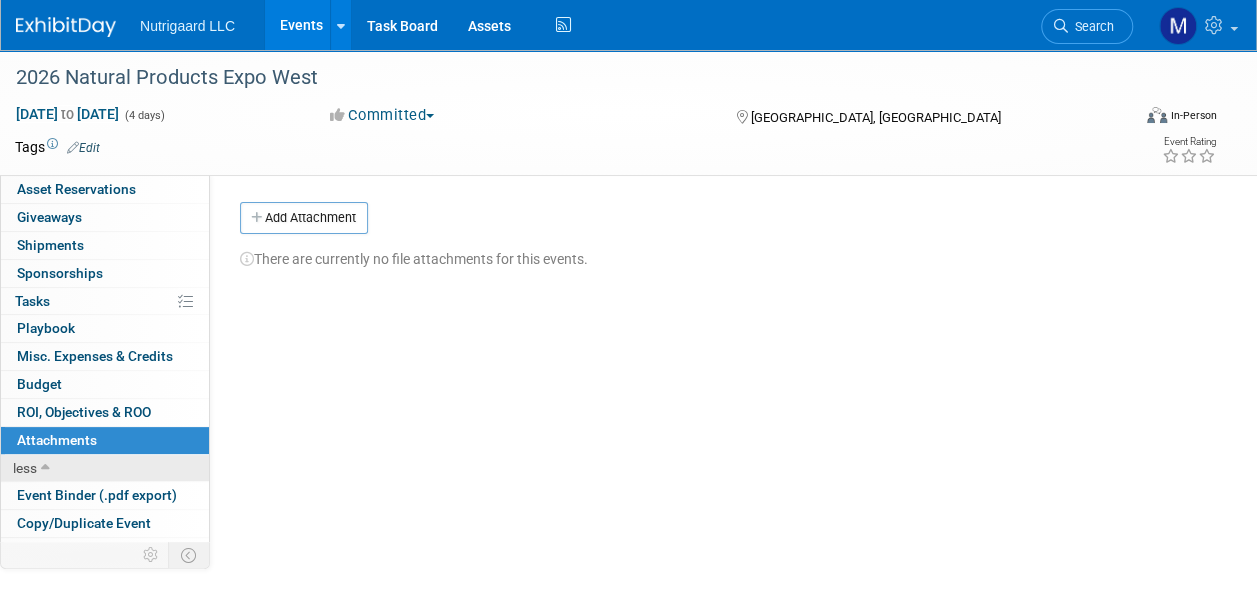 scroll, scrollTop: 182, scrollLeft: 0, axis: vertical 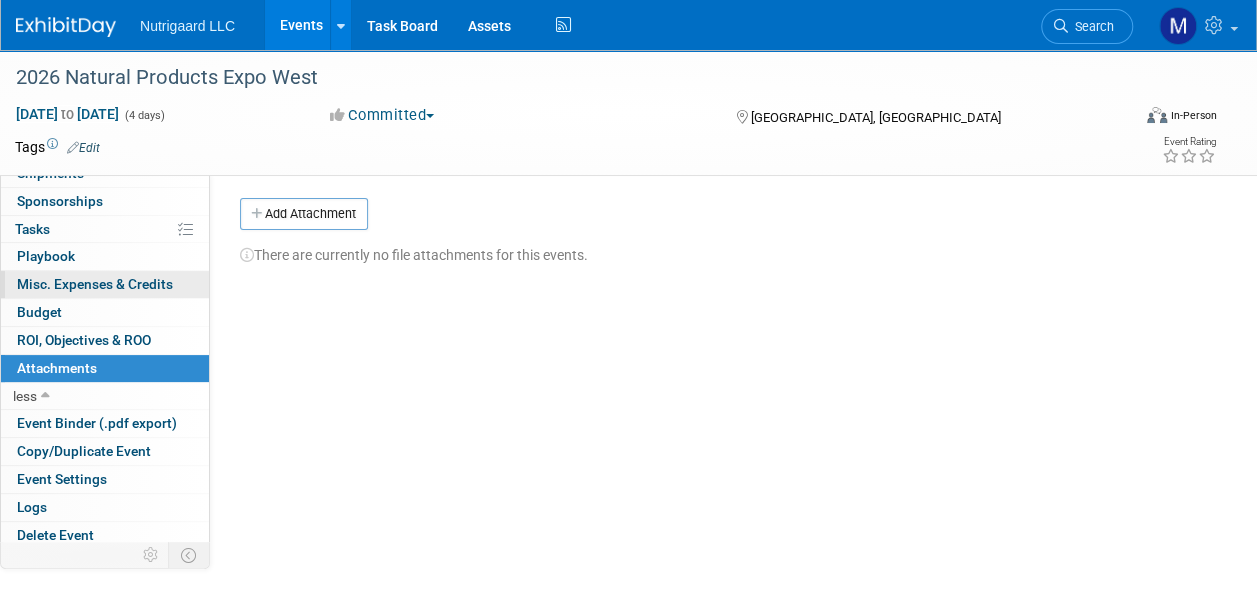 click on "Misc. Expenses & Credits 0" at bounding box center (95, 284) 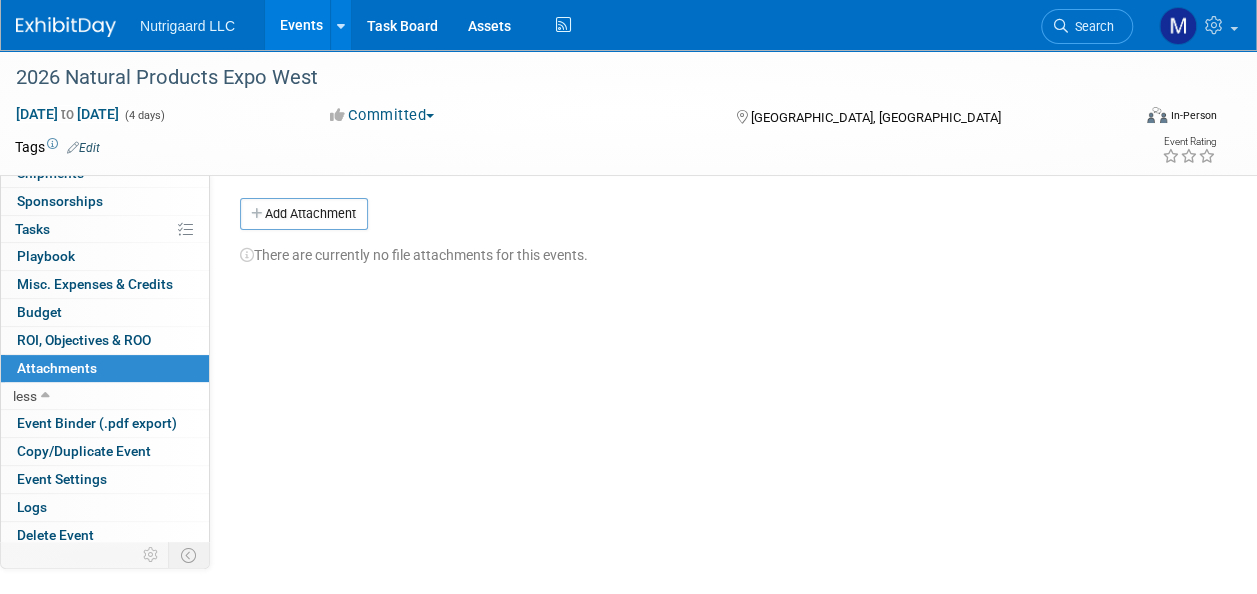 scroll, scrollTop: 0, scrollLeft: 0, axis: both 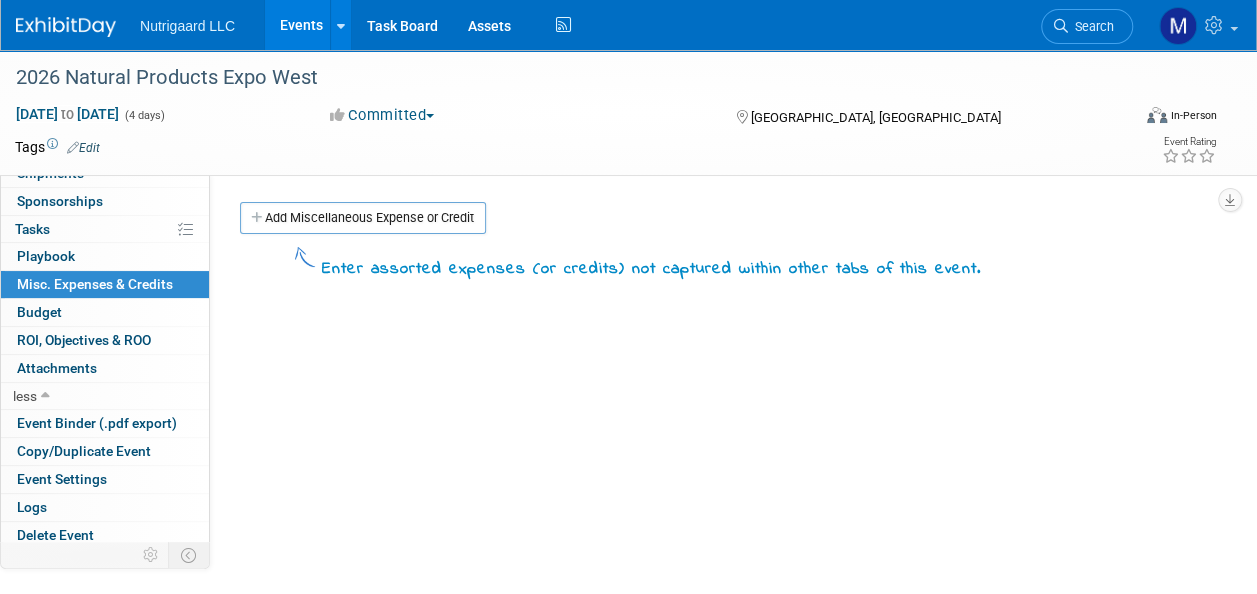 click on "Playbook 0" at bounding box center [46, 256] 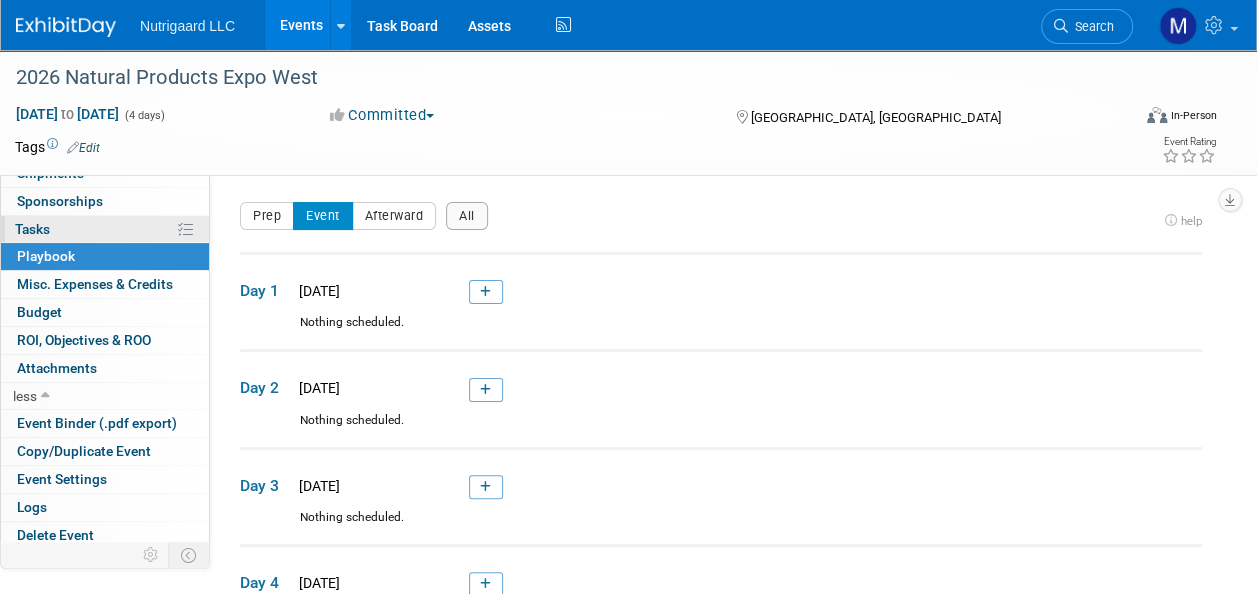 click on "0%
Tasks 0%" at bounding box center [105, 229] 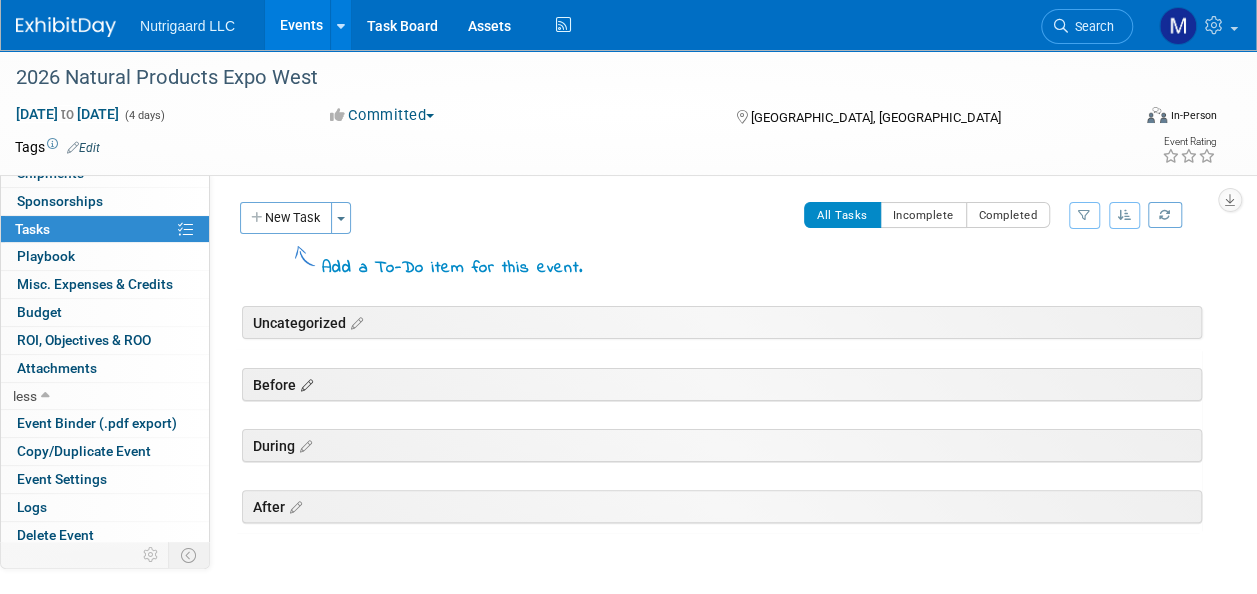 click at bounding box center [304, 386] 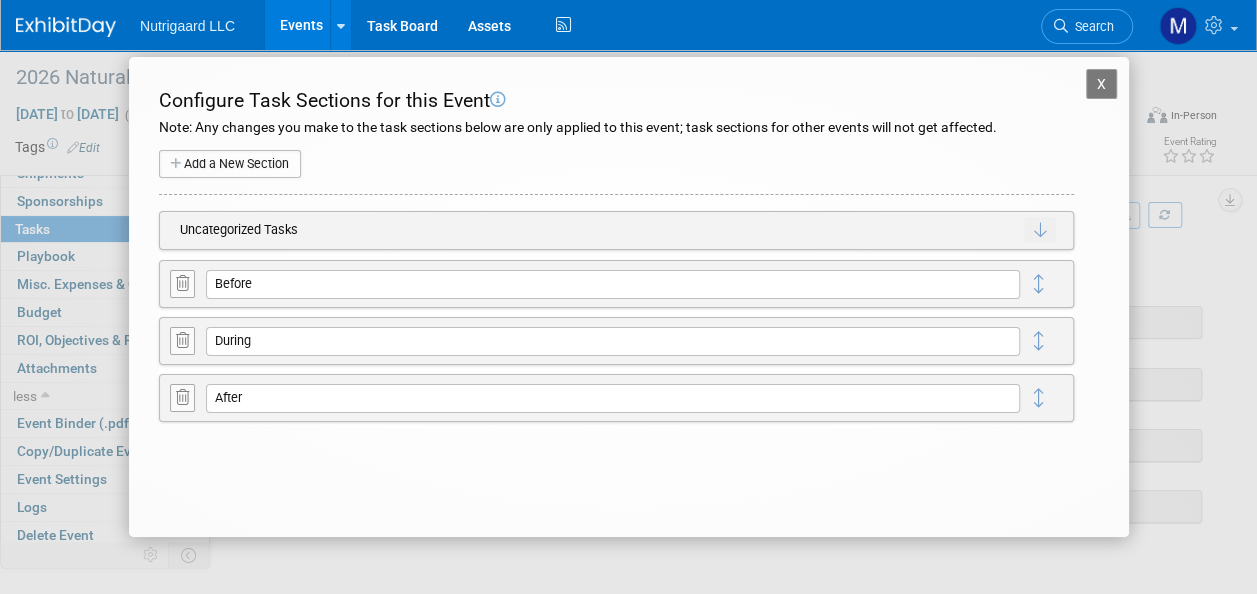 click on "X" at bounding box center [1102, 84] 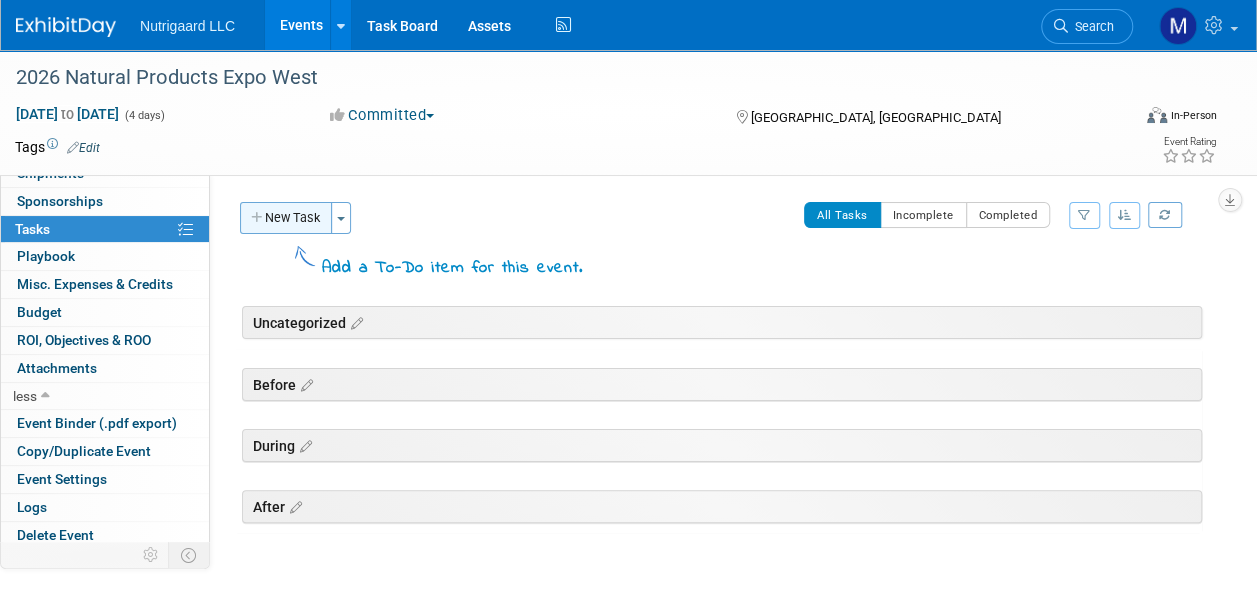 click on "New Task" at bounding box center [286, 218] 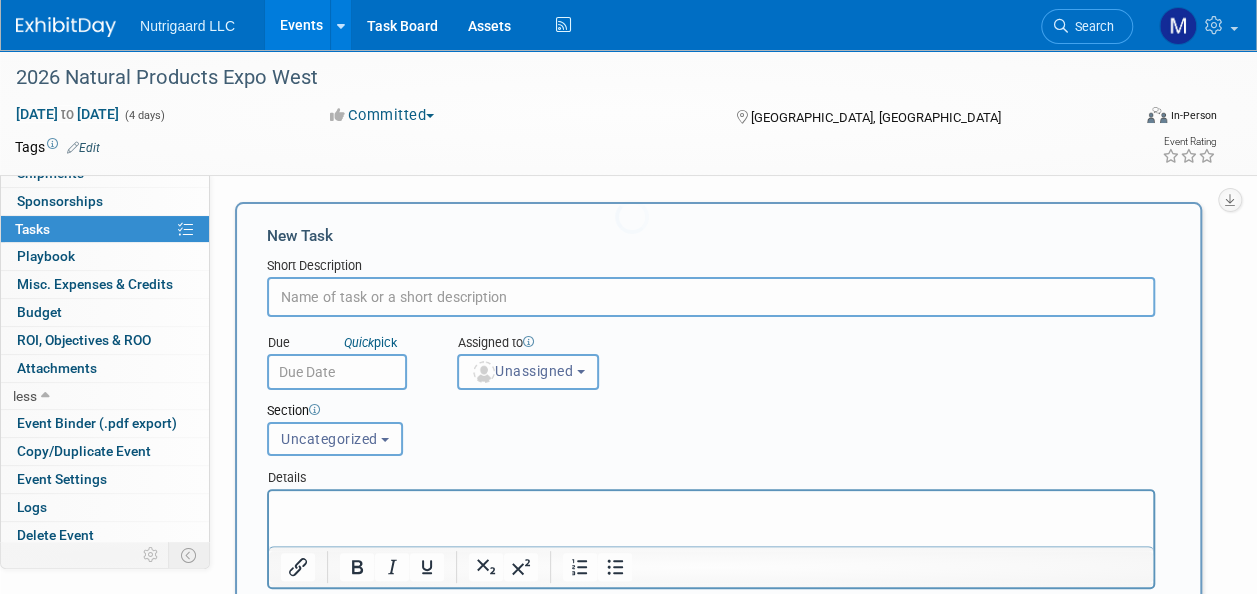 scroll, scrollTop: 0, scrollLeft: 0, axis: both 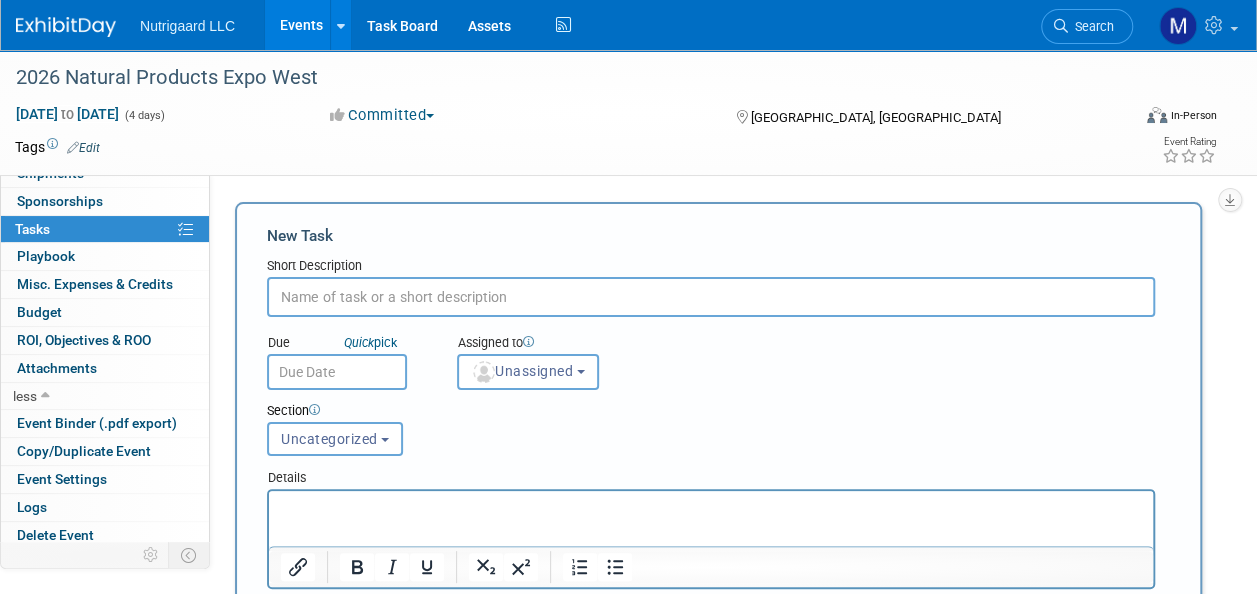 click at bounding box center (711, 297) 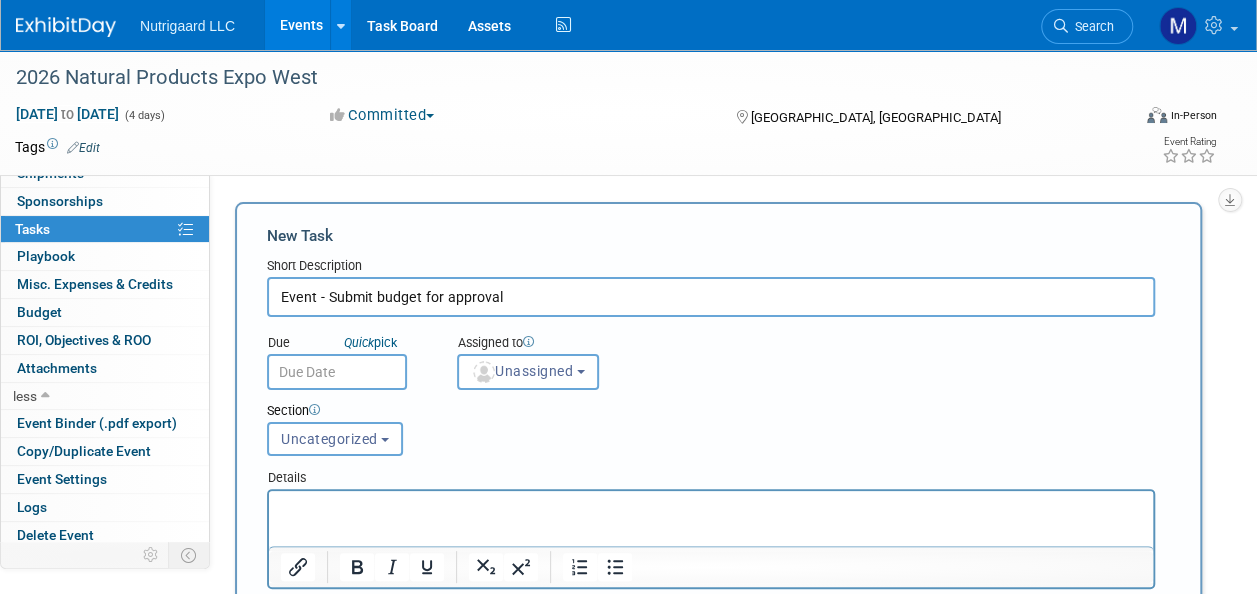 type on "Event - Submit budget for approval" 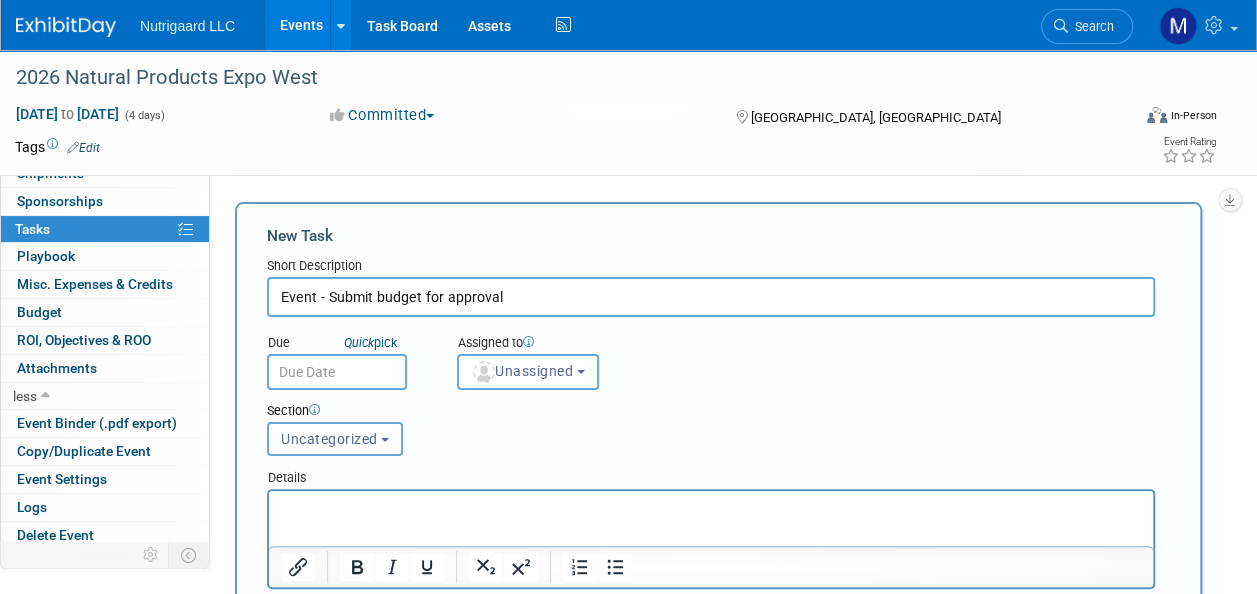 click at bounding box center [711, 509] 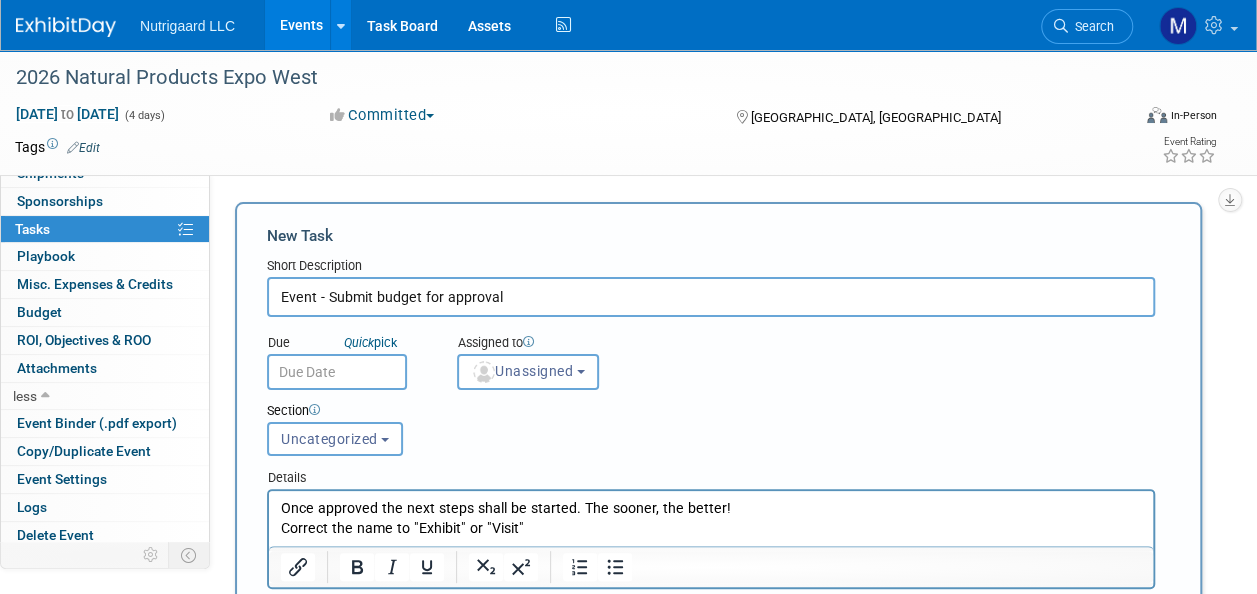 click at bounding box center (337, 372) 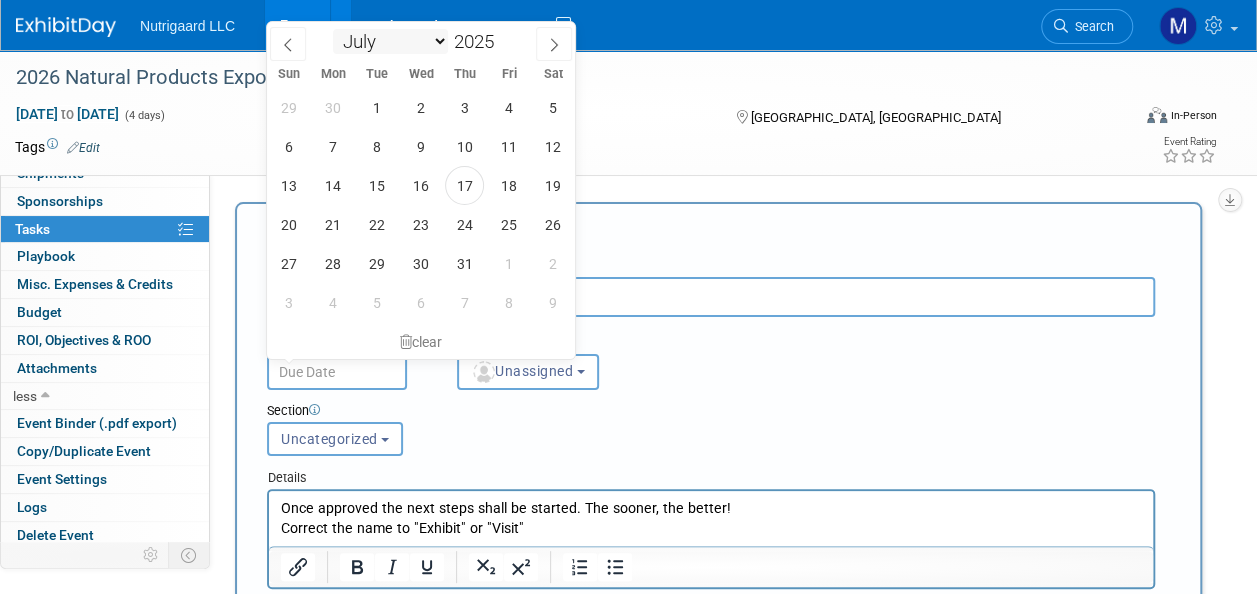 click on "January February March April May June July August September October November December" at bounding box center [390, 41] 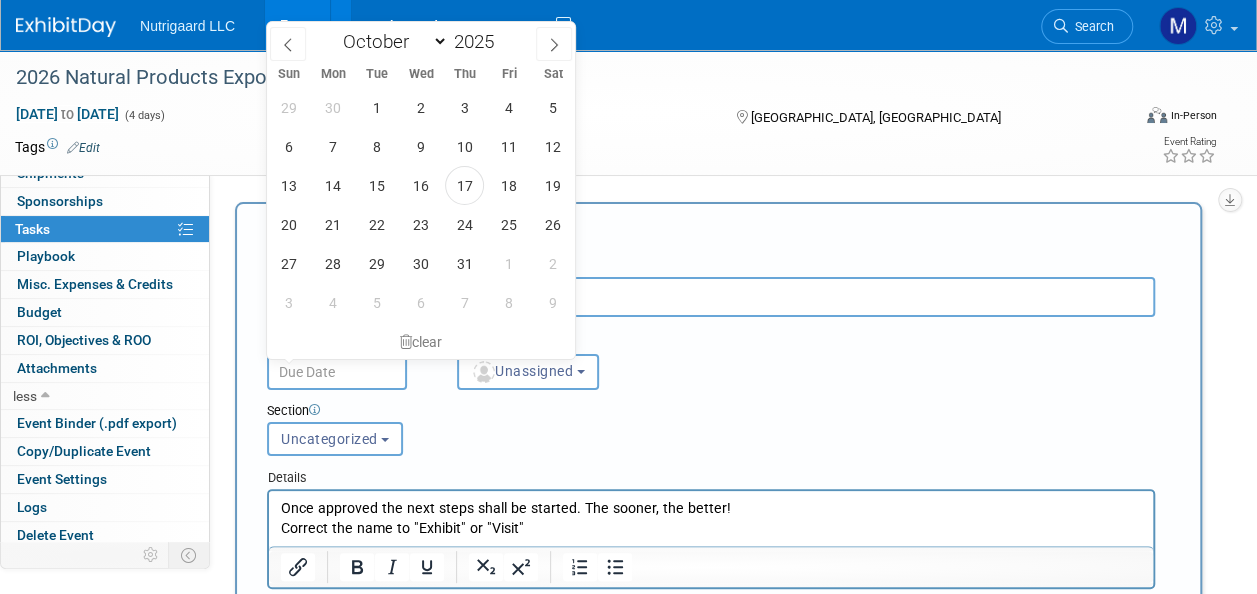click on "January February March April May June July August September October November December" at bounding box center [390, 41] 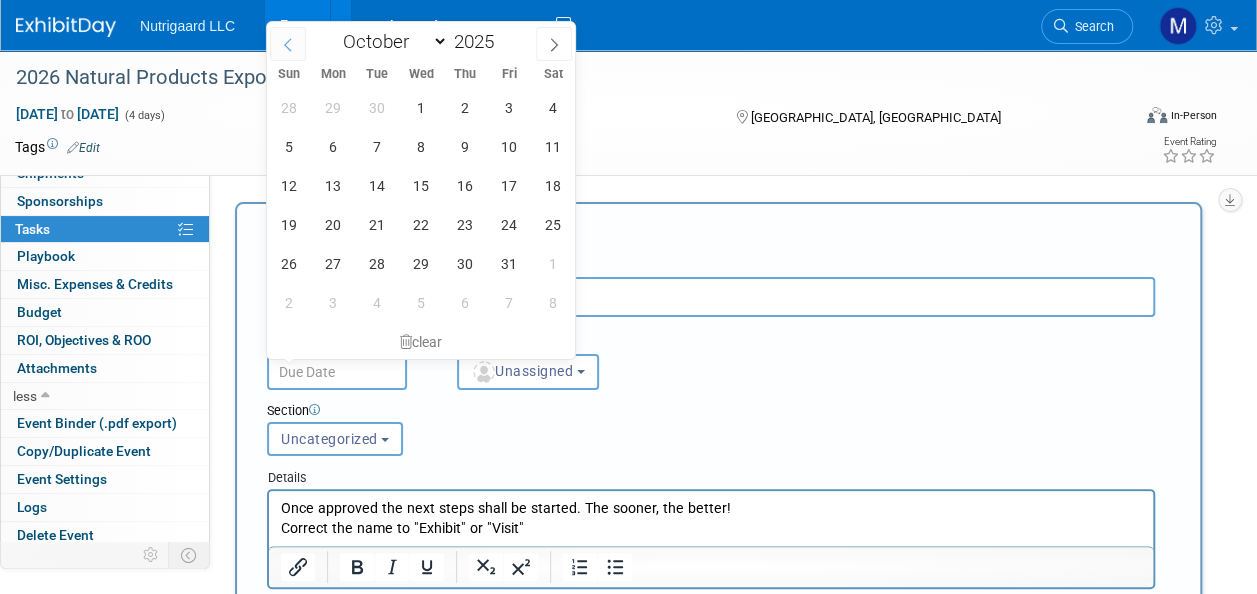 click 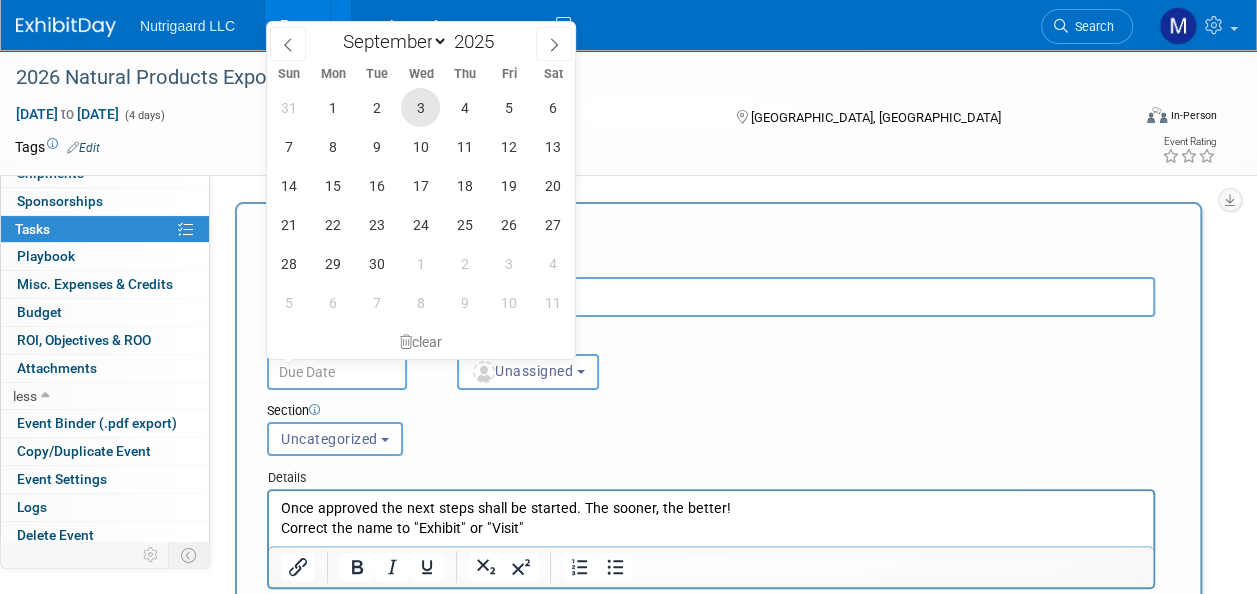 click on "3" at bounding box center [420, 107] 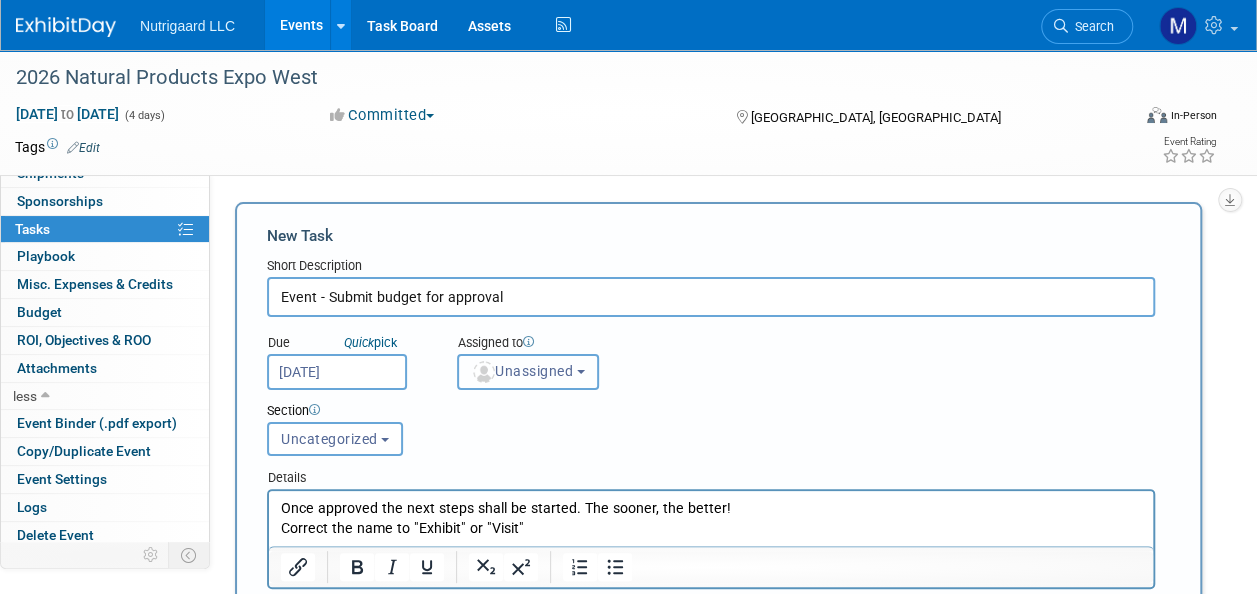 click on "Unassigned" at bounding box center [522, 371] 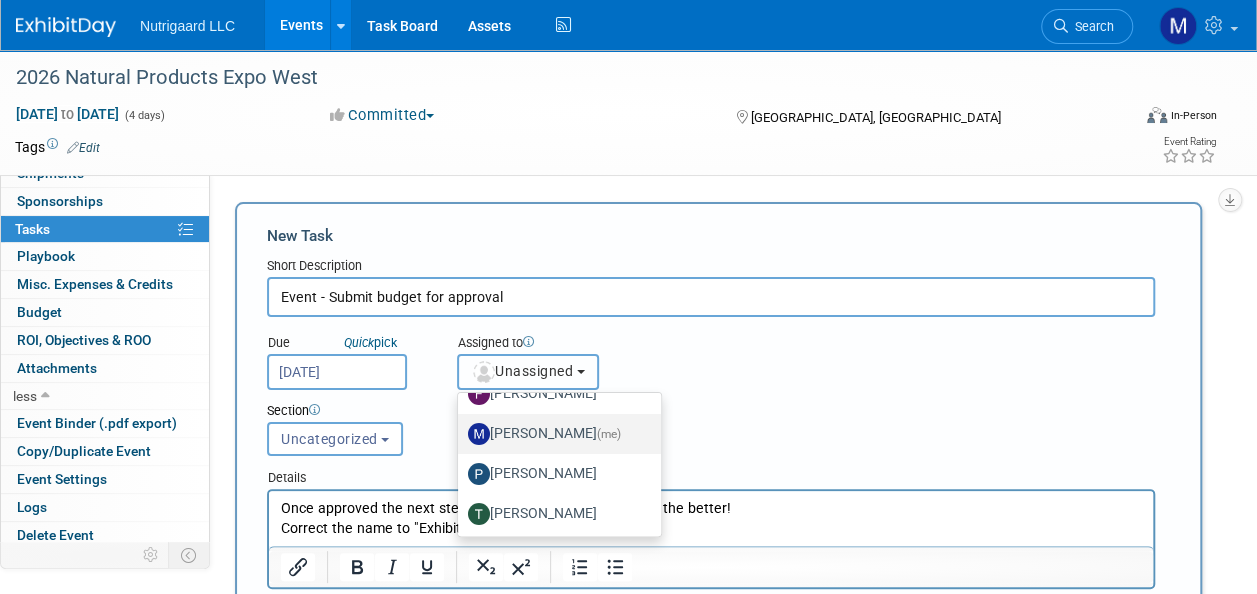 scroll, scrollTop: 66, scrollLeft: 0, axis: vertical 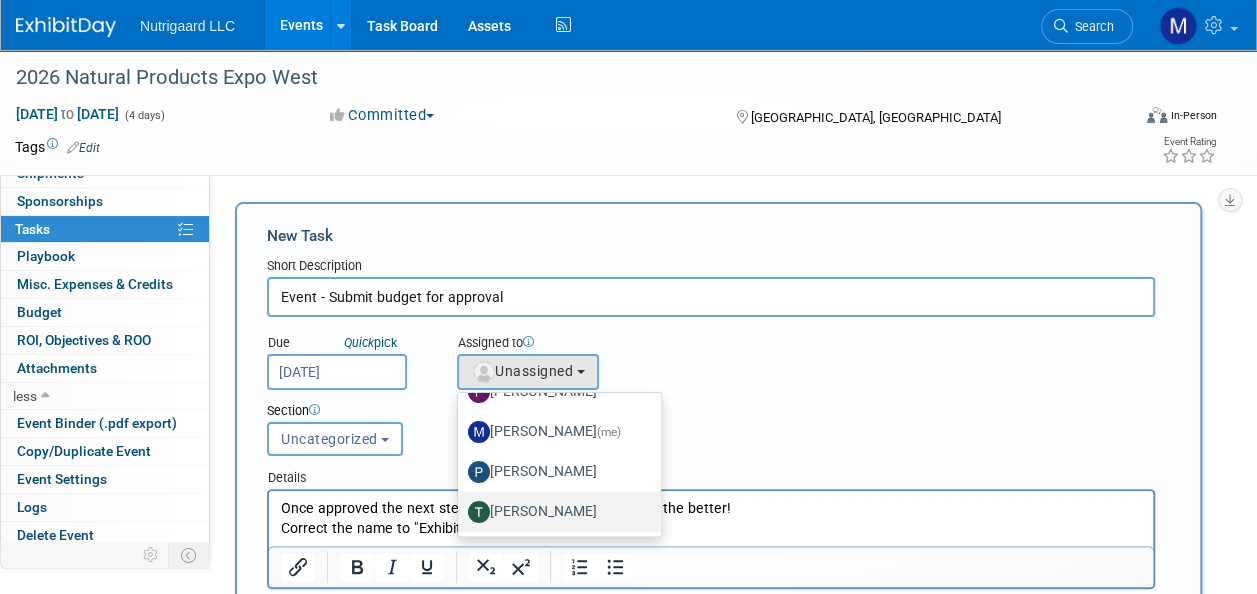 click on "Tony DePrado" at bounding box center [554, 512] 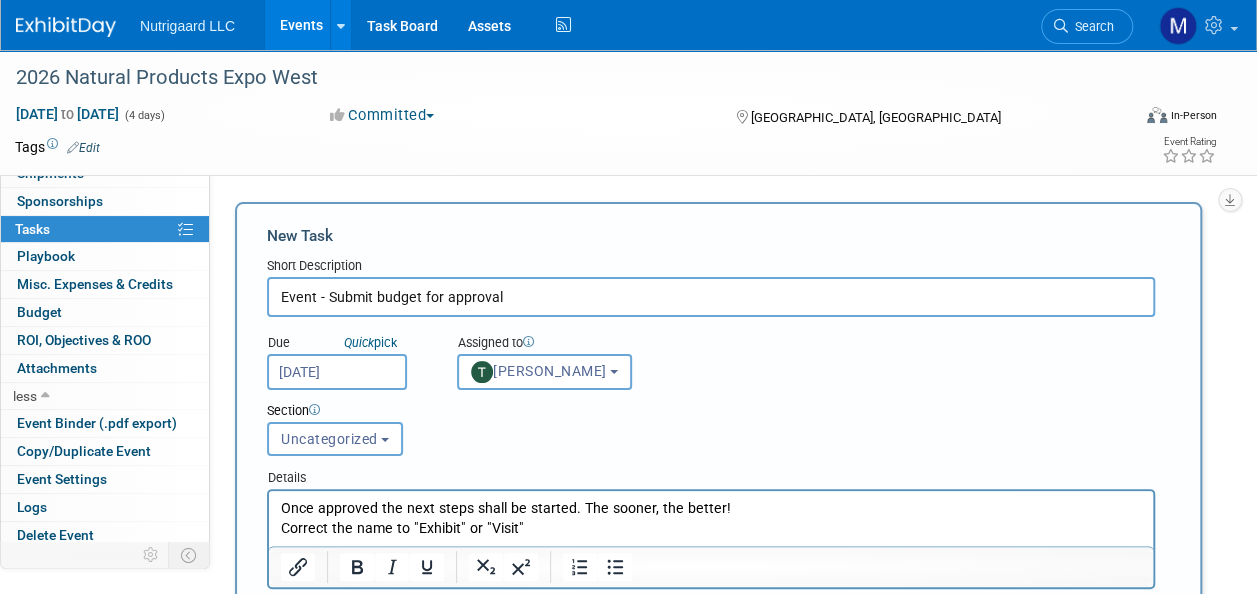 click on "Due  Quick  pick
Sep 3, 2025
Assigned to
<img src="https://www.exhibitday.com/Images/Unassigned-User-Icon.png" style="width: 22px; height: 22px; border-radius: 11px; margin-top: 2px; margin-bottom: 2px; margin-left: 2px;" />  Unassigned
Unassigned  (me)" at bounding box center (711, 353) 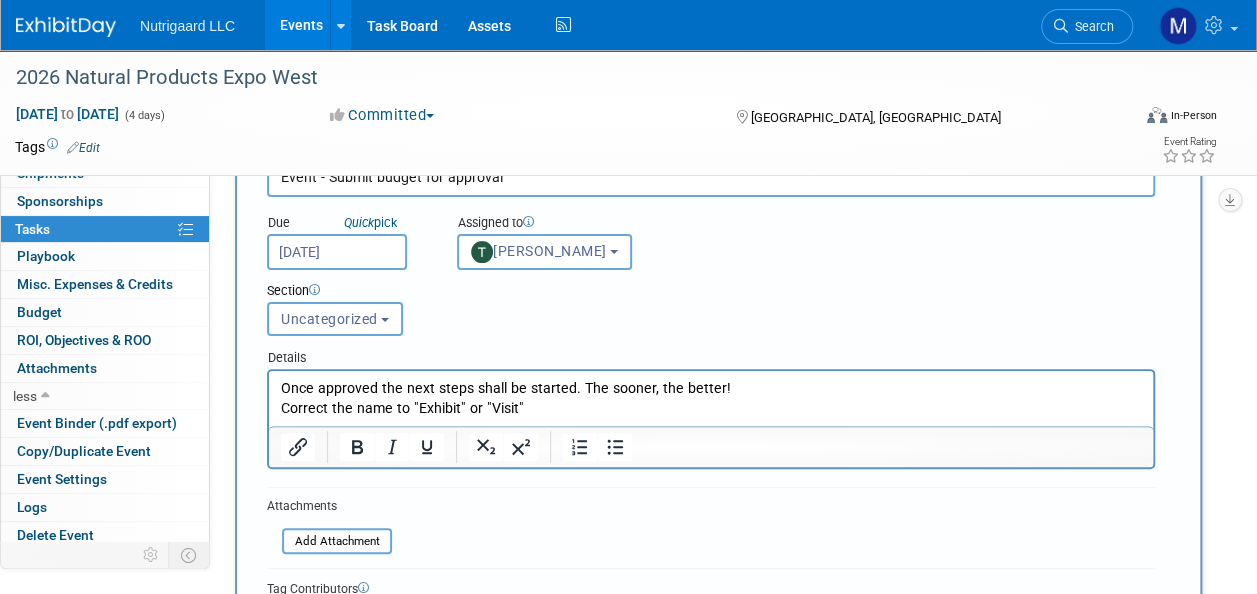scroll, scrollTop: 125, scrollLeft: 0, axis: vertical 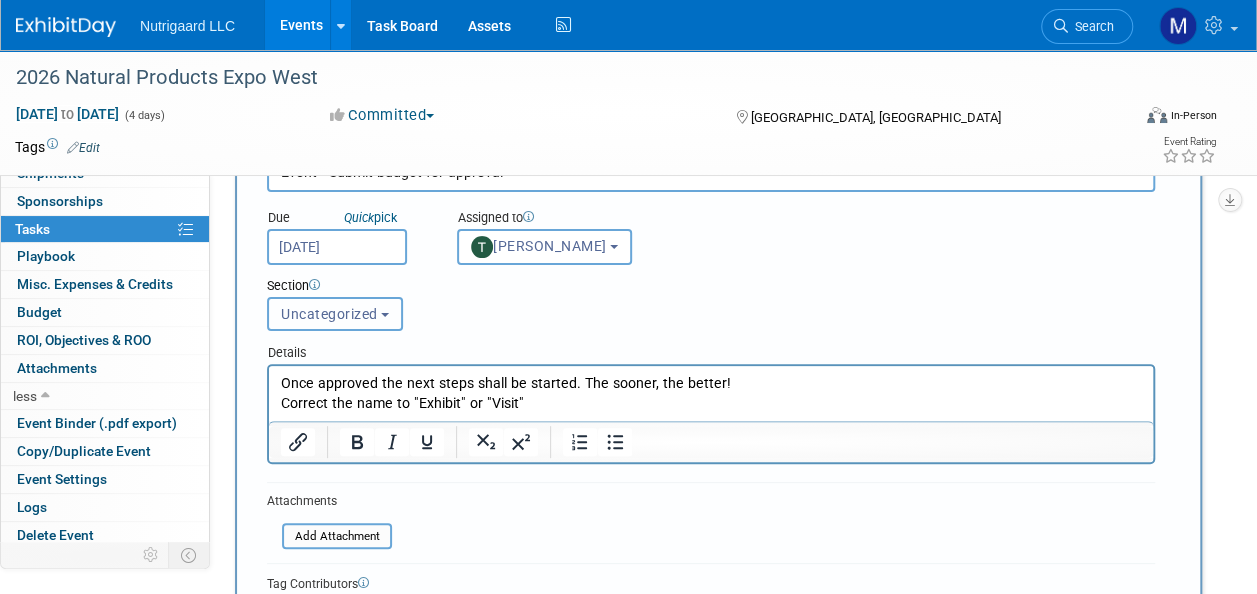 click on "Uncategorized" at bounding box center (335, 314) 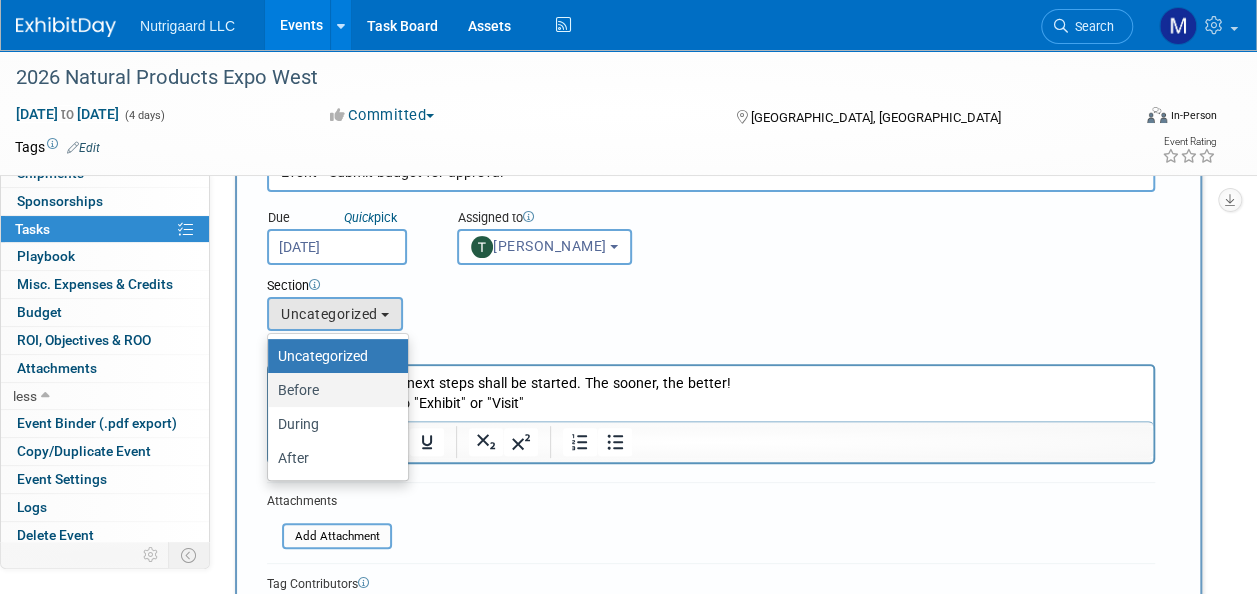 click on "Before" at bounding box center [333, 390] 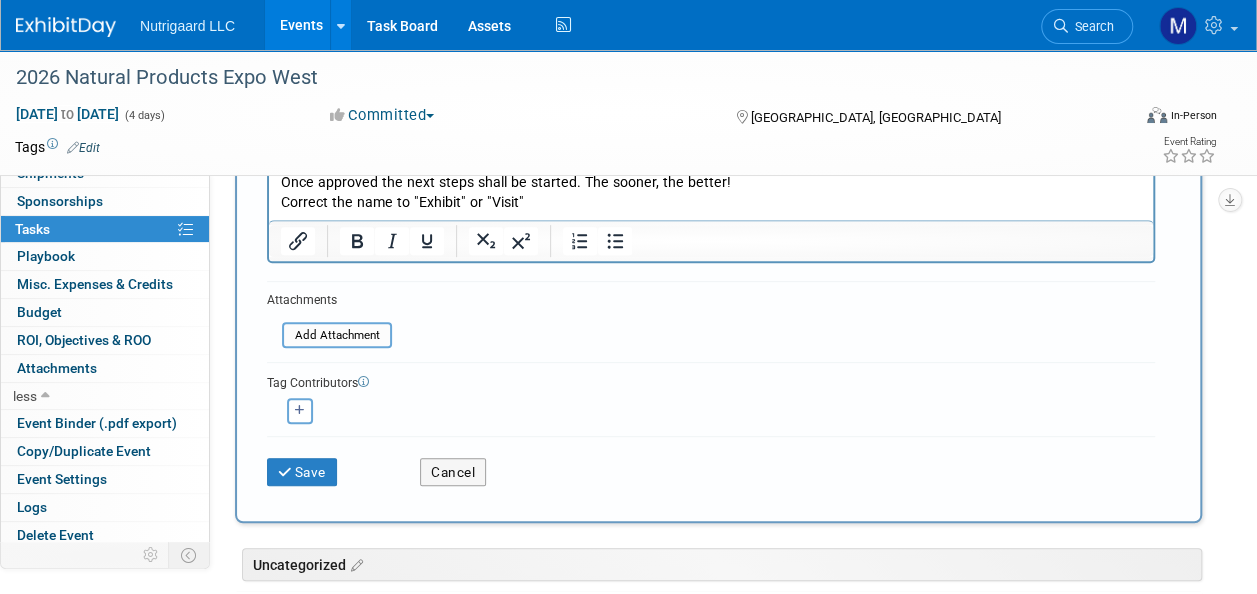 scroll, scrollTop: 346, scrollLeft: 0, axis: vertical 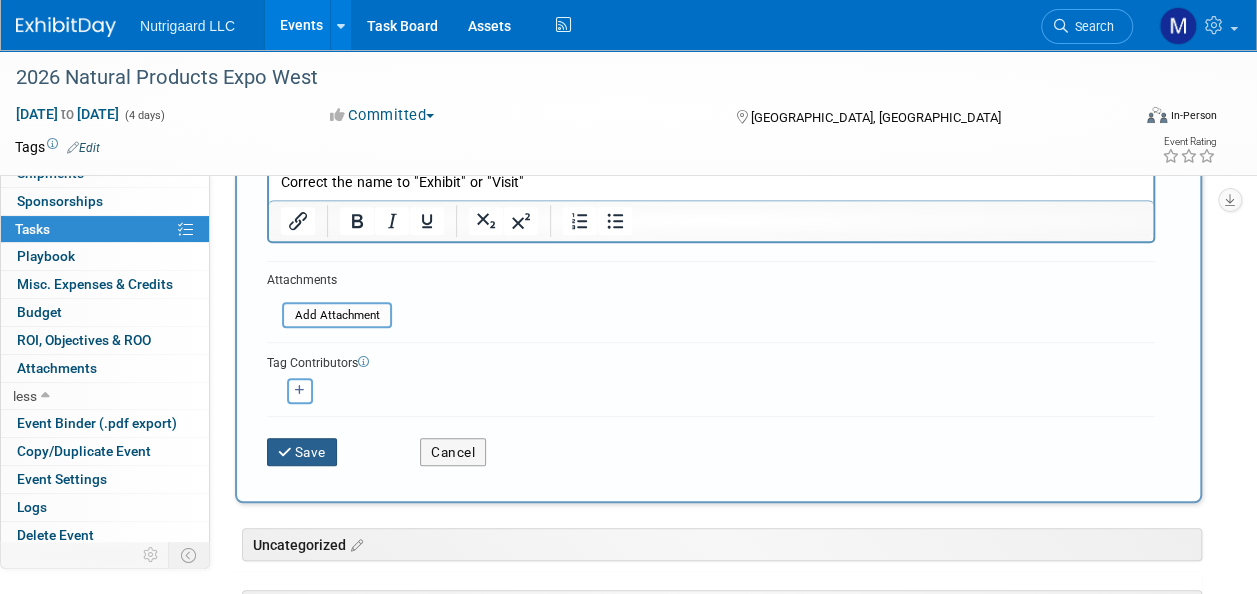 click at bounding box center [286, 453] 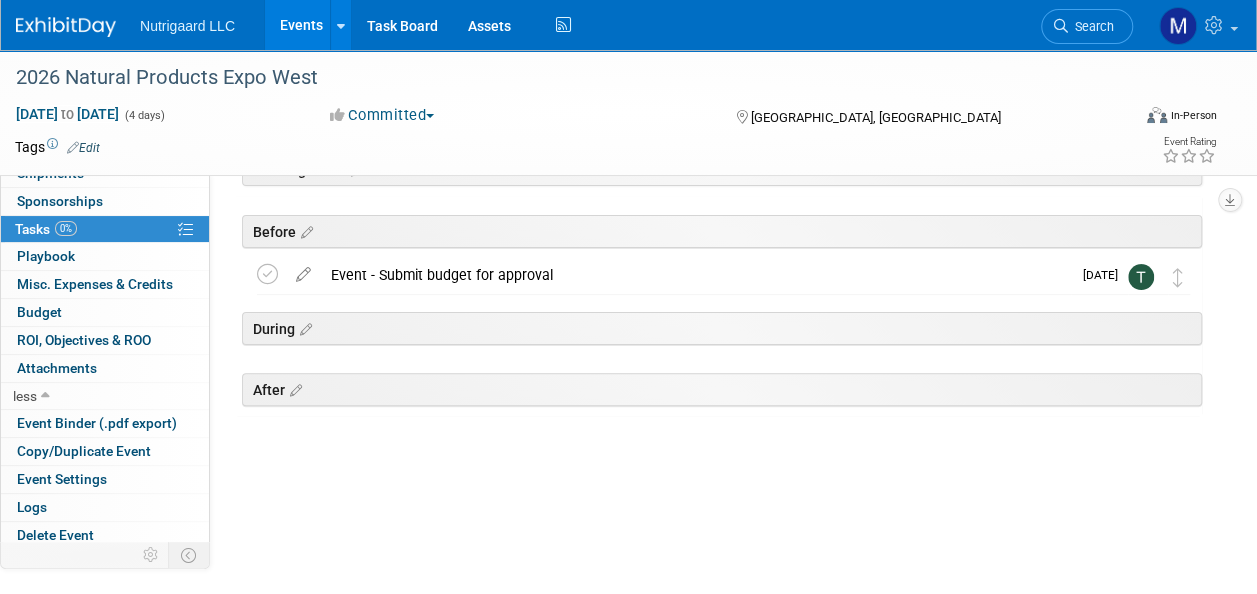 scroll, scrollTop: 0, scrollLeft: 0, axis: both 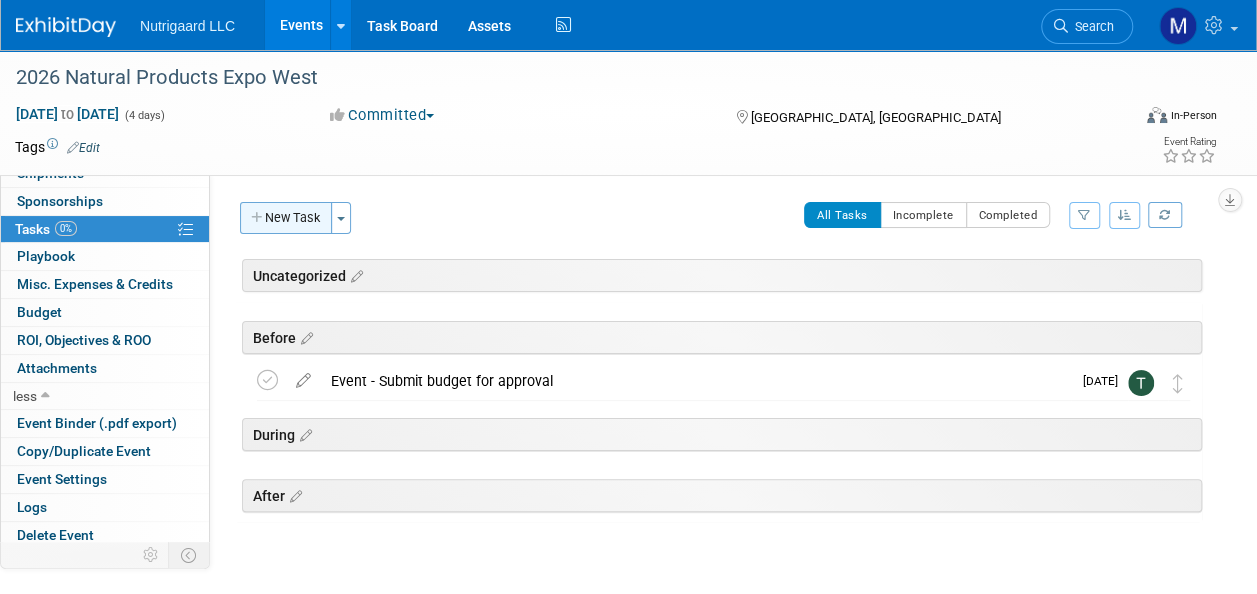 click on "New Task" at bounding box center (286, 218) 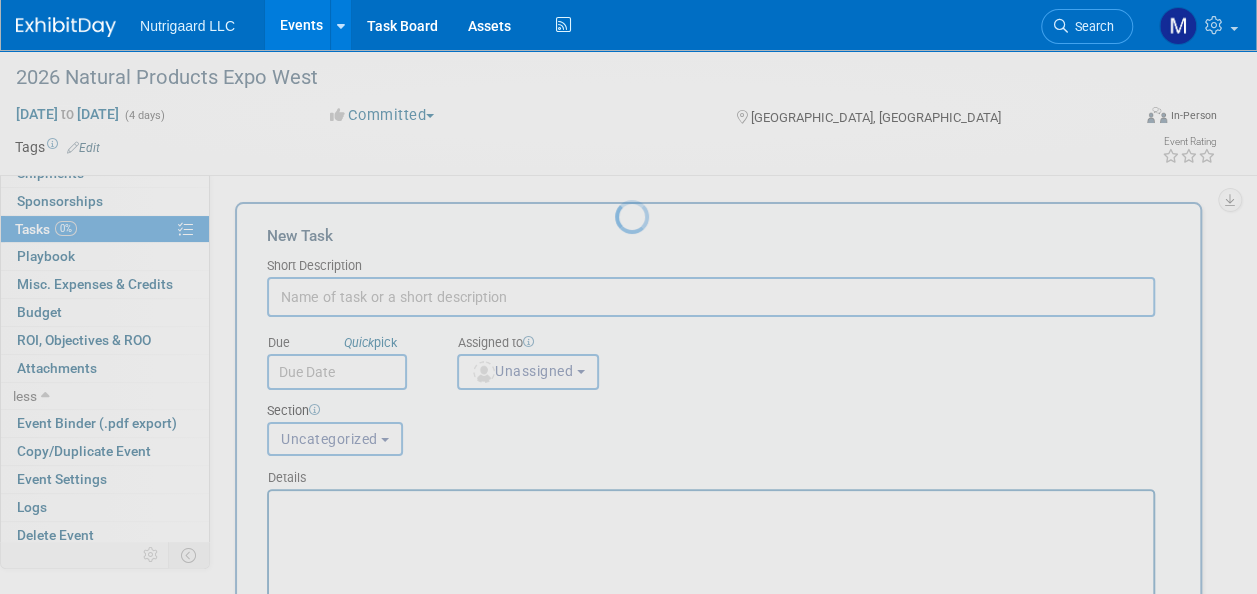 scroll, scrollTop: 0, scrollLeft: 0, axis: both 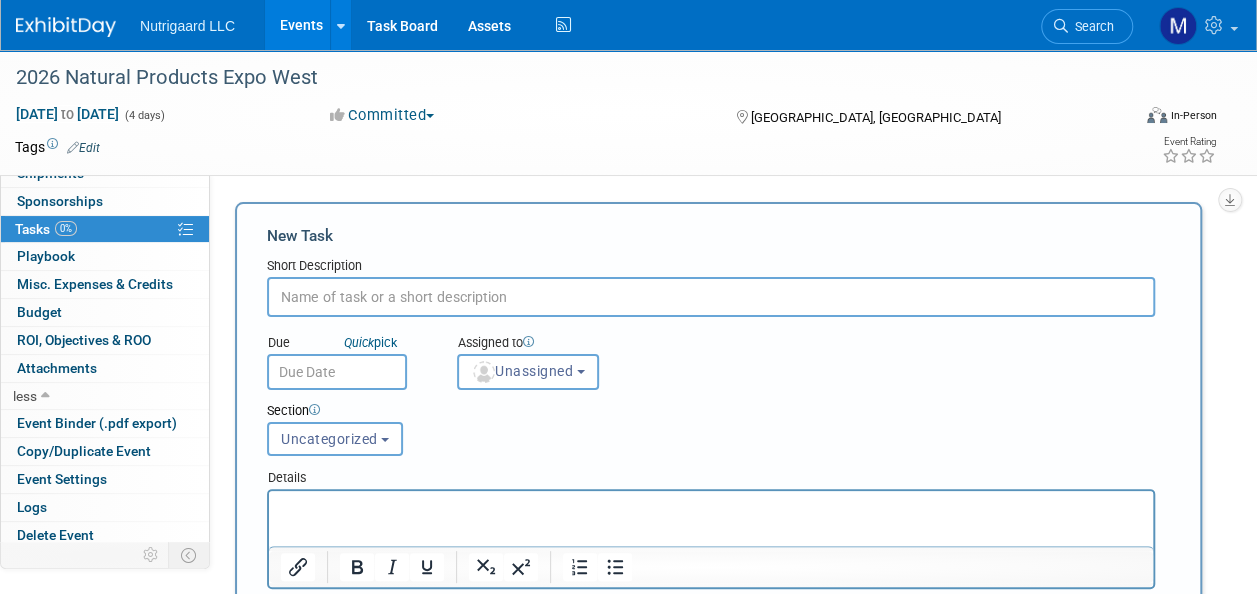 paste on "Event - Book table/booth + electricity, IF EXHIBITING" 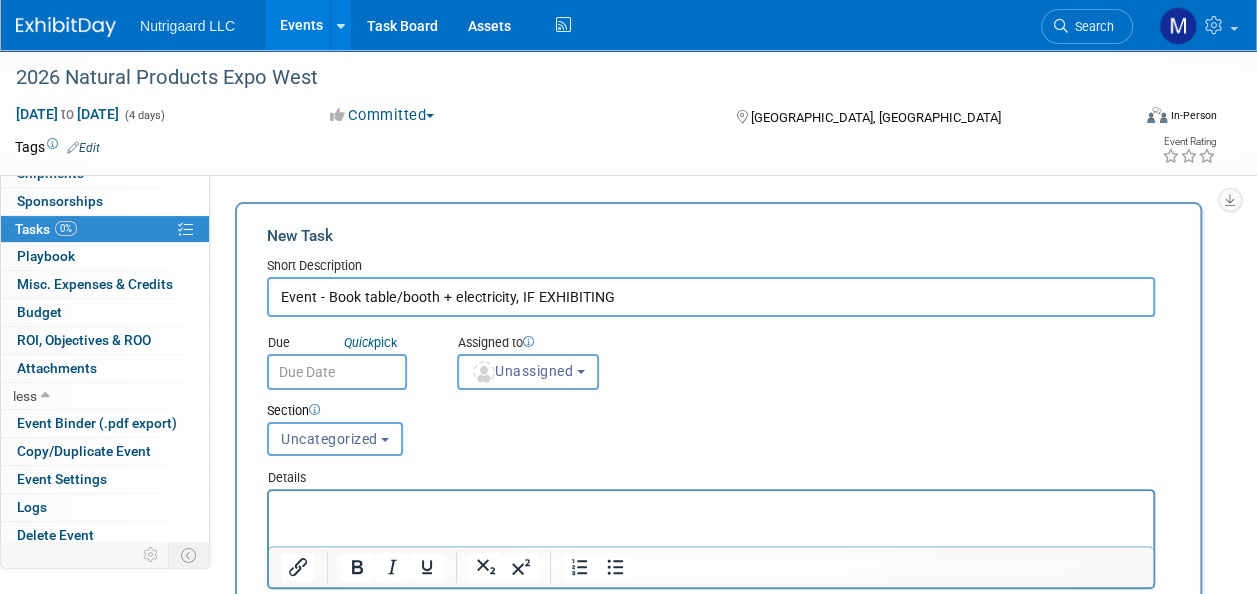 type on "Event - Book table/booth + electricity, IF EXHIBITING" 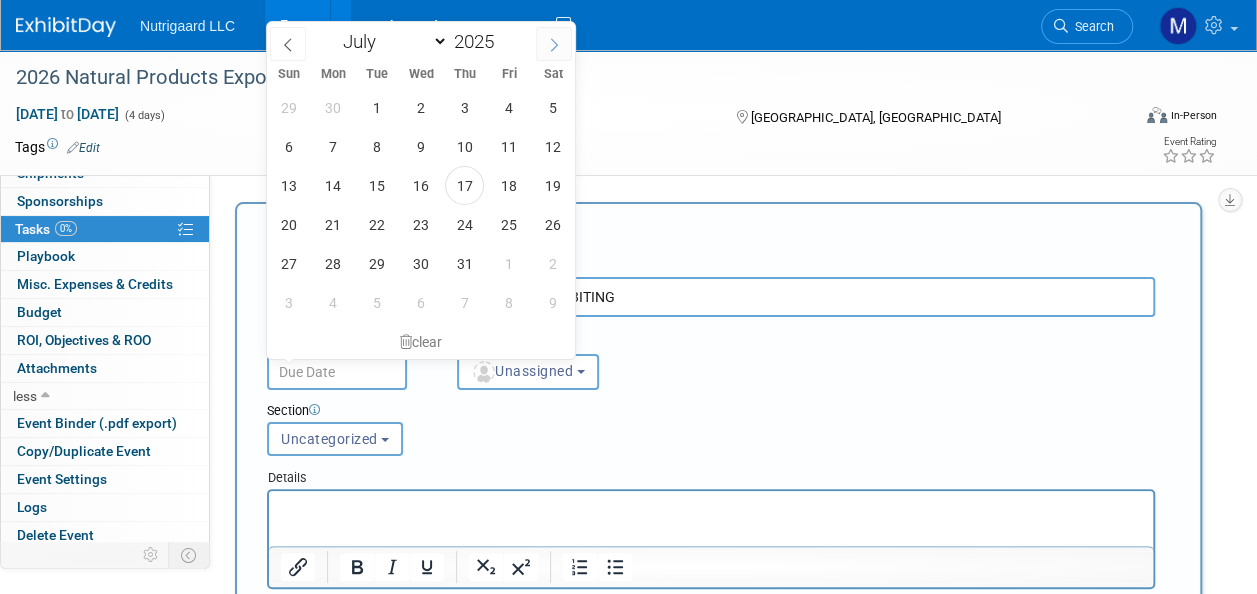 click 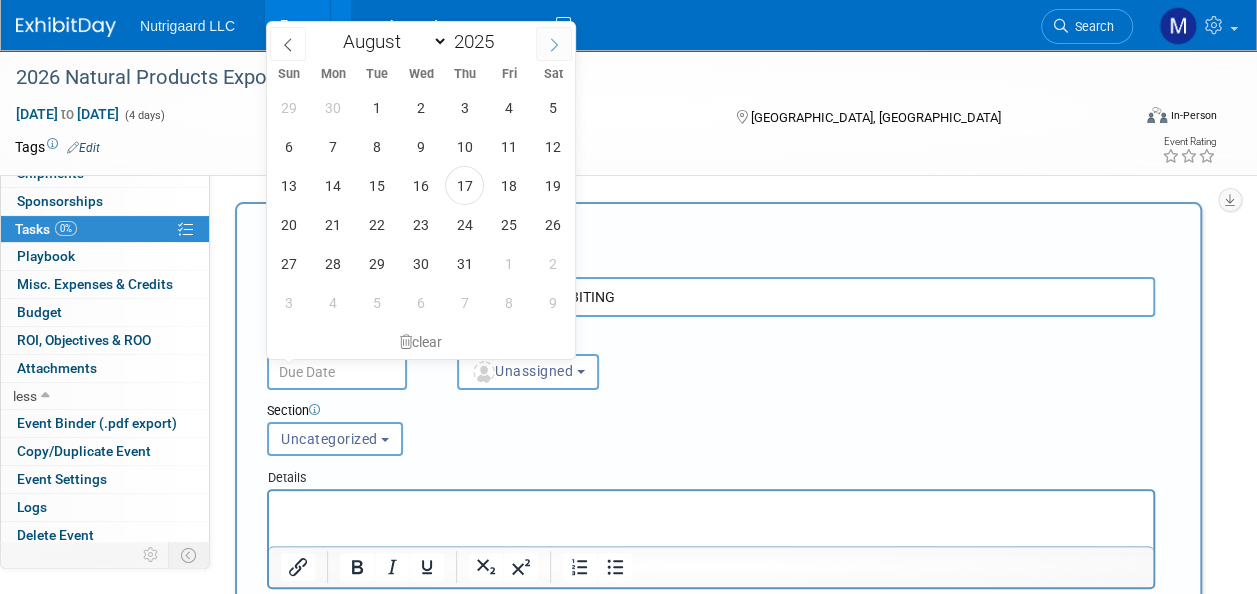 click 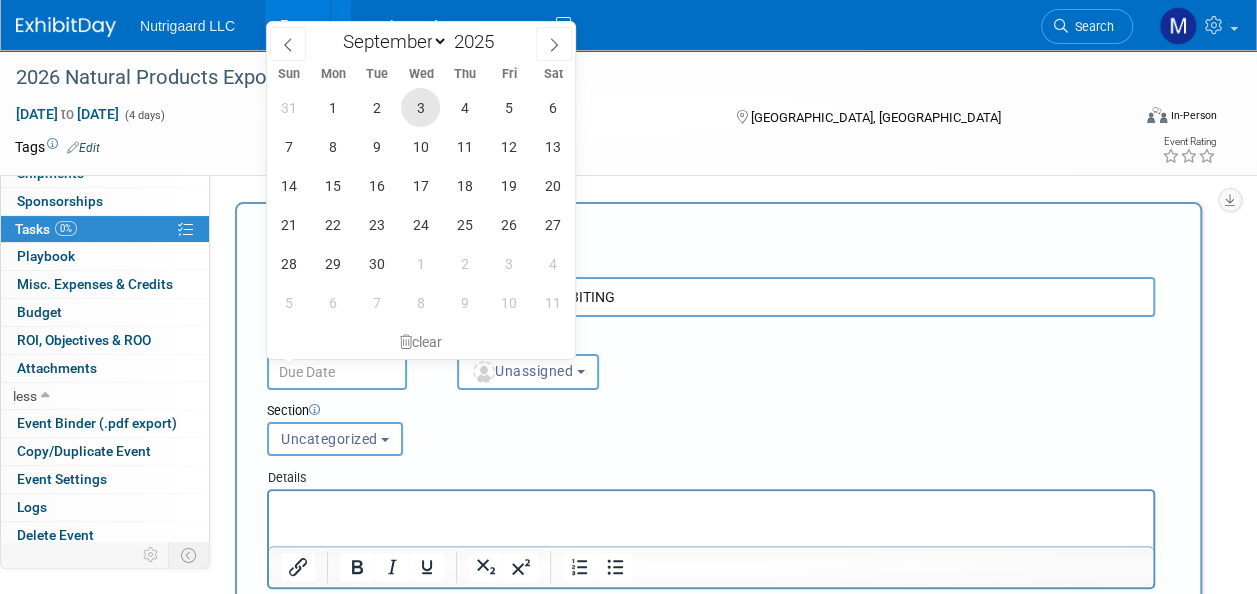 click on "3" at bounding box center [420, 107] 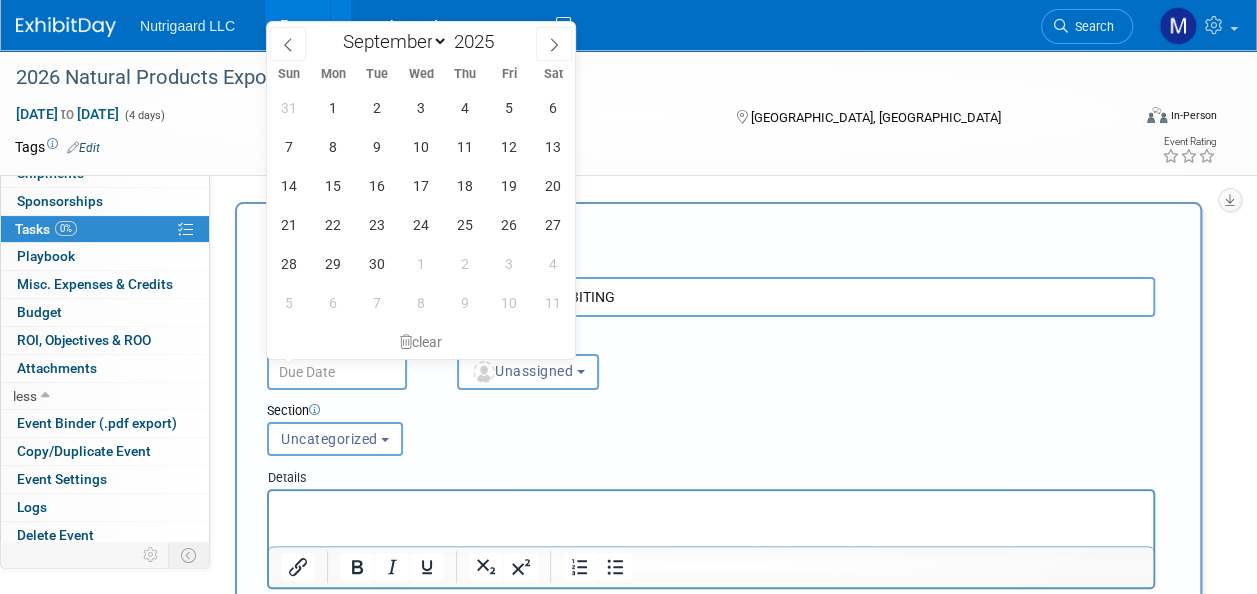 type on "Sep 3, 2025" 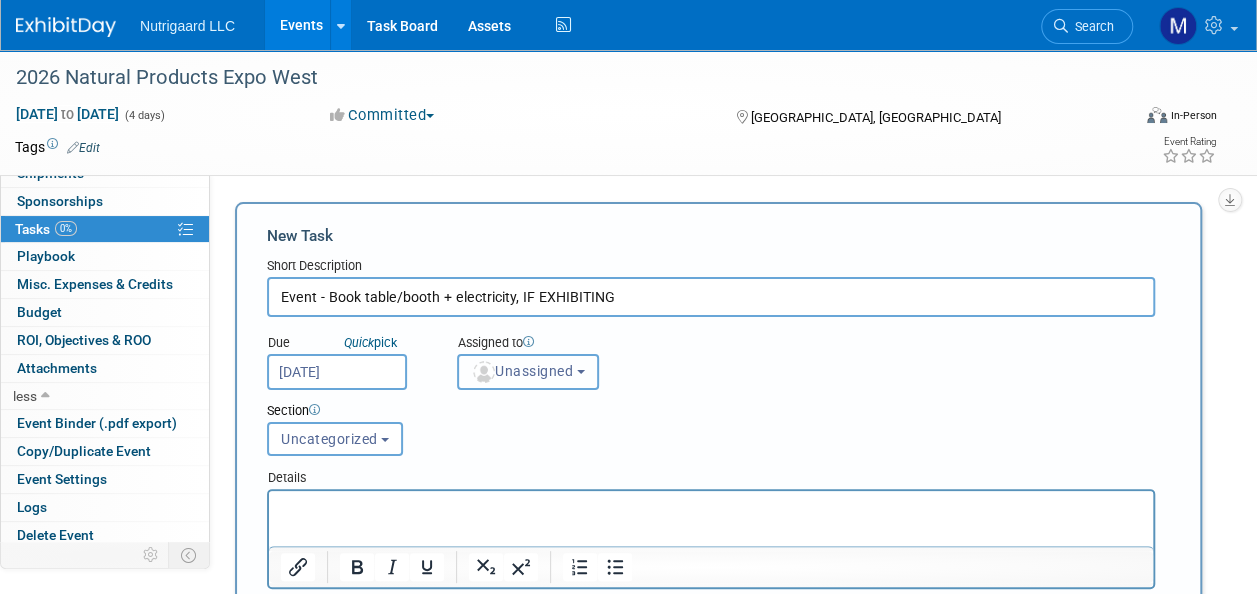 click at bounding box center [484, 372] 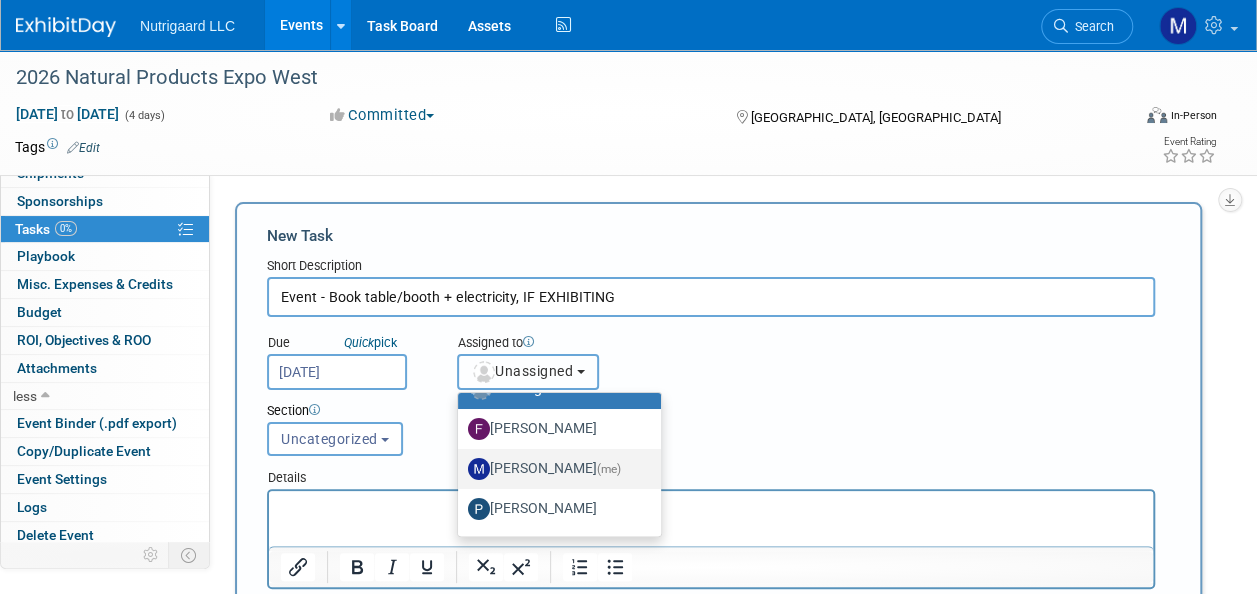scroll, scrollTop: 66, scrollLeft: 0, axis: vertical 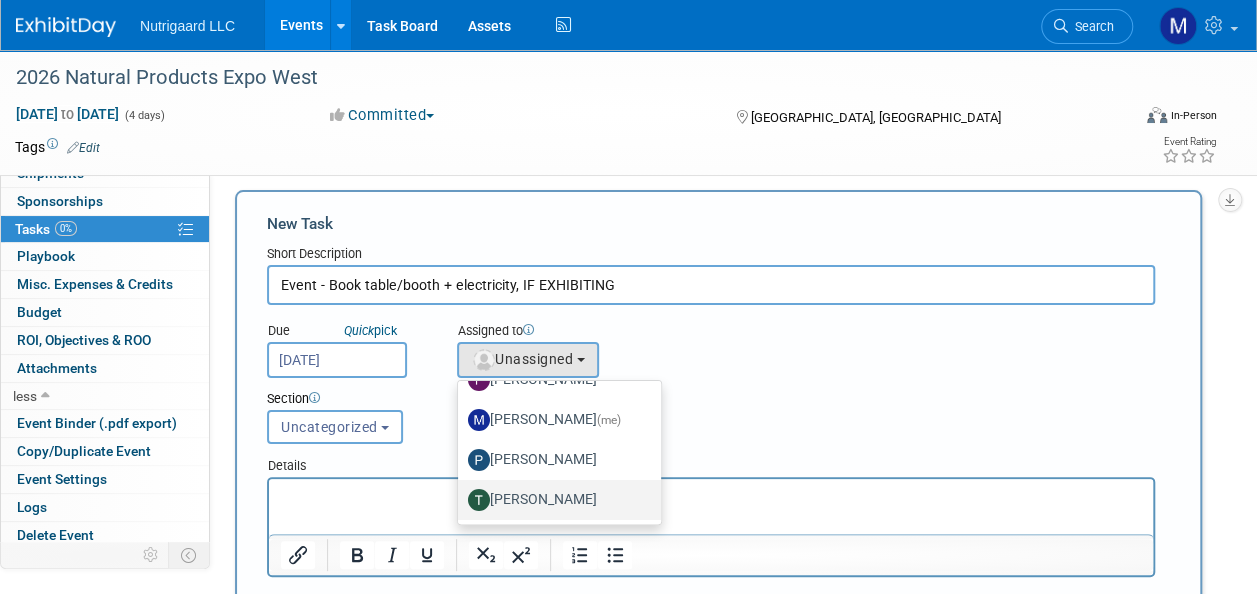 click on "Tony DePrado" at bounding box center (554, 500) 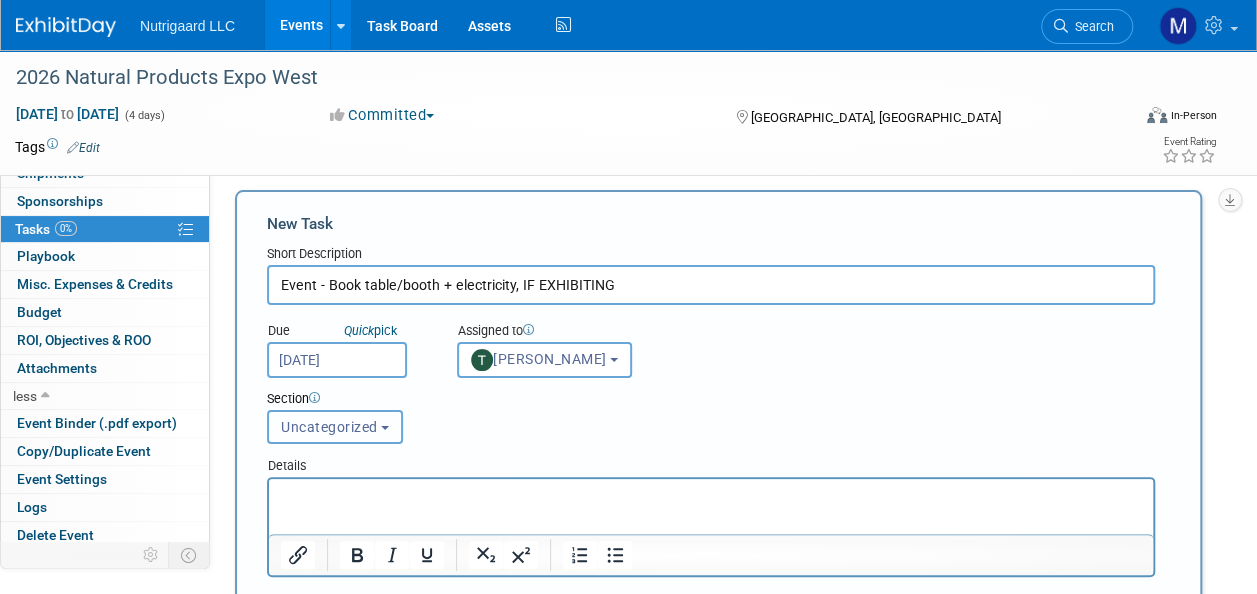 click on "Uncategorized" at bounding box center [329, 427] 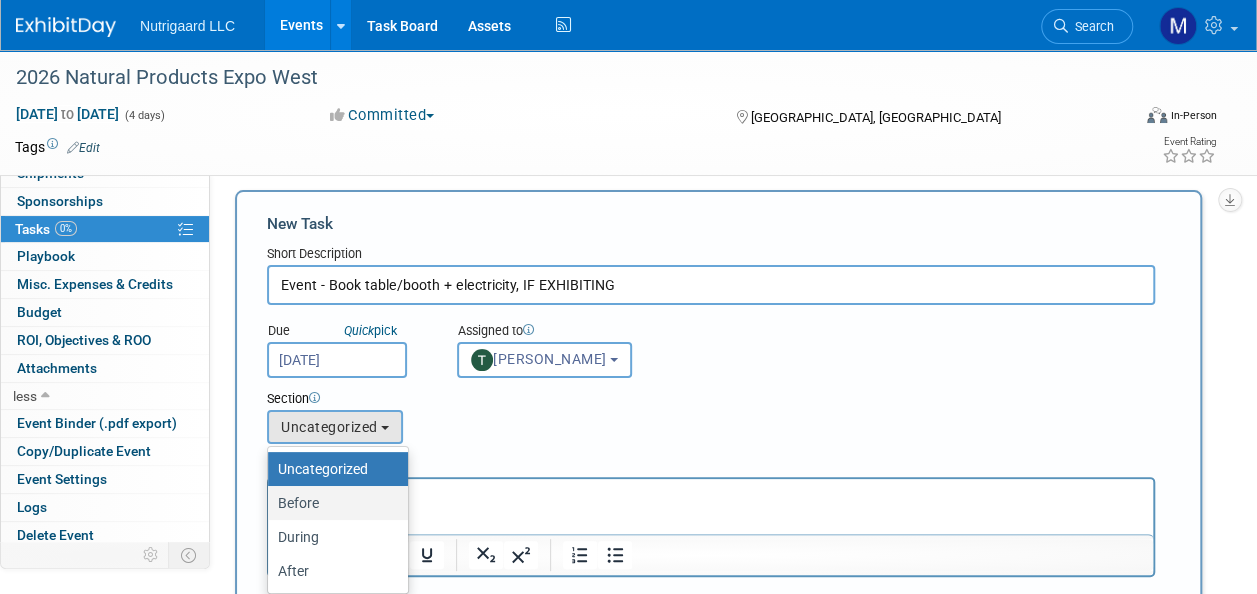click on "Before" at bounding box center (333, 503) 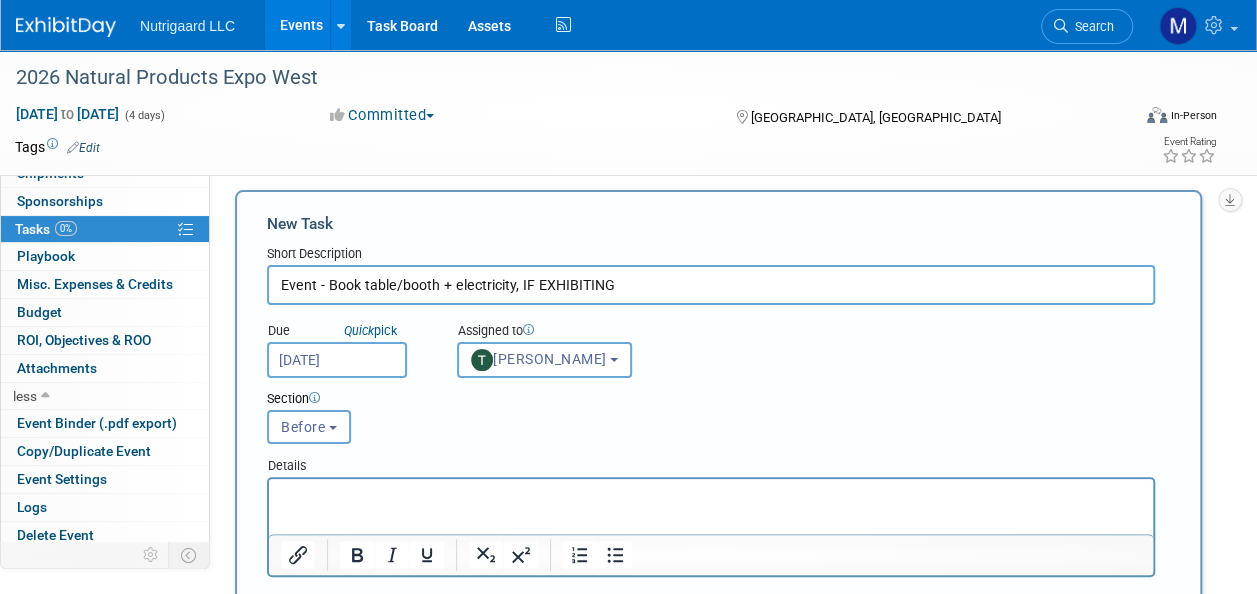 click at bounding box center (711, 497) 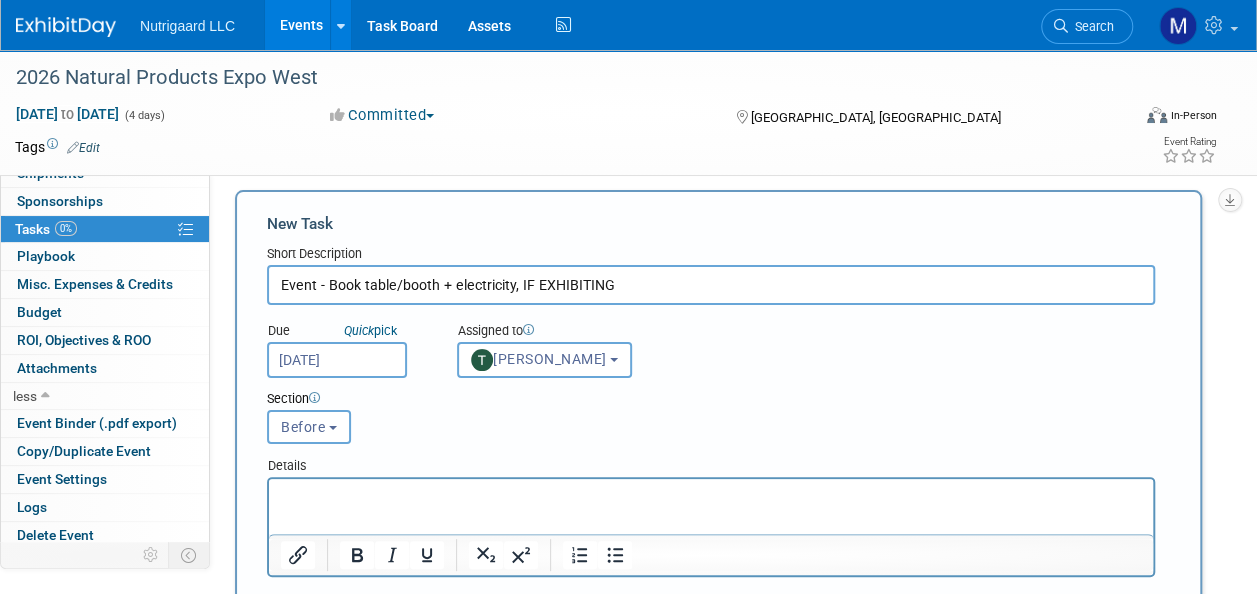 paste 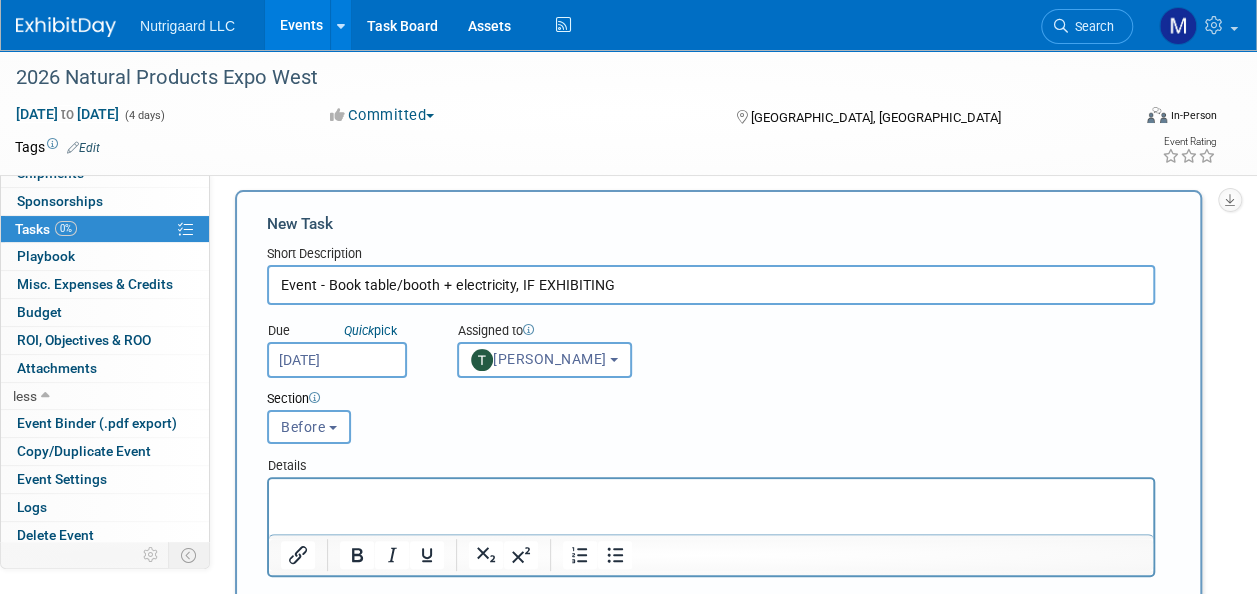 type 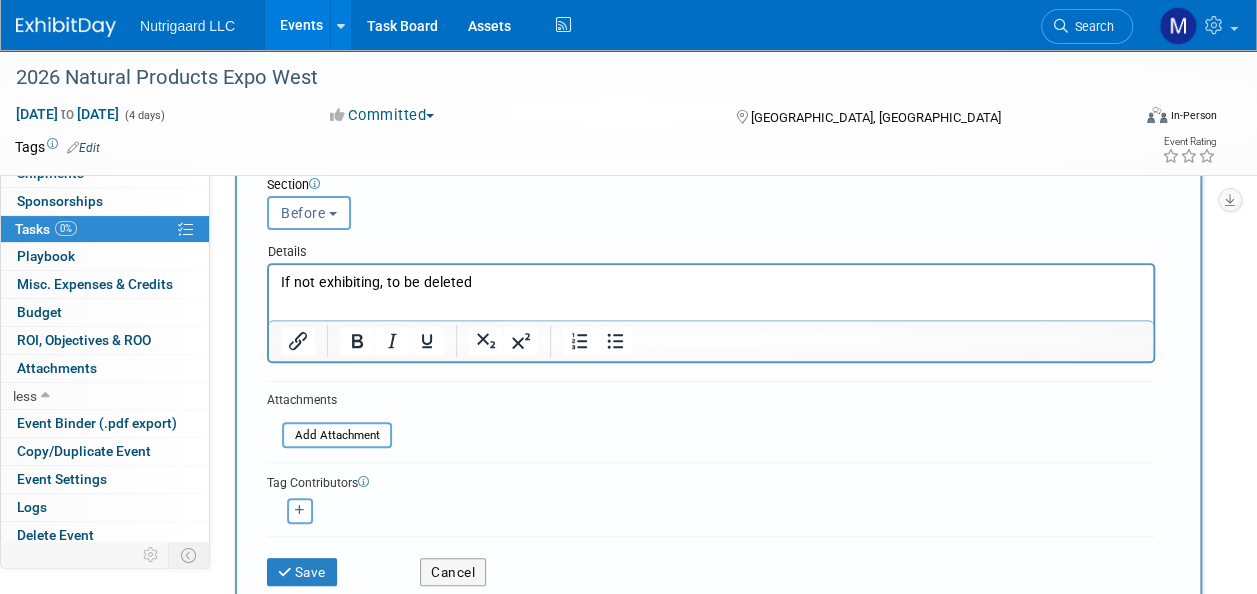 scroll, scrollTop: 230, scrollLeft: 0, axis: vertical 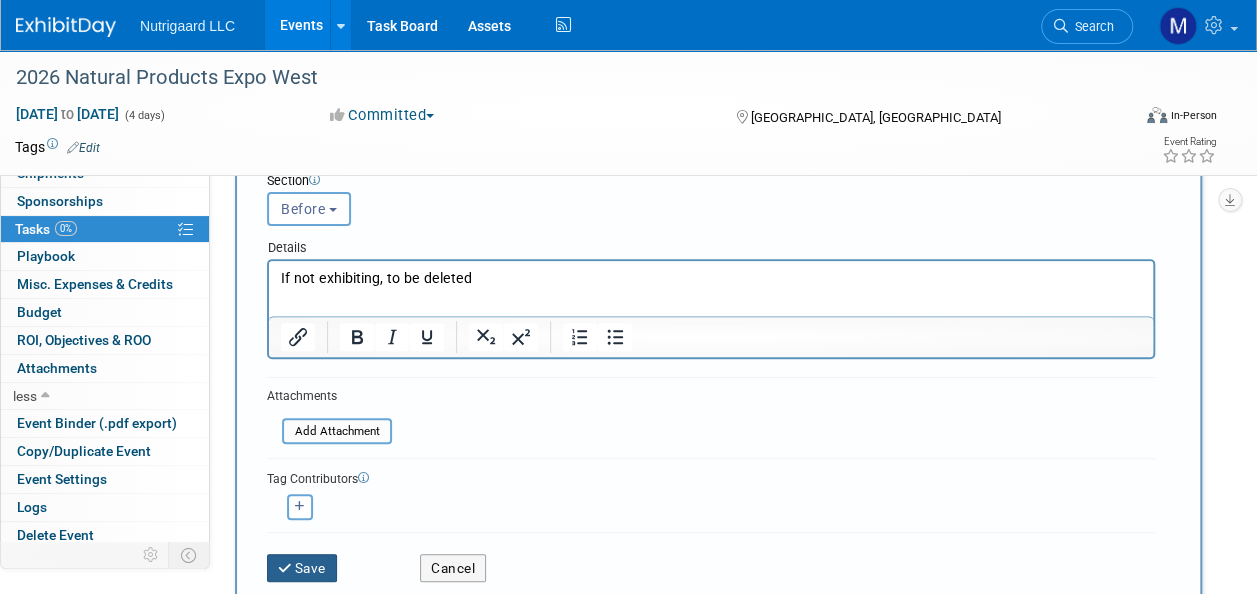 click on "Save" at bounding box center (302, 568) 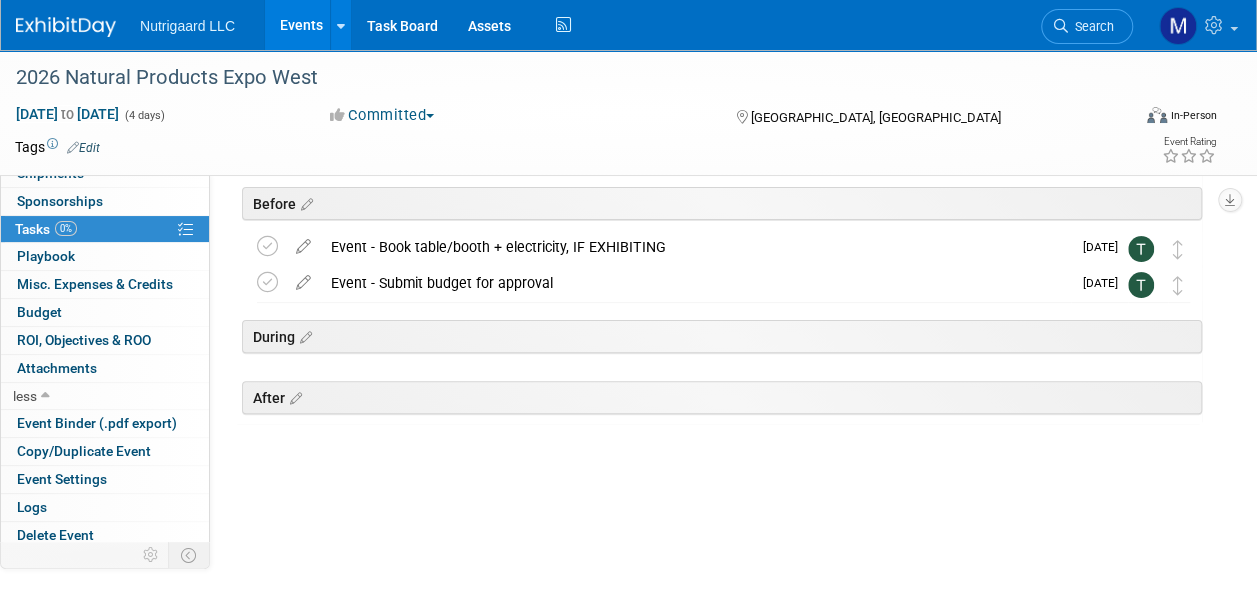 scroll, scrollTop: 118, scrollLeft: 0, axis: vertical 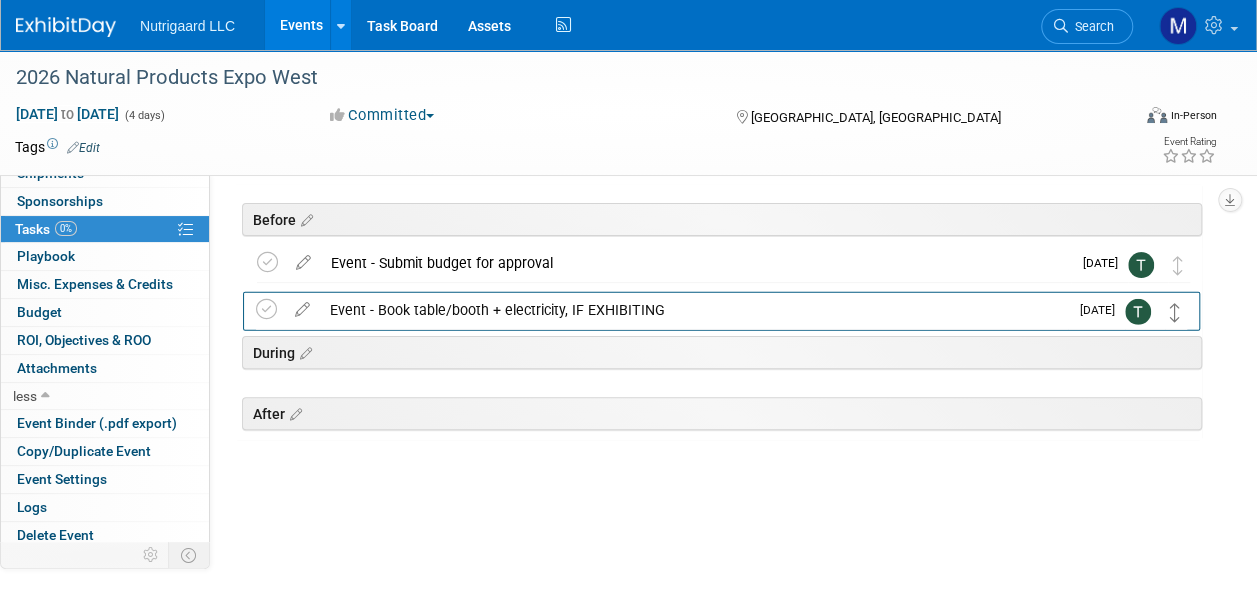 drag, startPoint x: 1177, startPoint y: 265, endPoint x: 1174, endPoint y: 312, distance: 47.095646 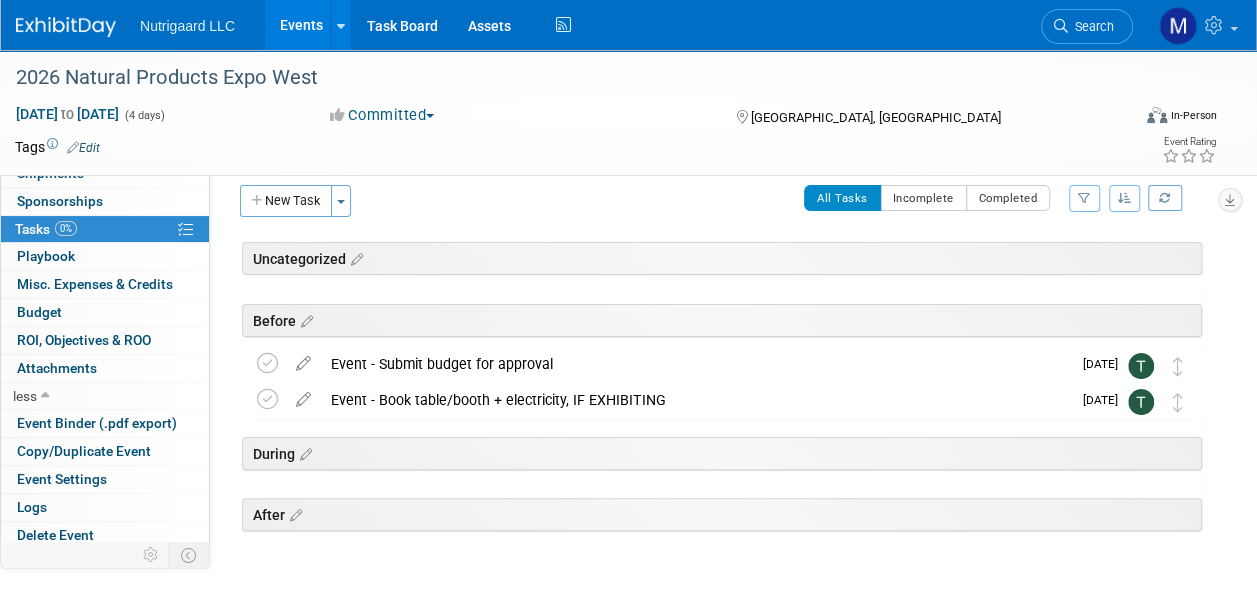 scroll, scrollTop: 0, scrollLeft: 0, axis: both 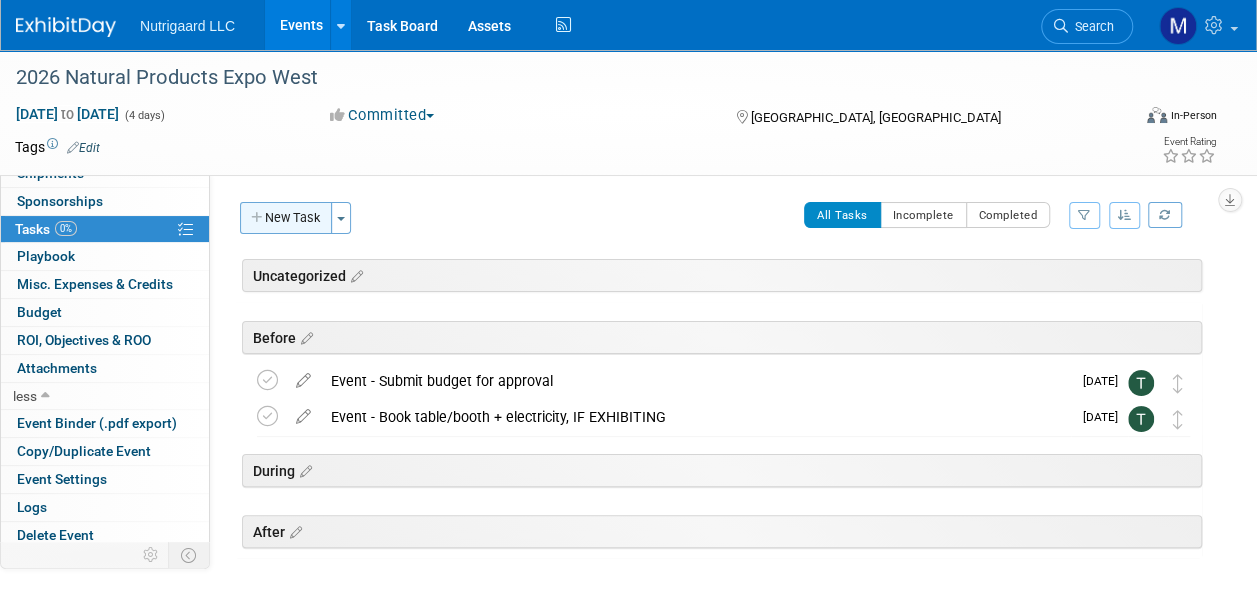 click on "New Task" at bounding box center (286, 218) 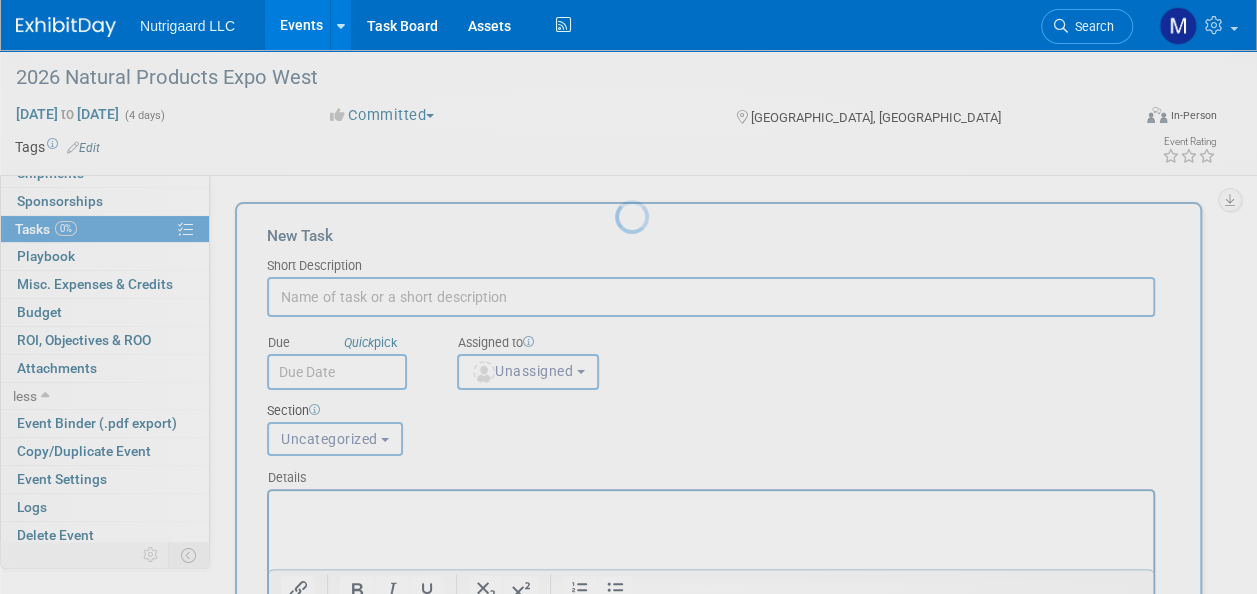 scroll, scrollTop: 0, scrollLeft: 0, axis: both 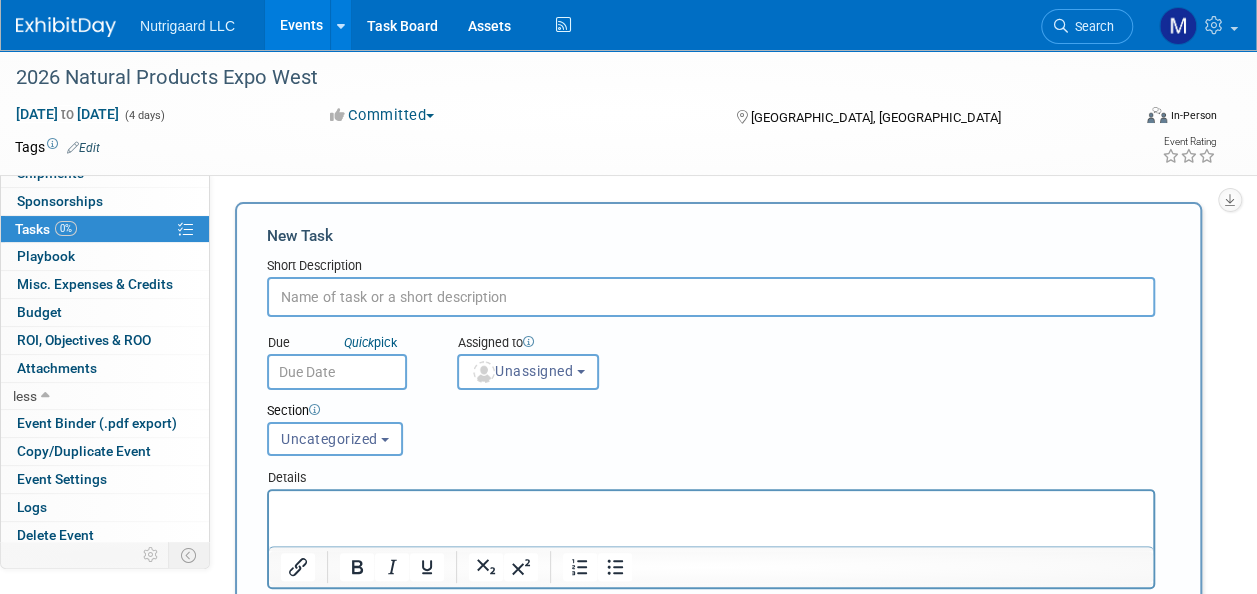 paste on "LinkedIn post - Marketing" 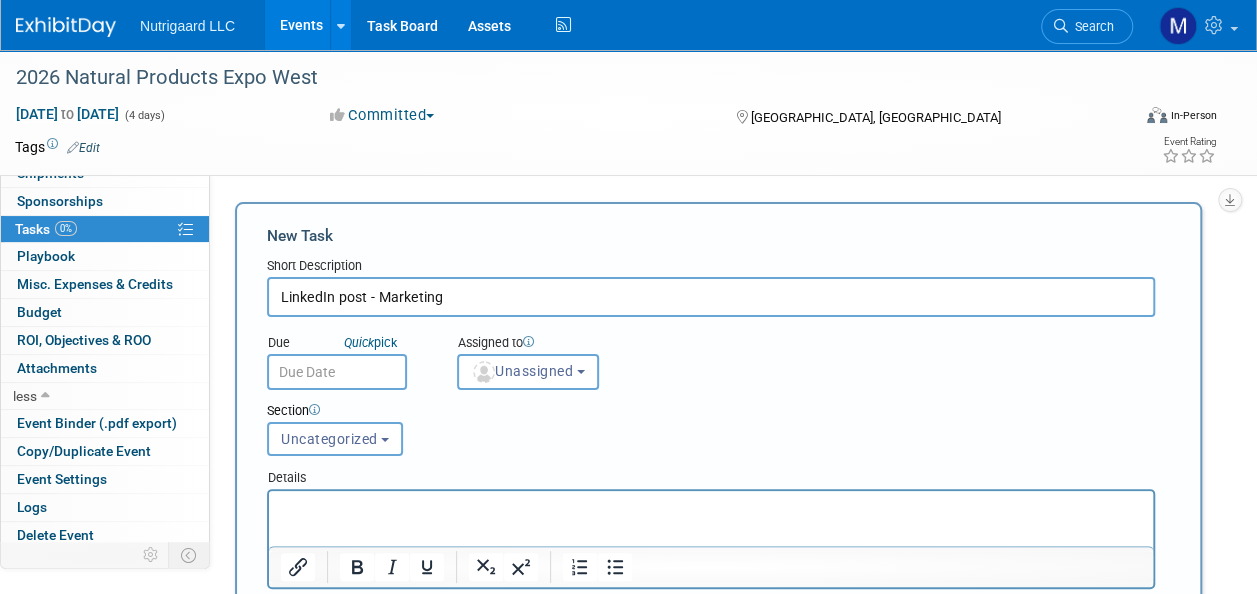 type on "LinkedIn post - Marketing" 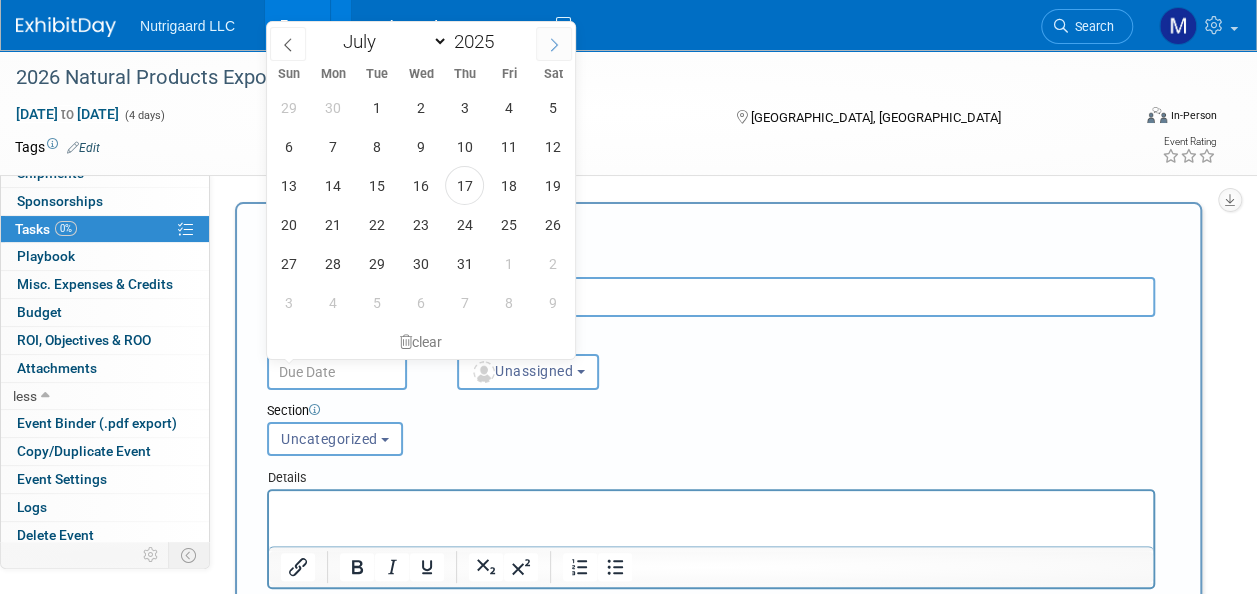 click 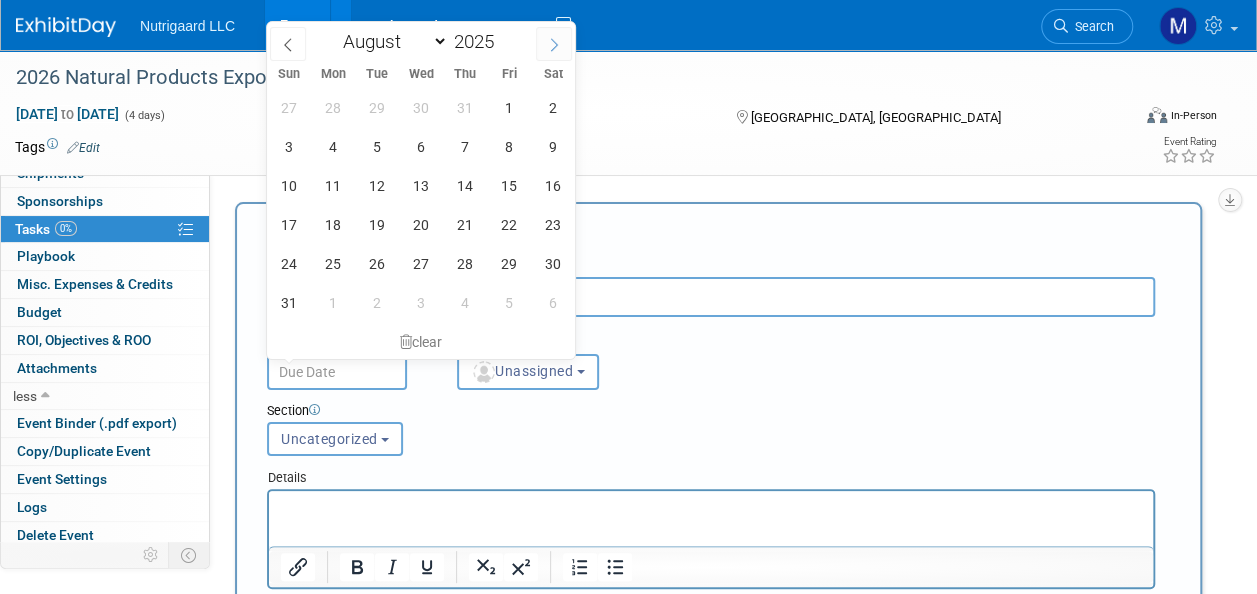 click 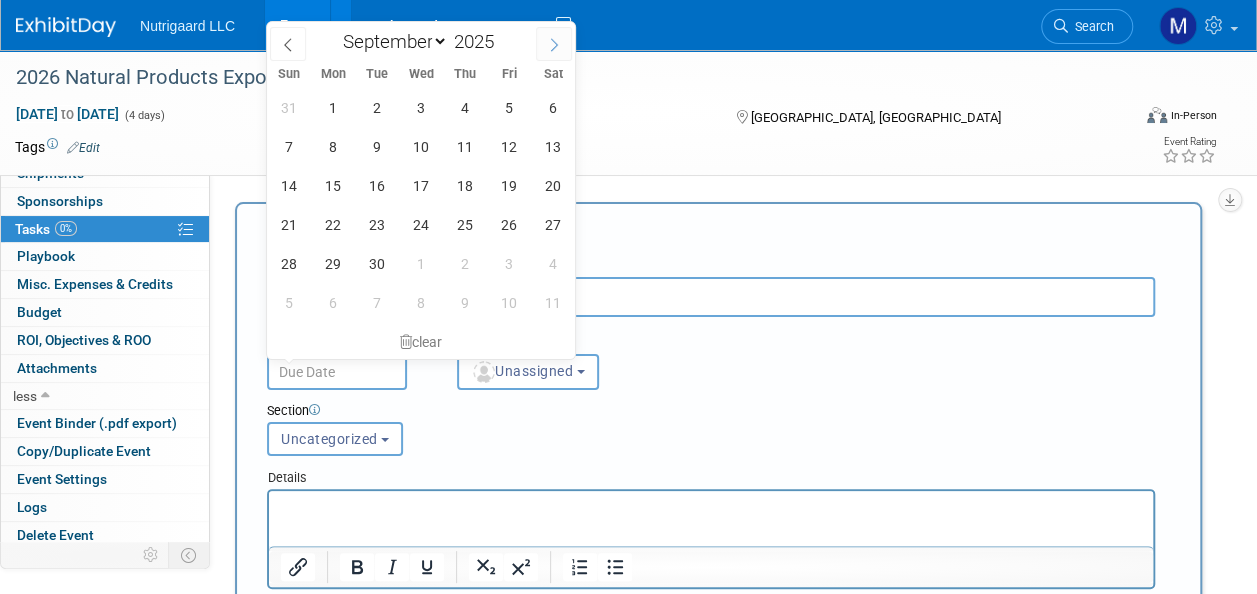 click 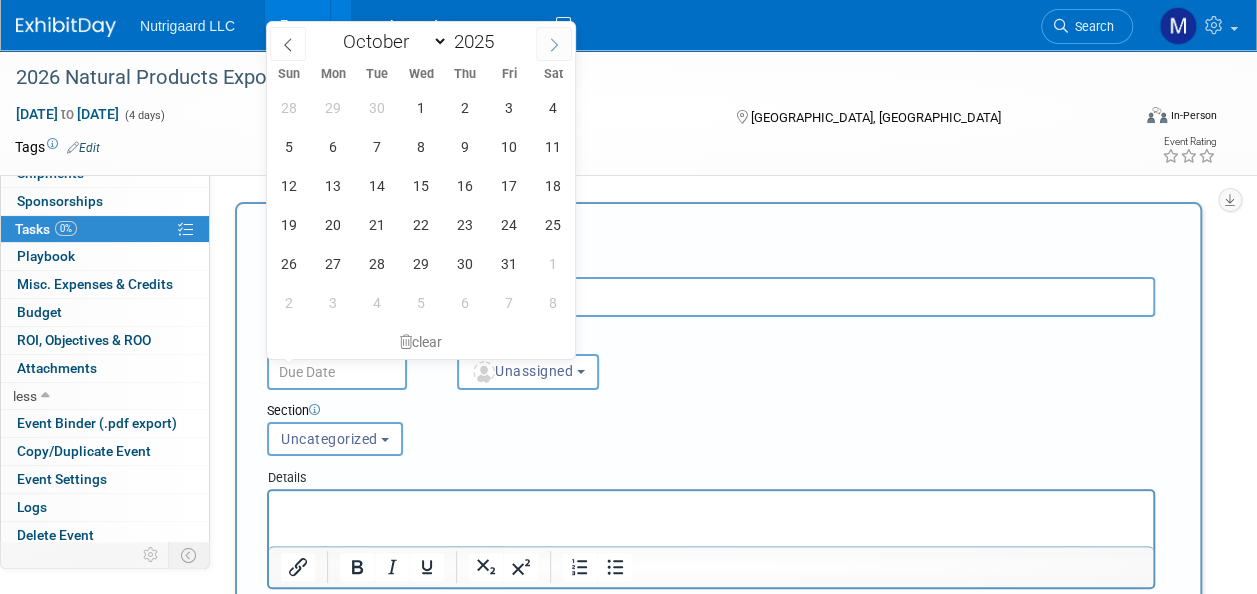 click 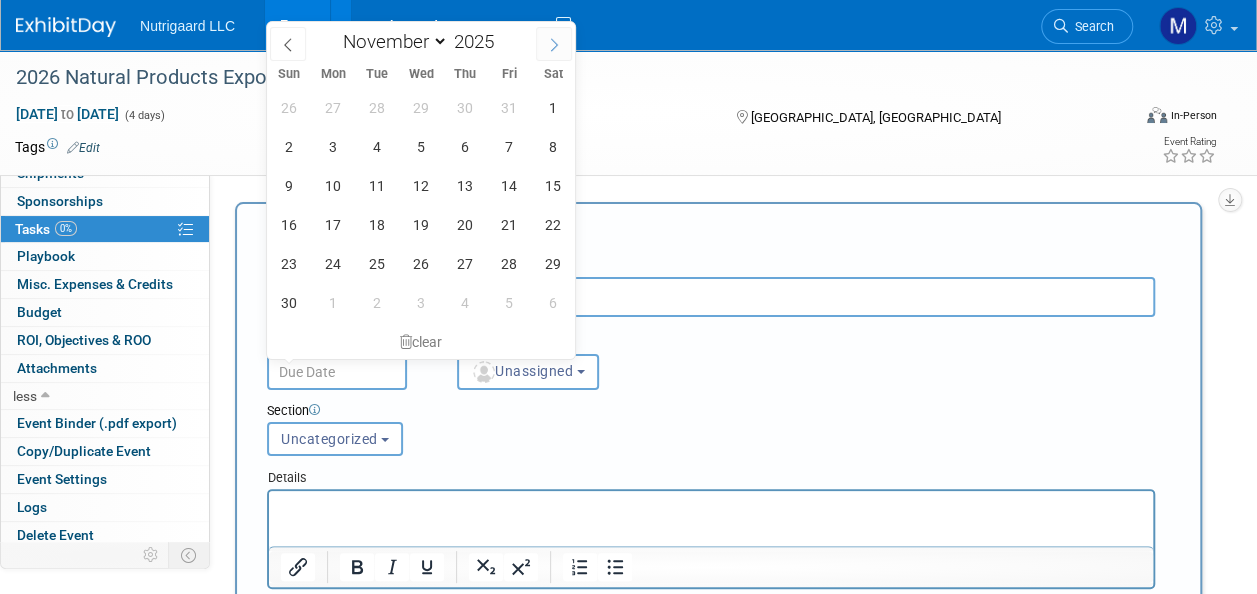 click 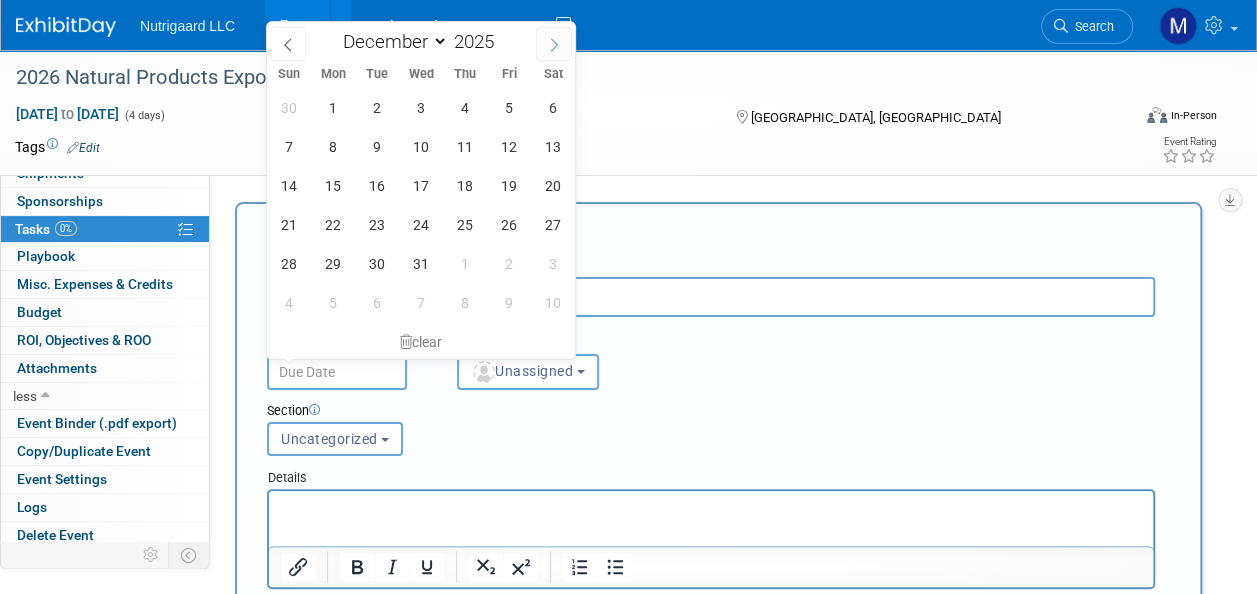 click 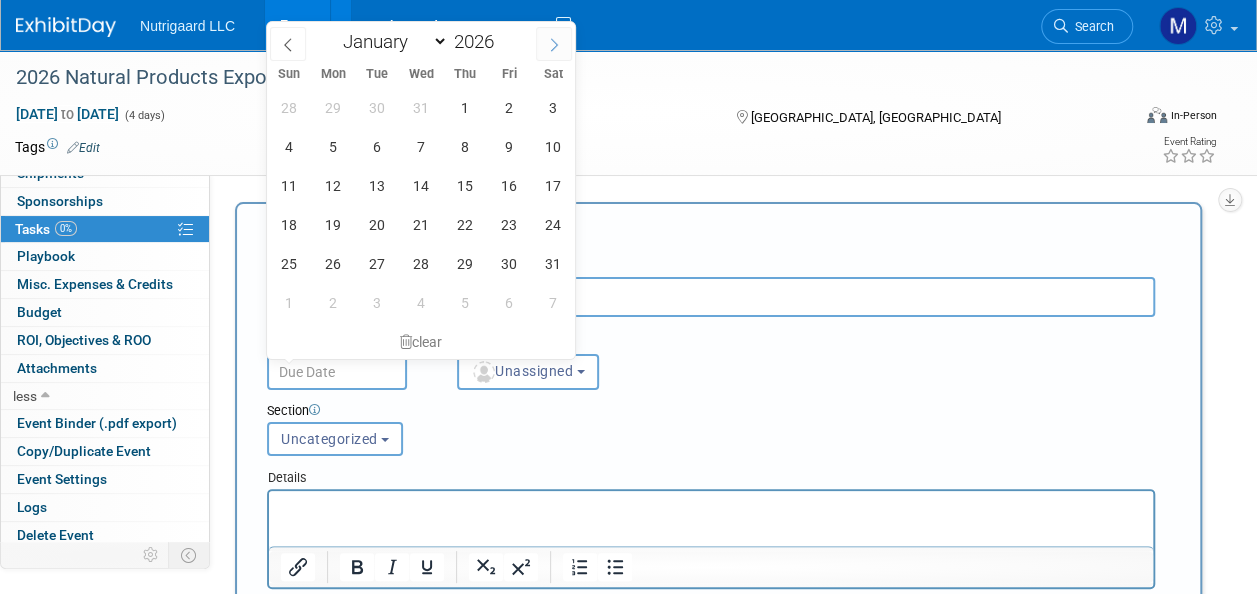 click 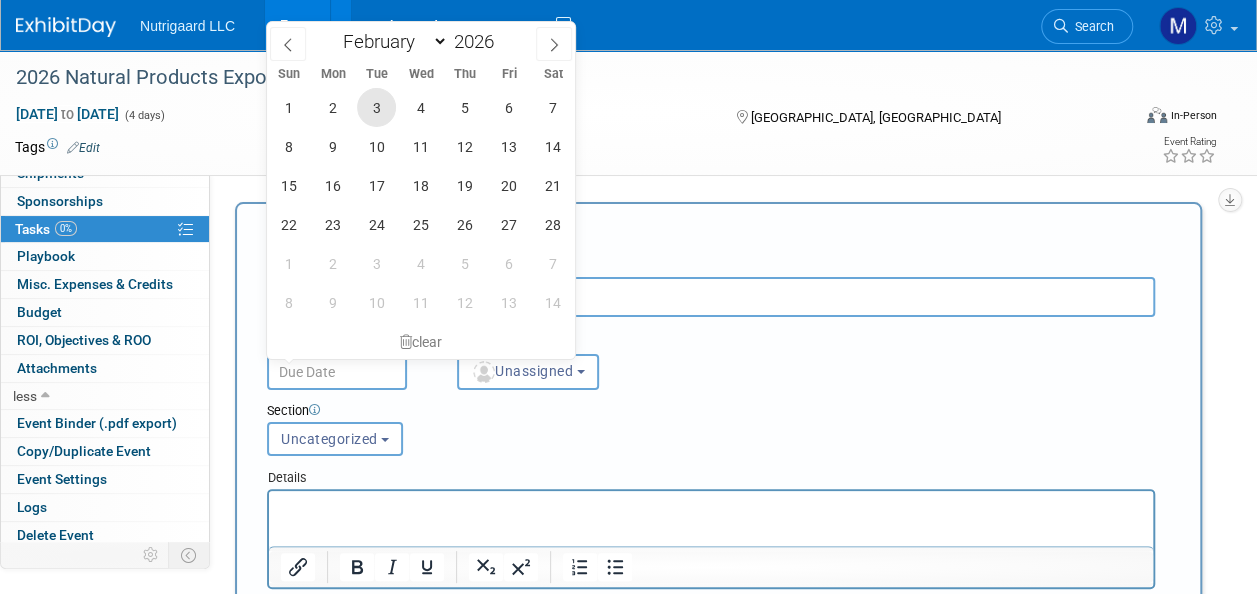 click on "3" at bounding box center (376, 107) 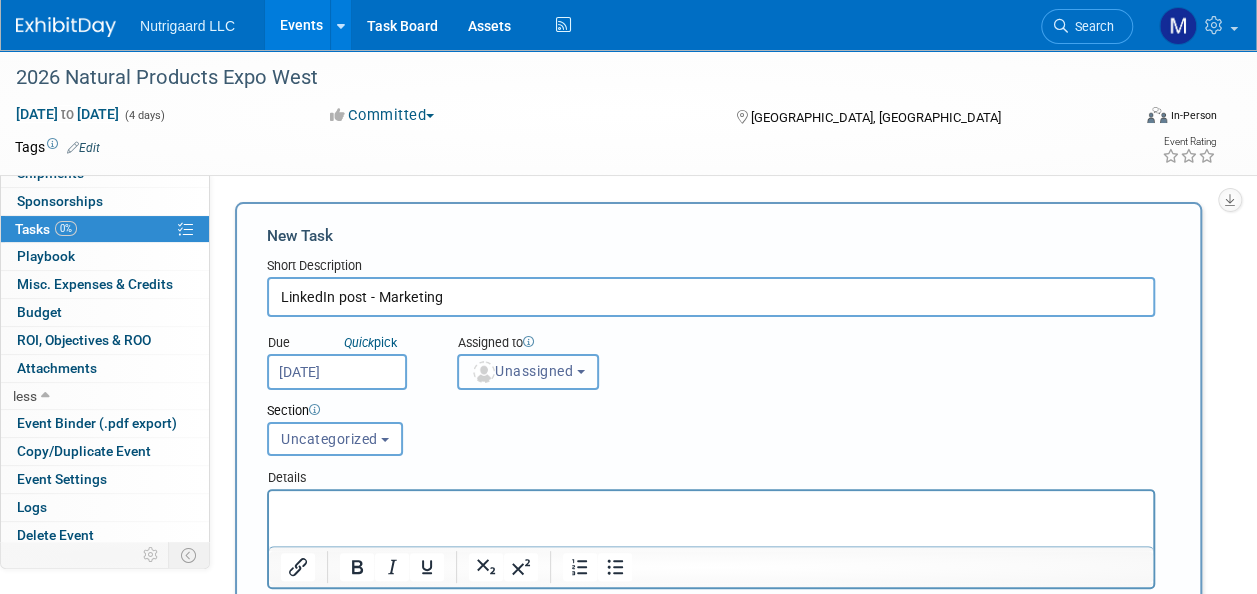 click on "Unassigned" at bounding box center [522, 371] 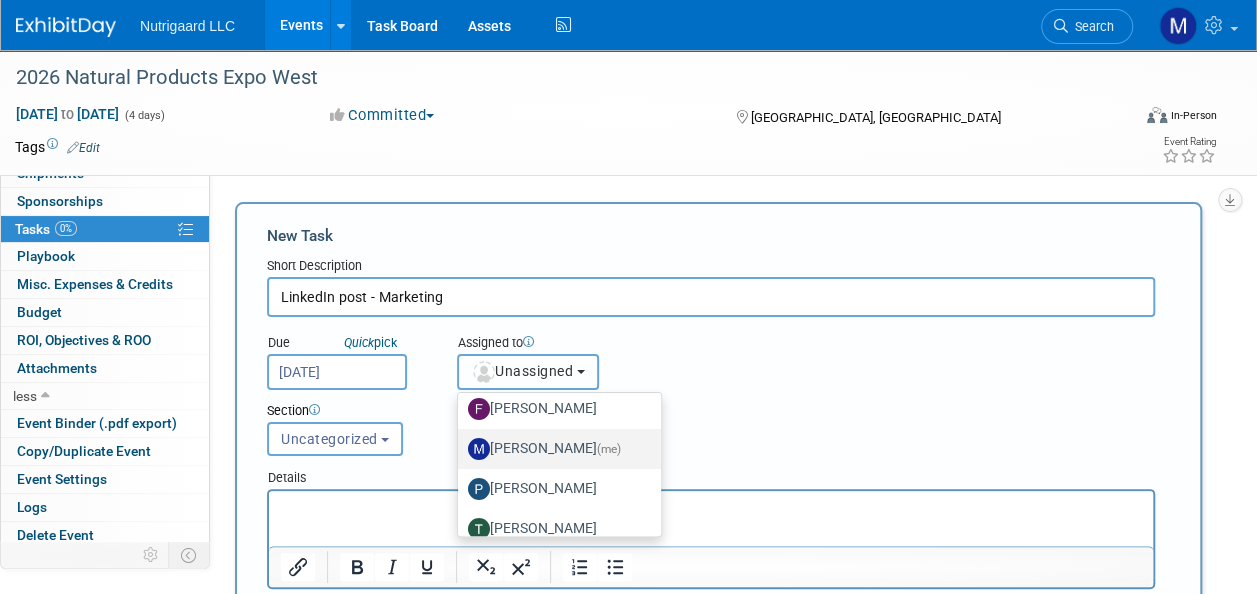 scroll, scrollTop: 66, scrollLeft: 0, axis: vertical 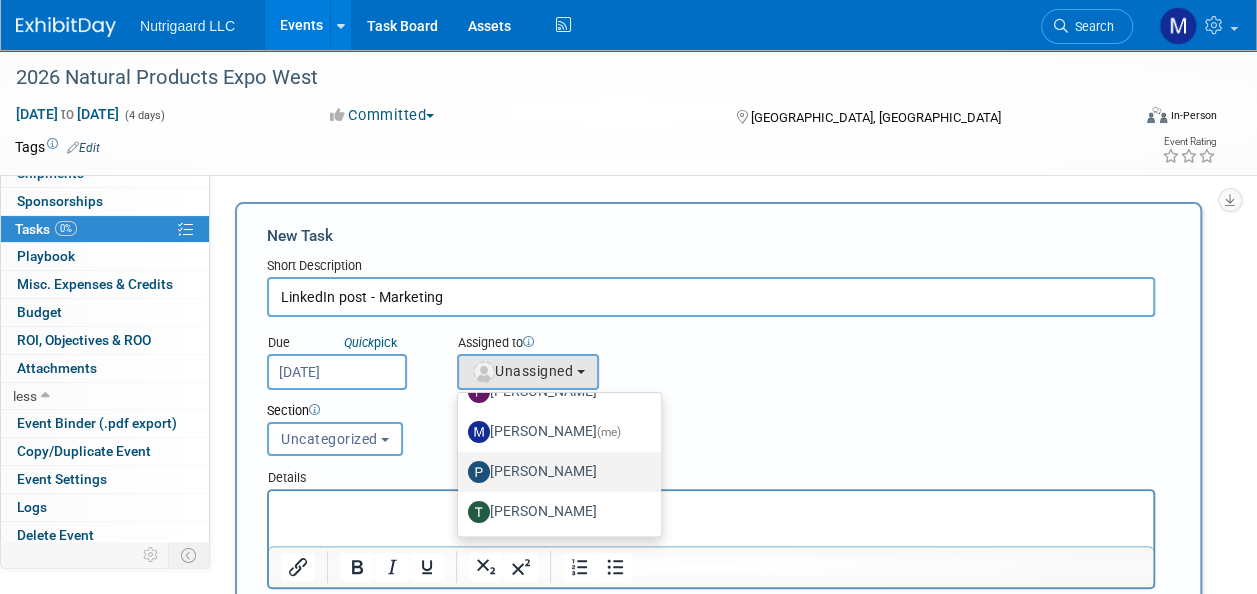 click on "Philipp Kukemueller" at bounding box center [554, 472] 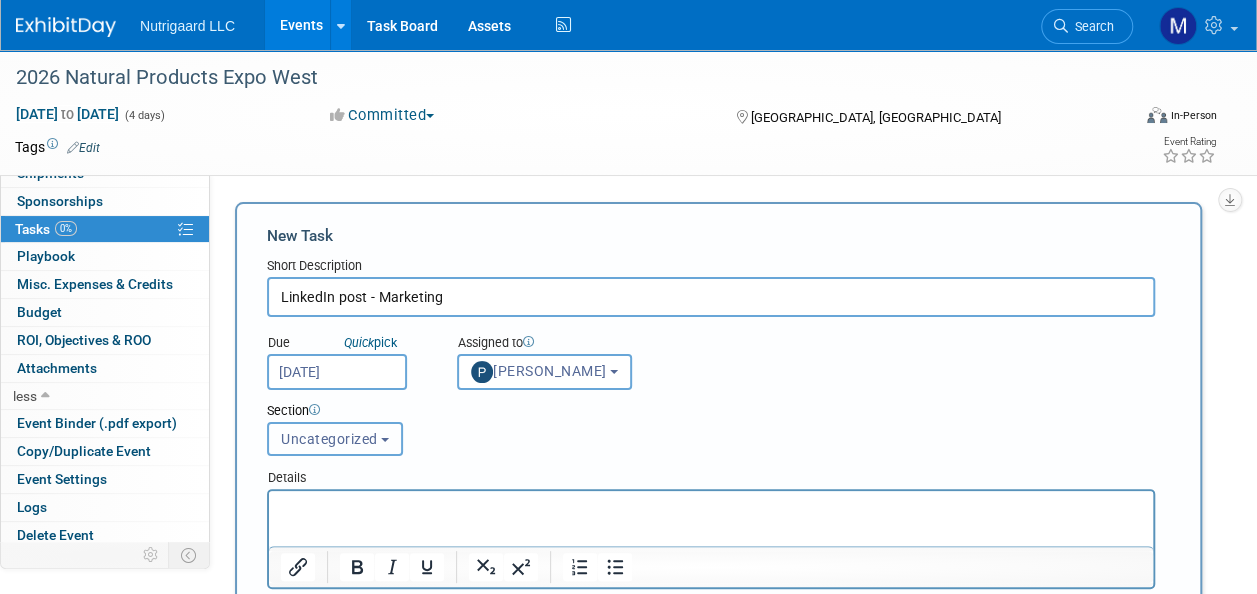 click on "Uncategorized" at bounding box center [329, 439] 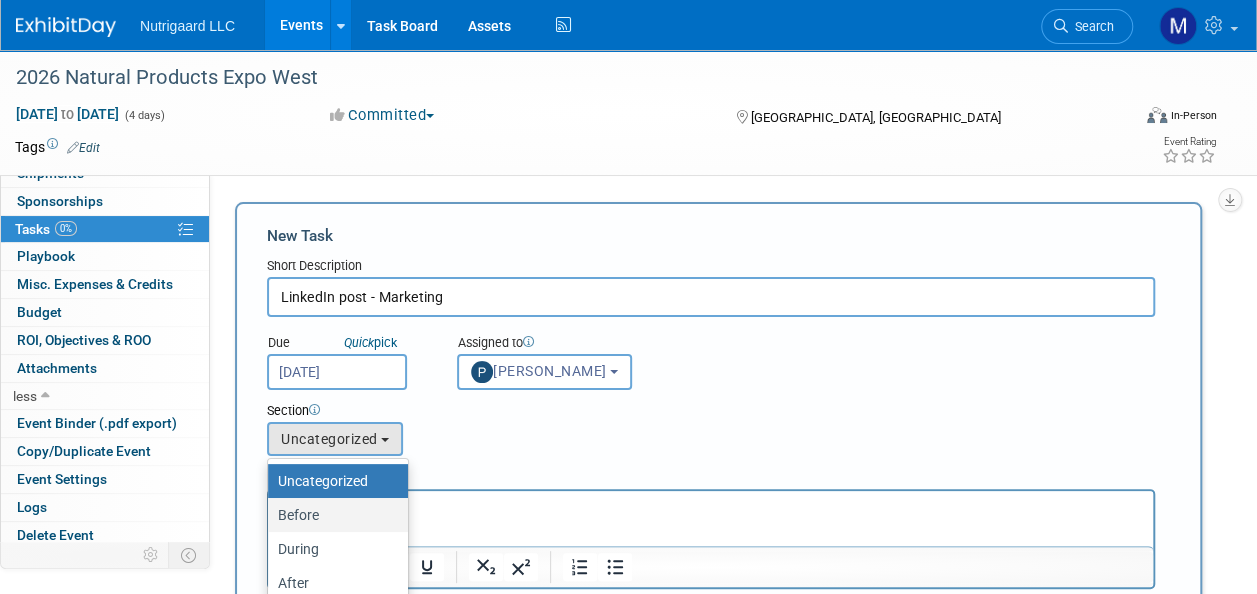 click on "Before" at bounding box center [333, 515] 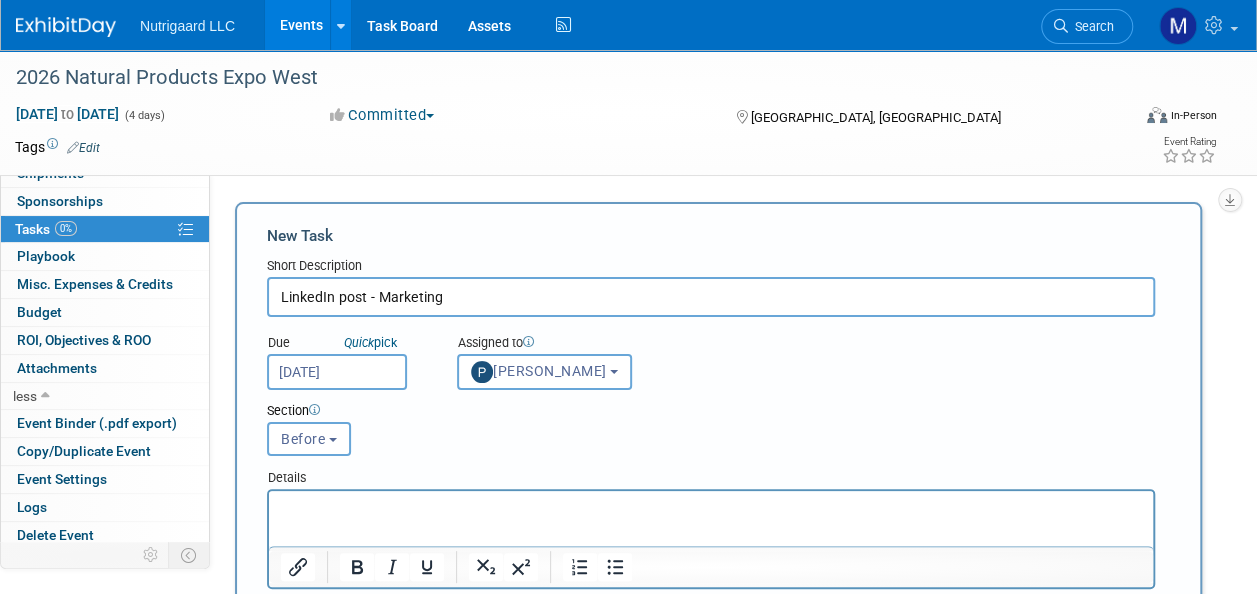 click at bounding box center [711, 509] 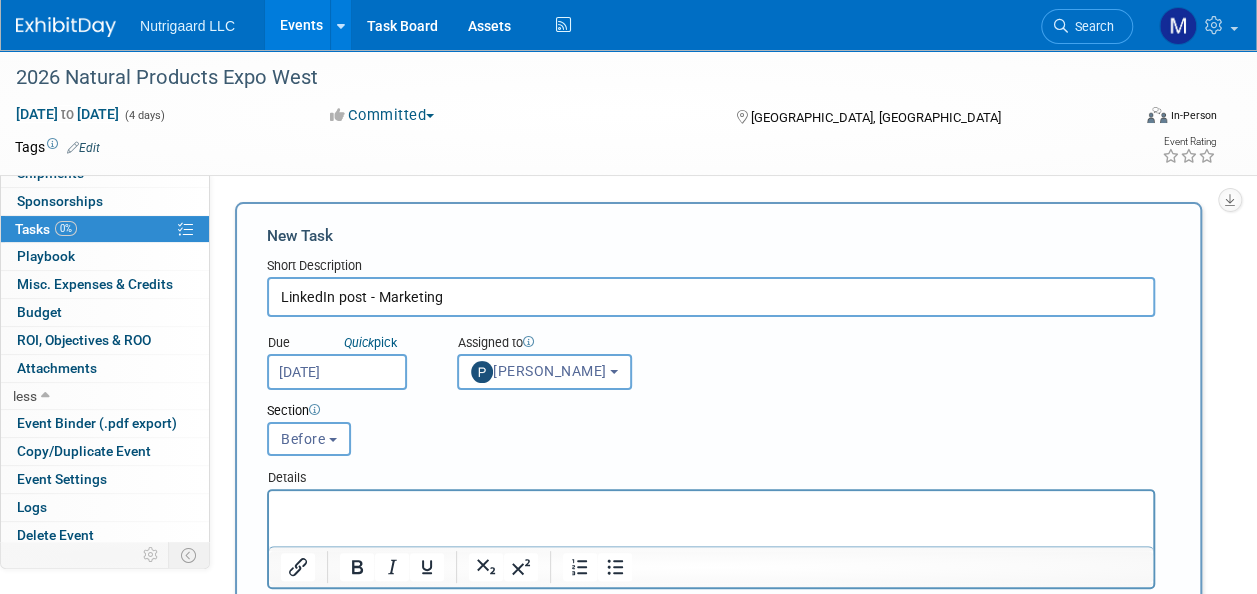 paste 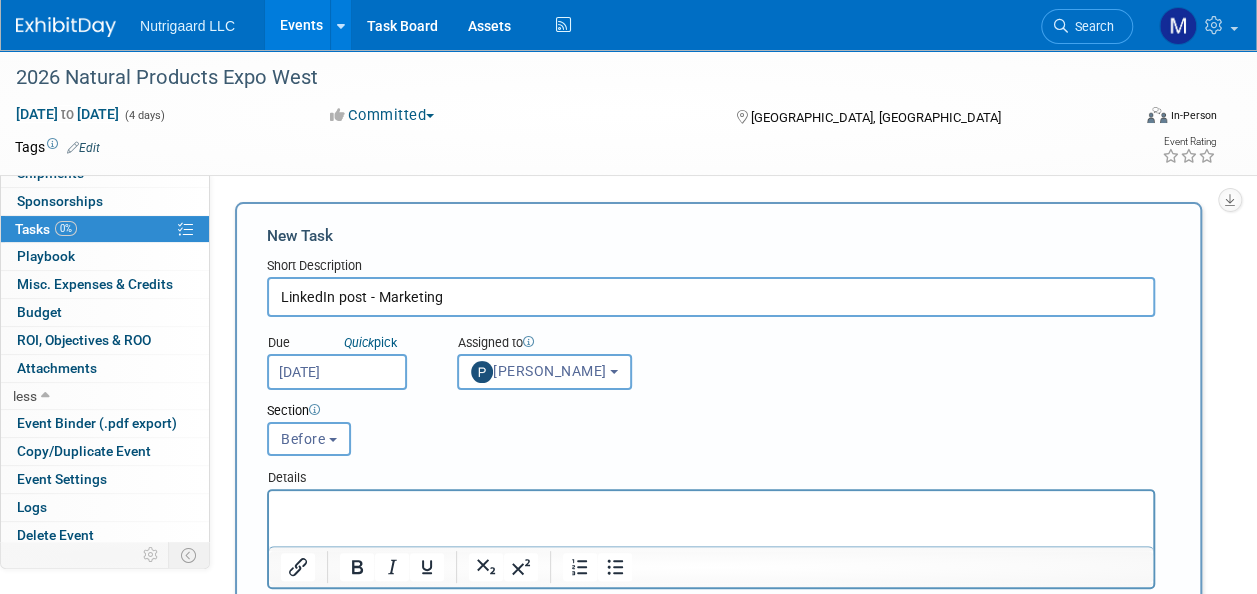 type 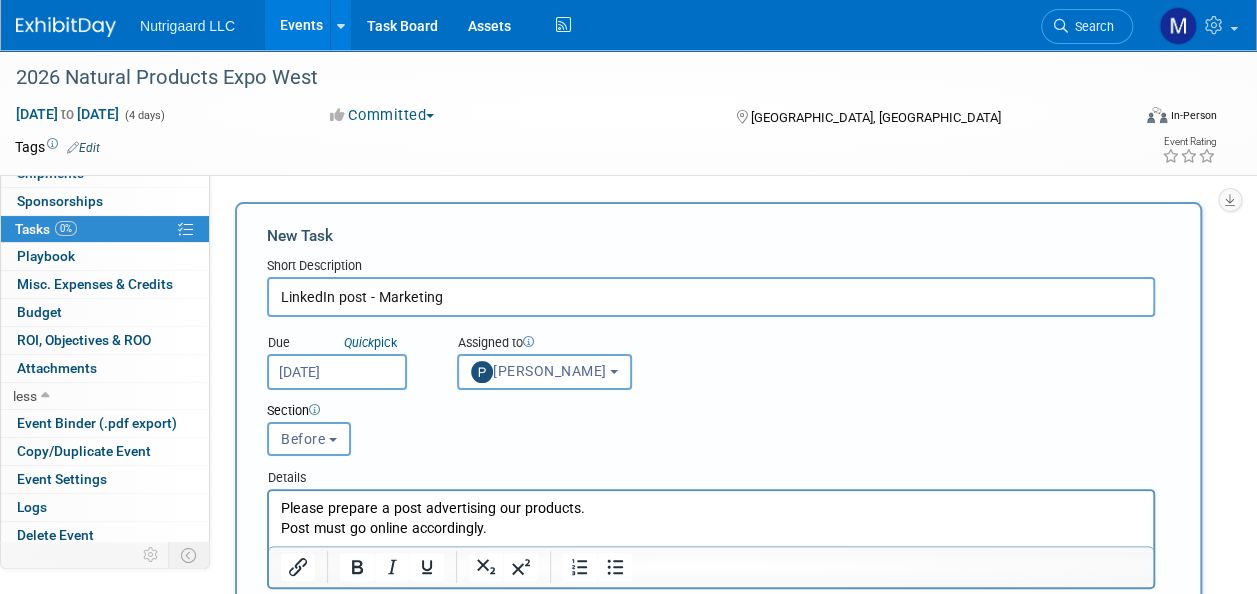 click on "Please prepare a post advertising our products.  Post must go online accordingly." at bounding box center (711, 519) 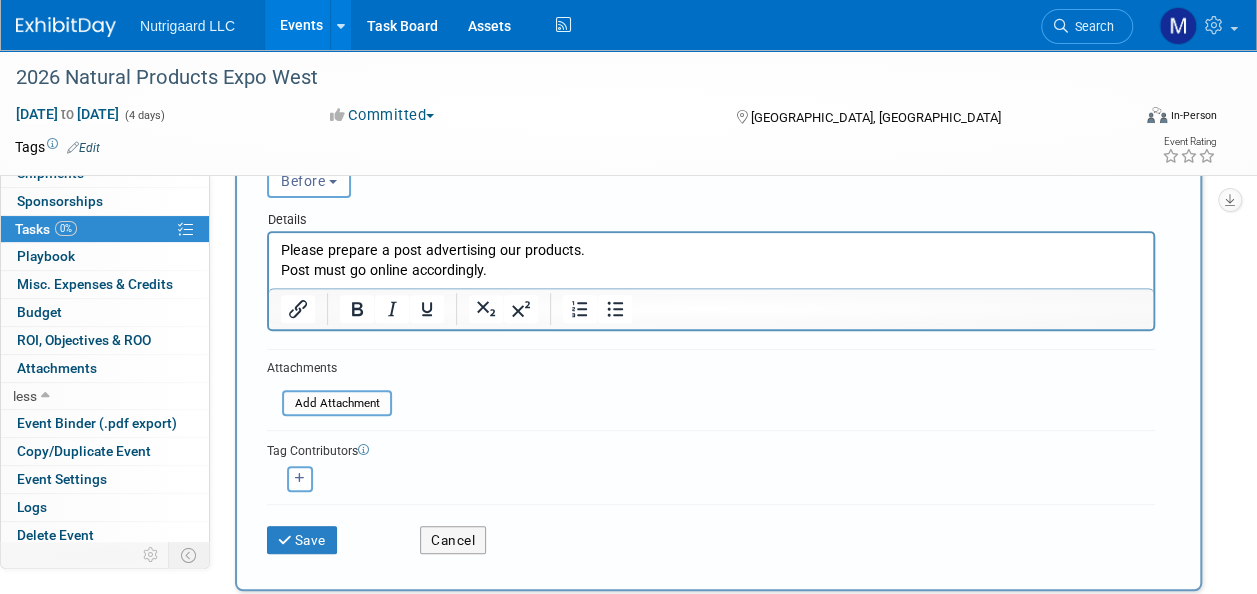 scroll, scrollTop: 280, scrollLeft: 0, axis: vertical 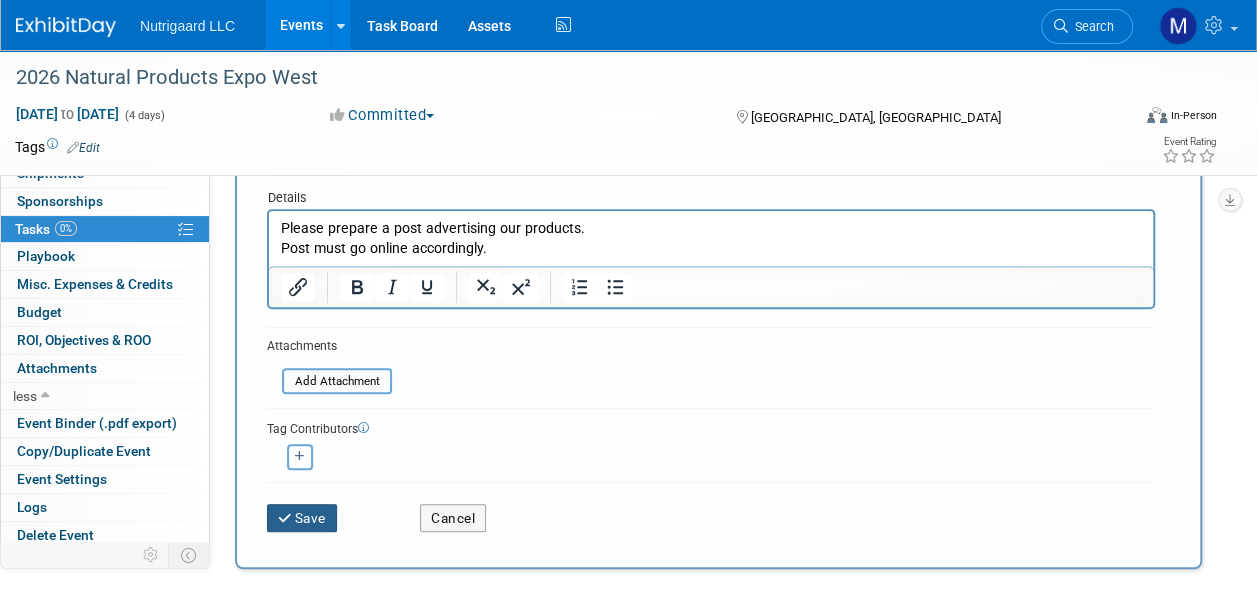 click on "Save" at bounding box center [302, 518] 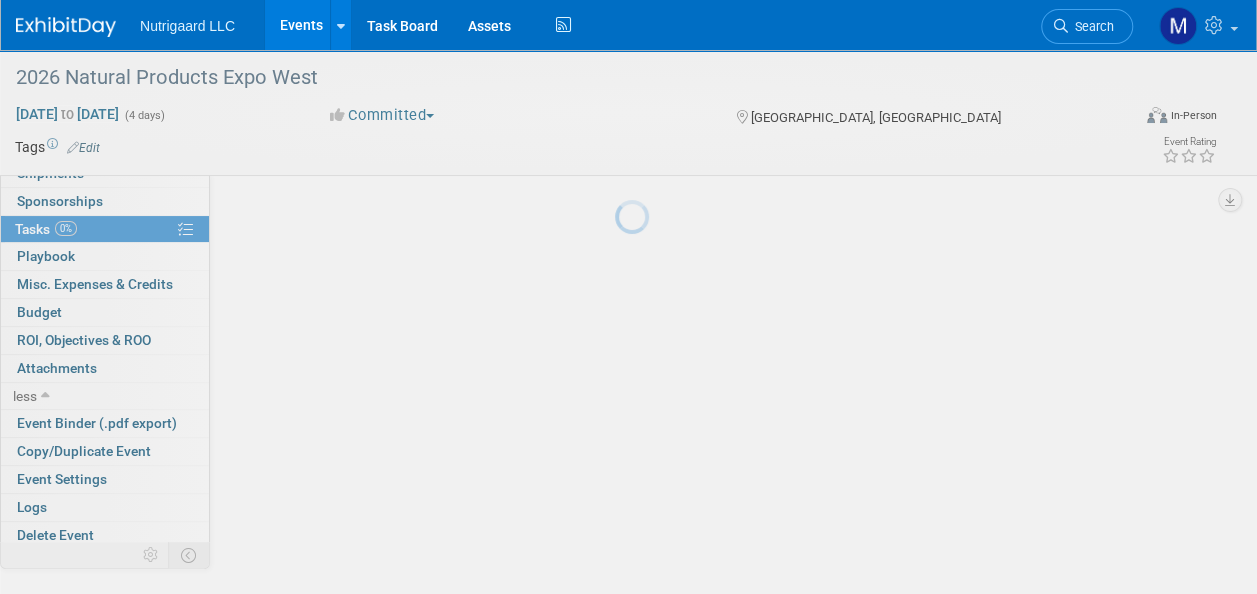 scroll, scrollTop: 171, scrollLeft: 0, axis: vertical 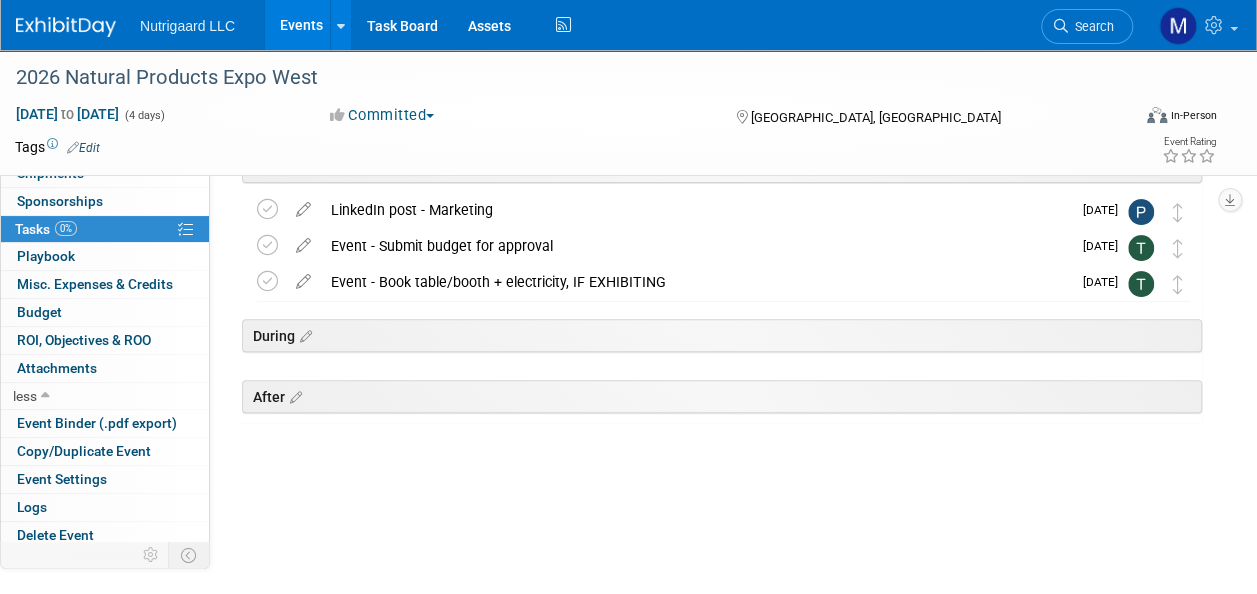 click on "Nutrigaard LLC" at bounding box center (187, 26) 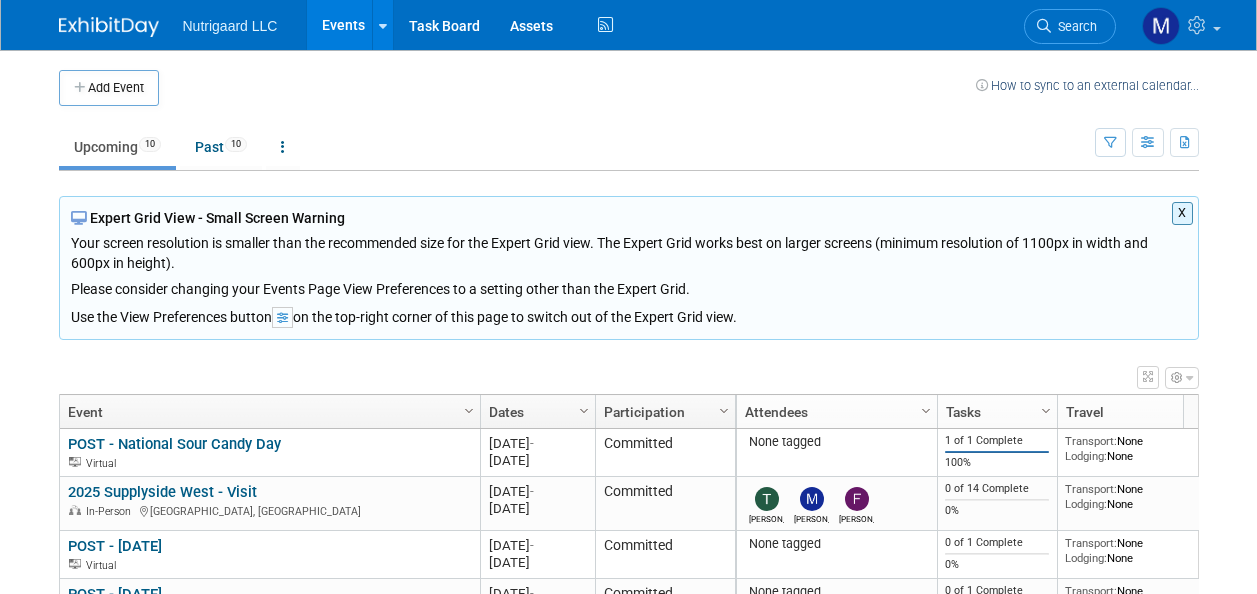 scroll, scrollTop: 0, scrollLeft: 0, axis: both 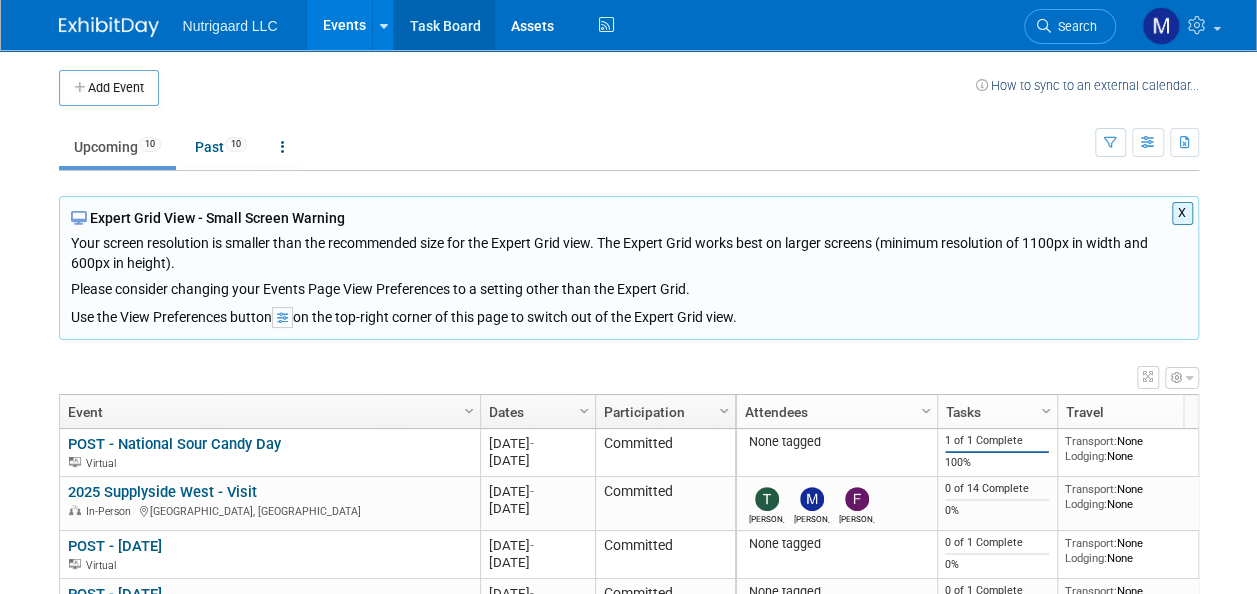 click on "Task Board" at bounding box center (444, 25) 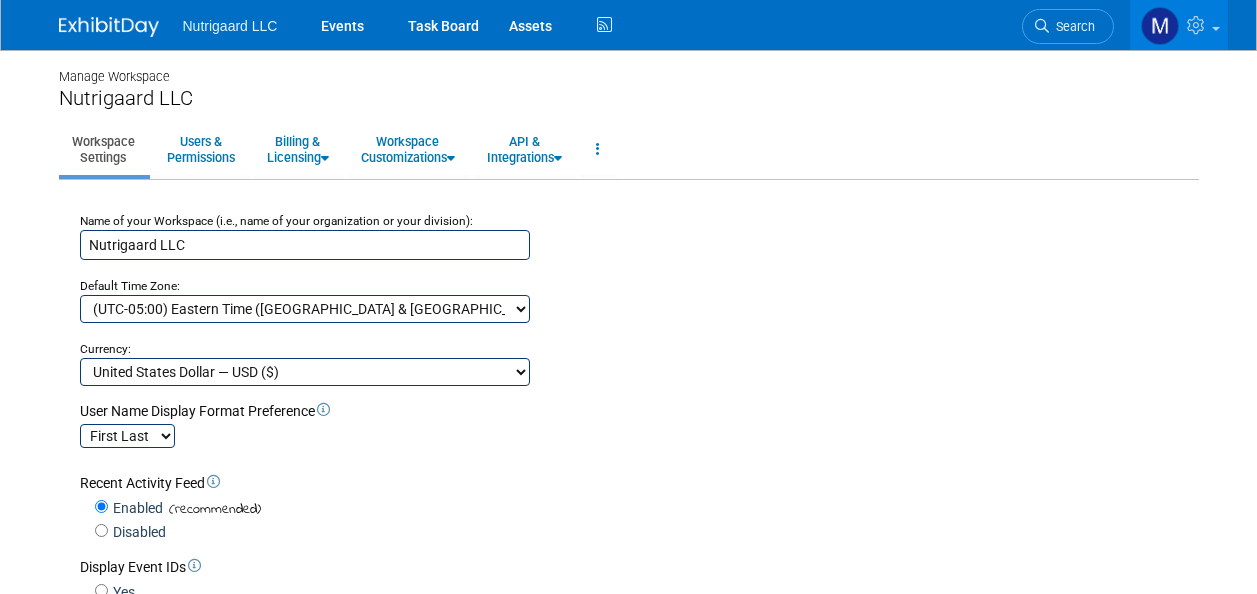 scroll, scrollTop: 0, scrollLeft: 0, axis: both 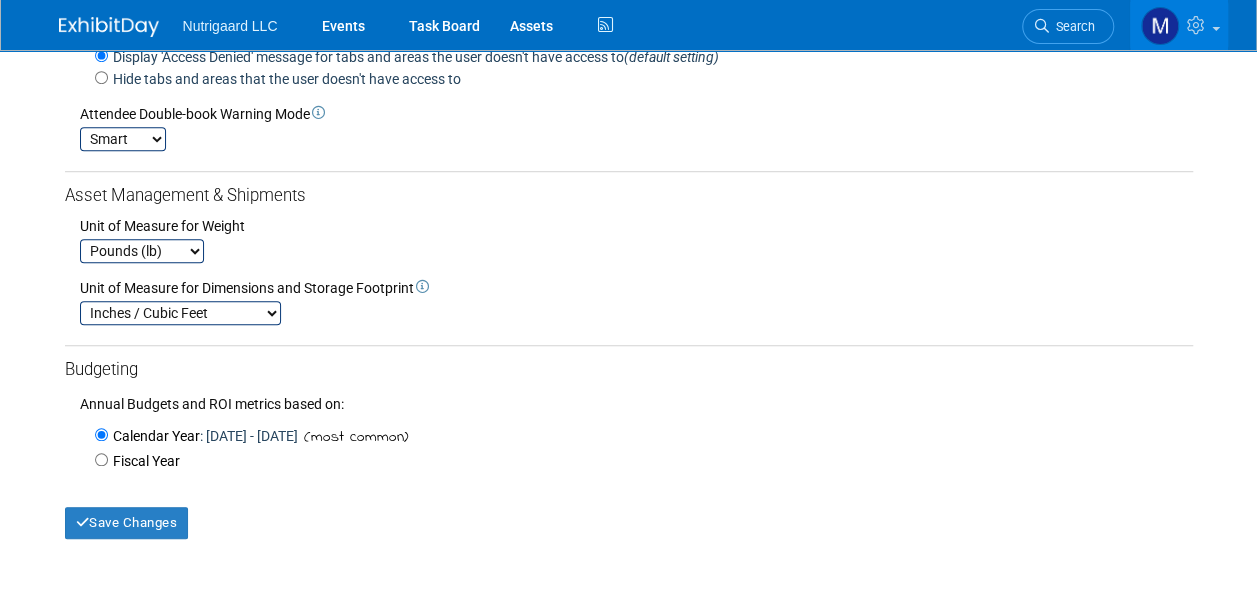 click on "Pounds (lb)
Kilograms (kg)" at bounding box center (142, 251) 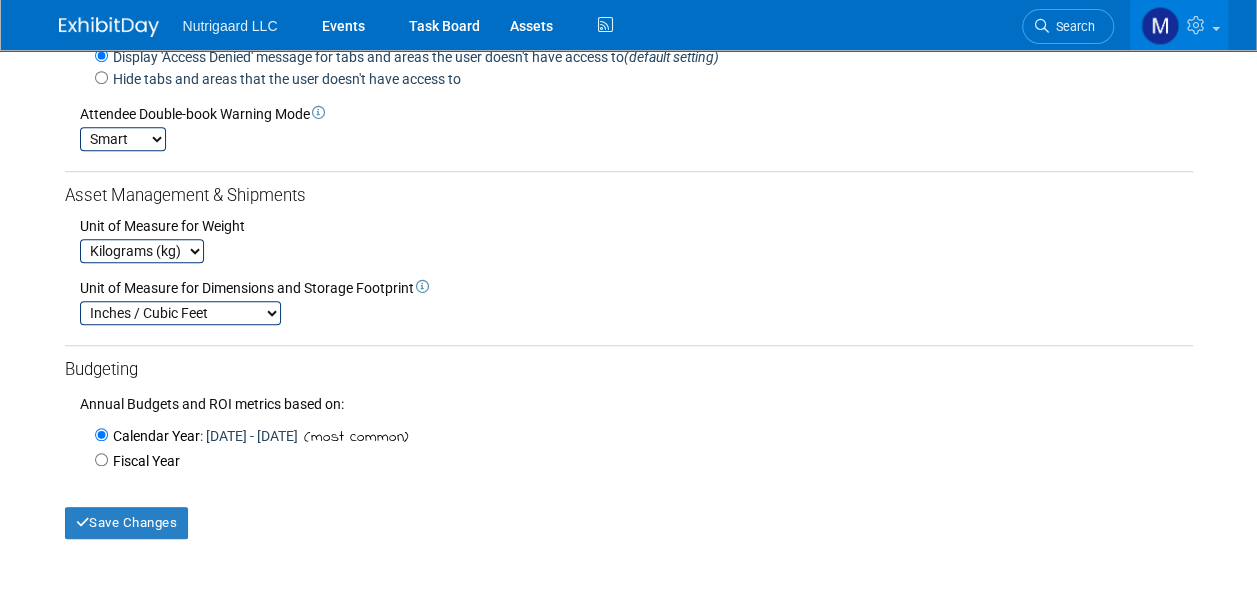 click on "Pounds (lb)
Kilograms (kg)" at bounding box center [142, 251] 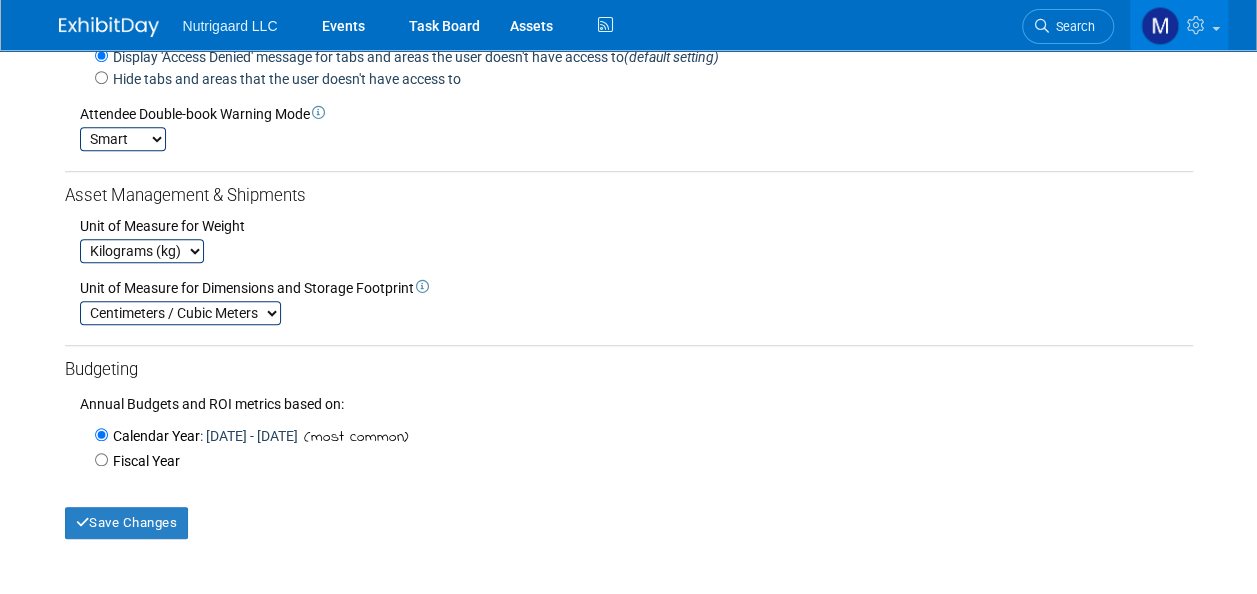click on "Inches / Cubic Feet
Centimeters / Cubic Meters" at bounding box center (180, 313) 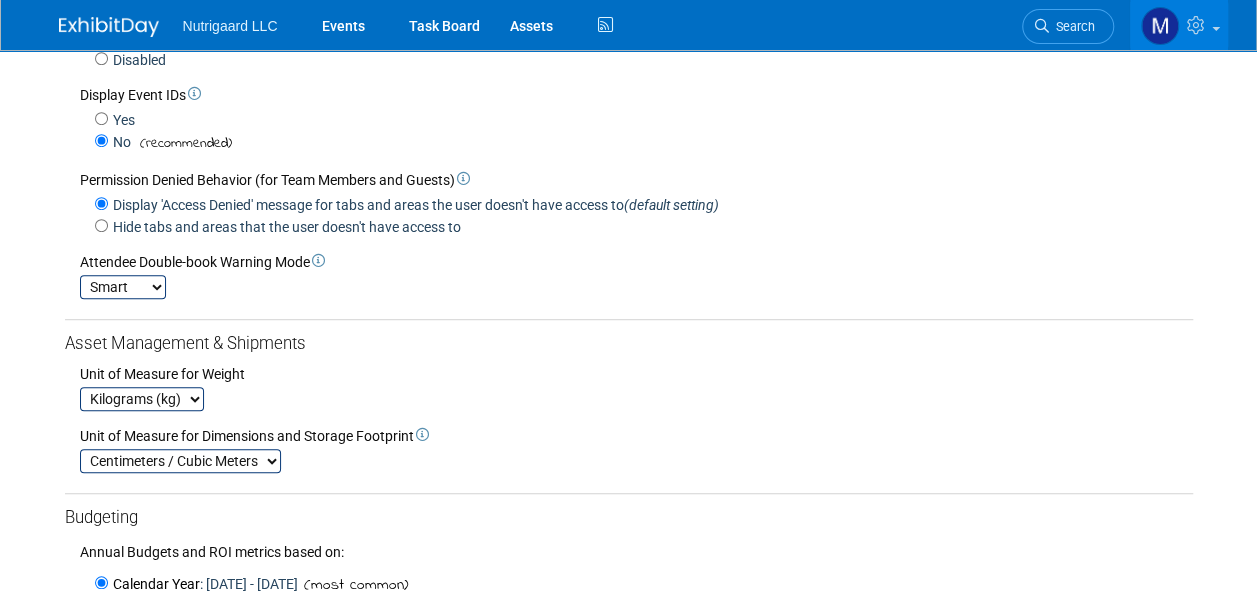 scroll, scrollTop: 470, scrollLeft: 0, axis: vertical 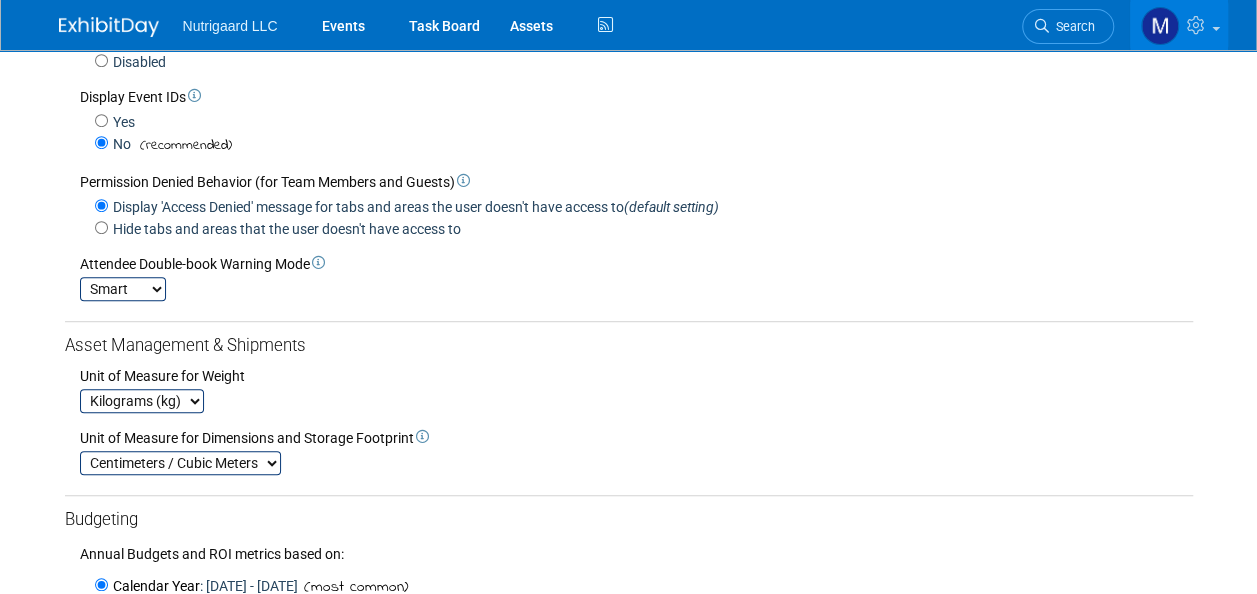 click on "Smart
Strict
Disabled" at bounding box center (123, 289) 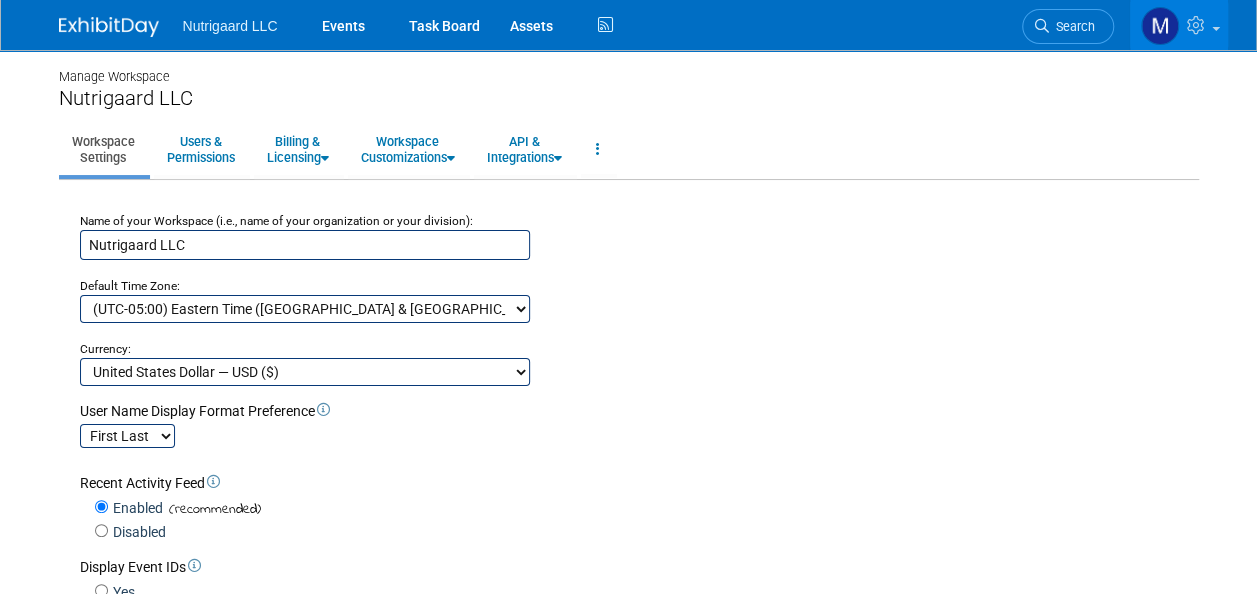 scroll, scrollTop: 0, scrollLeft: 0, axis: both 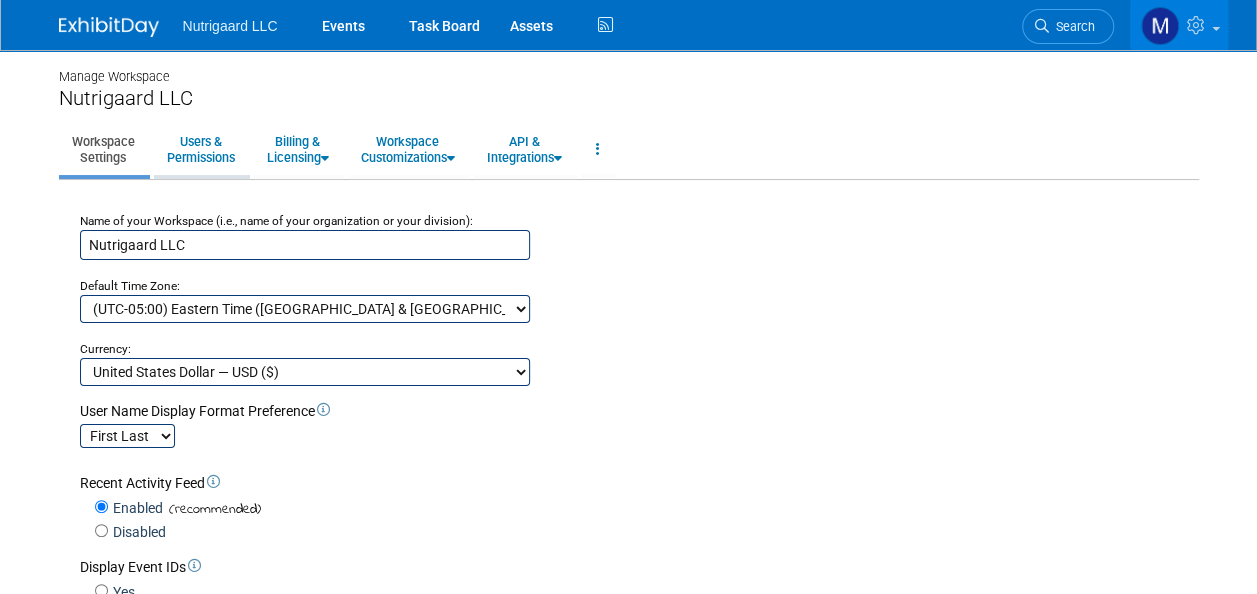 click on "Users & Permissions" at bounding box center (201, 149) 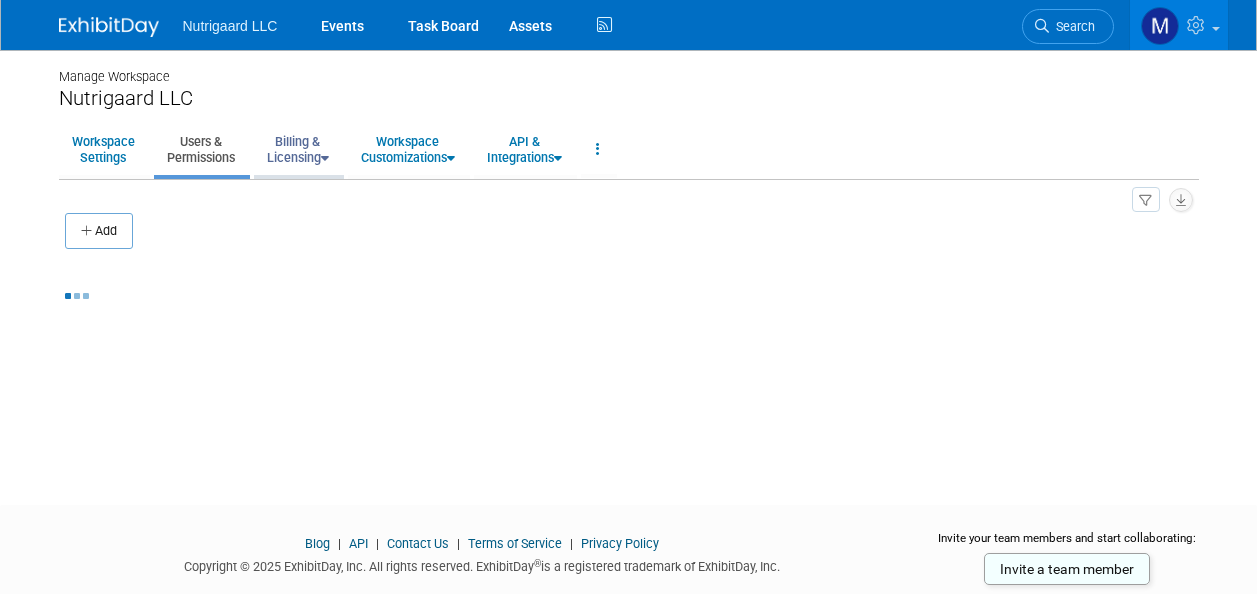 scroll, scrollTop: 0, scrollLeft: 0, axis: both 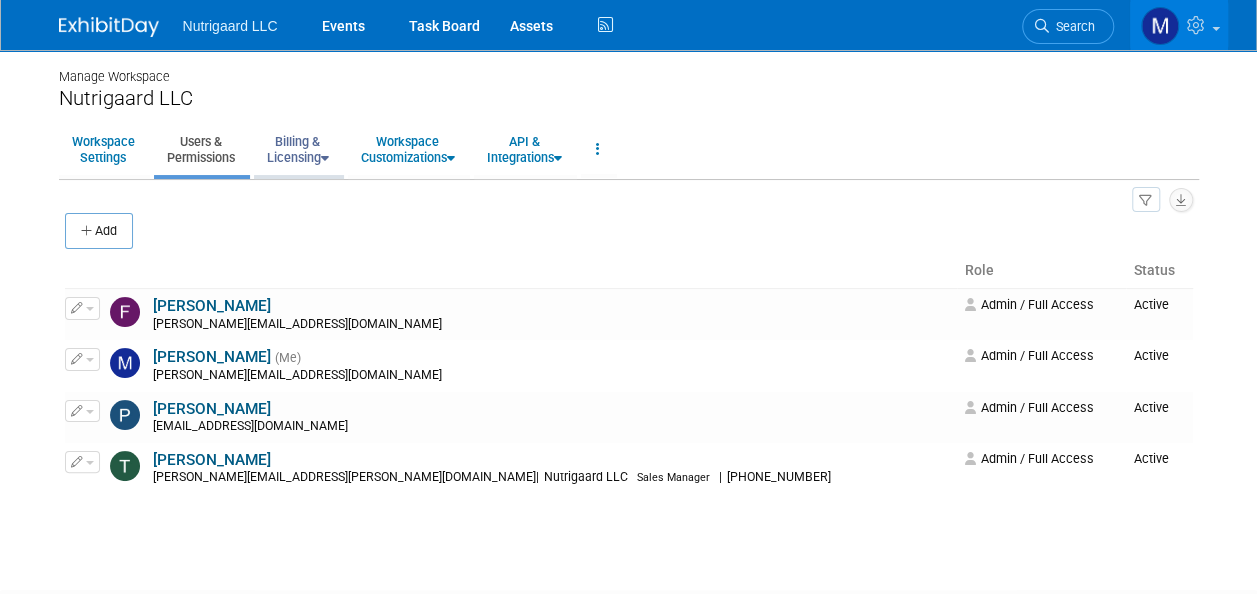 click on "Billing & Licensing" at bounding box center [298, 149] 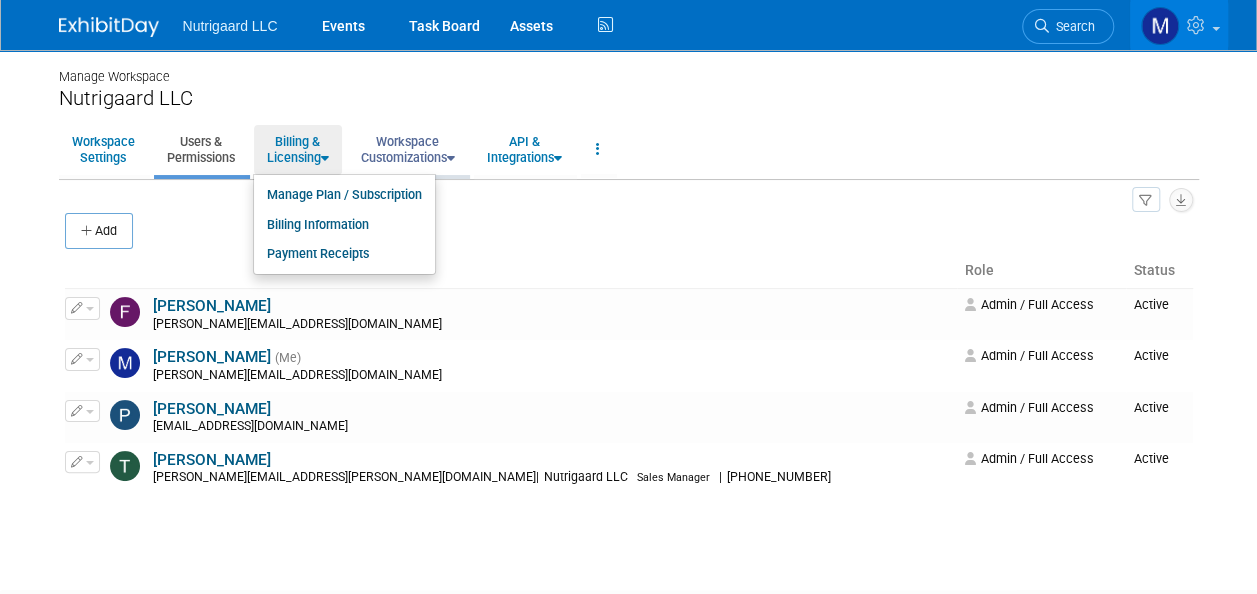 click on "Workspace Customizations" at bounding box center [408, 149] 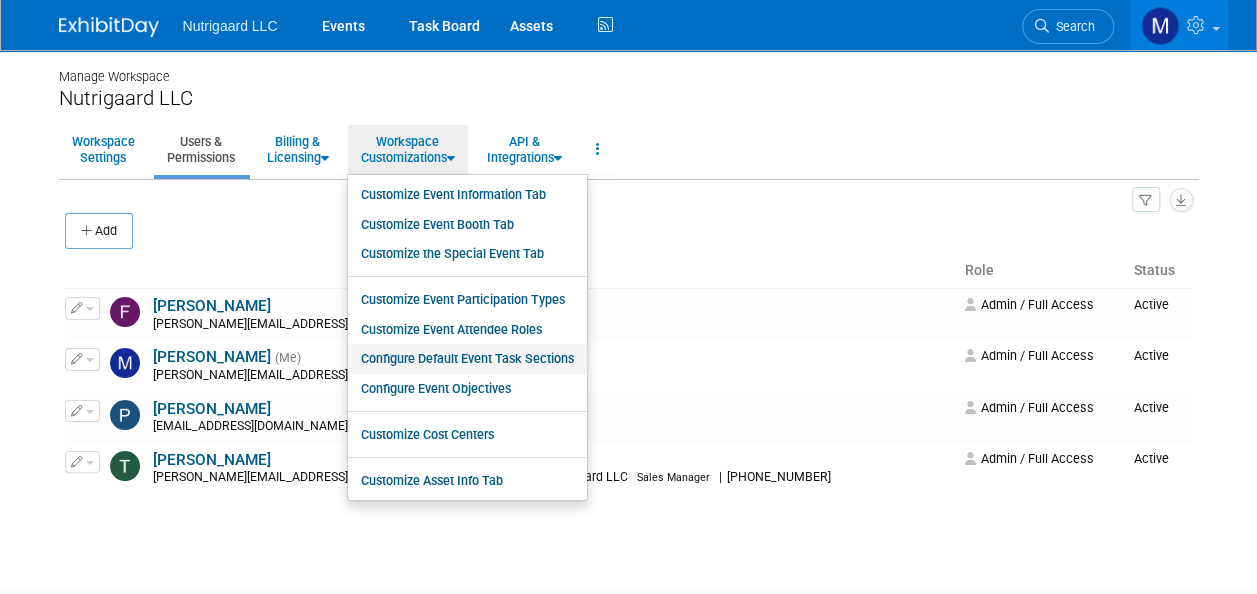 click on "Configure Default Event Task Sections" at bounding box center [467, 359] 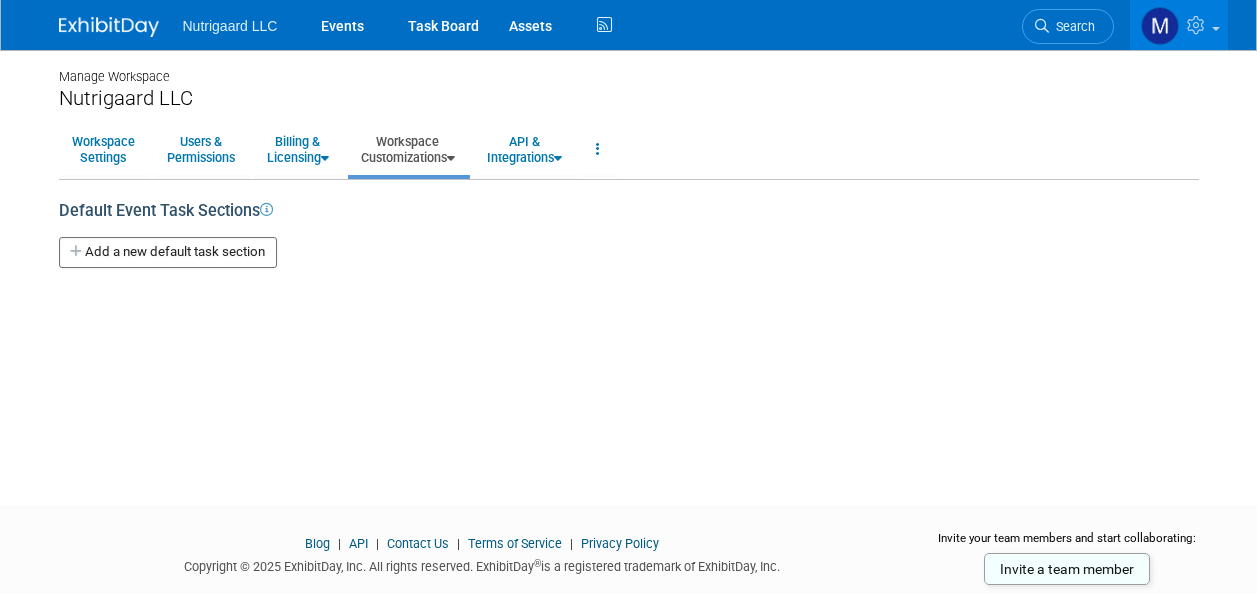 scroll, scrollTop: 0, scrollLeft: 0, axis: both 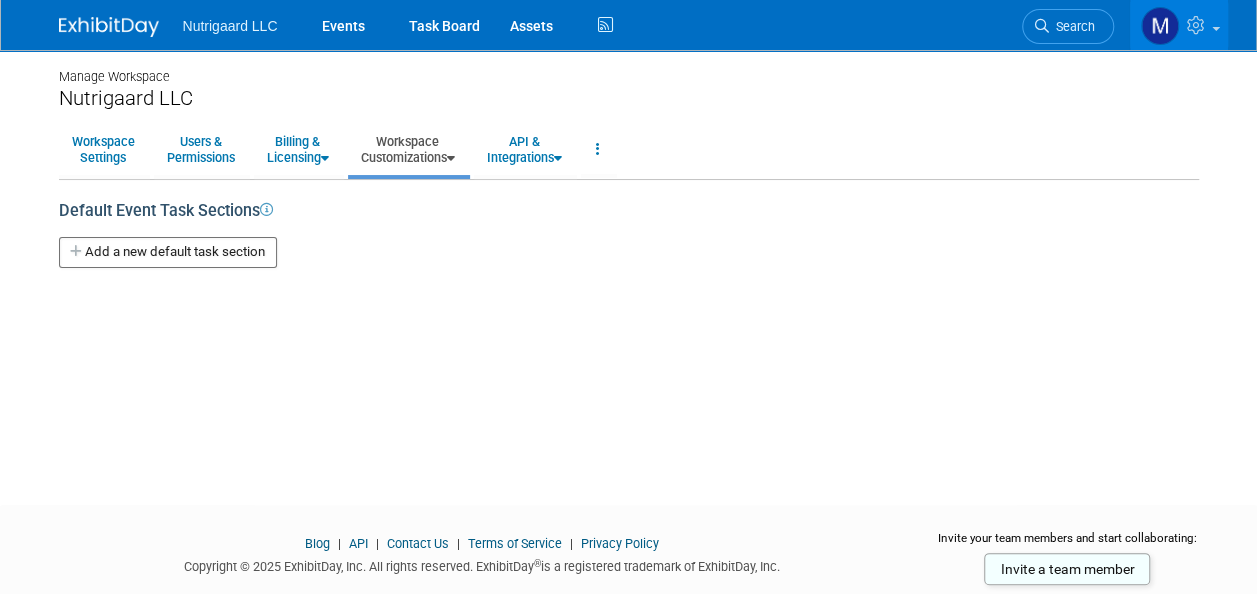 click at bounding box center (266, 209) 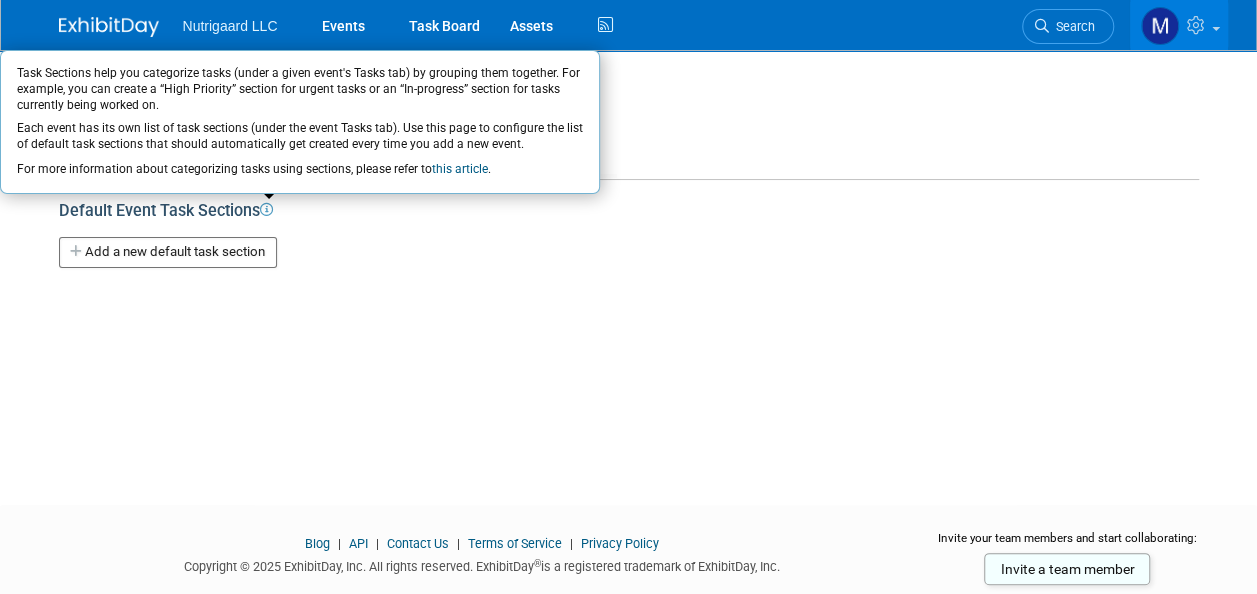 click on "Add a new default task section" at bounding box center [168, 252] 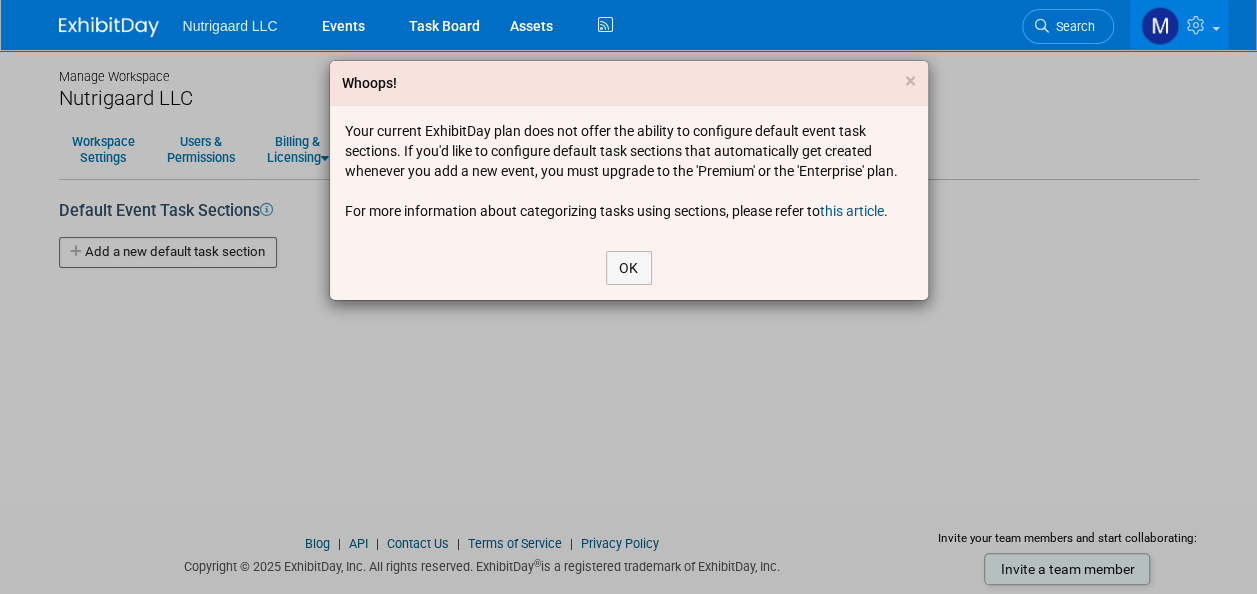 click on "this article" at bounding box center [852, 211] 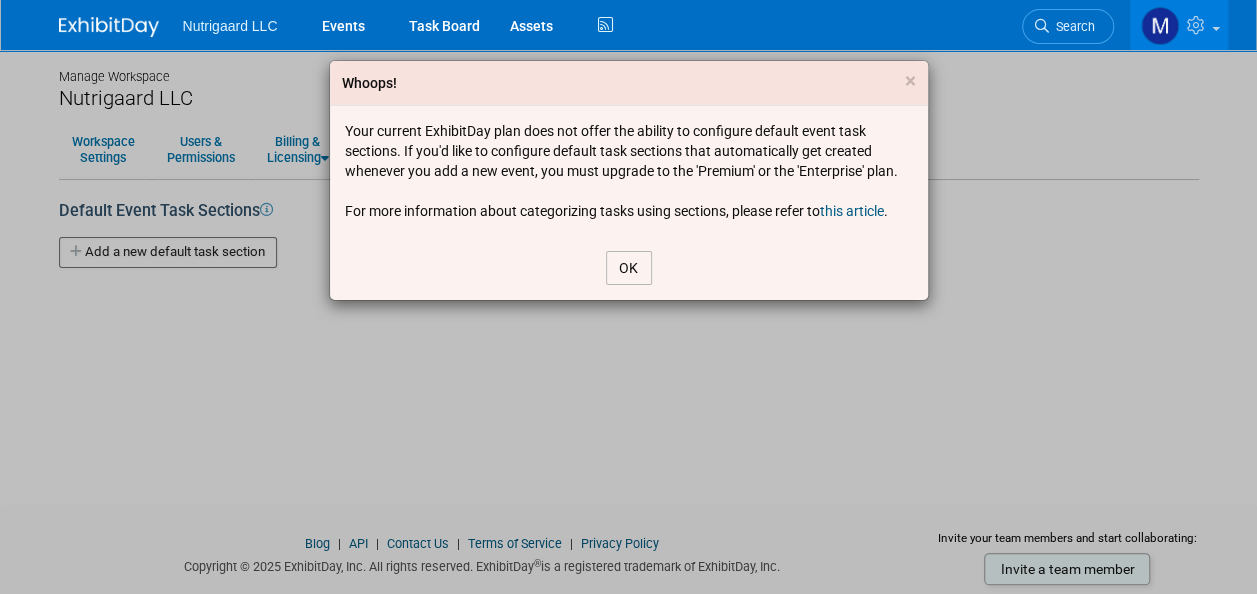 drag, startPoint x: 628, startPoint y: 265, endPoint x: 671, endPoint y: 262, distance: 43.104523 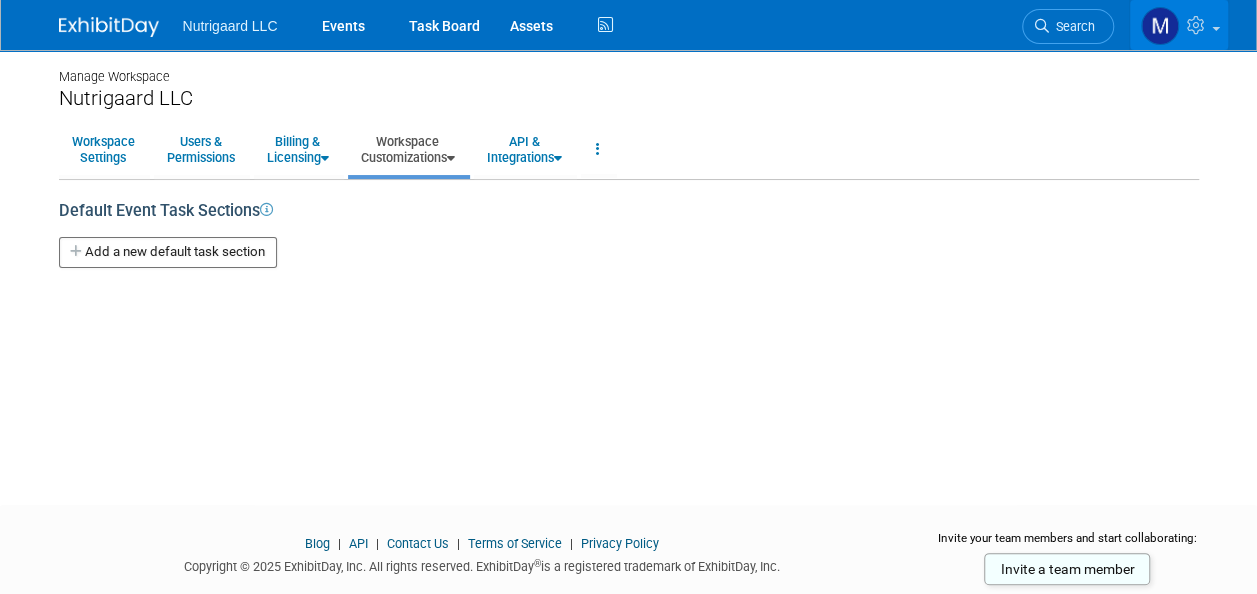 click at bounding box center [1216, 29] 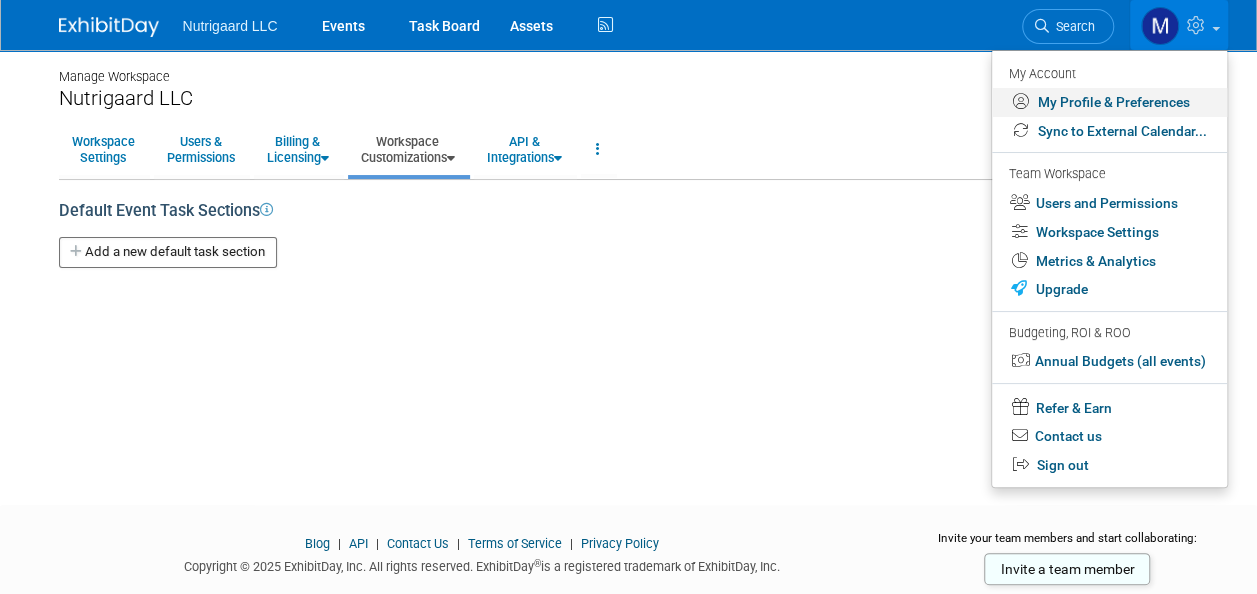 click on "My Profile & Preferences" at bounding box center (1109, 102) 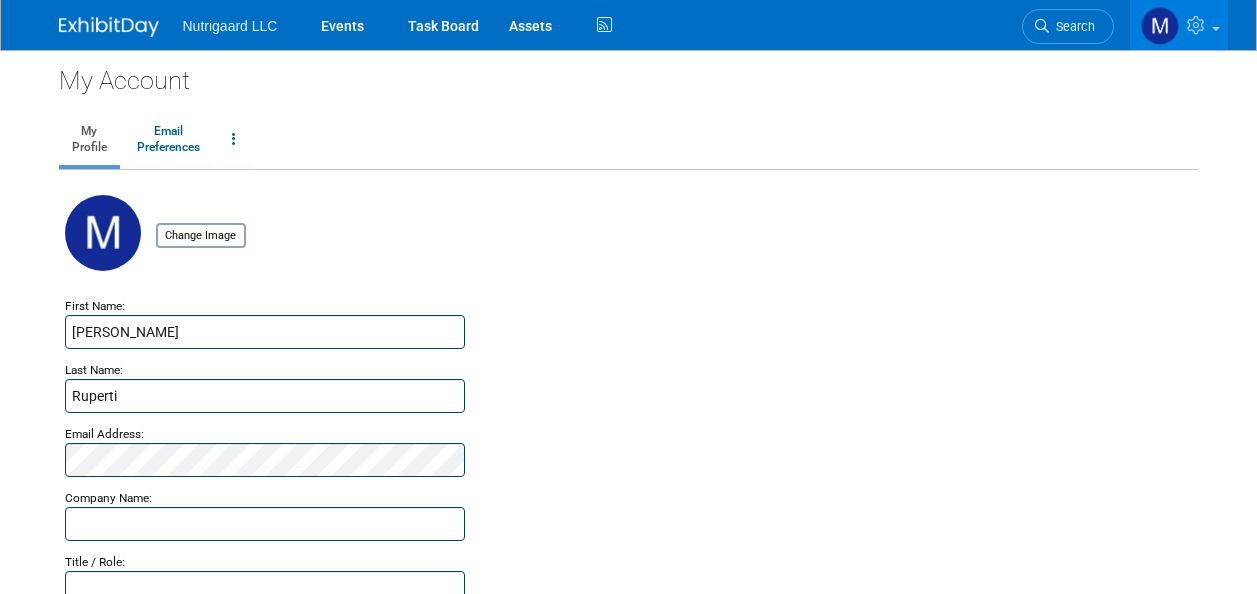 scroll, scrollTop: 0, scrollLeft: 0, axis: both 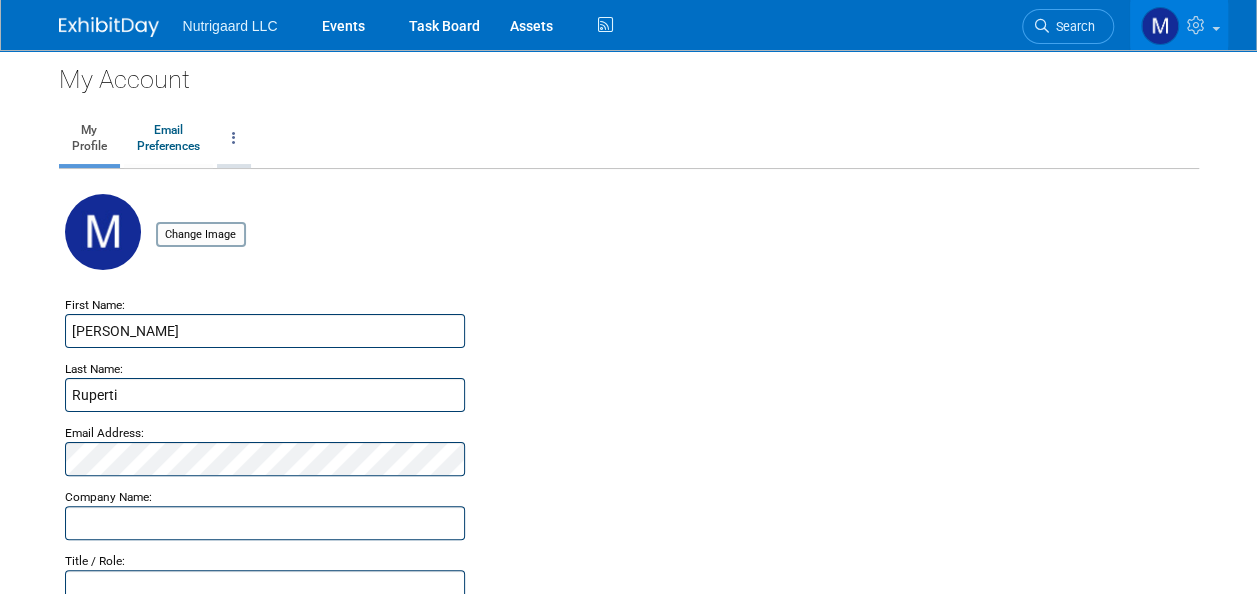 click at bounding box center [234, 139] 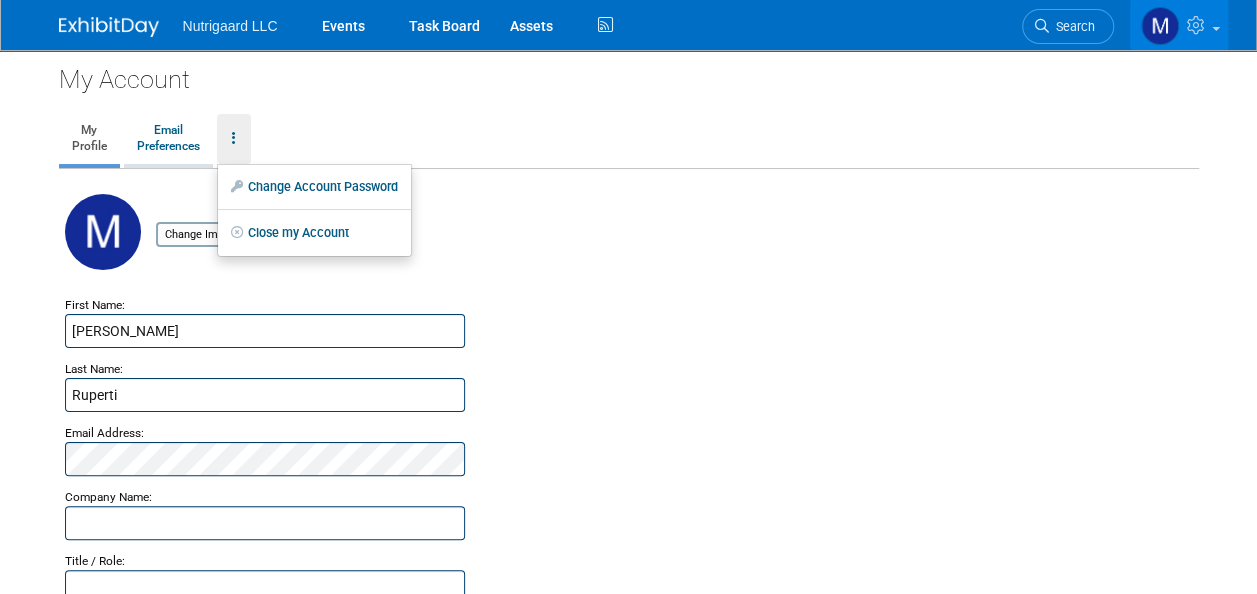click on "Email Preferences" at bounding box center [168, 139] 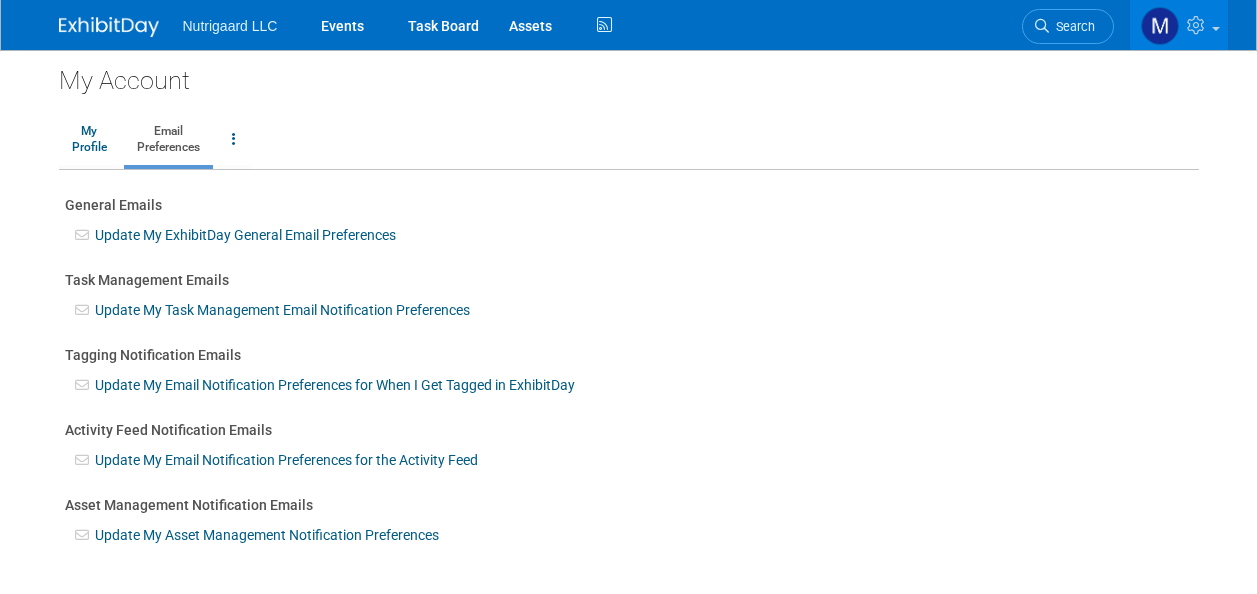 scroll, scrollTop: 0, scrollLeft: 0, axis: both 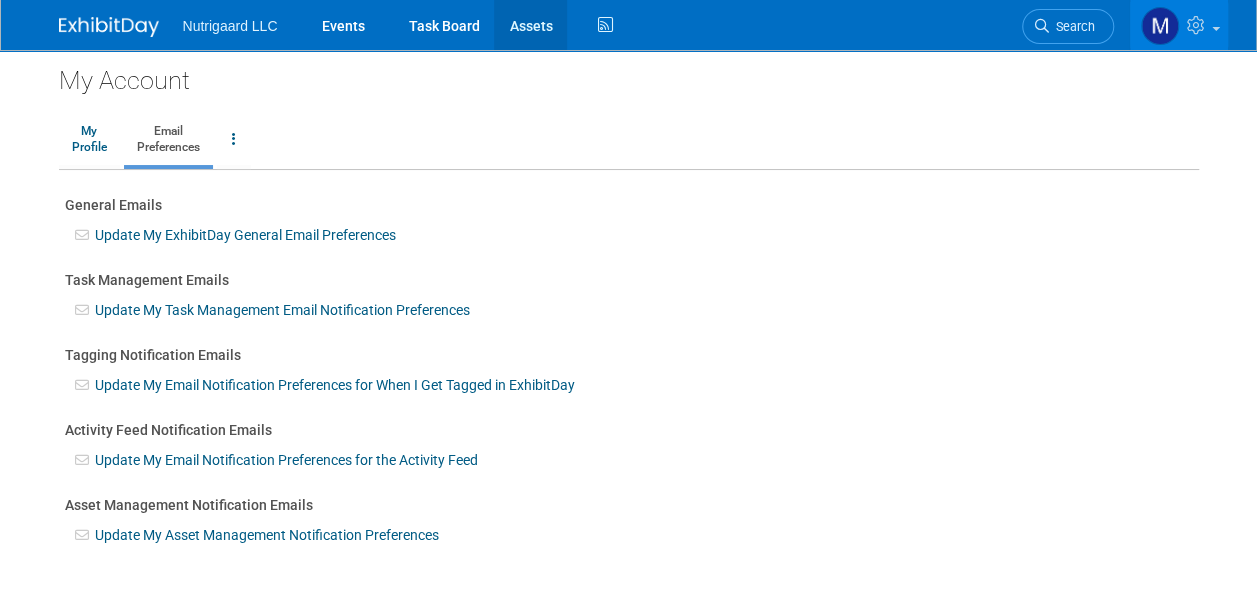 drag, startPoint x: 523, startPoint y: 20, endPoint x: 506, endPoint y: 20, distance: 17 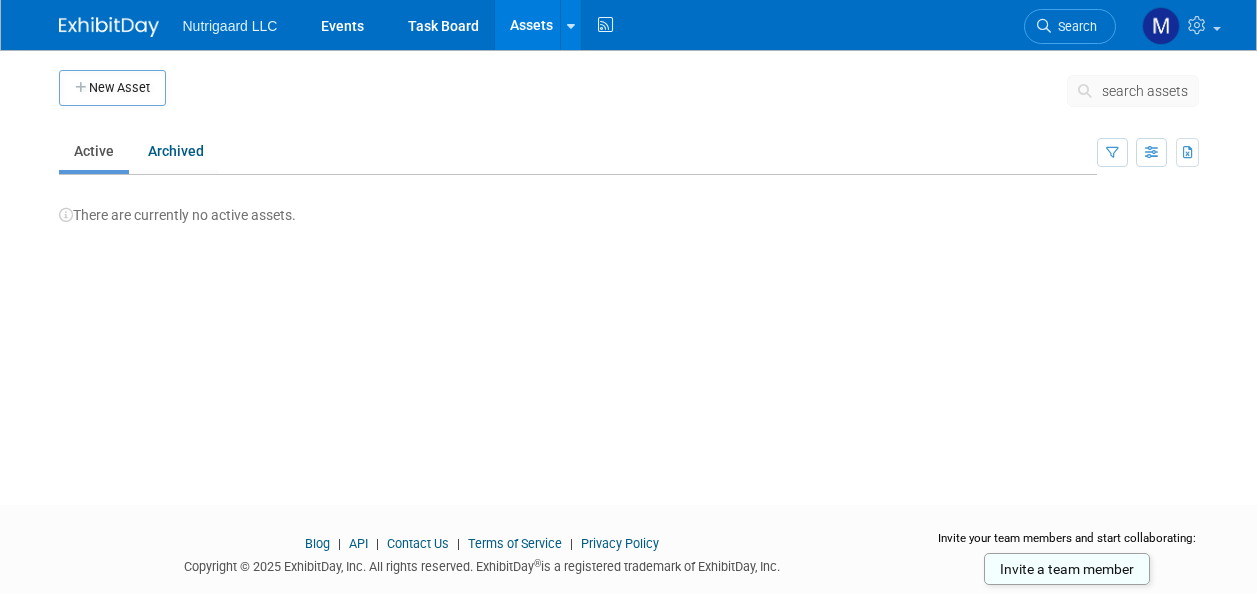 scroll, scrollTop: 0, scrollLeft: 0, axis: both 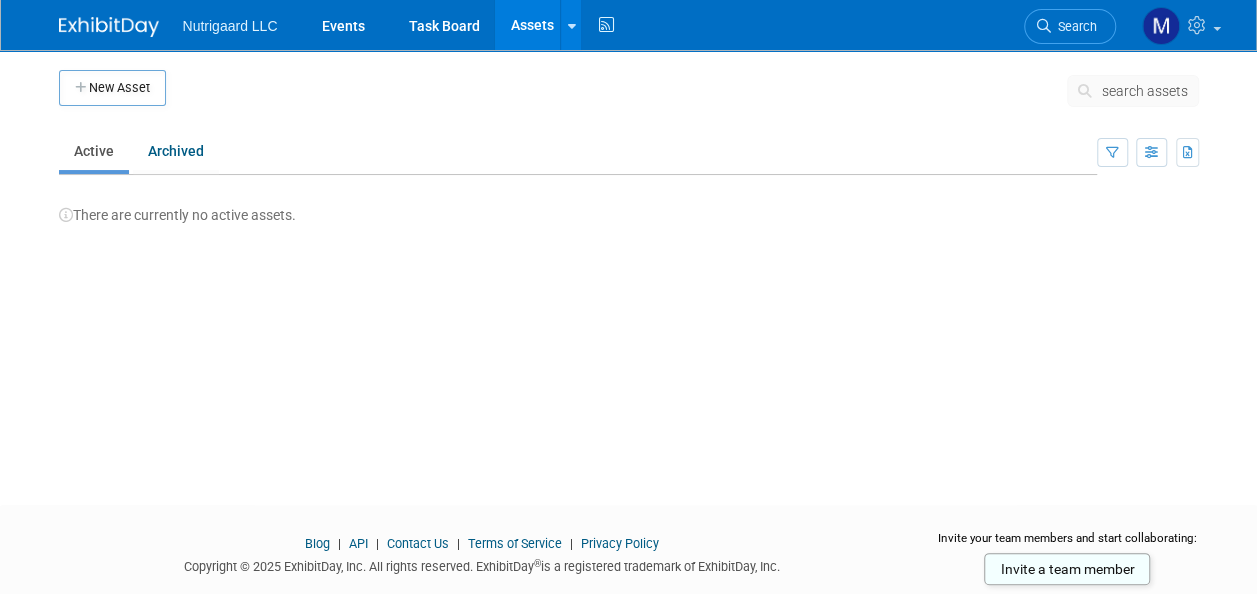 click at bounding box center (109, 27) 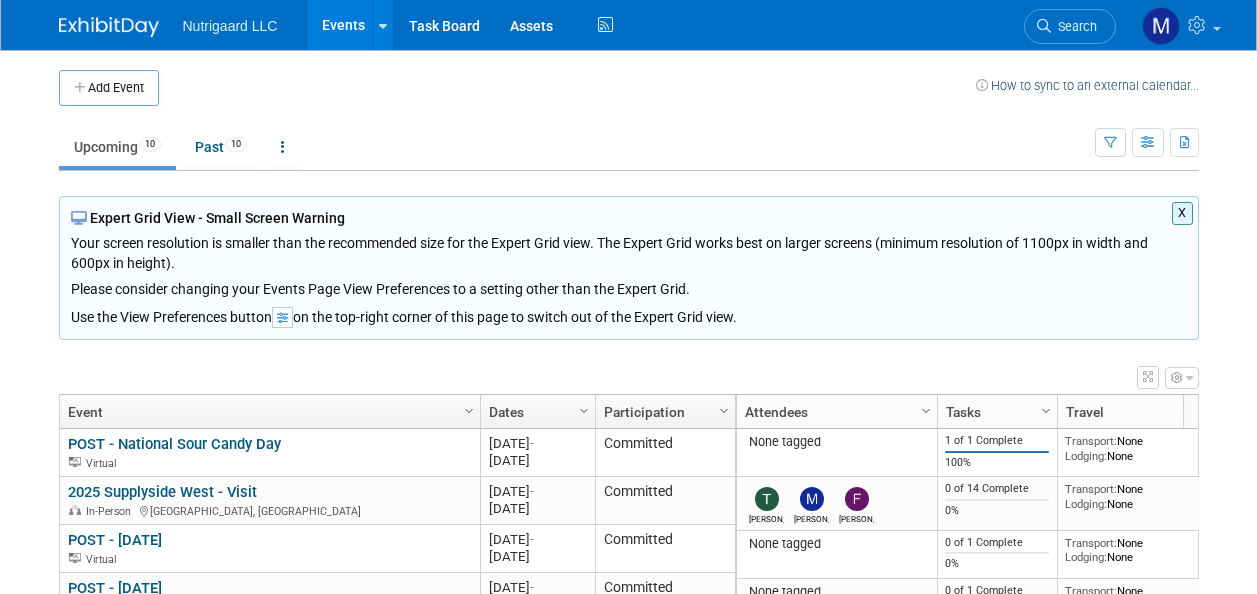 scroll, scrollTop: 0, scrollLeft: 0, axis: both 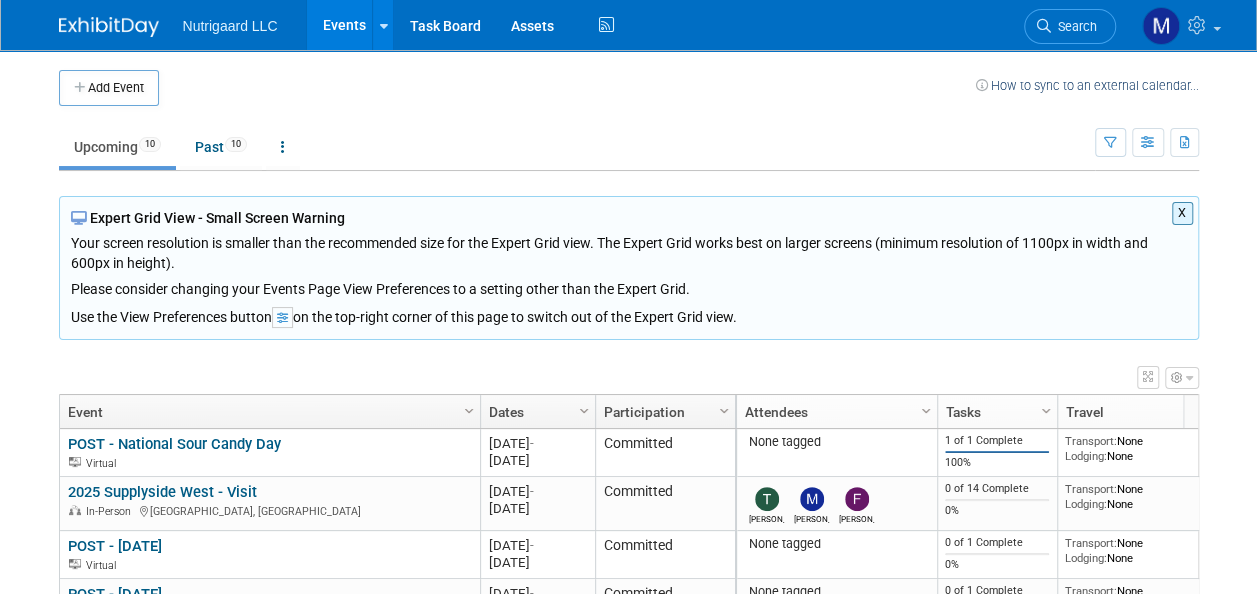 click on "X" at bounding box center [1182, 213] 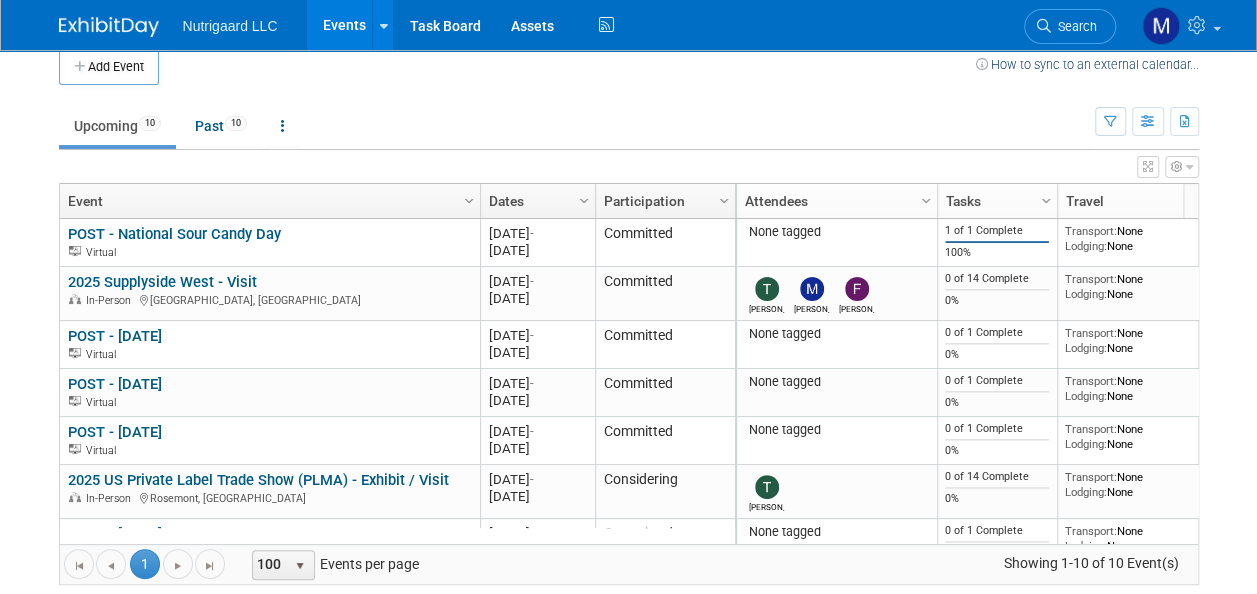scroll, scrollTop: 50, scrollLeft: 0, axis: vertical 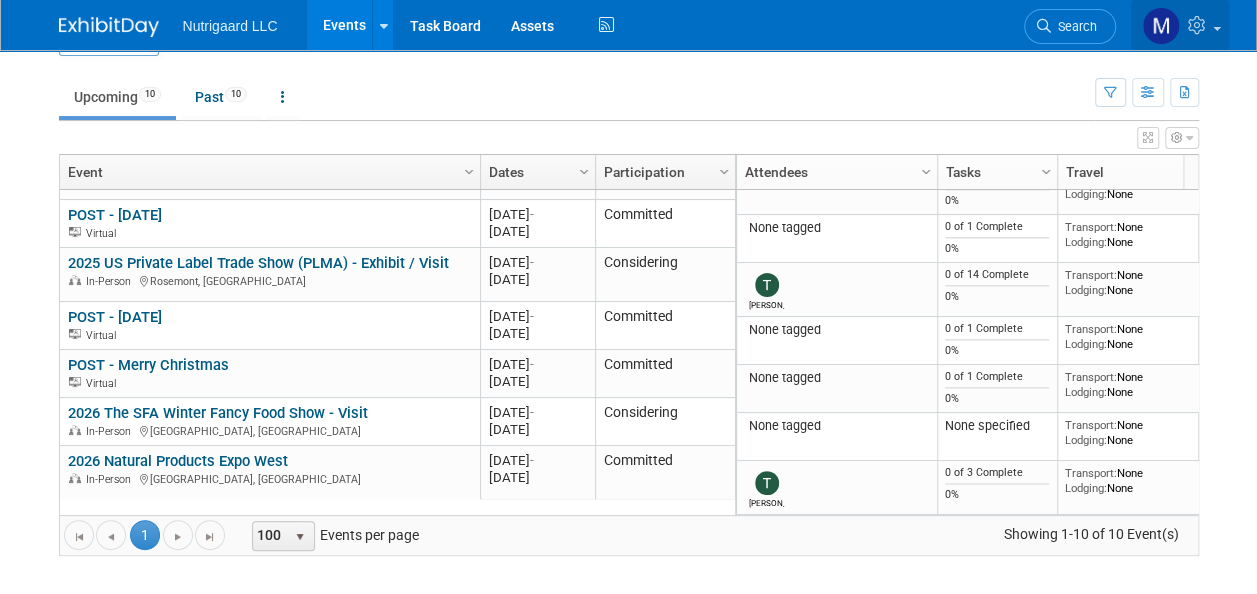click at bounding box center (1217, 29) 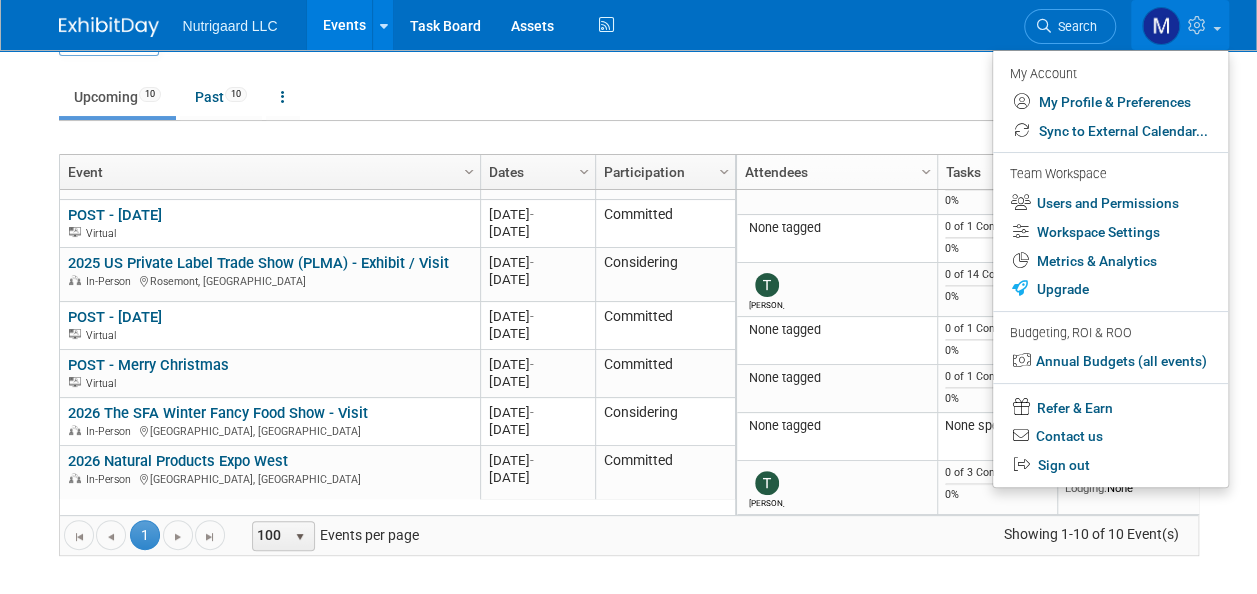 click at bounding box center [1217, 29] 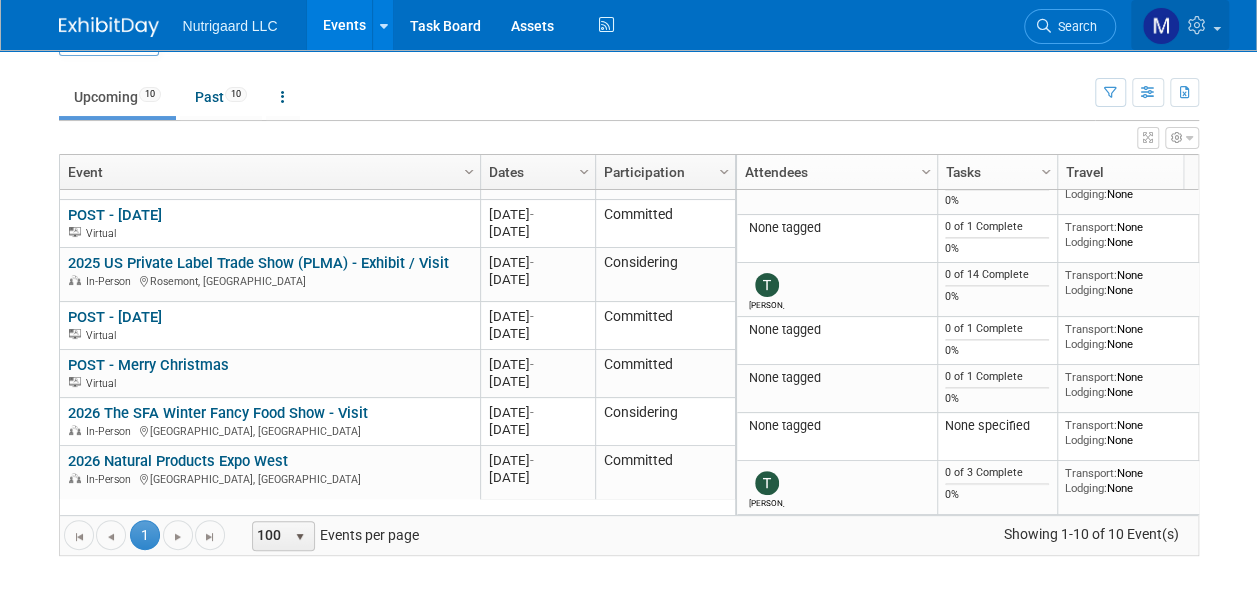 click at bounding box center (1217, 29) 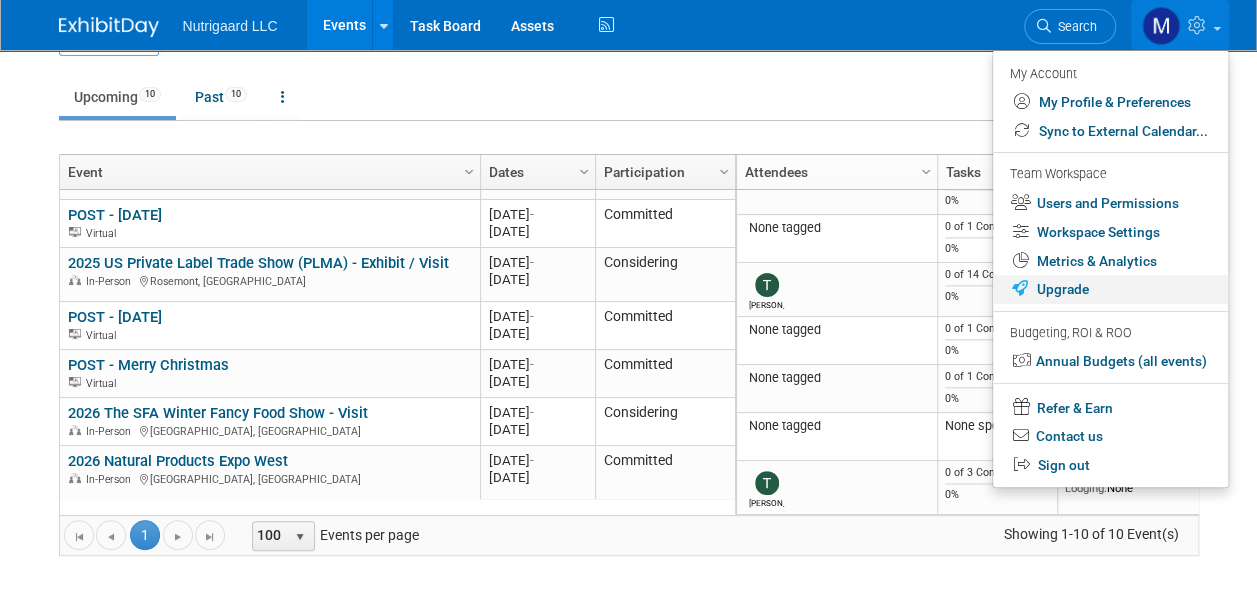 click on "Upgrade" at bounding box center (1110, 289) 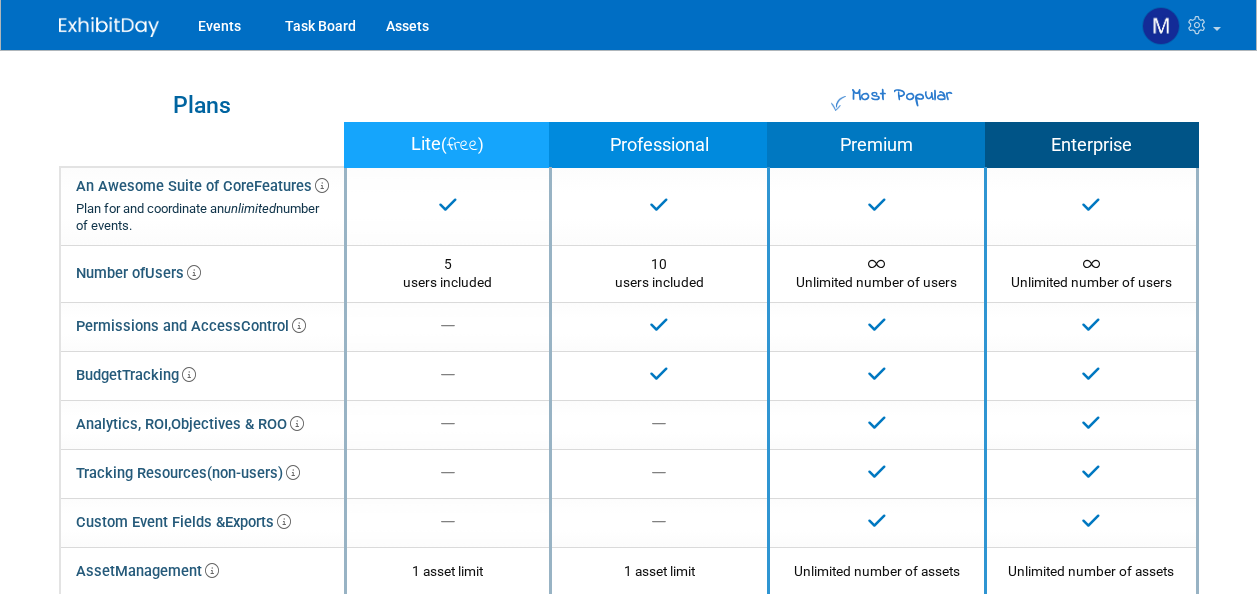 scroll, scrollTop: 0, scrollLeft: 0, axis: both 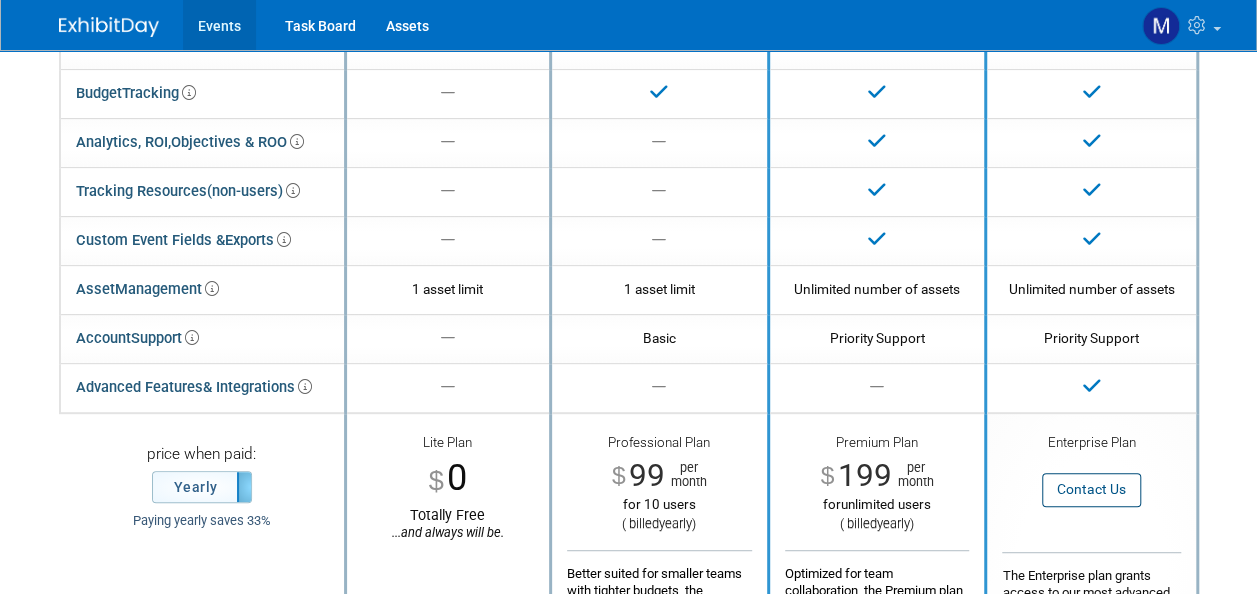 click on "Events" at bounding box center [219, 25] 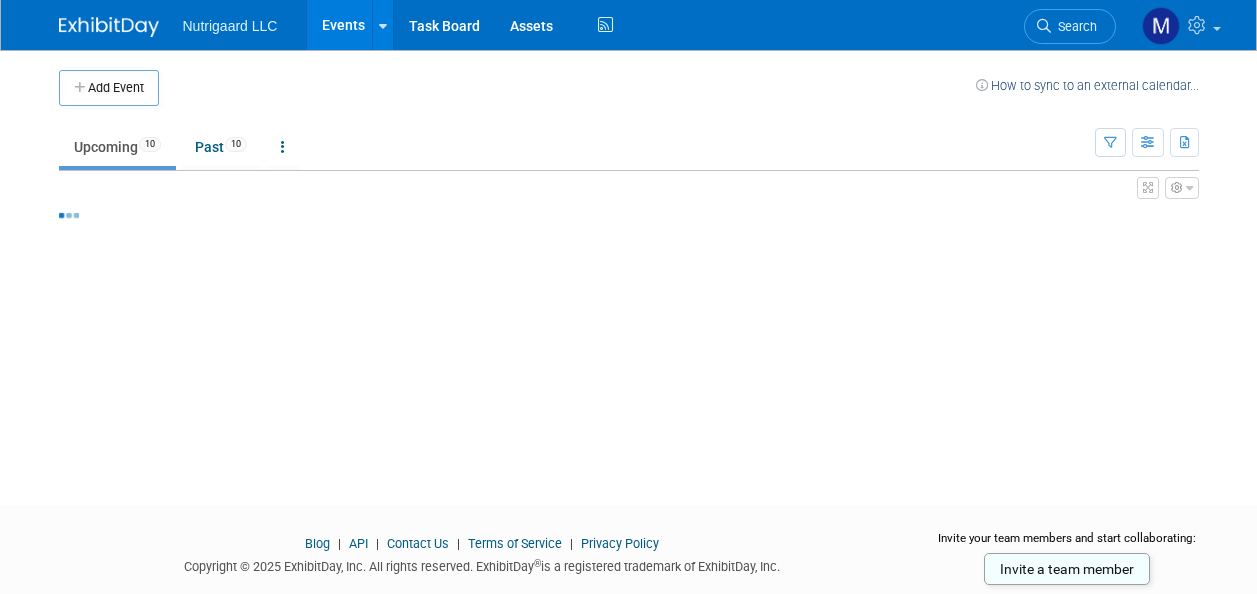 scroll, scrollTop: 0, scrollLeft: 0, axis: both 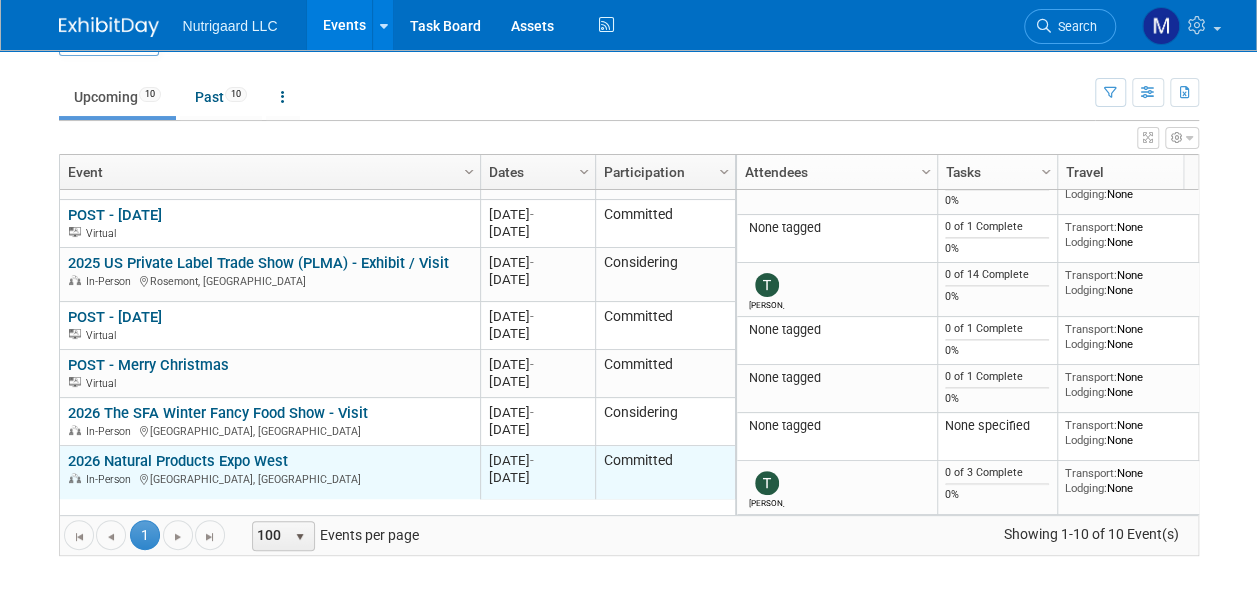 click on "In-Person
Anaheim, CA" at bounding box center (269, 478) 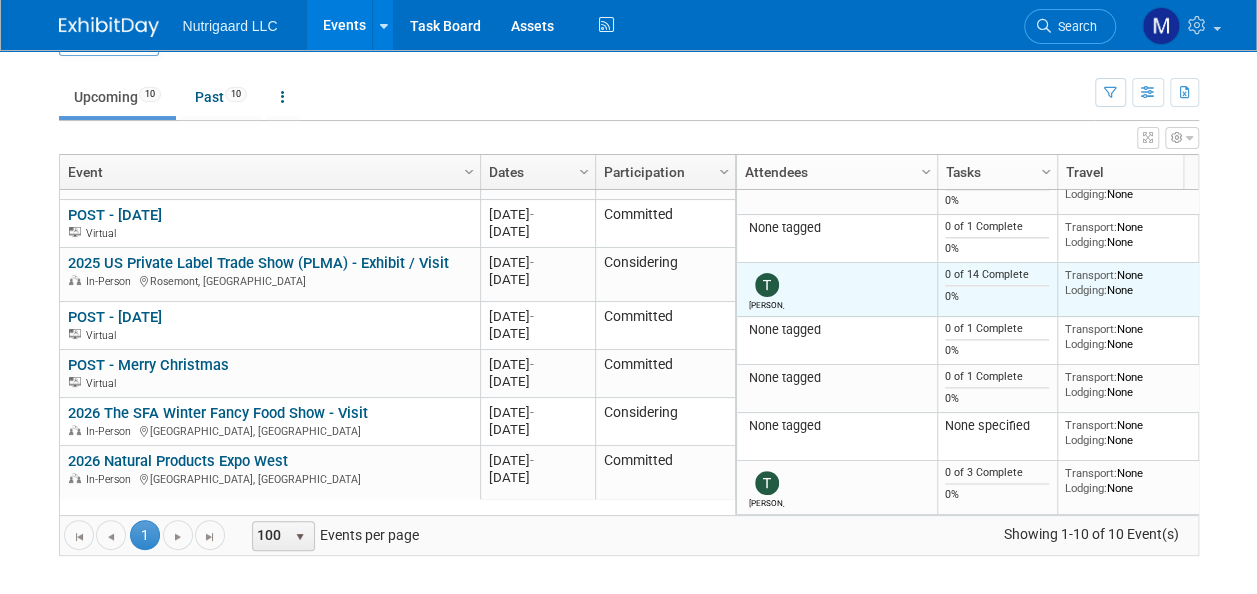 scroll, scrollTop: 65, scrollLeft: 0, axis: vertical 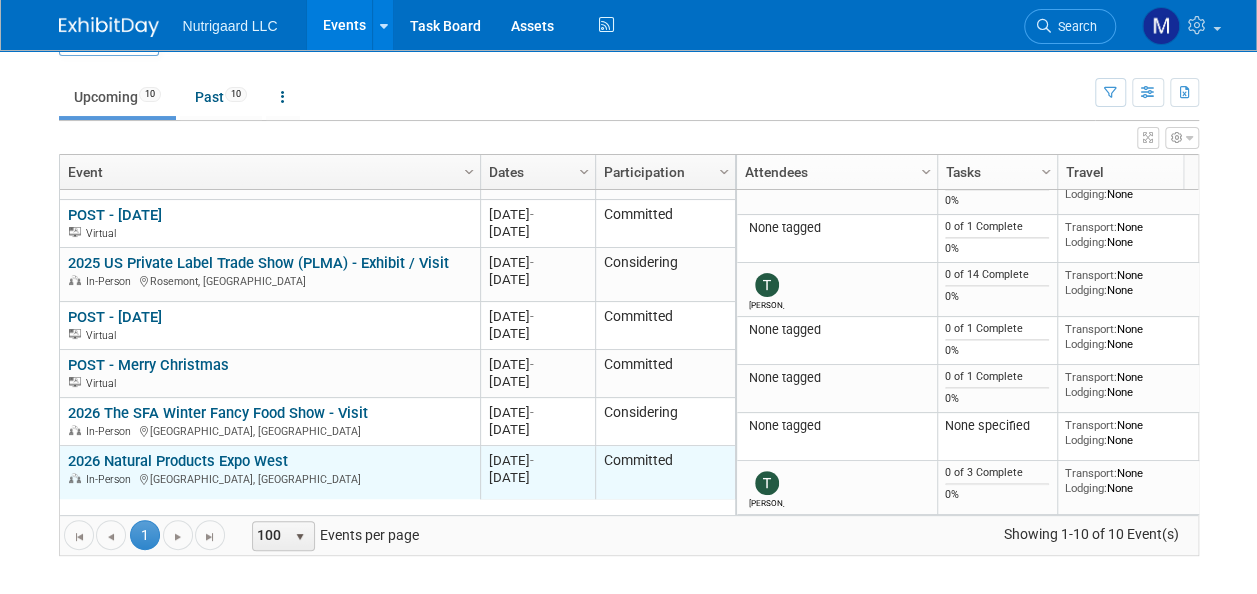 click on "In-Person
Anaheim, CA" 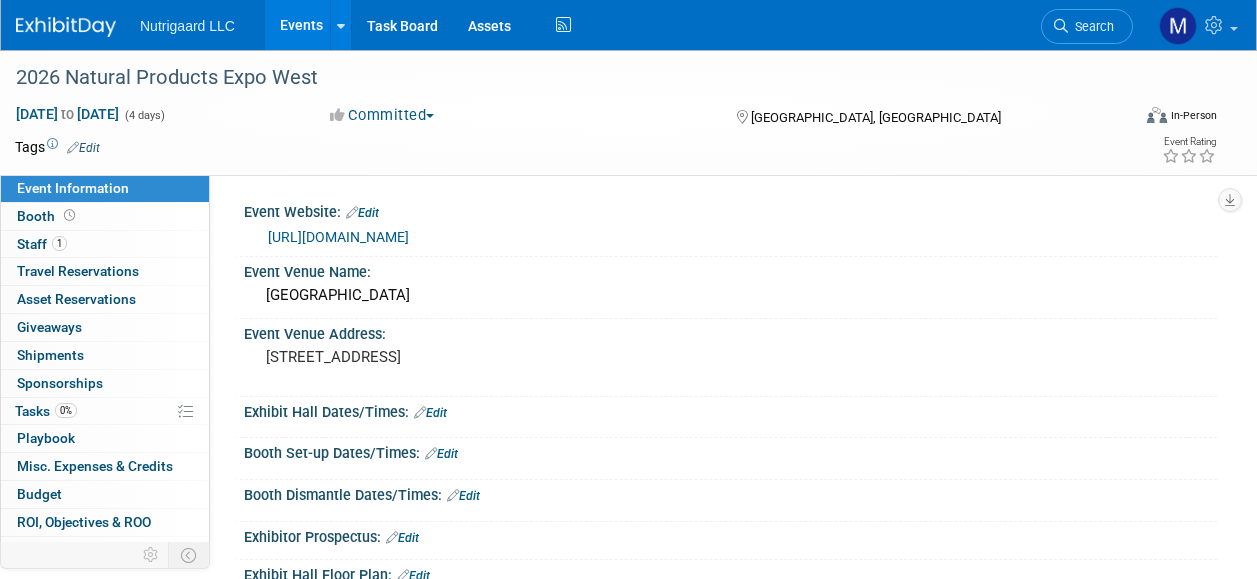 scroll, scrollTop: 0, scrollLeft: 0, axis: both 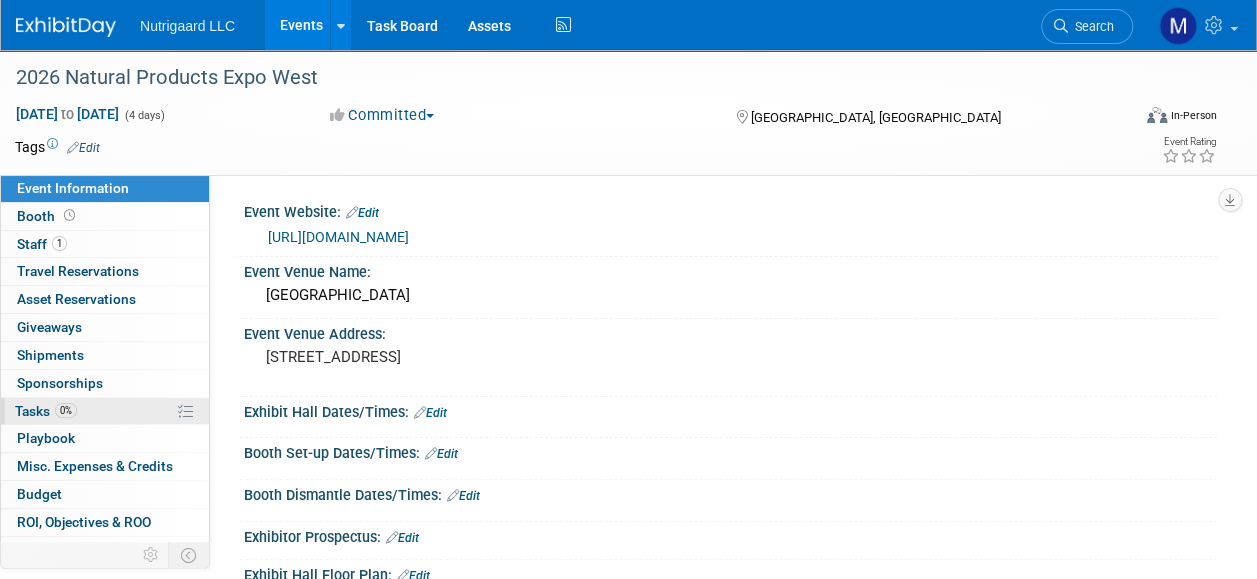 click on "0%" at bounding box center [66, 410] 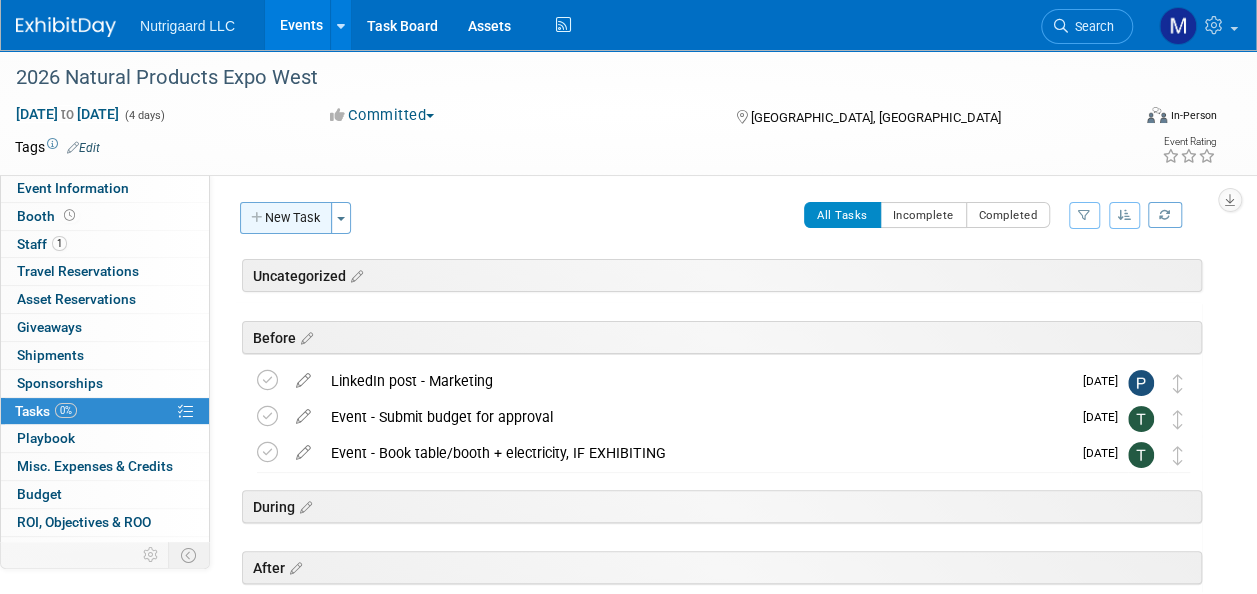 click on "New Task" at bounding box center (286, 218) 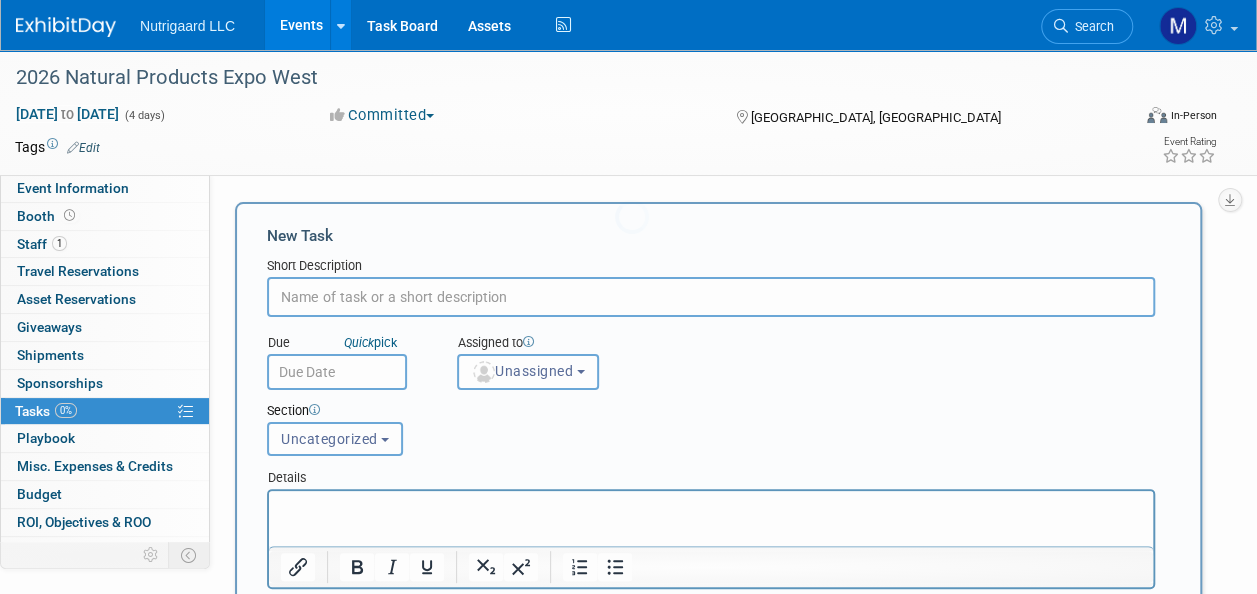 scroll, scrollTop: 0, scrollLeft: 0, axis: both 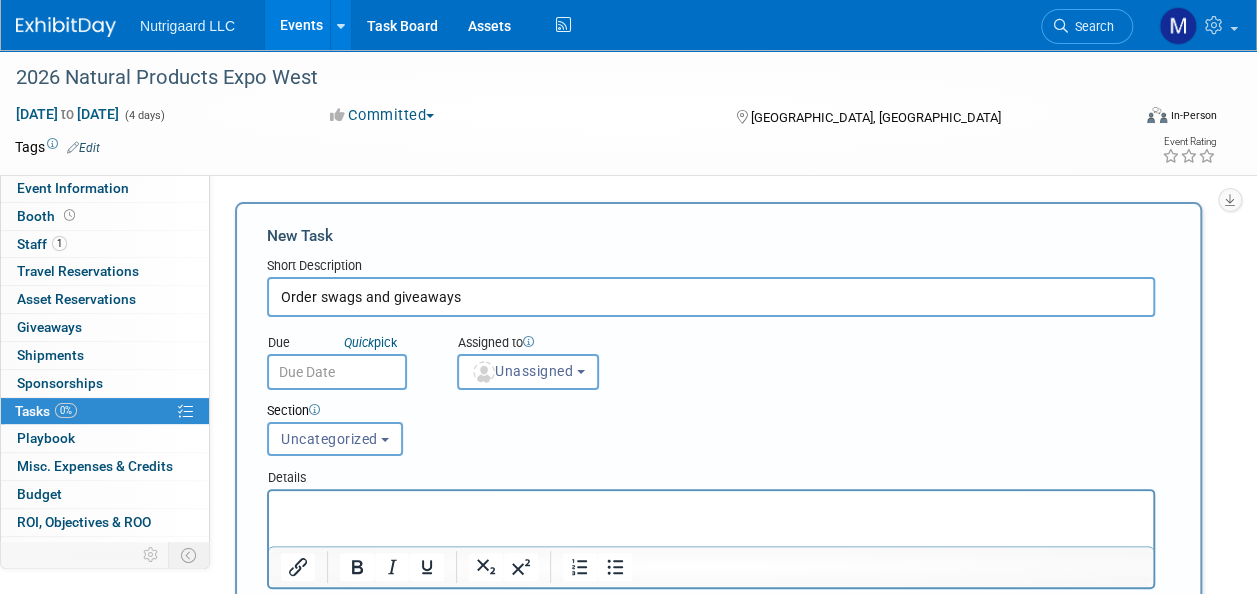 type on "Order swags and giveaways" 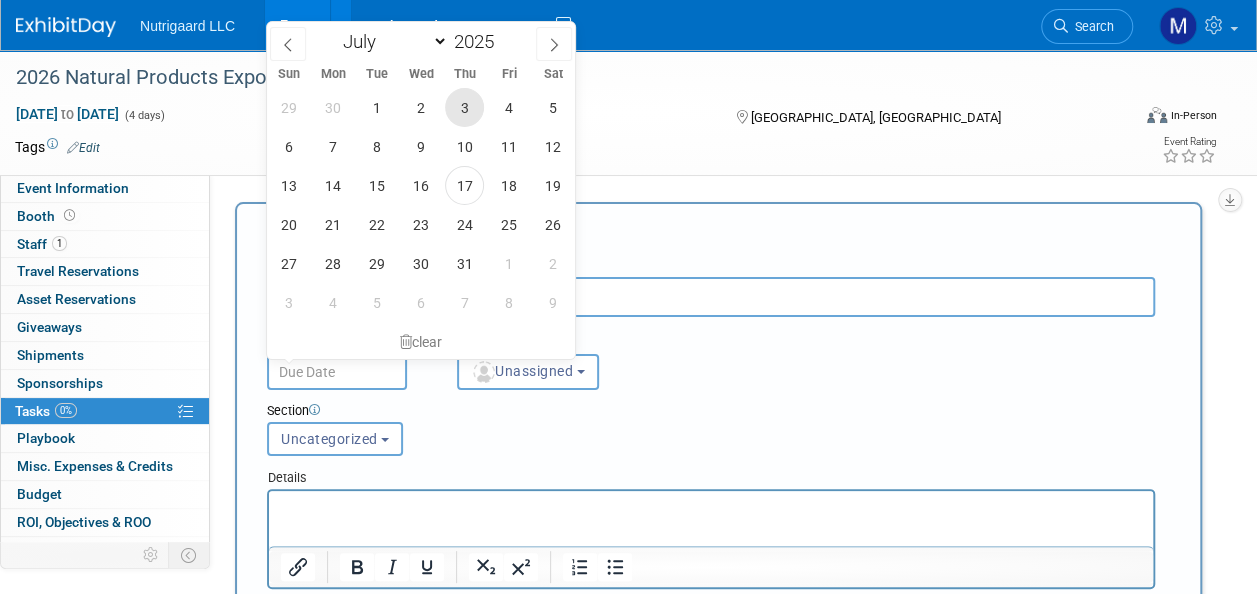click on "3" at bounding box center (464, 107) 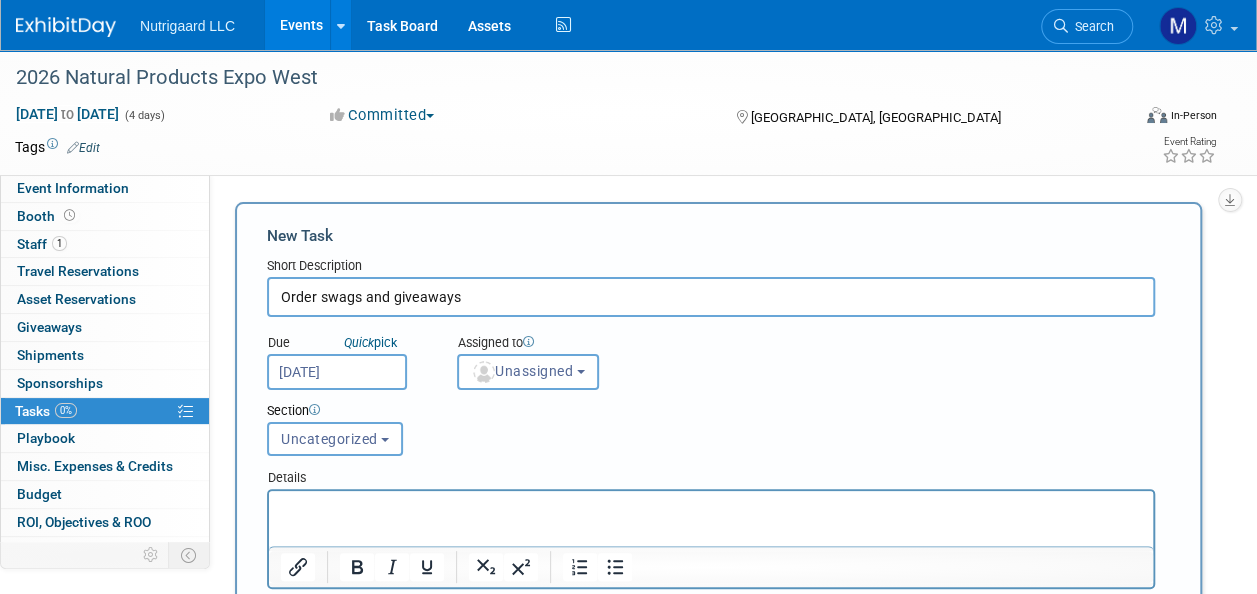 click on "Jul 3, 2025" at bounding box center (337, 372) 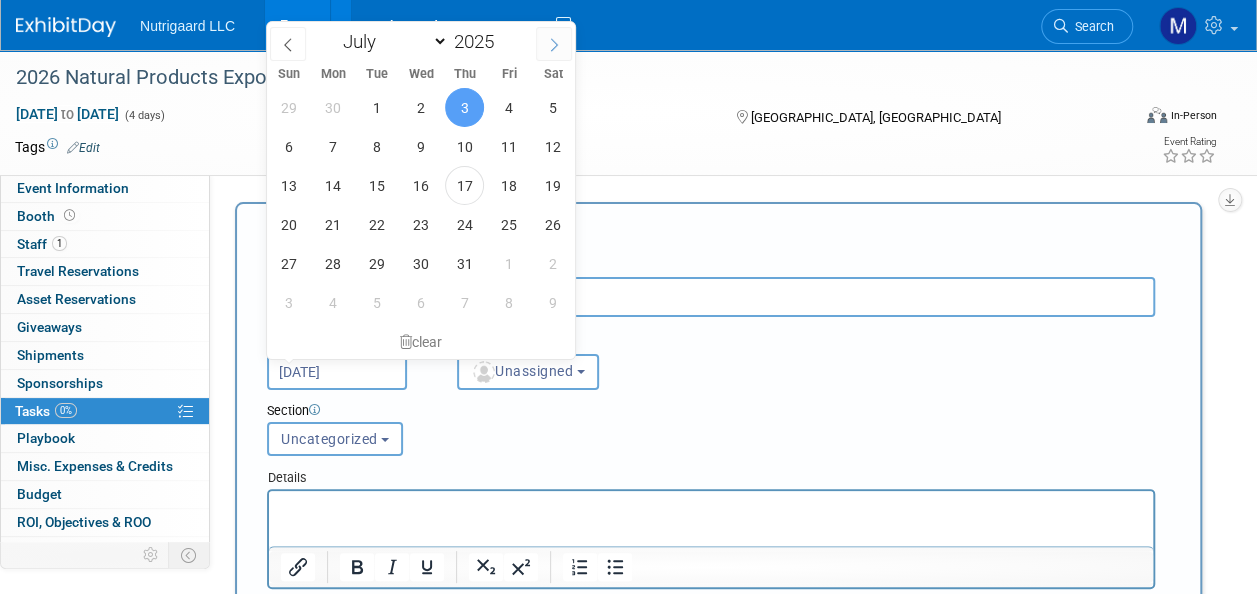click 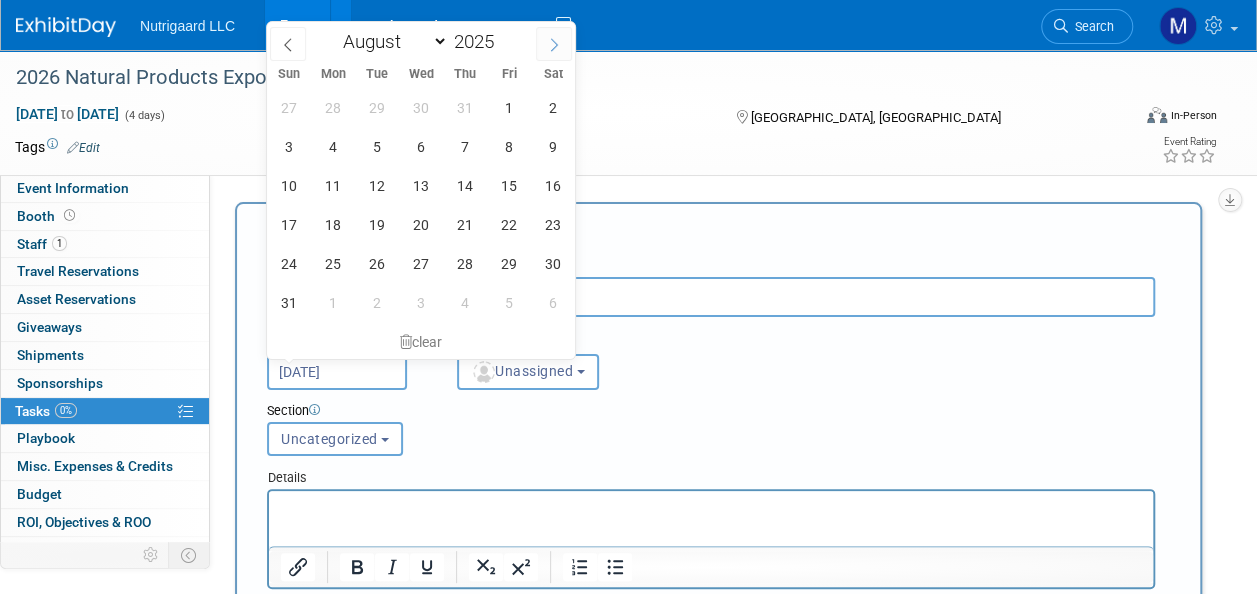 click 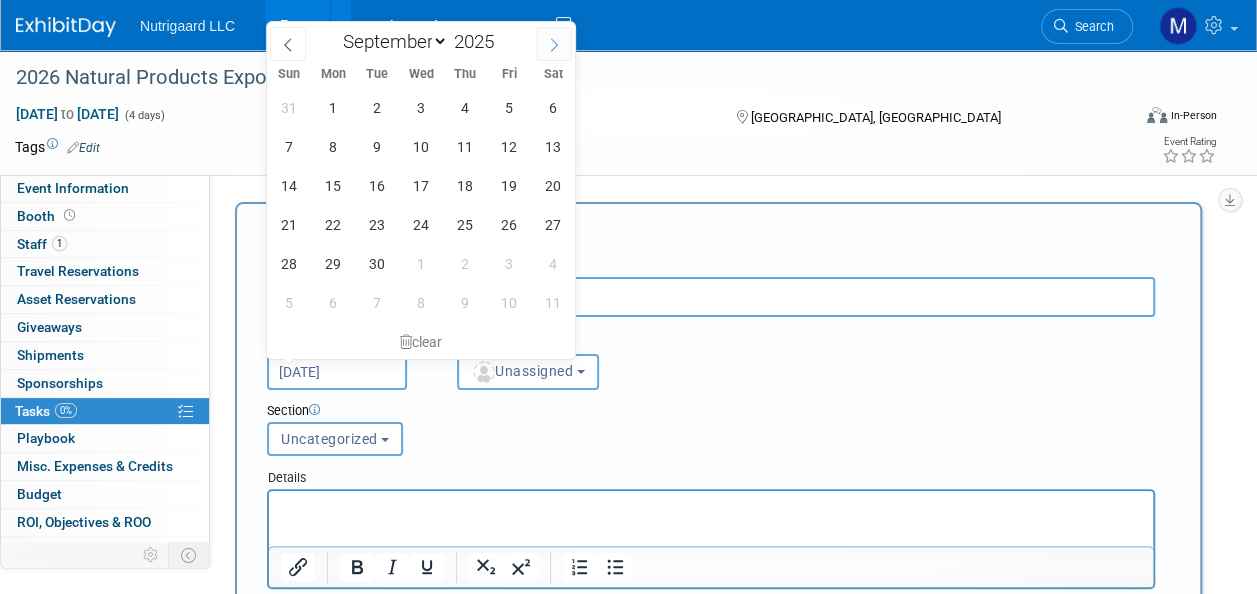 click 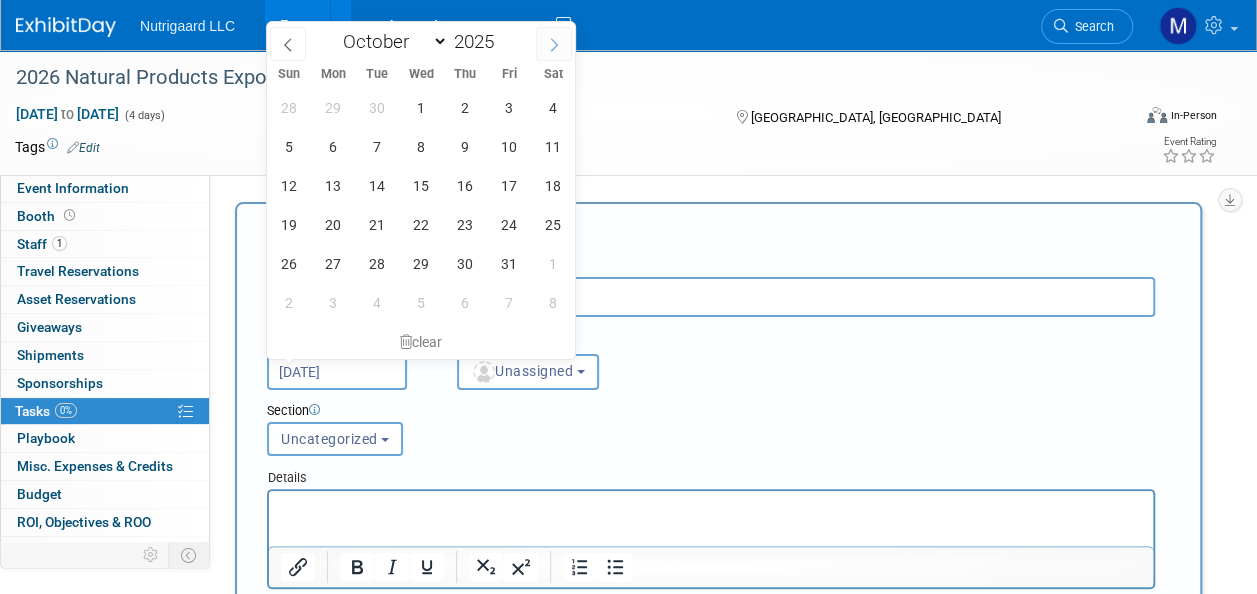 click 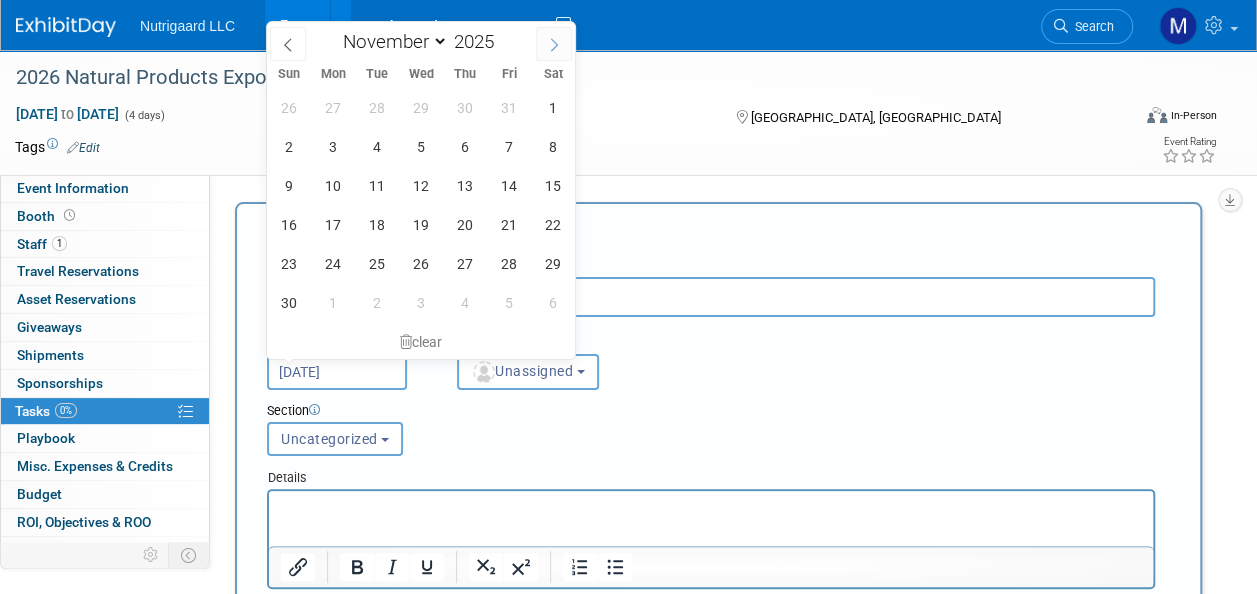 click 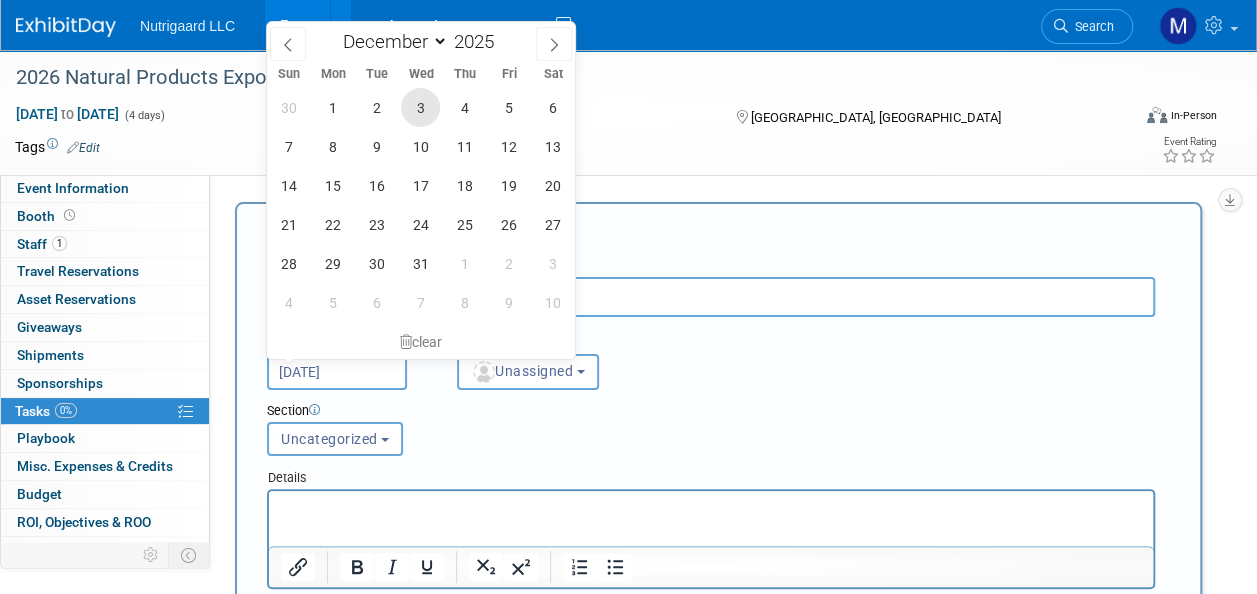 click on "3" at bounding box center (420, 107) 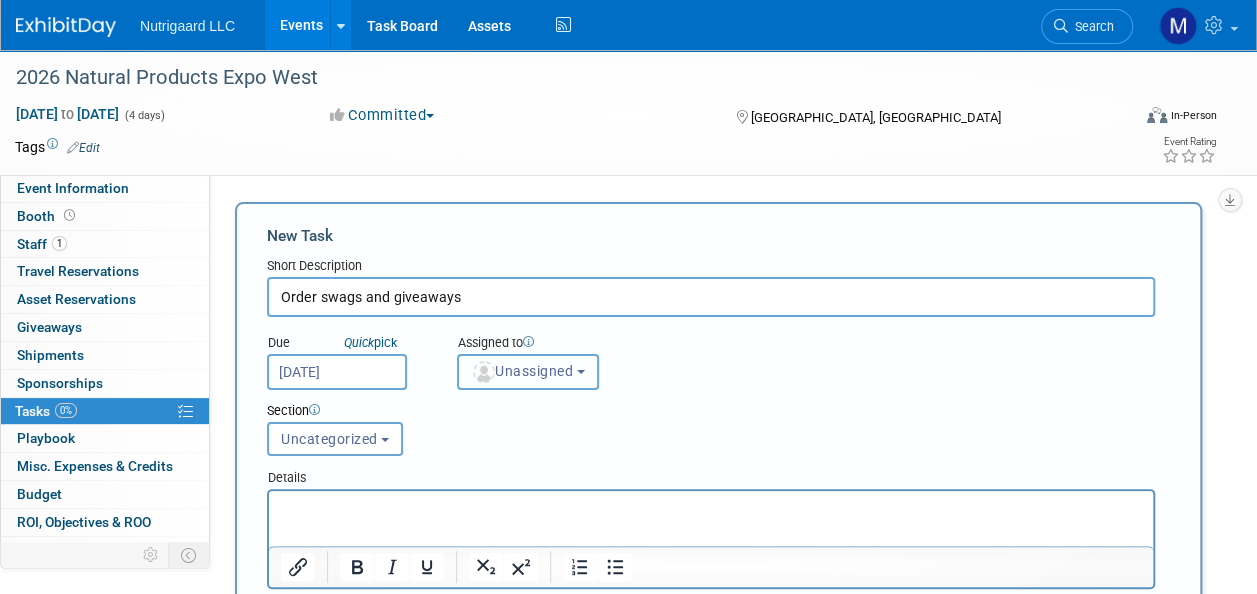 click on "Unassigned" at bounding box center [522, 371] 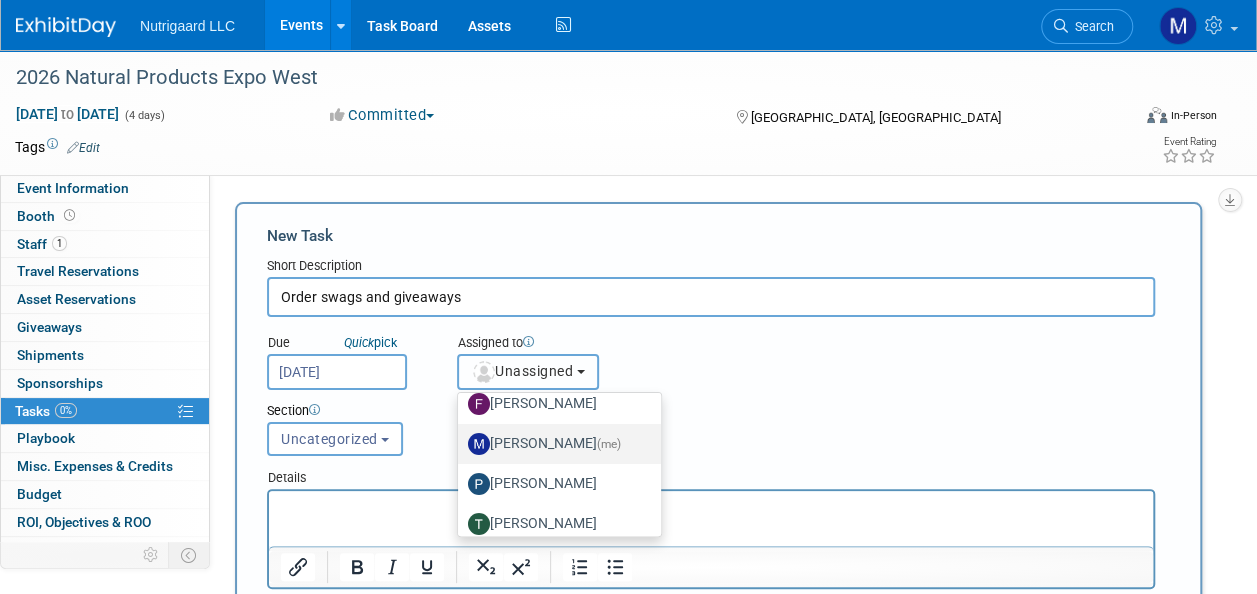 scroll, scrollTop: 66, scrollLeft: 0, axis: vertical 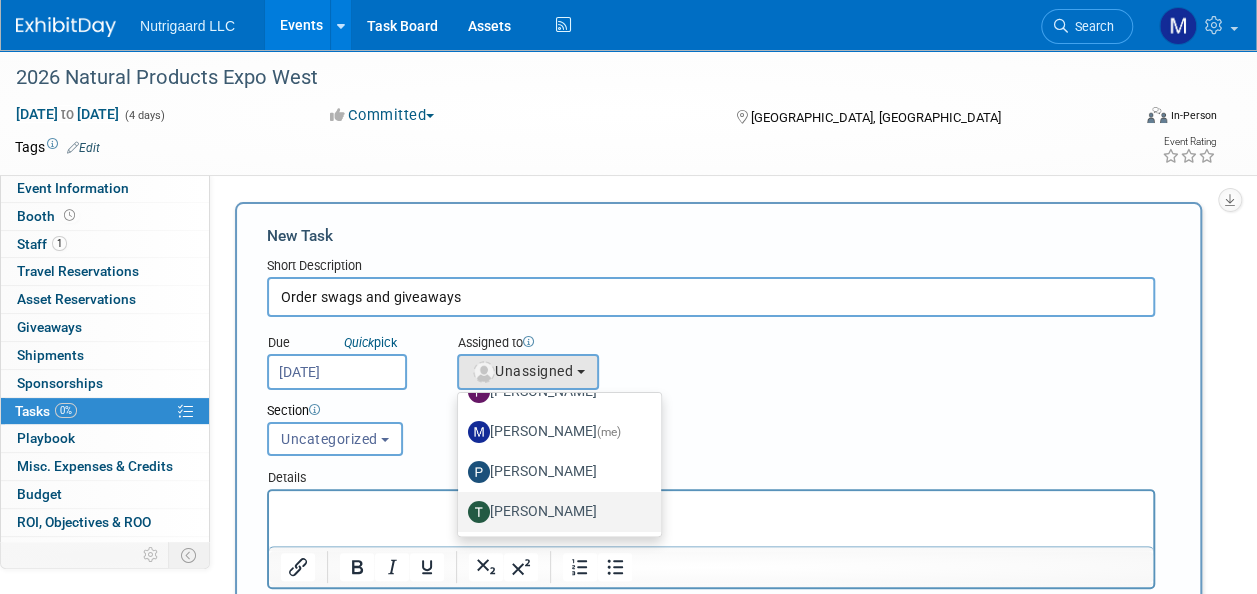 click on "Tony DePrado" at bounding box center [554, 512] 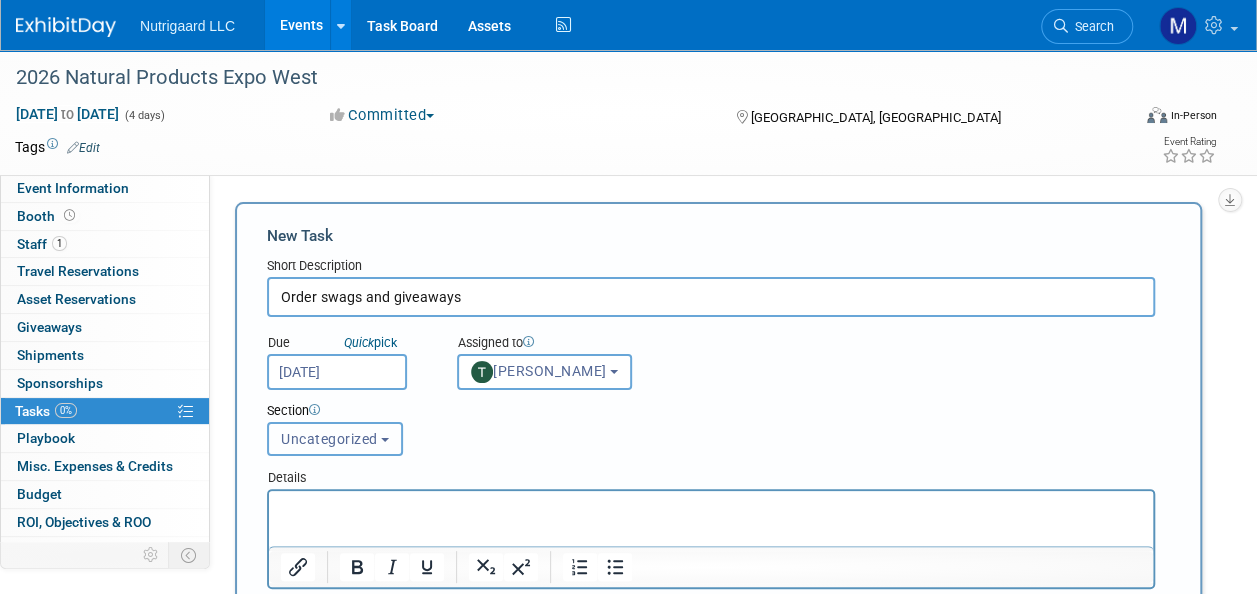 click on "Uncategorized" at bounding box center (329, 439) 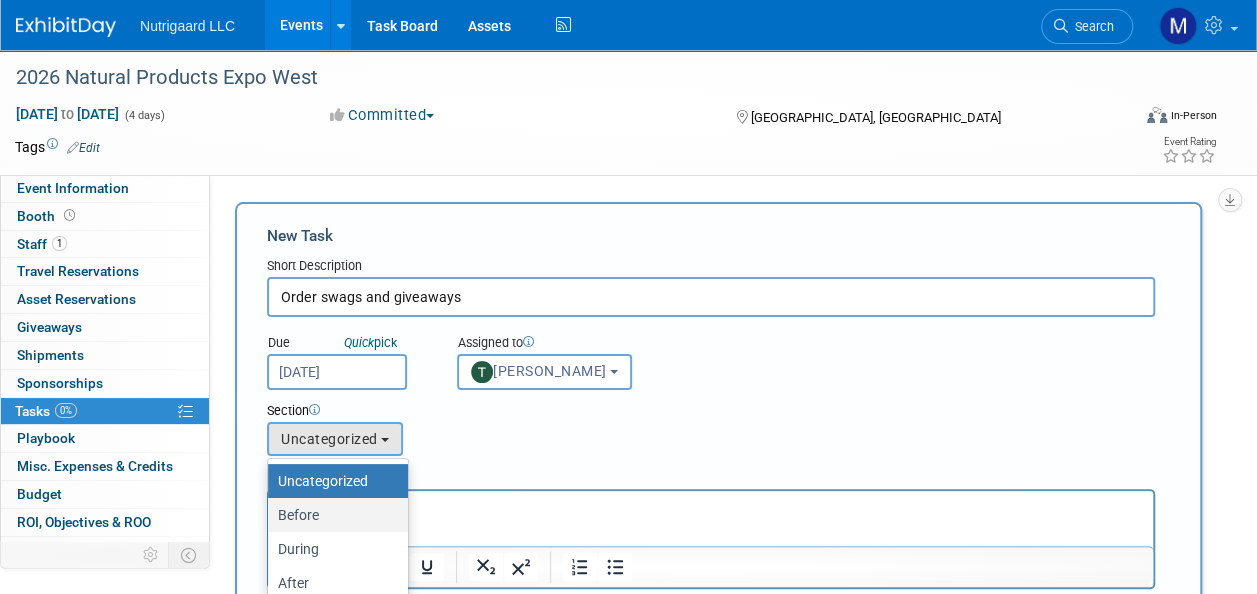 click on "Before" at bounding box center [333, 515] 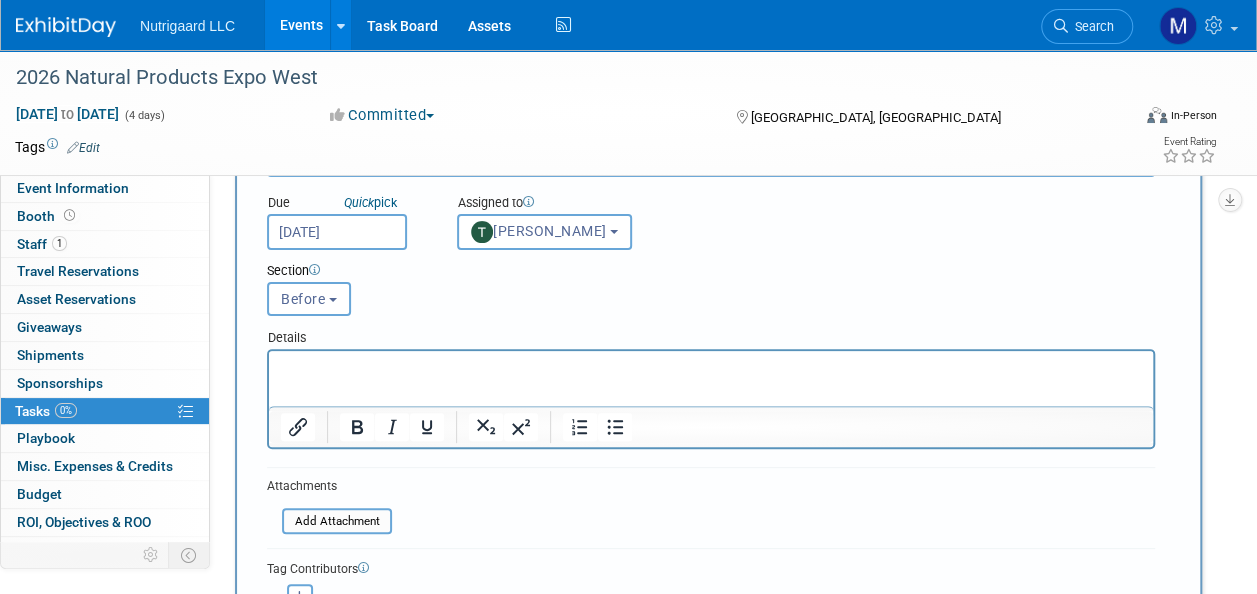 scroll, scrollTop: 140, scrollLeft: 0, axis: vertical 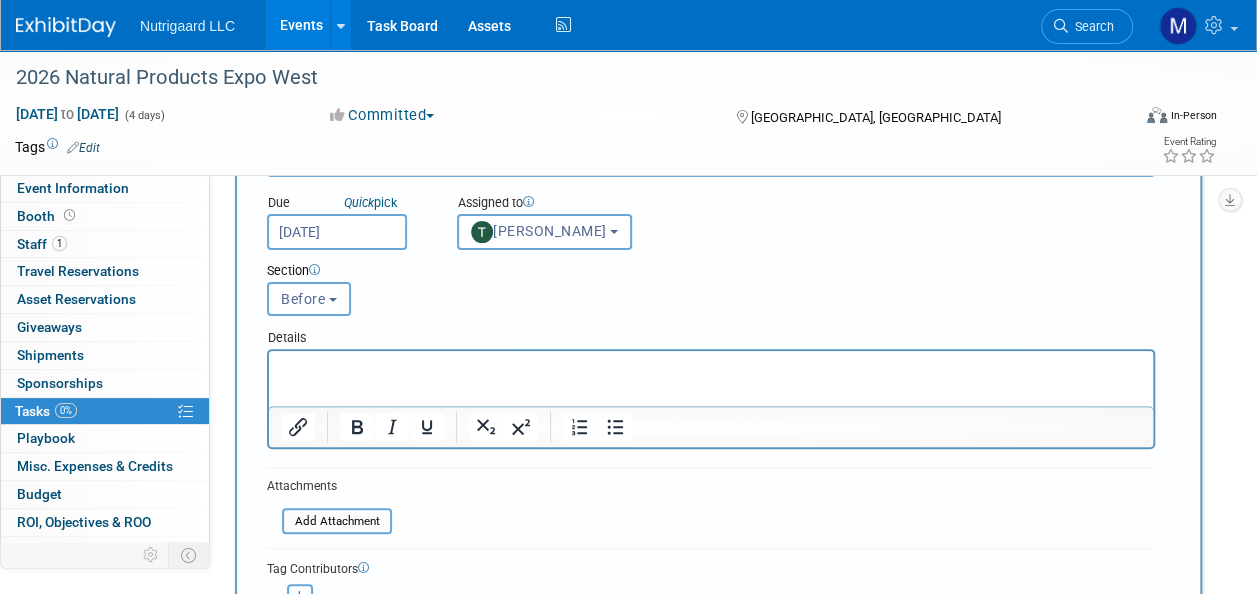 click at bounding box center (711, 369) 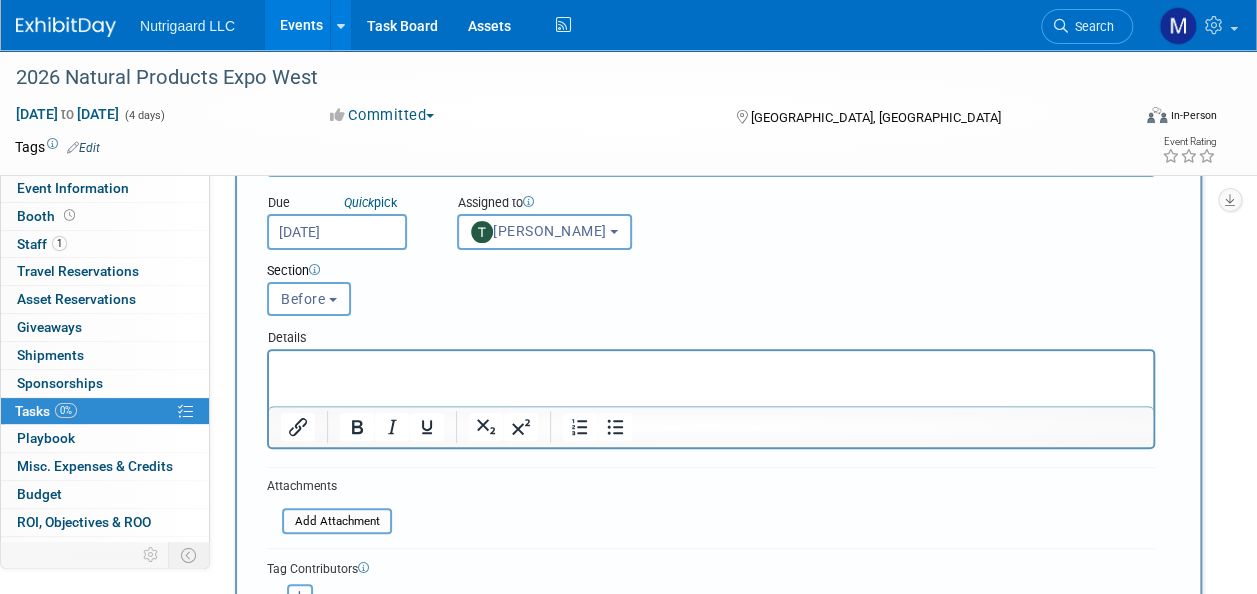 paste 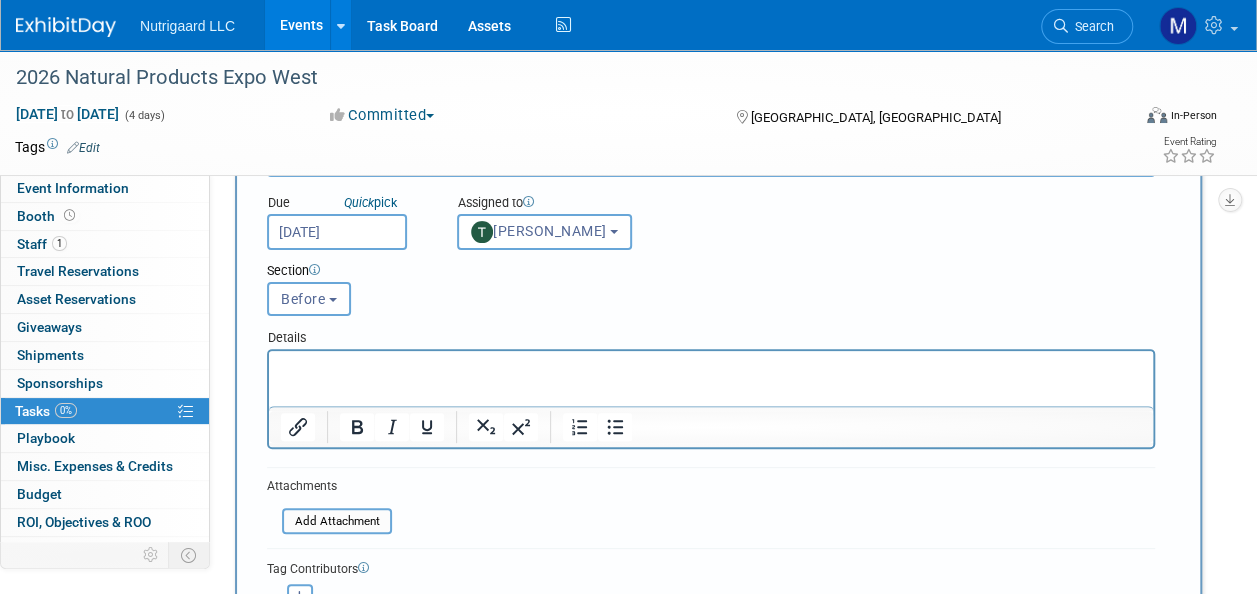 type 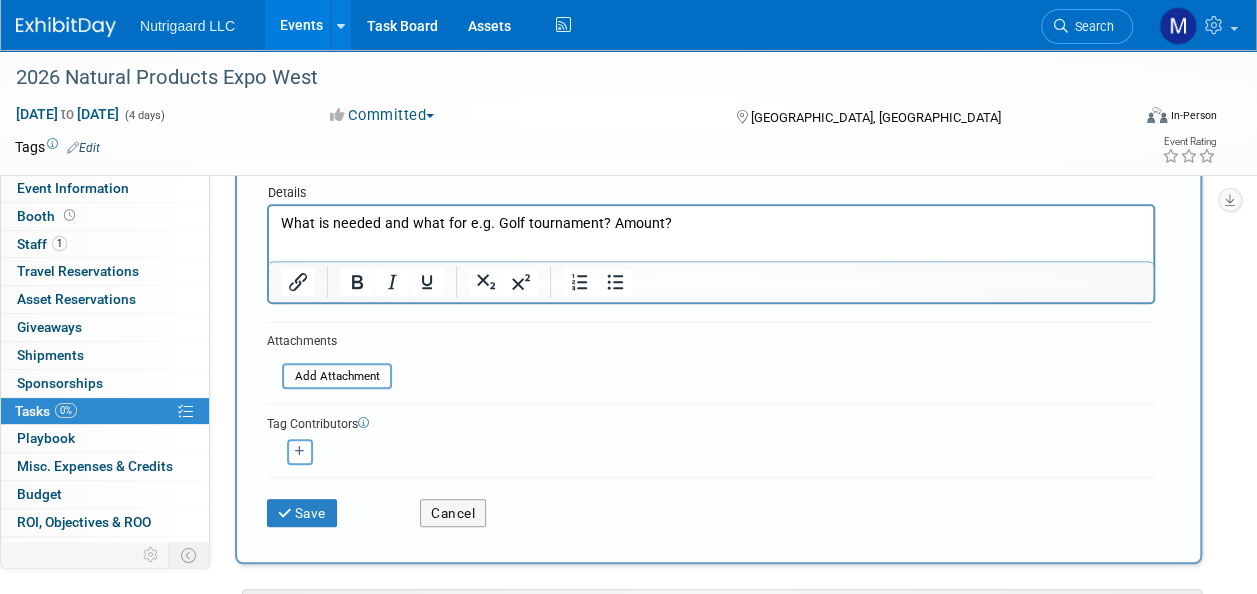 scroll, scrollTop: 318, scrollLeft: 0, axis: vertical 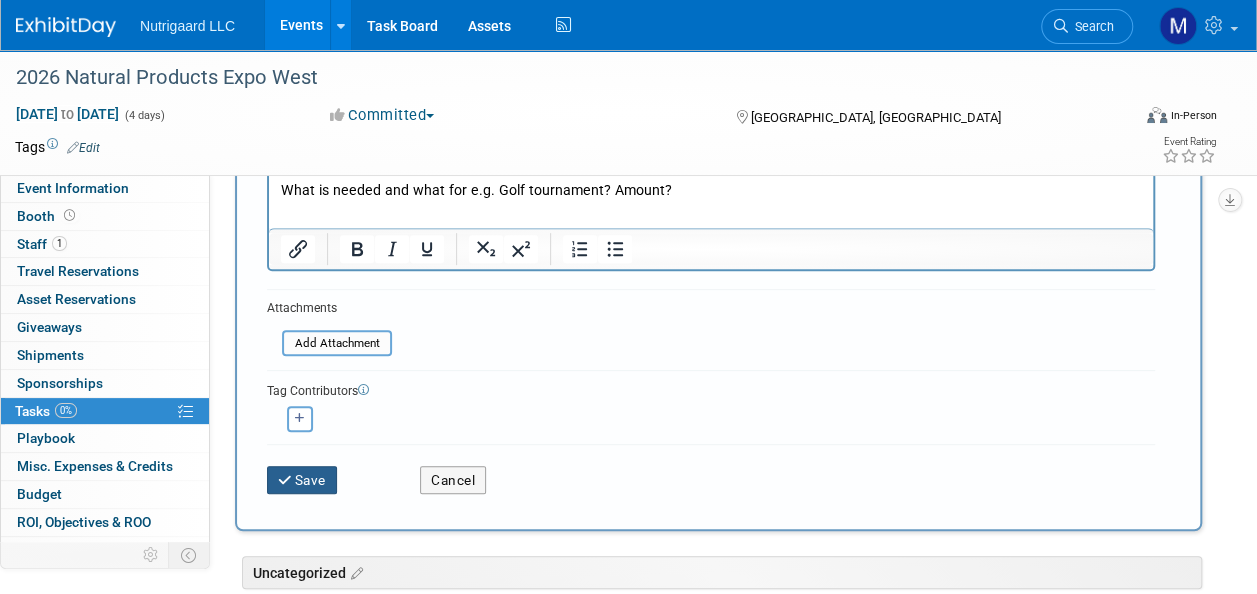 click on "Save" at bounding box center (302, 480) 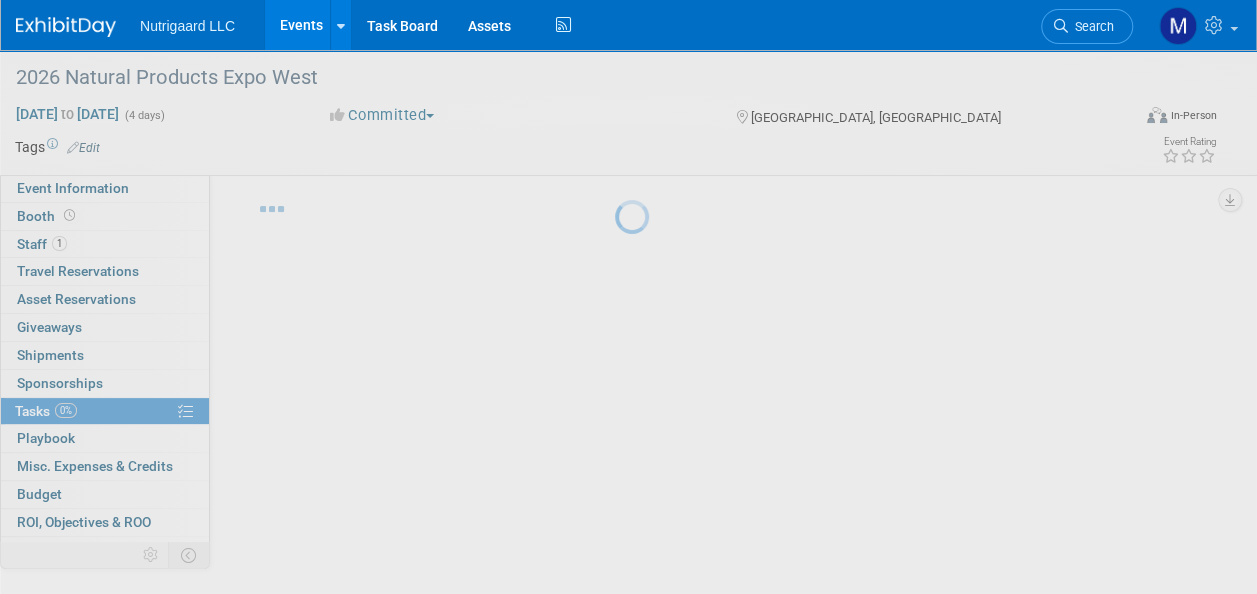 scroll, scrollTop: 34, scrollLeft: 0, axis: vertical 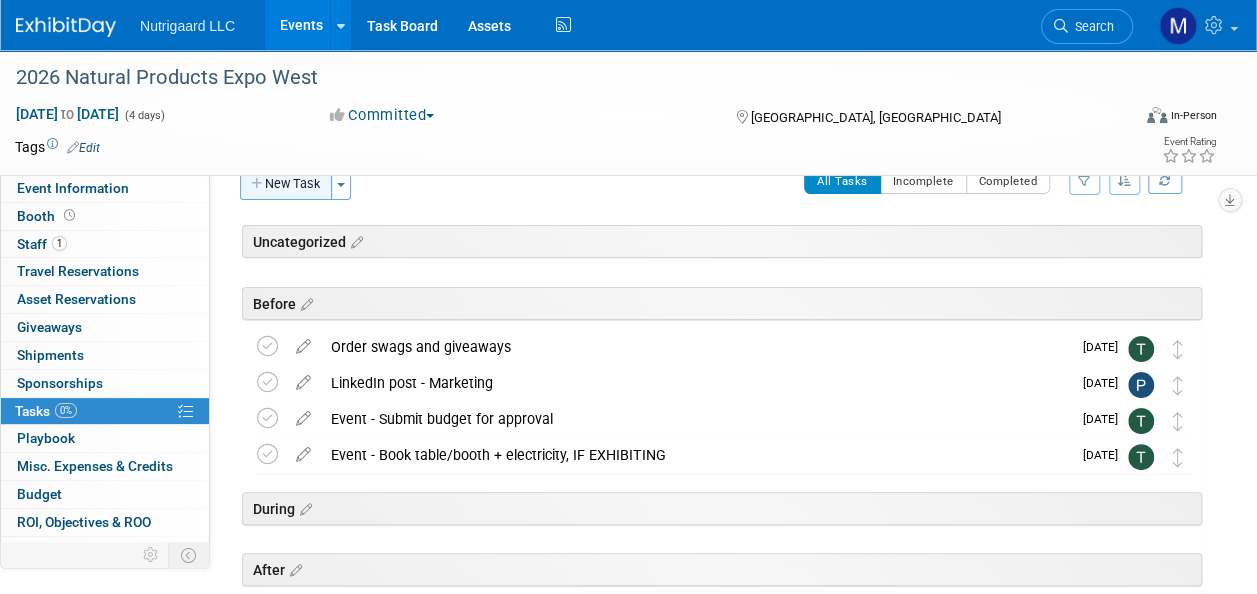 click on "New Task" at bounding box center [286, 184] 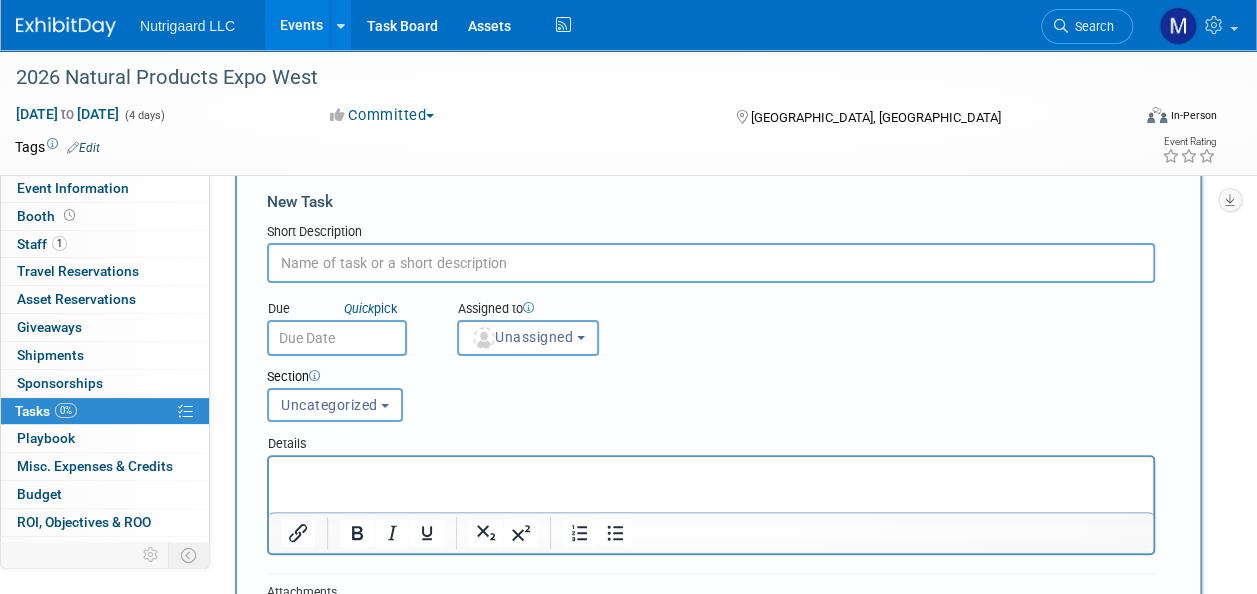 scroll, scrollTop: 0, scrollLeft: 0, axis: both 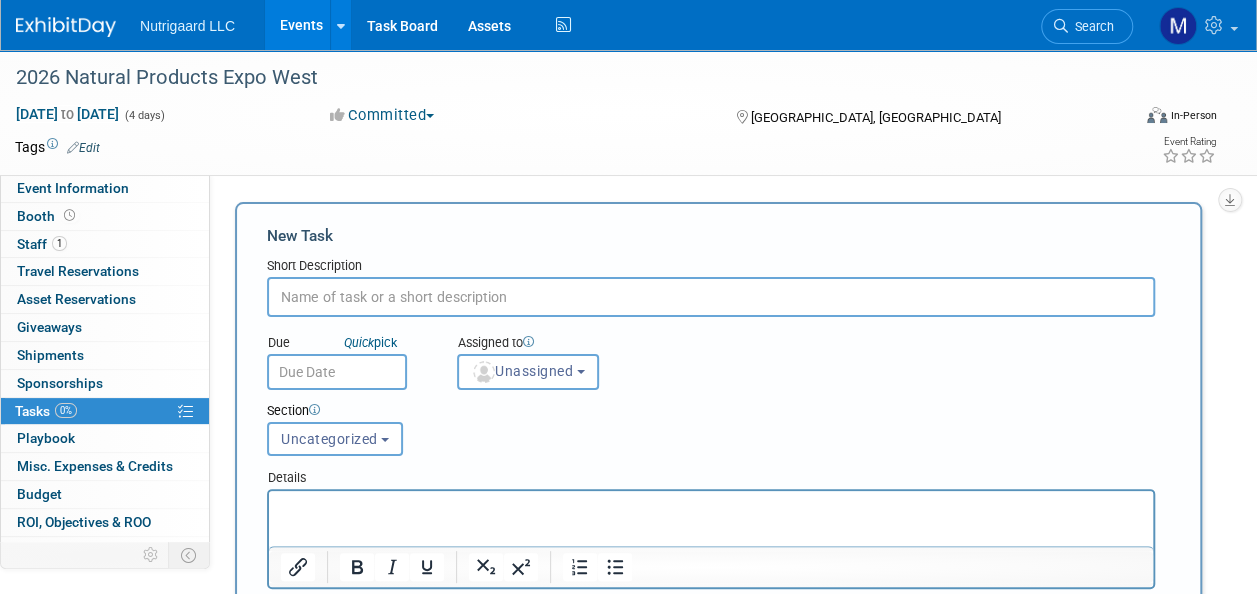 paste on "Order prototype samples" 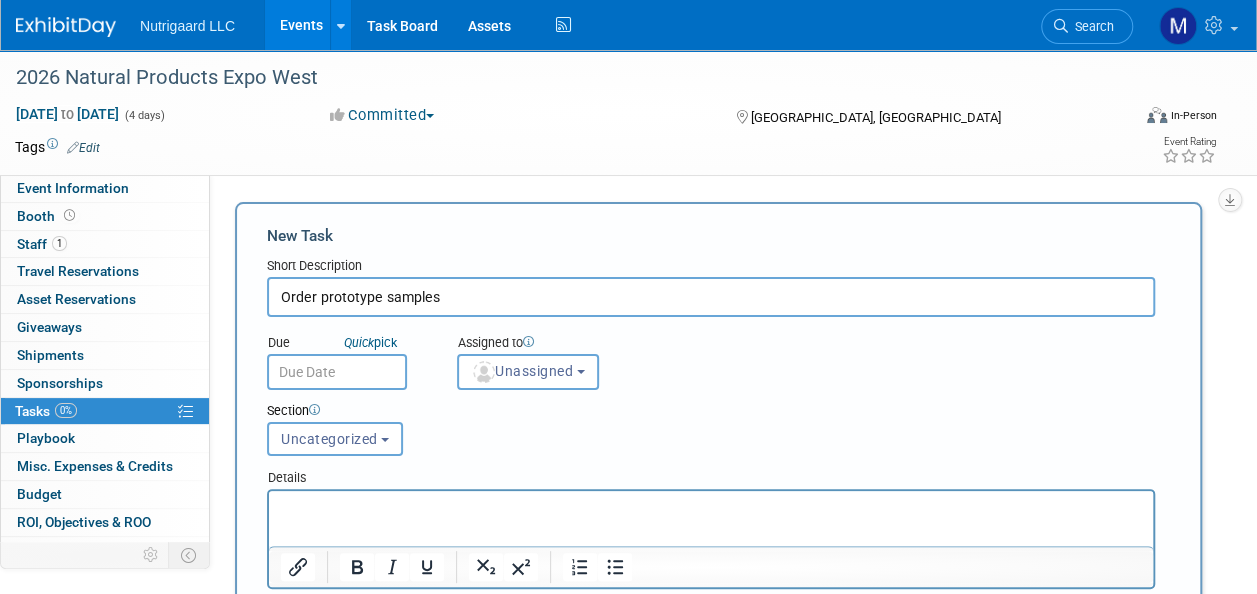 type on "Order prototype samples" 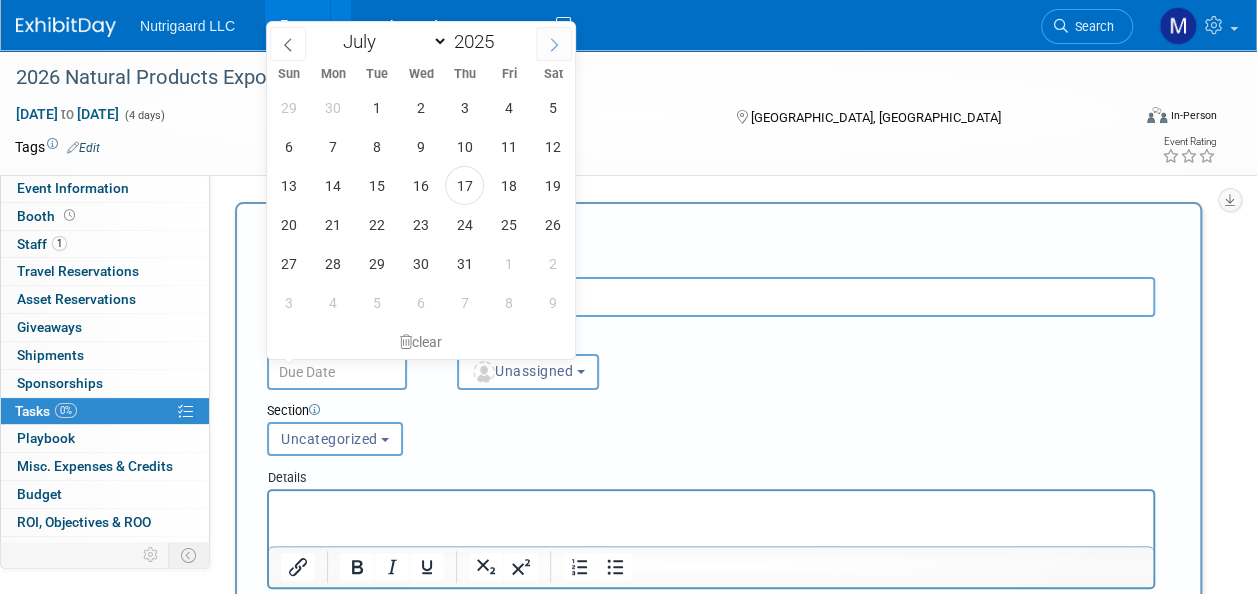 click 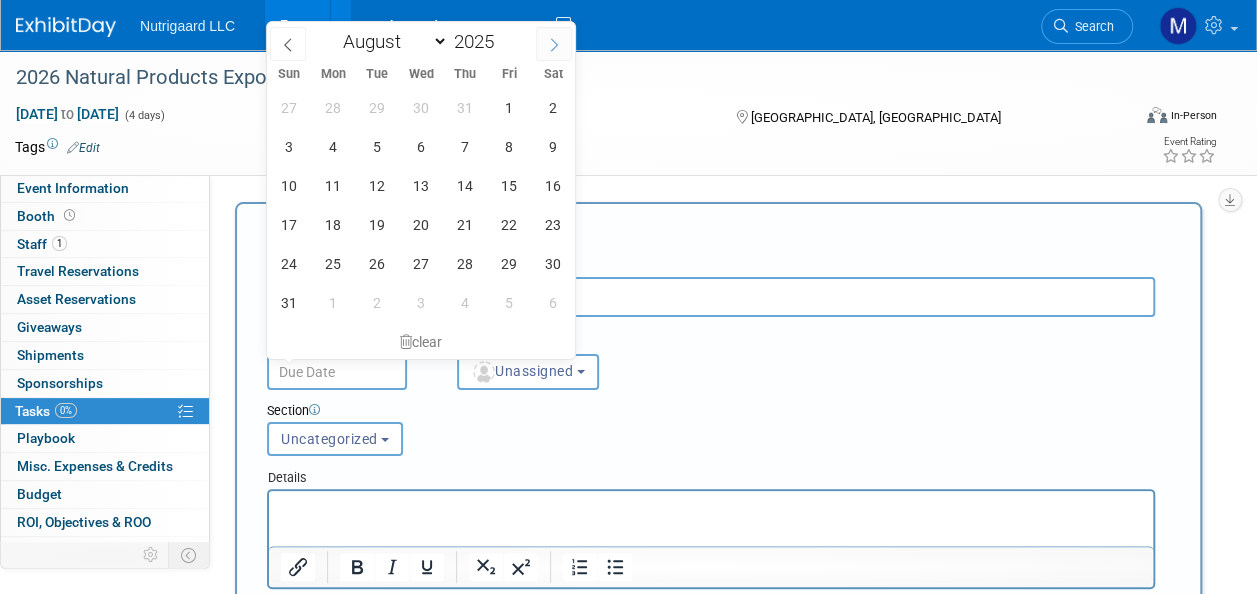 click 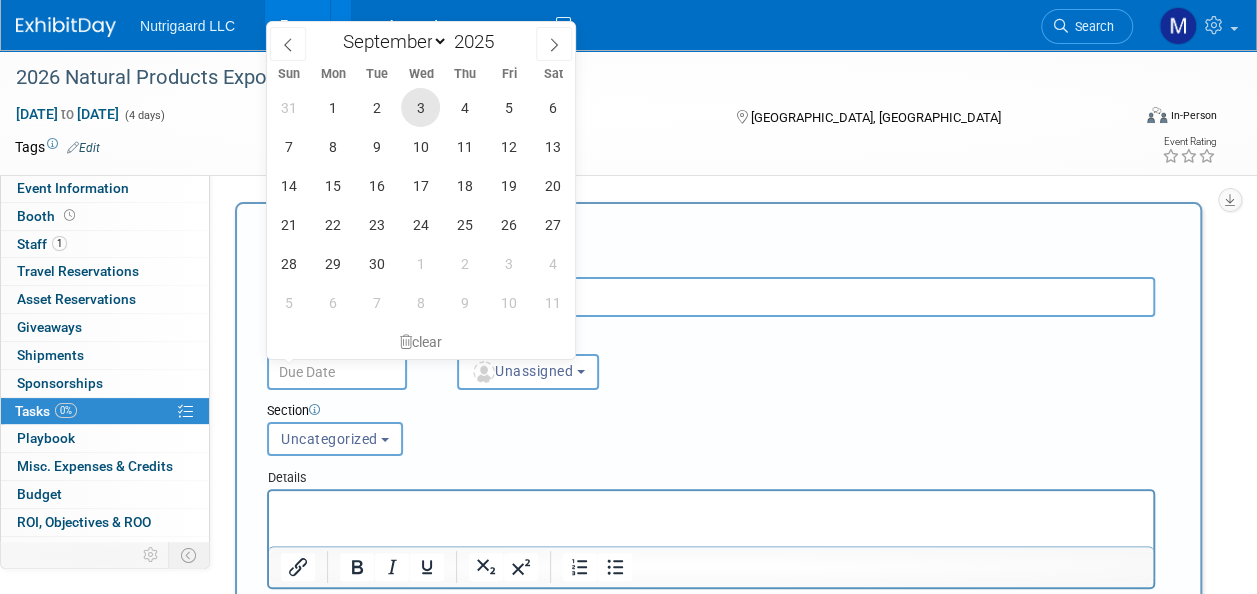 click on "3" at bounding box center [420, 107] 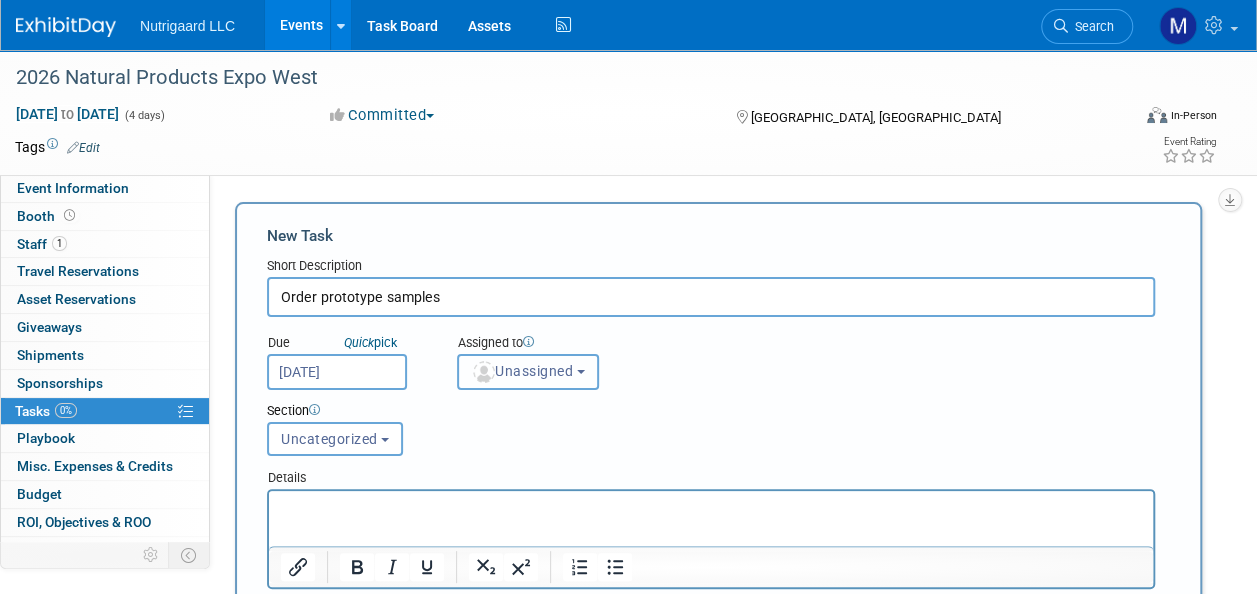 click on "Unassigned" at bounding box center [522, 371] 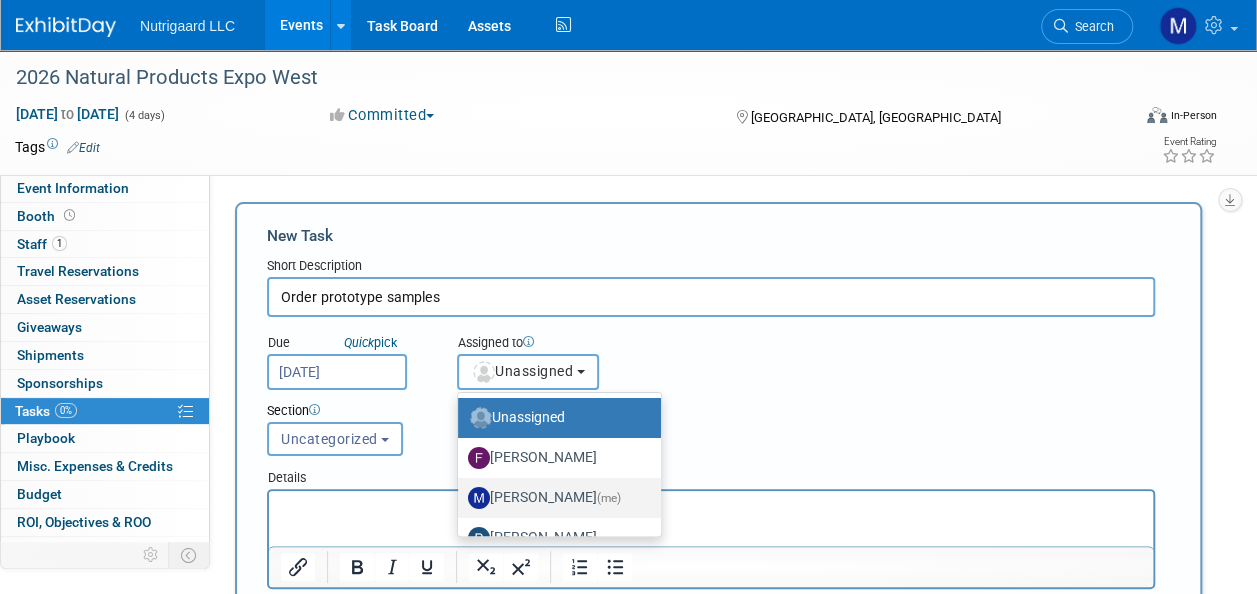 scroll, scrollTop: 66, scrollLeft: 0, axis: vertical 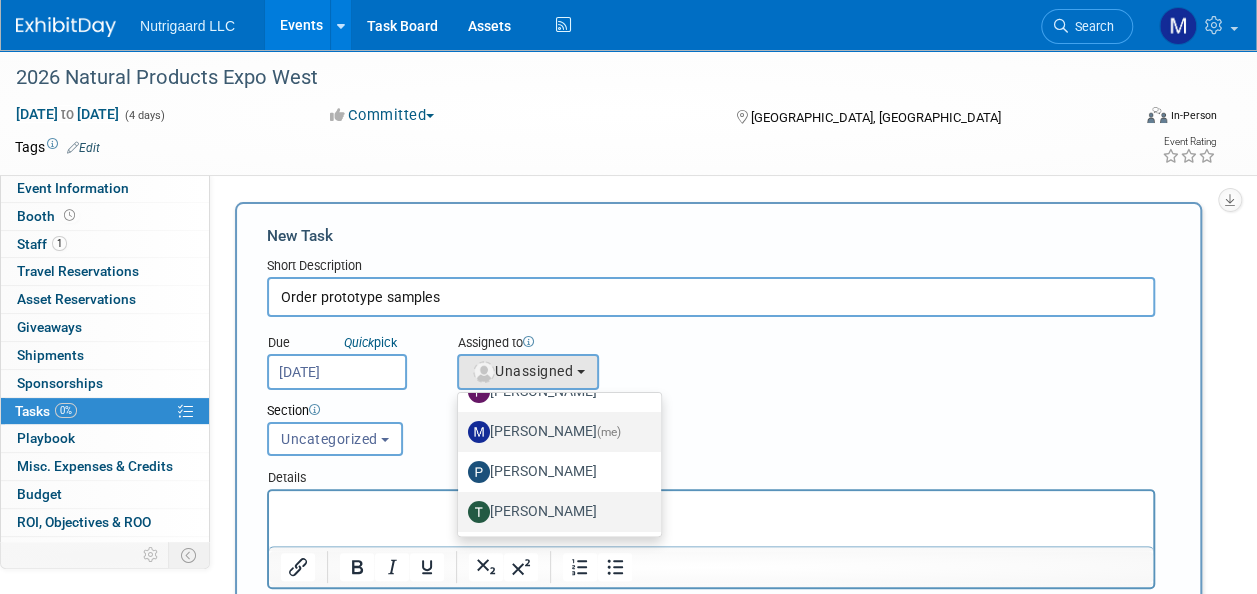 click on "Tony DePrado" at bounding box center [554, 512] 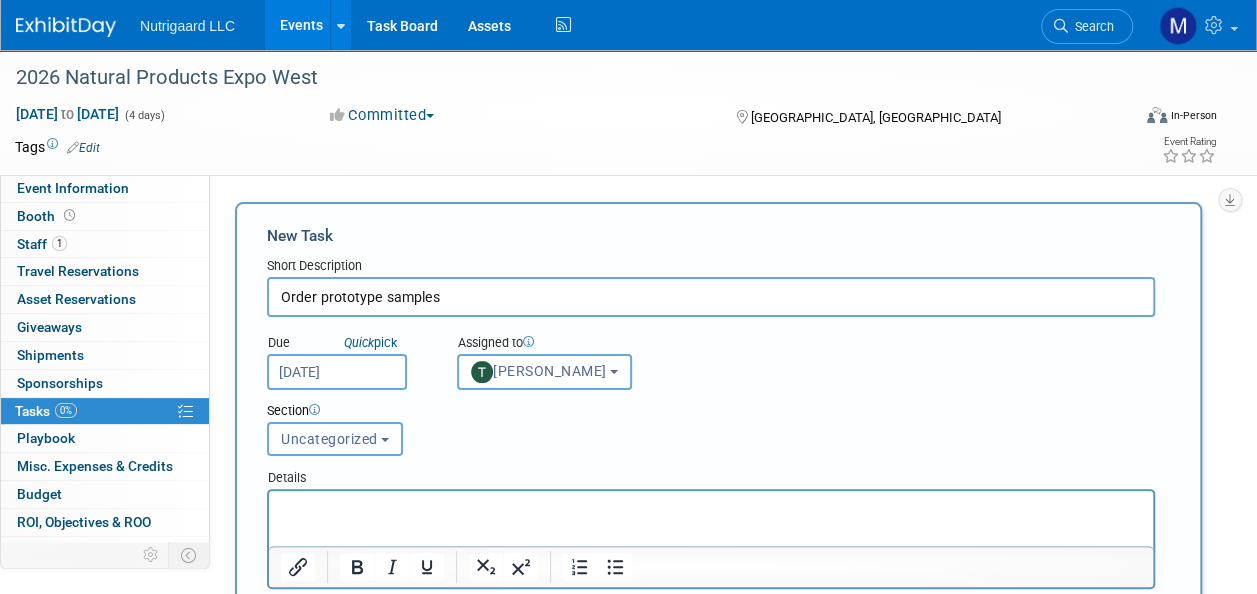 click on "Uncategorized" at bounding box center [329, 439] 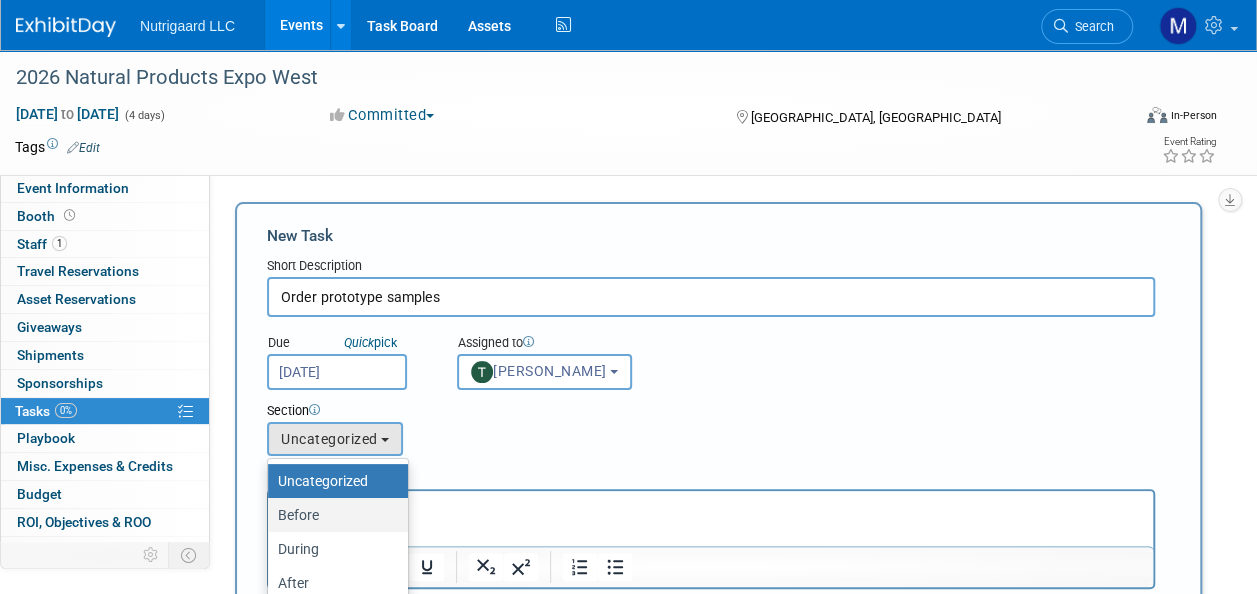click on "Before" at bounding box center [333, 515] 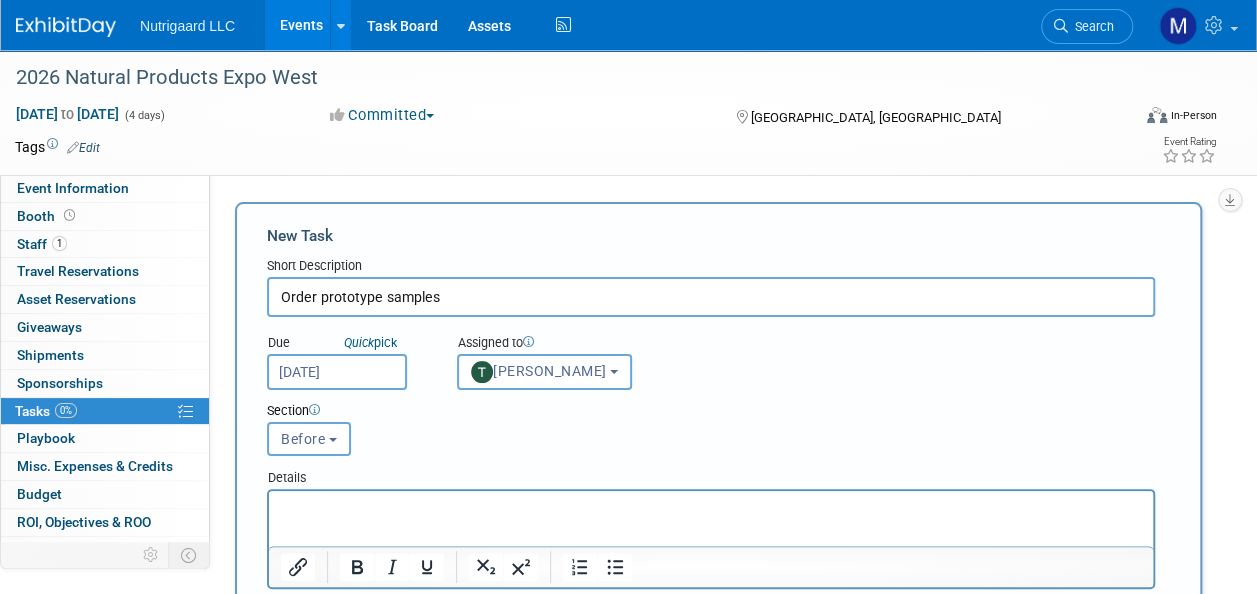 click at bounding box center [711, 509] 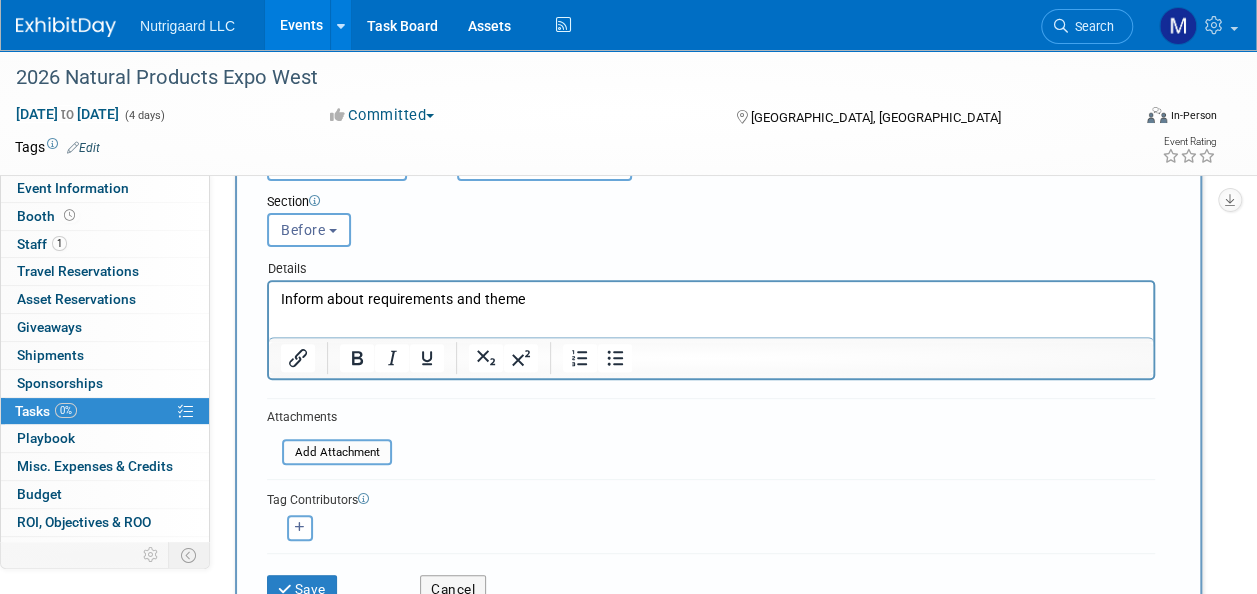 scroll, scrollTop: 236, scrollLeft: 0, axis: vertical 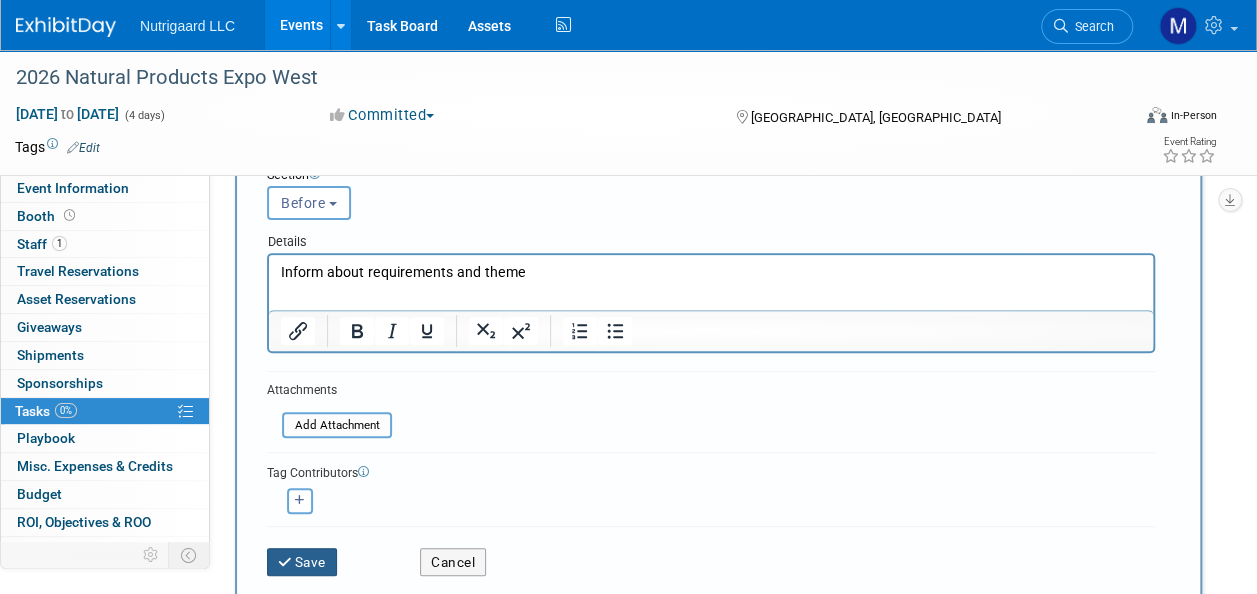click on "Save" at bounding box center (302, 562) 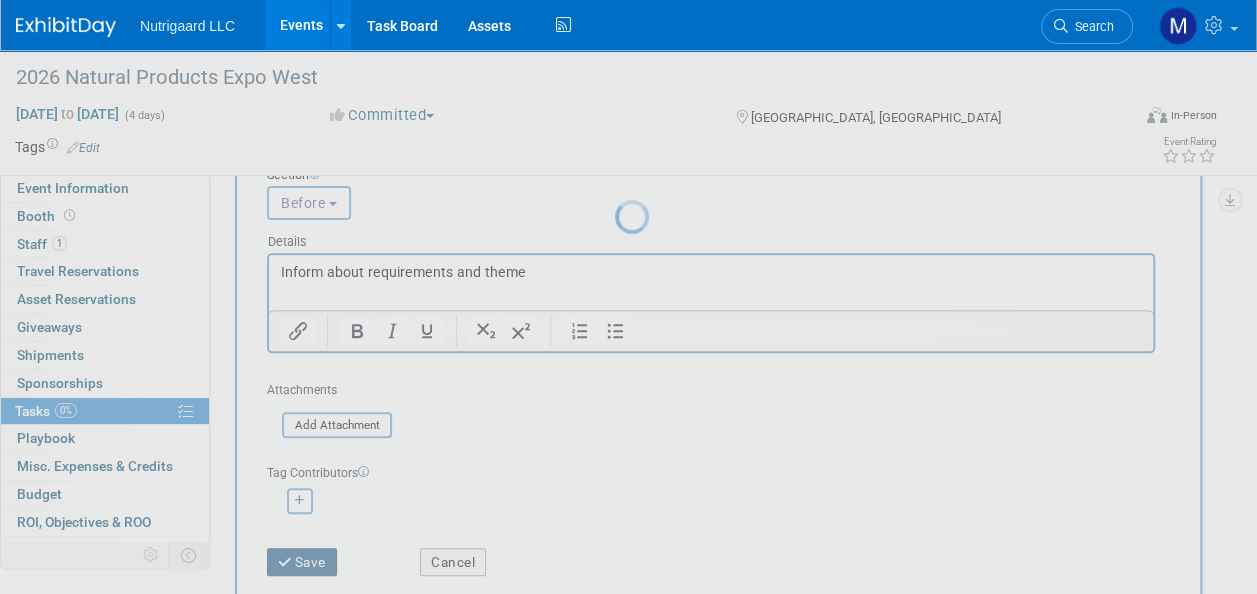 scroll, scrollTop: 34, scrollLeft: 0, axis: vertical 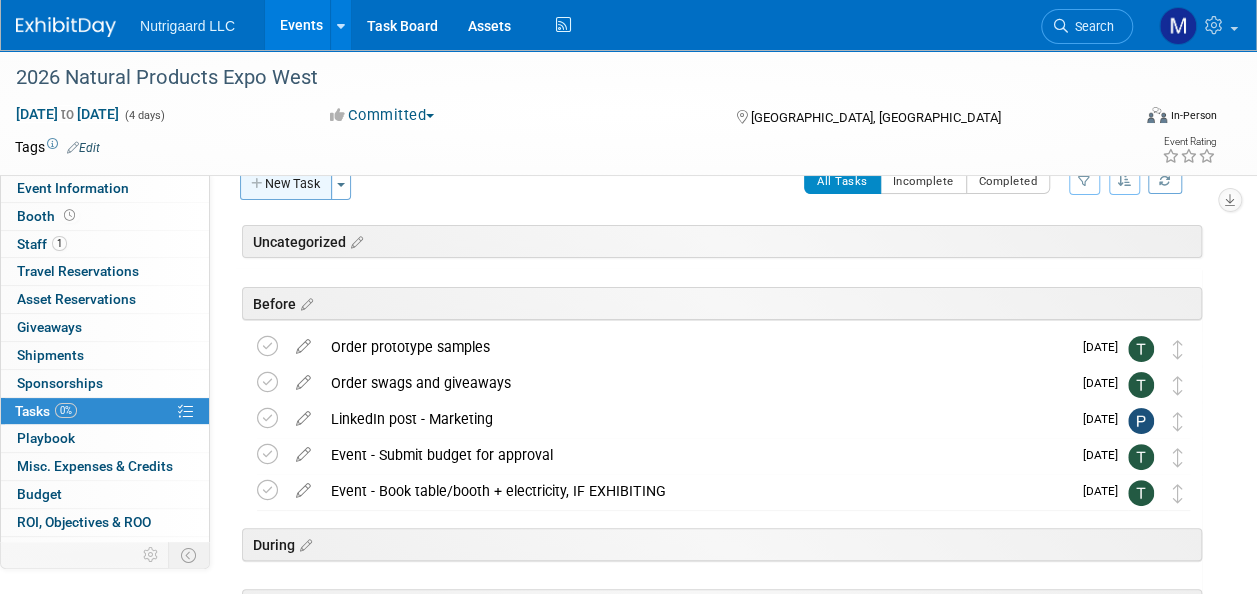 click on "New Task" at bounding box center (286, 184) 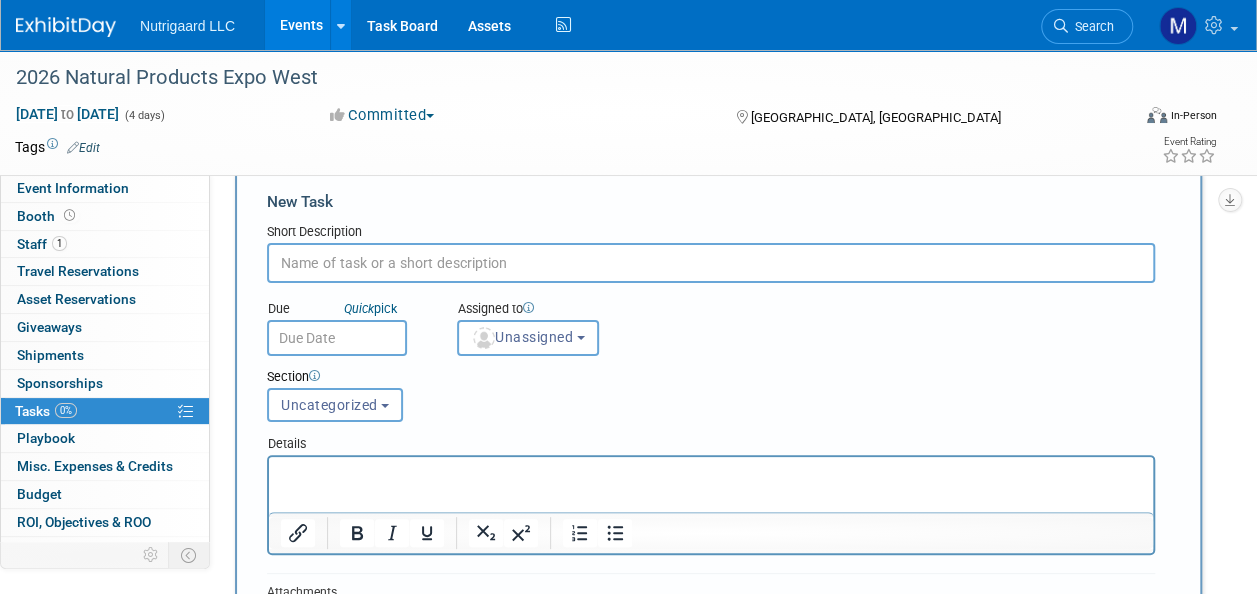 scroll, scrollTop: 0, scrollLeft: 0, axis: both 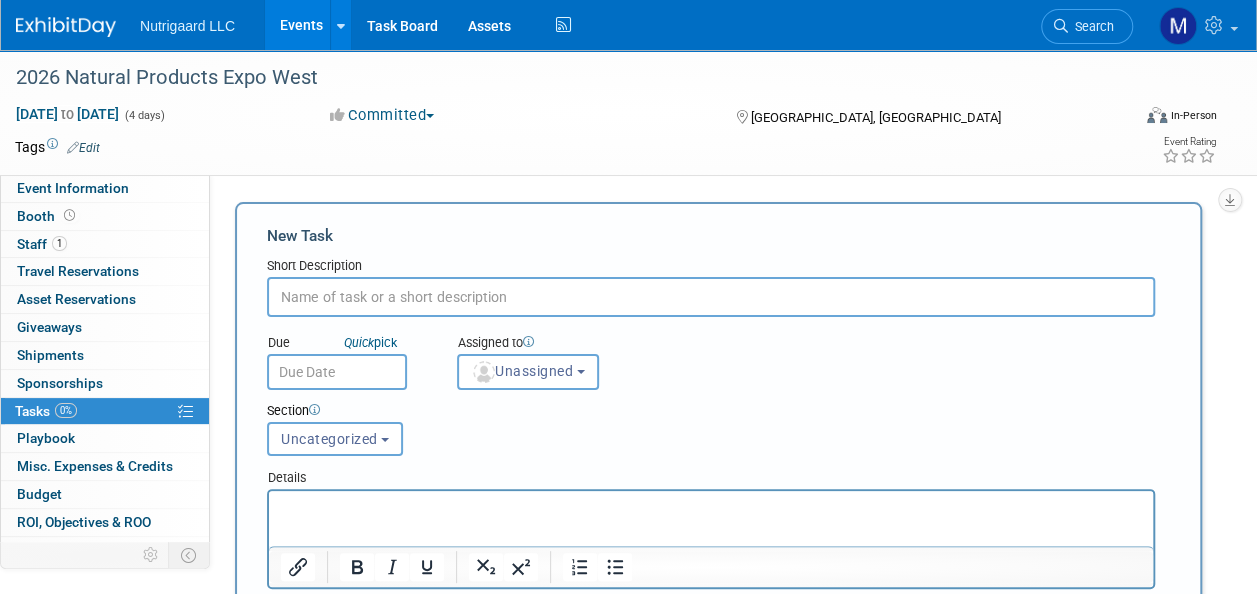 paste on "Car reservation, if needed" 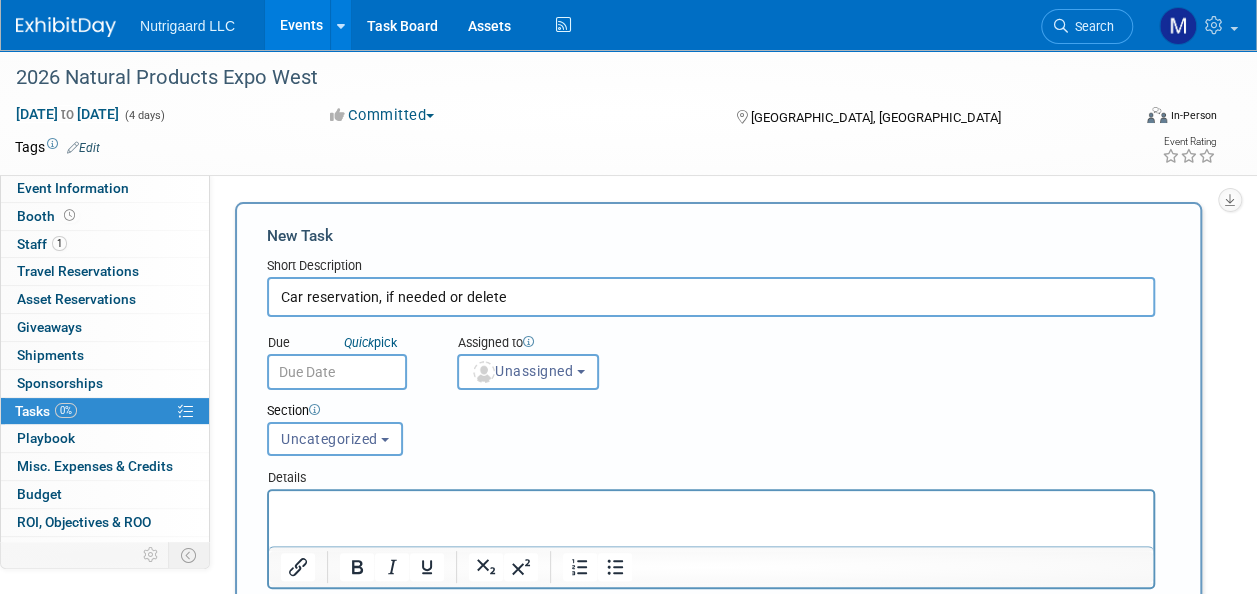 type on "Car reservation, if needed or delete" 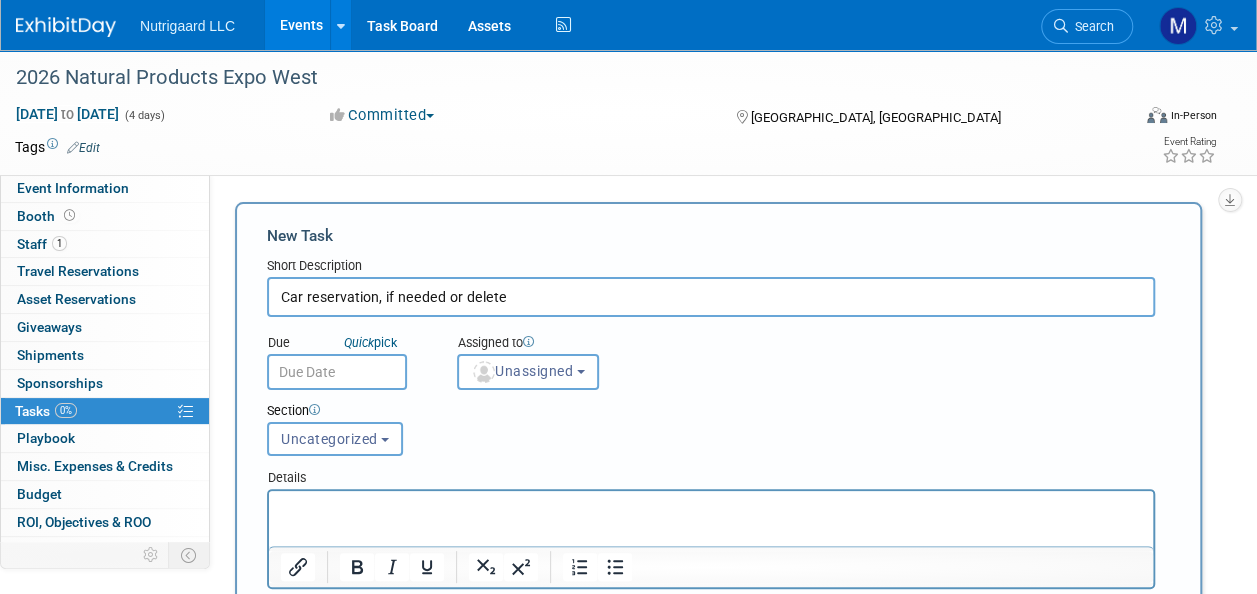 click at bounding box center (711, 509) 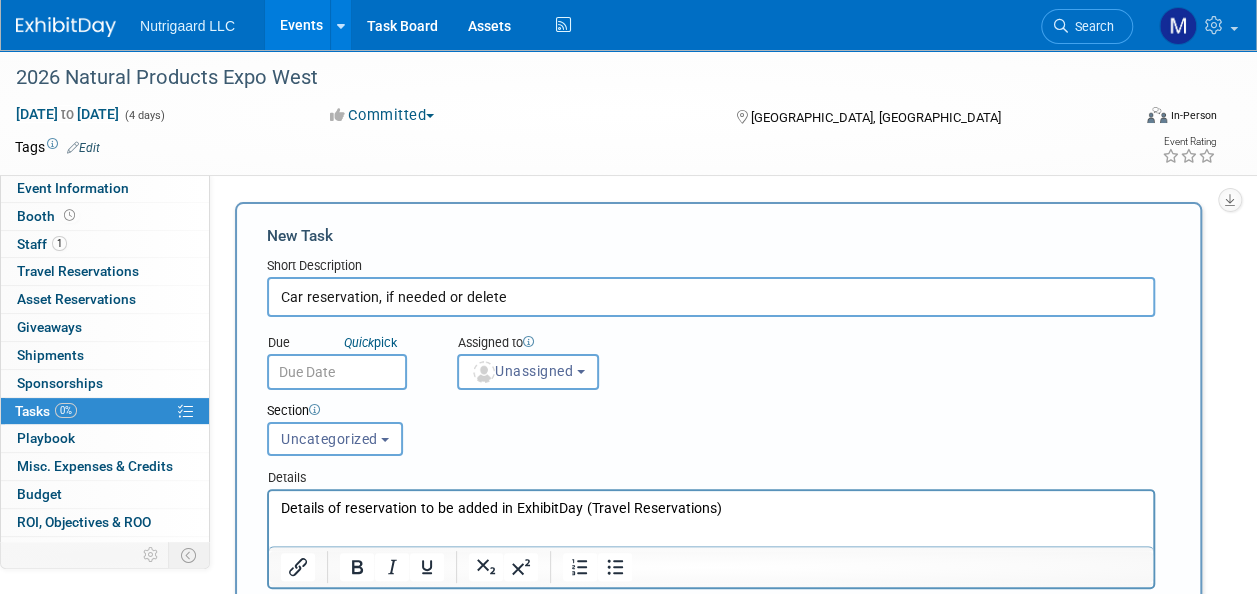click at bounding box center (337, 372) 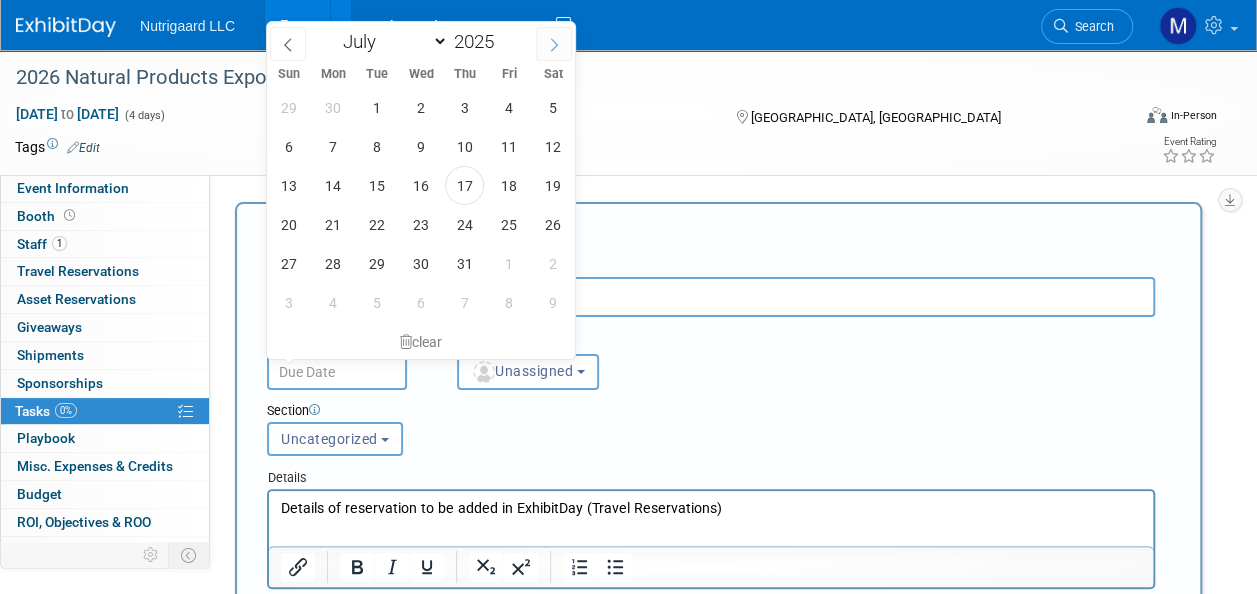 click 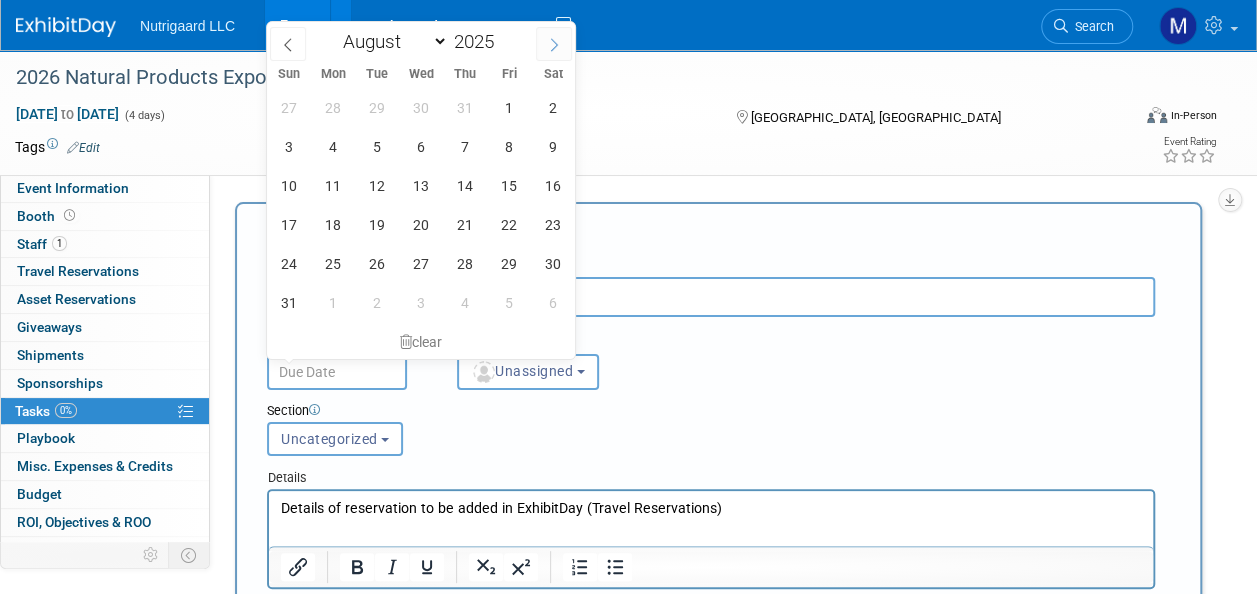 click 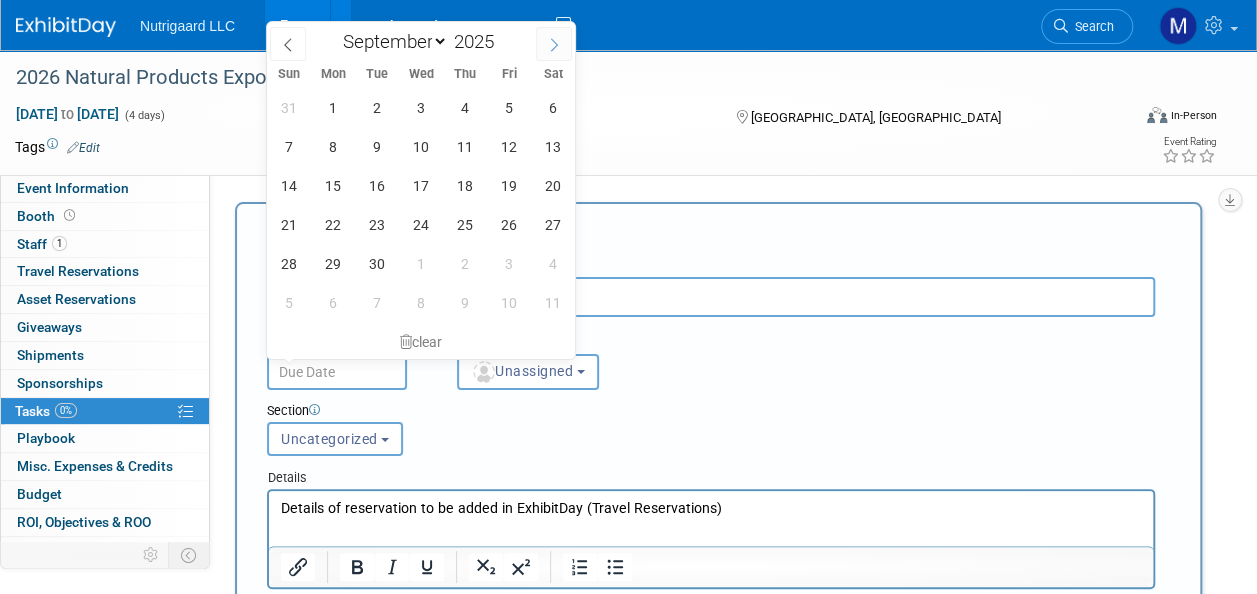 click 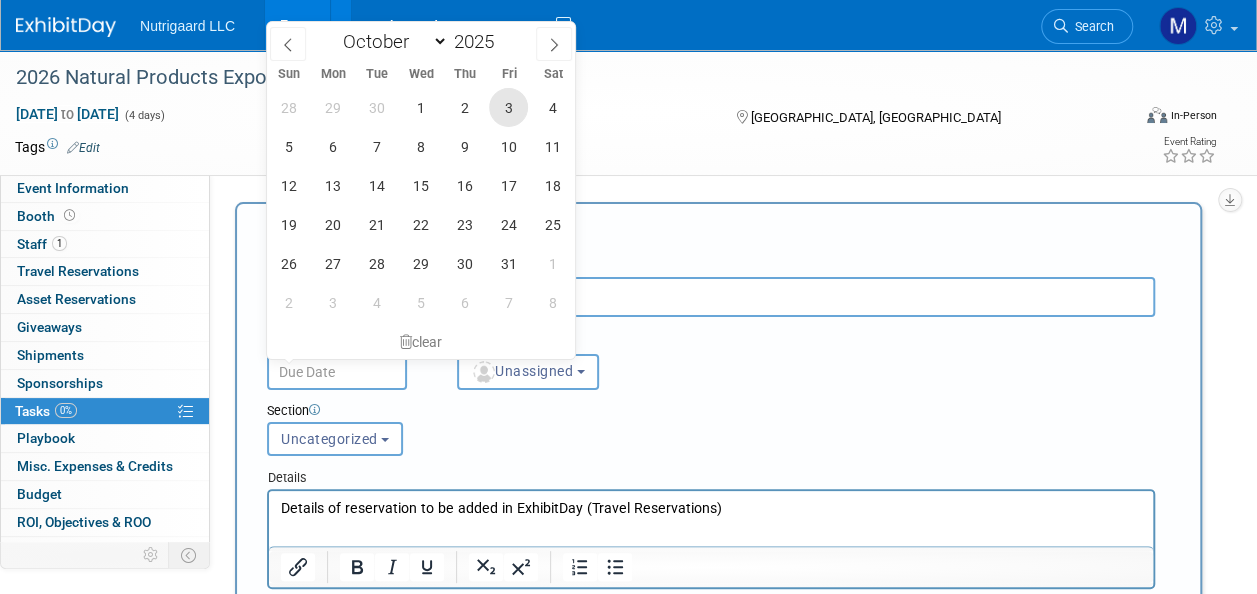 click on "3" at bounding box center [508, 107] 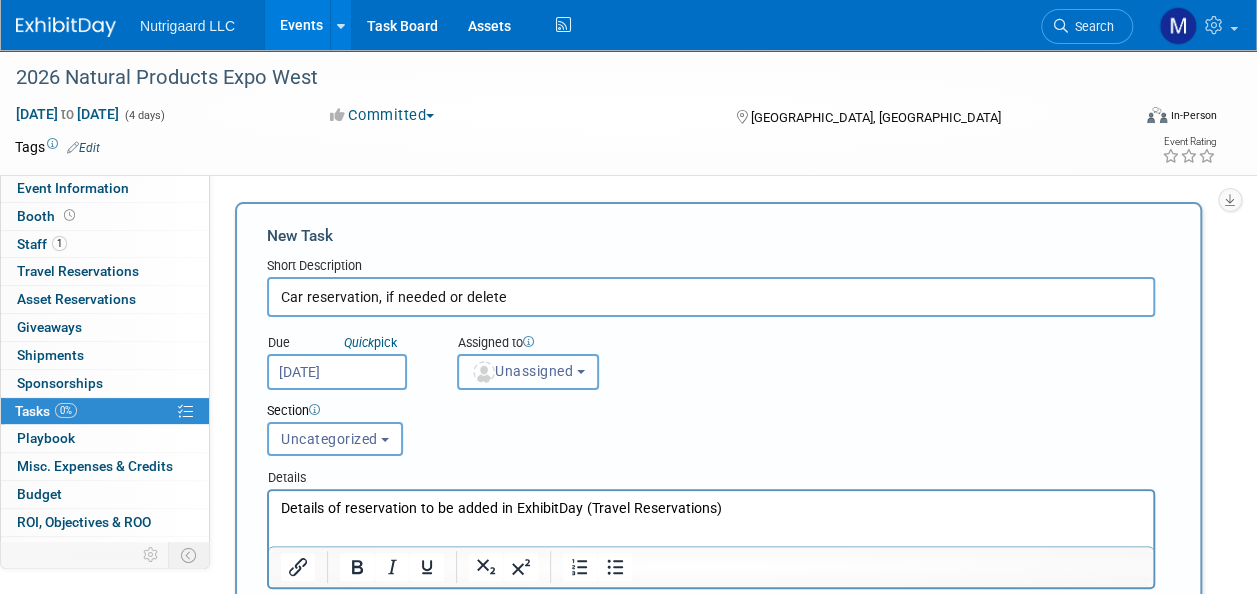 click on "Unassigned" at bounding box center (528, 372) 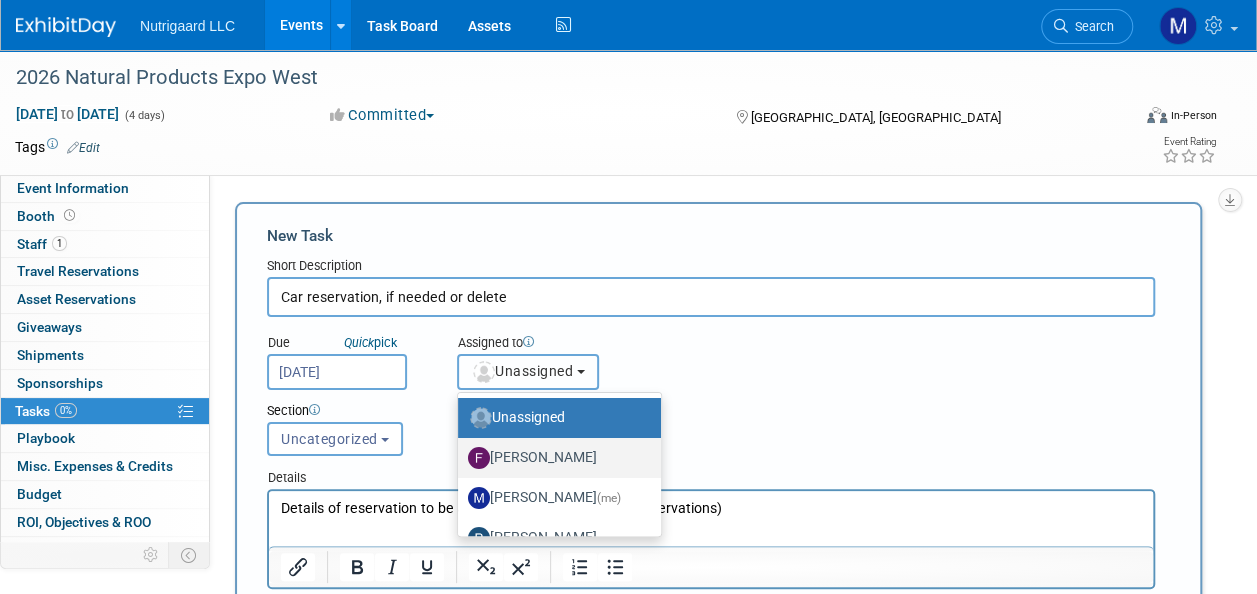 scroll, scrollTop: 66, scrollLeft: 0, axis: vertical 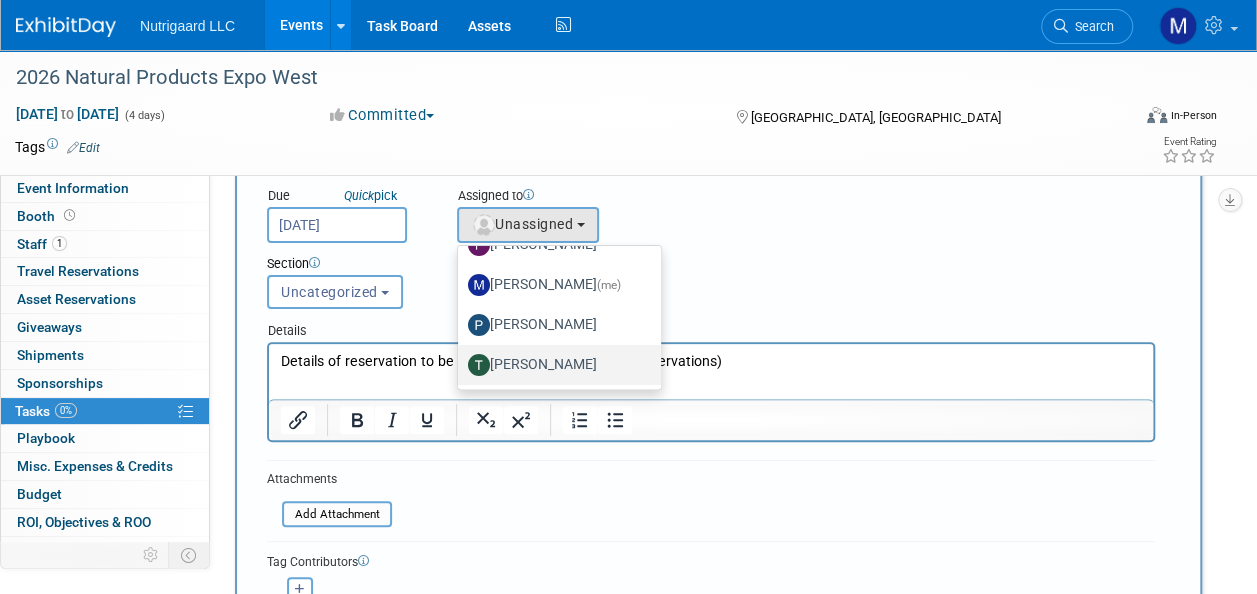 click on "Tony DePrado" at bounding box center [554, 365] 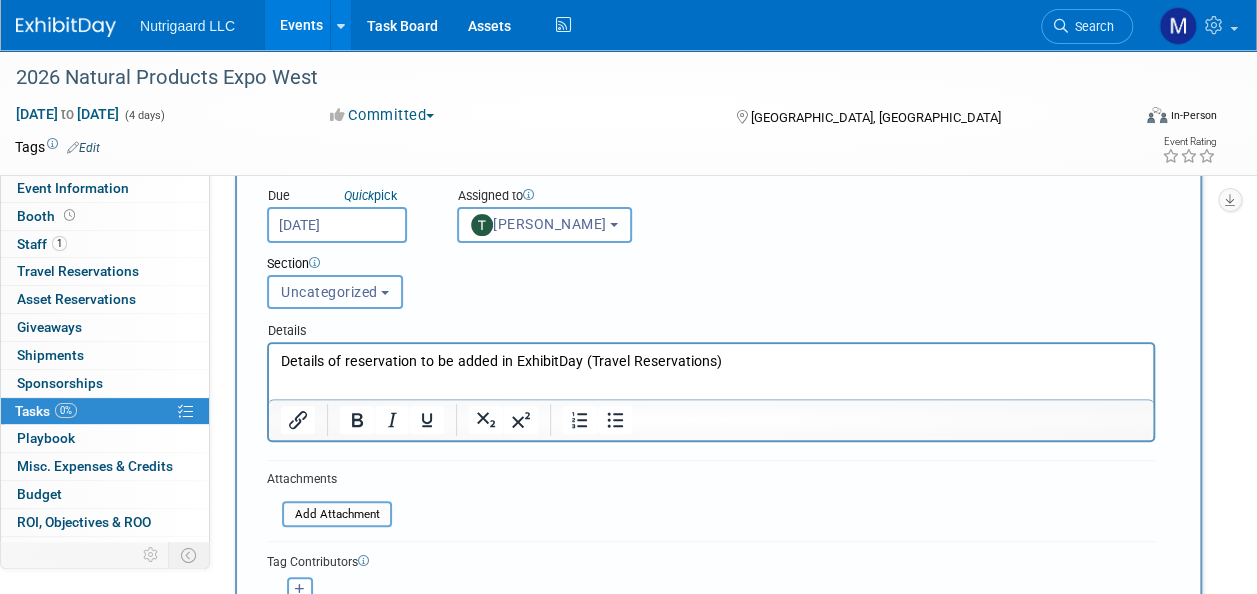 click on "Uncategorized" at bounding box center [335, 292] 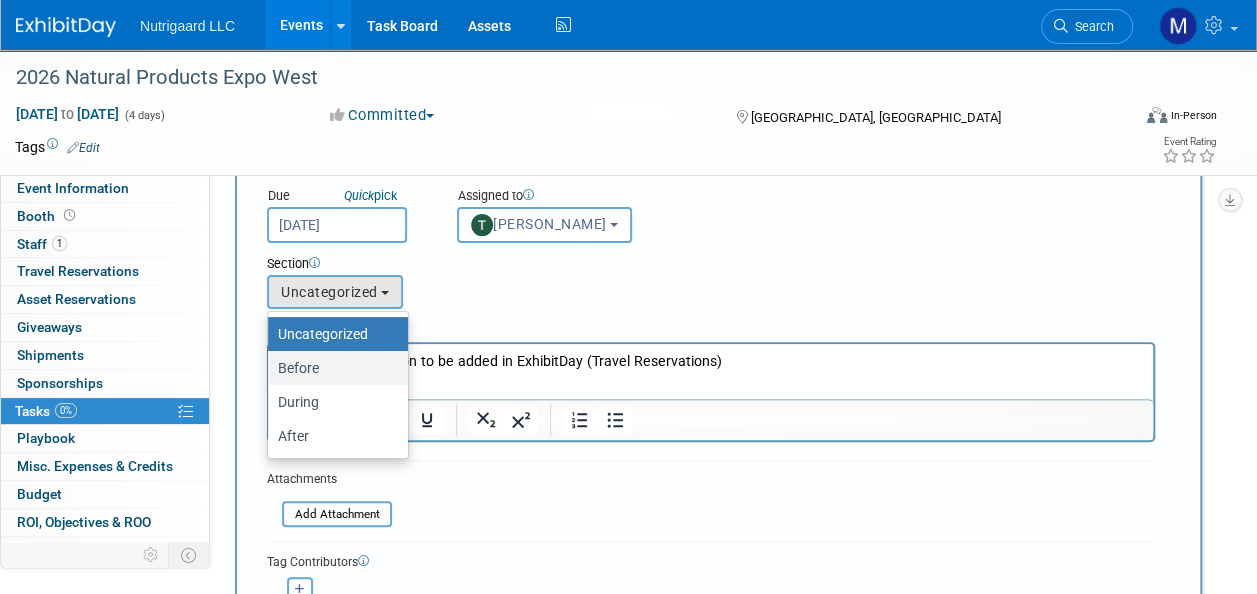 click on "Before" at bounding box center [333, 368] 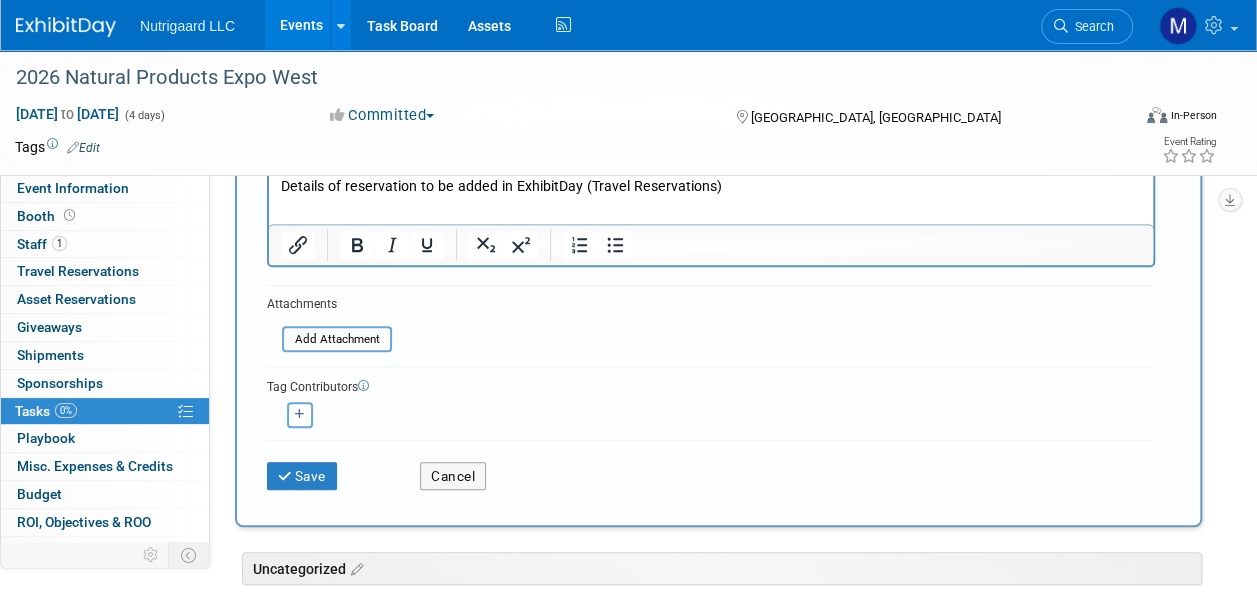 scroll, scrollTop: 326, scrollLeft: 0, axis: vertical 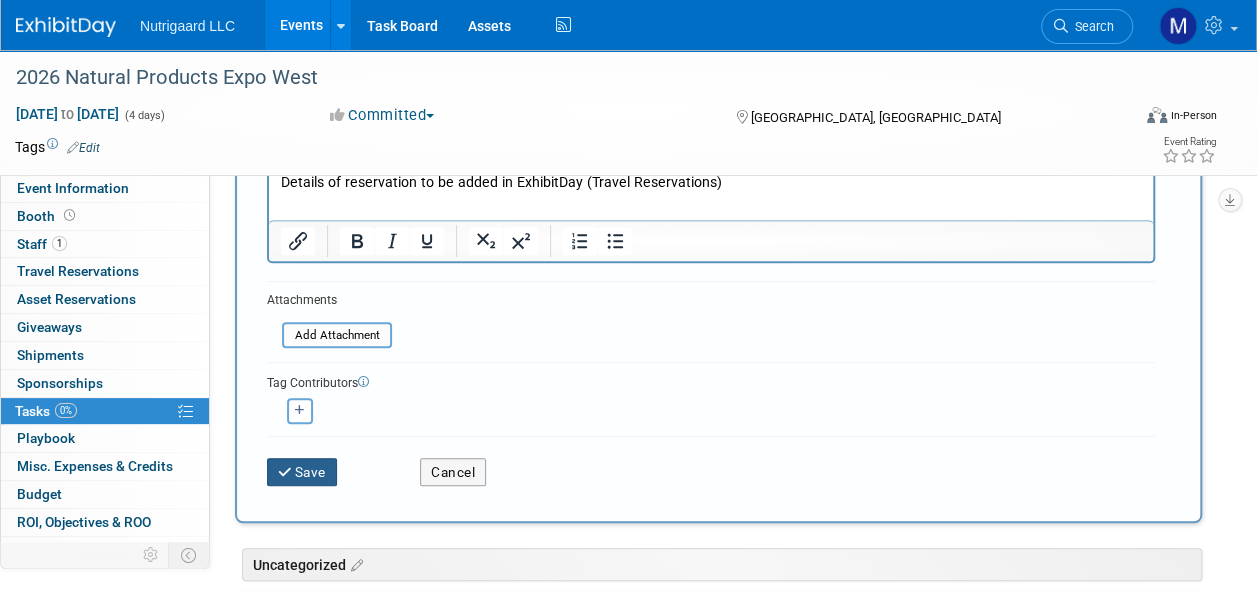 click on "Save" at bounding box center (302, 472) 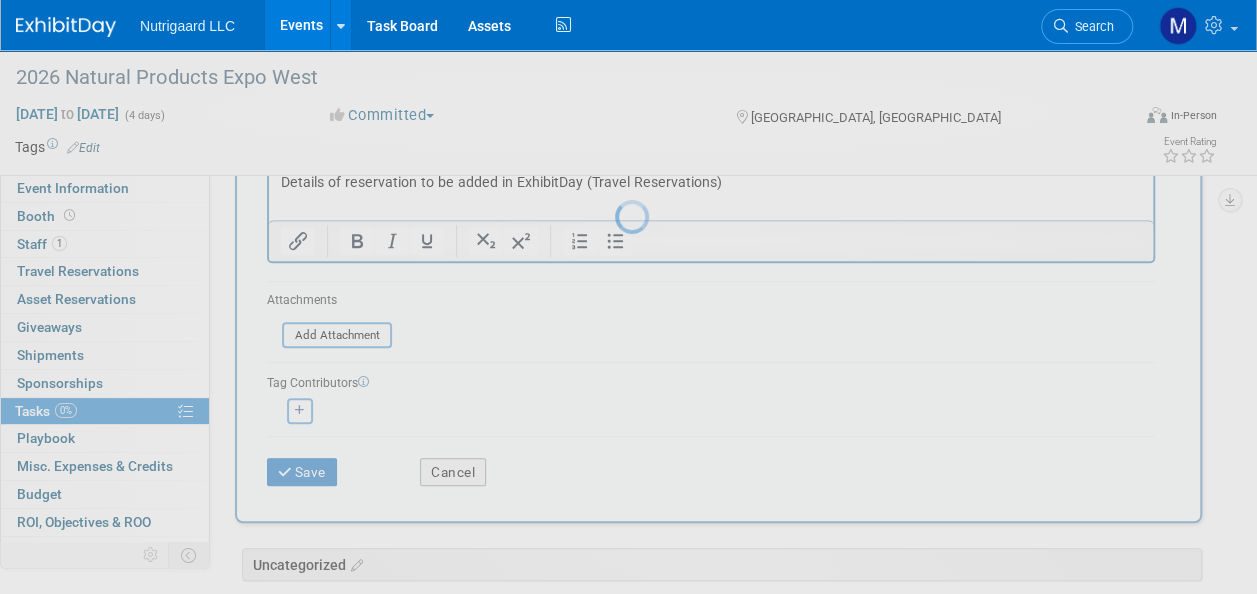 scroll, scrollTop: 34, scrollLeft: 0, axis: vertical 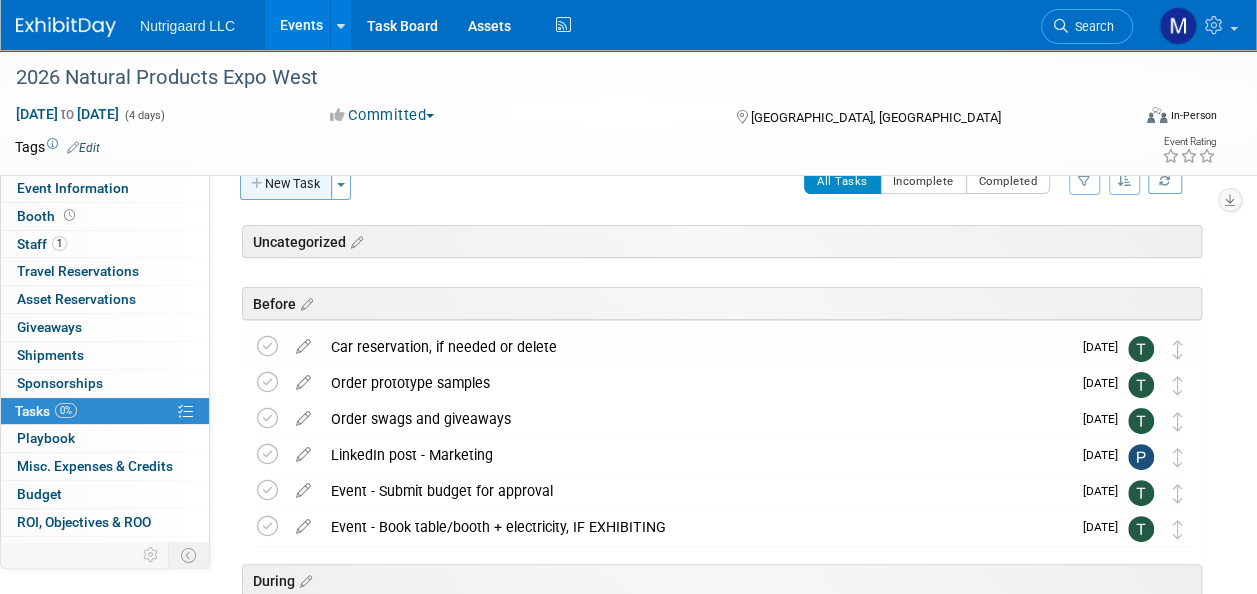 click on "New Task" at bounding box center [286, 184] 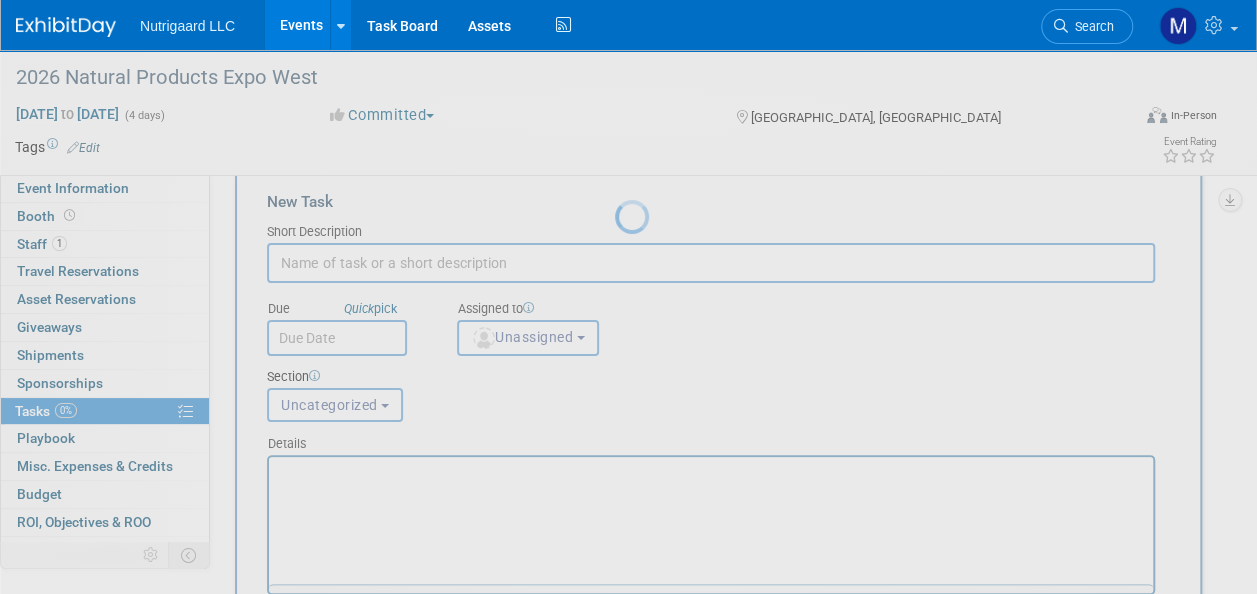 scroll, scrollTop: 41, scrollLeft: 0, axis: vertical 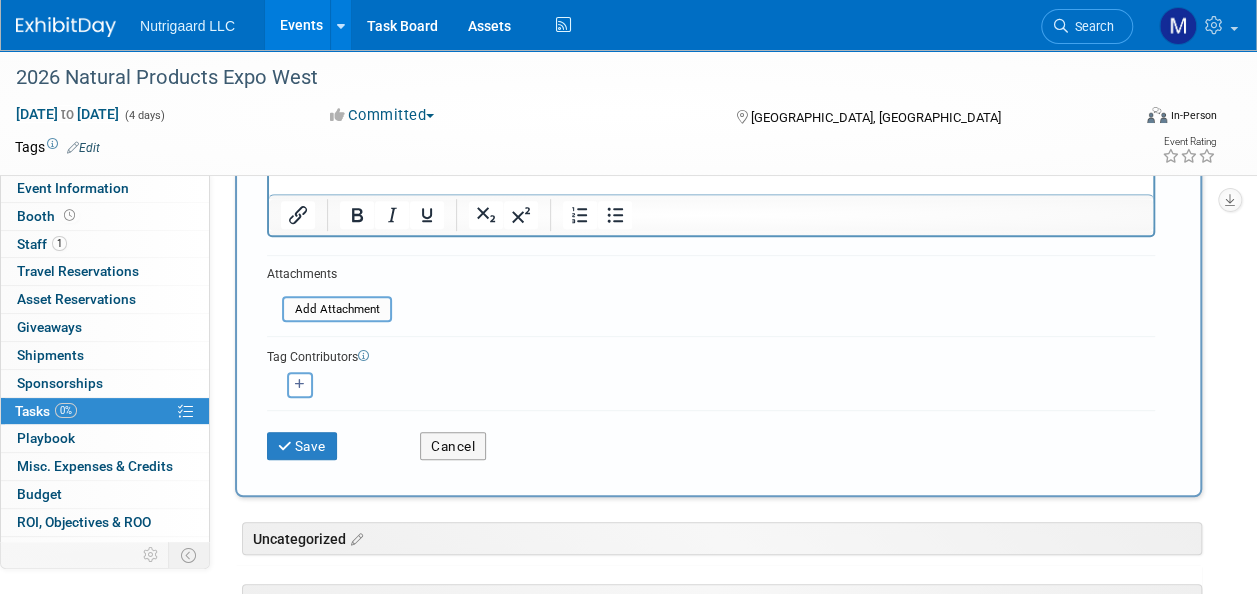 type on "Flight reservation, if needed (otherwise delete)" 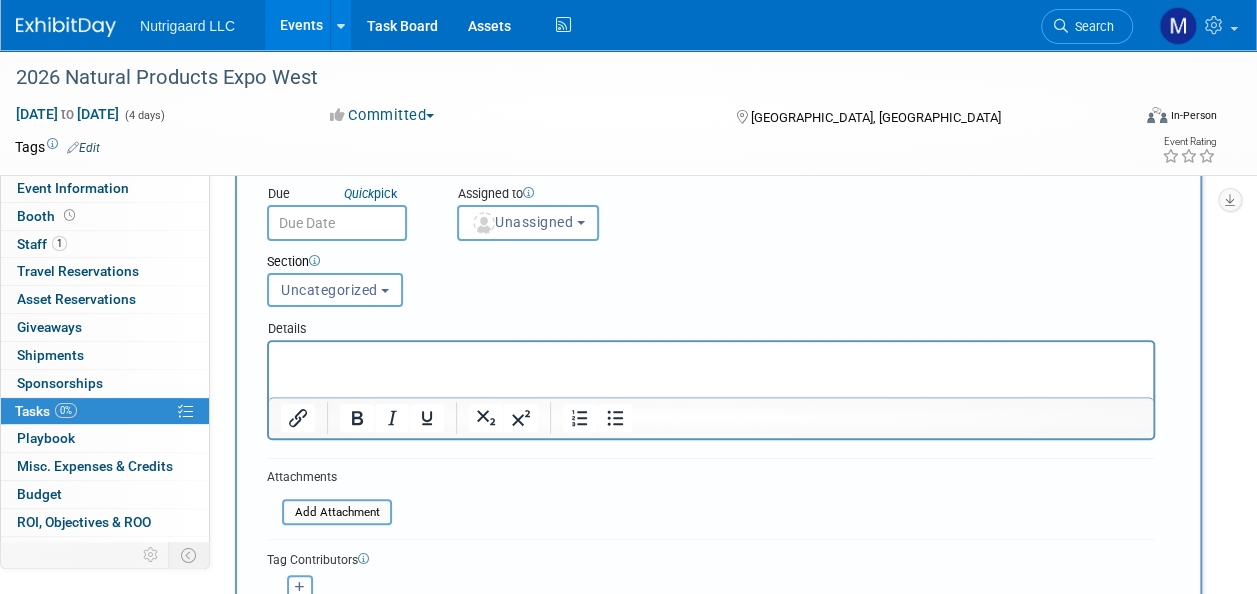 scroll, scrollTop: 91, scrollLeft: 0, axis: vertical 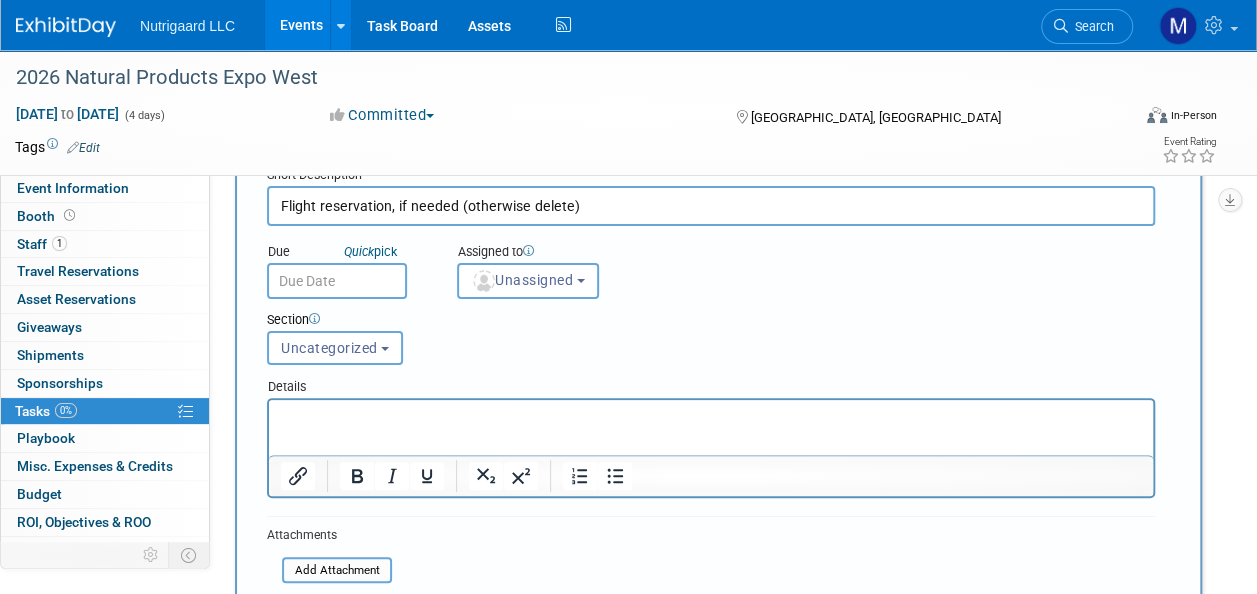 click at bounding box center (711, 418) 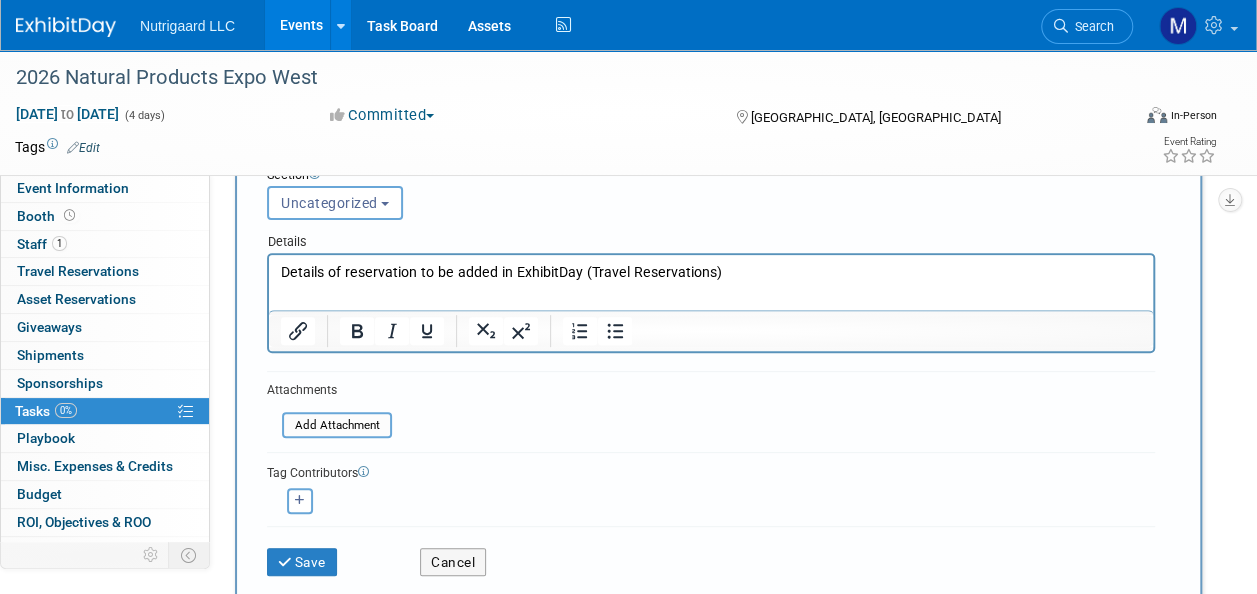 scroll, scrollTop: 282, scrollLeft: 0, axis: vertical 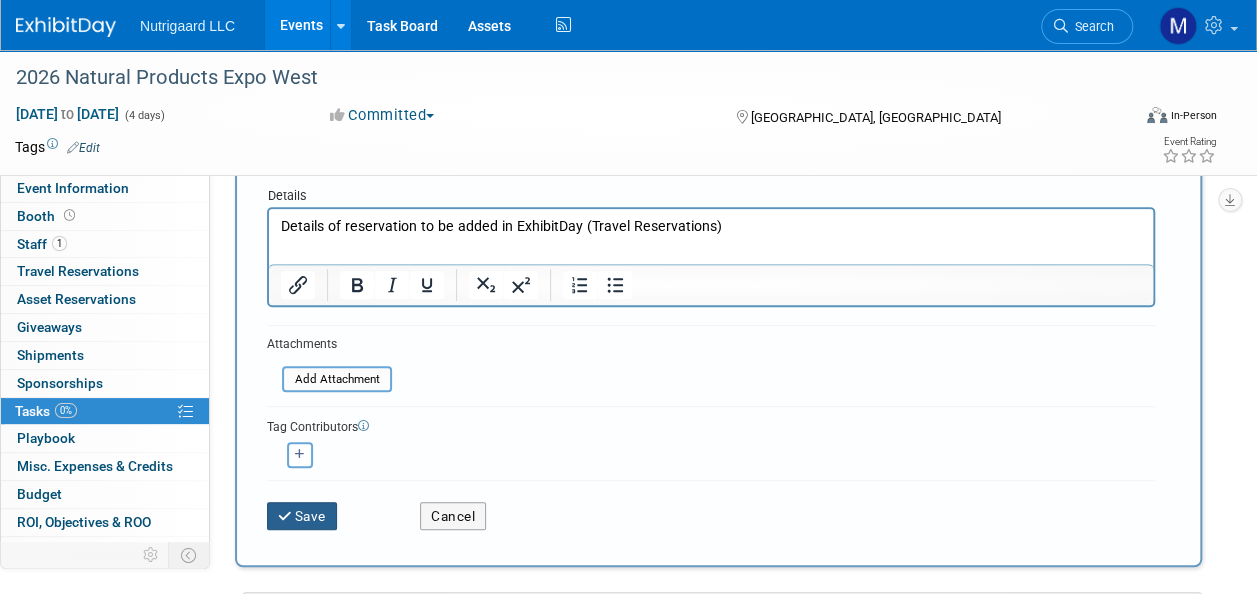 click at bounding box center [286, 517] 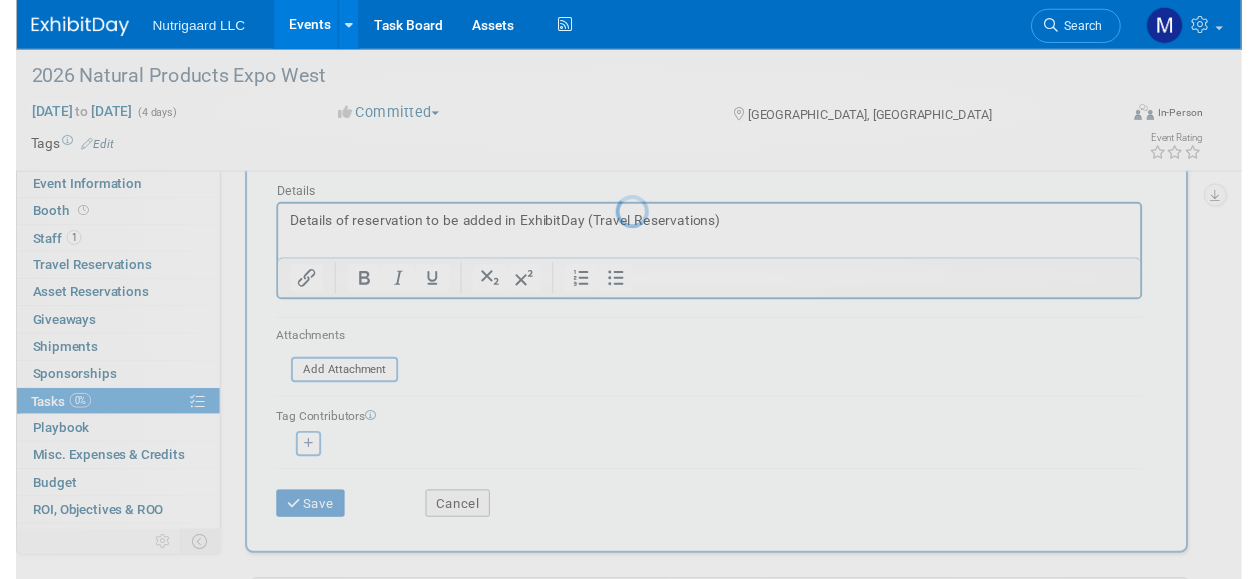 scroll, scrollTop: 34, scrollLeft: 0, axis: vertical 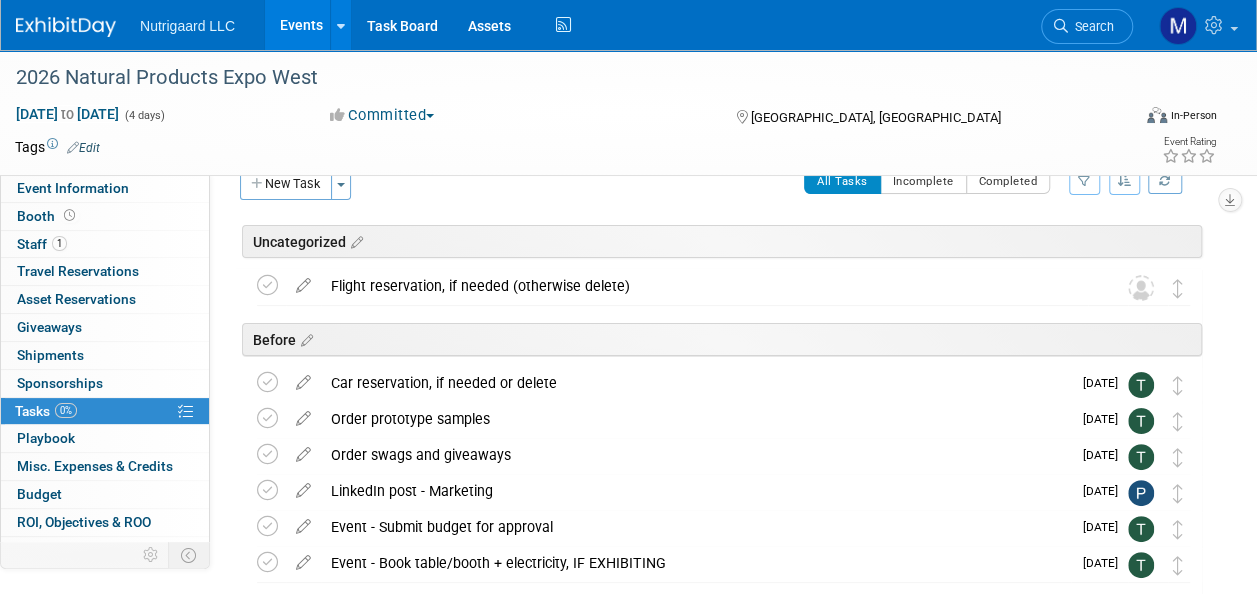 click on "Flight reservation, if needed (otherwise delete)" at bounding box center [704, 286] 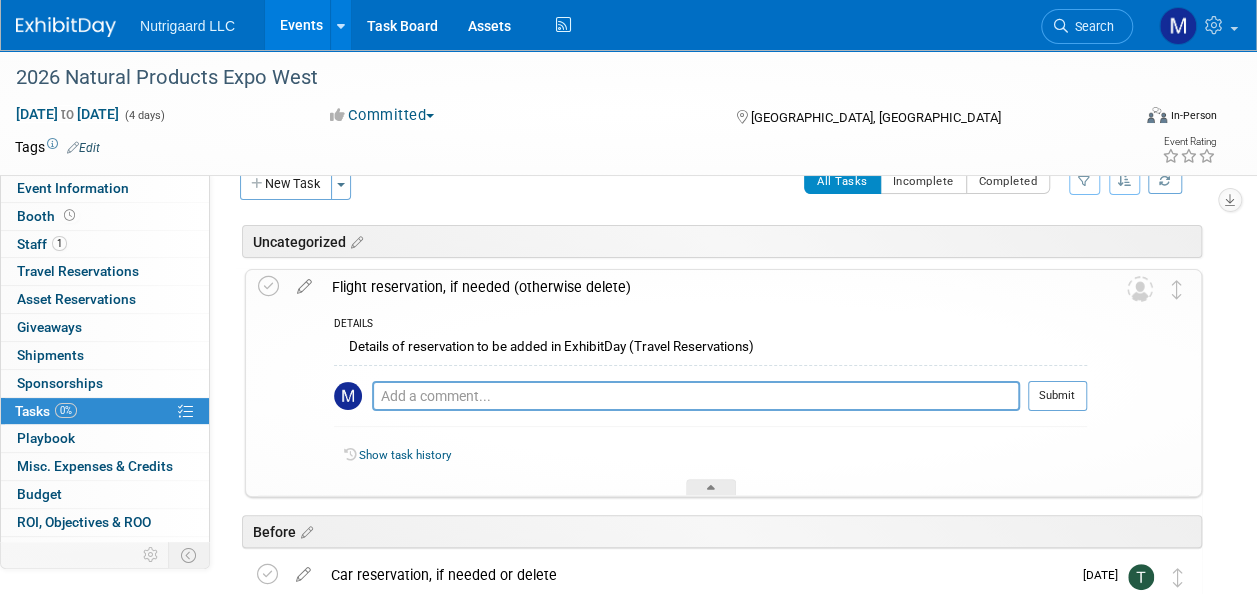 click on "Flight reservation, if needed (otherwise delete)" at bounding box center (704, 287) 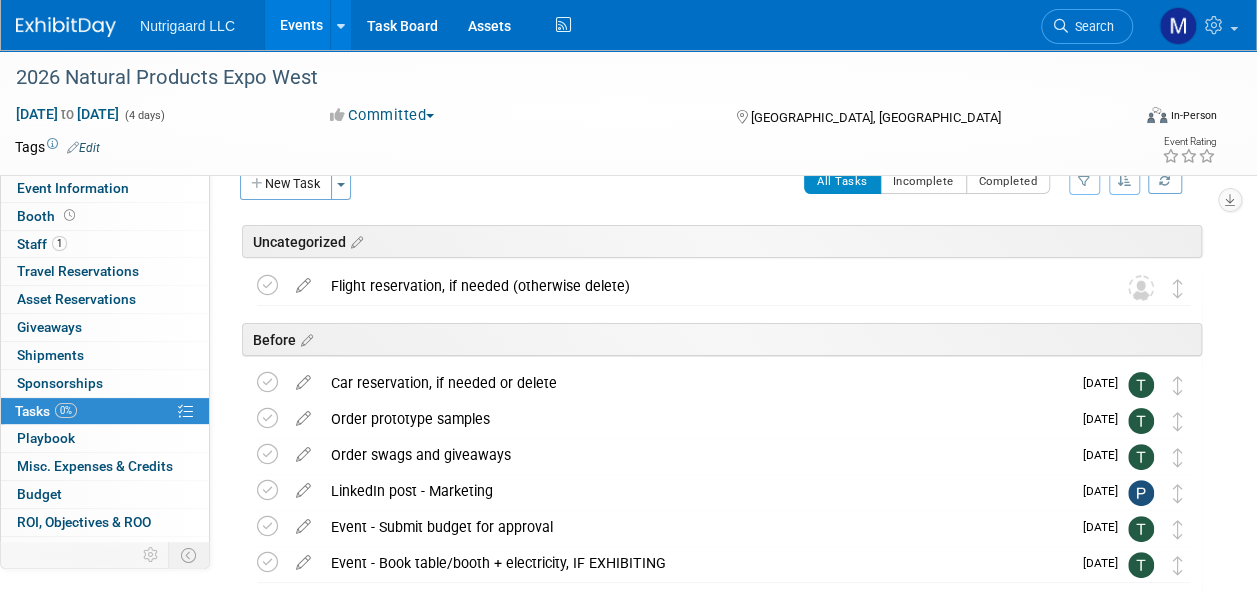 click at bounding box center [303, 281] 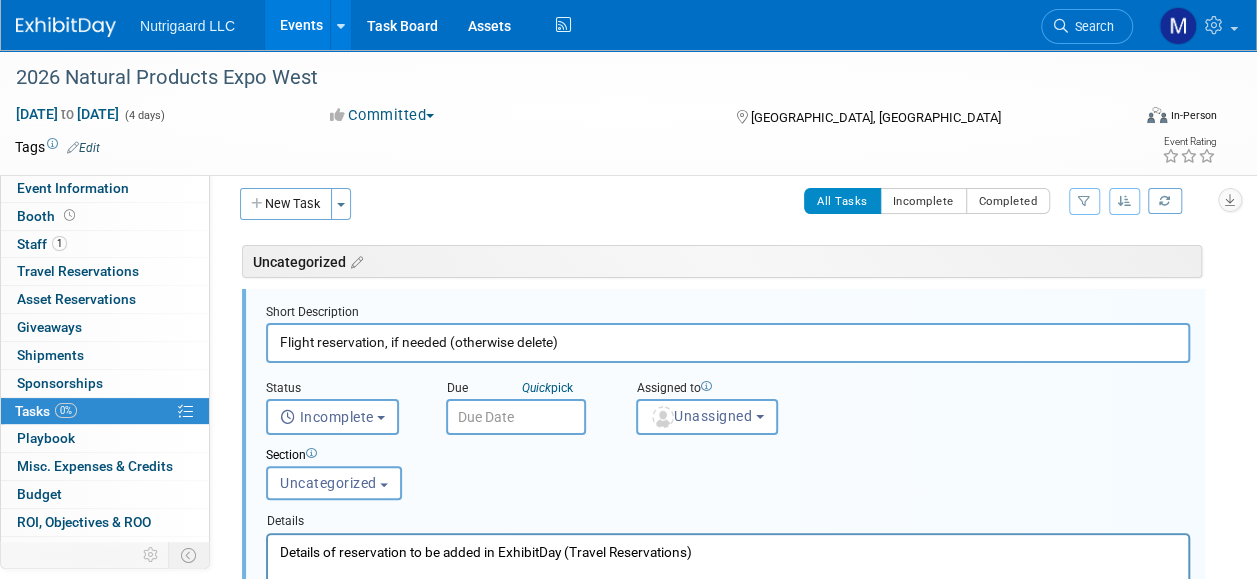 scroll, scrollTop: 8, scrollLeft: 0, axis: vertical 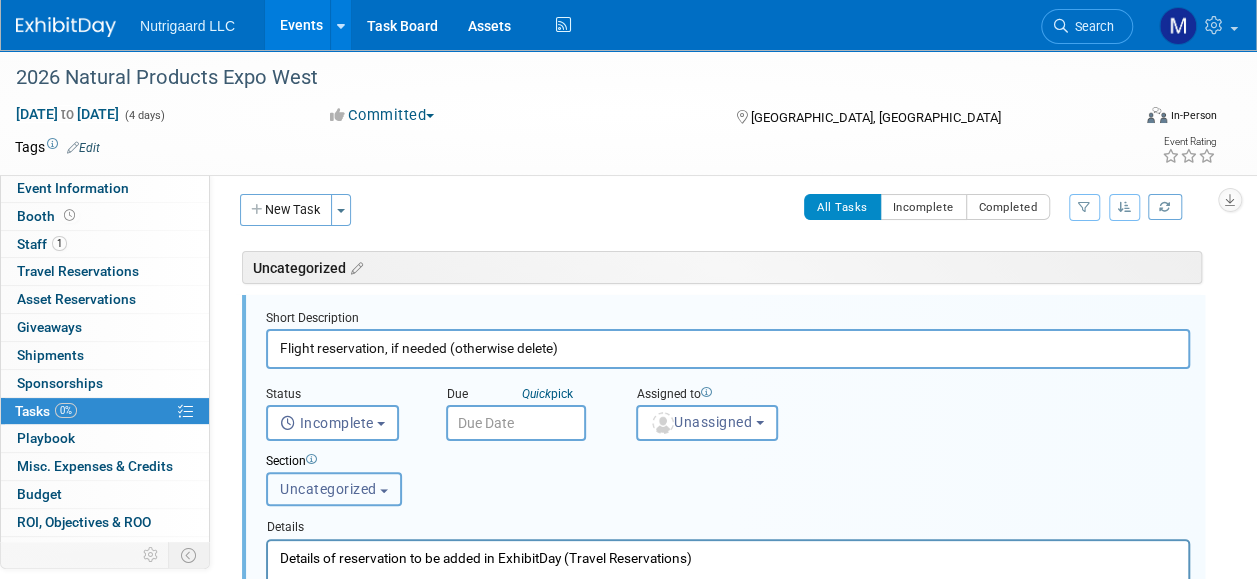 click on "Uncategorized" at bounding box center (328, 489) 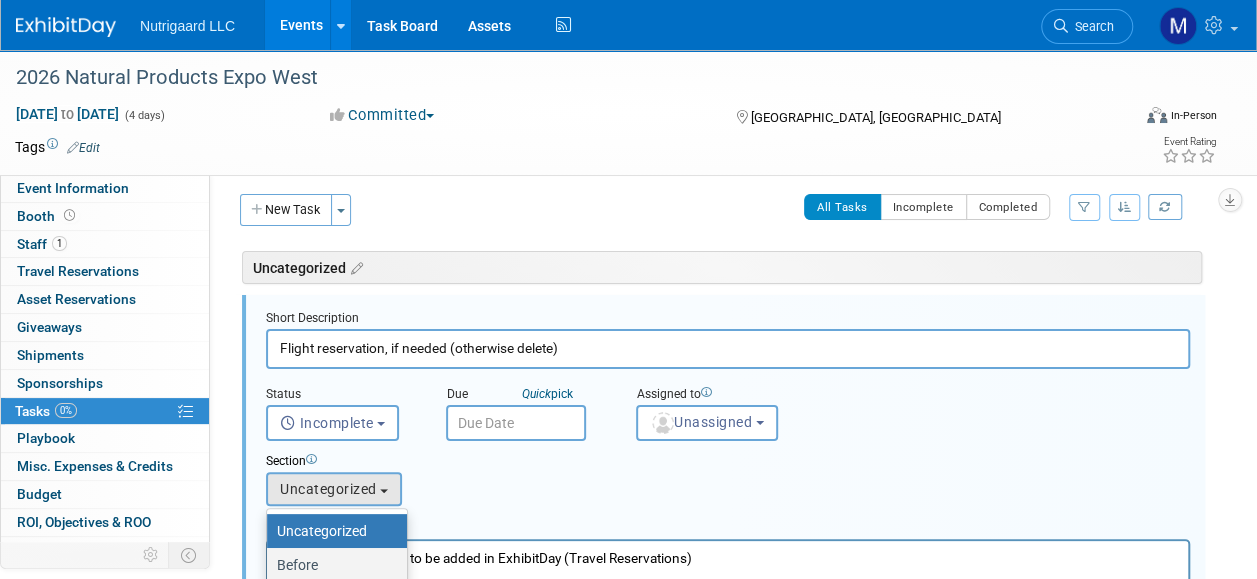 click on "Before" at bounding box center (332, 565) 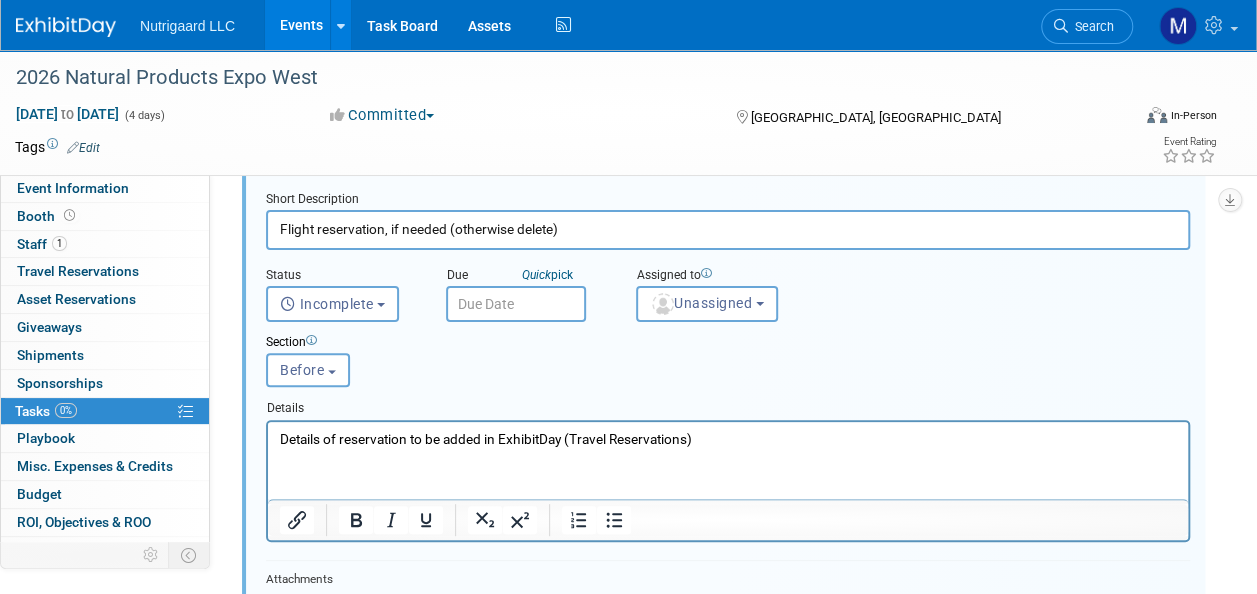 scroll, scrollTop: 282, scrollLeft: 0, axis: vertical 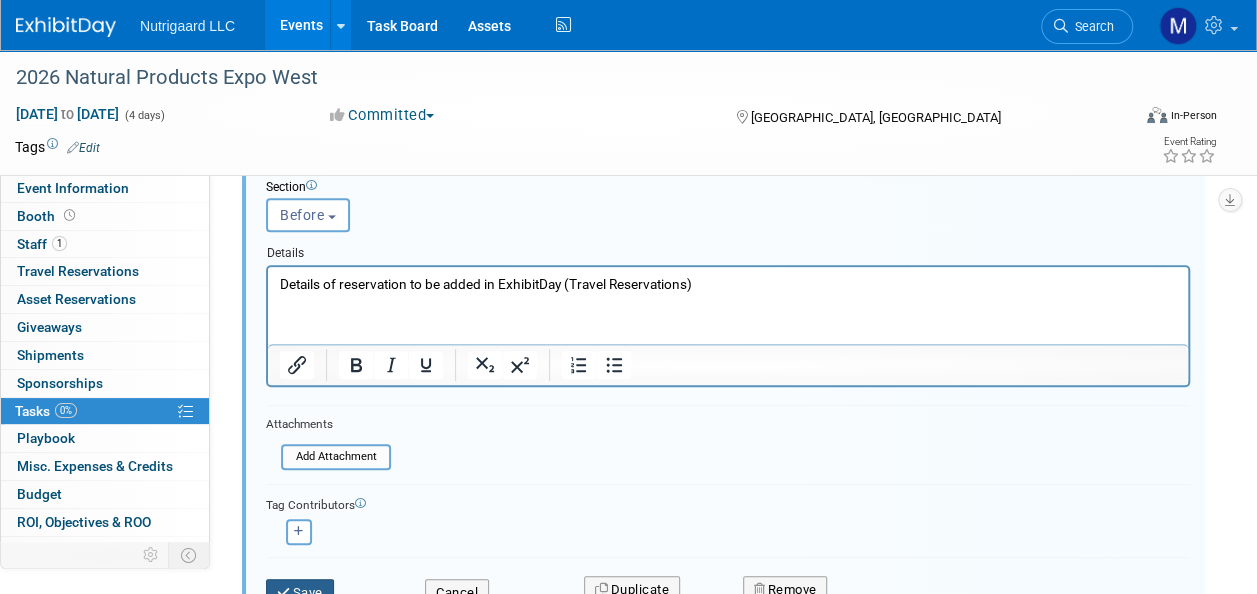 click at bounding box center (285, 592) 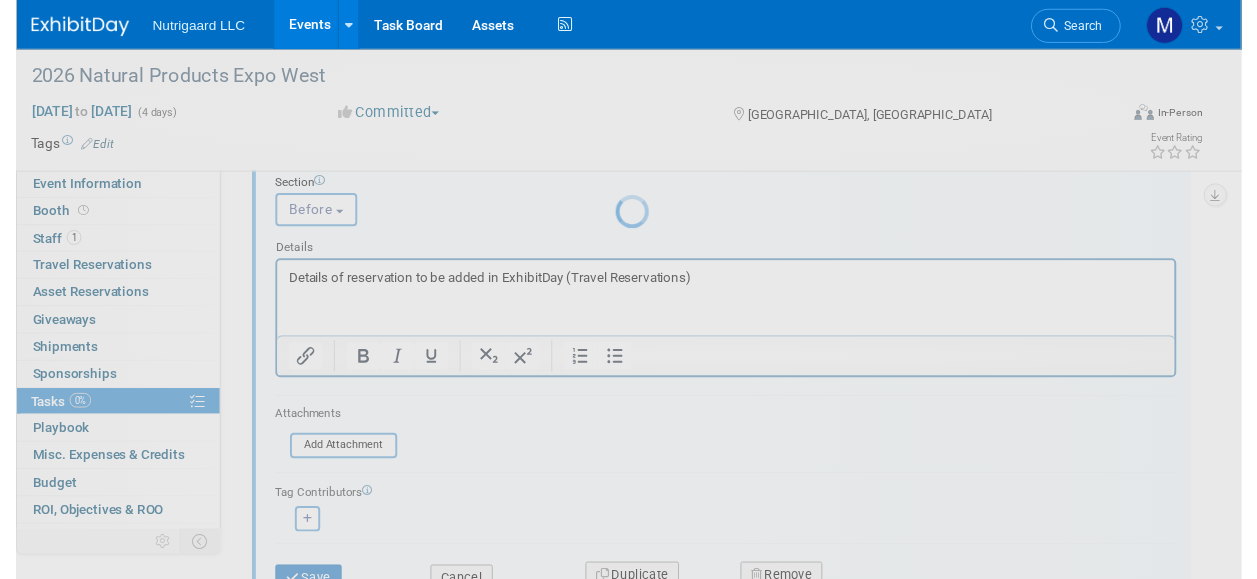 scroll, scrollTop: 34, scrollLeft: 0, axis: vertical 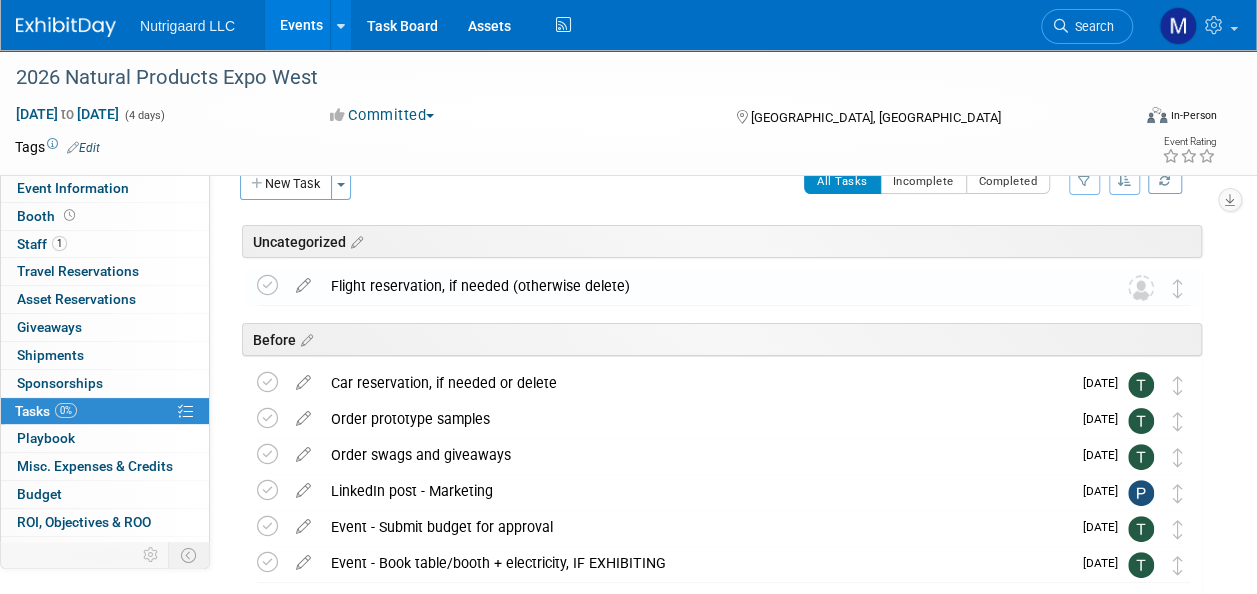 click on "Flight reservation, if needed (otherwise delete)" at bounding box center [704, 286] 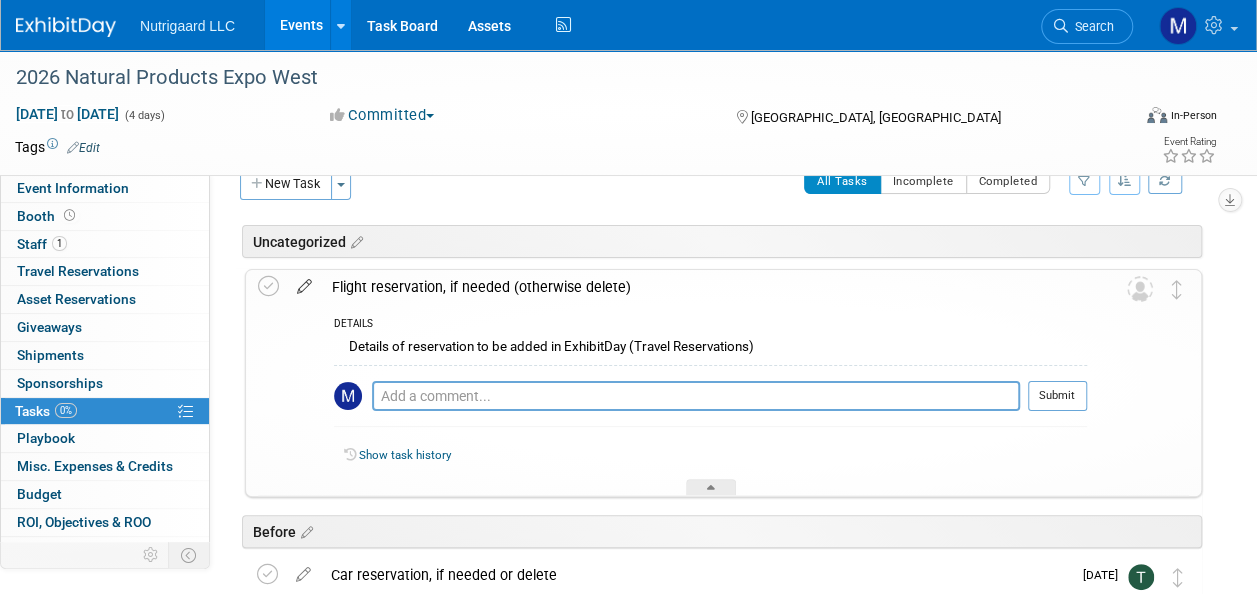click at bounding box center (304, 282) 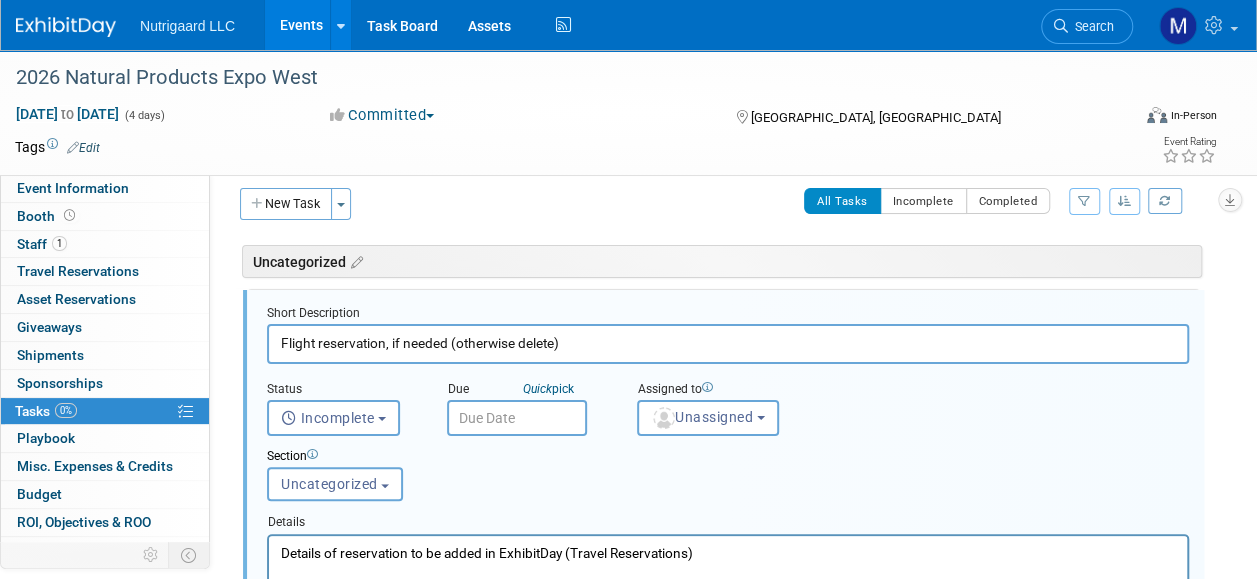 scroll, scrollTop: 9, scrollLeft: 0, axis: vertical 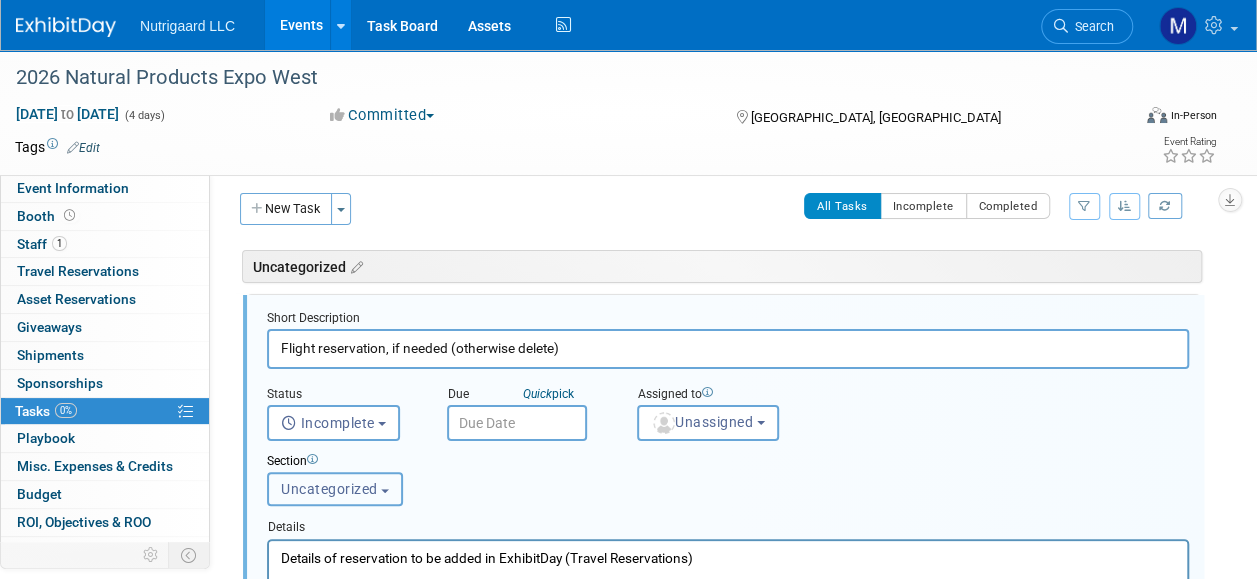 click on "Uncategorized" at bounding box center [329, 489] 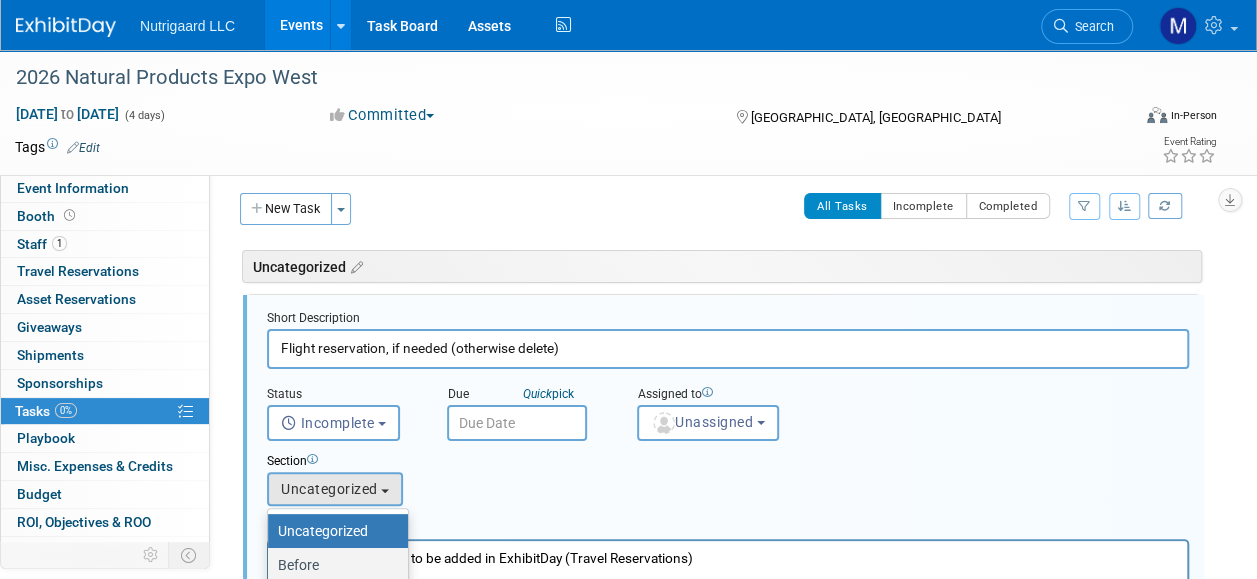 click on "Before" at bounding box center [333, 565] 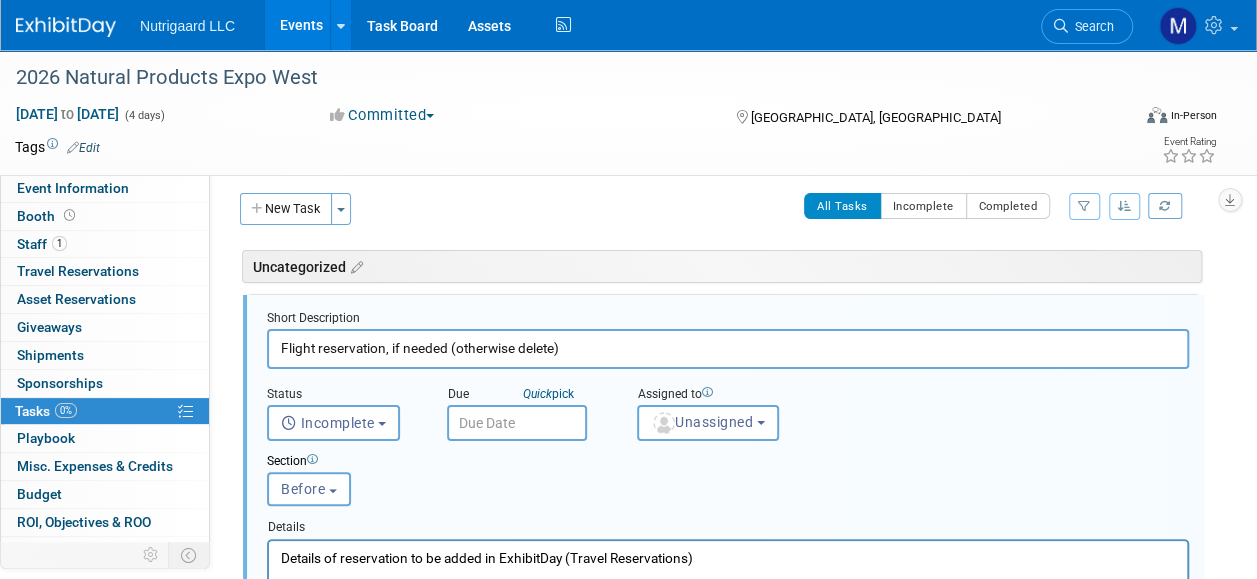 click on "Section
Uncategorized
Before
During
After
Before    Uncategorized  Before  During  After" at bounding box center (688, 475) 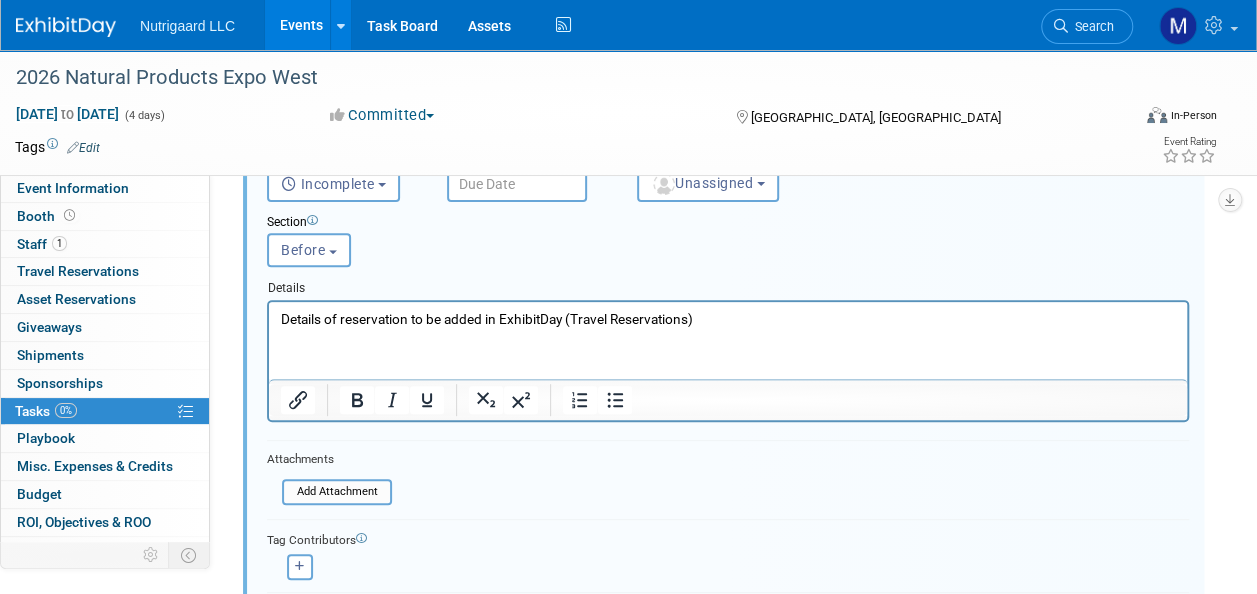 scroll, scrollTop: 342, scrollLeft: 0, axis: vertical 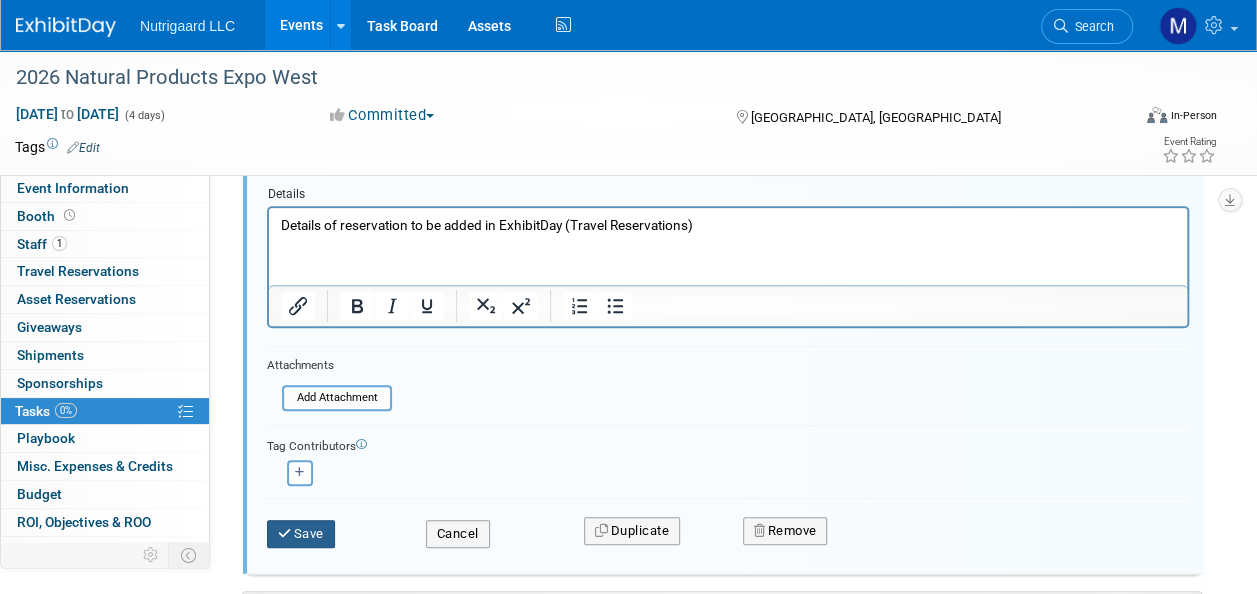 click on "Save" at bounding box center [301, 534] 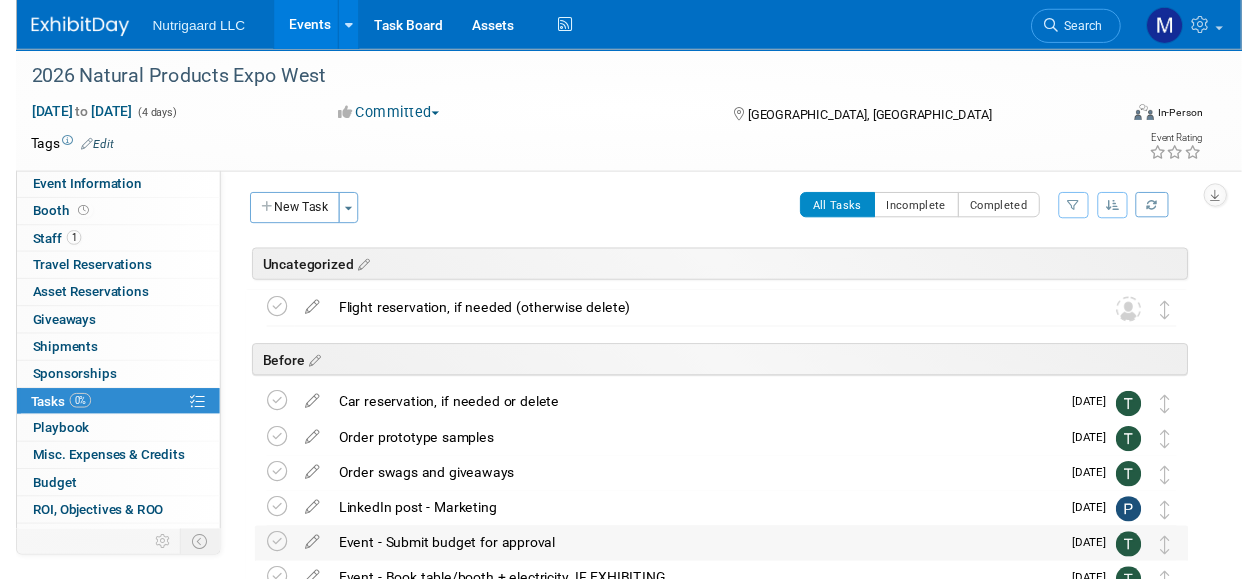 scroll, scrollTop: 0, scrollLeft: 0, axis: both 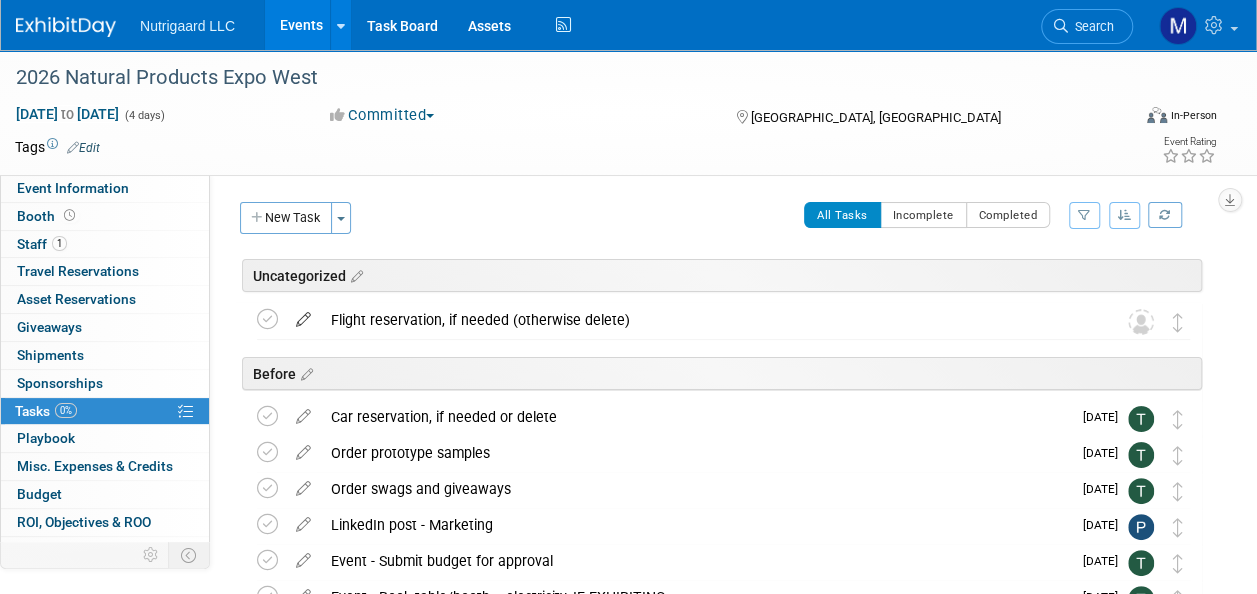 click at bounding box center [303, 315] 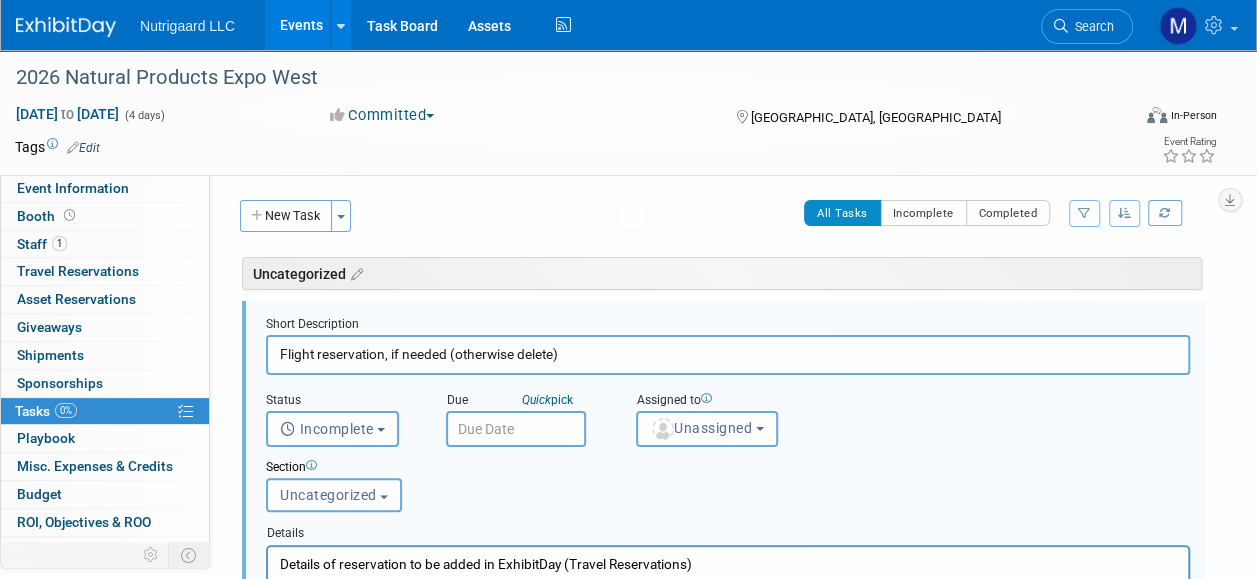scroll, scrollTop: 8, scrollLeft: 0, axis: vertical 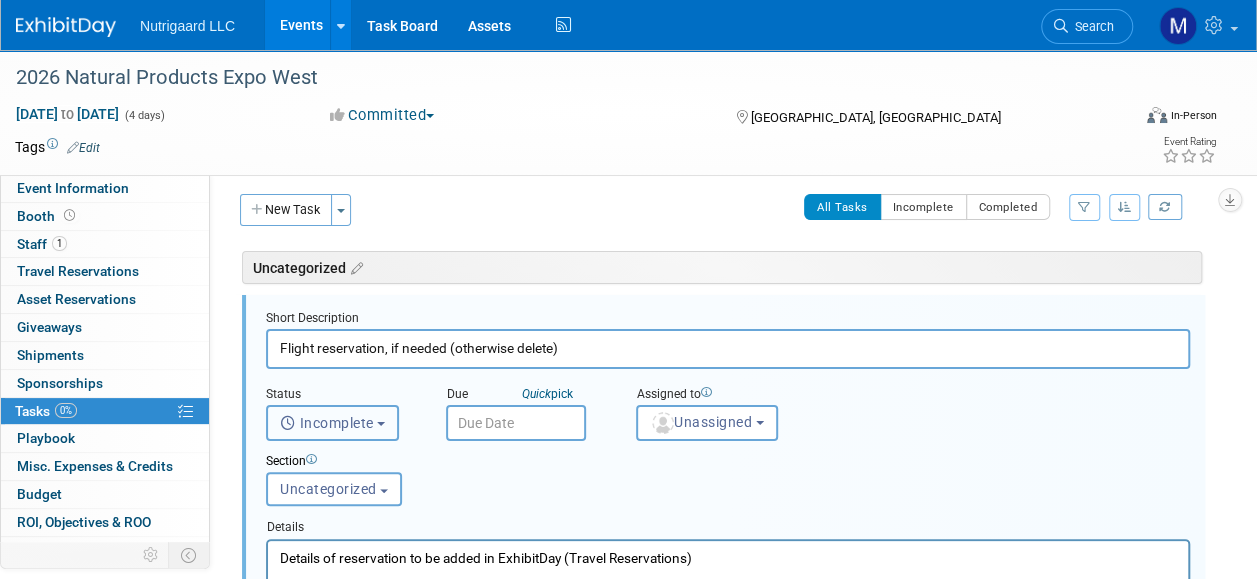 click at bounding box center (381, 424) 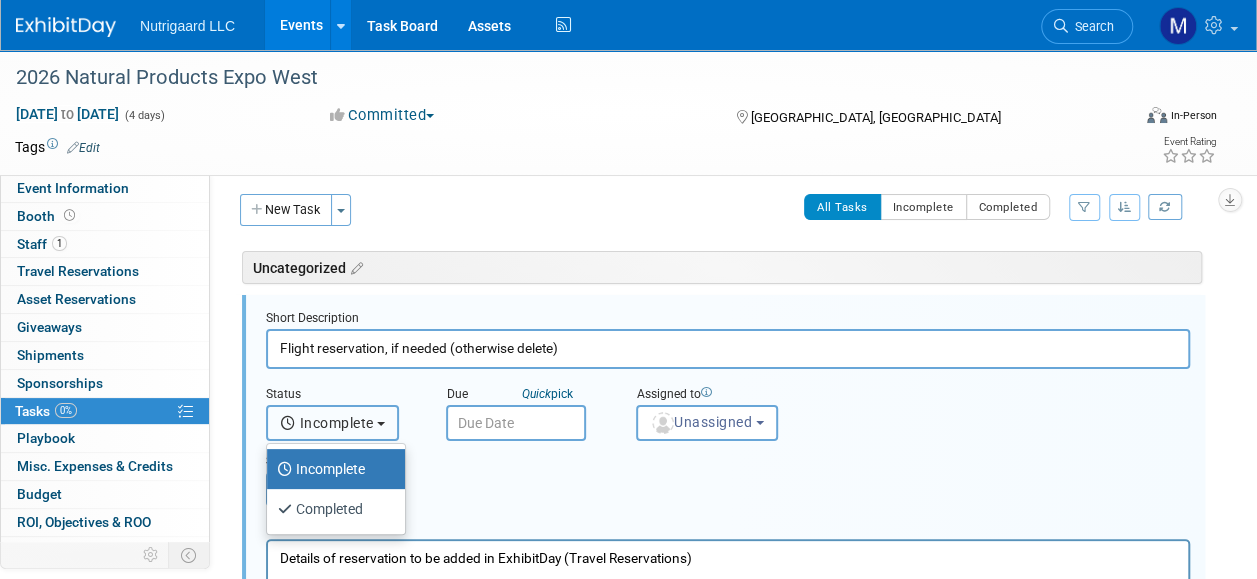 click at bounding box center (381, 424) 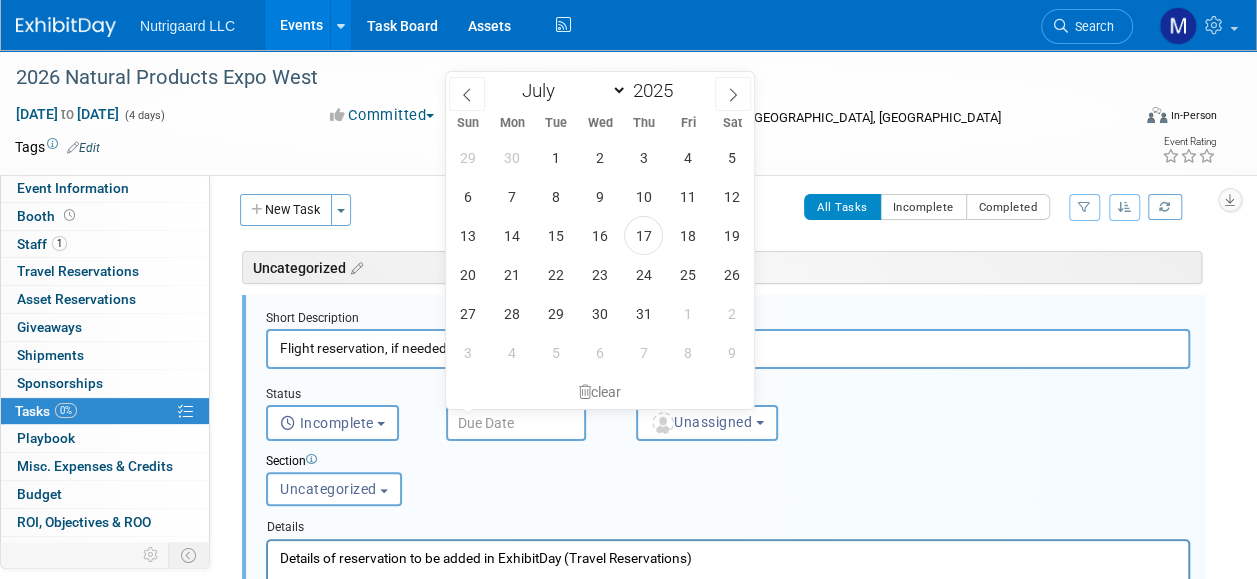 click at bounding box center [516, 423] 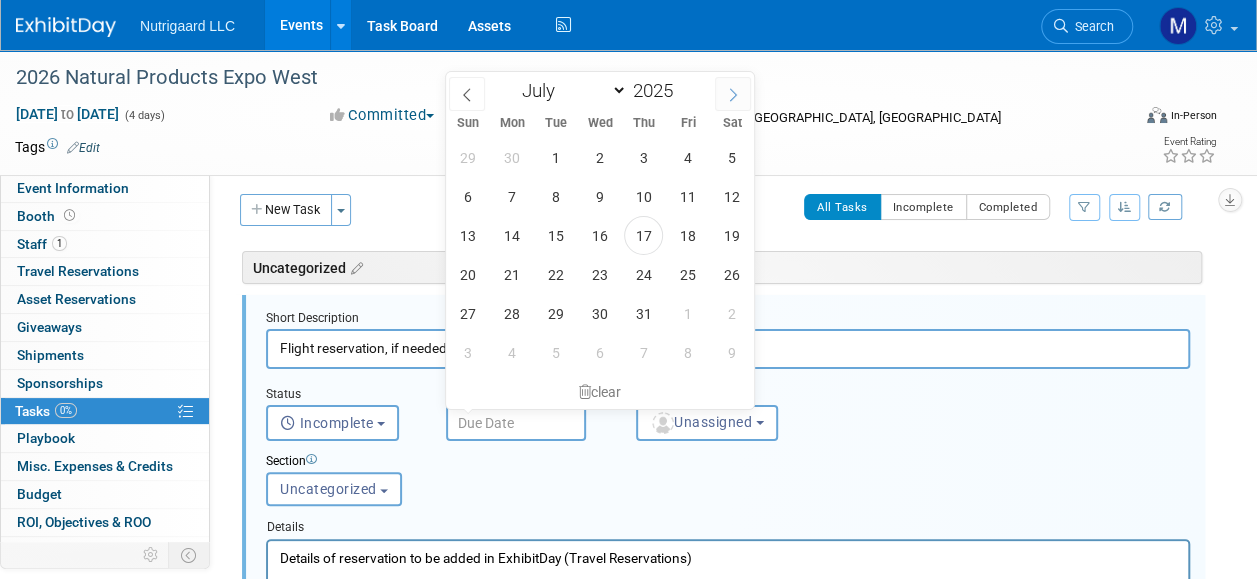 click 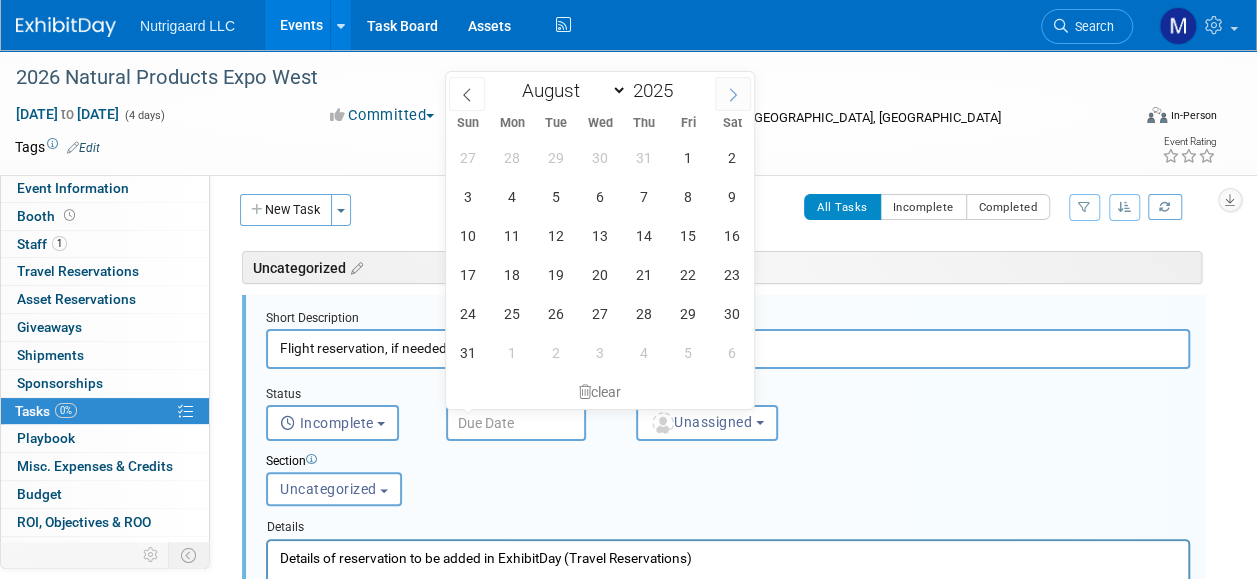 click 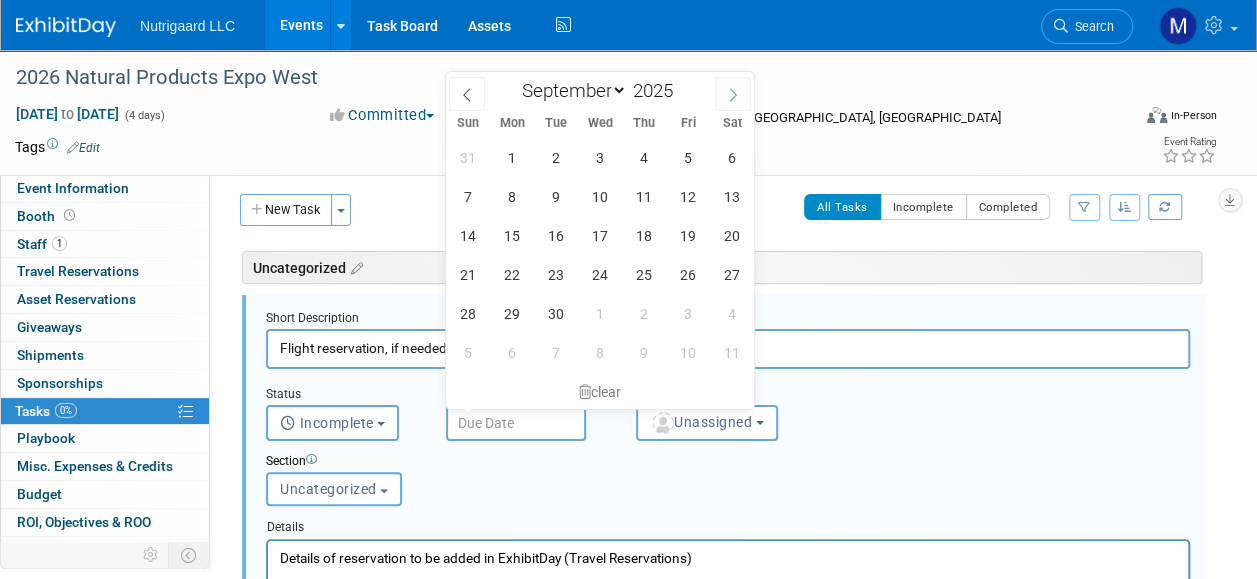 click 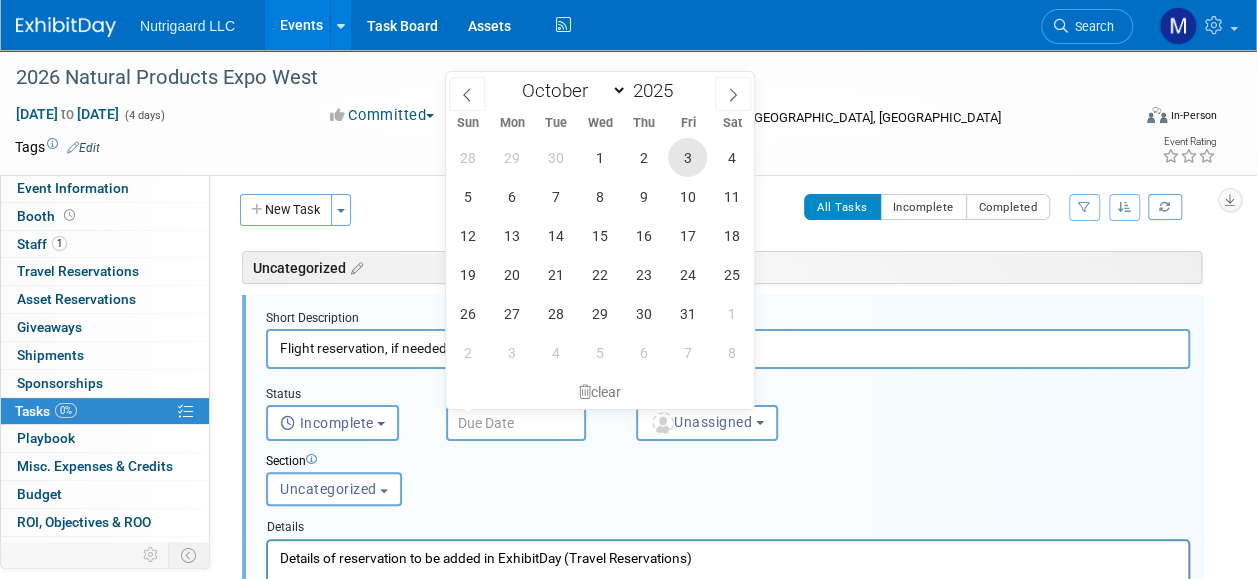 click on "3" at bounding box center (687, 157) 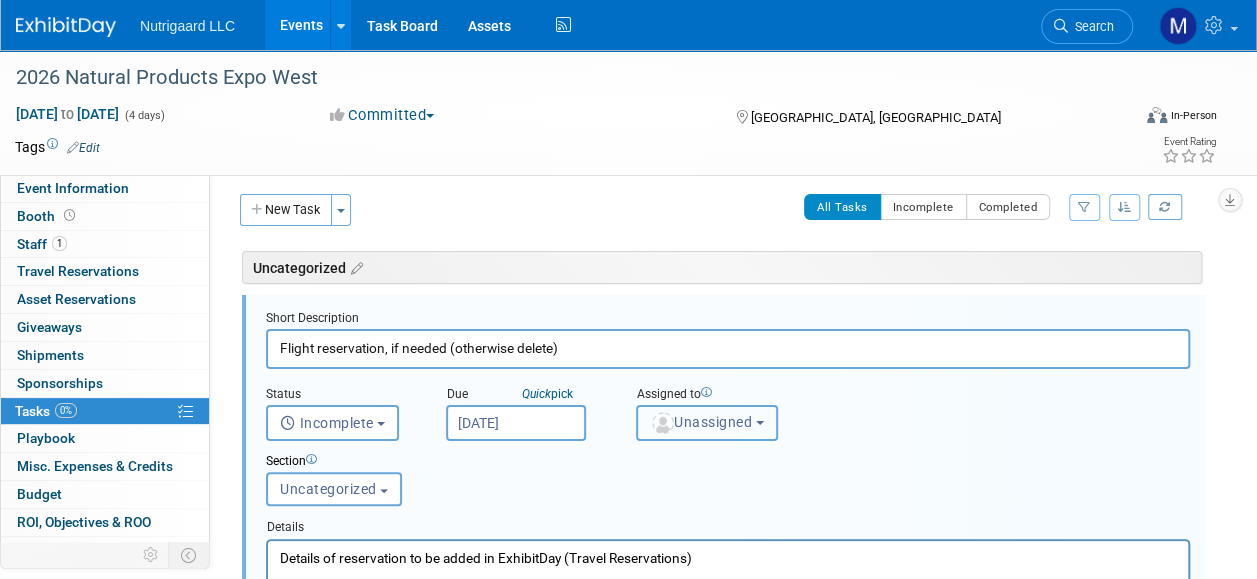 click on "Unassigned" at bounding box center [701, 422] 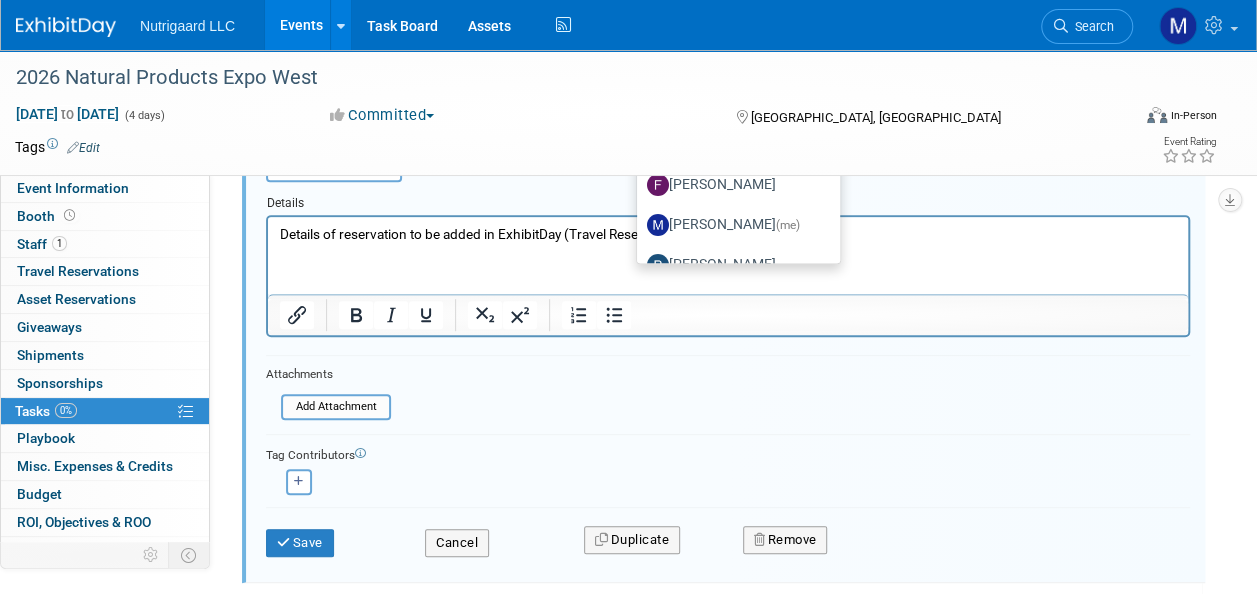 scroll, scrollTop: 321, scrollLeft: 0, axis: vertical 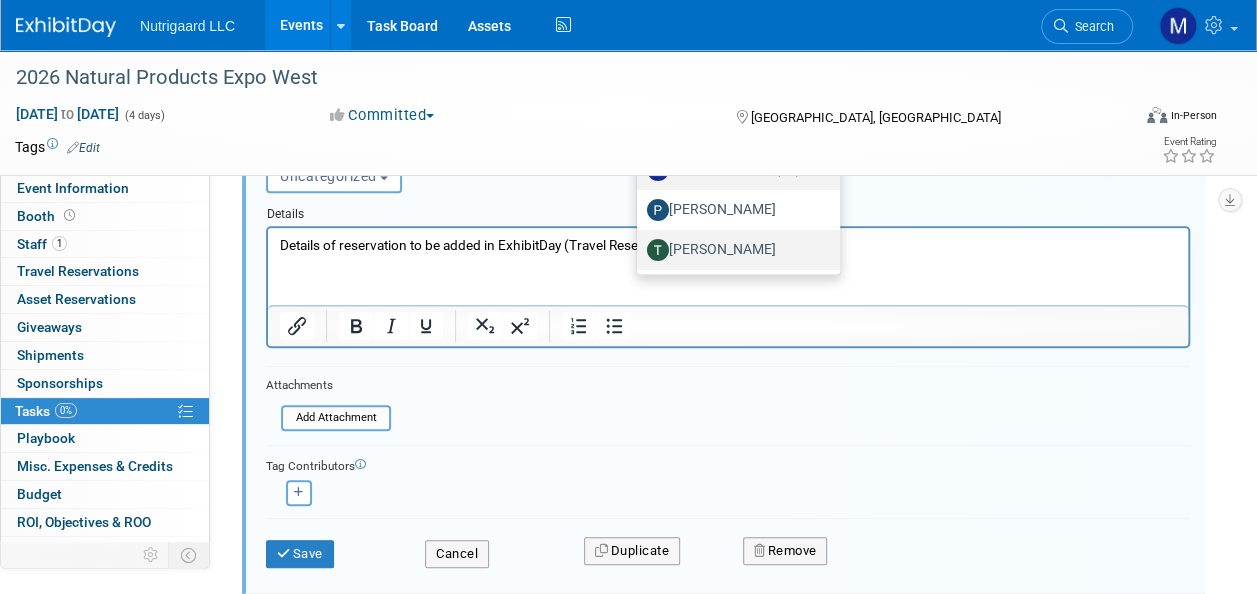 click on "Tony DePrado" at bounding box center (733, 250) 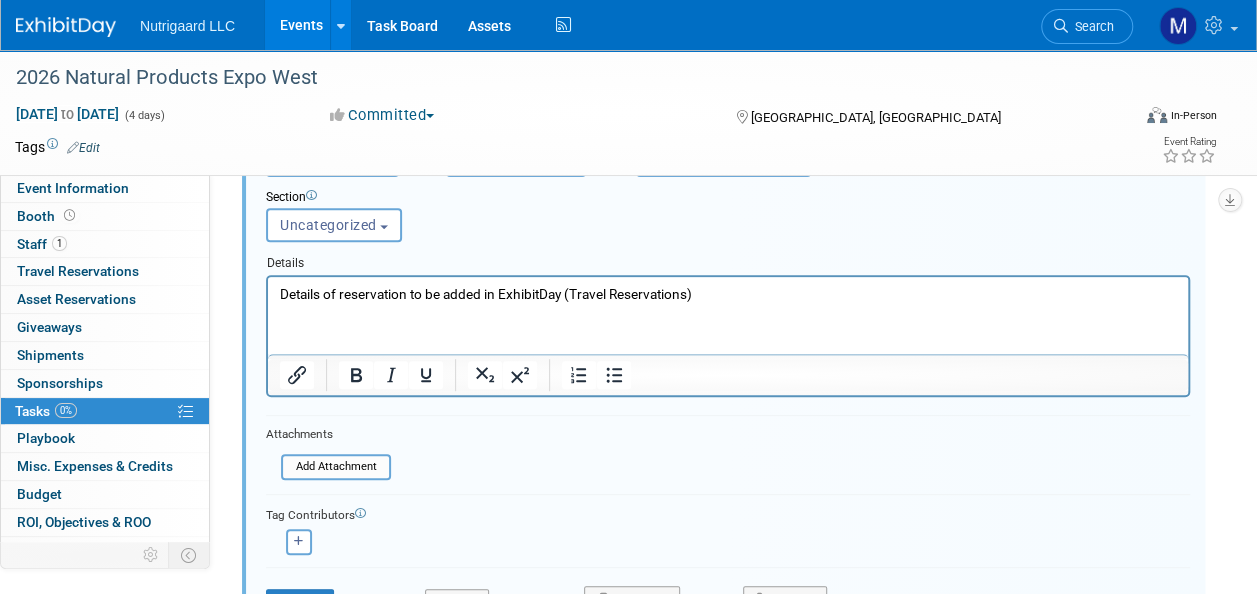 scroll, scrollTop: 258, scrollLeft: 0, axis: vertical 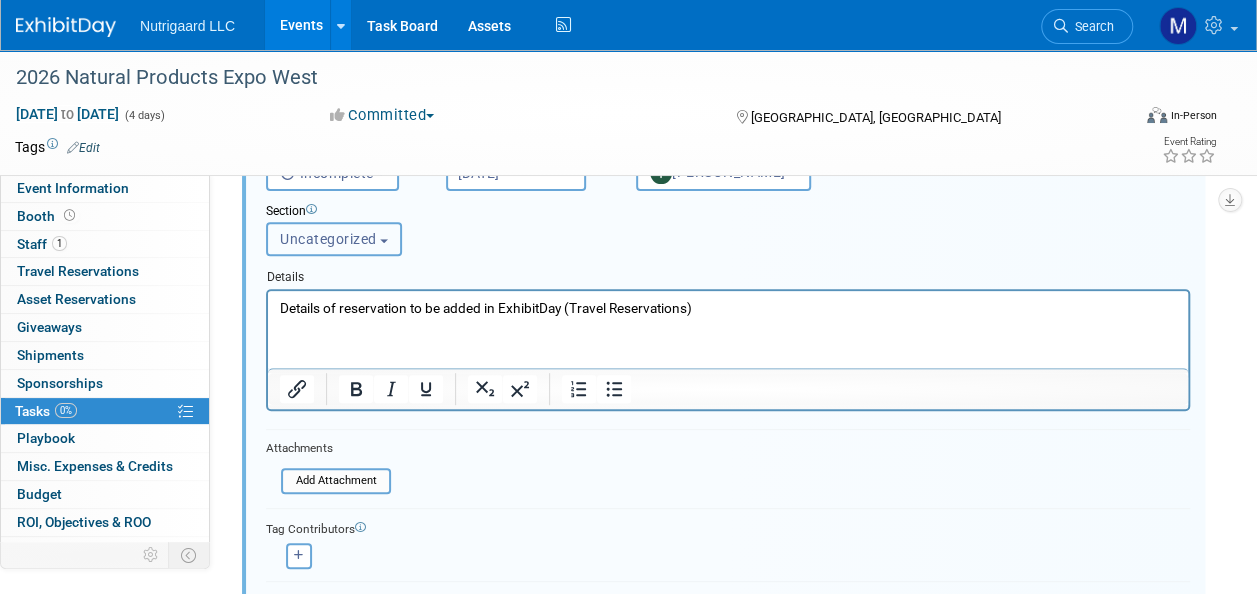 click on "Uncategorized" at bounding box center [334, 239] 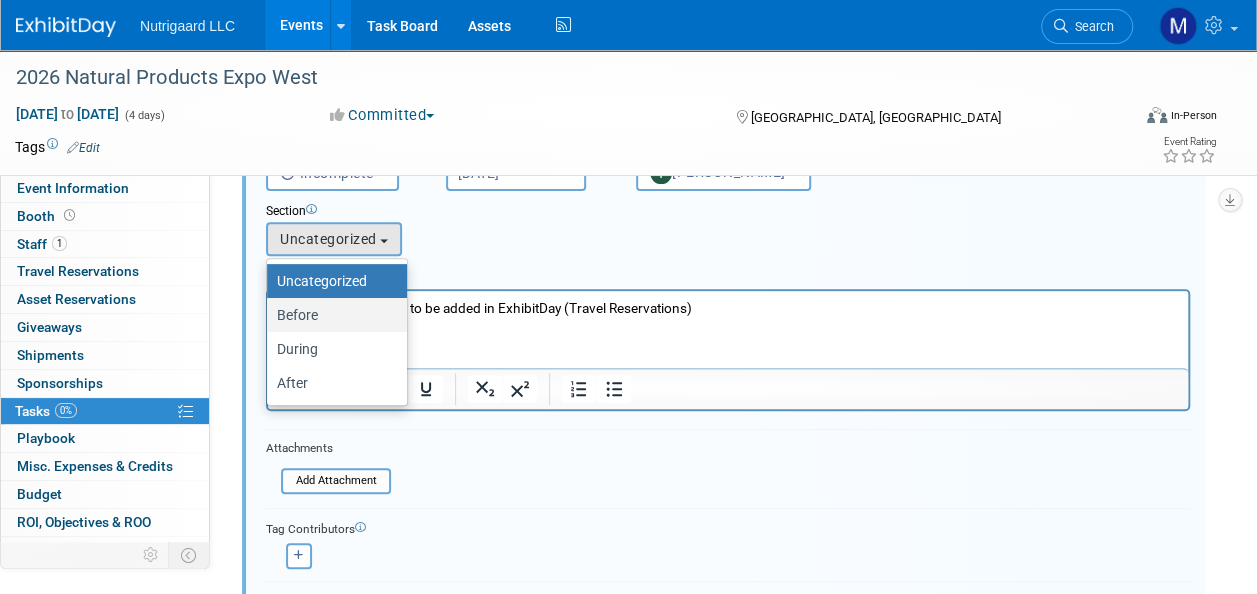 click on "Before" at bounding box center [332, 315] 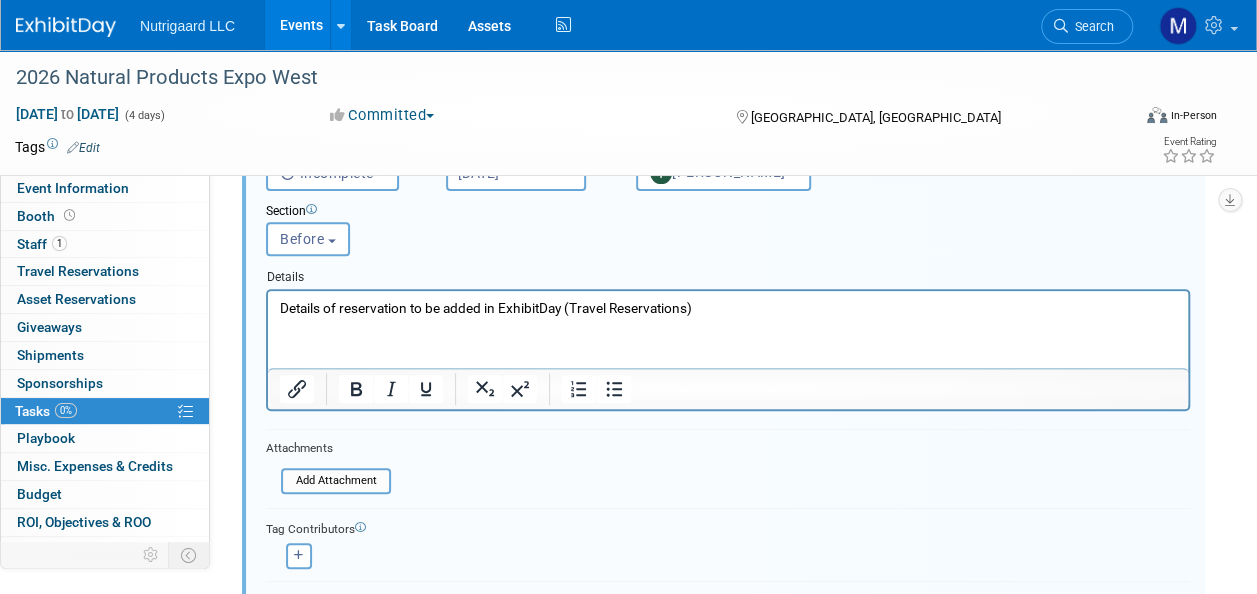 click on "Details" at bounding box center [728, 274] 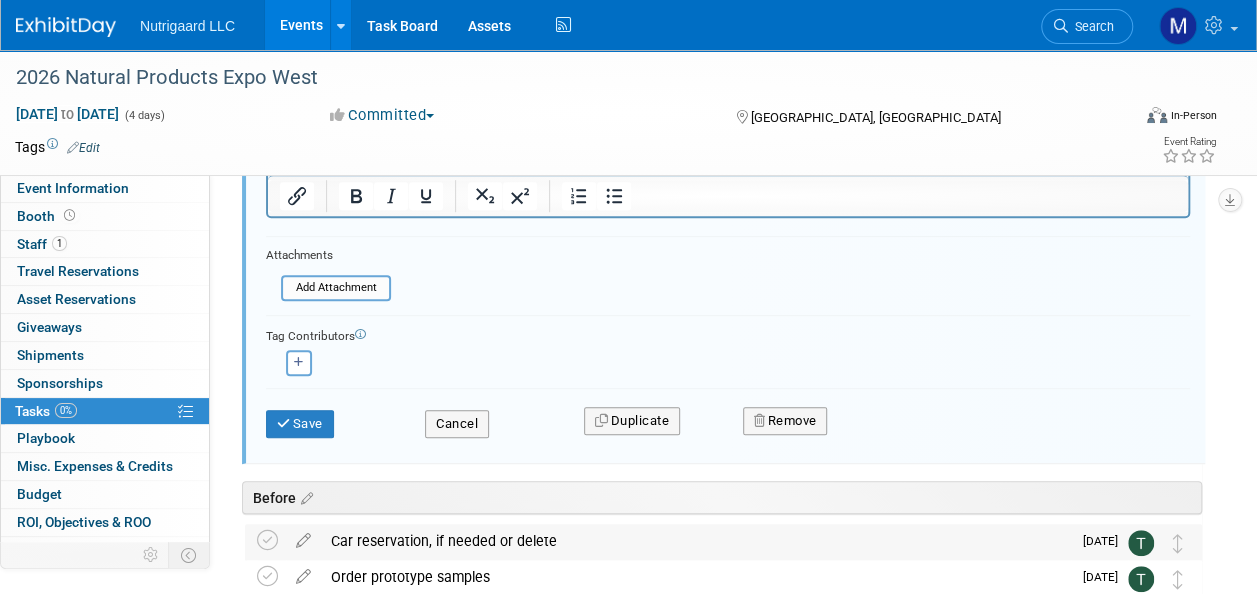 scroll, scrollTop: 469, scrollLeft: 0, axis: vertical 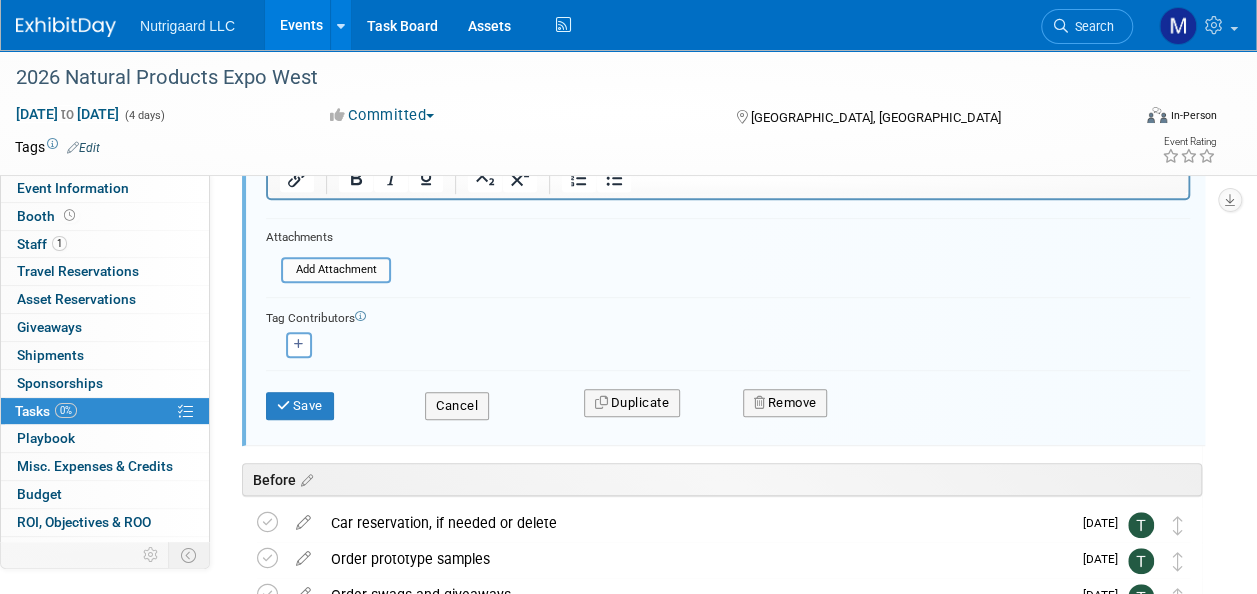click on "Save
Cancel
Duplicate
Remove" at bounding box center [728, 402] 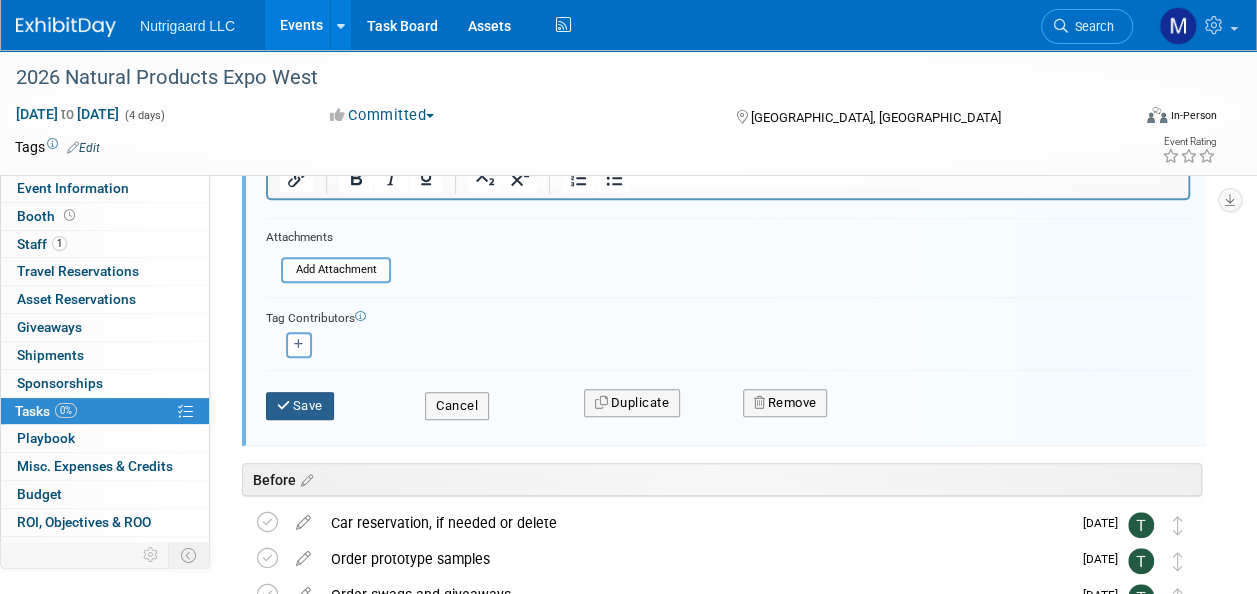 click on "Save" at bounding box center (300, 406) 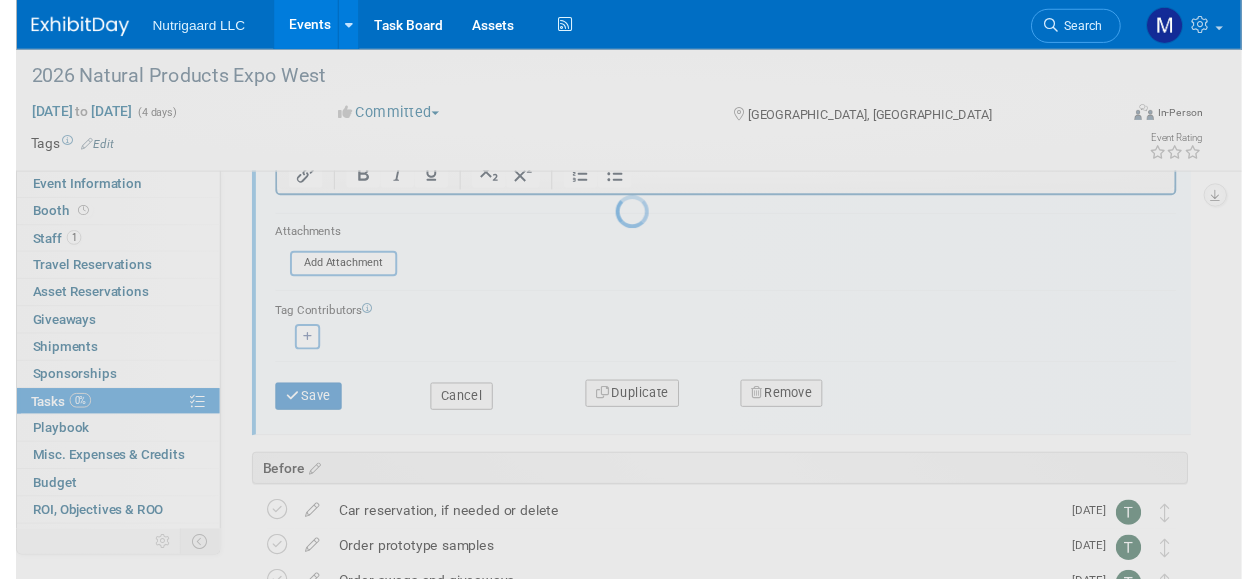 scroll, scrollTop: 34, scrollLeft: 0, axis: vertical 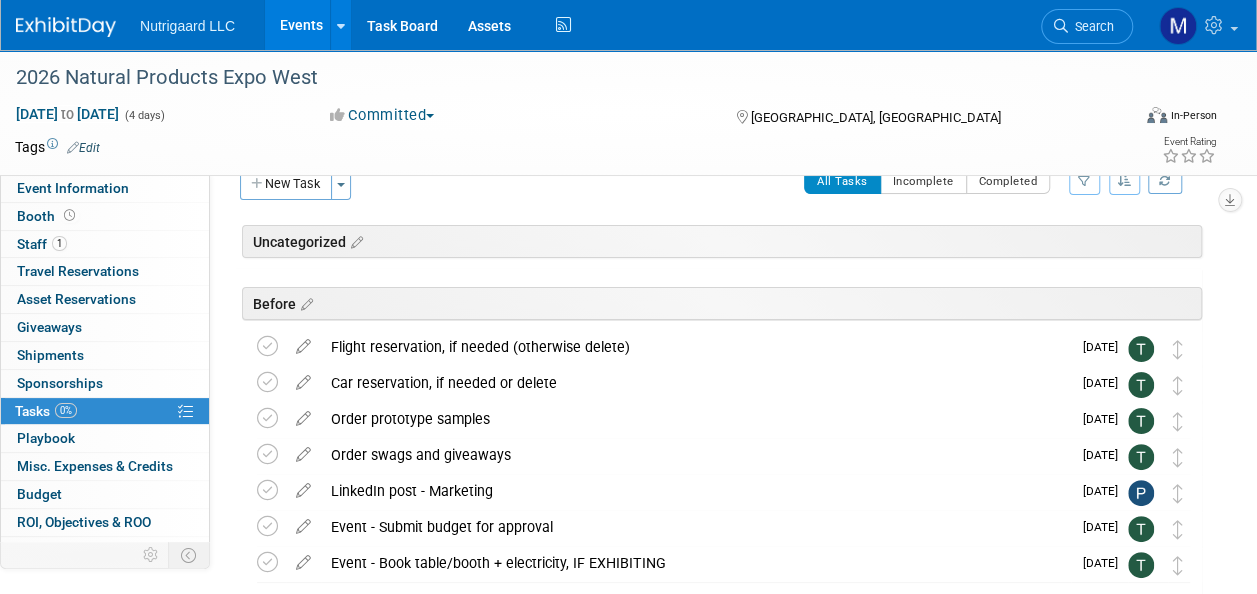 drag, startPoint x: 638, startPoint y: 342, endPoint x: 508, endPoint y: 350, distance: 130.24593 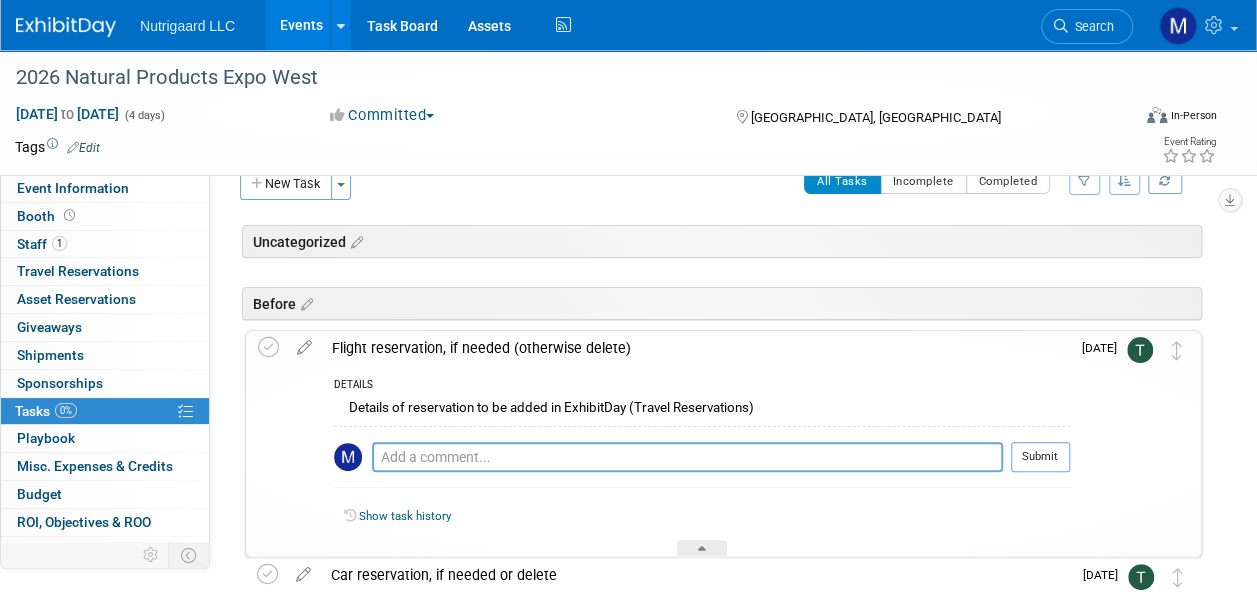 copy on "(otherwise delete)" 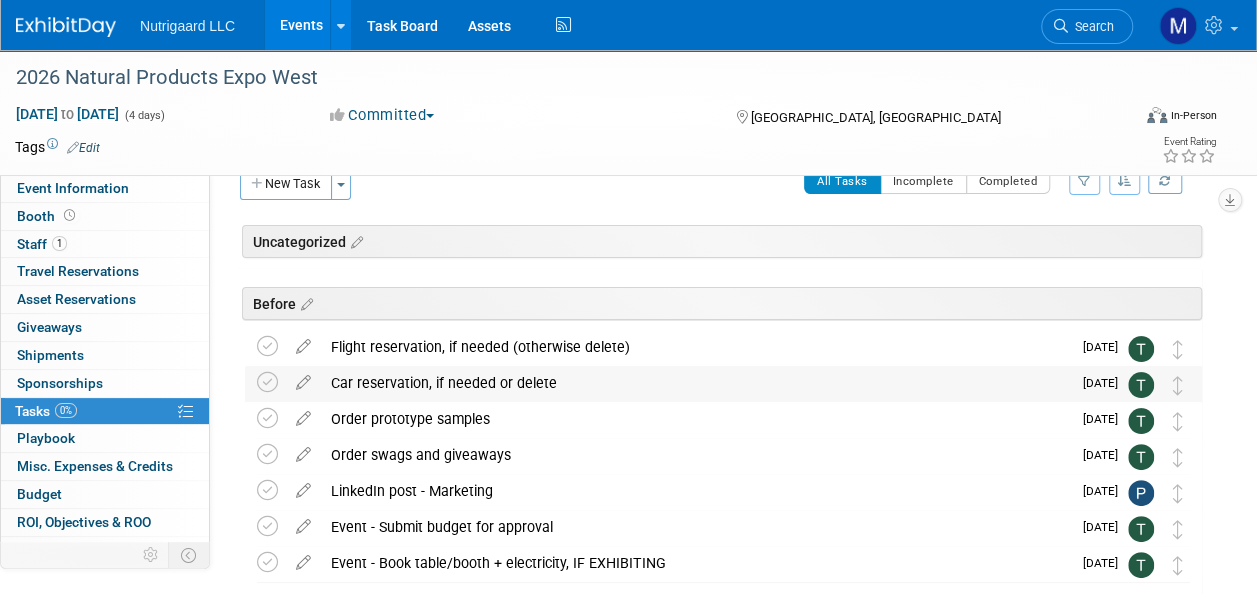 click on "Car reservation, if needed or delete" at bounding box center [696, 383] 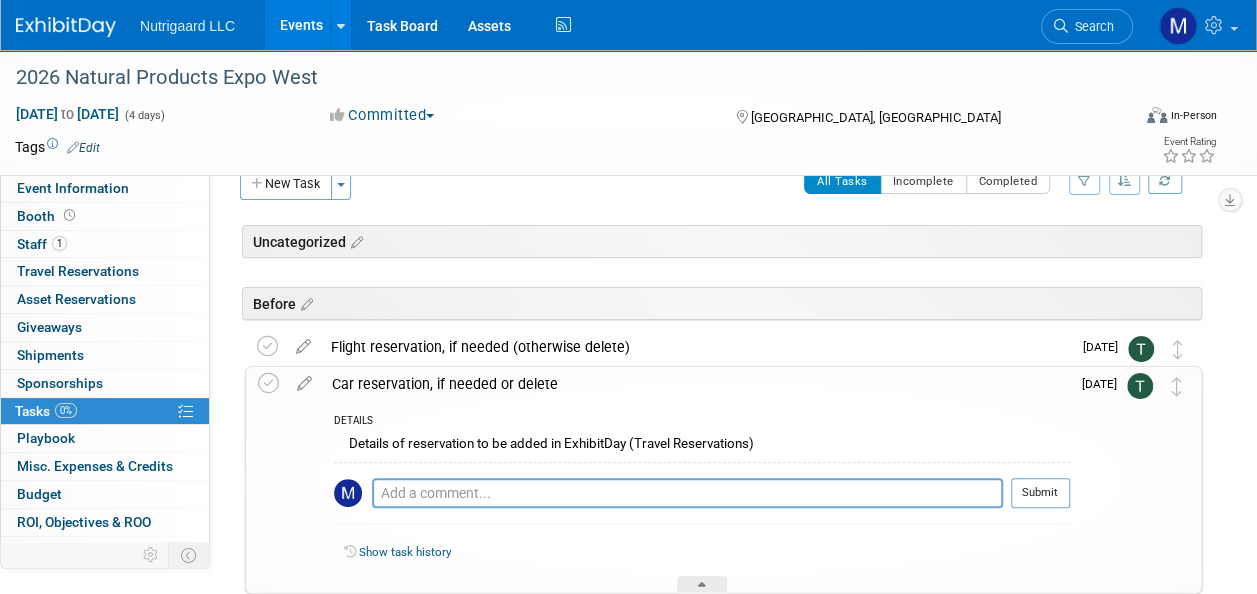 drag, startPoint x: 574, startPoint y: 384, endPoint x: 496, endPoint y: 384, distance: 78 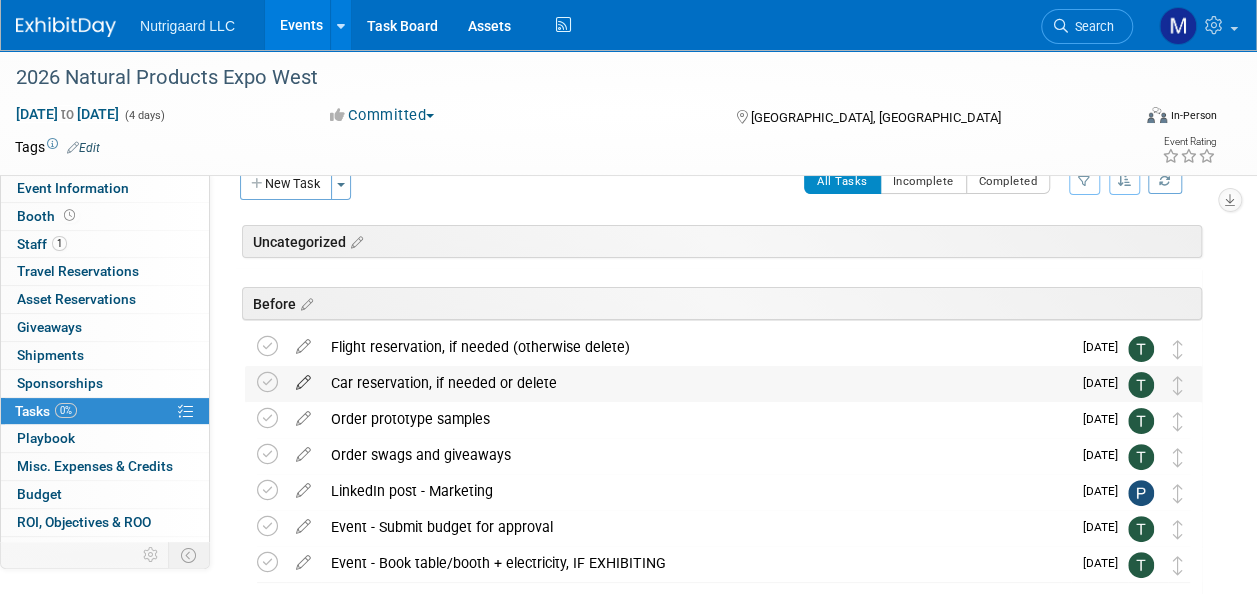click at bounding box center [303, 378] 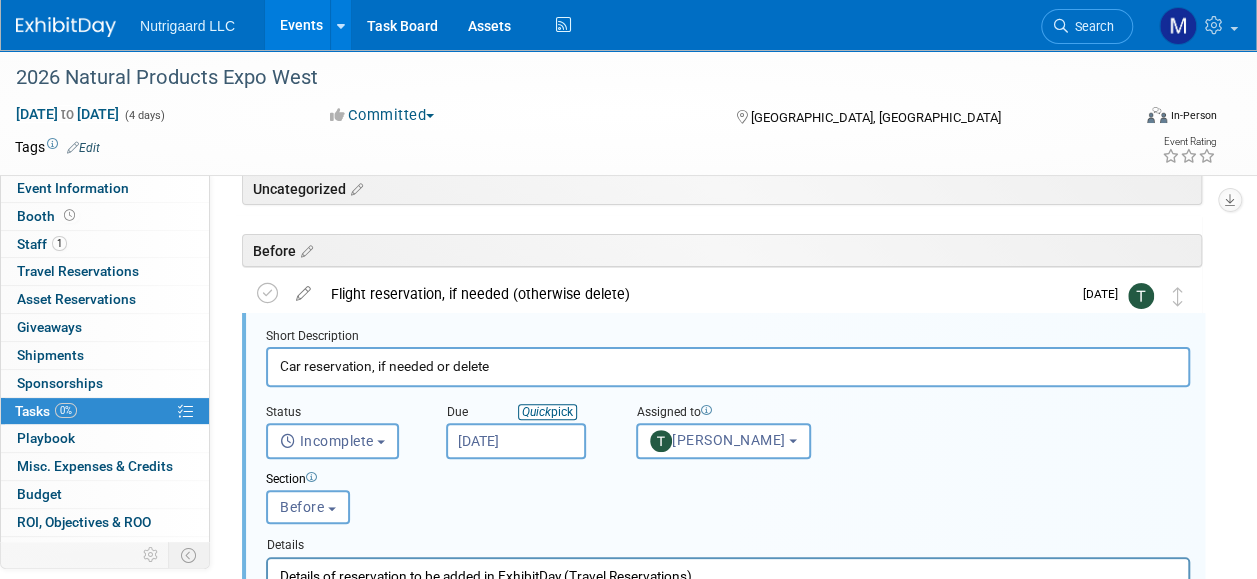 scroll, scrollTop: 106, scrollLeft: 0, axis: vertical 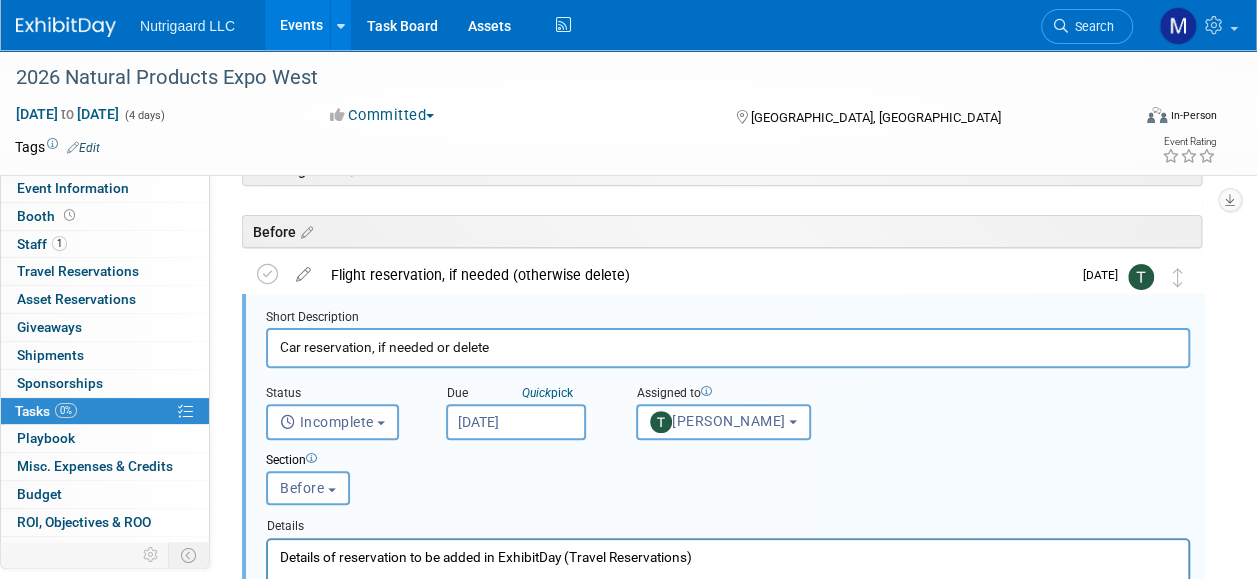 drag, startPoint x: 506, startPoint y: 344, endPoint x: 437, endPoint y: 352, distance: 69.46222 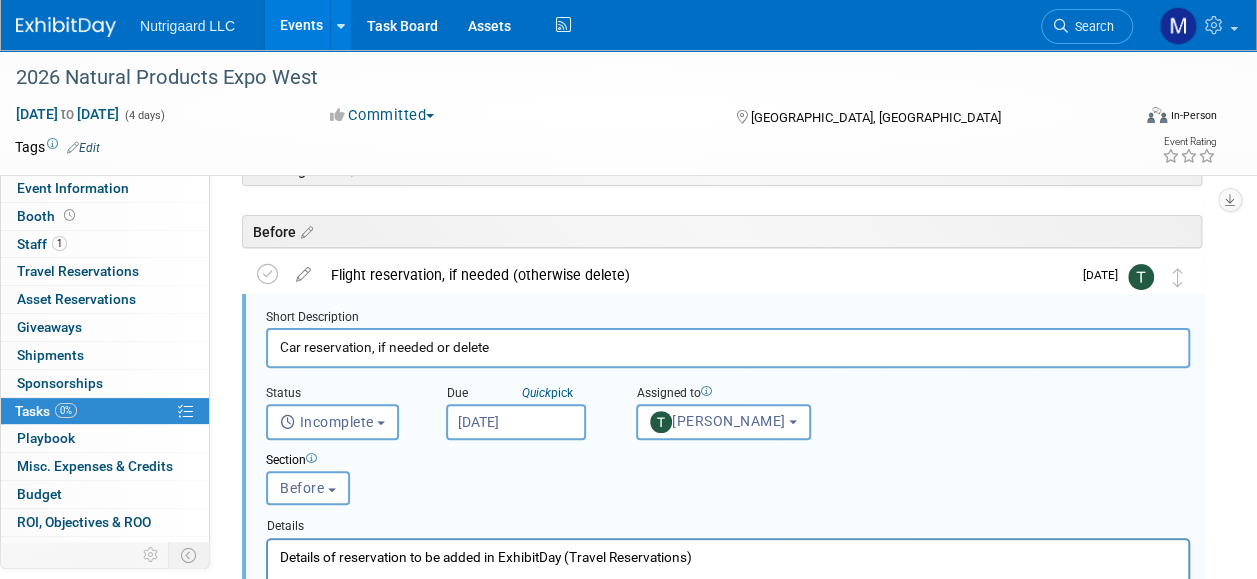 click on "Car reservation, if needed or delete" at bounding box center [728, 347] 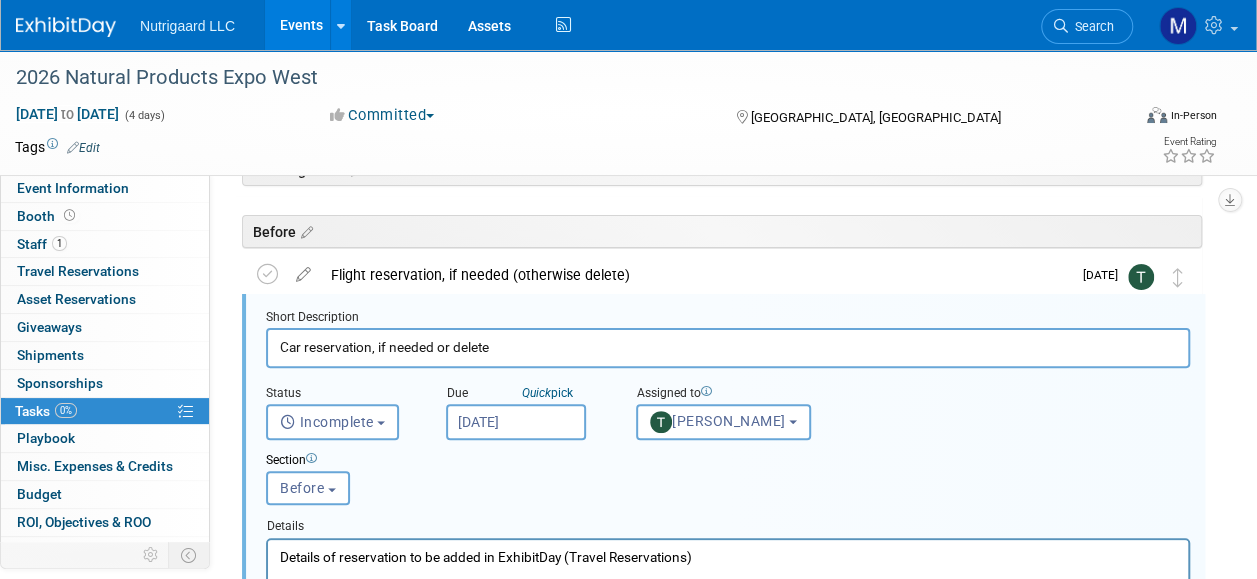 paste on "(otherwise delete)" 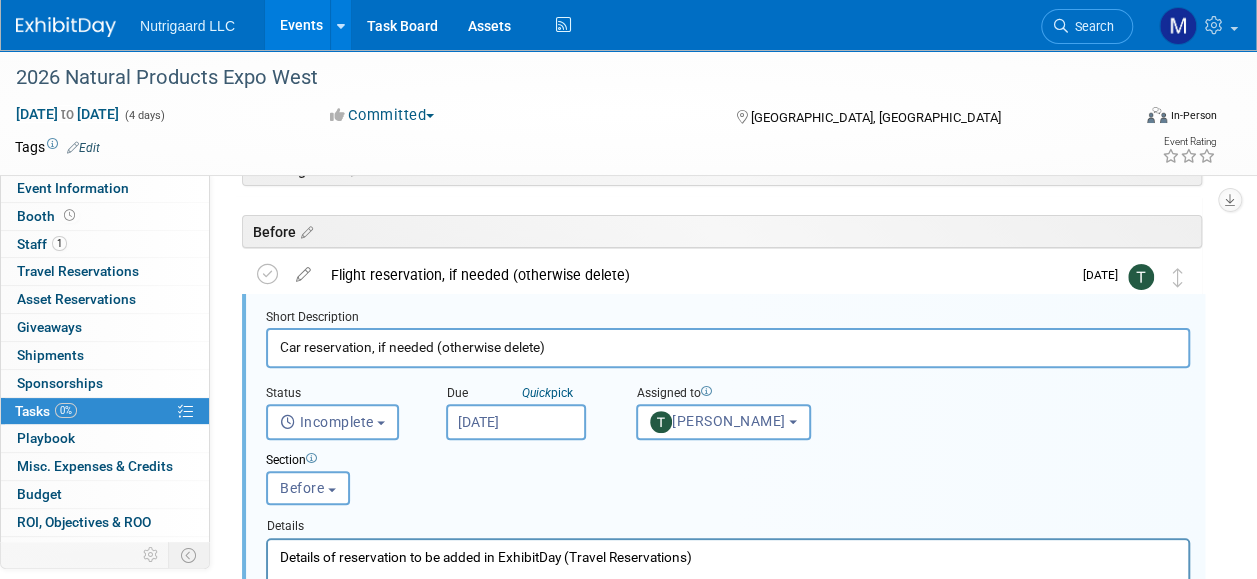 type on "Car reservation, if needed (otherwise delete)" 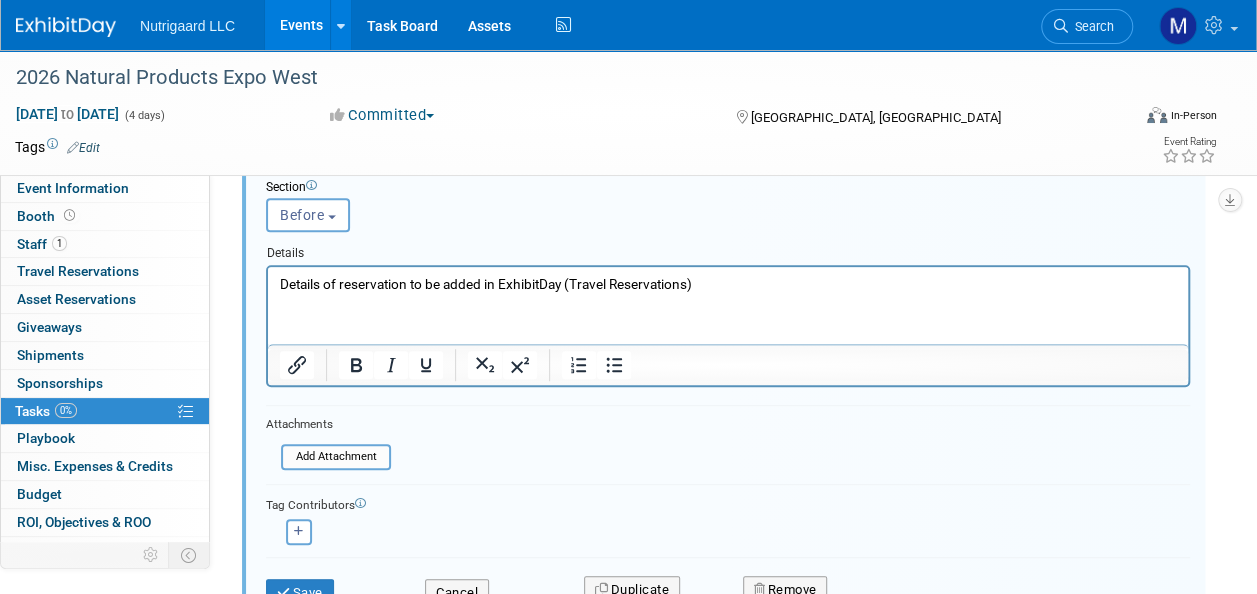 scroll, scrollTop: 389, scrollLeft: 0, axis: vertical 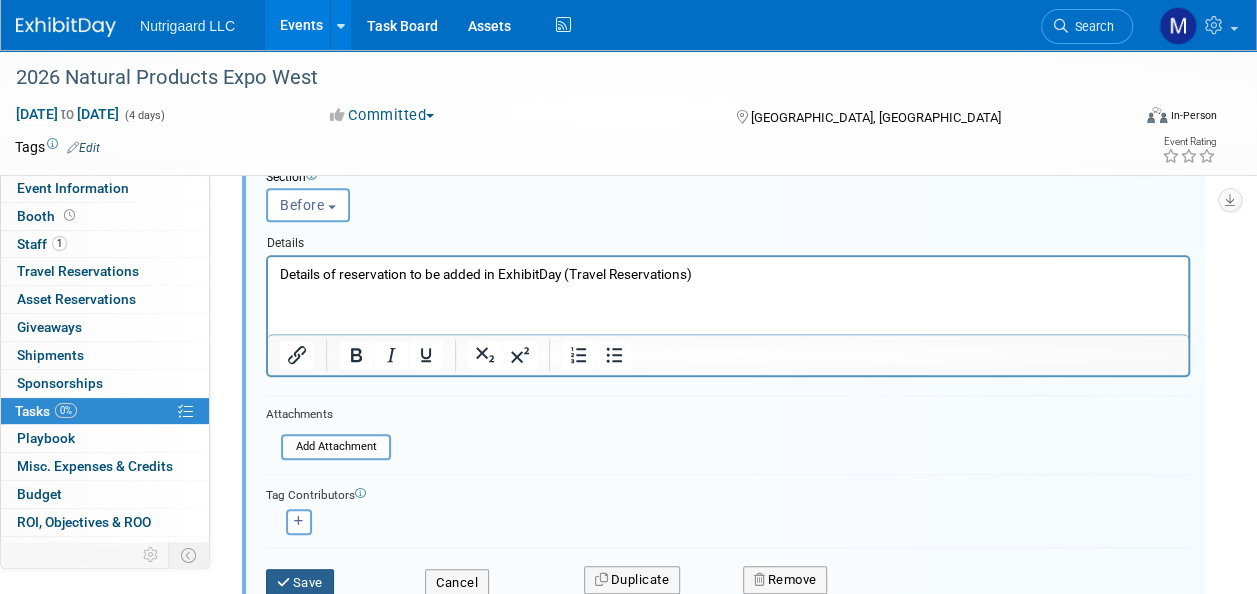 click on "Save" at bounding box center [300, 583] 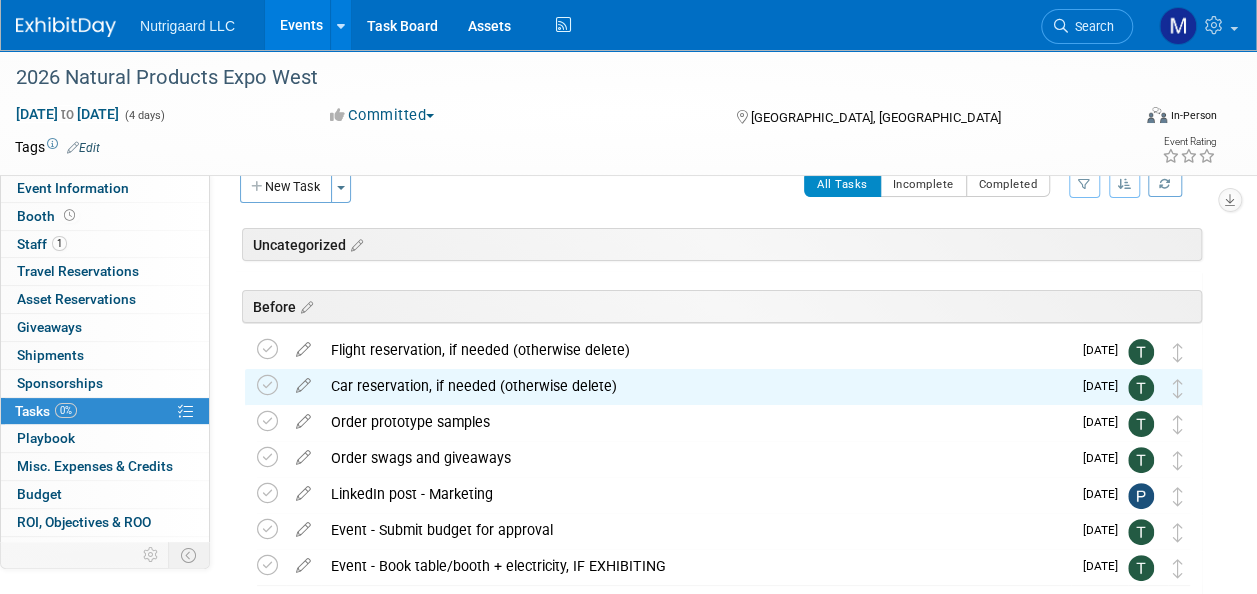 scroll, scrollTop: 24, scrollLeft: 0, axis: vertical 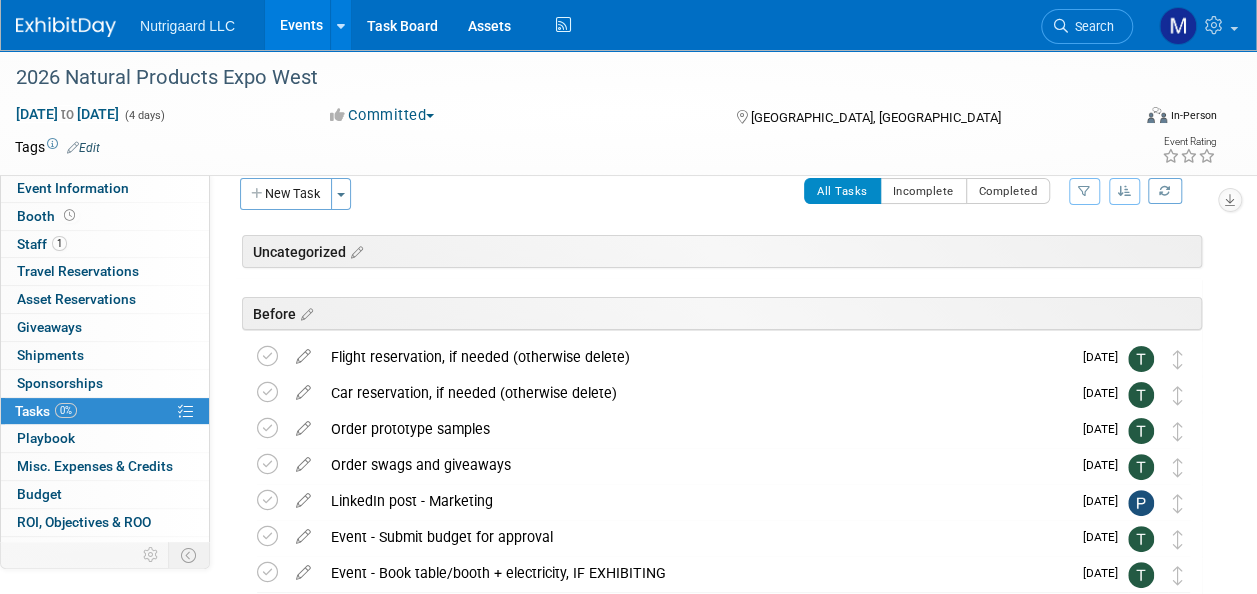 drag, startPoint x: 656, startPoint y: 356, endPoint x: 332, endPoint y: 357, distance: 324.00156 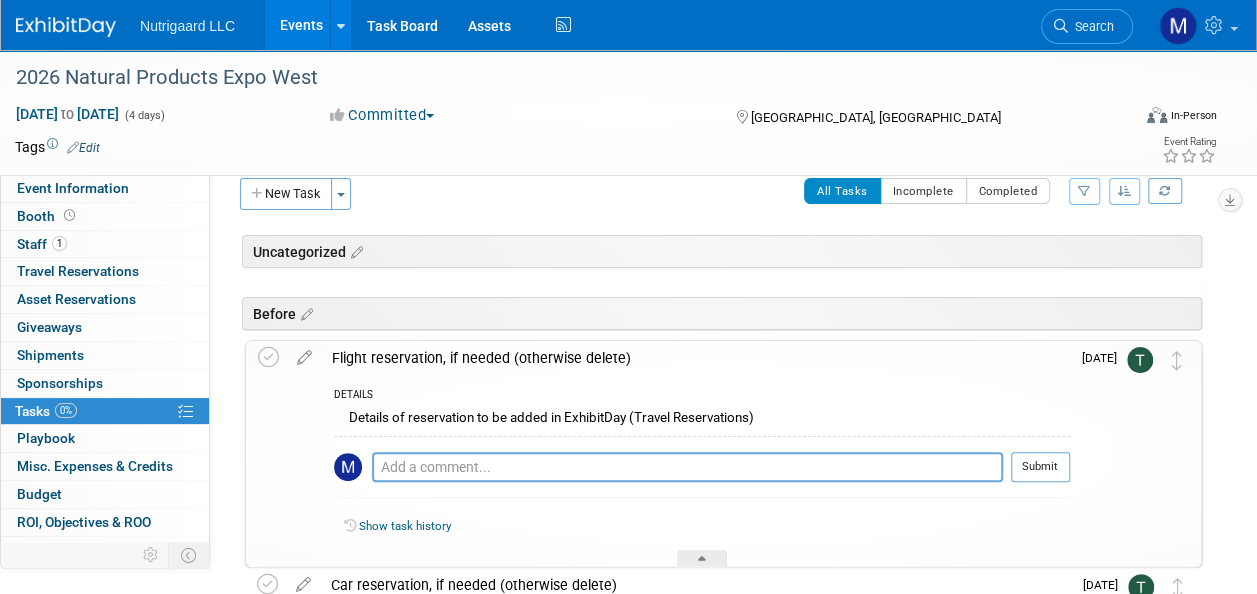 copy on "Flight reservation, if needed (otherwise delete)" 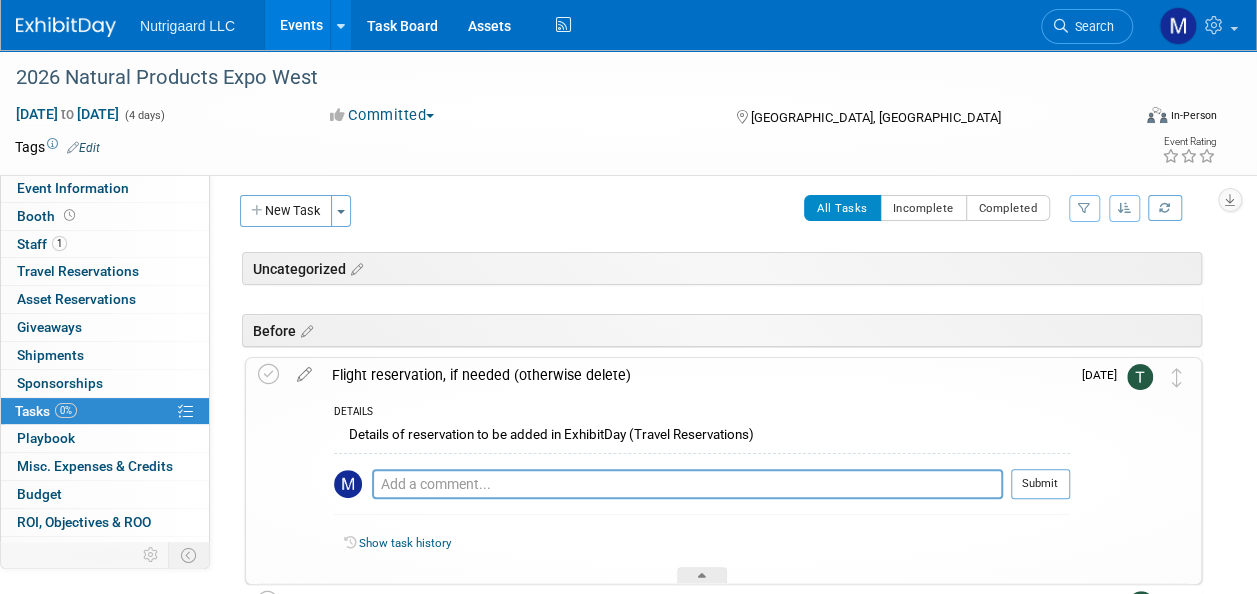 scroll, scrollTop: 0, scrollLeft: 0, axis: both 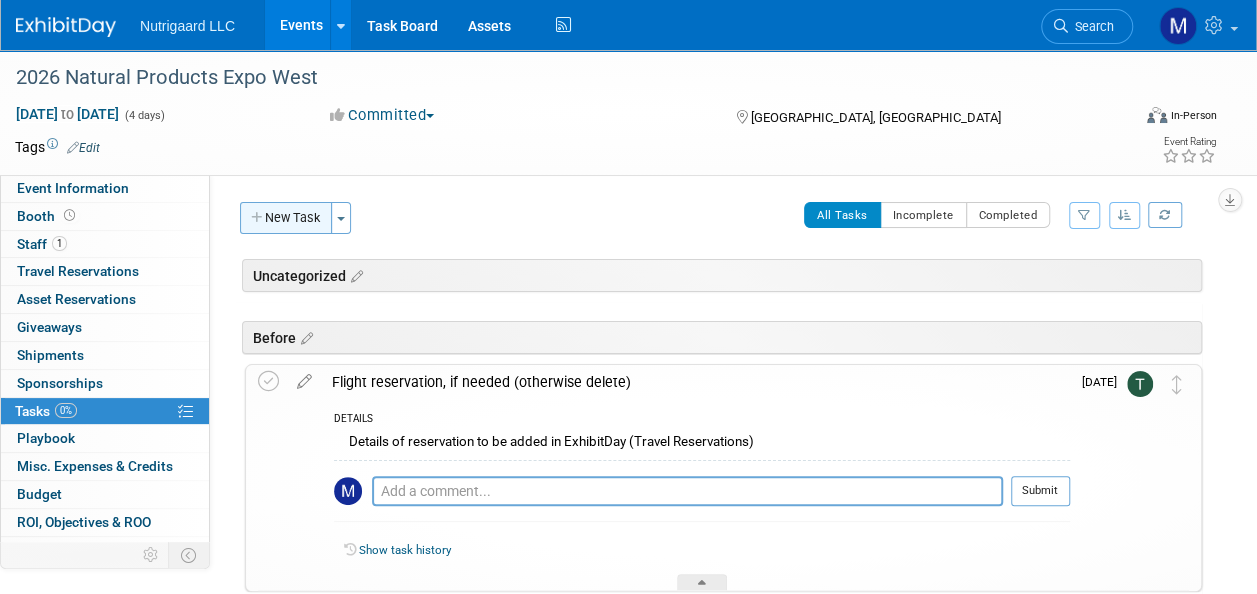 click on "New Task" at bounding box center (286, 218) 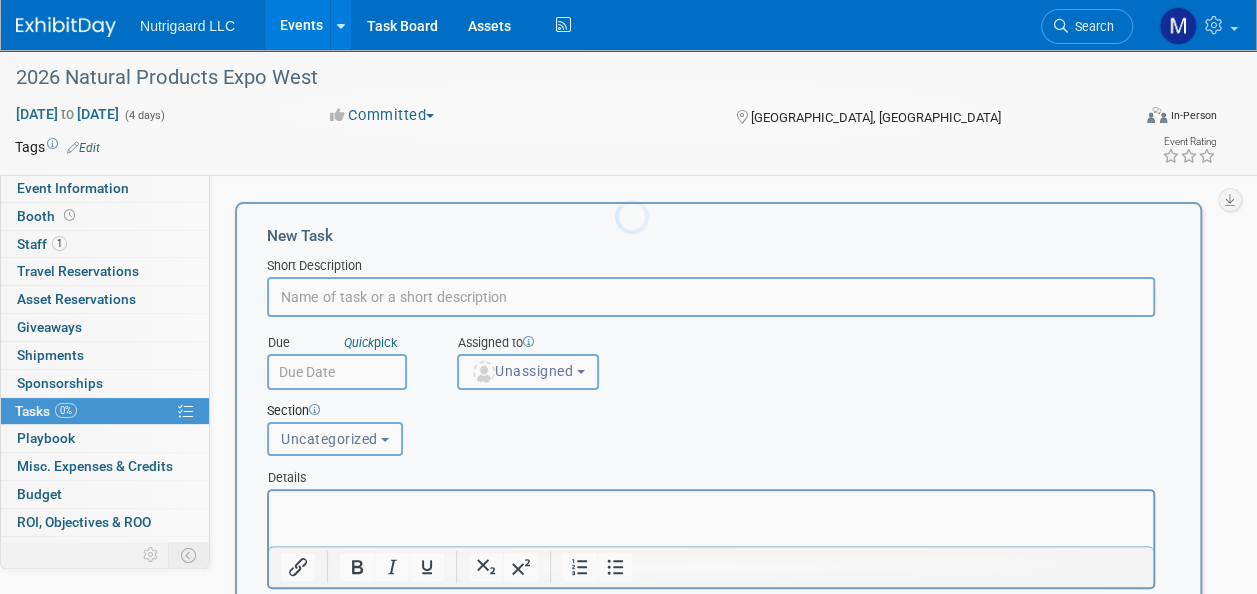 scroll, scrollTop: 0, scrollLeft: 0, axis: both 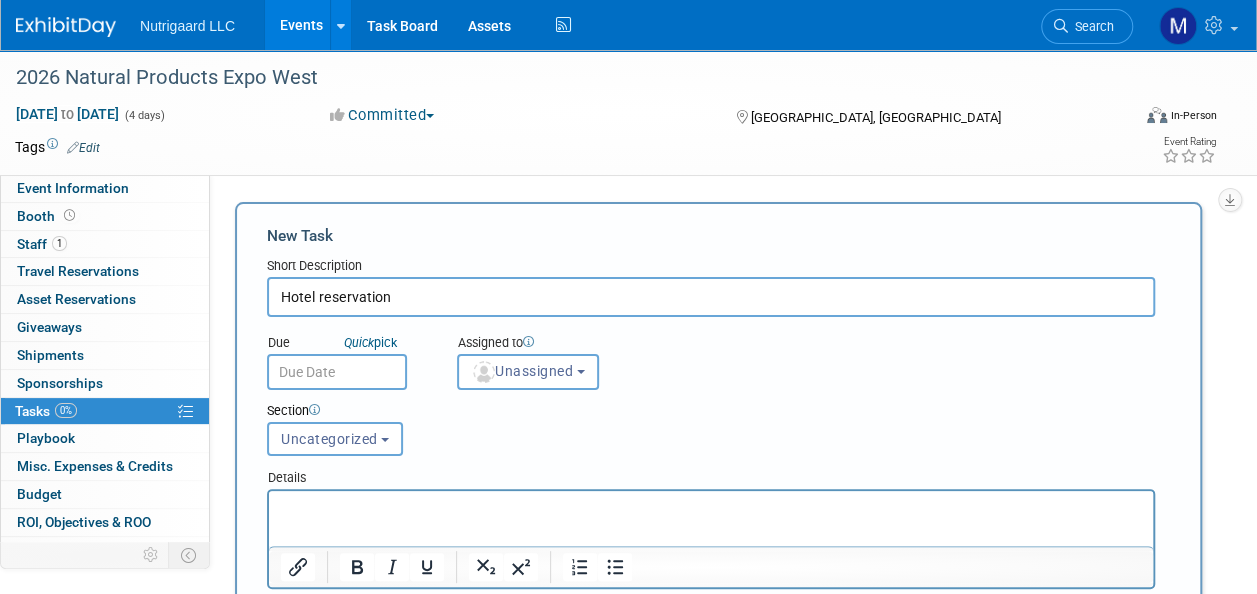 type on "Hotel reservation" 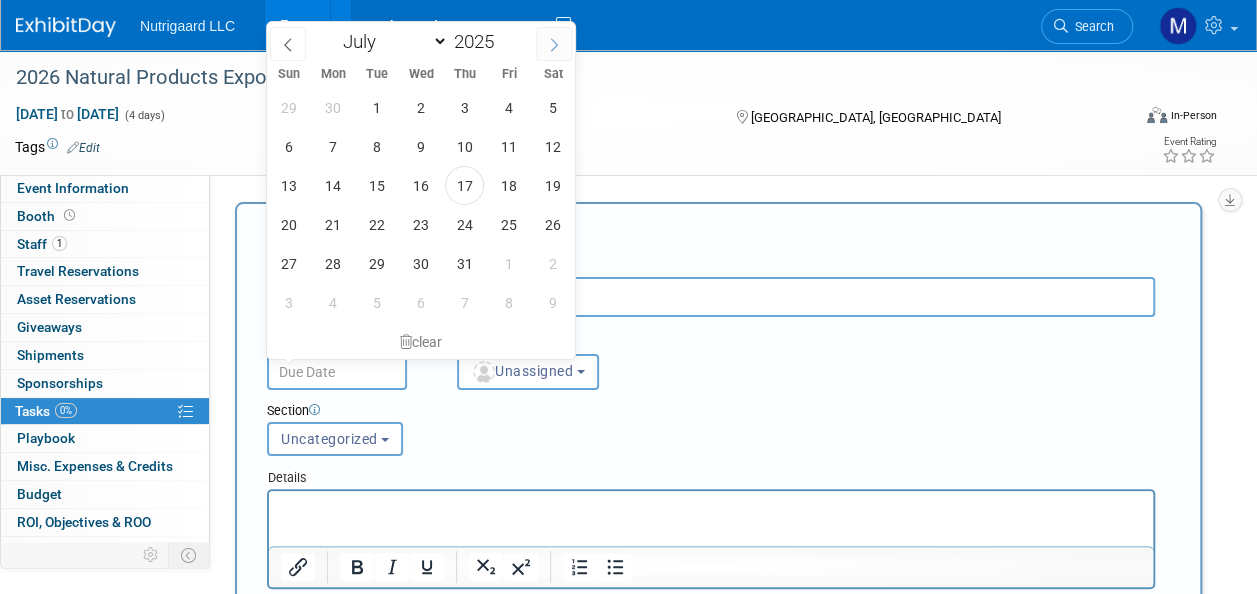 click 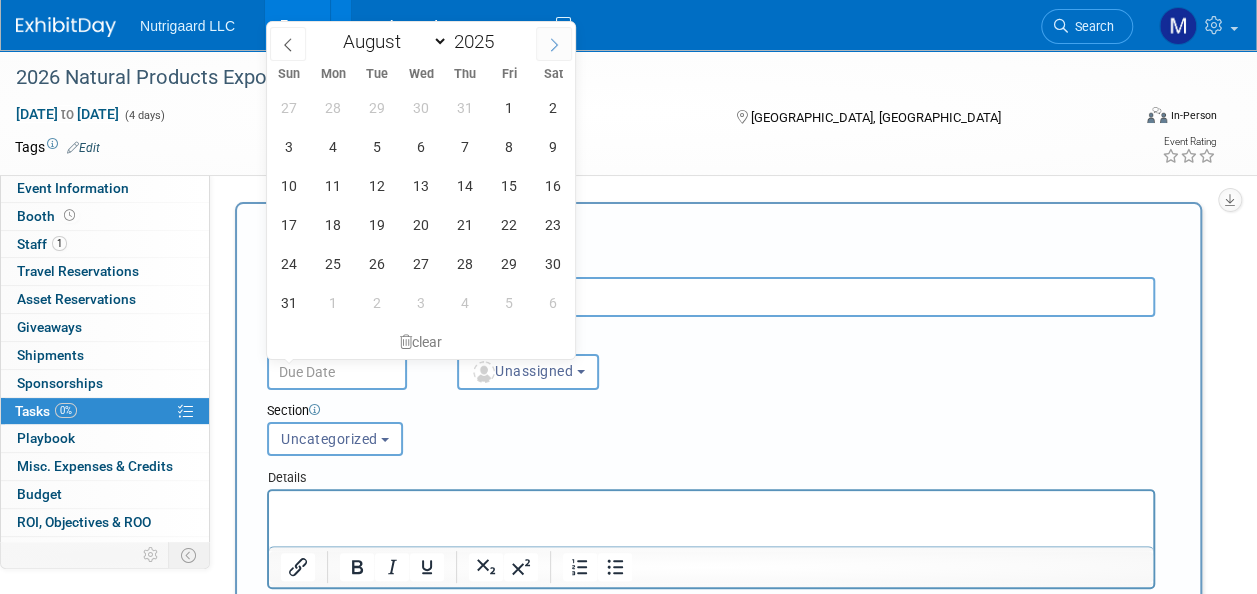 click 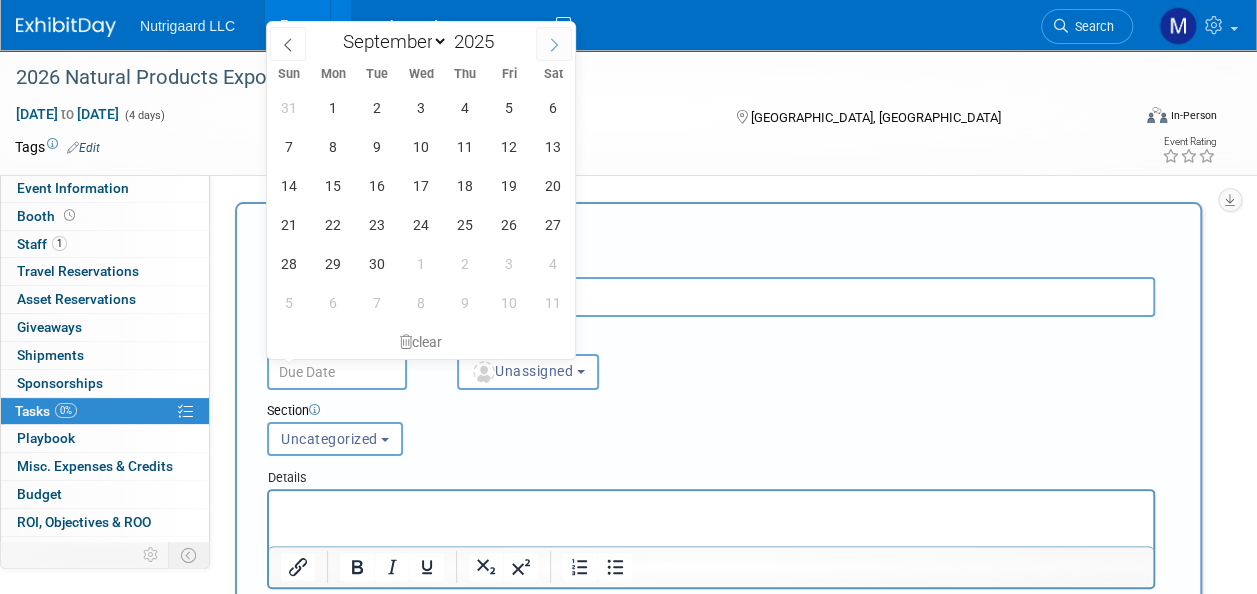 click 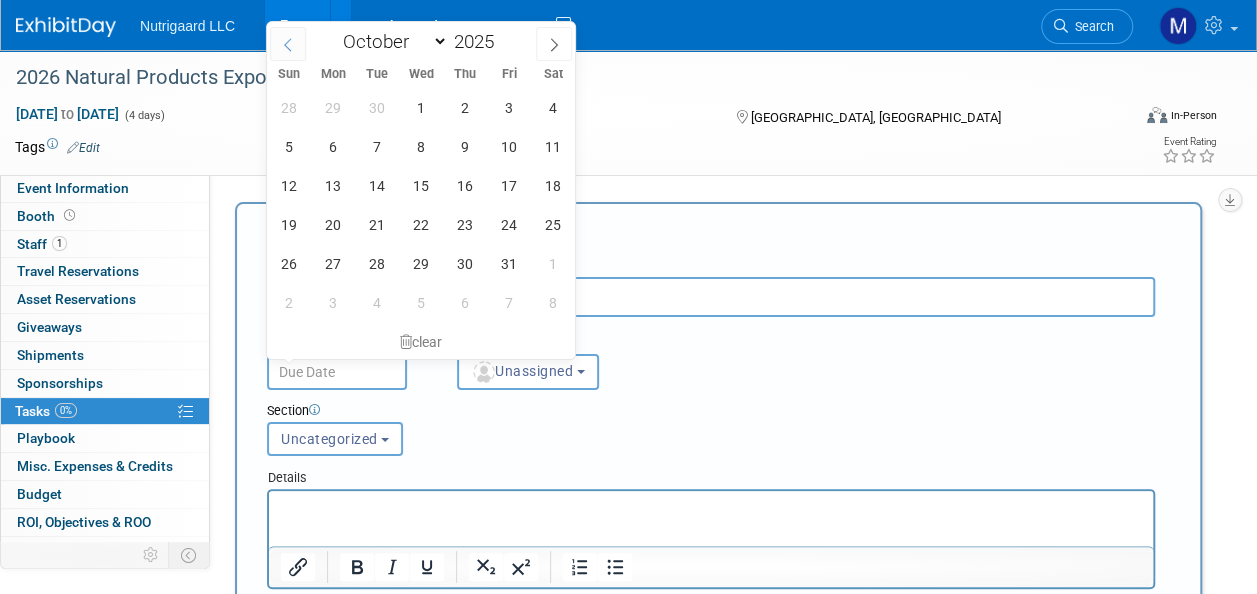 click 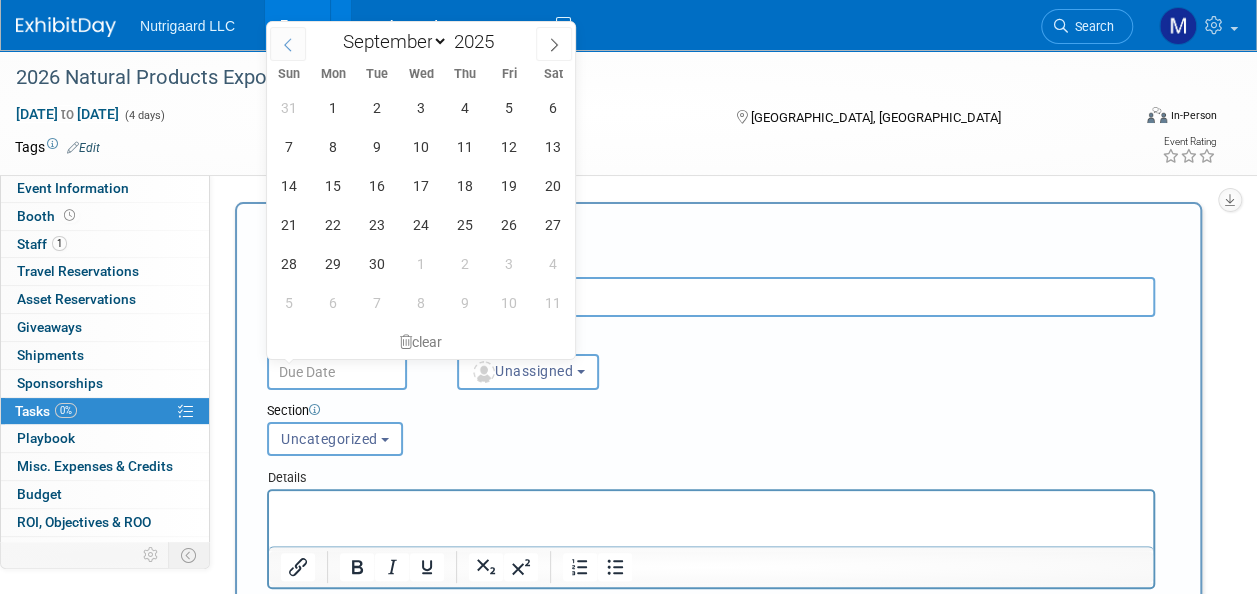 click 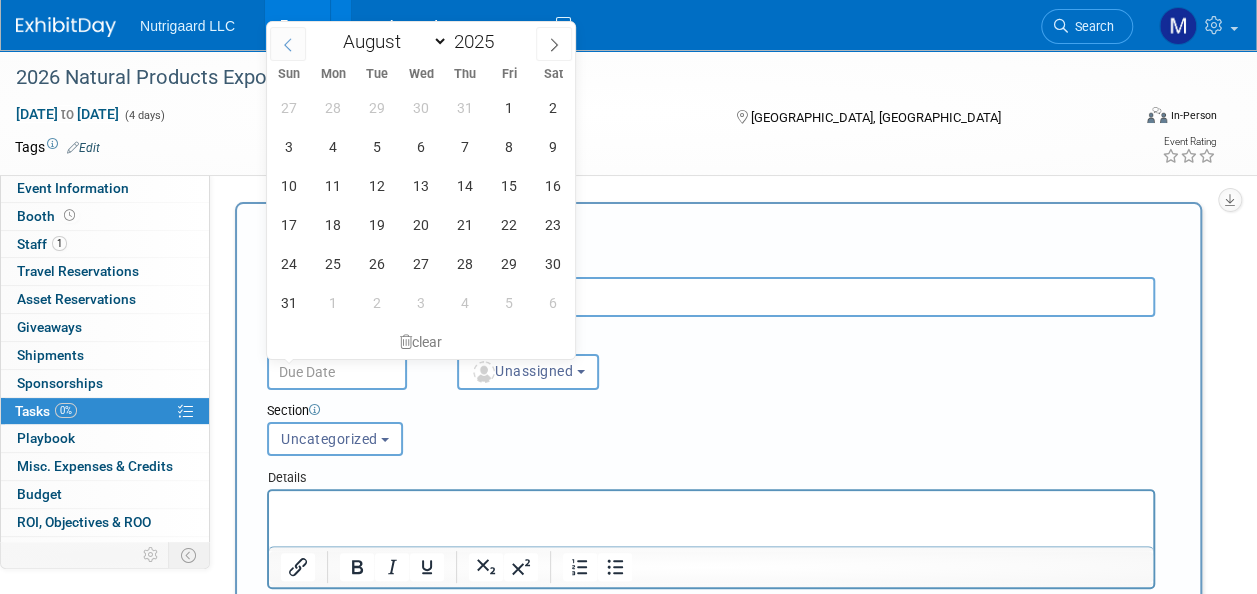 click 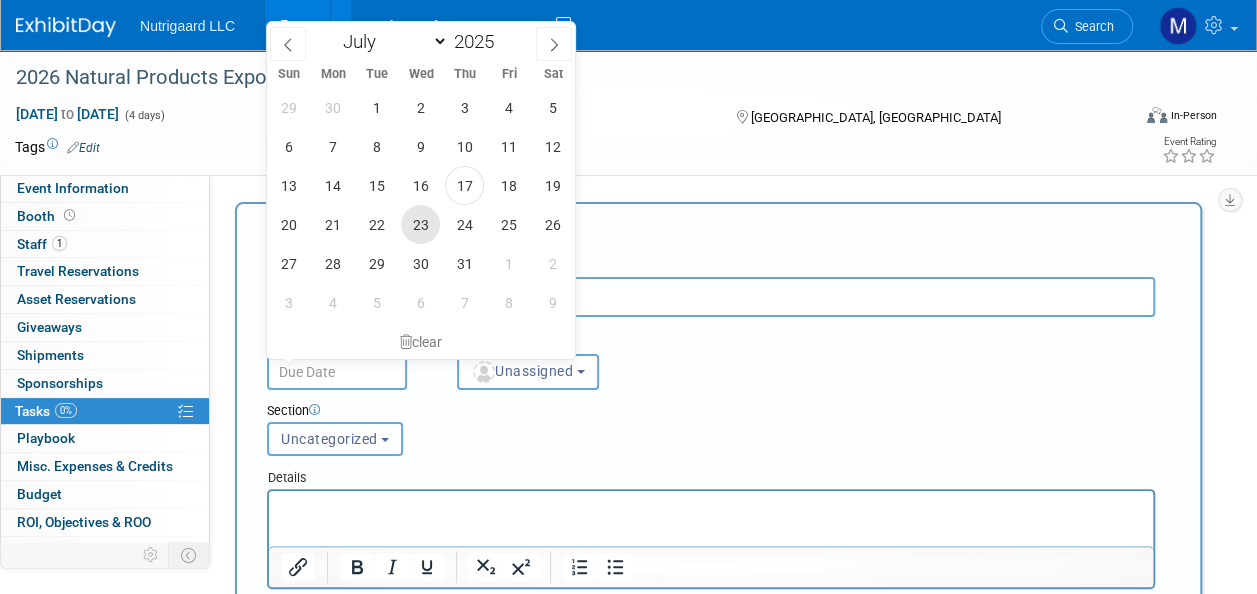 click on "23" at bounding box center [420, 224] 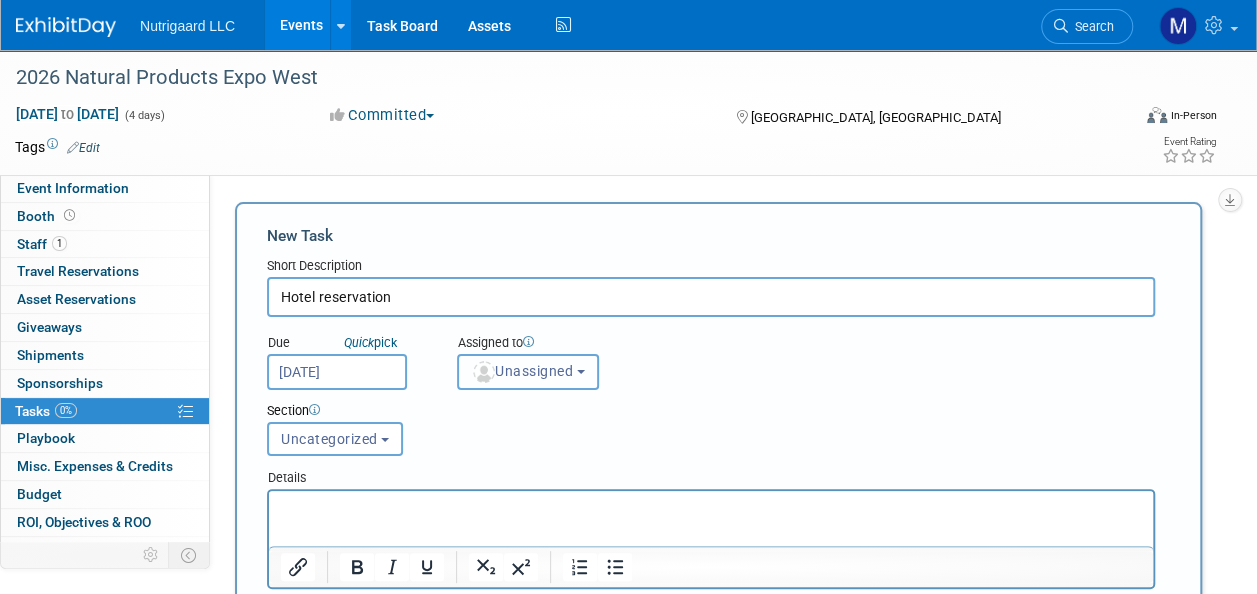 click on "Unassigned" at bounding box center [522, 371] 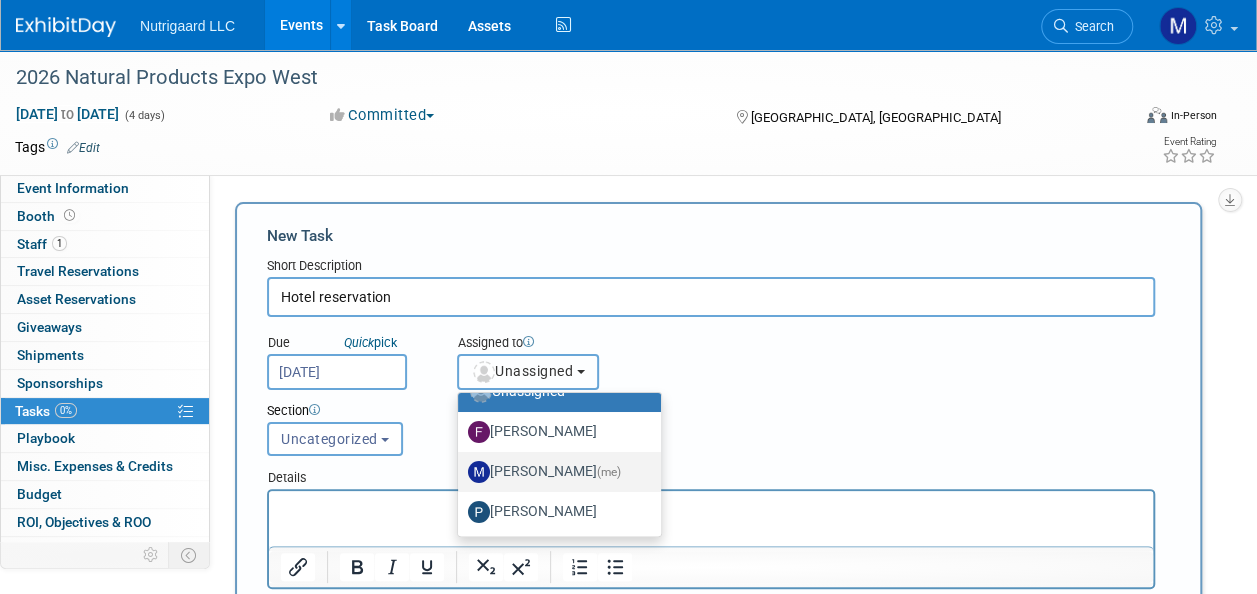 scroll, scrollTop: 66, scrollLeft: 0, axis: vertical 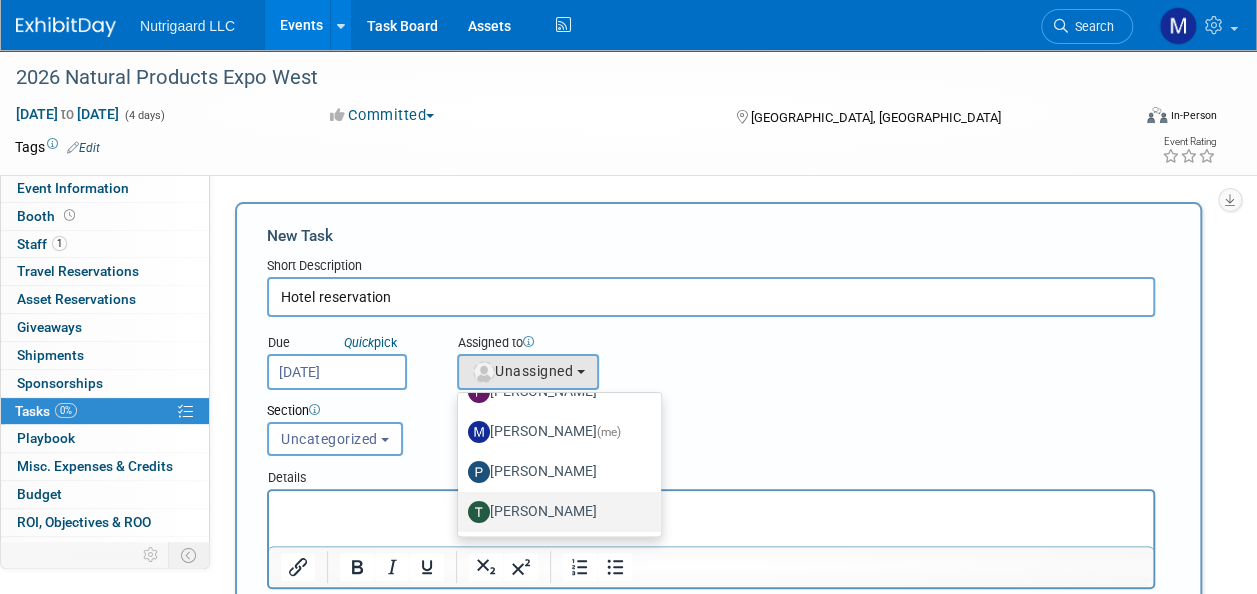 click on "Tony DePrado" at bounding box center [554, 512] 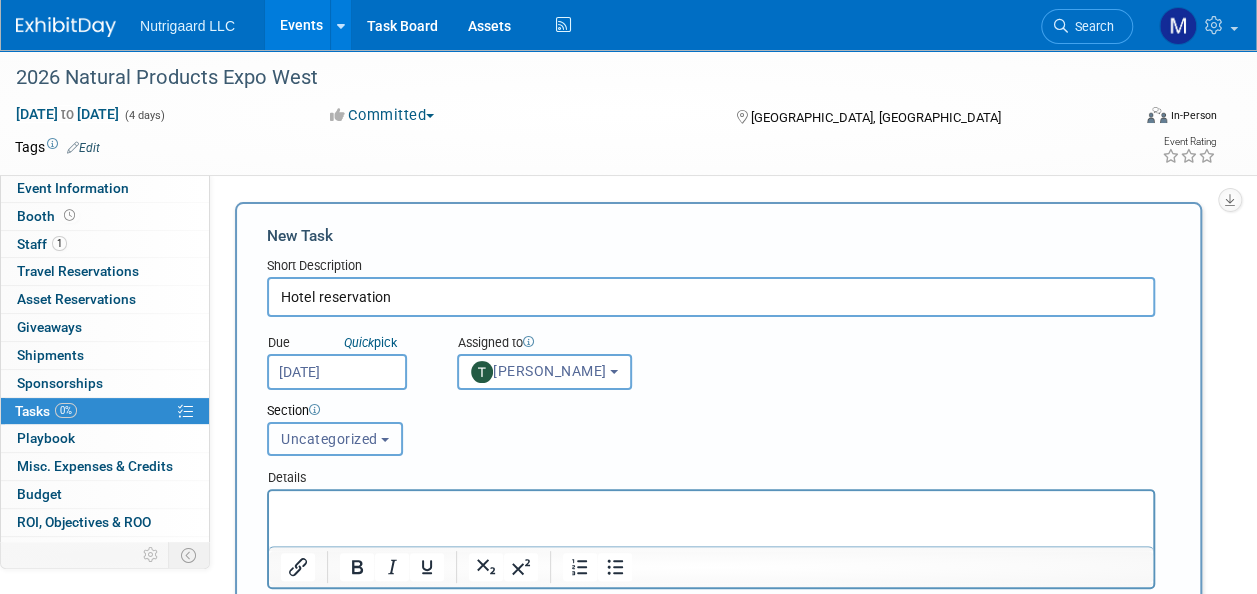 click on "Uncategorized" at bounding box center (329, 439) 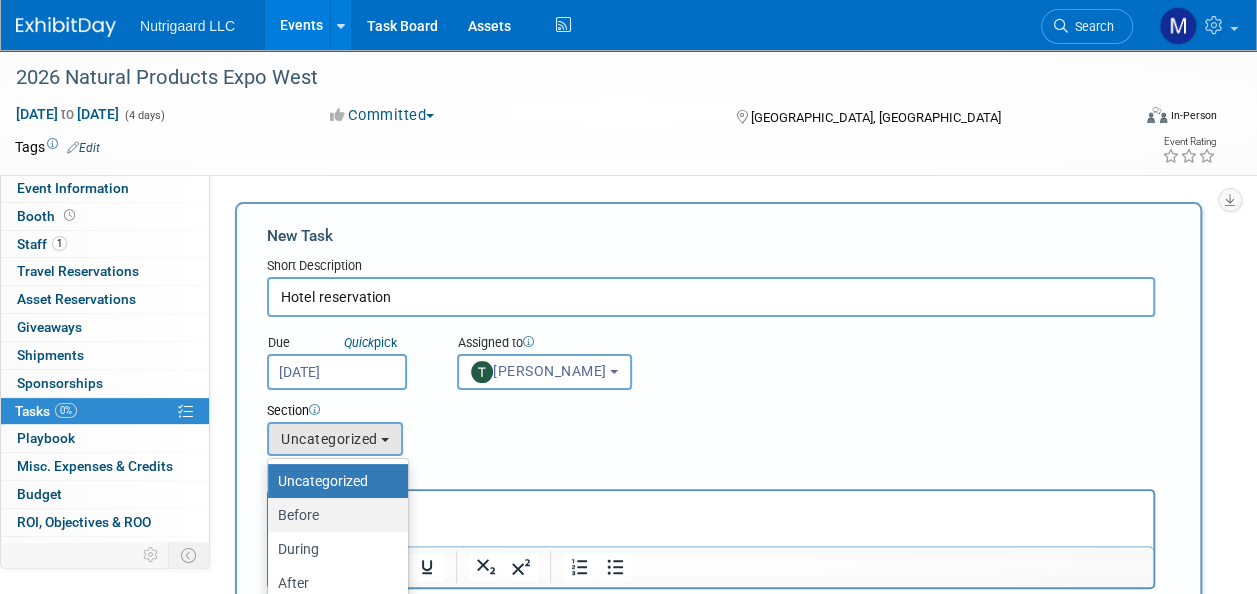 click on "Before" at bounding box center (333, 515) 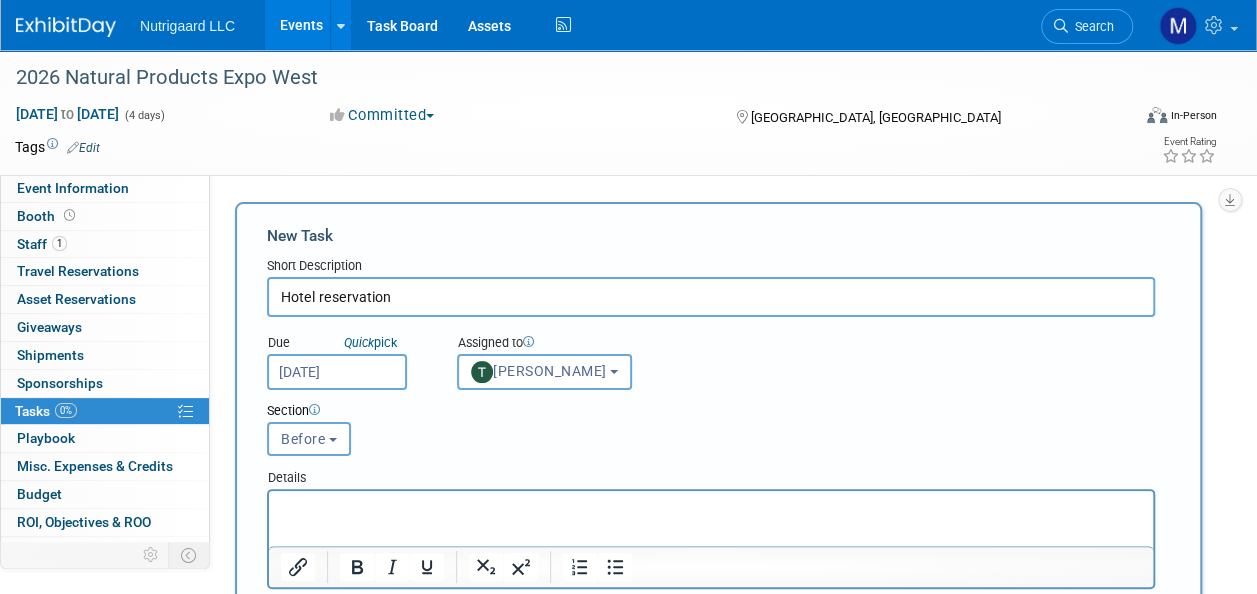 click at bounding box center [711, 509] 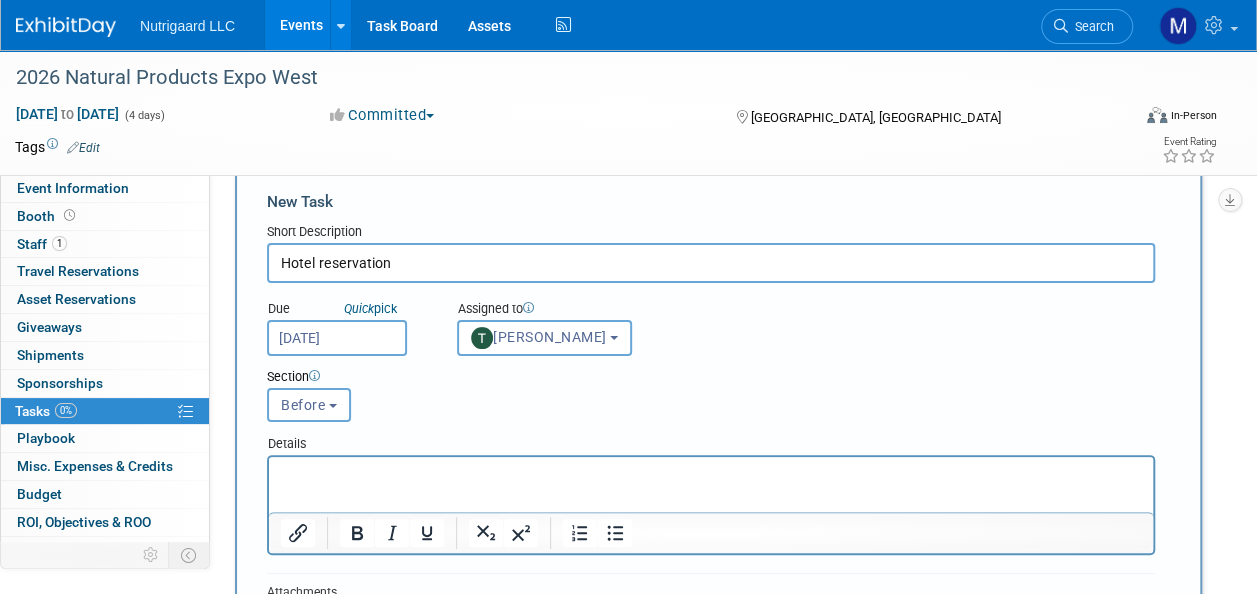 scroll, scrollTop: 39, scrollLeft: 0, axis: vertical 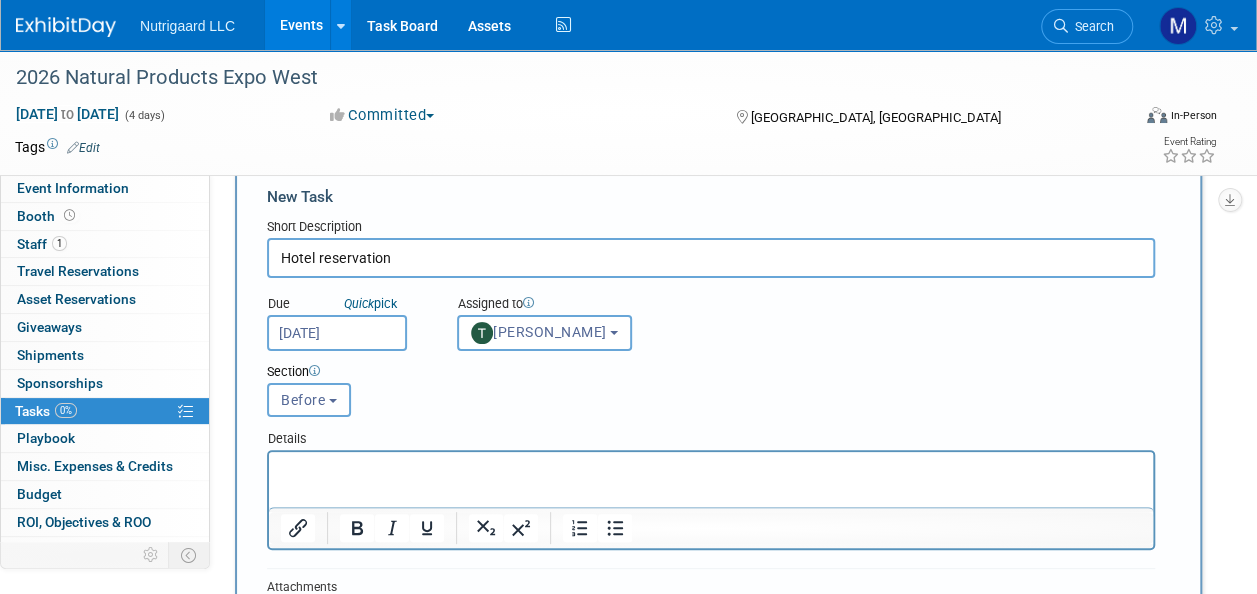 type 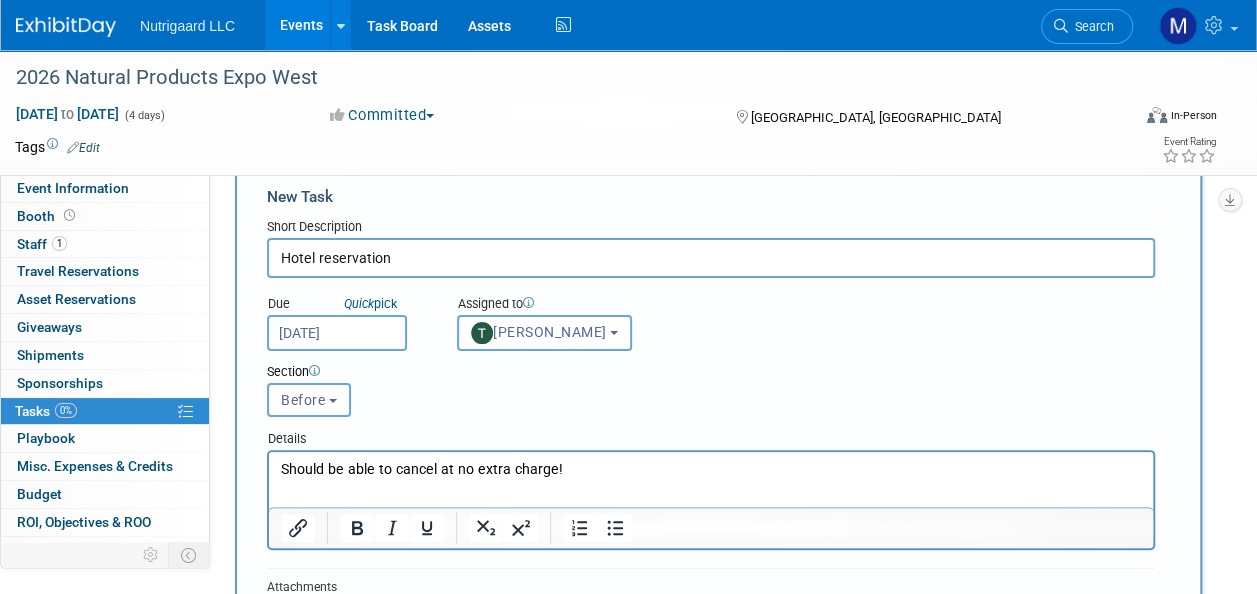 click on "Should be able to cancel at no extra charge!" at bounding box center (711, 466) 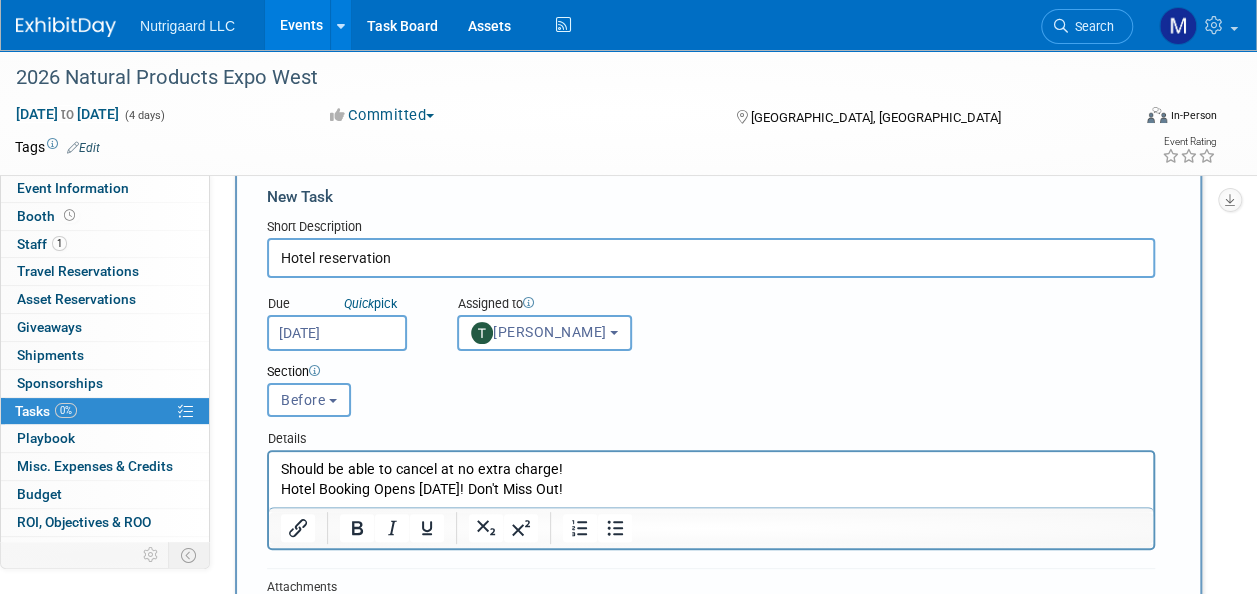 click on "Hotel Booking Opens July 23! Don't Miss Out!" at bounding box center (711, 490) 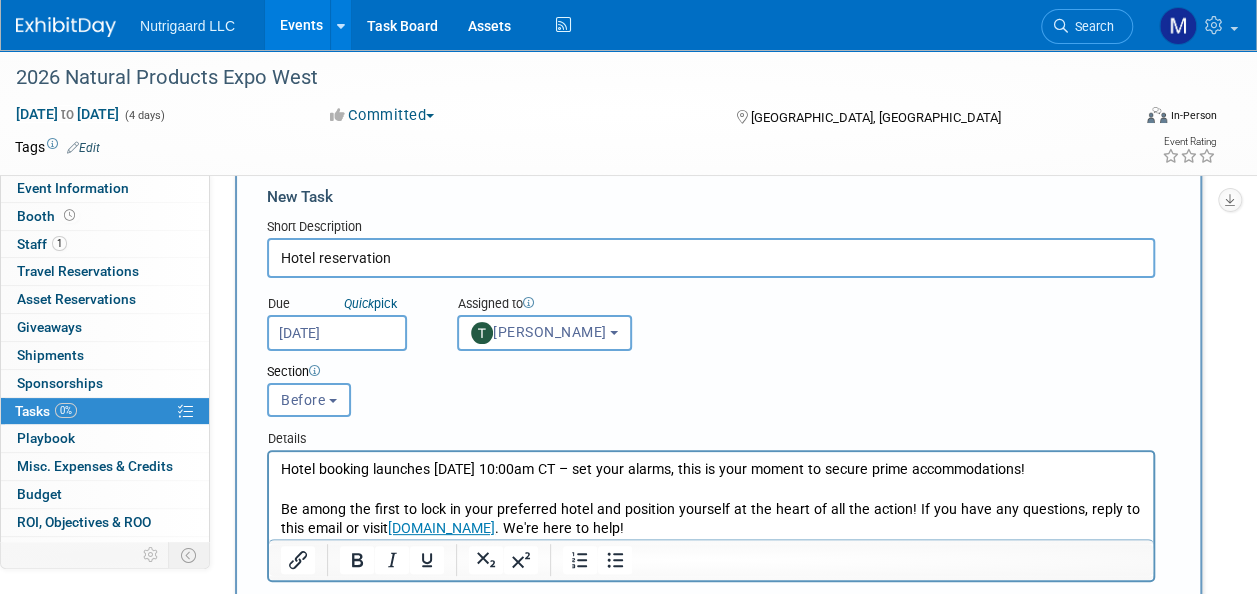 click on "Hotel booking launches July 23, 2025 at 10:00am CT – set your alarms, this is your moment to secure prime accommodations!" at bounding box center (711, 470) 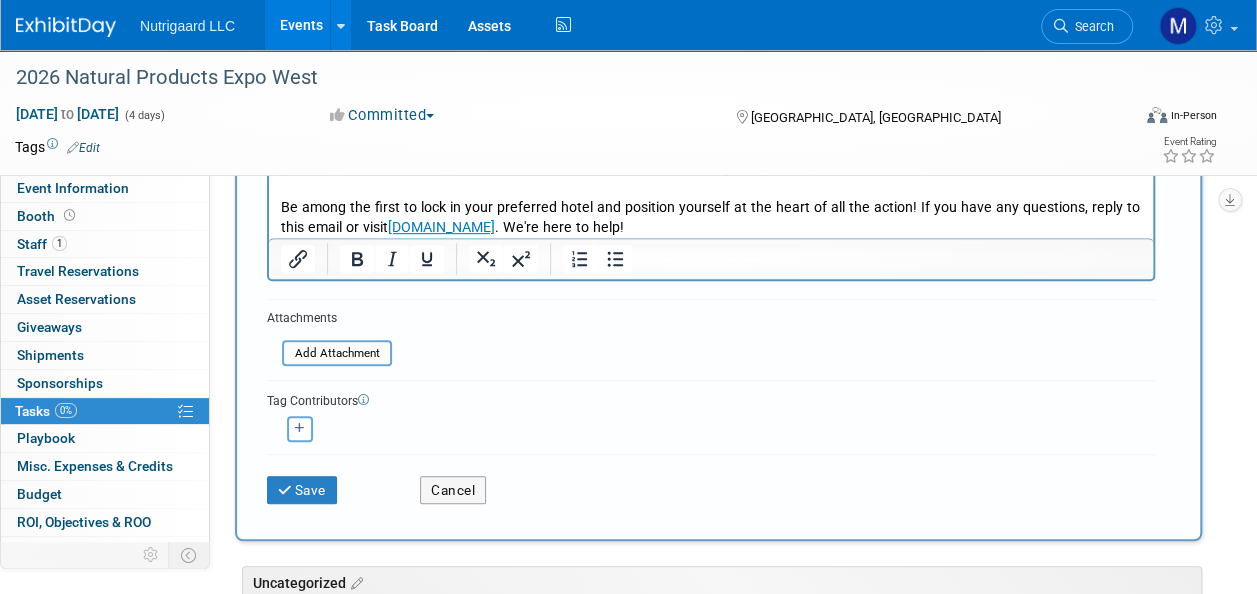 scroll, scrollTop: 367, scrollLeft: 0, axis: vertical 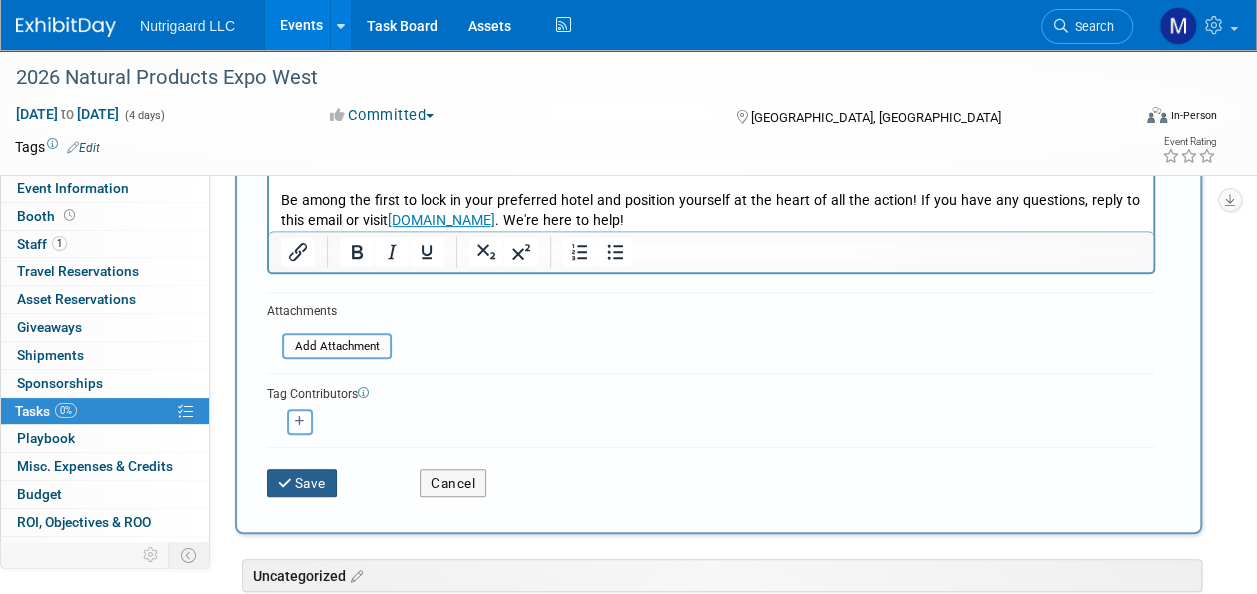 click on "Save" at bounding box center (302, 483) 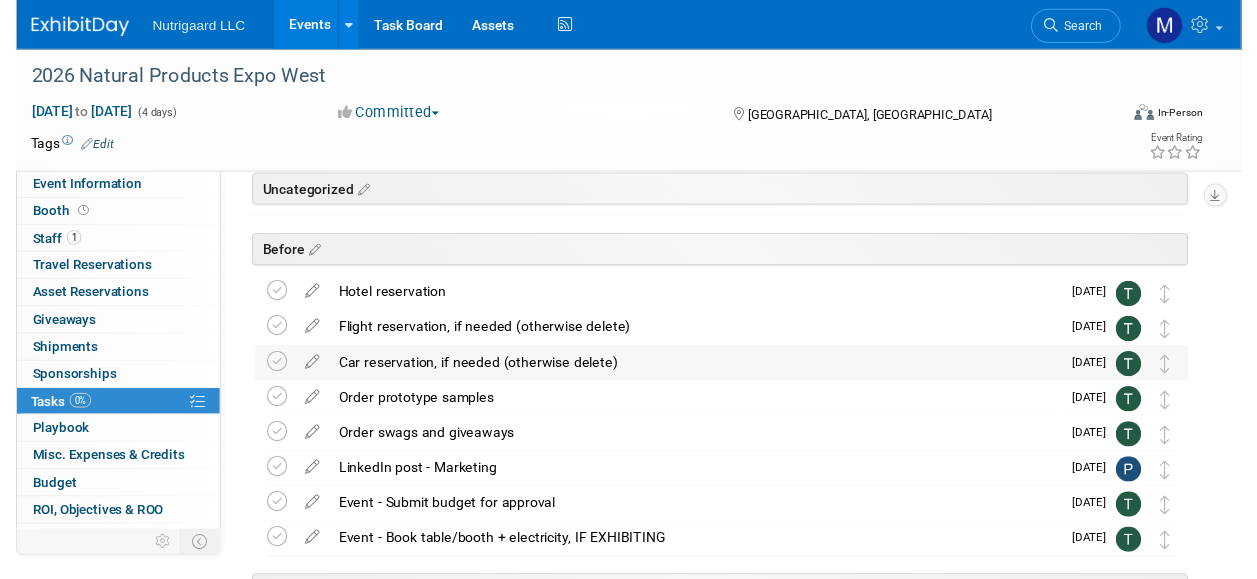 scroll, scrollTop: 154, scrollLeft: 0, axis: vertical 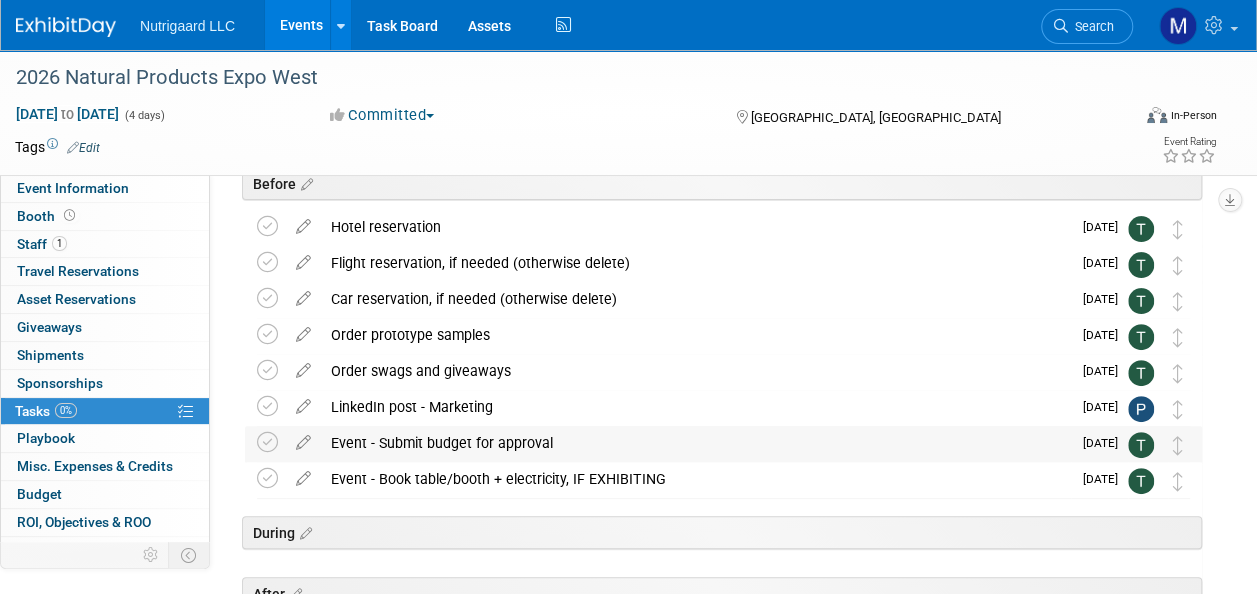 click on "Event - Submit budget for approval" at bounding box center [696, 443] 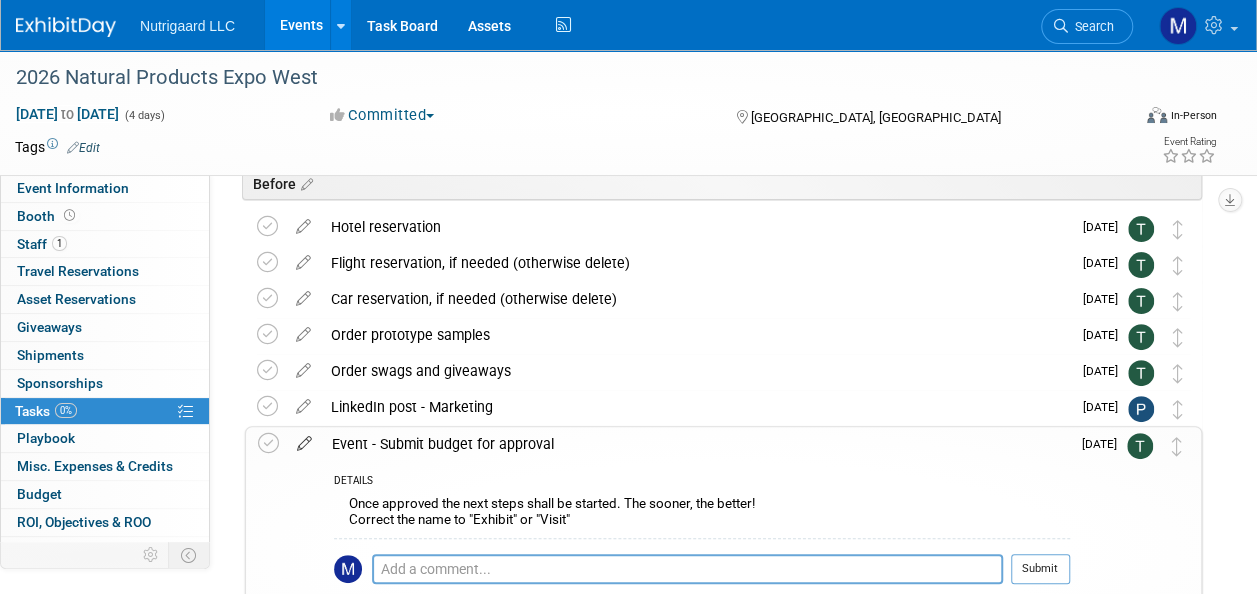 click at bounding box center [304, 439] 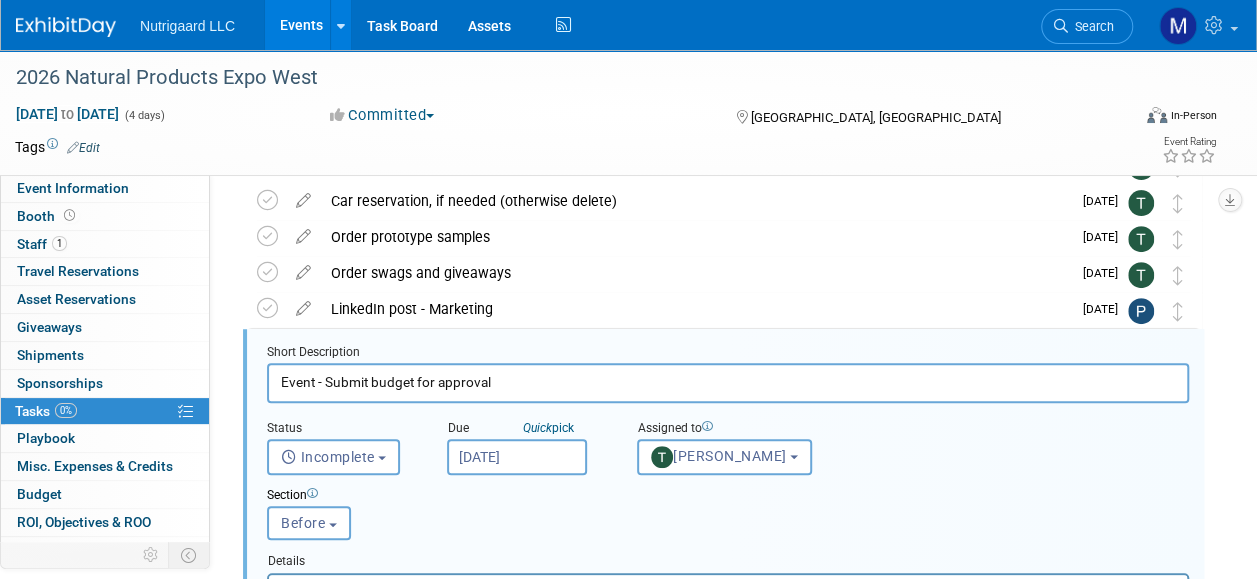 scroll, scrollTop: 286, scrollLeft: 0, axis: vertical 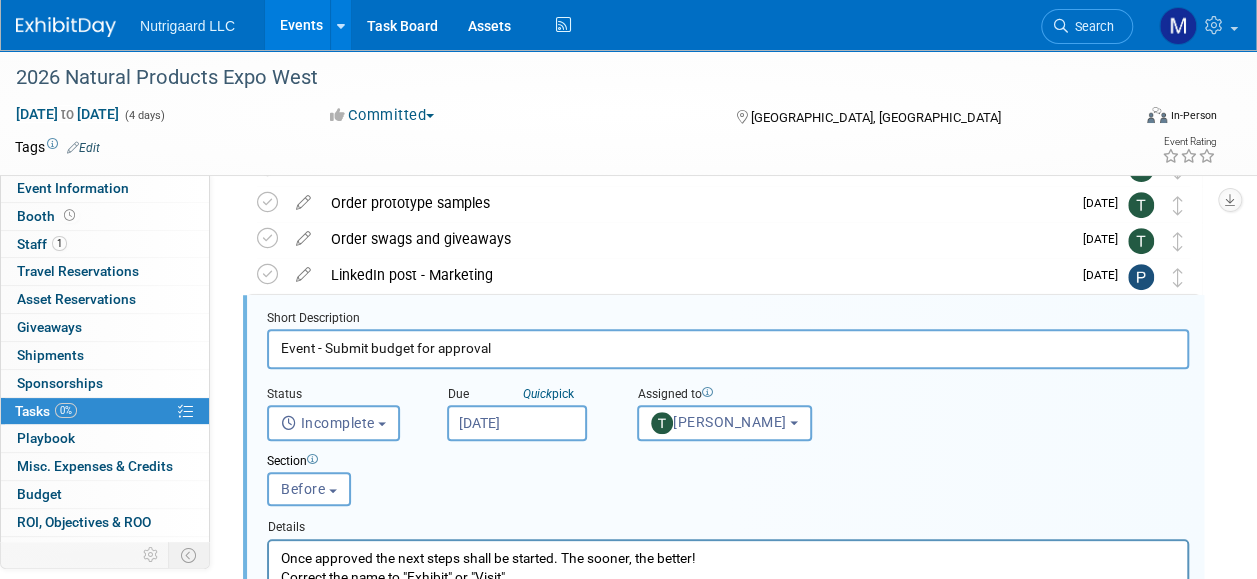 click on "Sep 3, 2025" at bounding box center (517, 423) 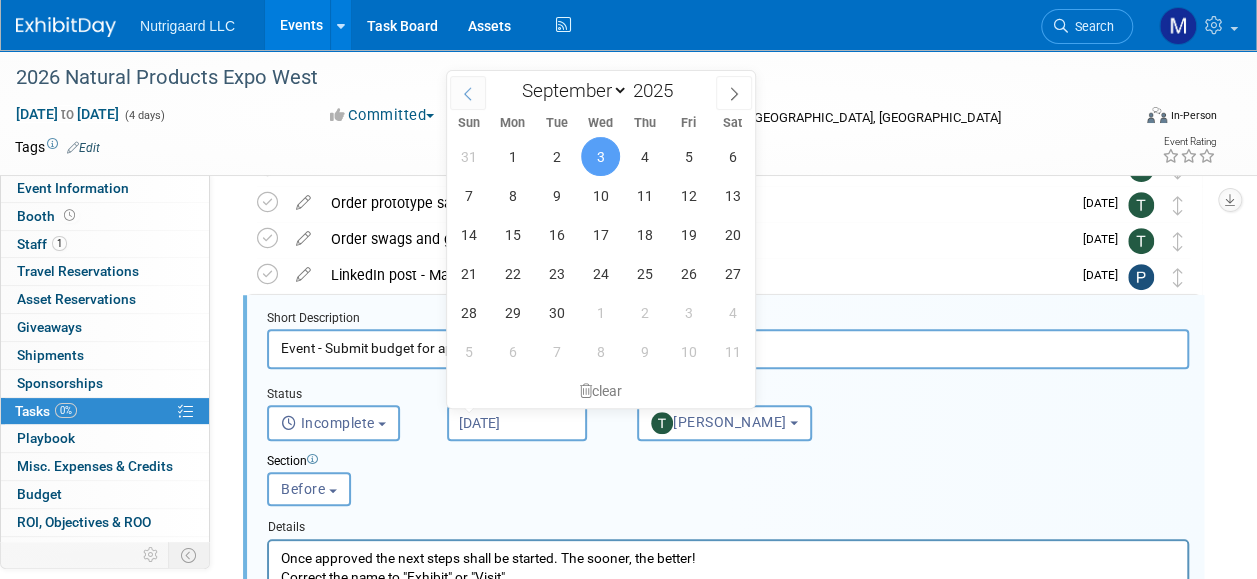 click at bounding box center [468, 93] 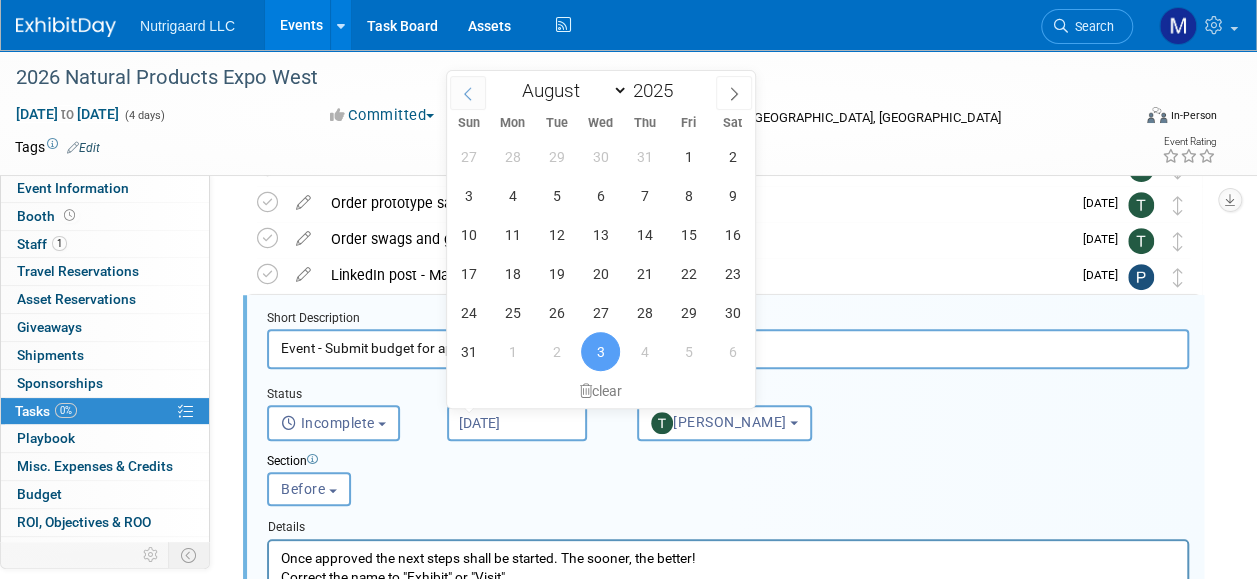 click at bounding box center [468, 93] 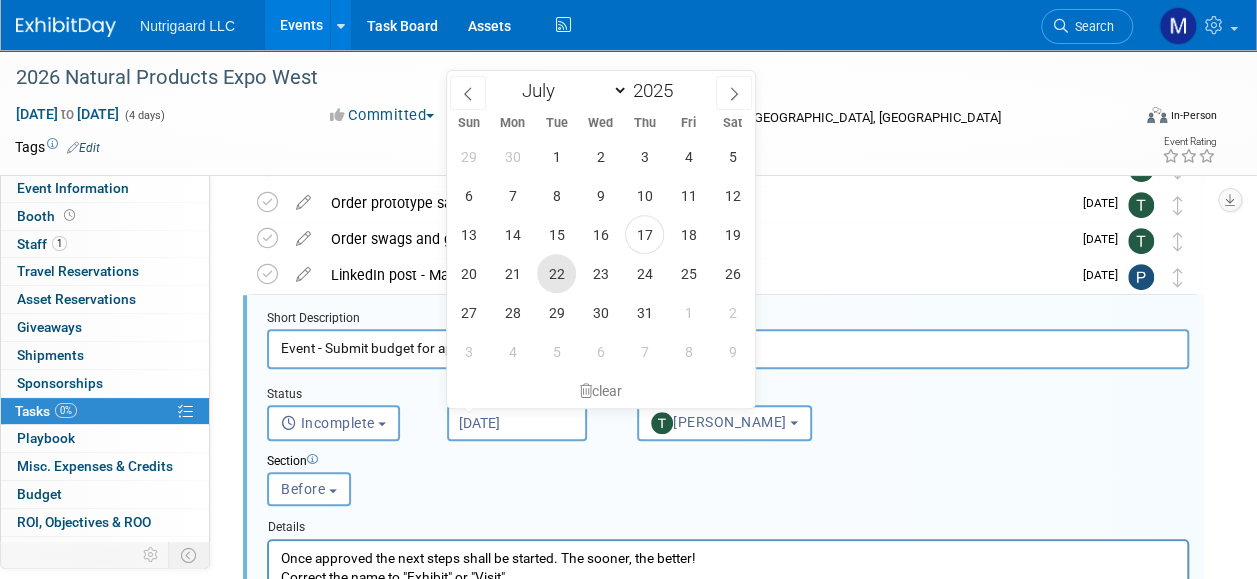 click on "22" at bounding box center [556, 273] 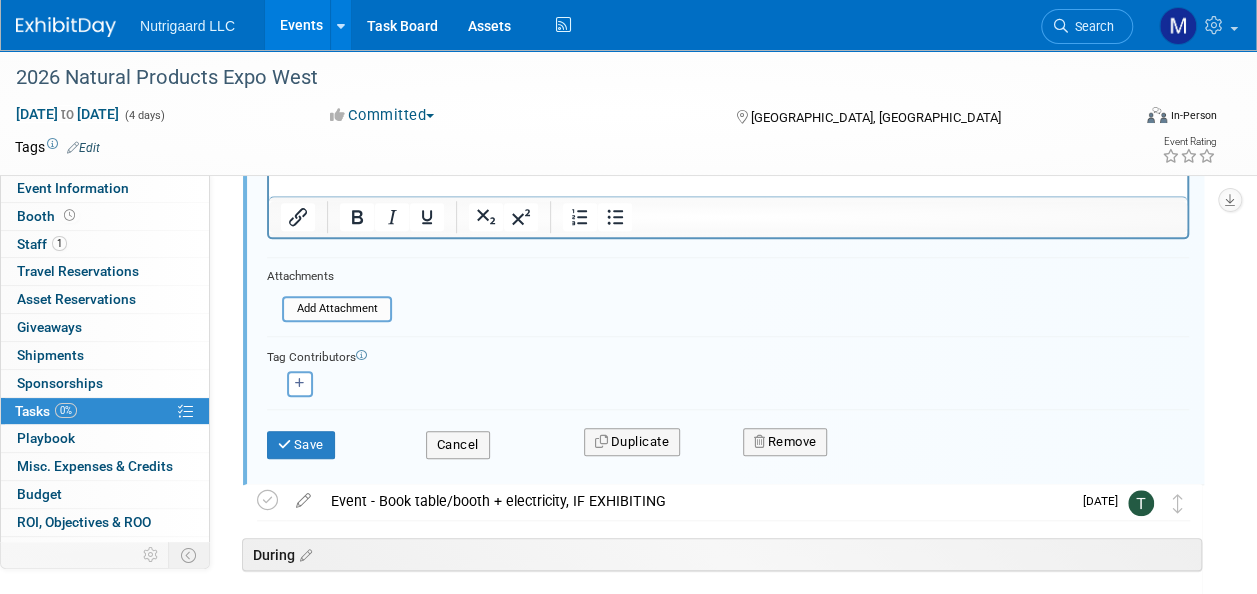 scroll, scrollTop: 765, scrollLeft: 0, axis: vertical 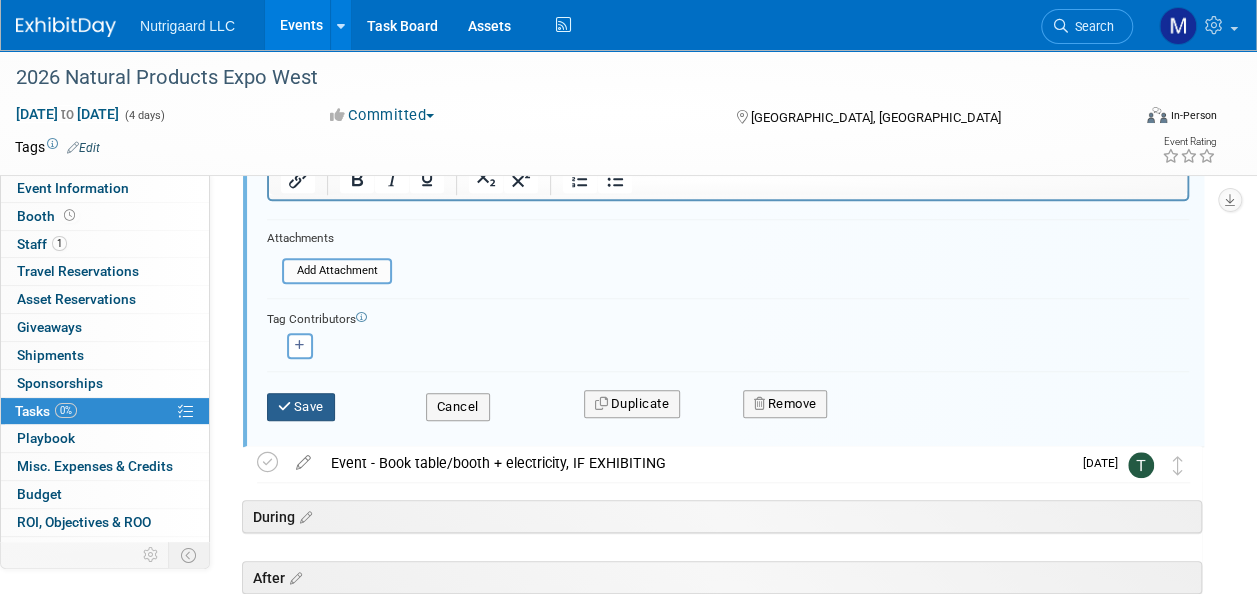 click on "Save" at bounding box center (301, 407) 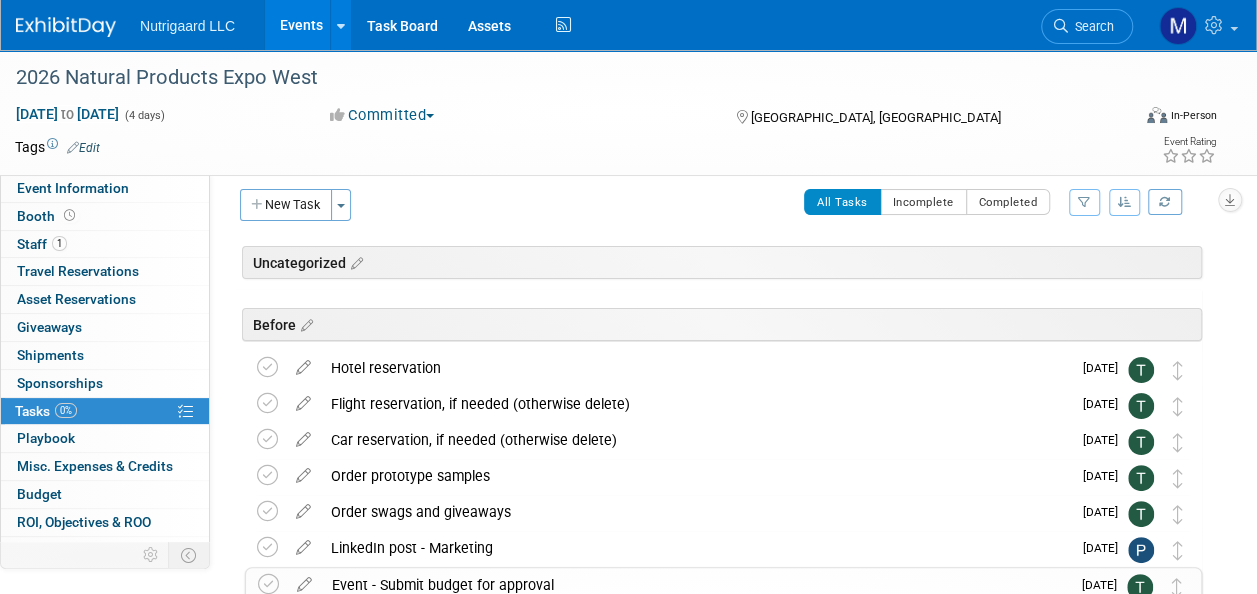 scroll, scrollTop: 0, scrollLeft: 0, axis: both 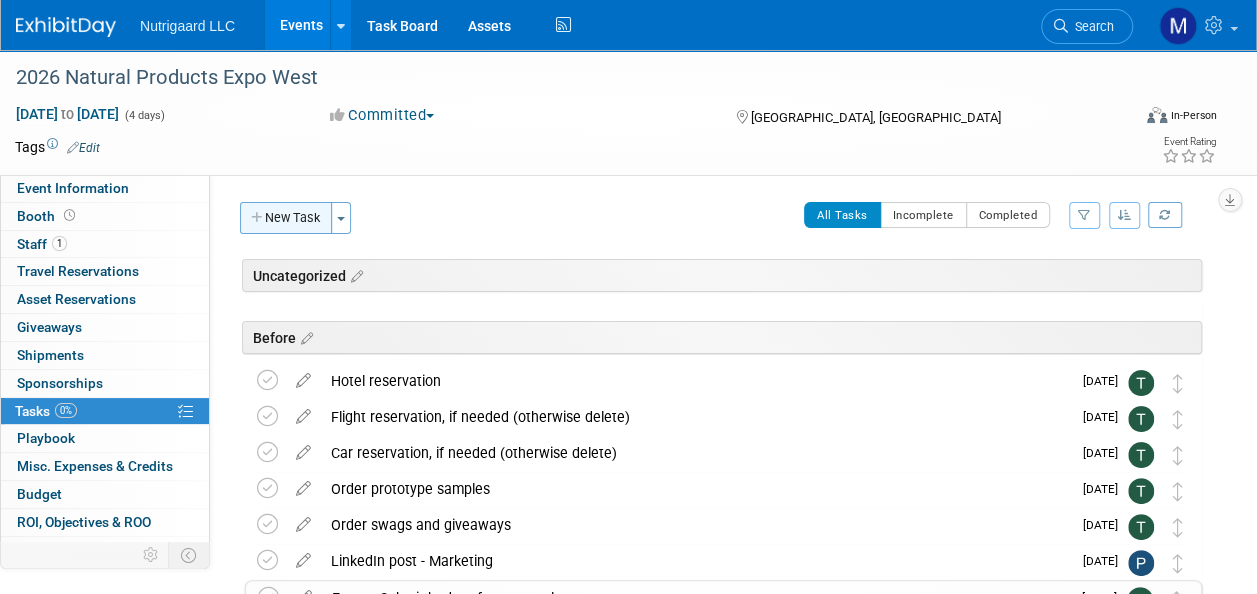 click on "New Task" at bounding box center (286, 218) 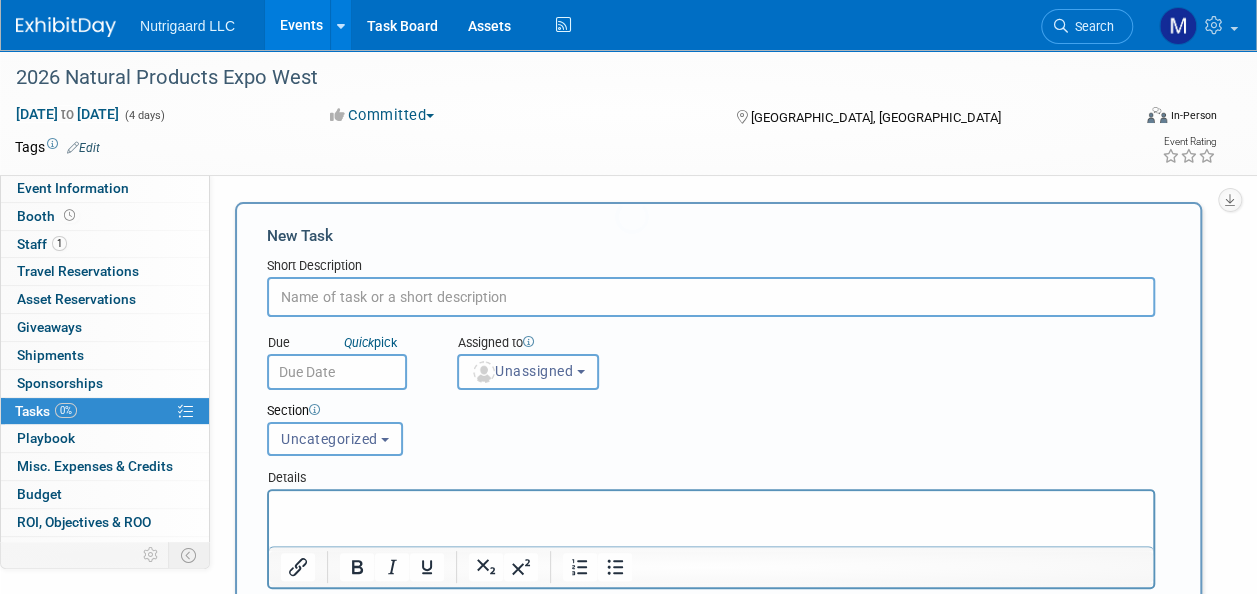 scroll, scrollTop: 0, scrollLeft: 0, axis: both 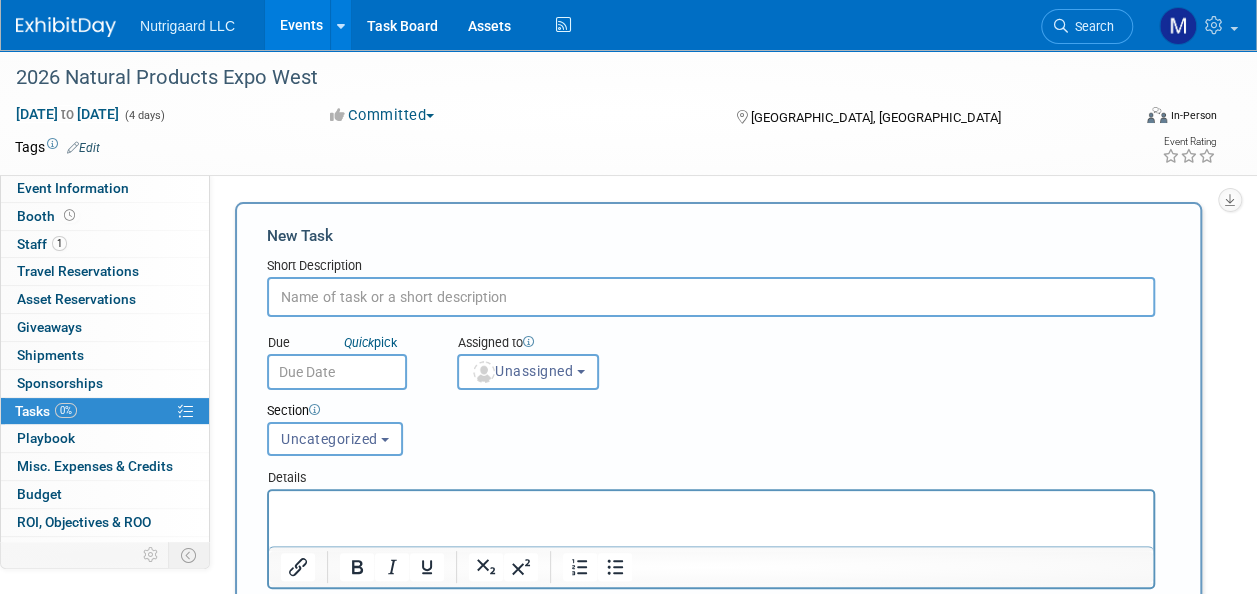 click at bounding box center (711, 297) 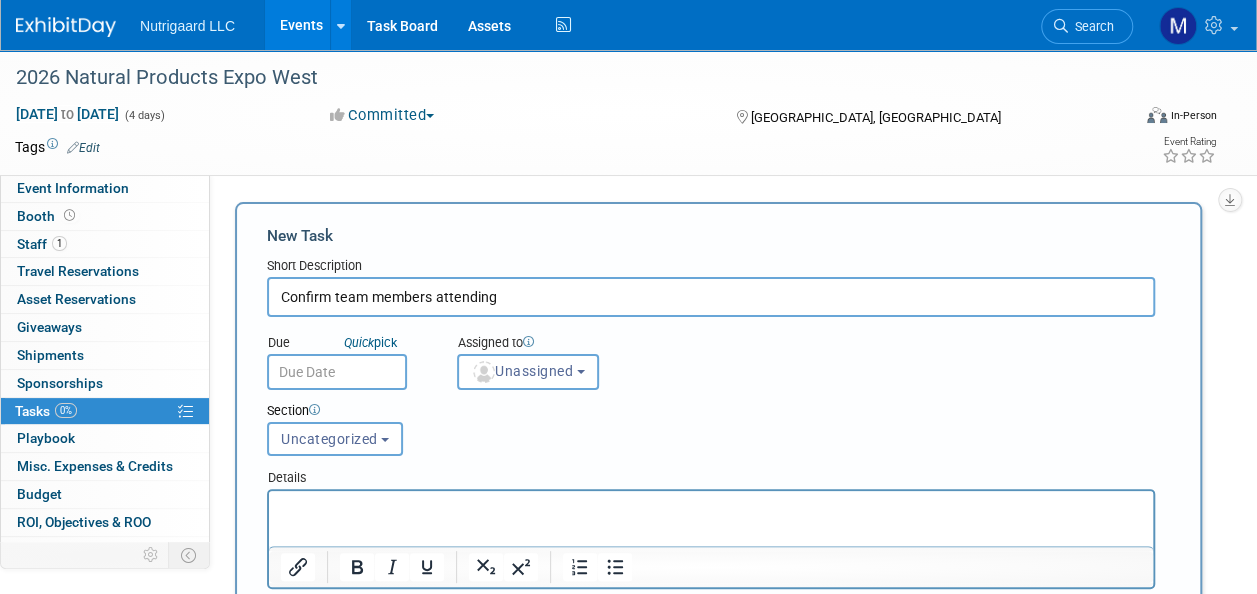 type on "Confirm team members attending" 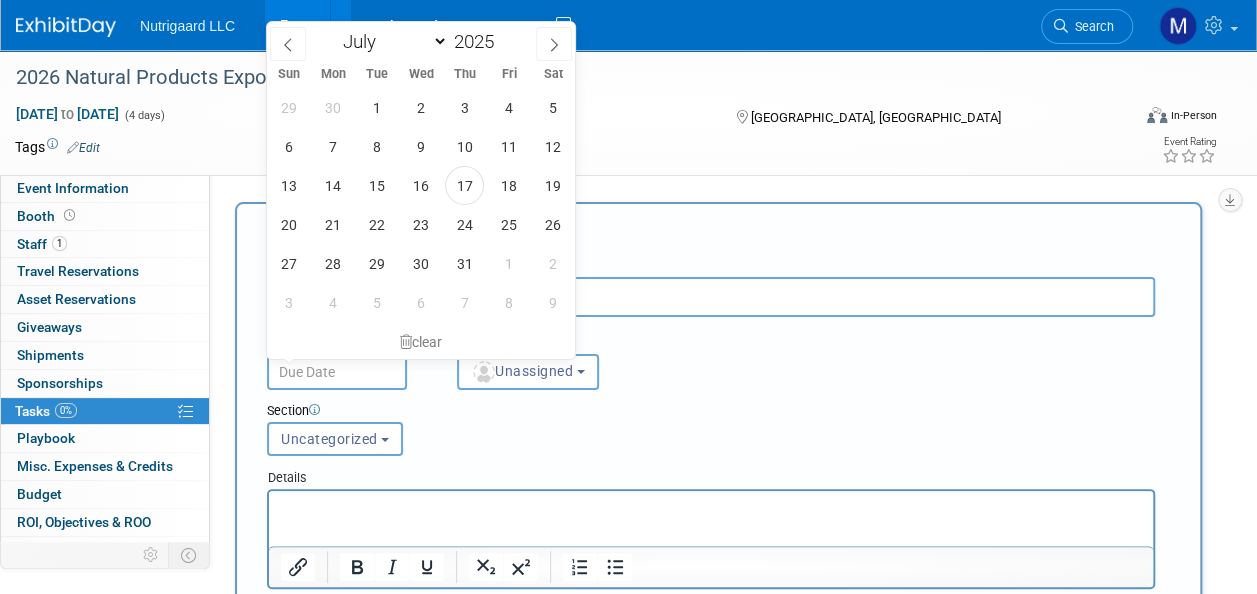 click at bounding box center (337, 372) 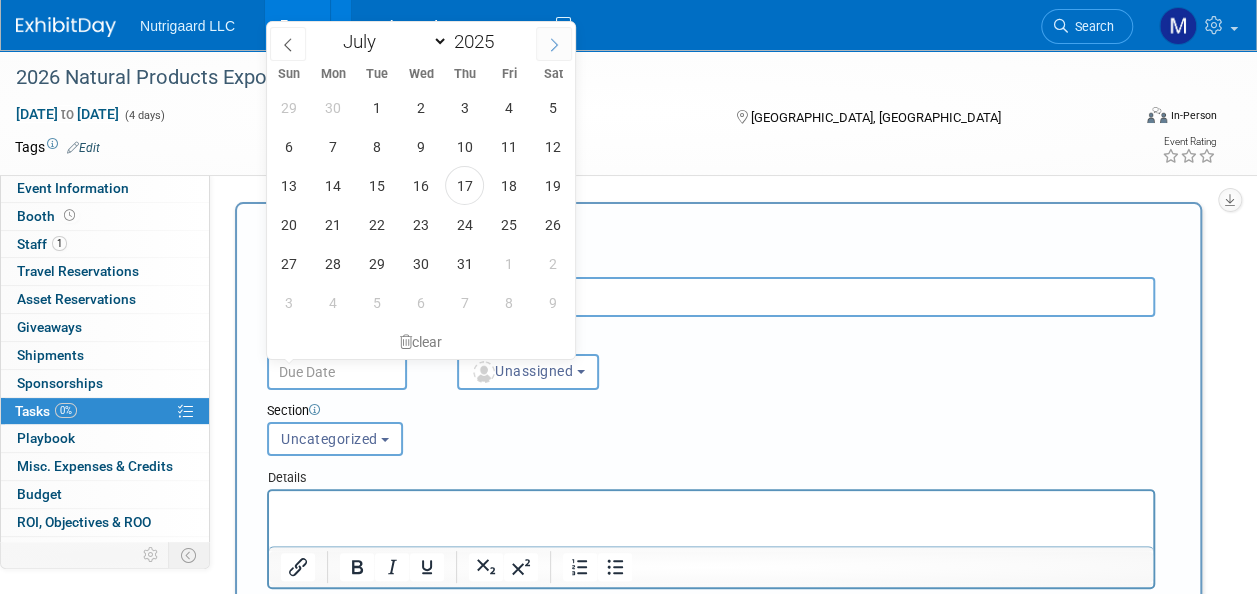 click 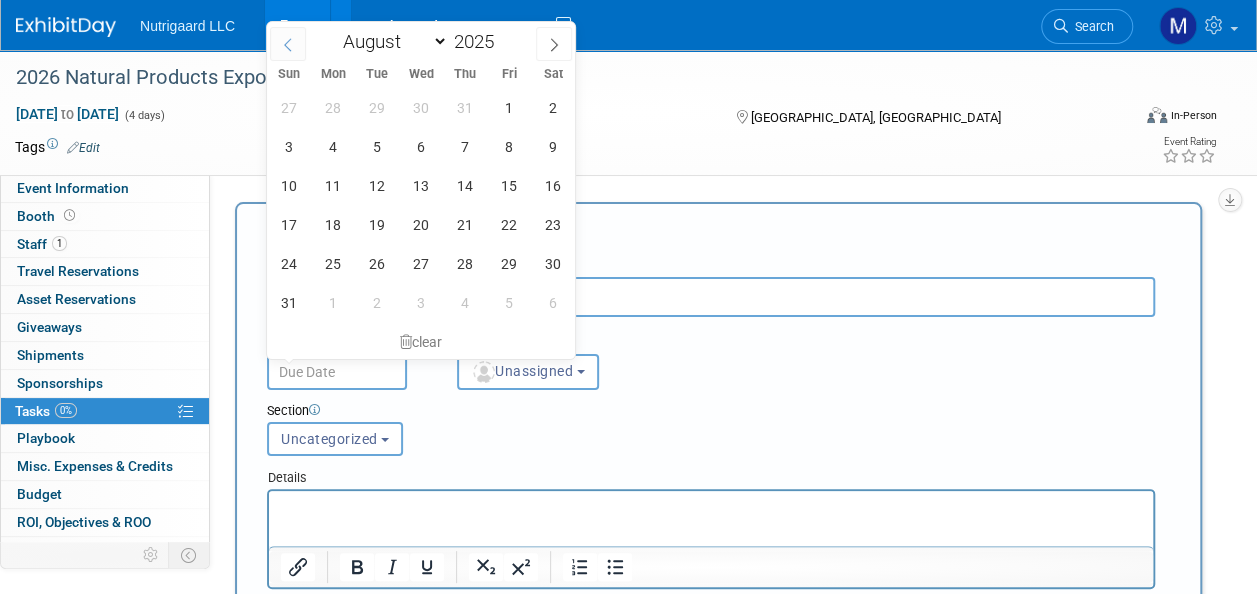 click 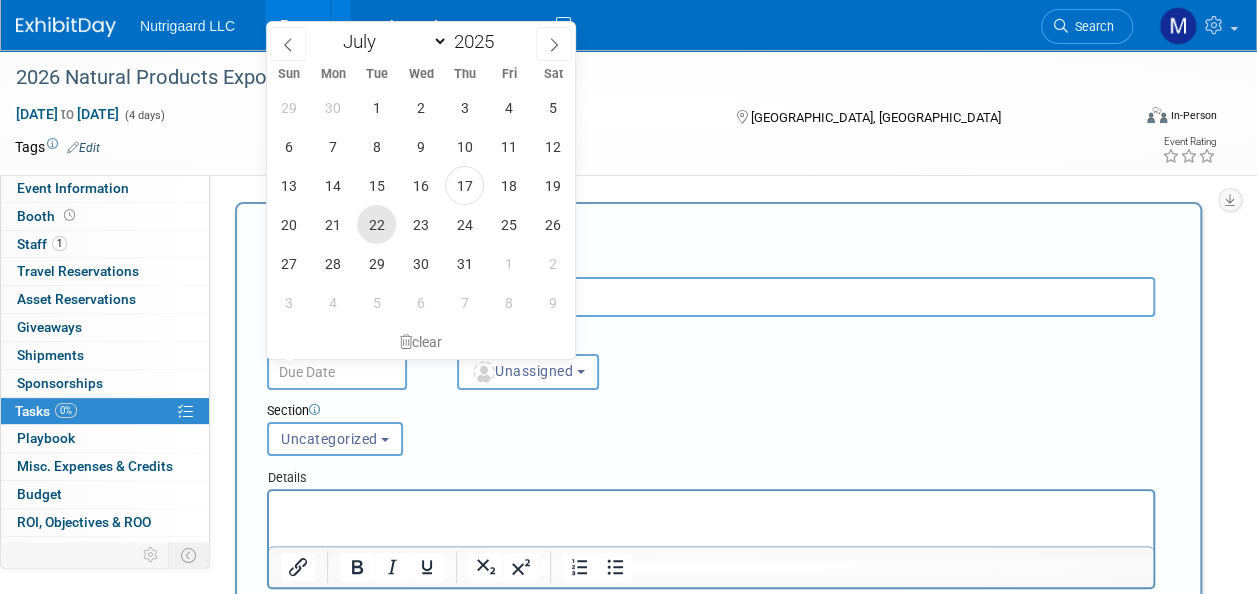 click on "22" at bounding box center (376, 224) 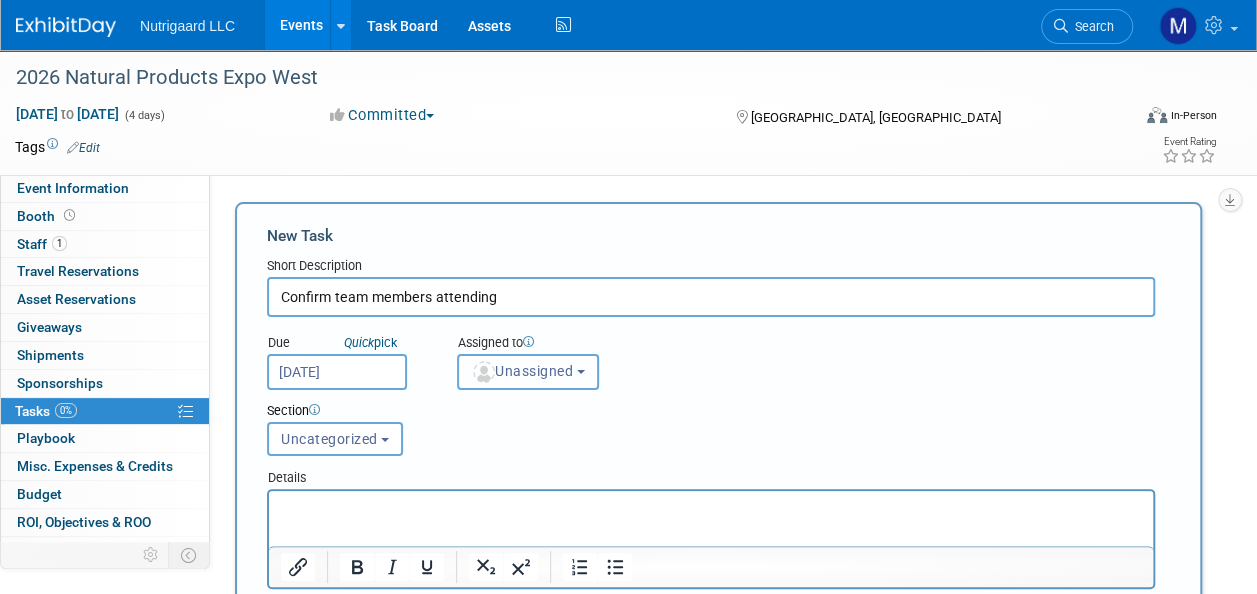 click on "Unassigned" at bounding box center (522, 371) 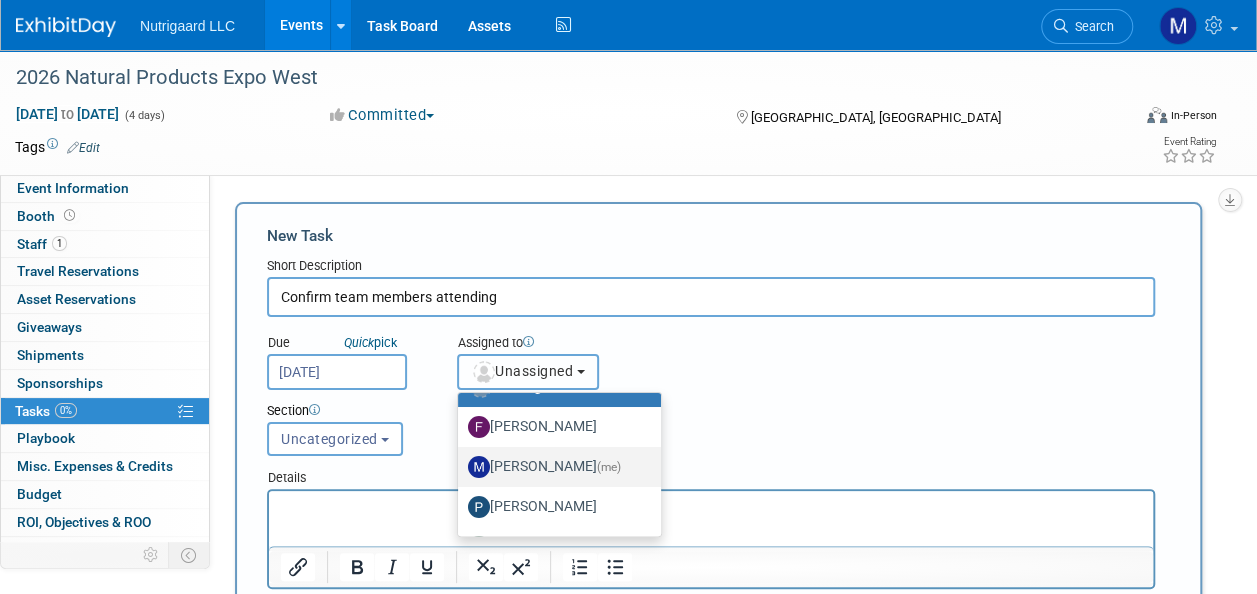 scroll, scrollTop: 66, scrollLeft: 0, axis: vertical 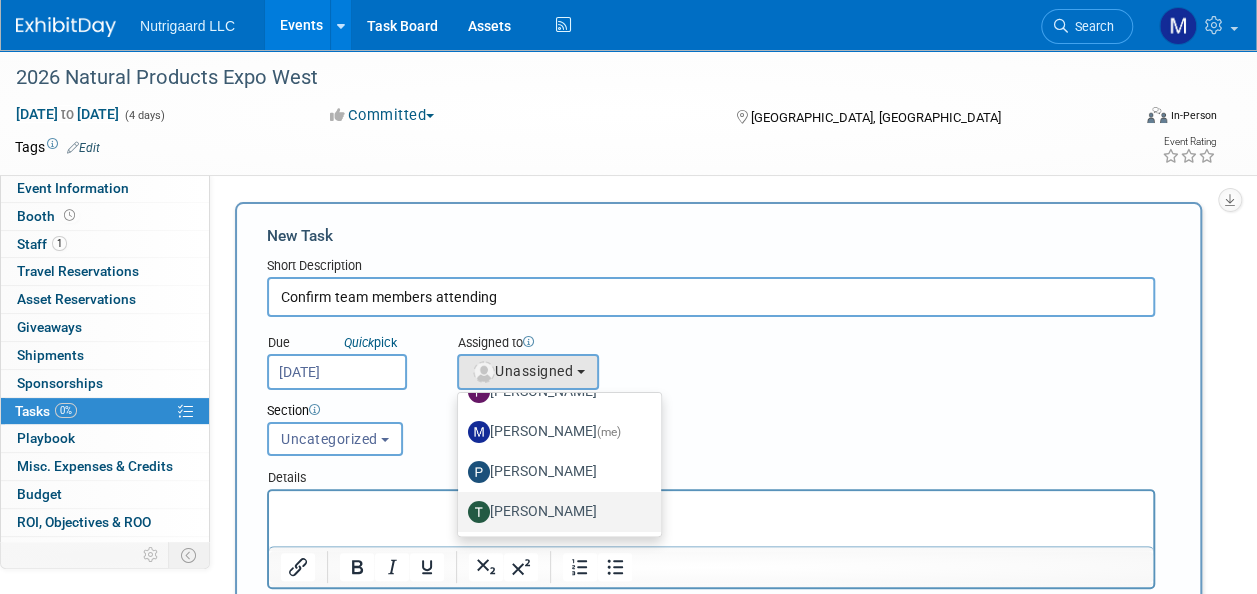 click on "Tony DePrado" at bounding box center [554, 512] 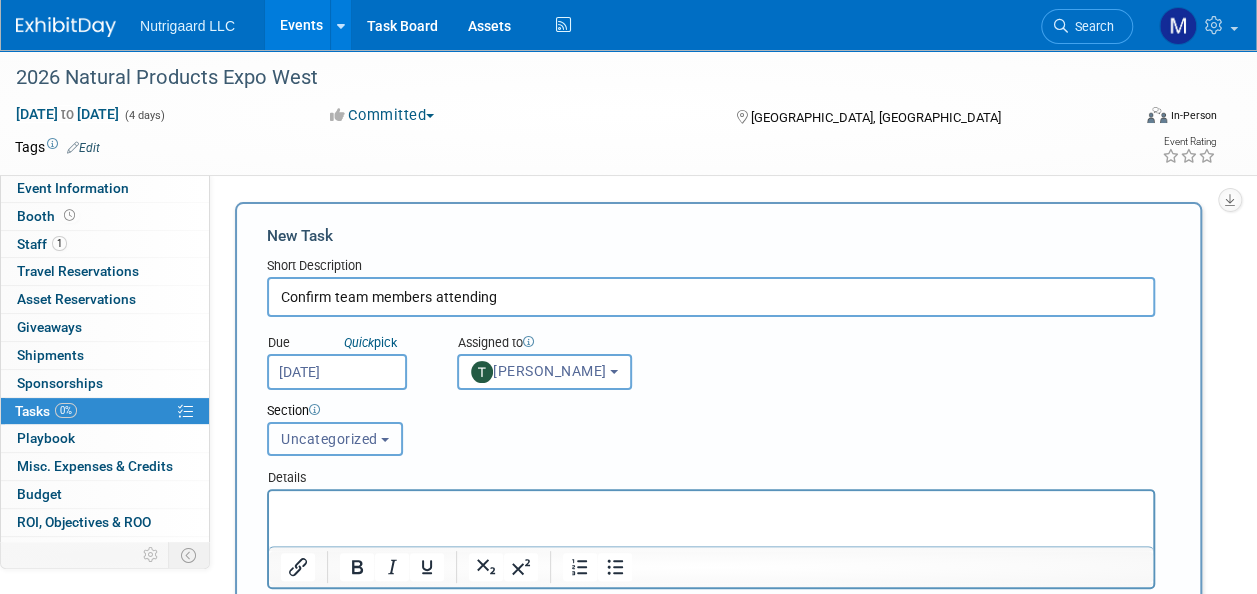 click on "Uncategorized" at bounding box center (329, 439) 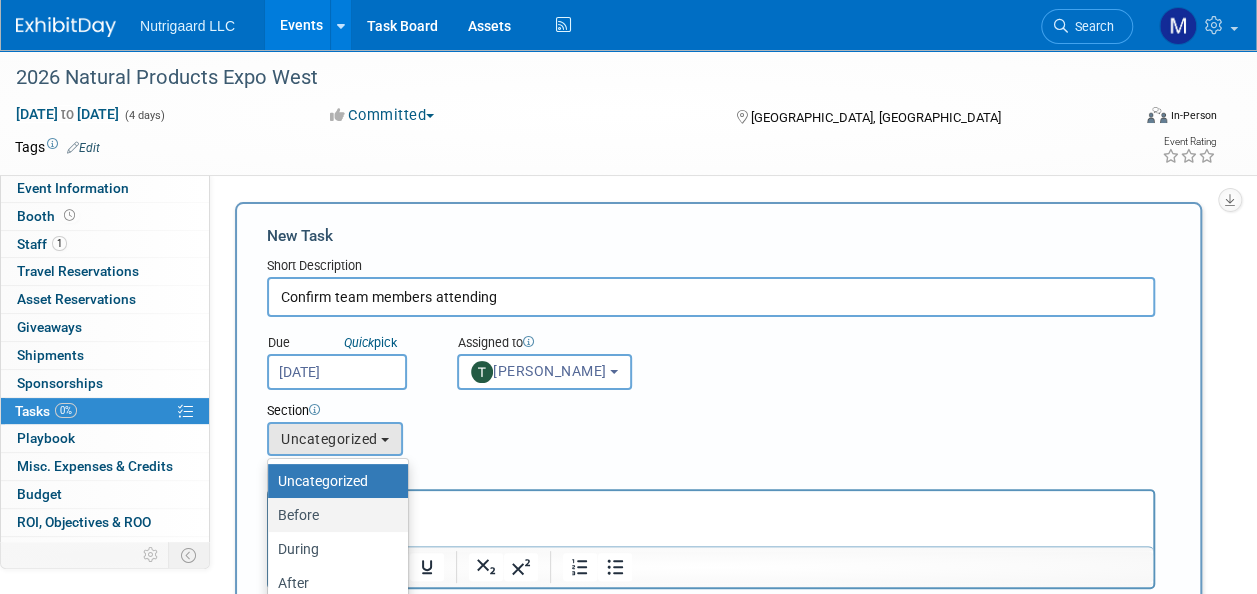 click on "Before" at bounding box center (333, 515) 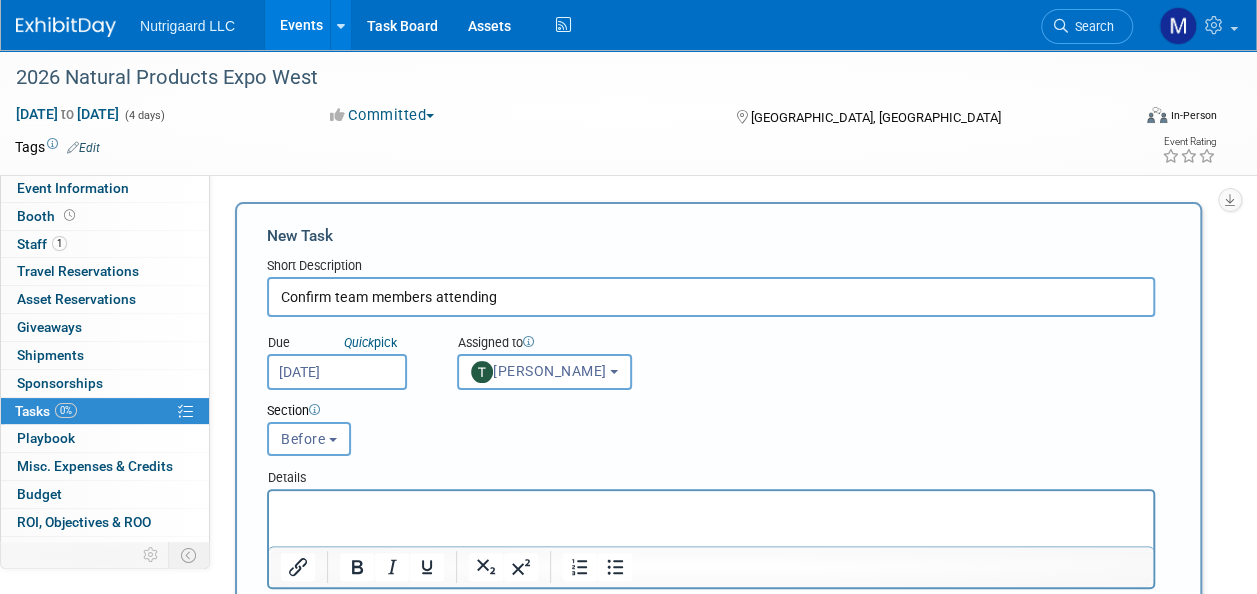 click at bounding box center (711, 509) 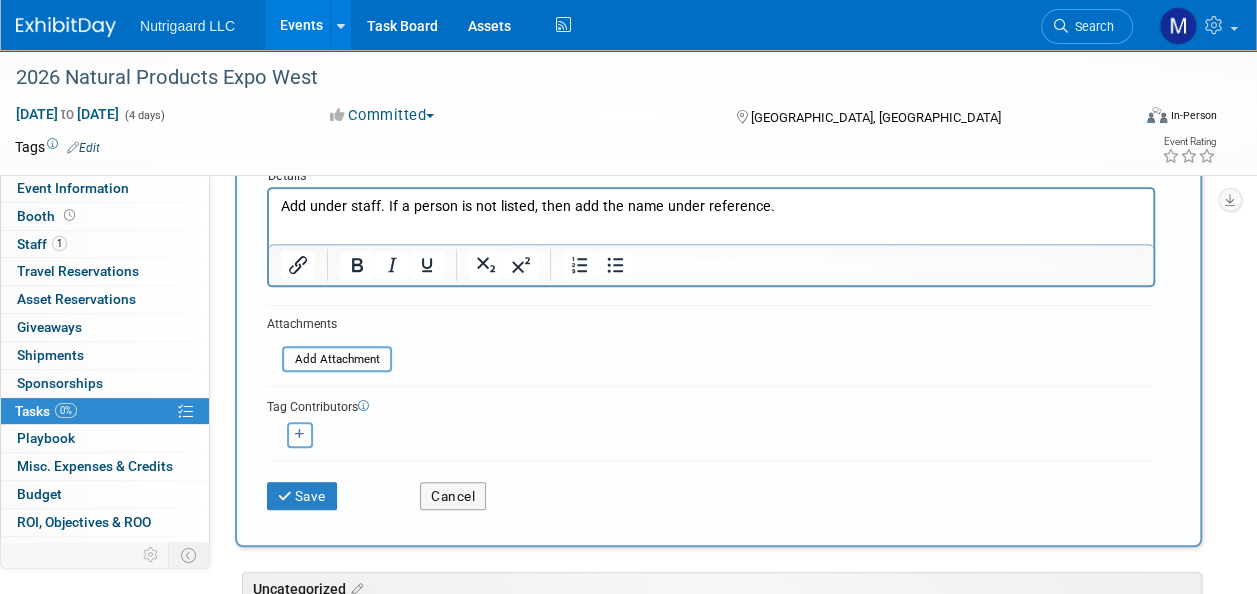 scroll, scrollTop: 309, scrollLeft: 0, axis: vertical 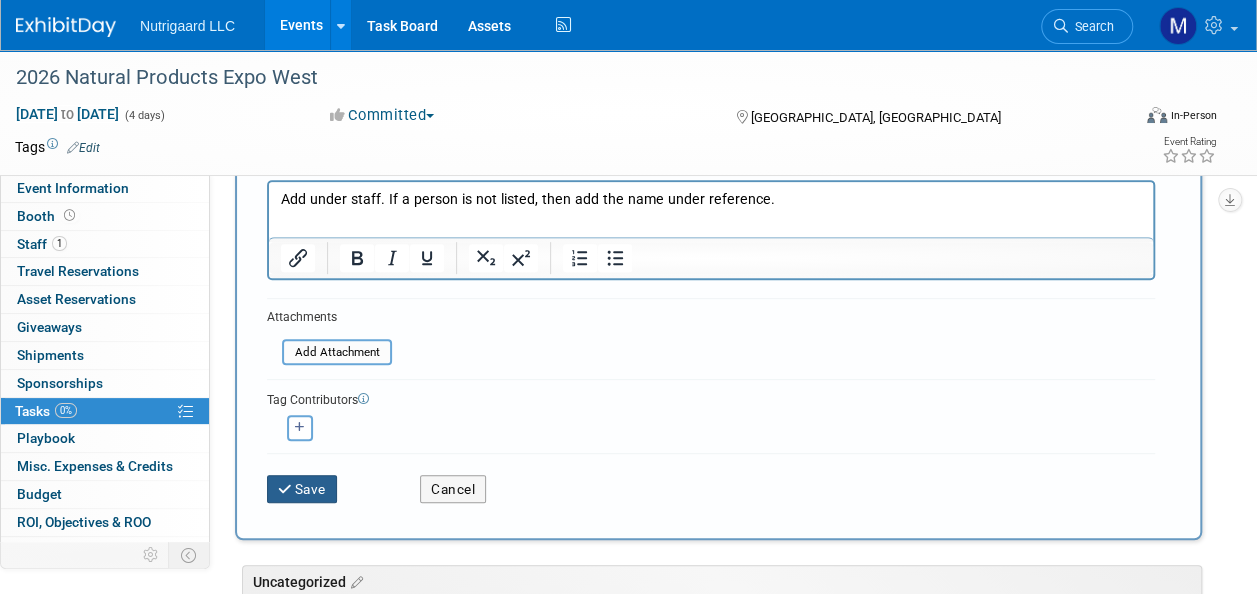 click at bounding box center [286, 490] 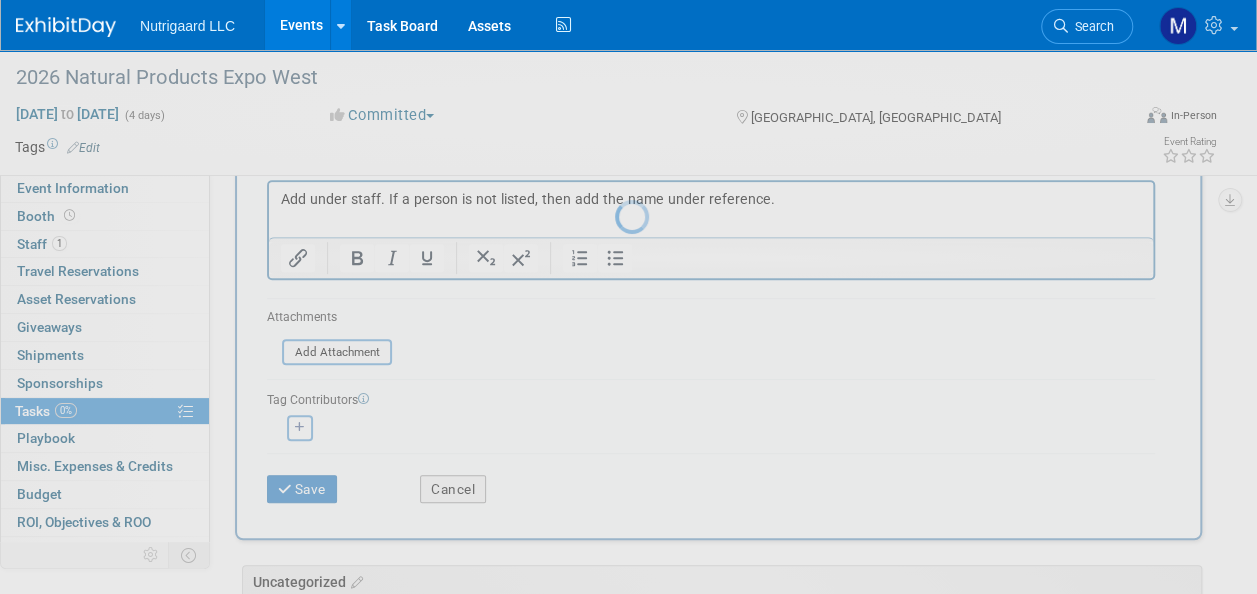scroll, scrollTop: 34, scrollLeft: 0, axis: vertical 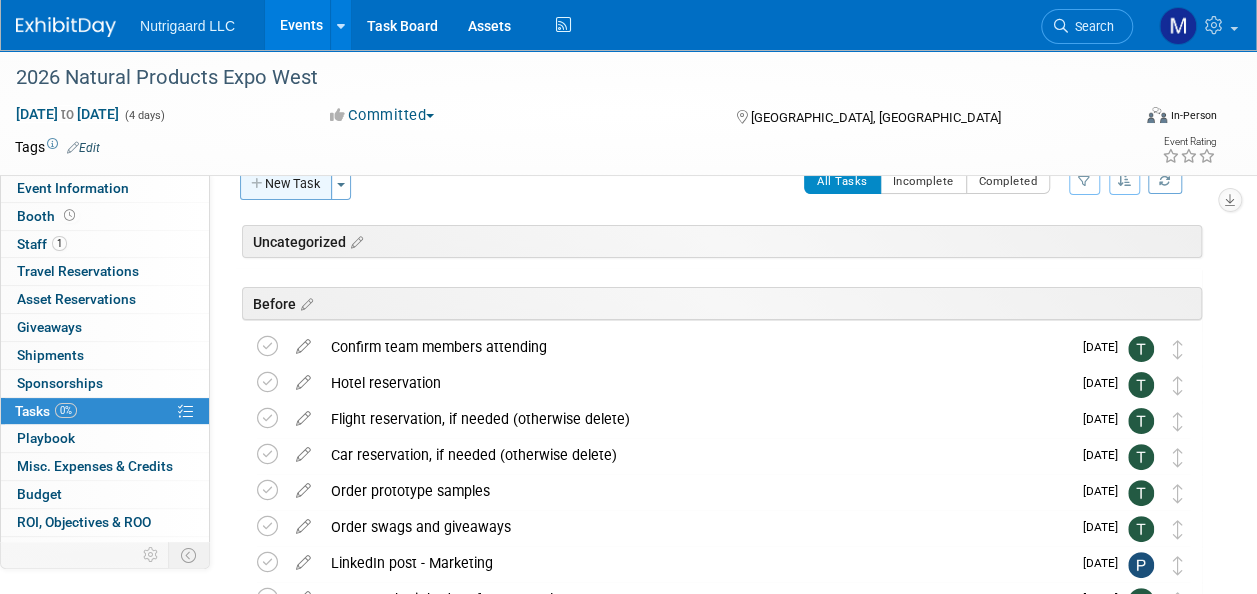 click at bounding box center [258, 184] 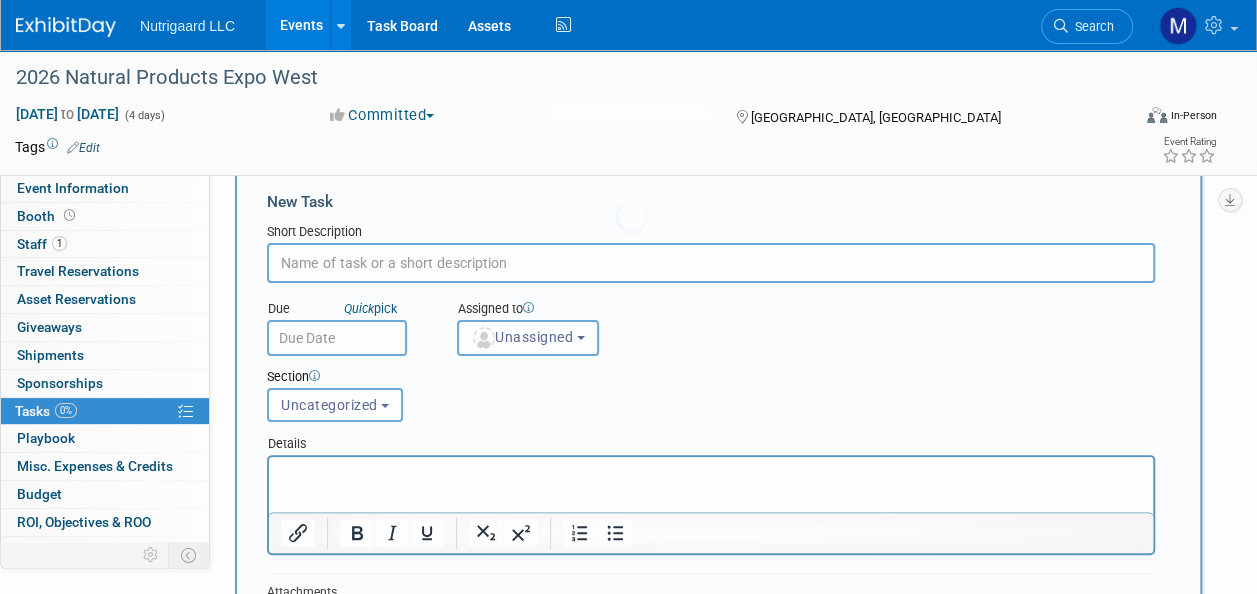 scroll, scrollTop: 0, scrollLeft: 0, axis: both 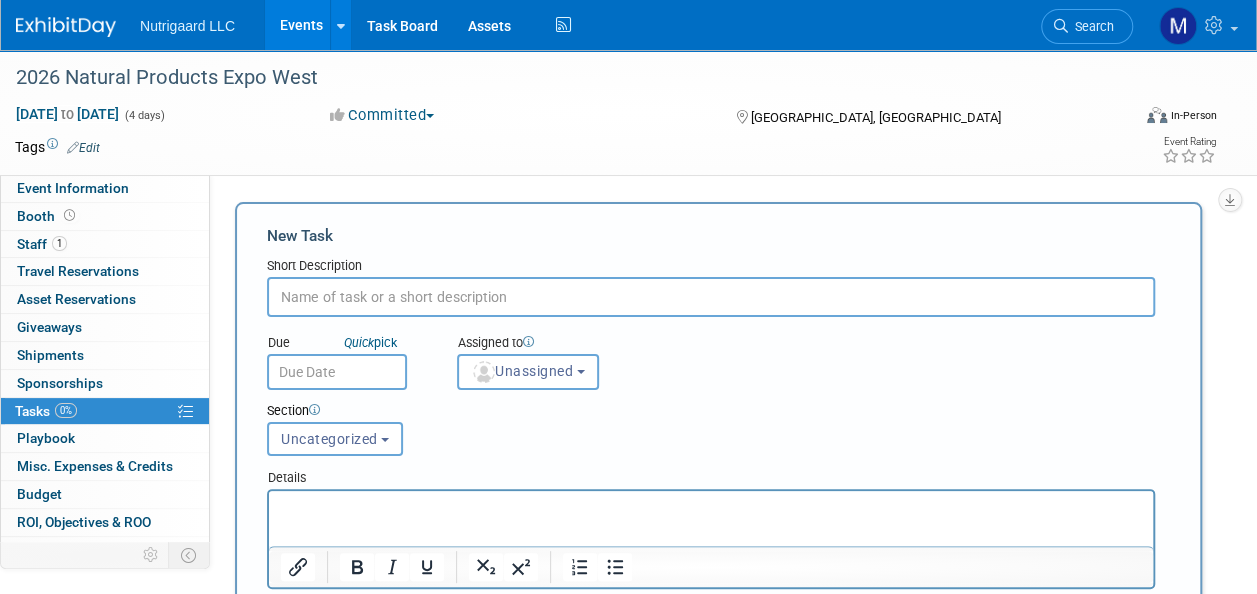 click at bounding box center [711, 297] 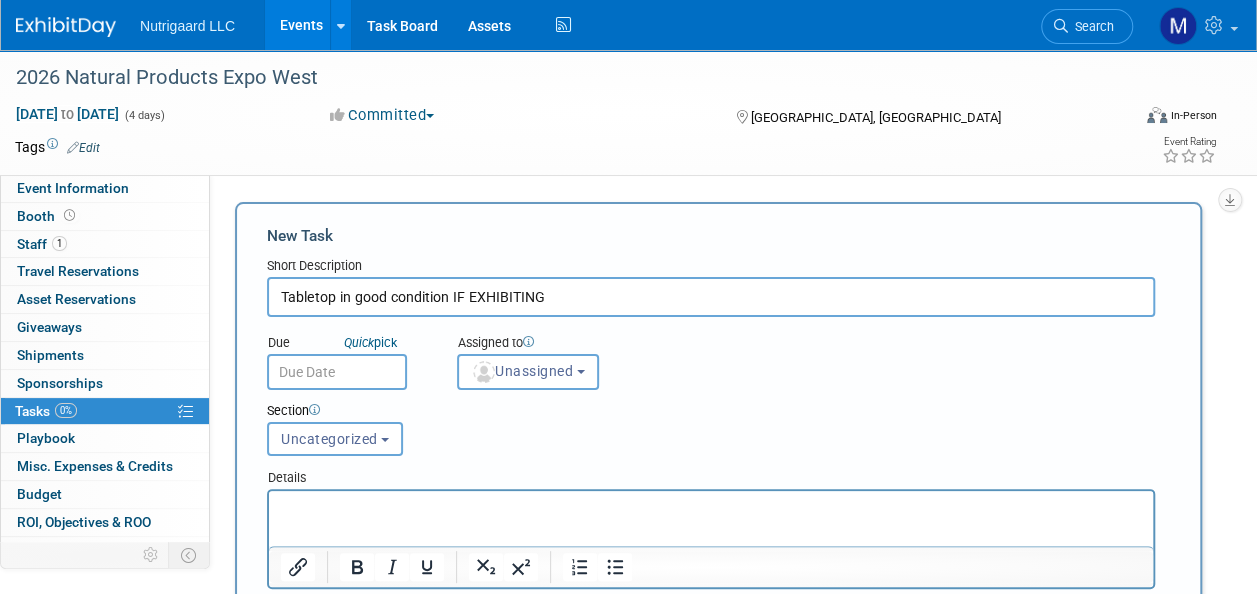 type on "Tabletop in good condition IF EXHIBITING" 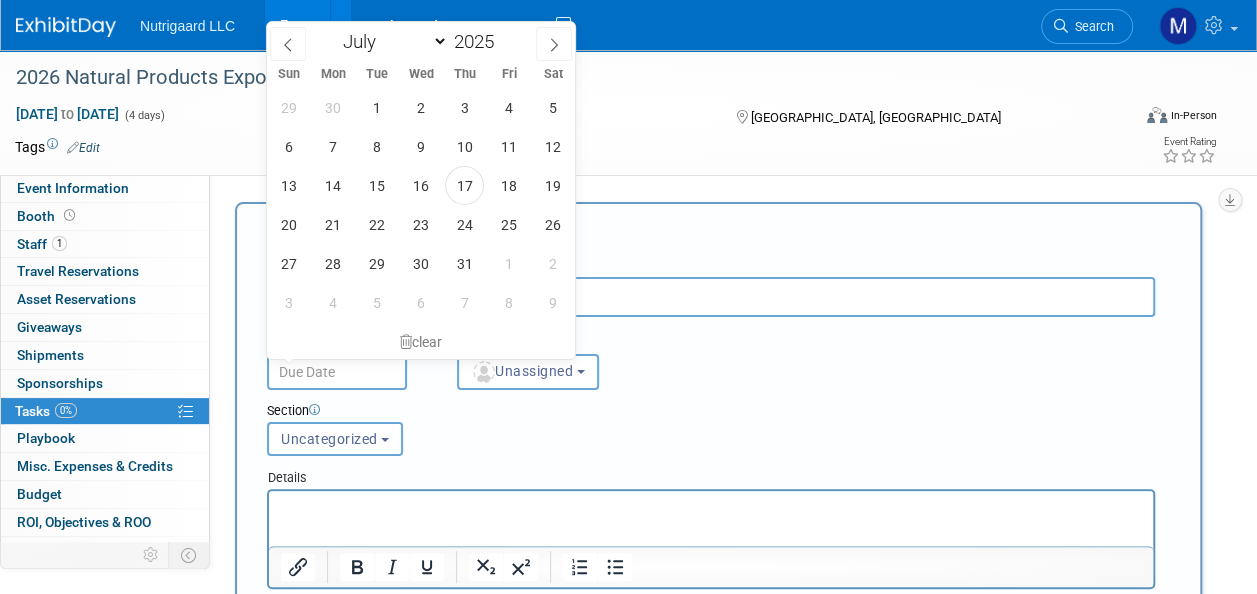 click at bounding box center [337, 372] 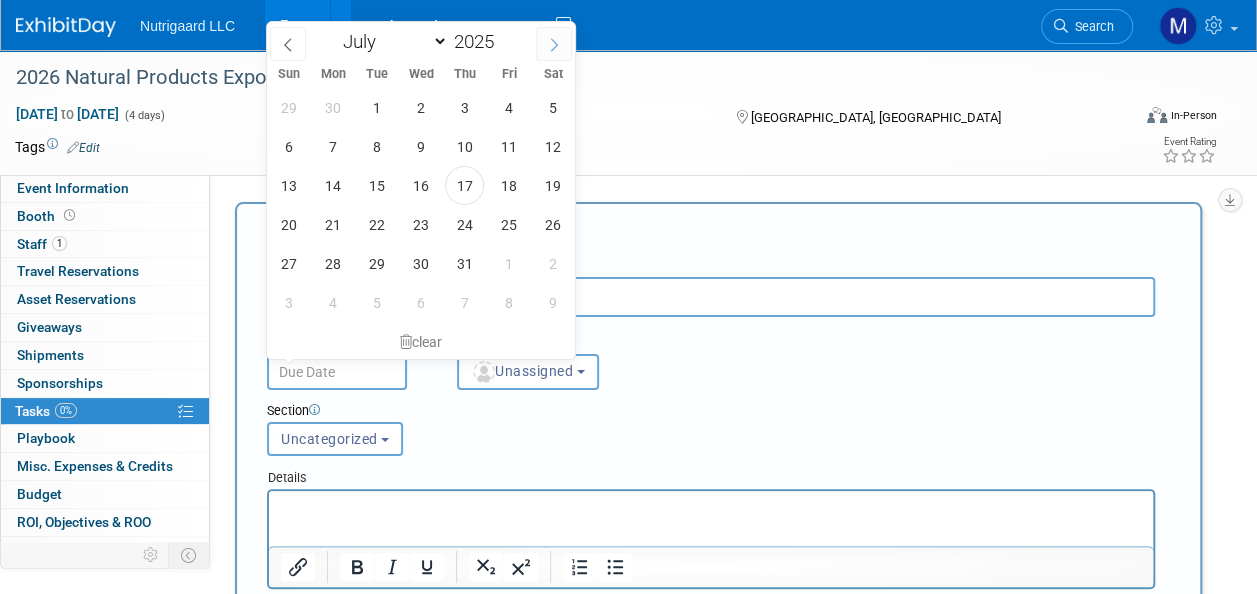 click at bounding box center [554, 44] 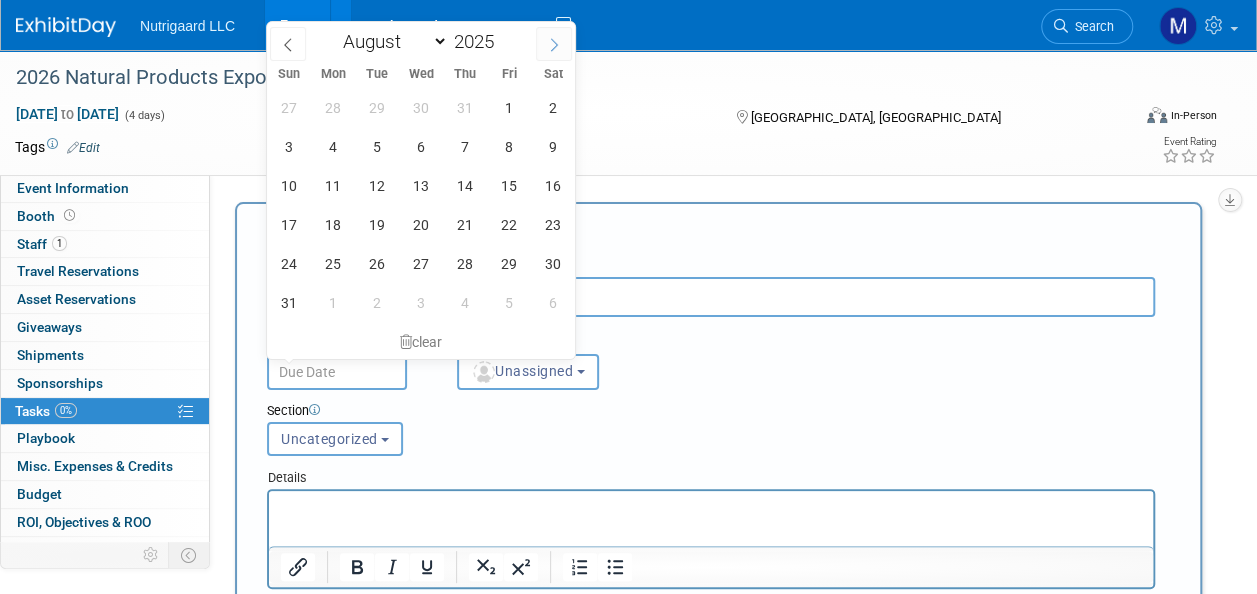 click 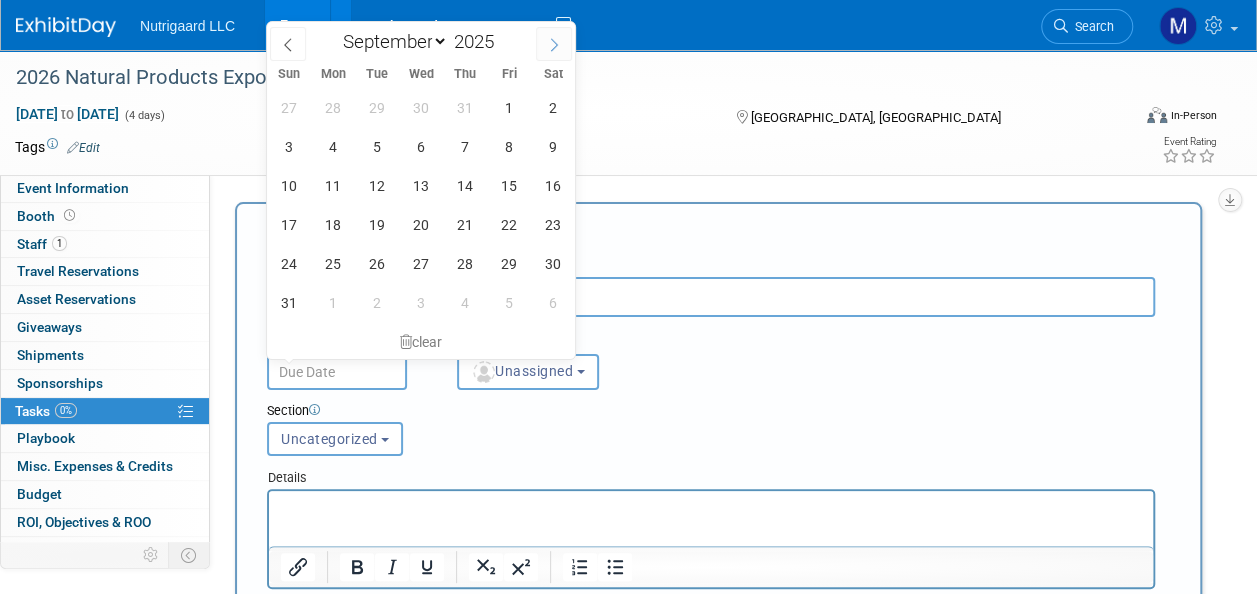 click 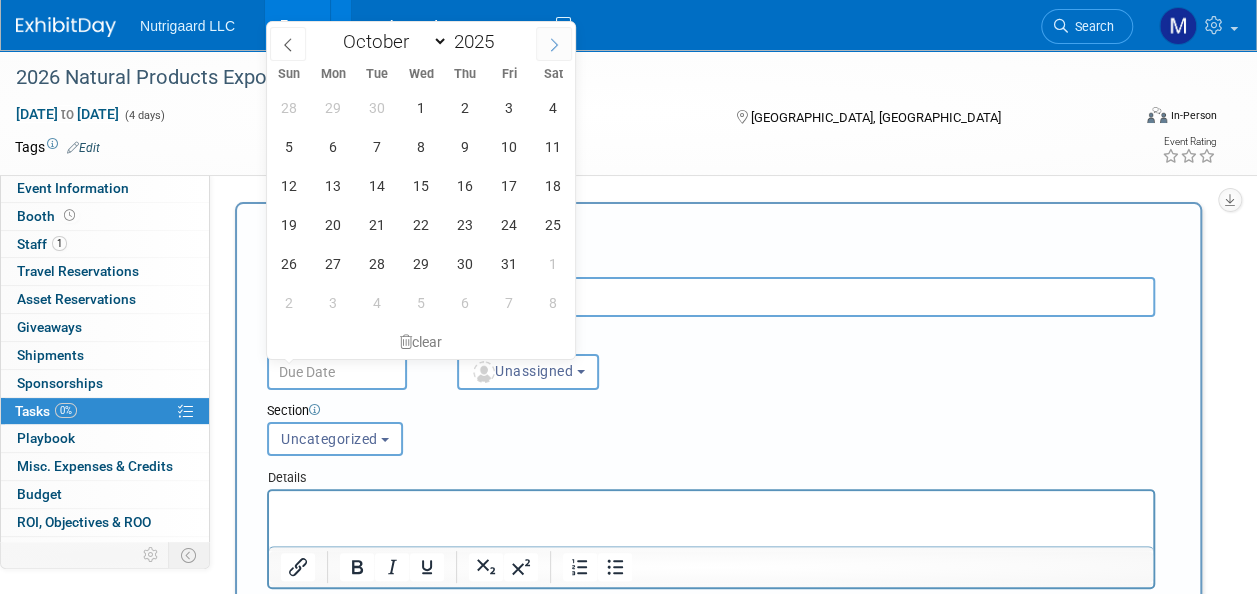click 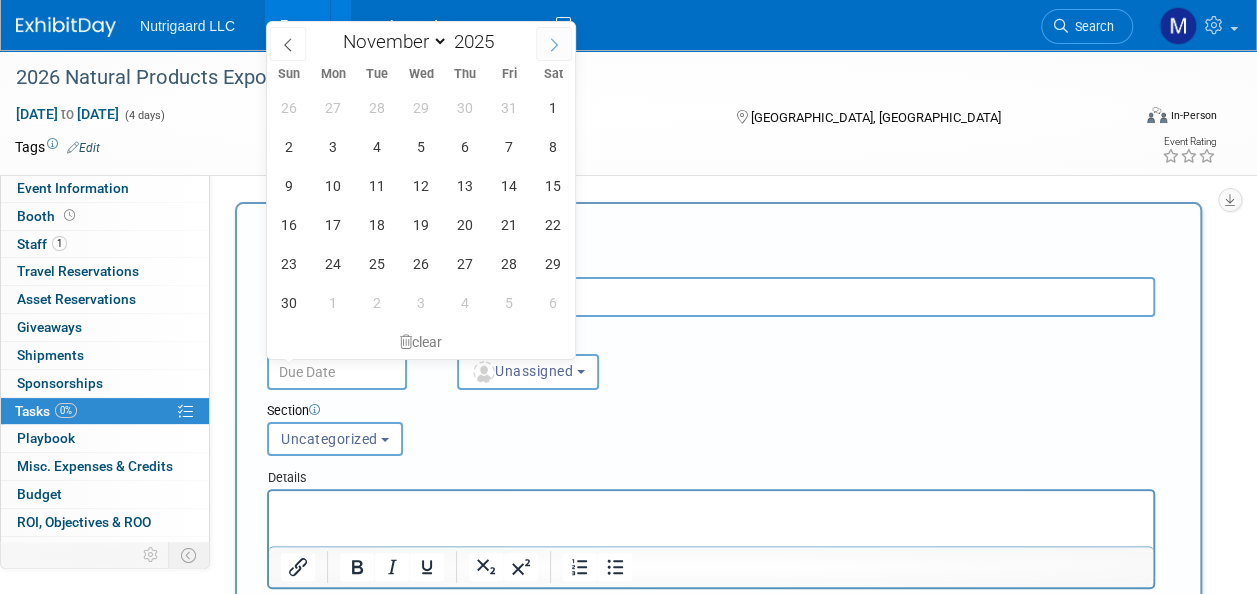 click 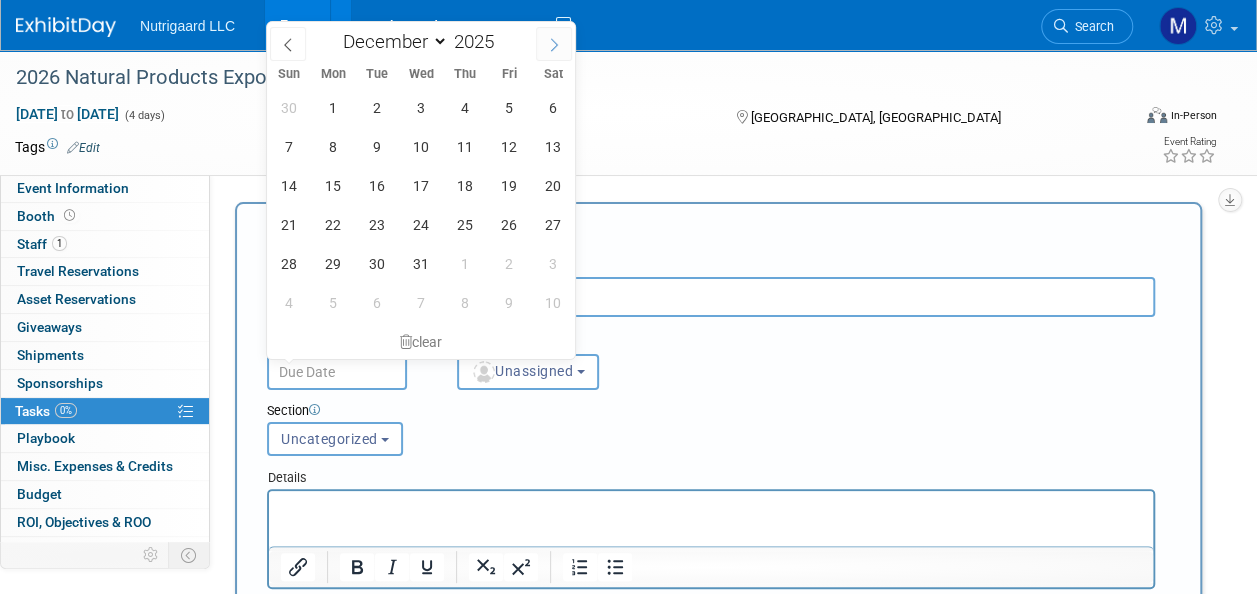 click 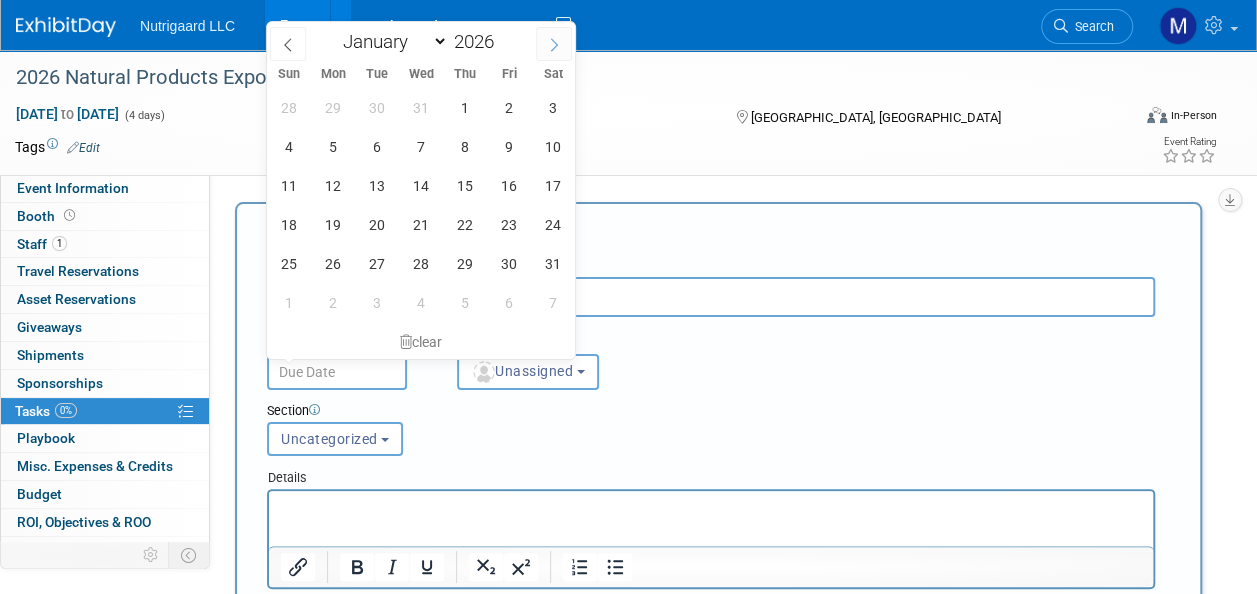 click 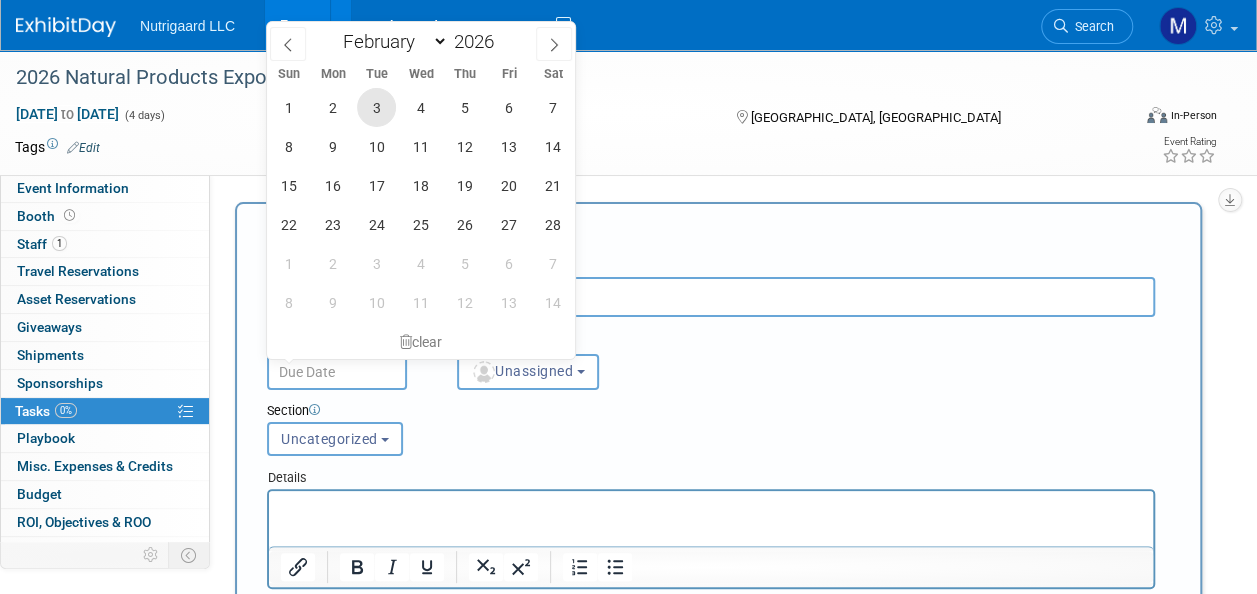 click on "3" at bounding box center [376, 107] 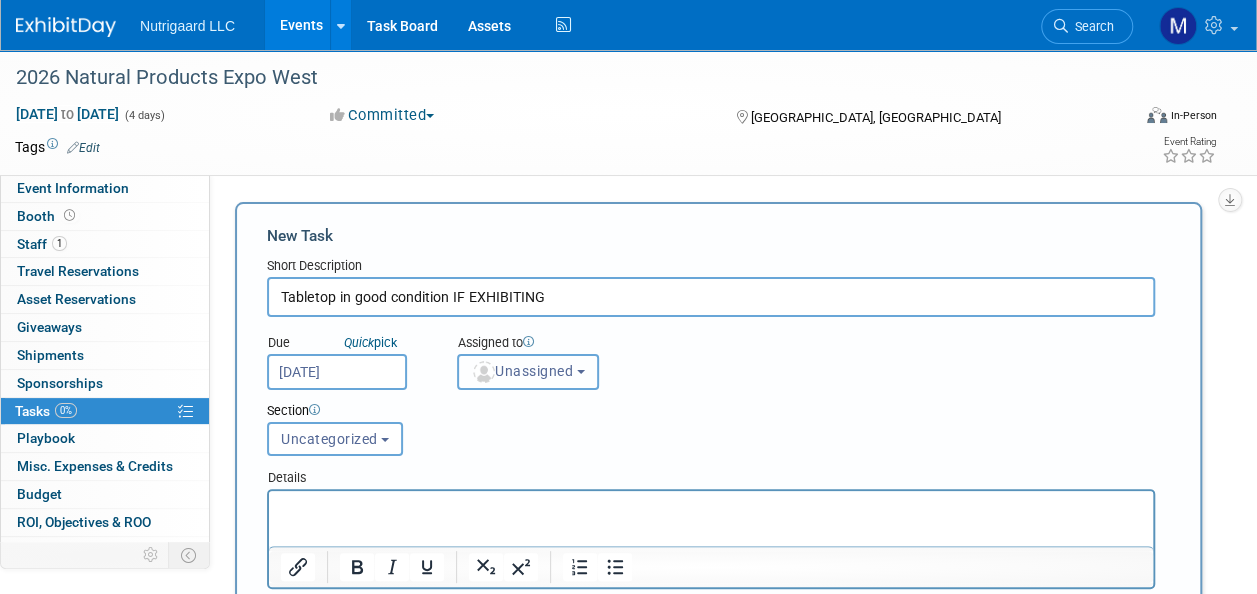 click on "Unassigned" at bounding box center (522, 371) 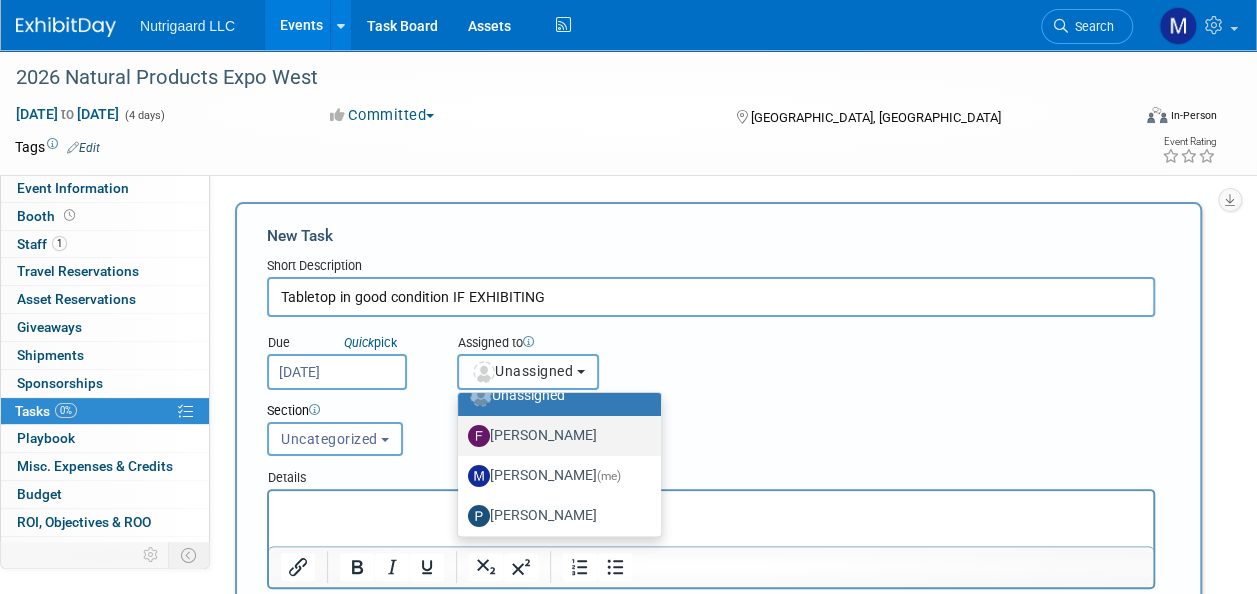 scroll, scrollTop: 66, scrollLeft: 0, axis: vertical 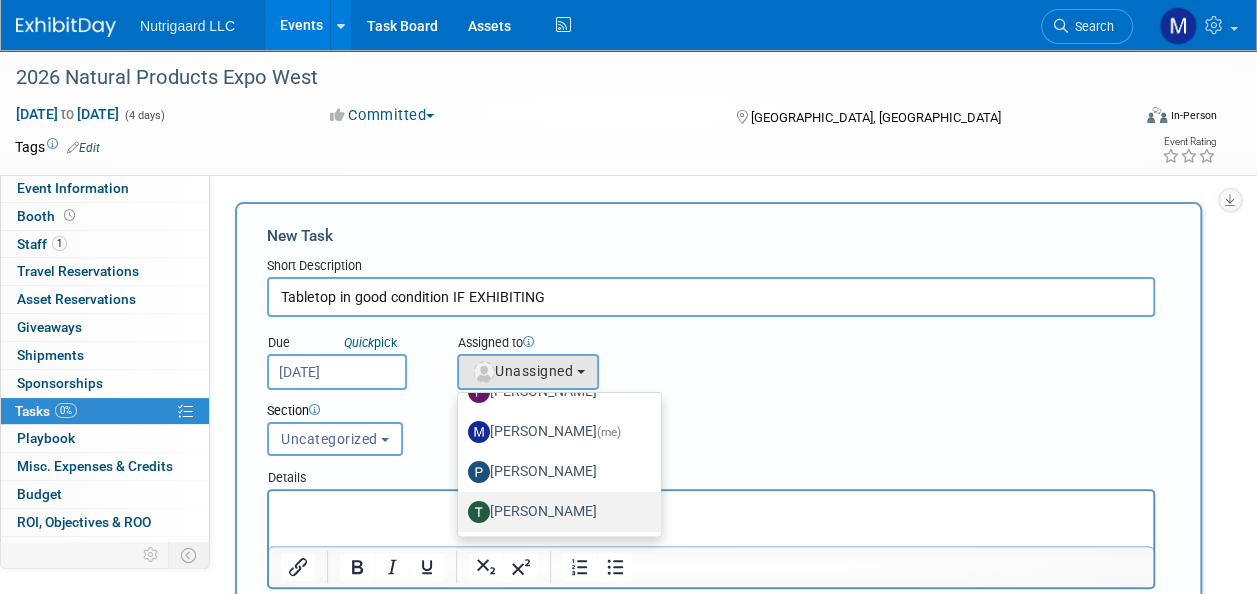 click on "Tony DePrado" at bounding box center (554, 512) 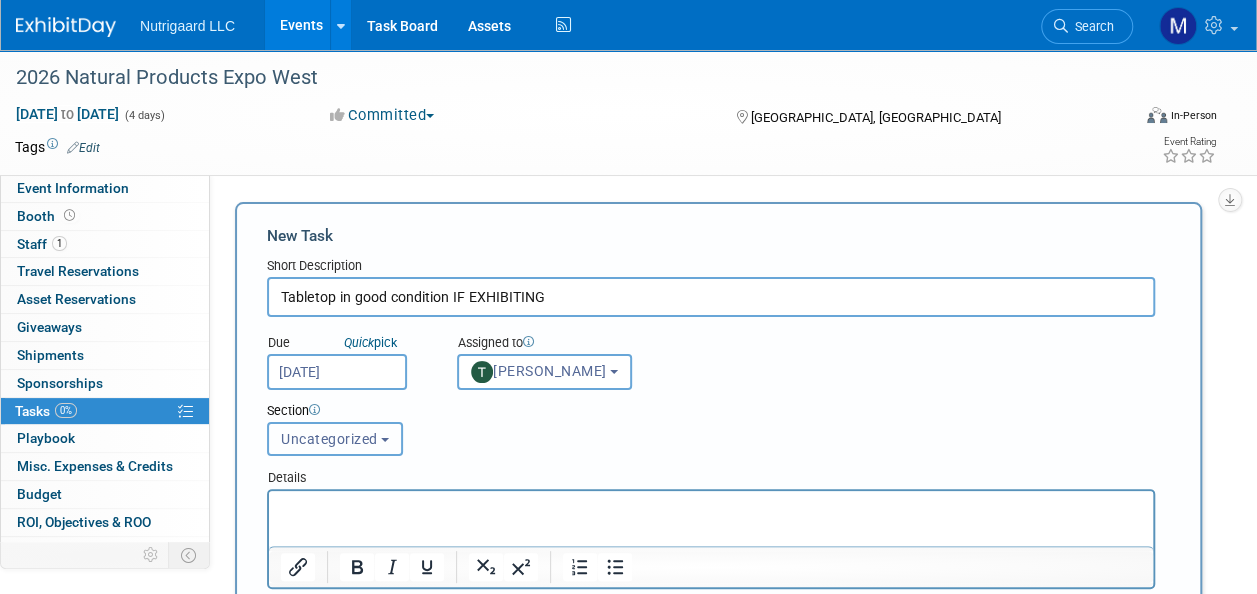 click on "Uncategorized" at bounding box center (329, 439) 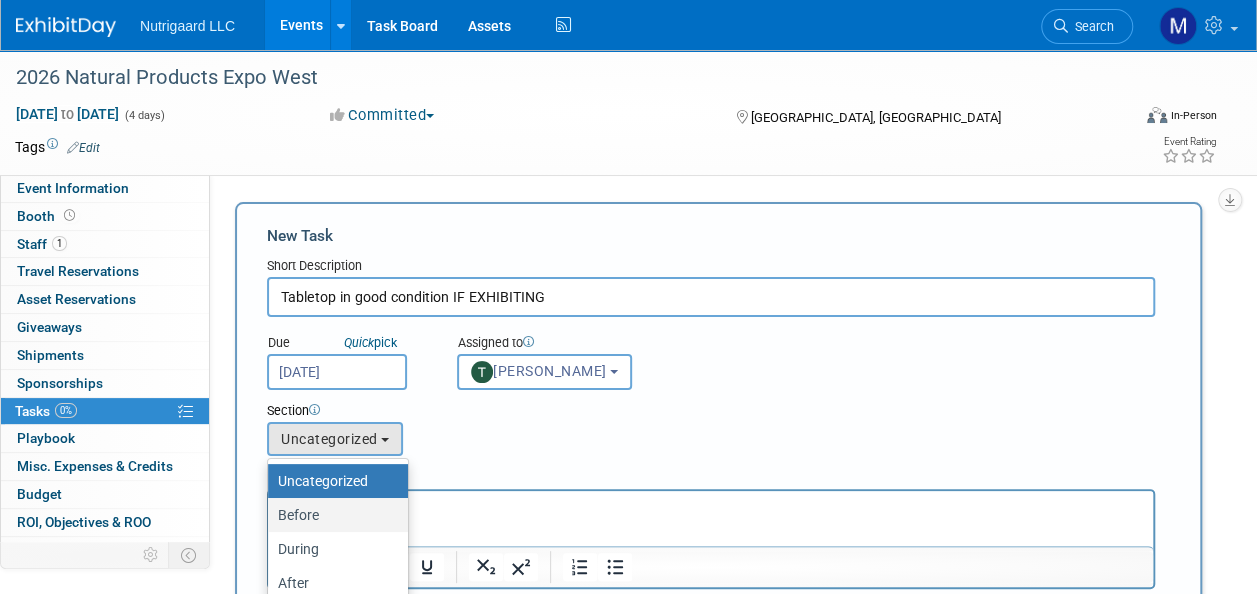 click on "Before" at bounding box center [333, 515] 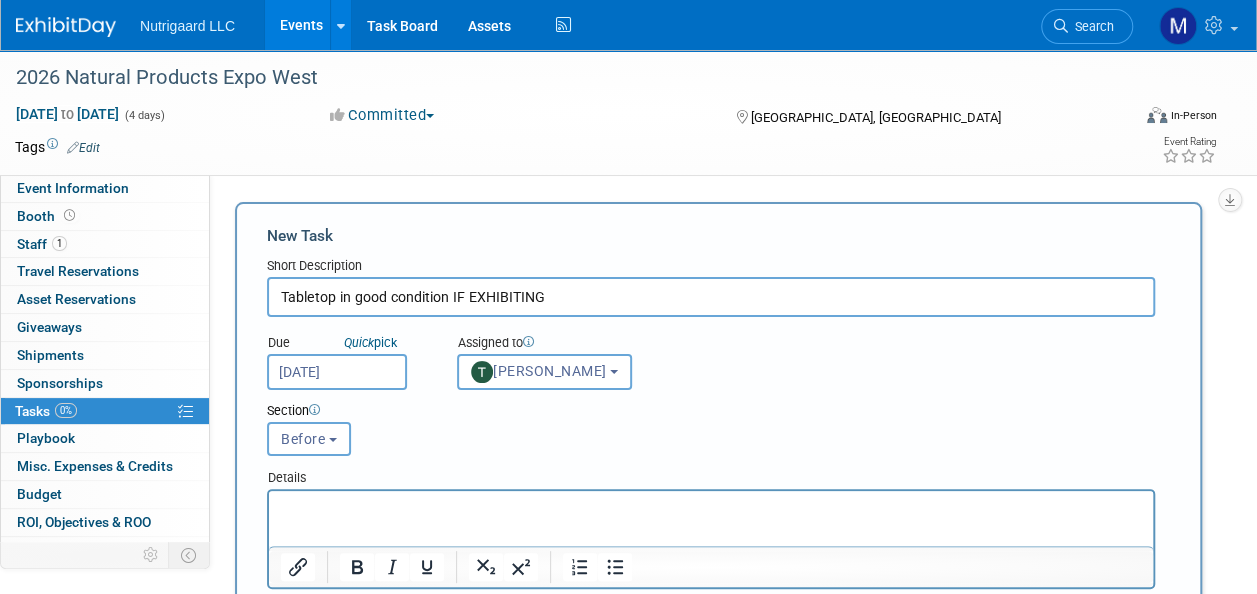 click at bounding box center [711, 509] 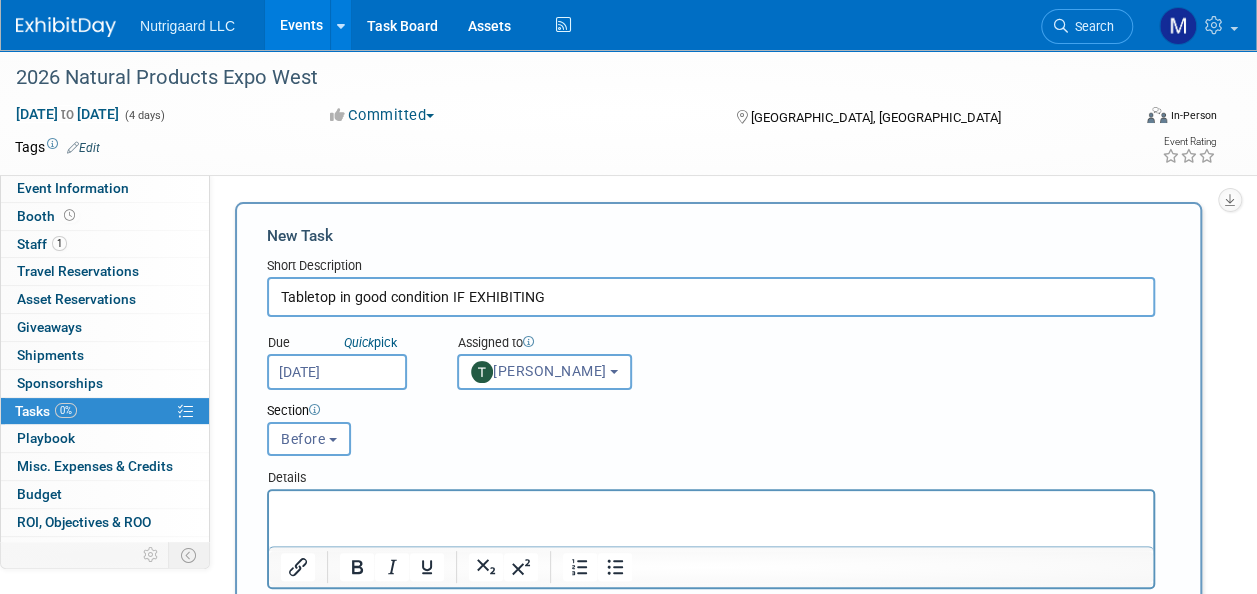 paste 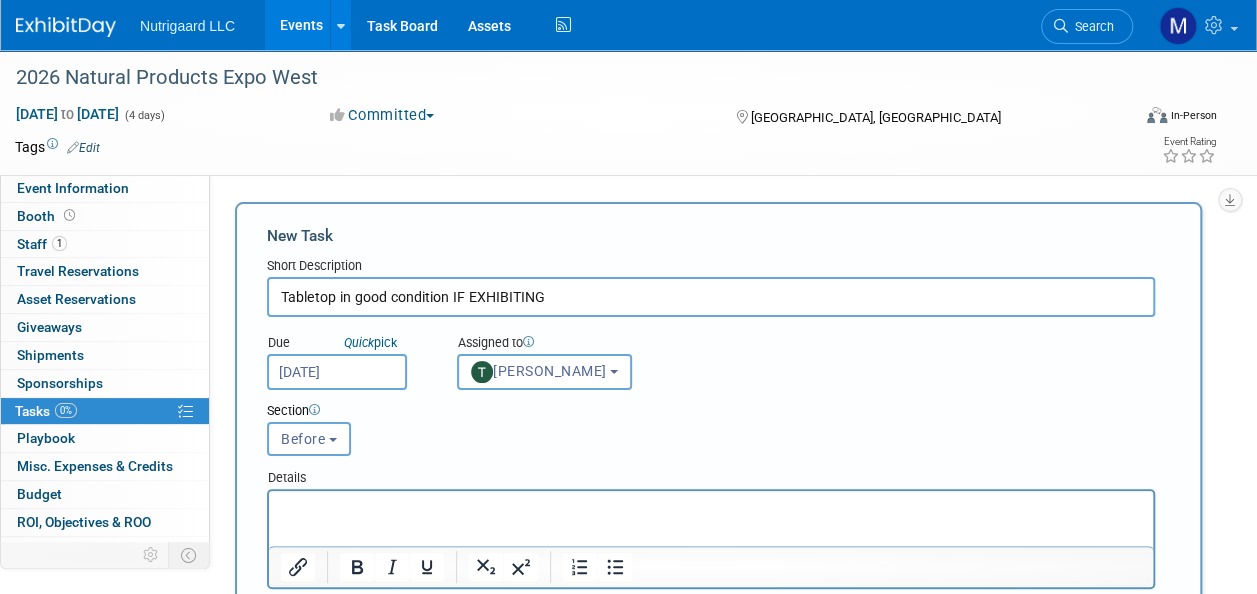 type 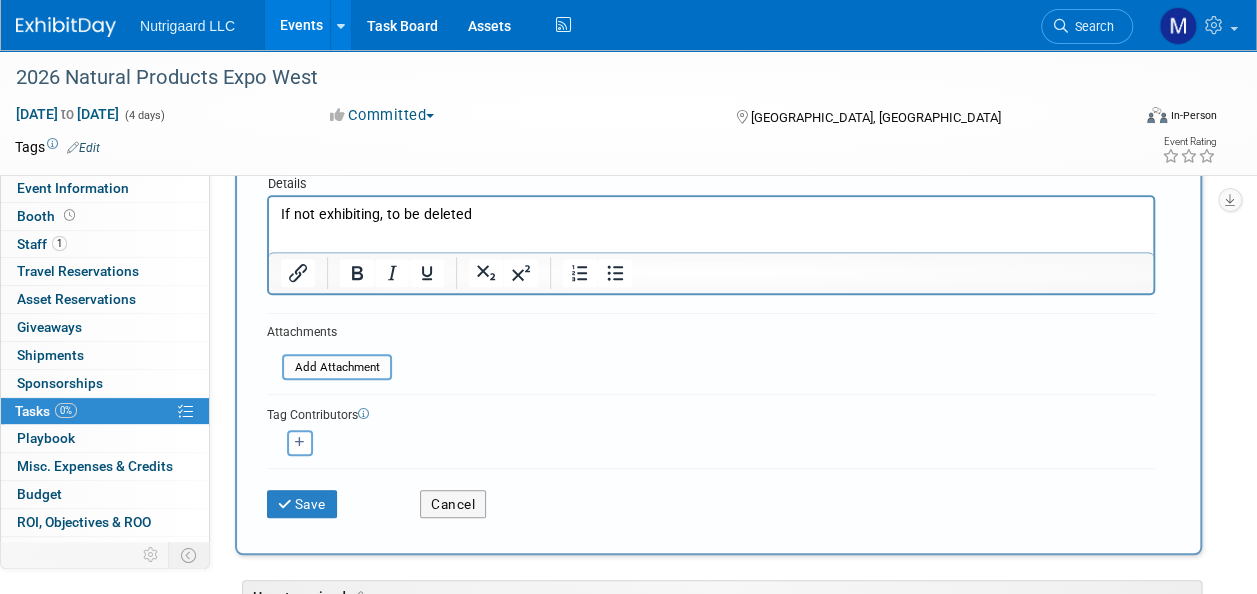 scroll, scrollTop: 310, scrollLeft: 0, axis: vertical 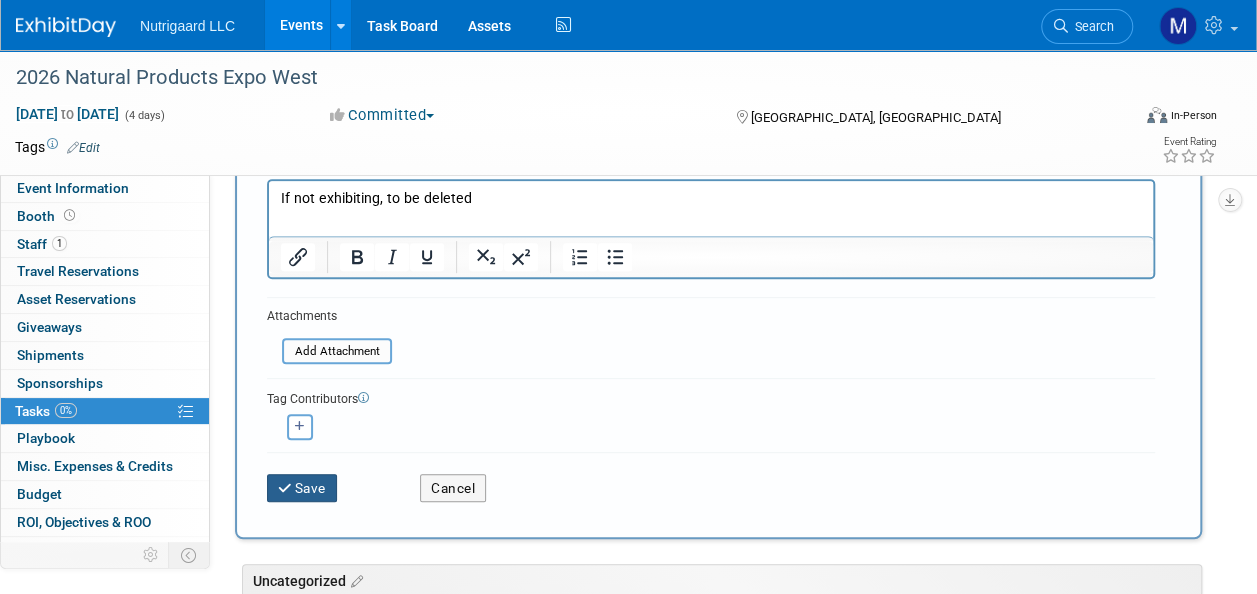click on "Save" at bounding box center (302, 488) 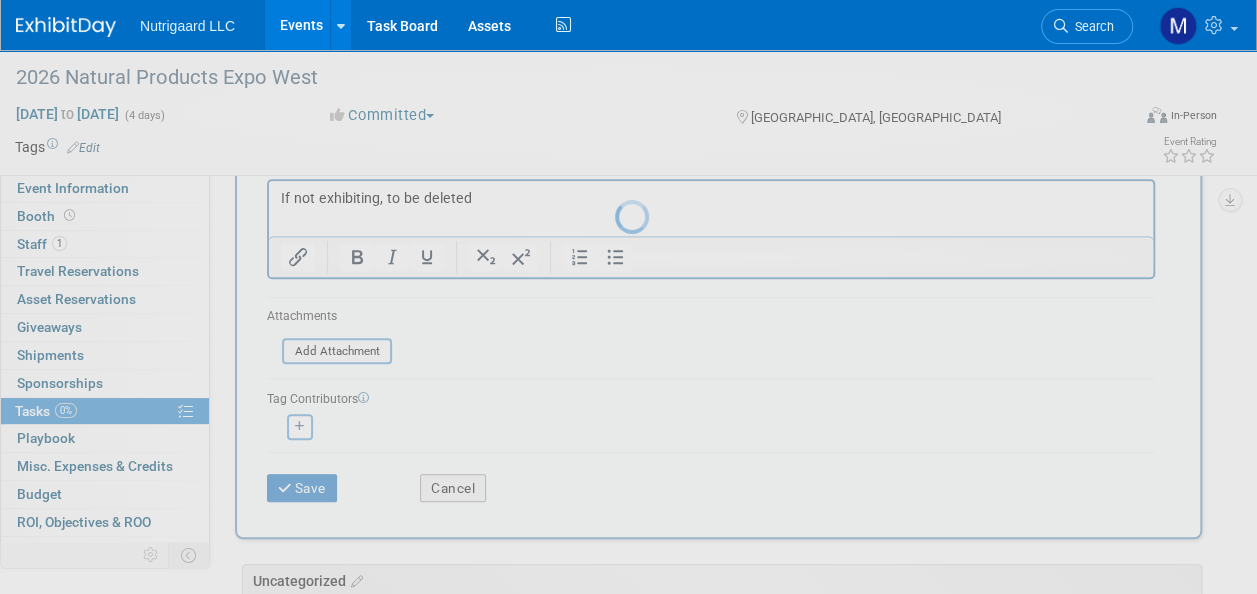 scroll, scrollTop: 34, scrollLeft: 0, axis: vertical 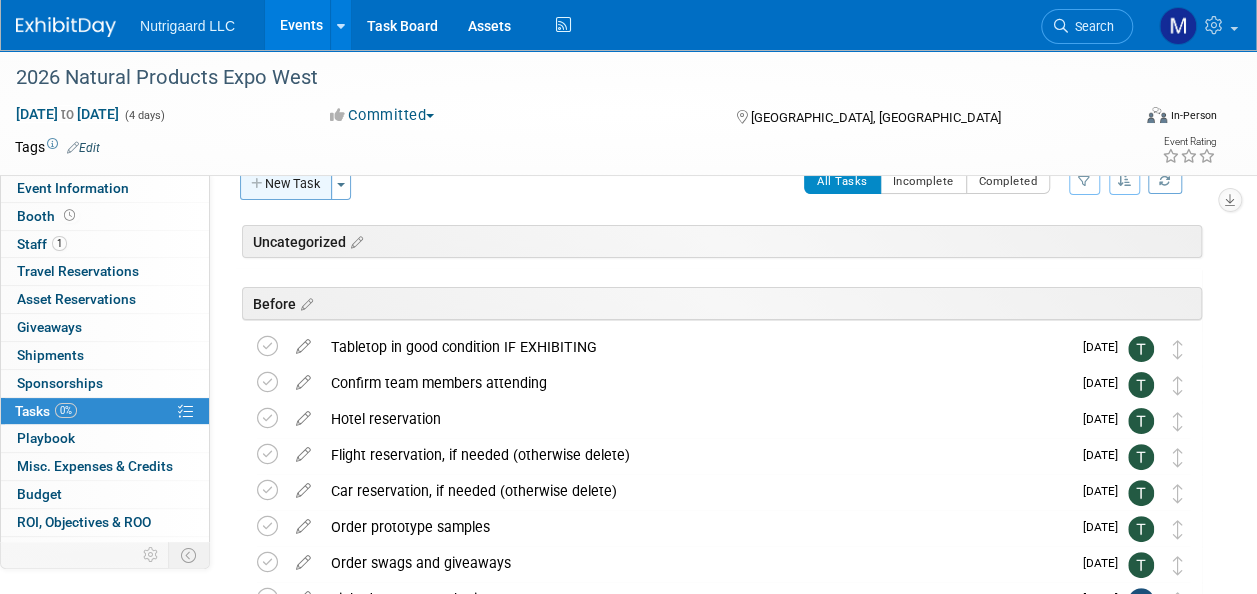 click on "New Task" at bounding box center [286, 184] 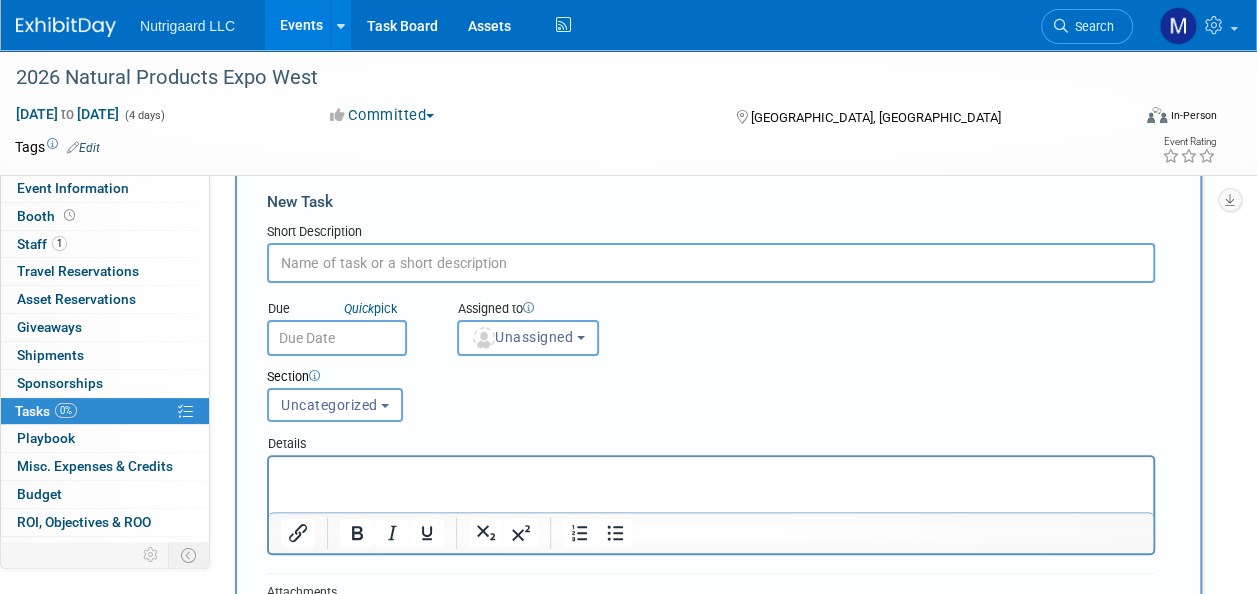 scroll, scrollTop: 0, scrollLeft: 0, axis: both 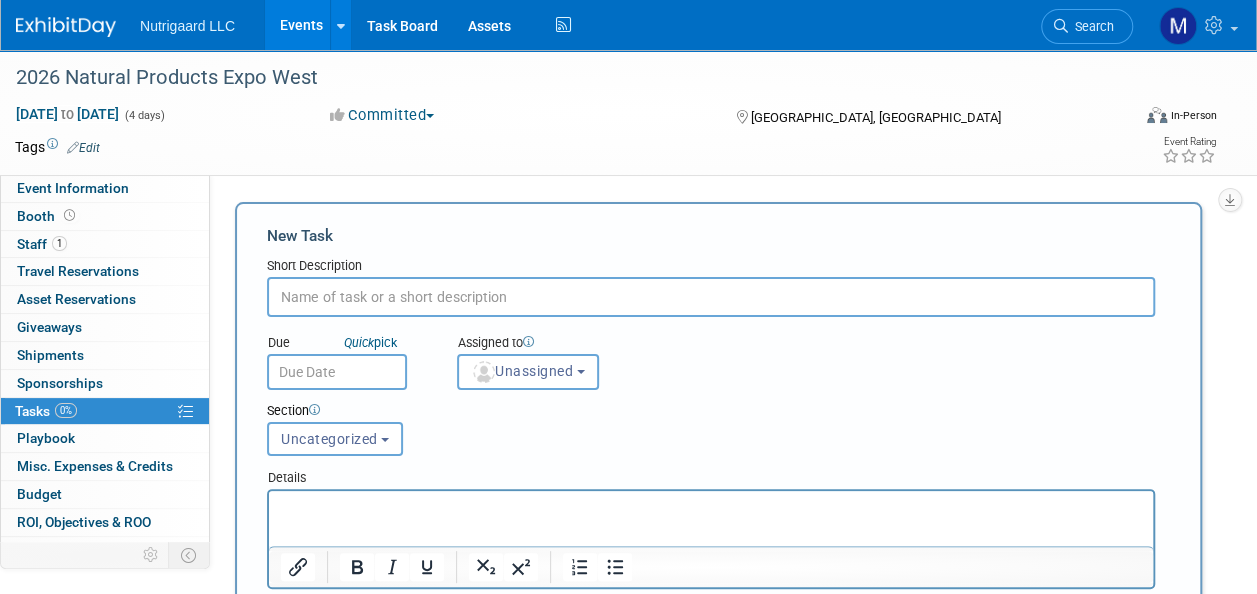 click at bounding box center (711, 297) 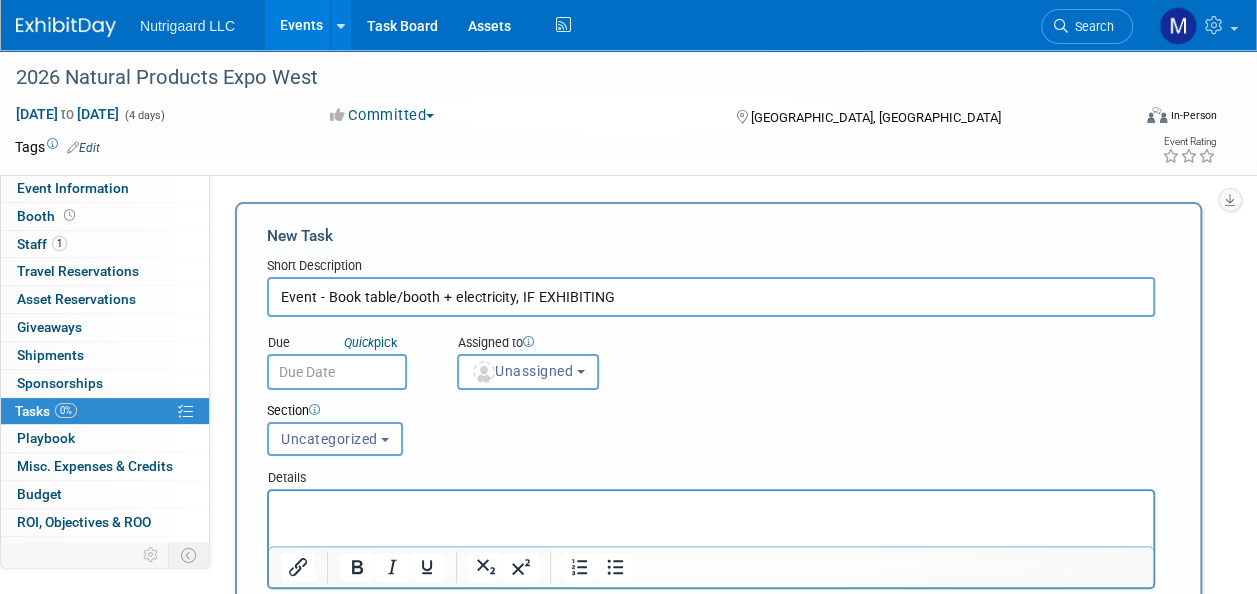 type on "Event - Book table/booth + electricity, IF EXHIBITING" 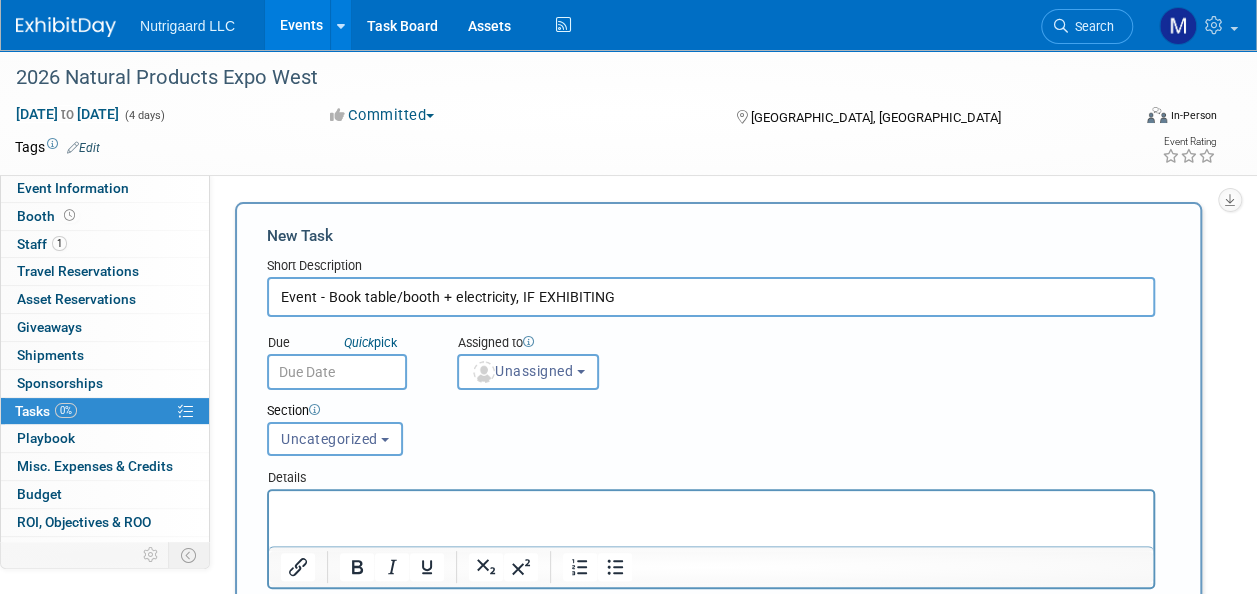 click at bounding box center (337, 372) 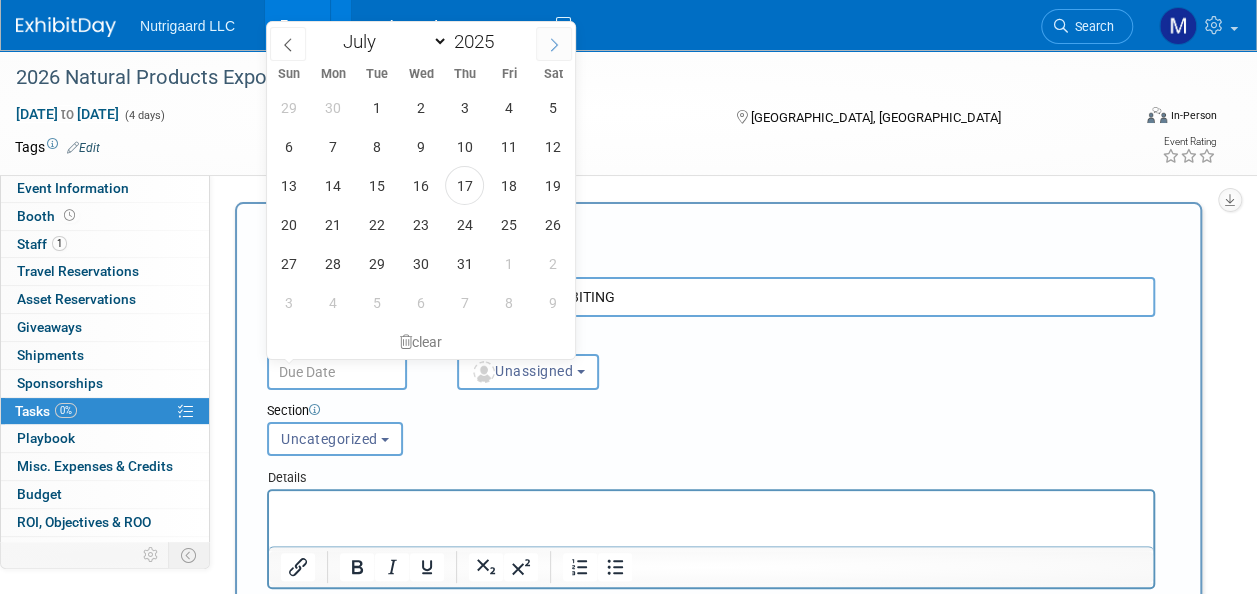 click 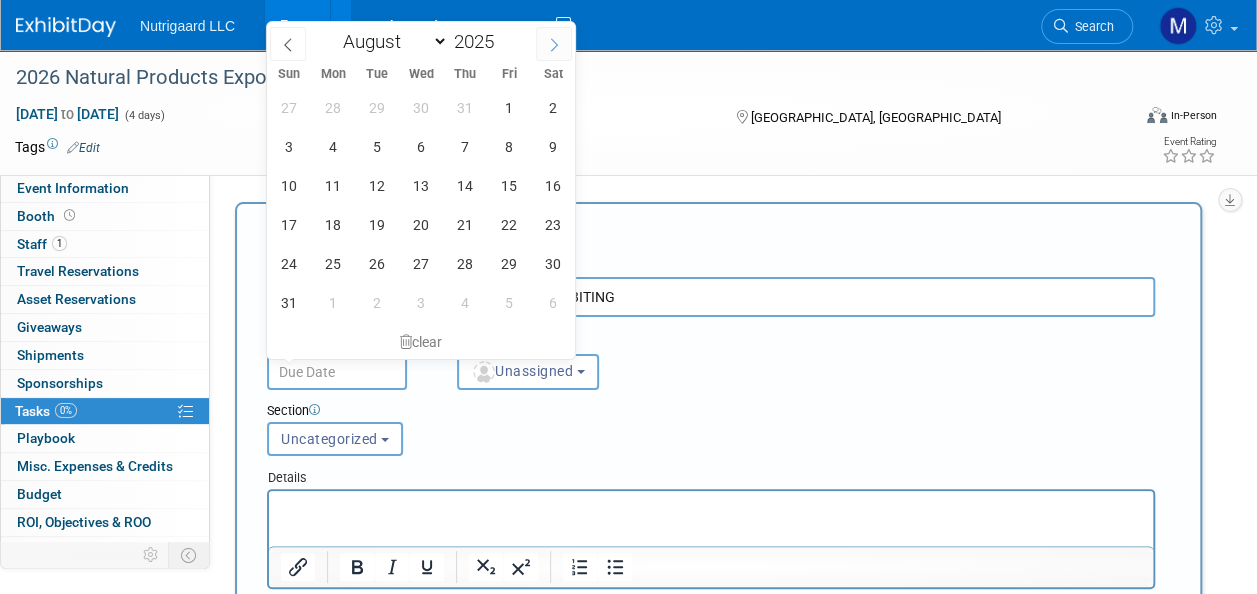 click 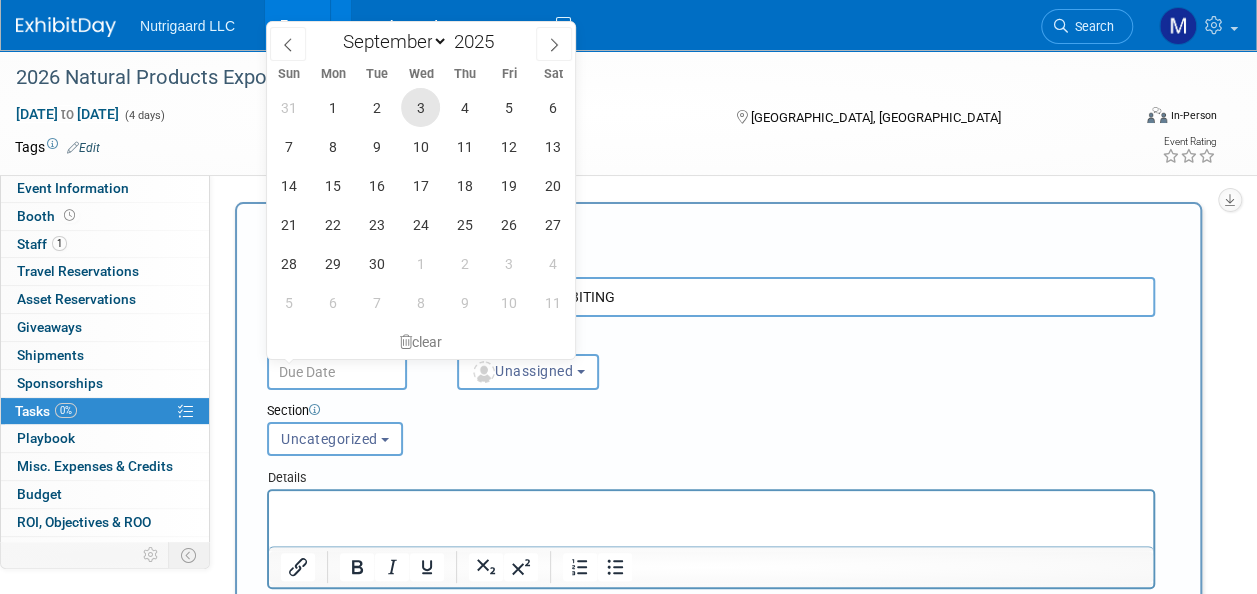 click on "3" at bounding box center [420, 107] 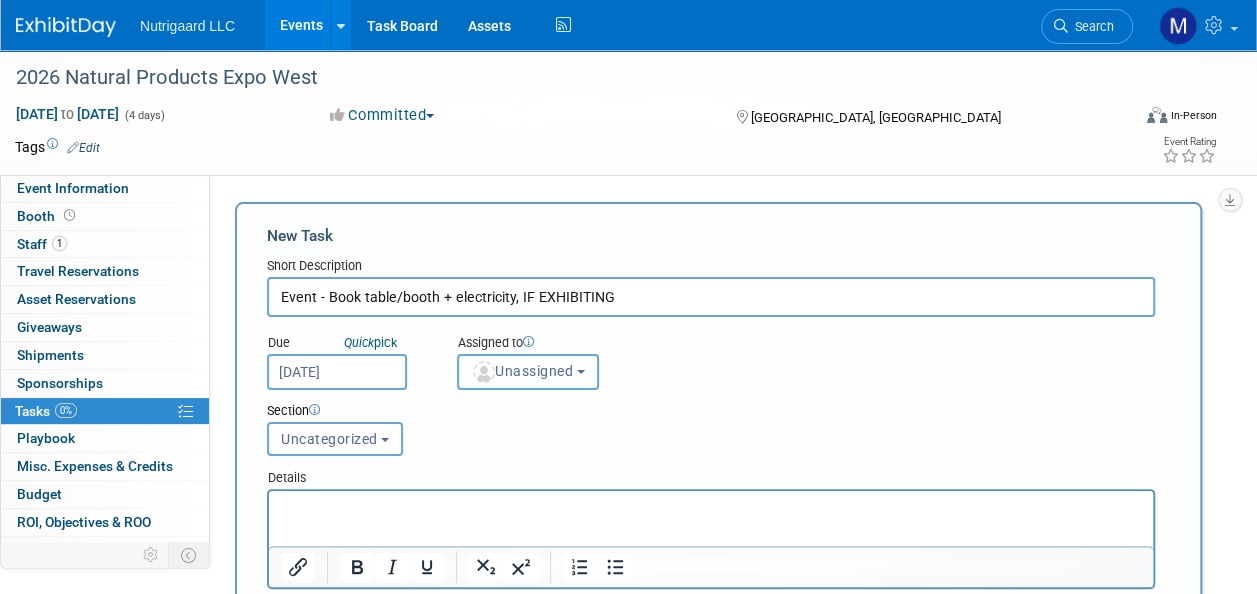 click on "Unassigned" at bounding box center (528, 372) 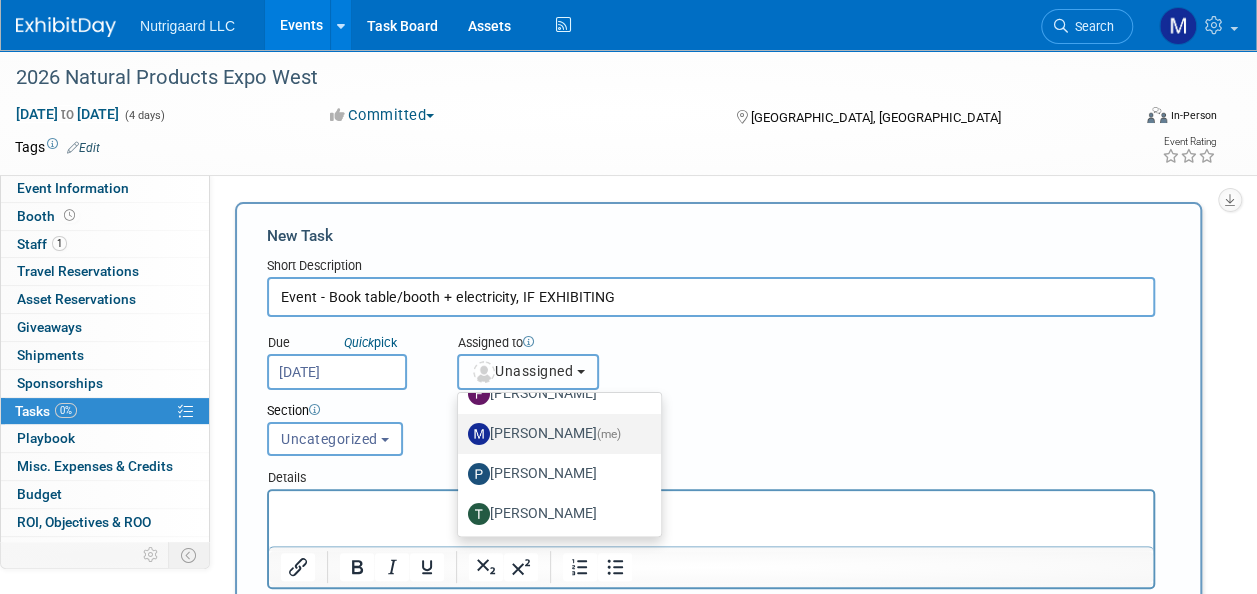 scroll, scrollTop: 66, scrollLeft: 0, axis: vertical 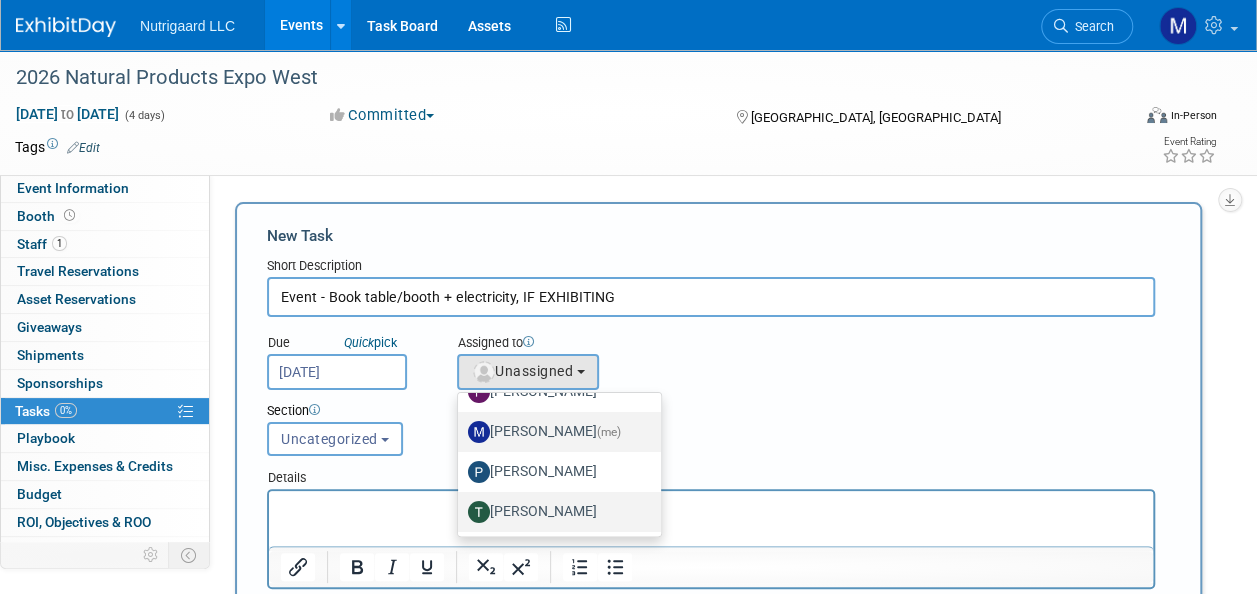 click on "Tony DePrado" at bounding box center (554, 512) 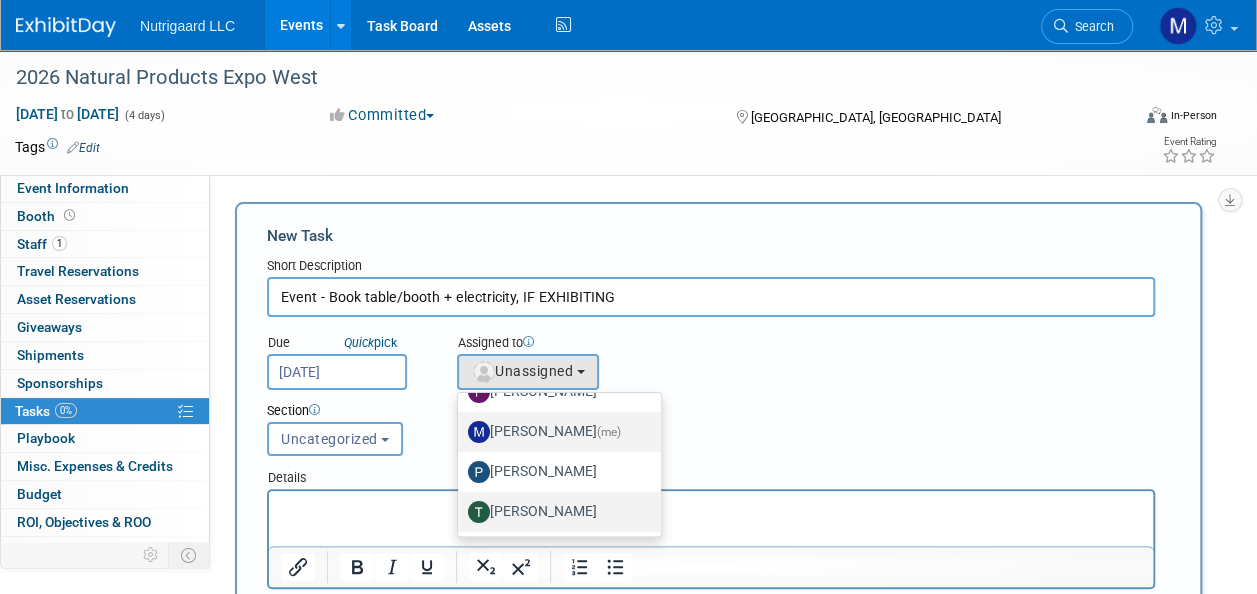 click on "Tony DePrado" at bounding box center [454, 509] 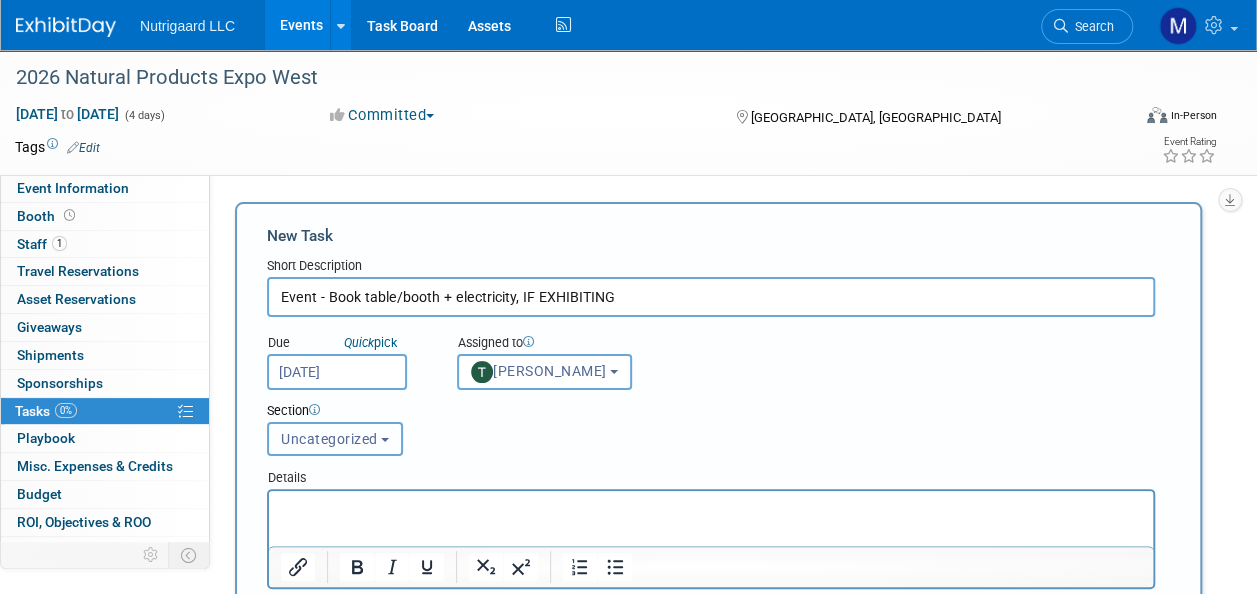 click on "Uncategorized" at bounding box center [329, 439] 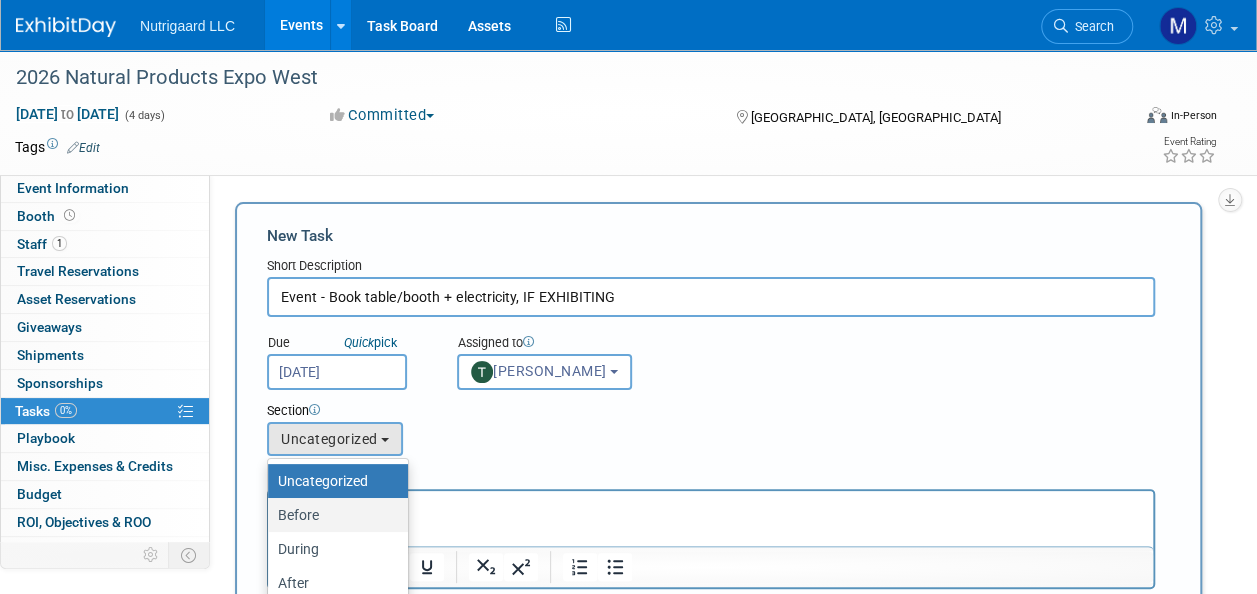 click on "Before" at bounding box center [333, 515] 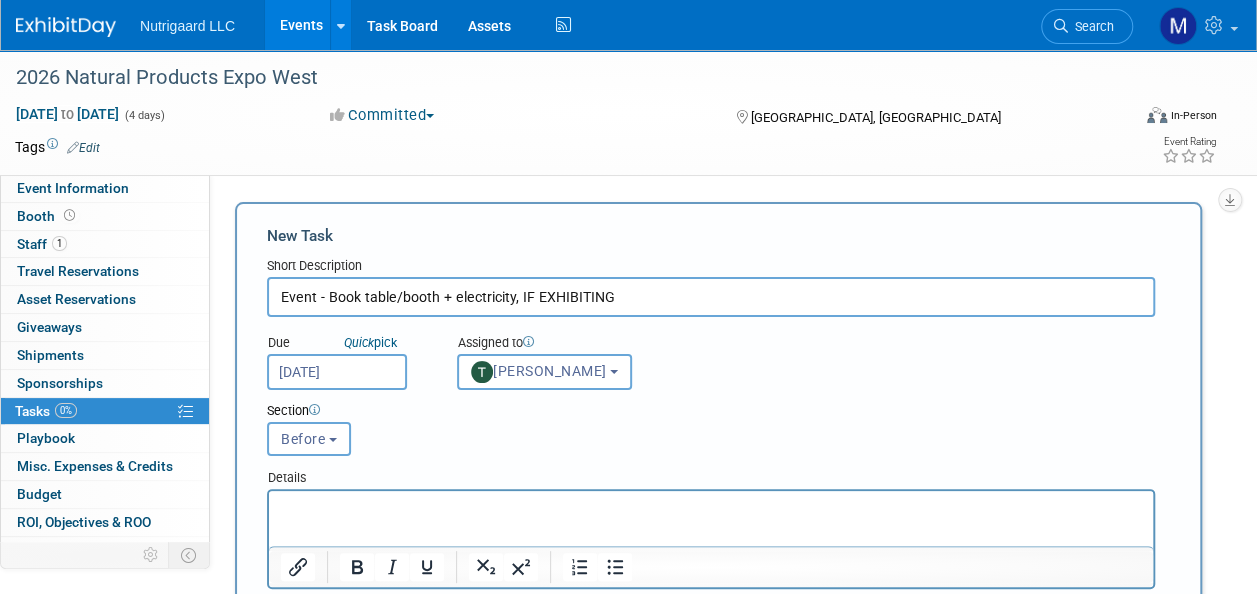 click at bounding box center [711, 509] 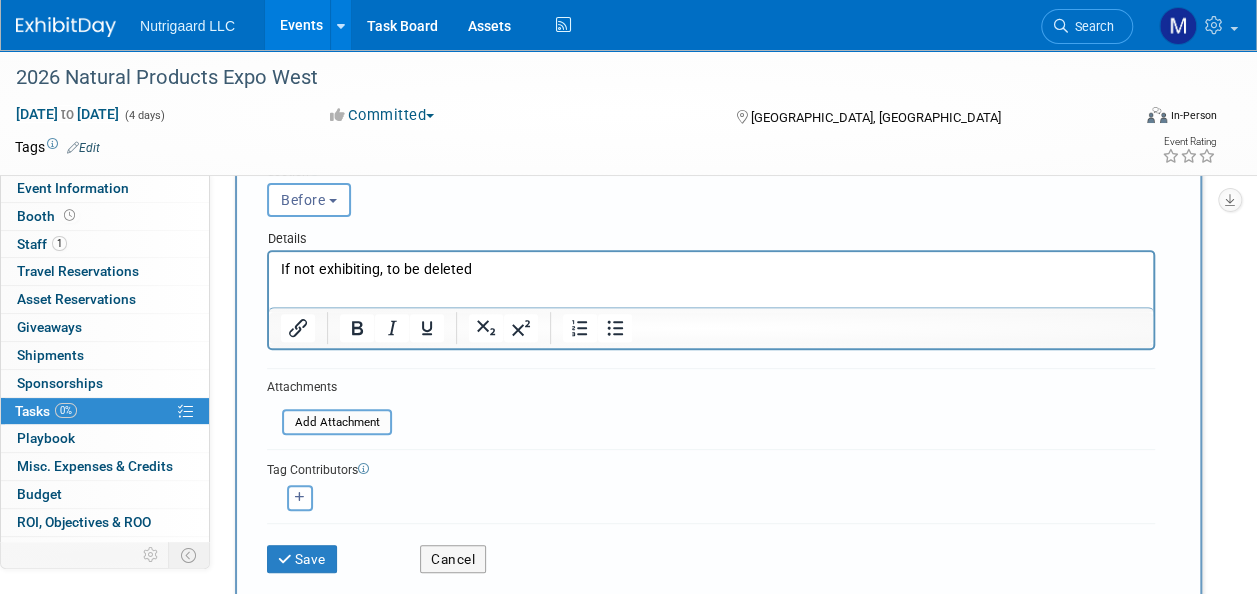 scroll, scrollTop: 240, scrollLeft: 0, axis: vertical 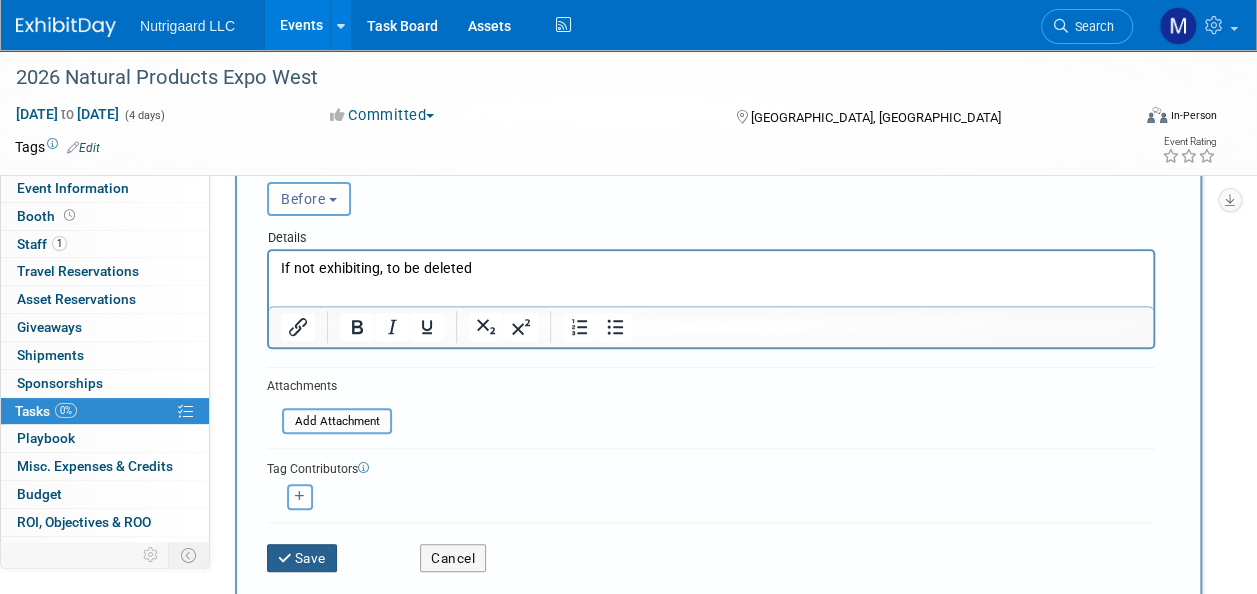 click on "Save" at bounding box center (302, 558) 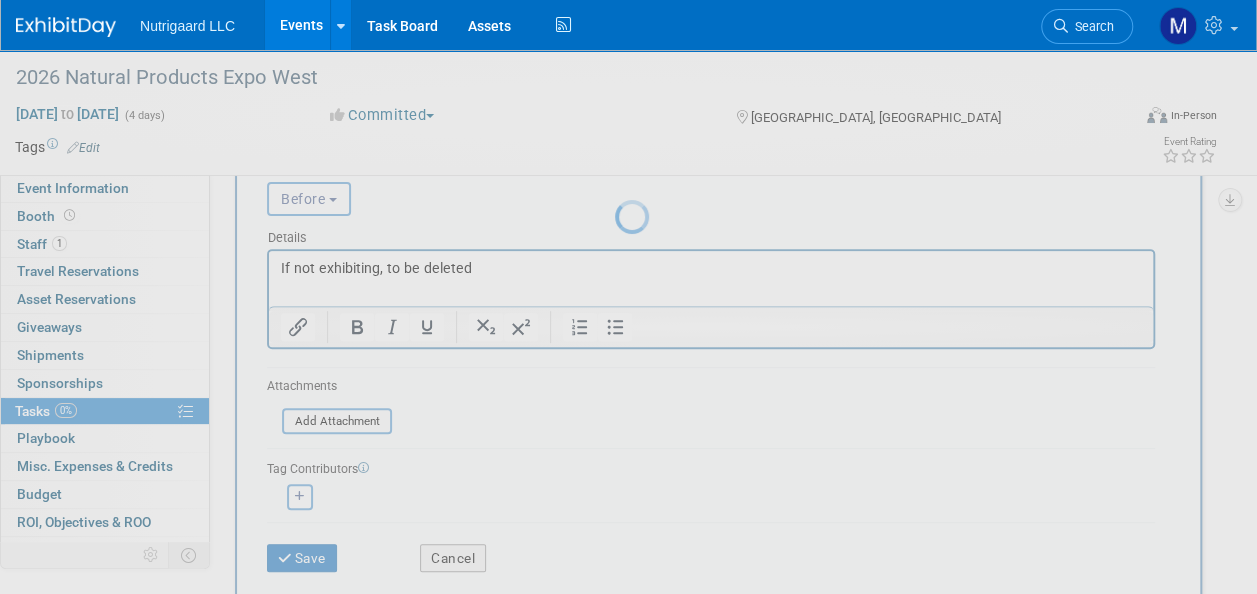 scroll, scrollTop: 34, scrollLeft: 0, axis: vertical 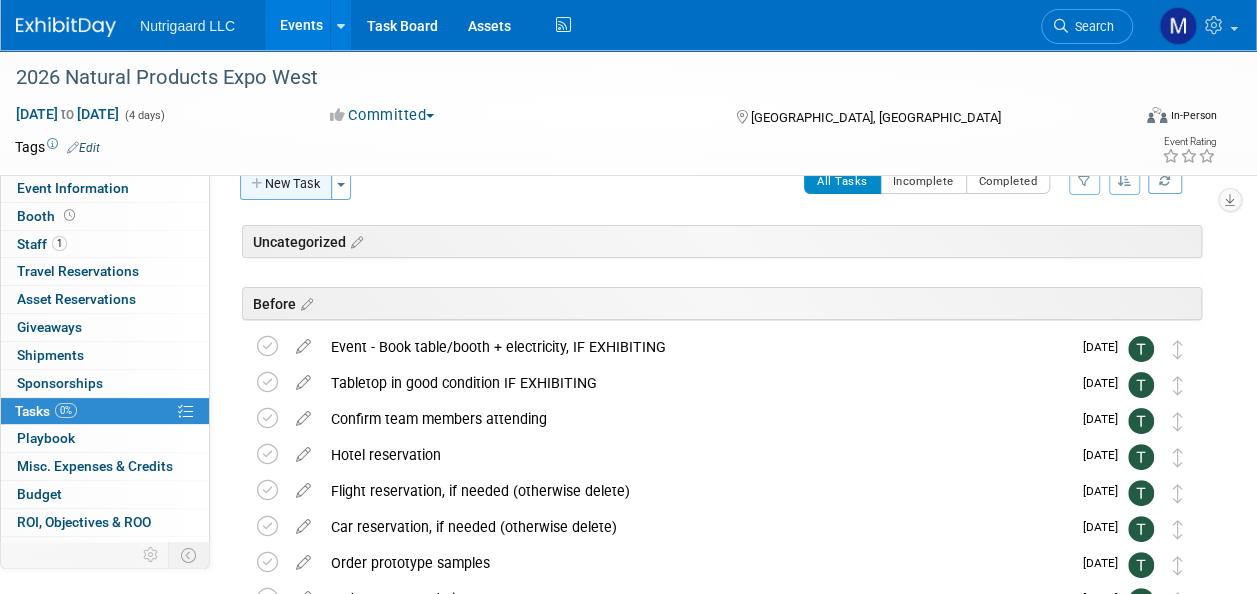 click on "New Task" at bounding box center [286, 184] 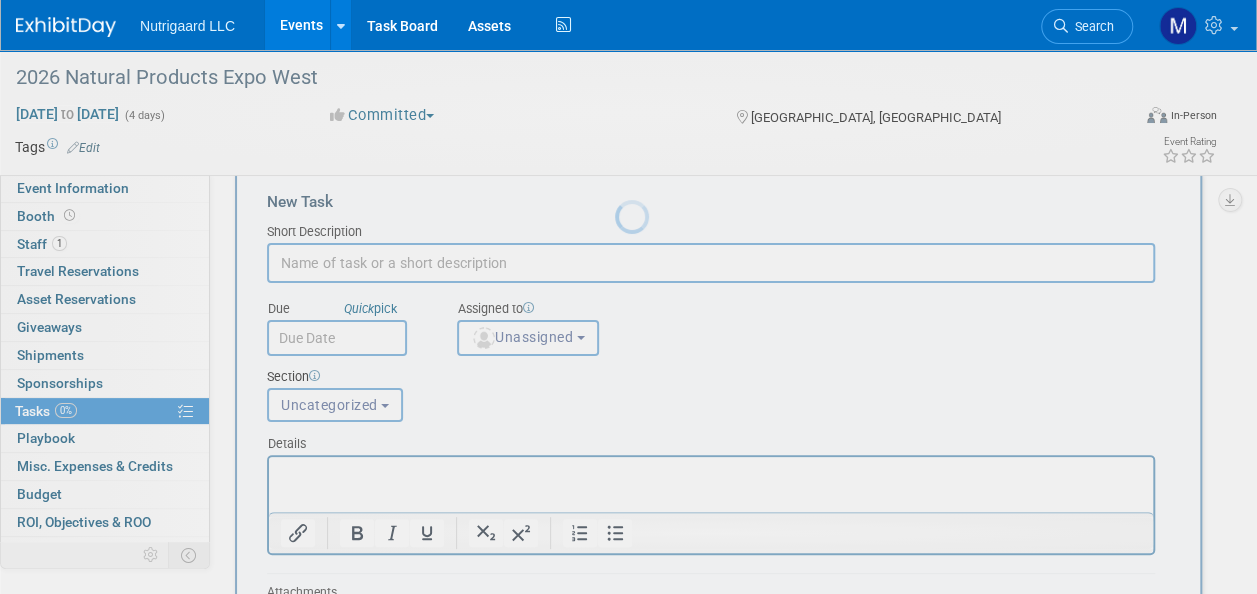 scroll, scrollTop: 0, scrollLeft: 0, axis: both 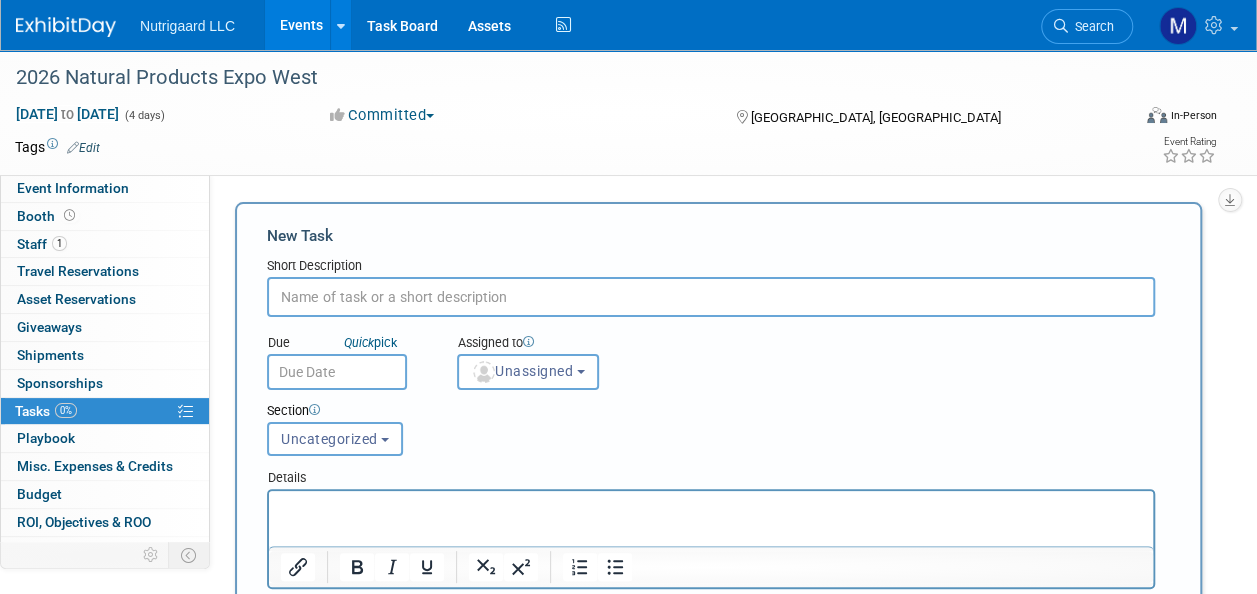 paste on "Event - Submit budget for approval" 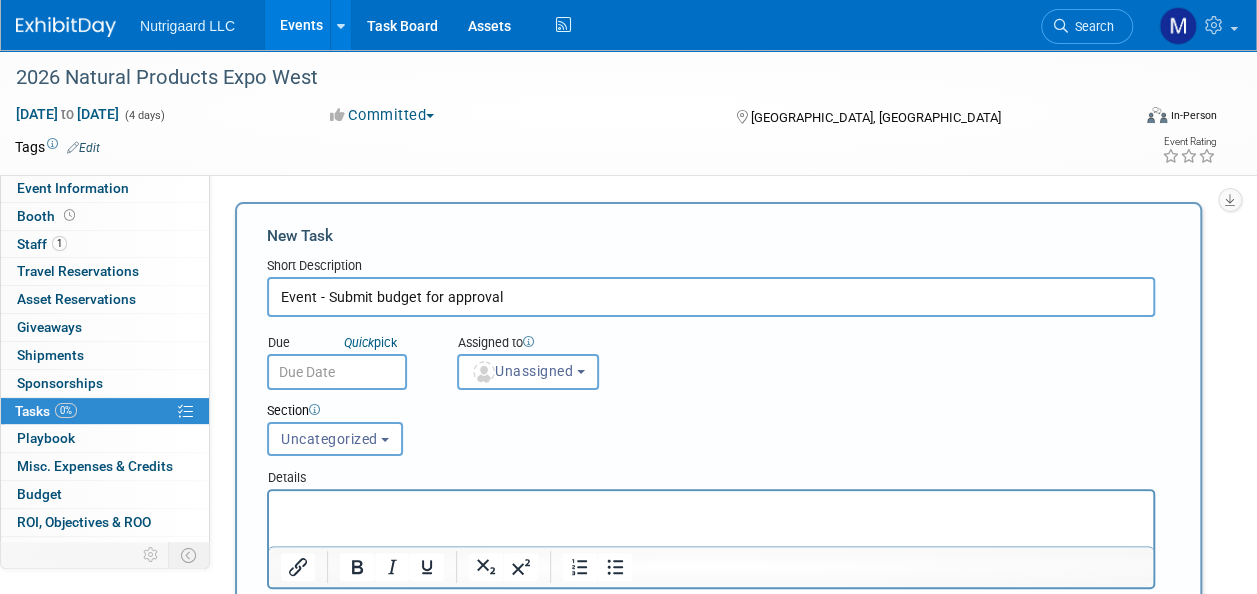 type on "Event - Submit budget for approval" 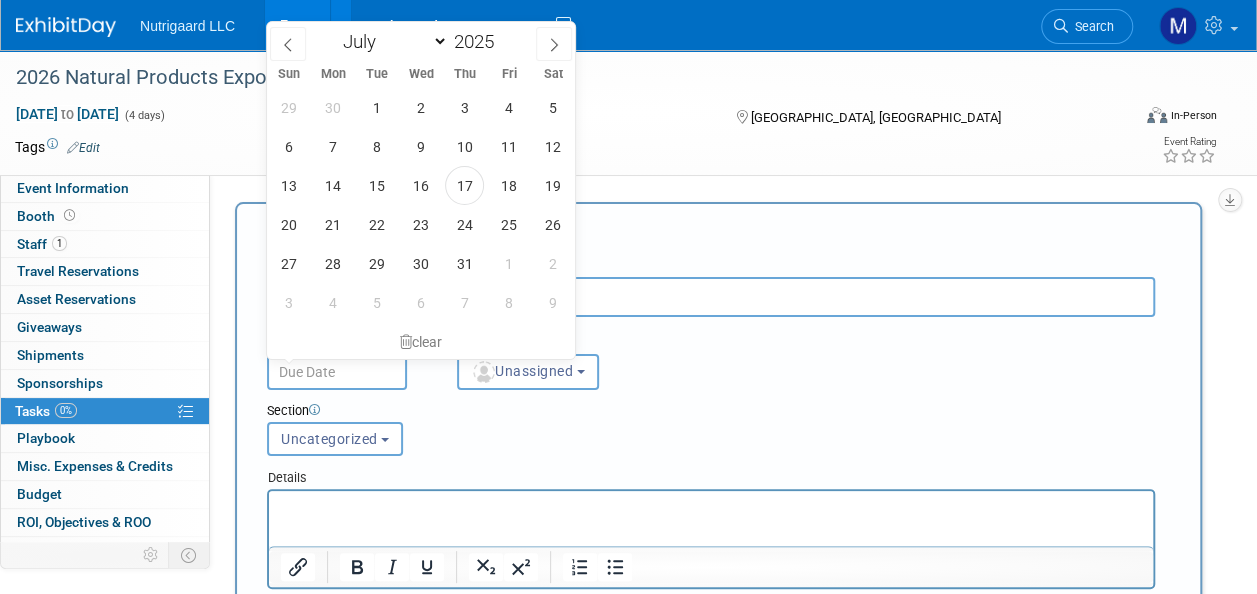 click at bounding box center (337, 372) 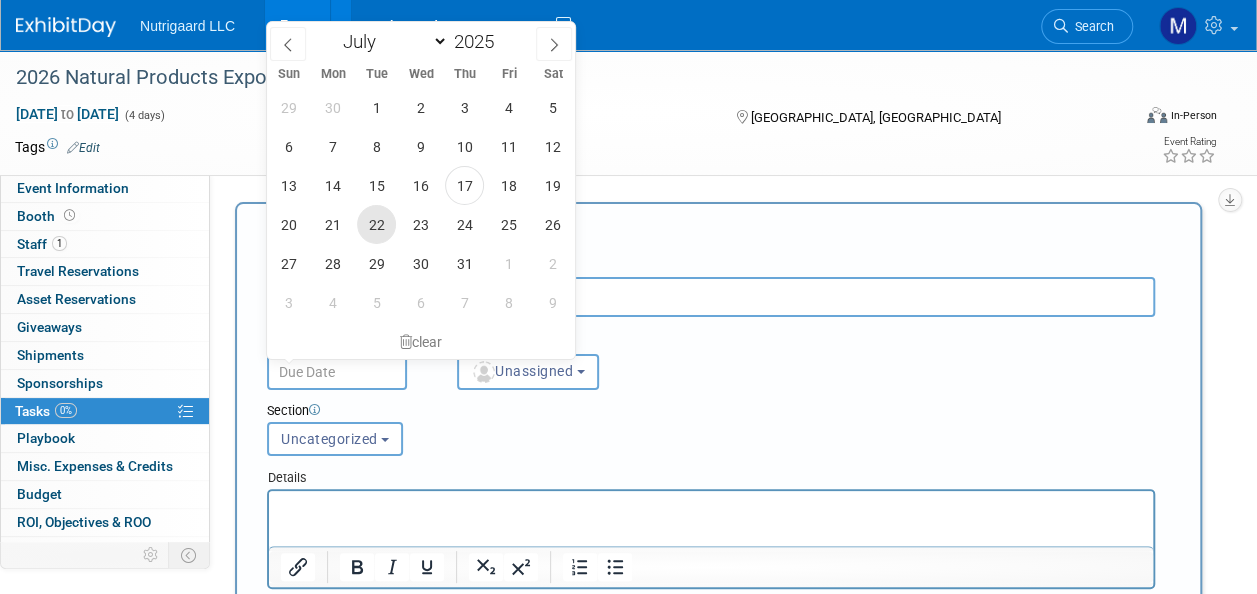 click on "22" at bounding box center (376, 224) 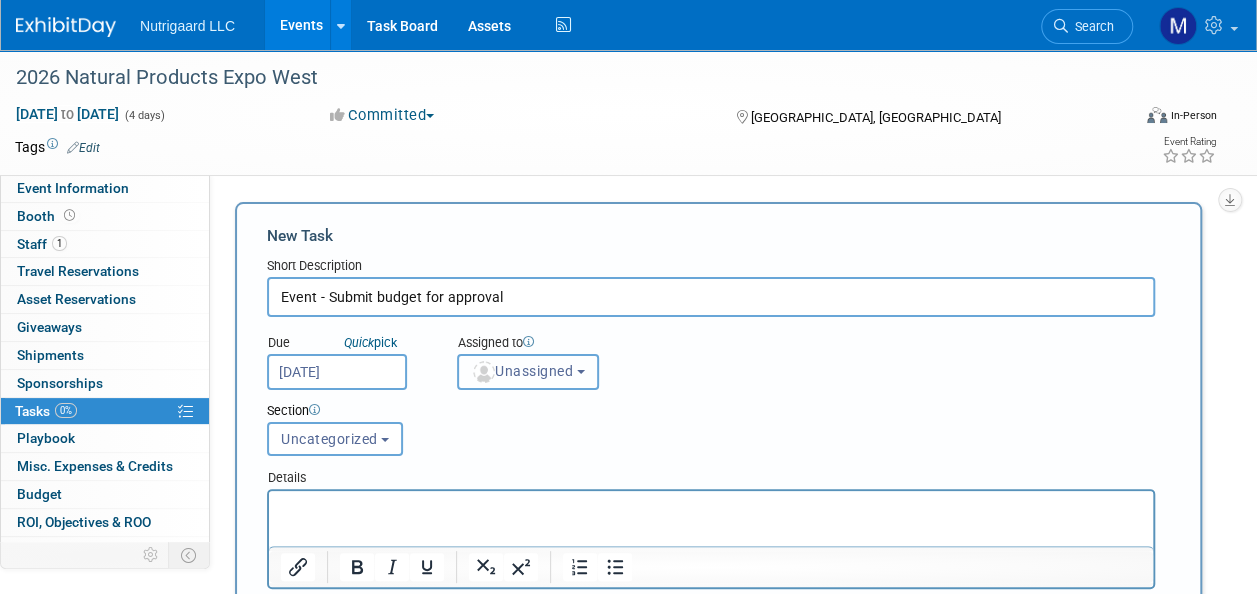 click on "Unassigned" at bounding box center (528, 372) 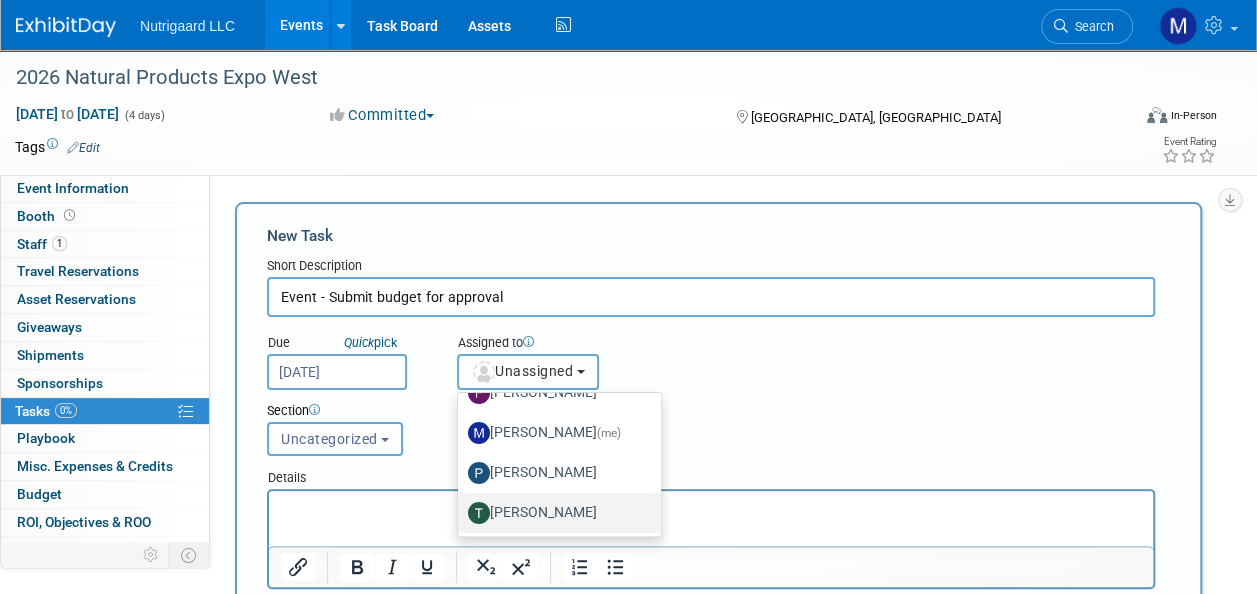 scroll, scrollTop: 66, scrollLeft: 0, axis: vertical 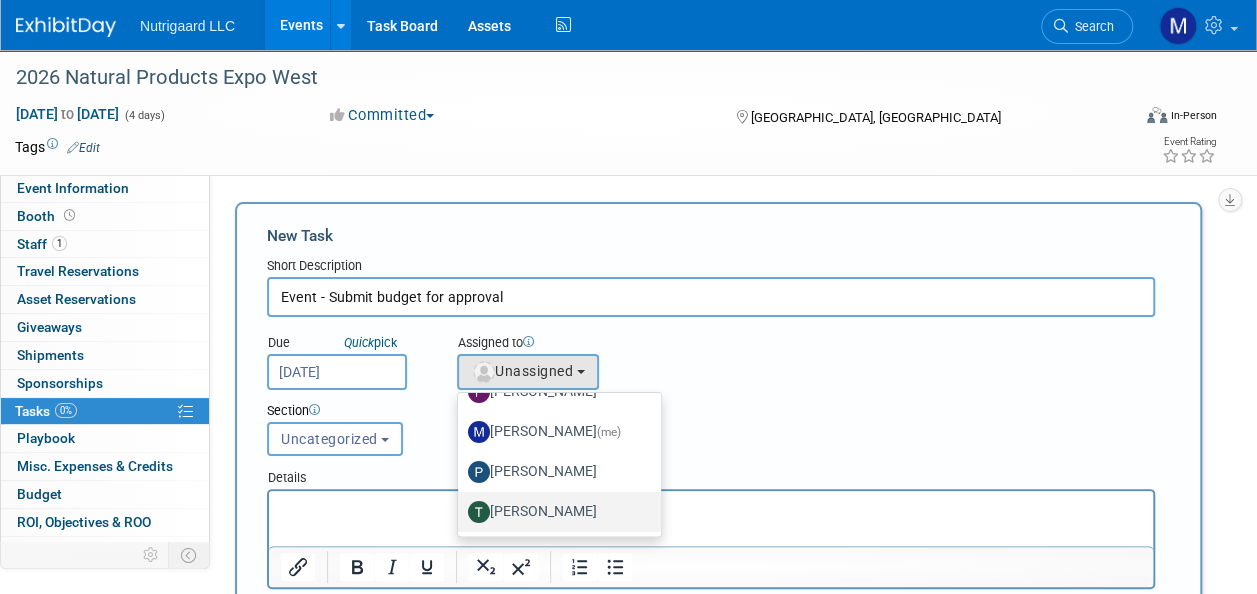 click on "Tony DePrado" at bounding box center [554, 512] 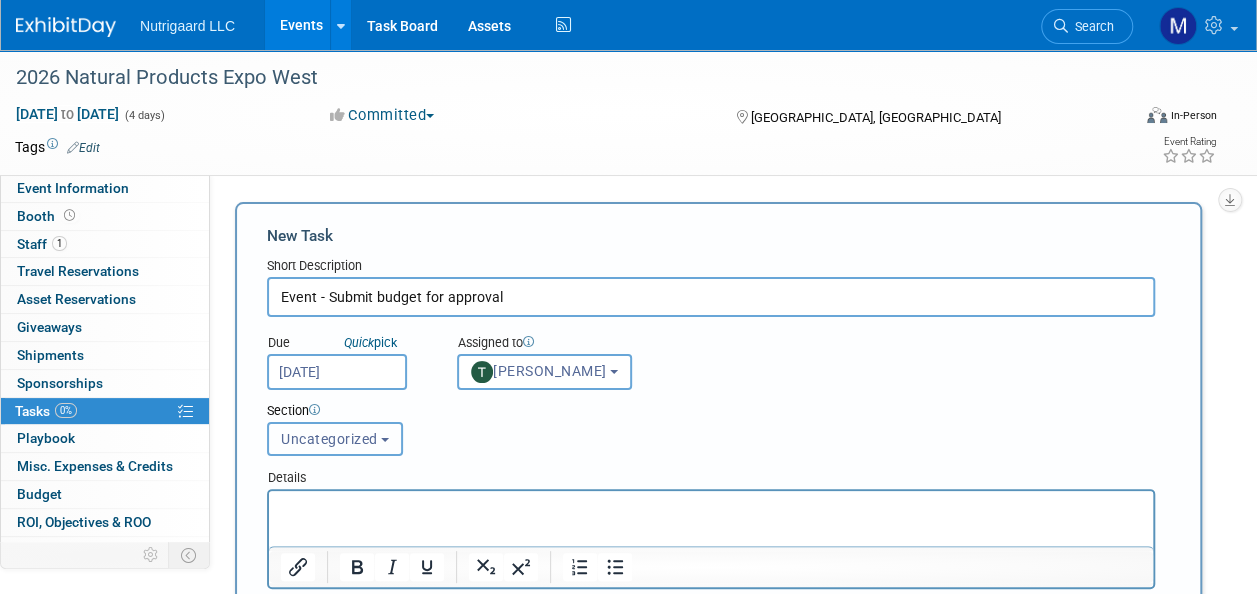click on "Uncategorized" at bounding box center (329, 439) 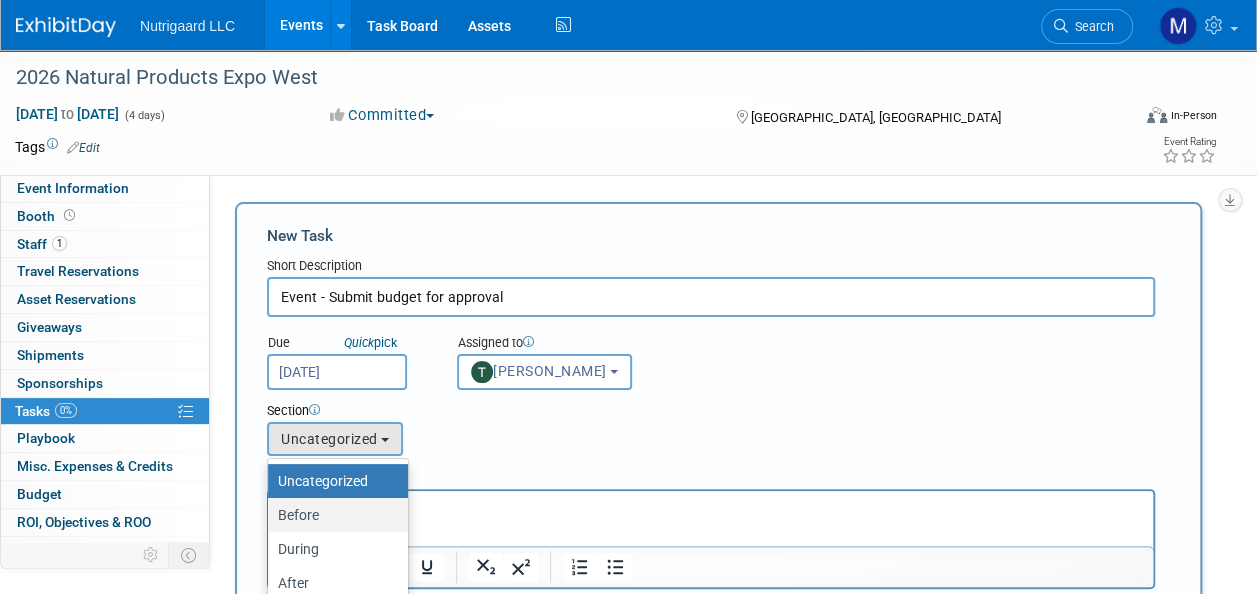 click on "Before" at bounding box center [333, 515] 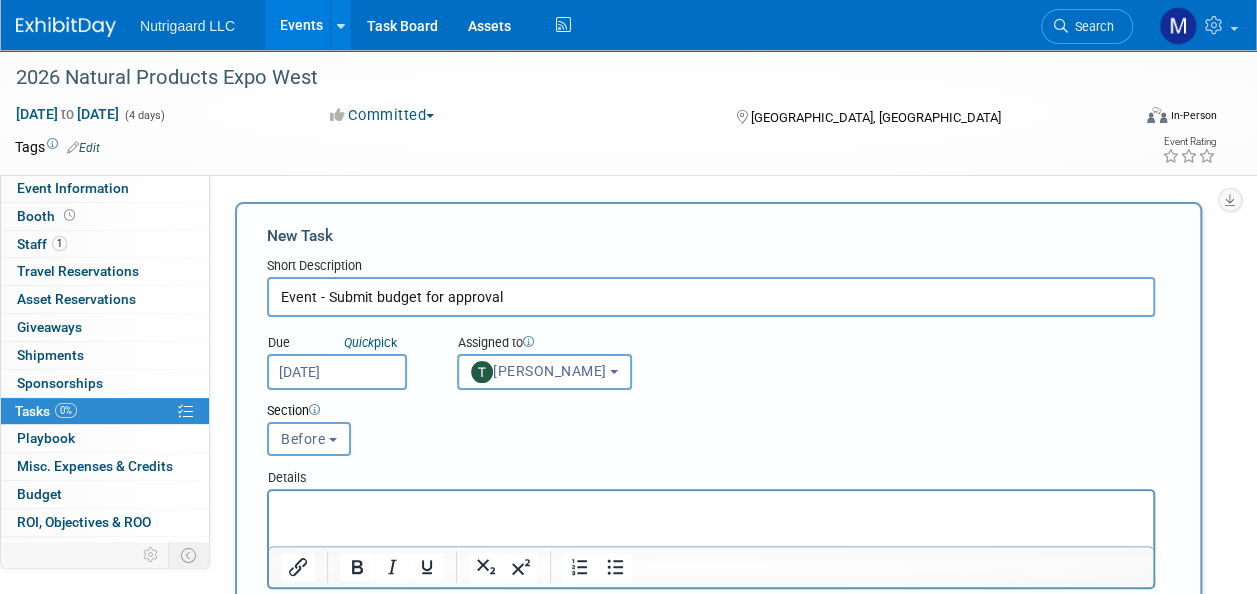 click at bounding box center (711, 509) 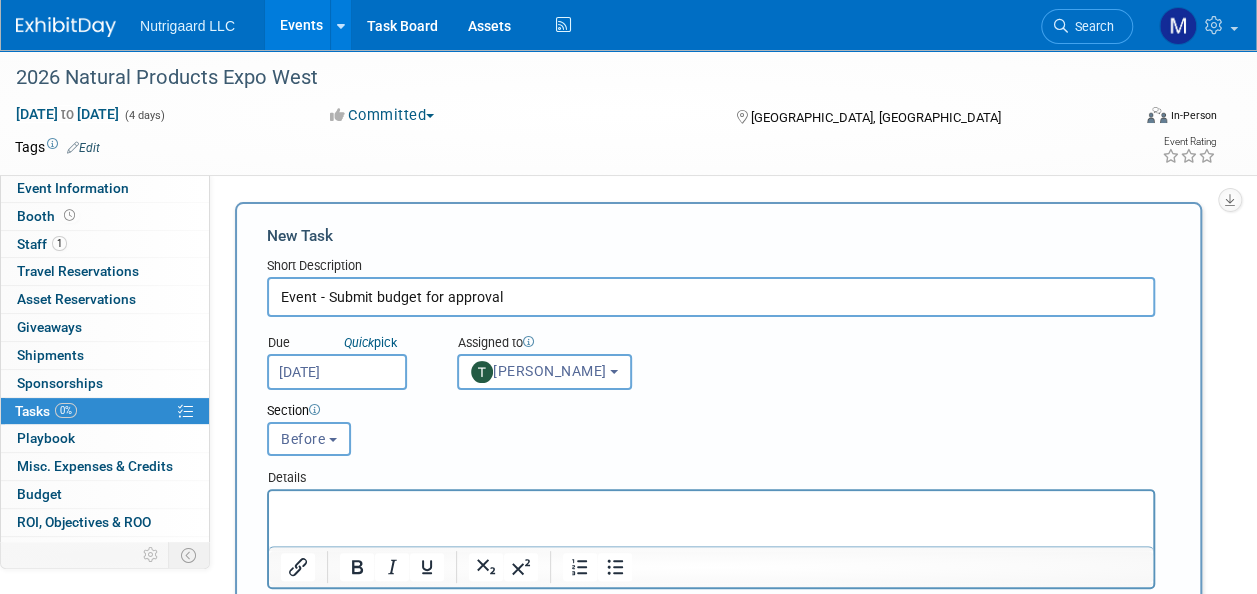 paste 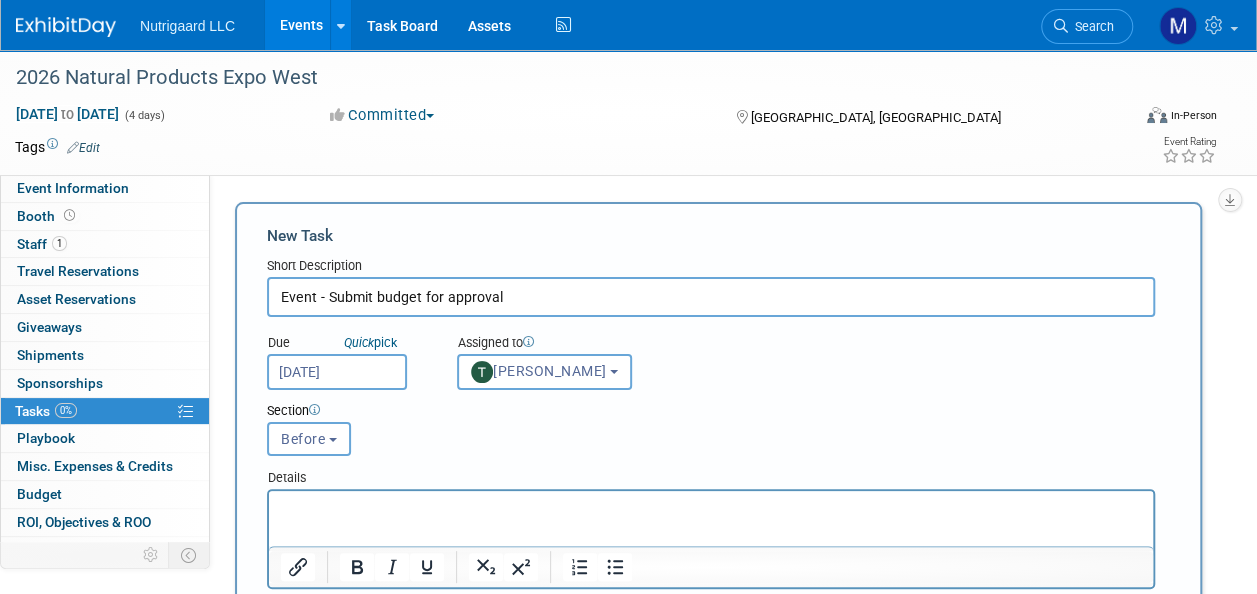 type 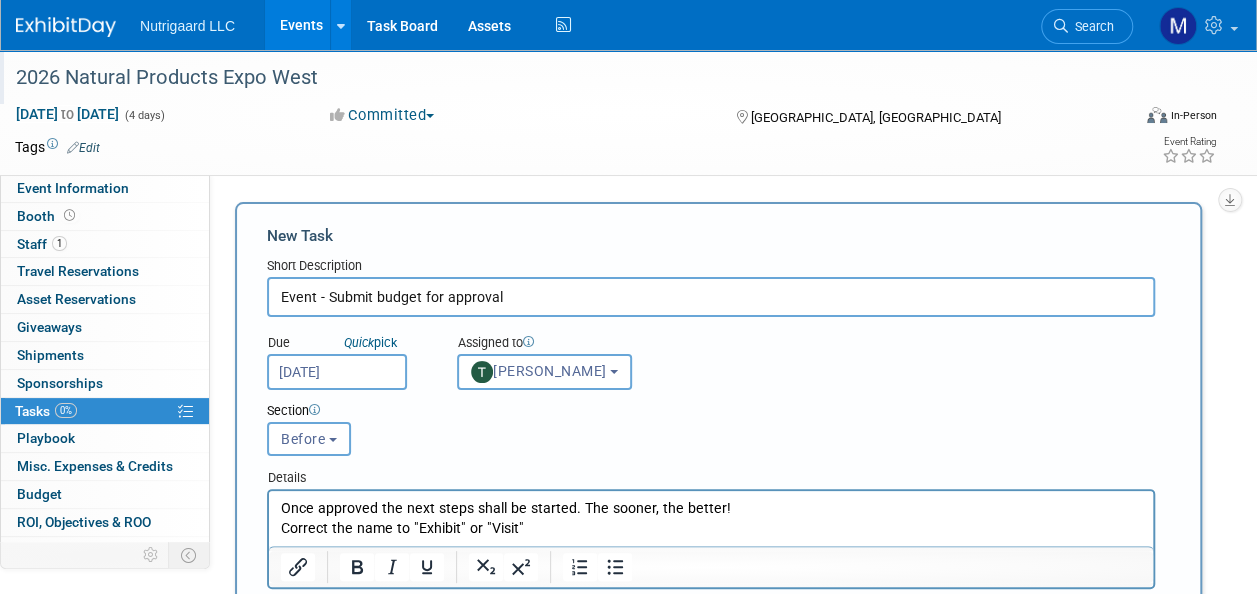 click on "2026 Natural Products Expo West" at bounding box center (561, 78) 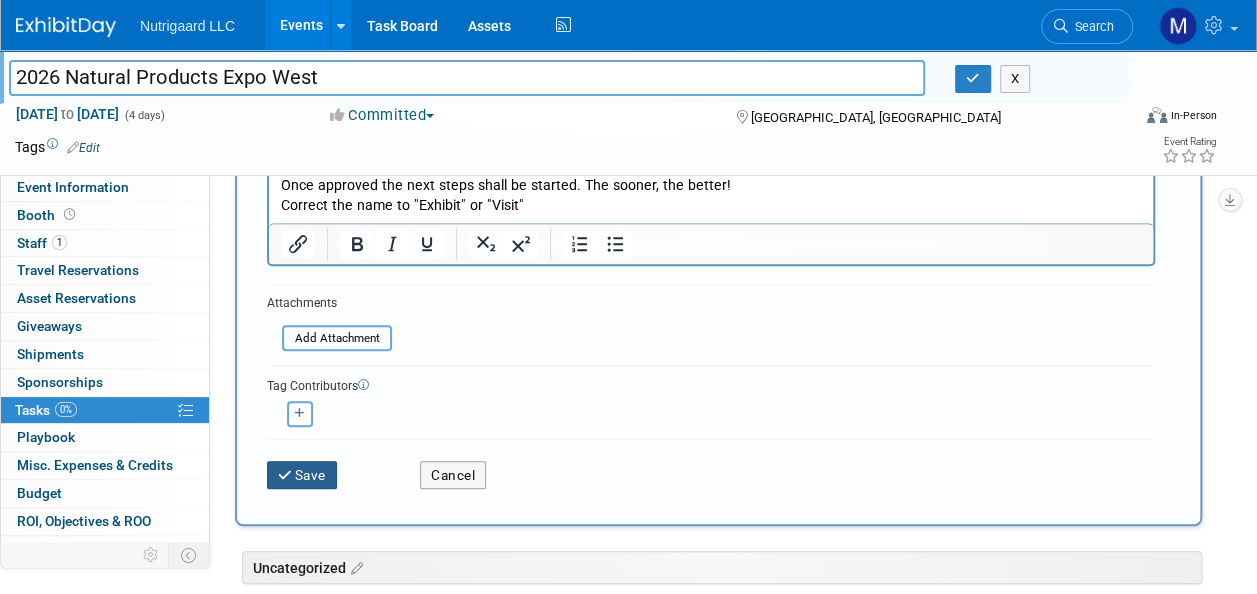 click on "Save" at bounding box center (302, 475) 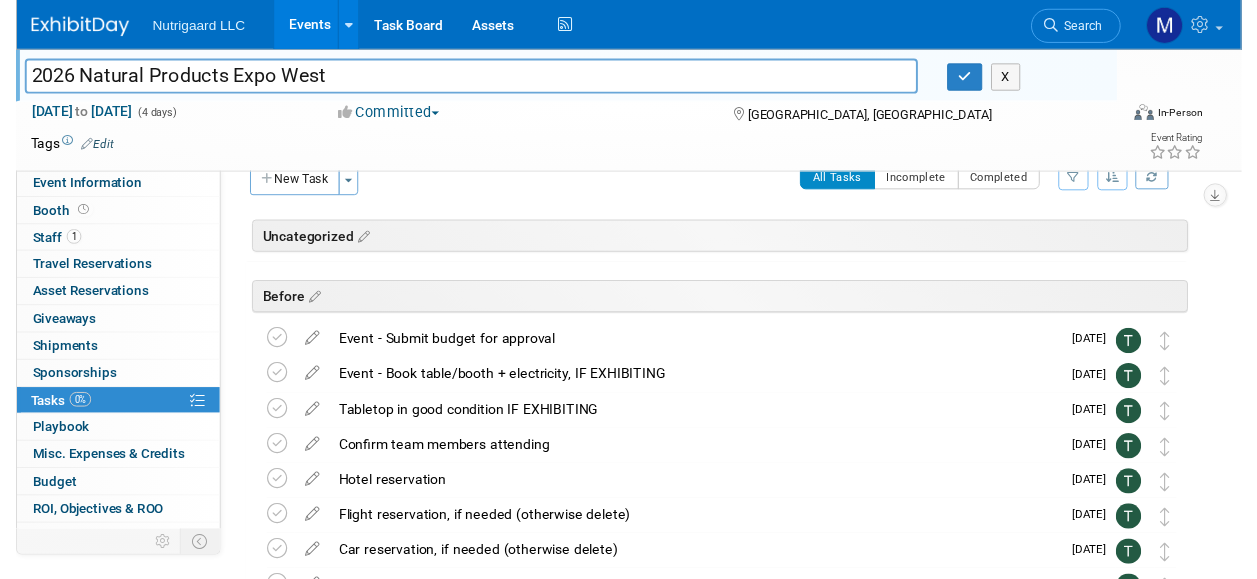 scroll, scrollTop: 0, scrollLeft: 0, axis: both 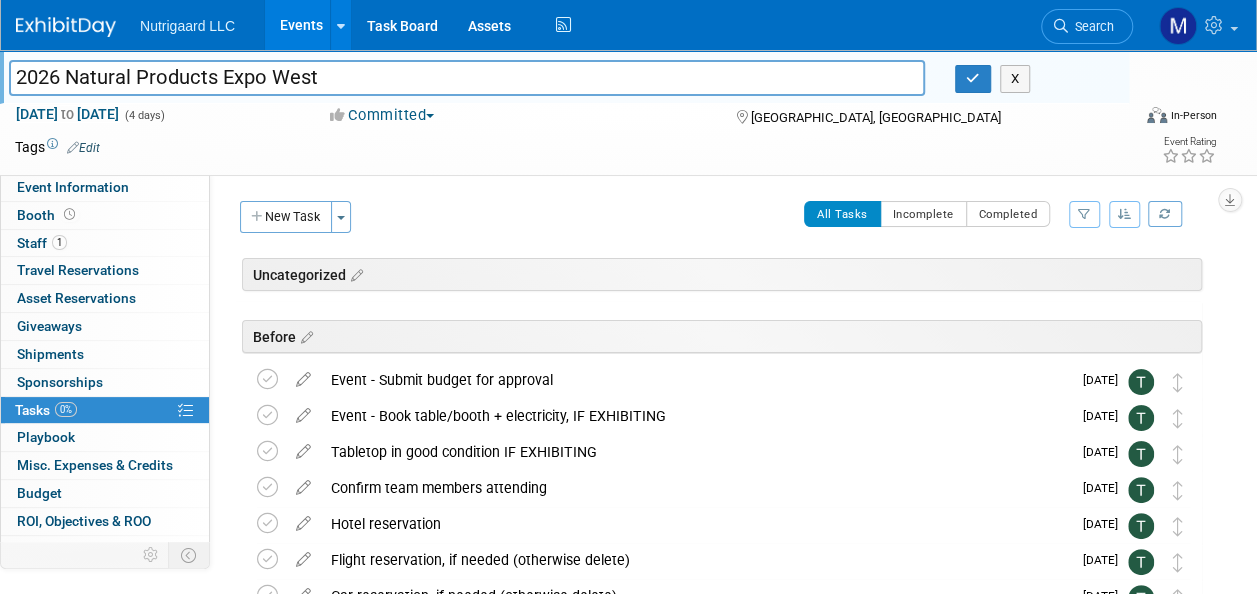 click on "2026 Natural Products Expo West" at bounding box center [467, 77] 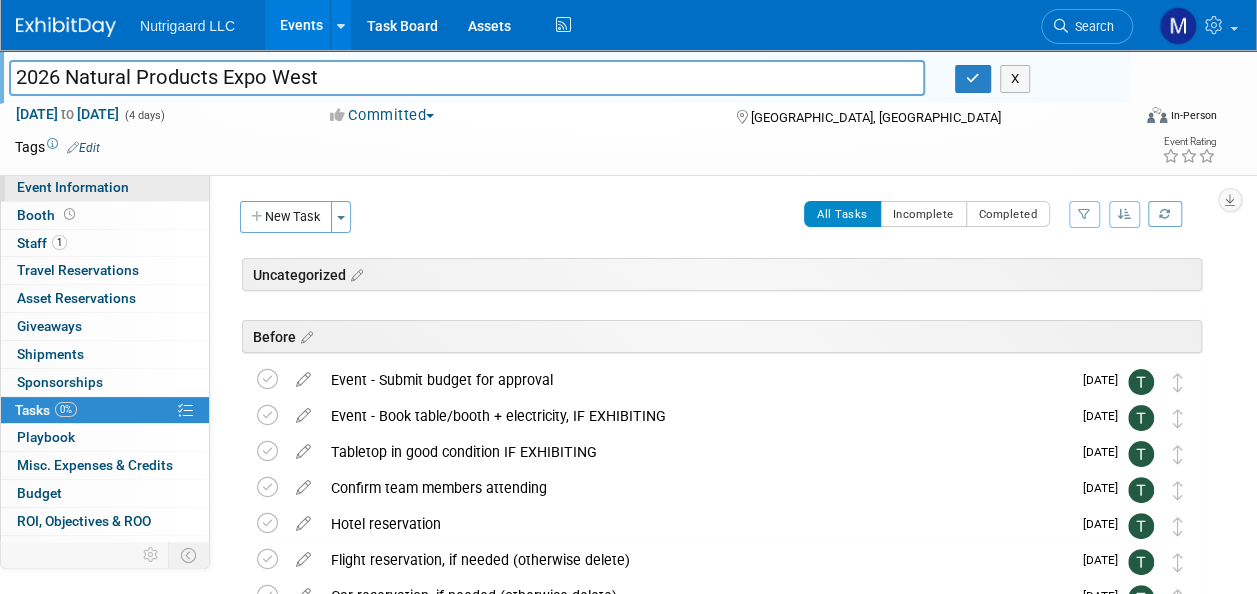 click on "Event Information" at bounding box center [73, 187] 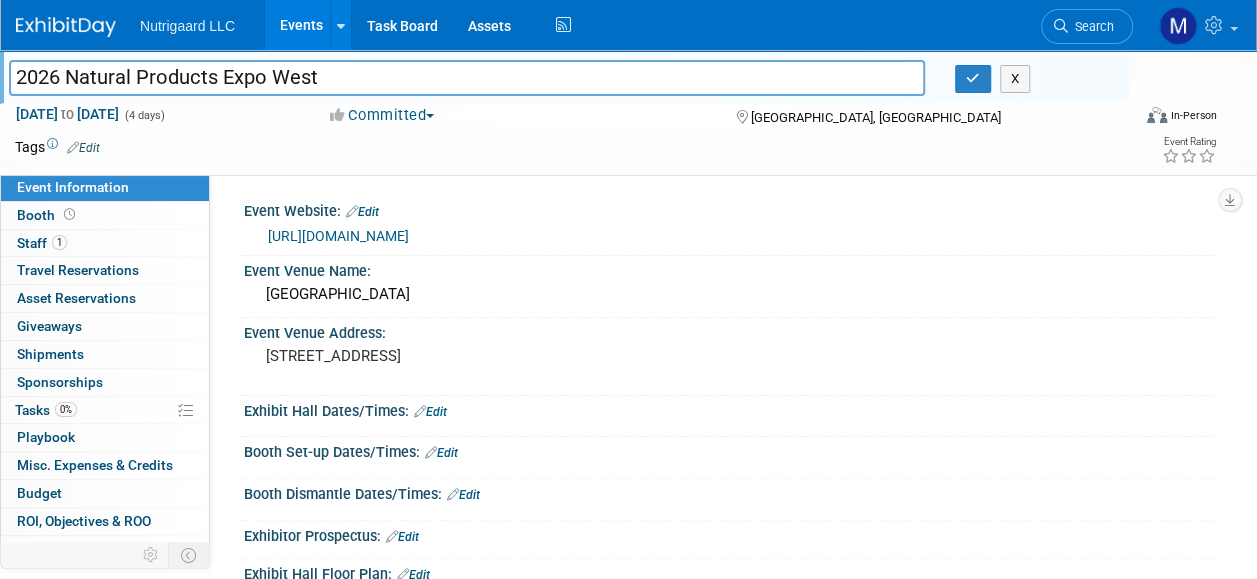 click on "Events" at bounding box center (301, 25) 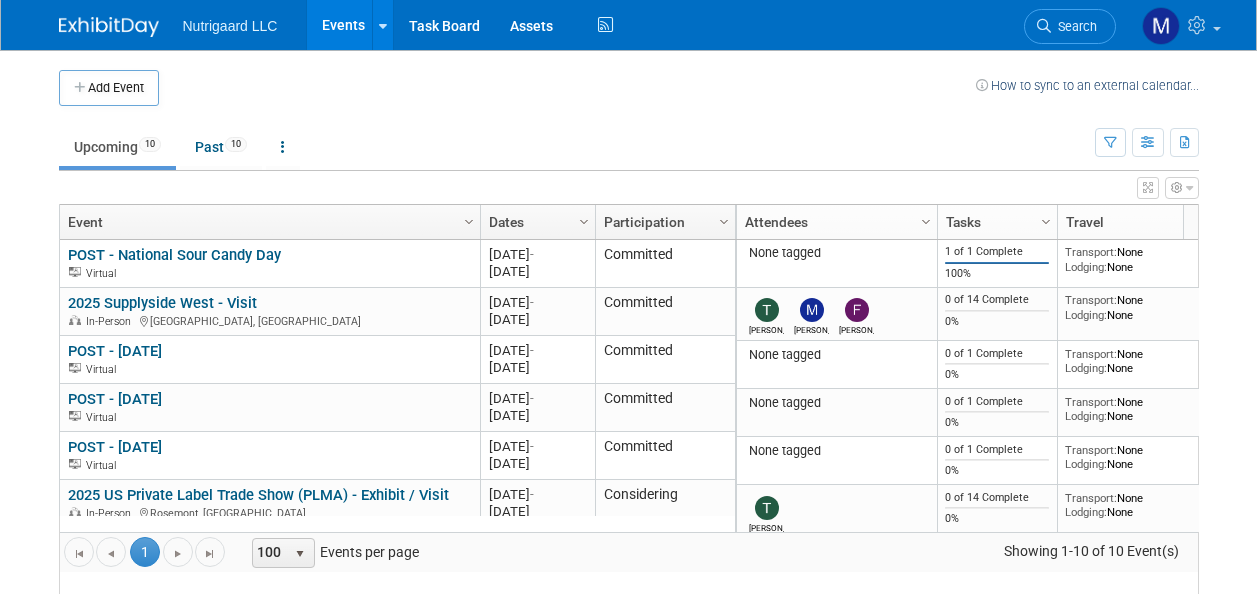 scroll, scrollTop: 0, scrollLeft: 0, axis: both 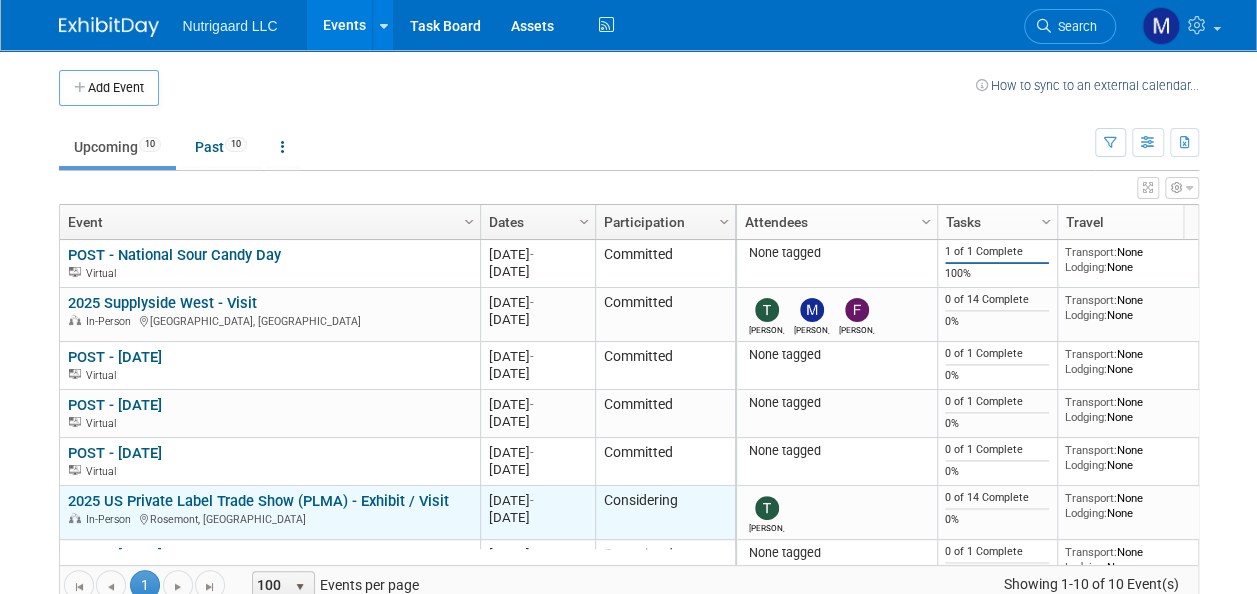 drag, startPoint x: 451, startPoint y: 500, endPoint x: 362, endPoint y: 504, distance: 89.08984 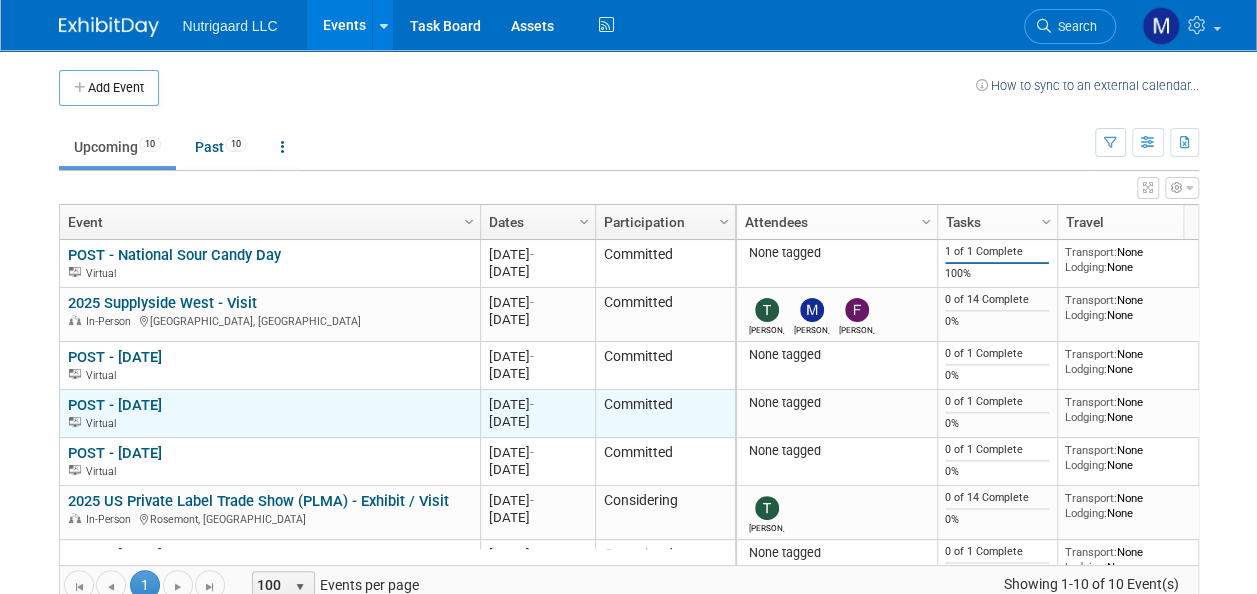 scroll, scrollTop: 102, scrollLeft: 0, axis: vertical 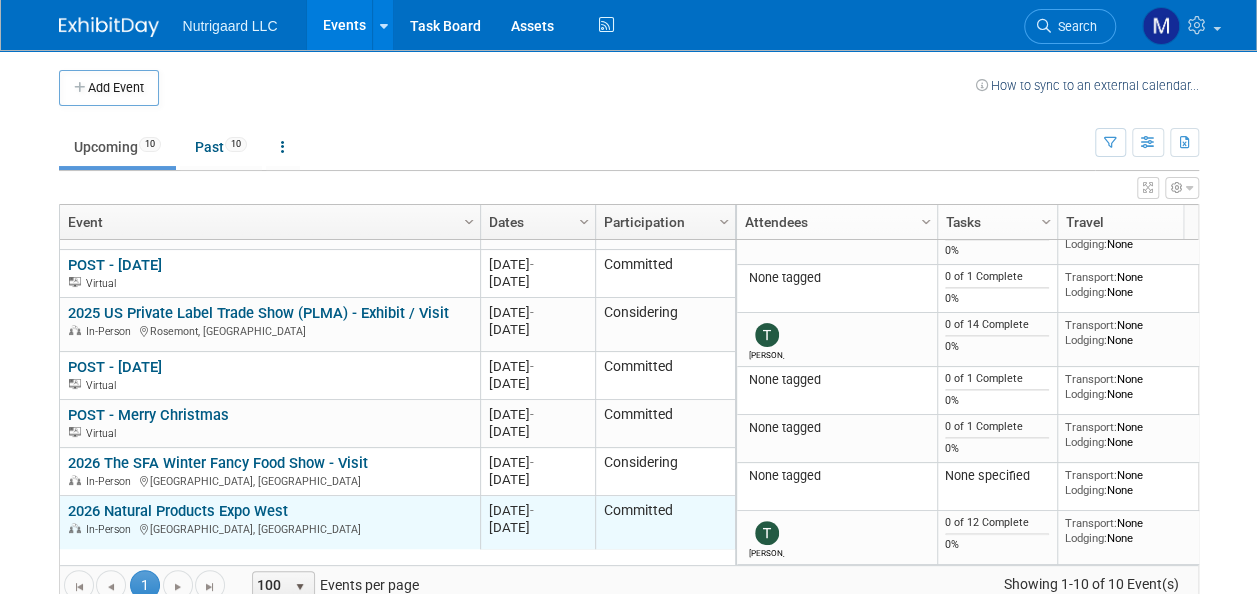 click on "In-Person
[GEOGRAPHIC_DATA], [GEOGRAPHIC_DATA]" at bounding box center (269, 528) 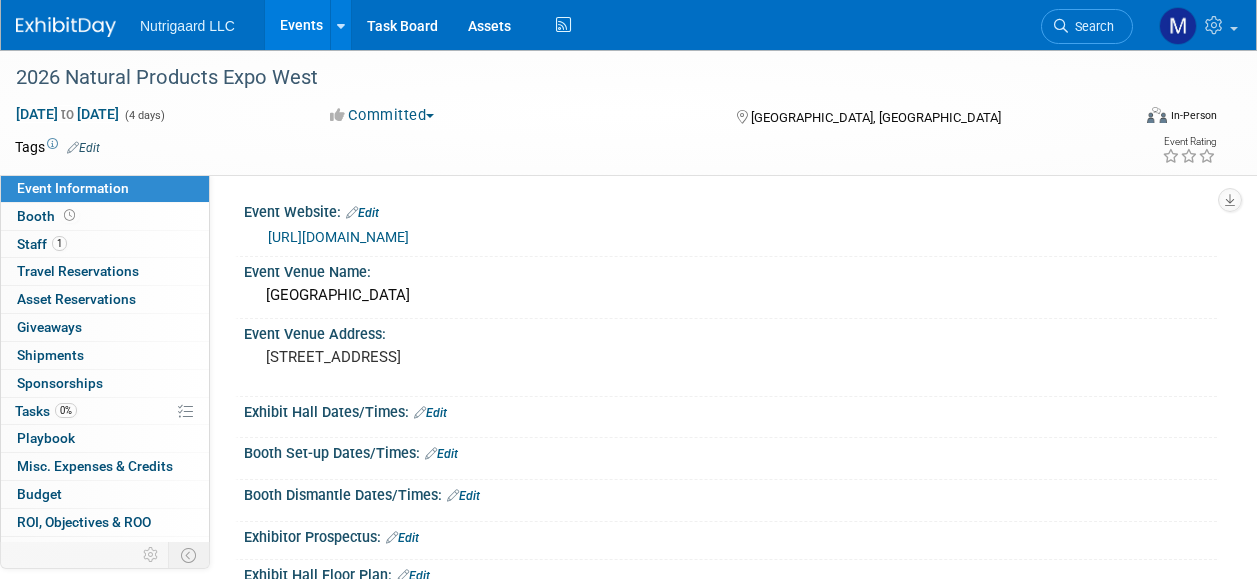 scroll, scrollTop: 0, scrollLeft: 0, axis: both 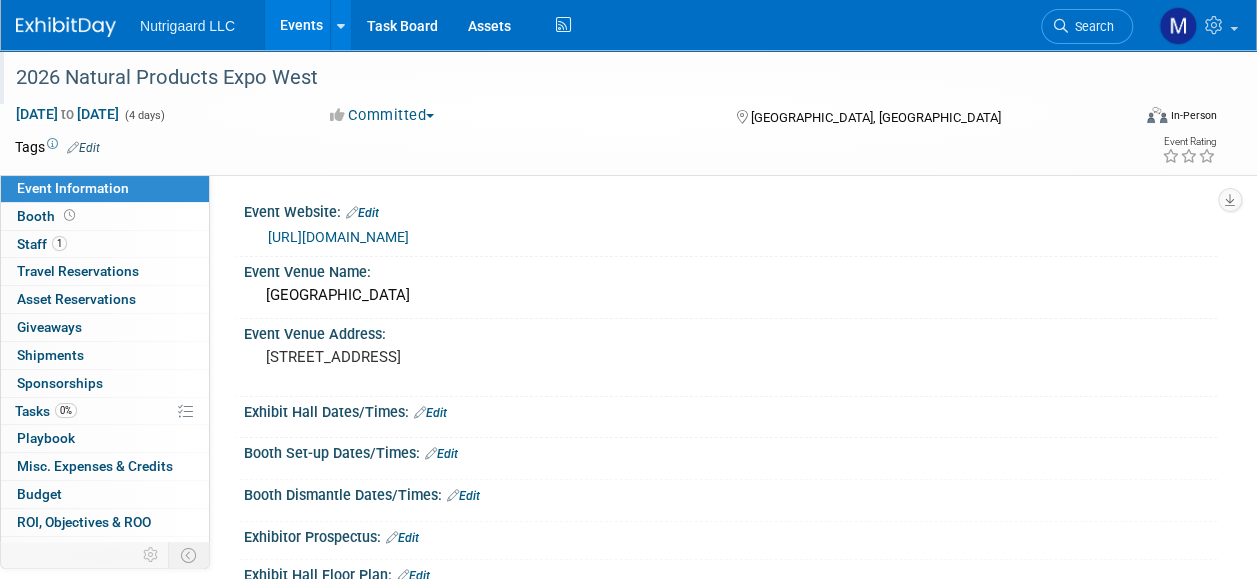 click on "2026 Natural Products Expo West" at bounding box center (561, 78) 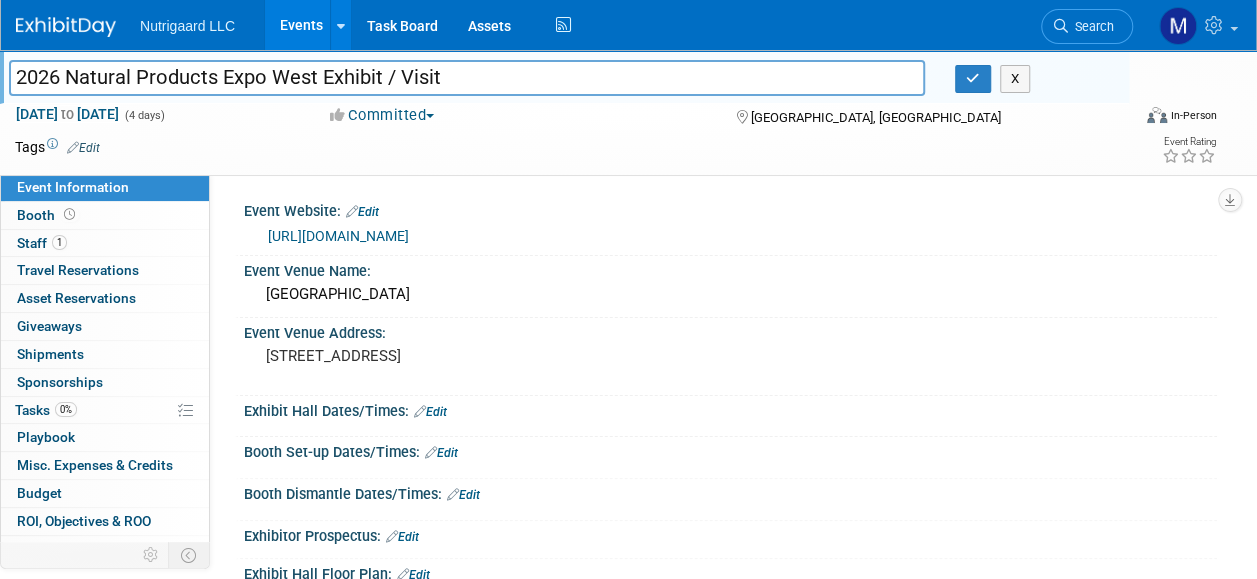 click on "2026 Natural Products Expo West Exhibit / Visit" at bounding box center (467, 77) 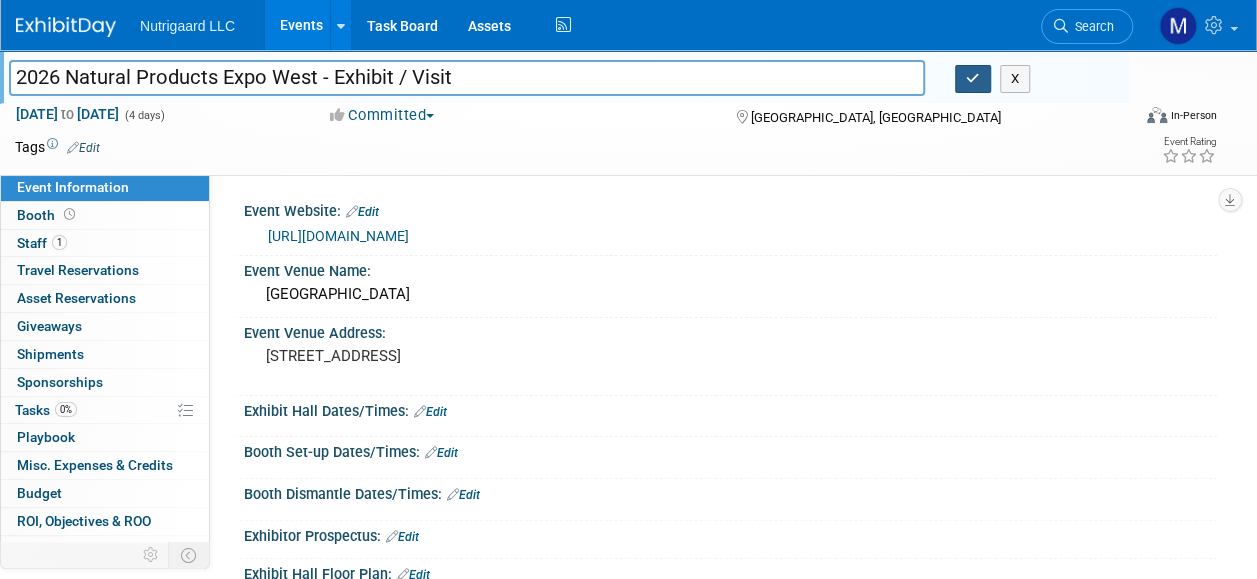 type on "2026 Natural Products Expo West - Exhibit / Visit" 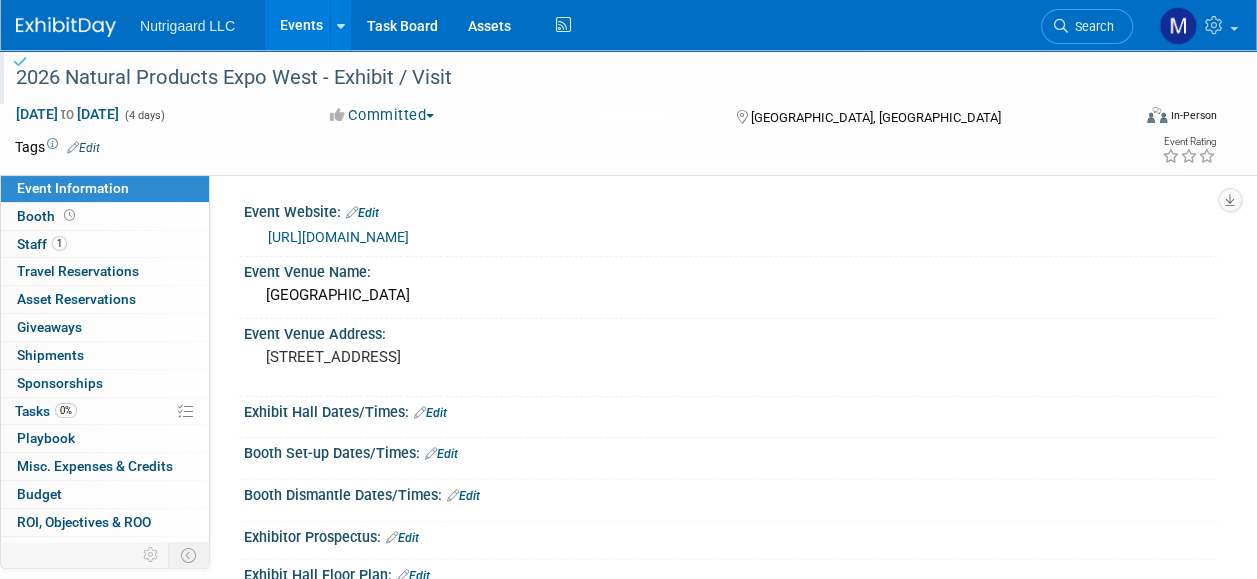 click at bounding box center (66, 27) 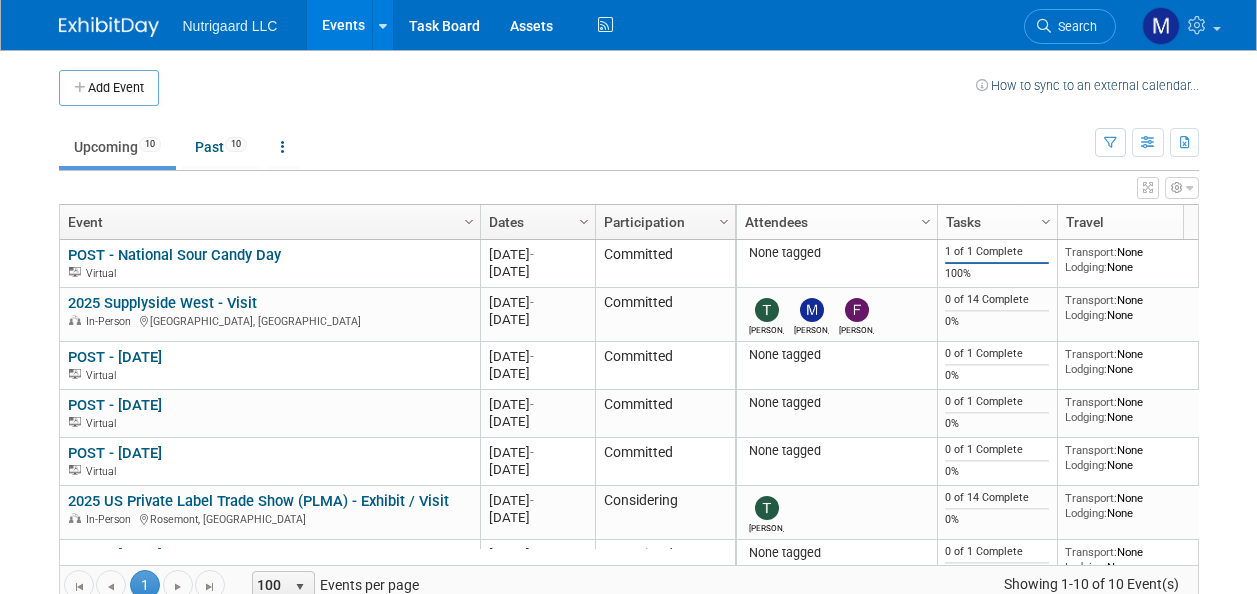 scroll, scrollTop: 0, scrollLeft: 0, axis: both 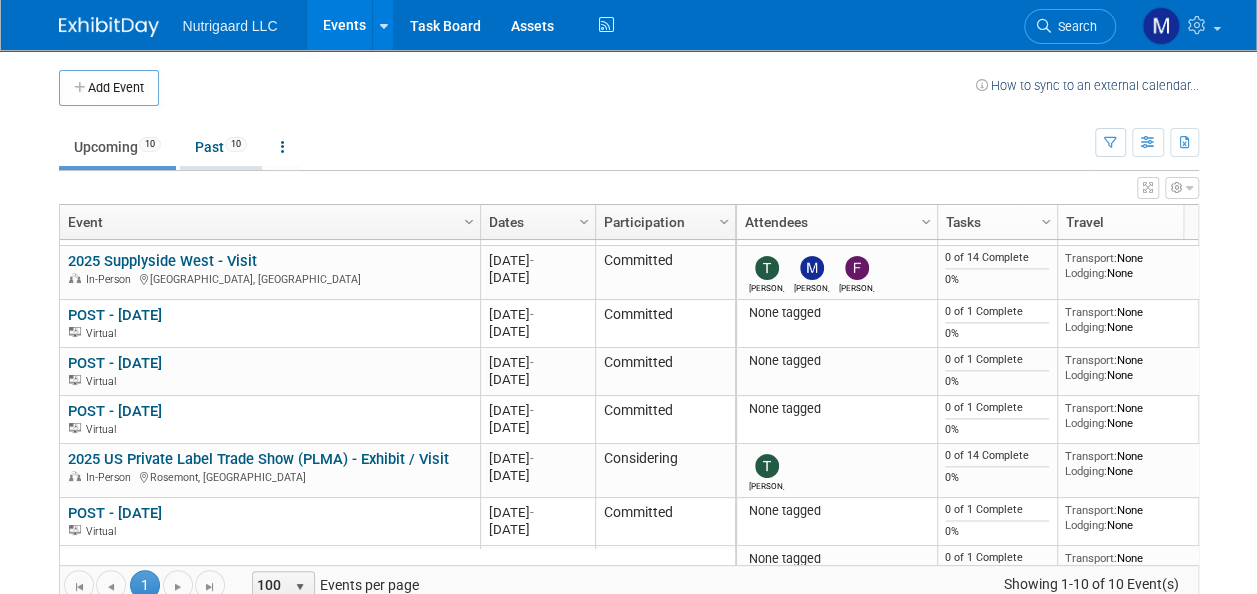 click on "Past
10" at bounding box center [221, 147] 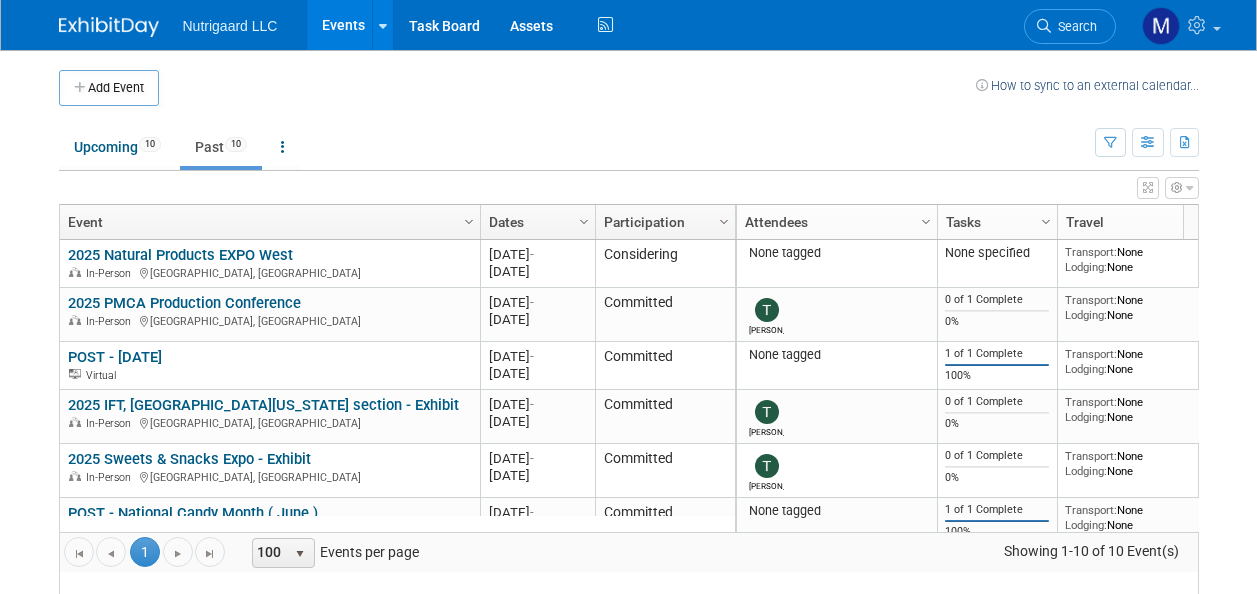scroll, scrollTop: 0, scrollLeft: 0, axis: both 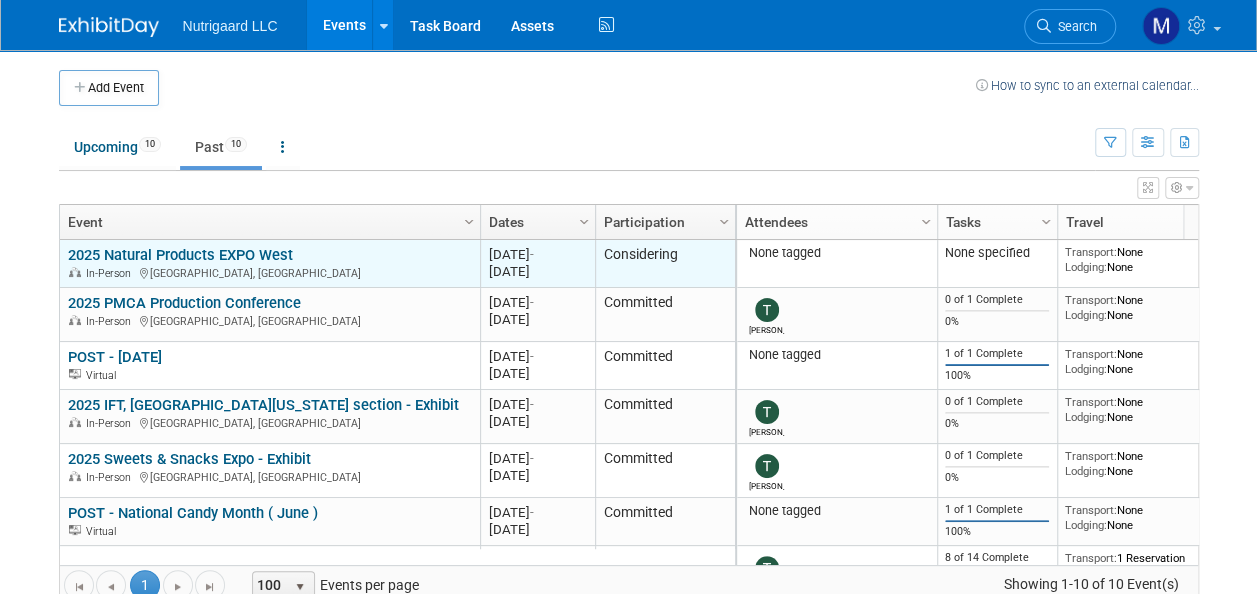click on "2025 Natural Products EXPO West
In-Person
[GEOGRAPHIC_DATA], [GEOGRAPHIC_DATA]" at bounding box center [269, 263] 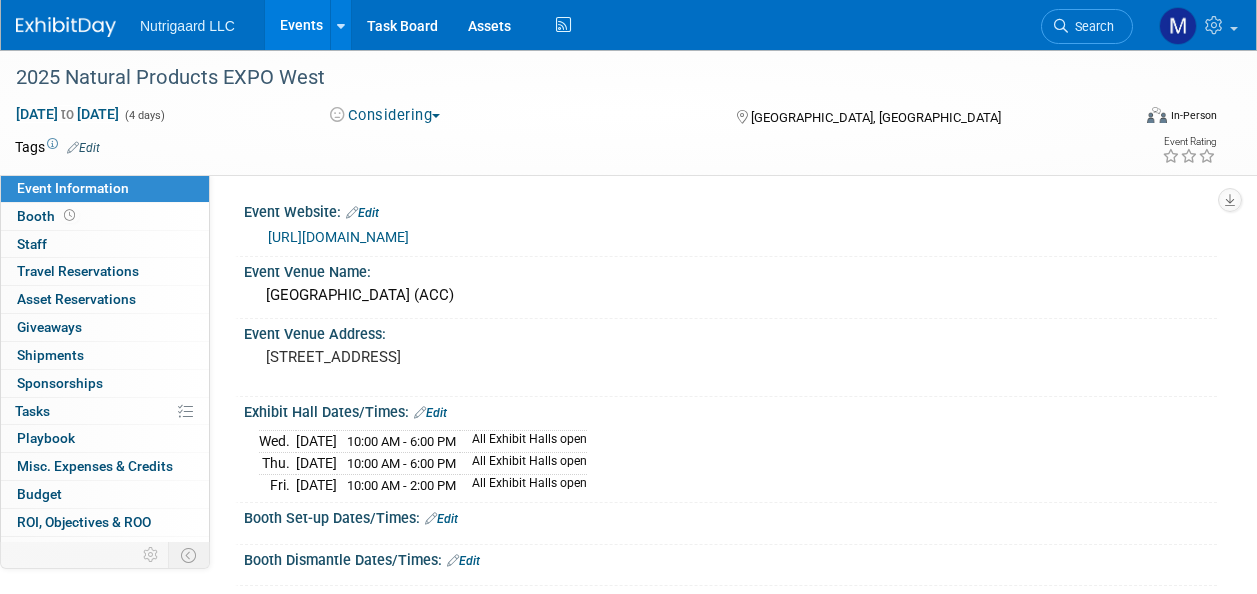 scroll, scrollTop: 0, scrollLeft: 0, axis: both 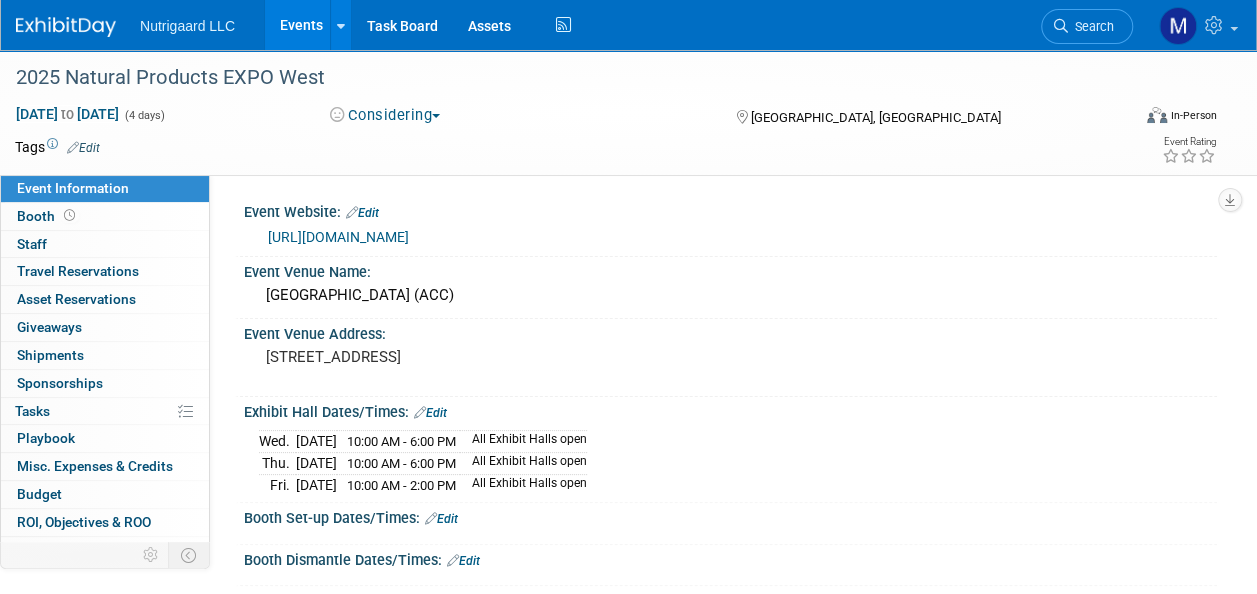 click at bounding box center [66, 27] 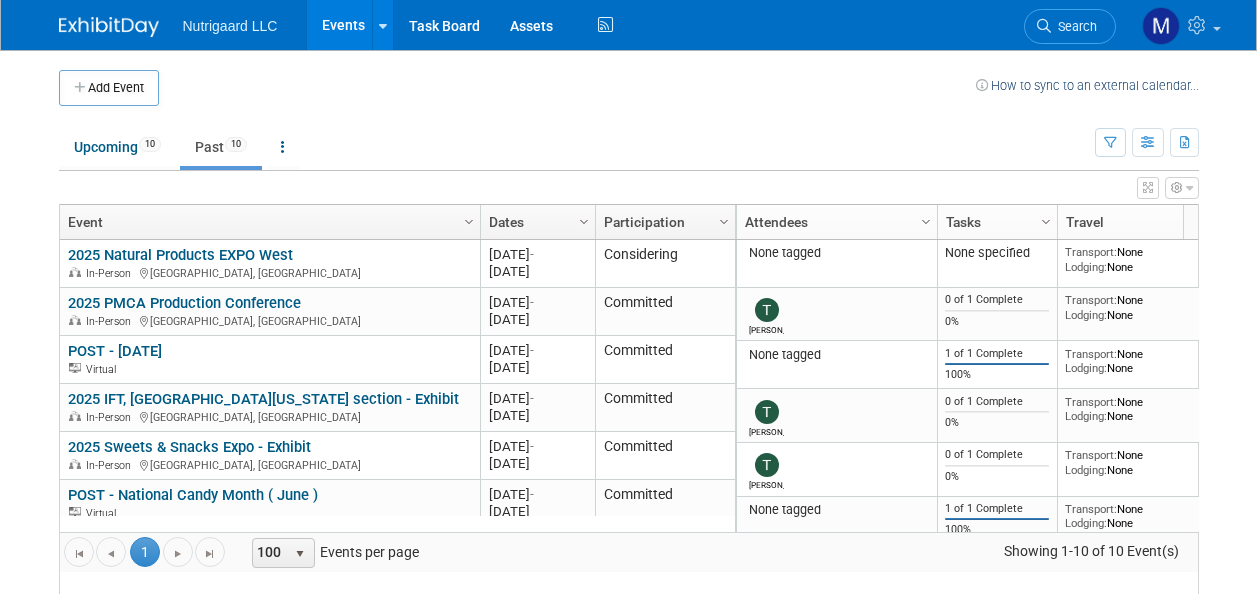scroll, scrollTop: 0, scrollLeft: 0, axis: both 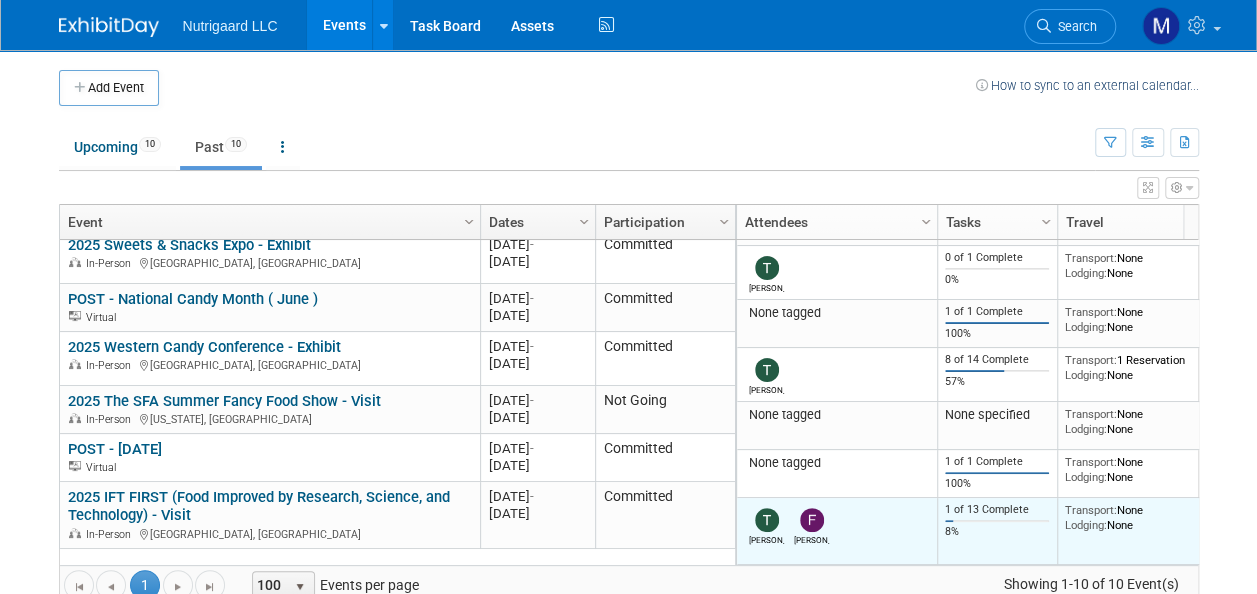 click on "1 of 13 Complete" at bounding box center (997, 510) 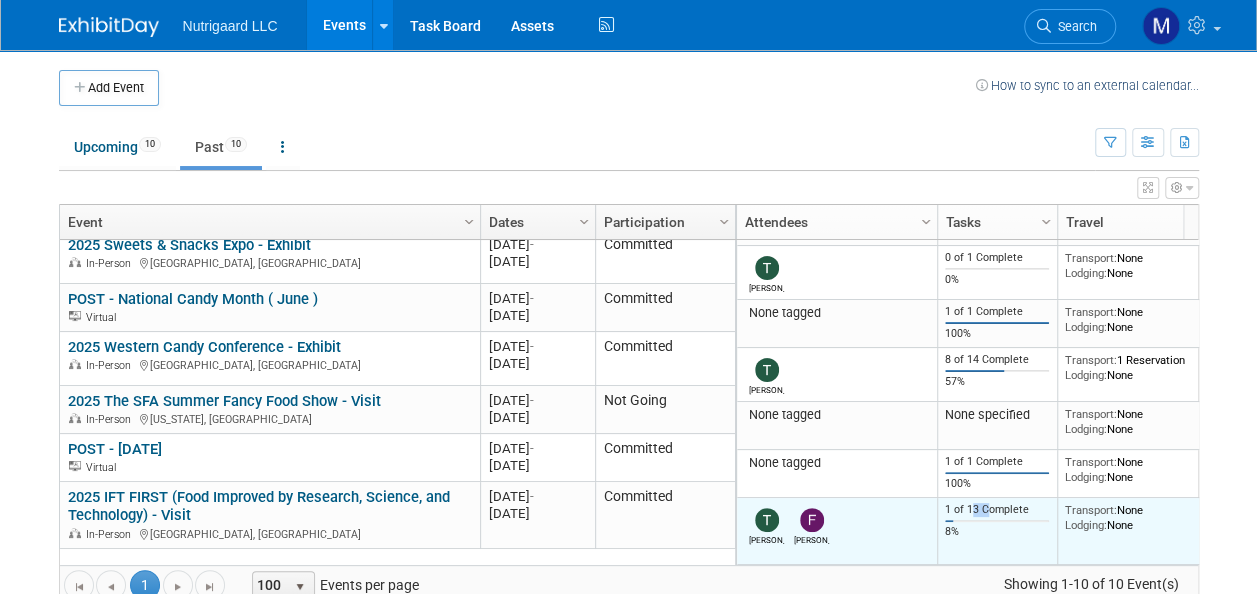 click on "1 of 13 Complete" at bounding box center [997, 510] 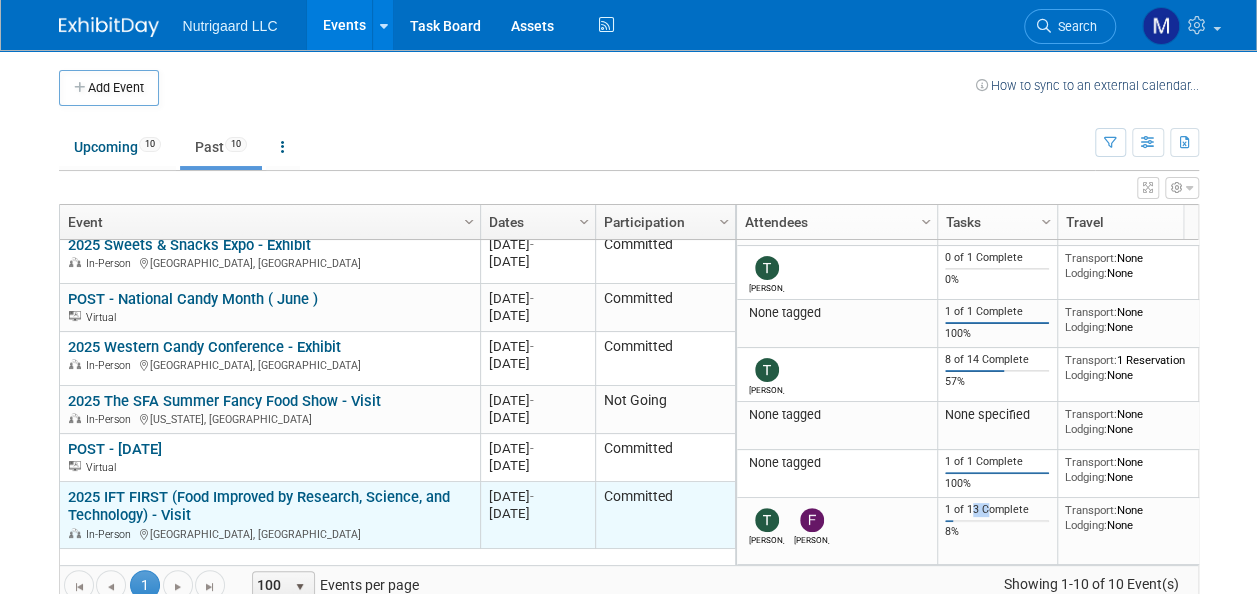 click on "2025 IFT FIRST (Food Improved by Research, Science, and Technology) - Visit" at bounding box center [259, 506] 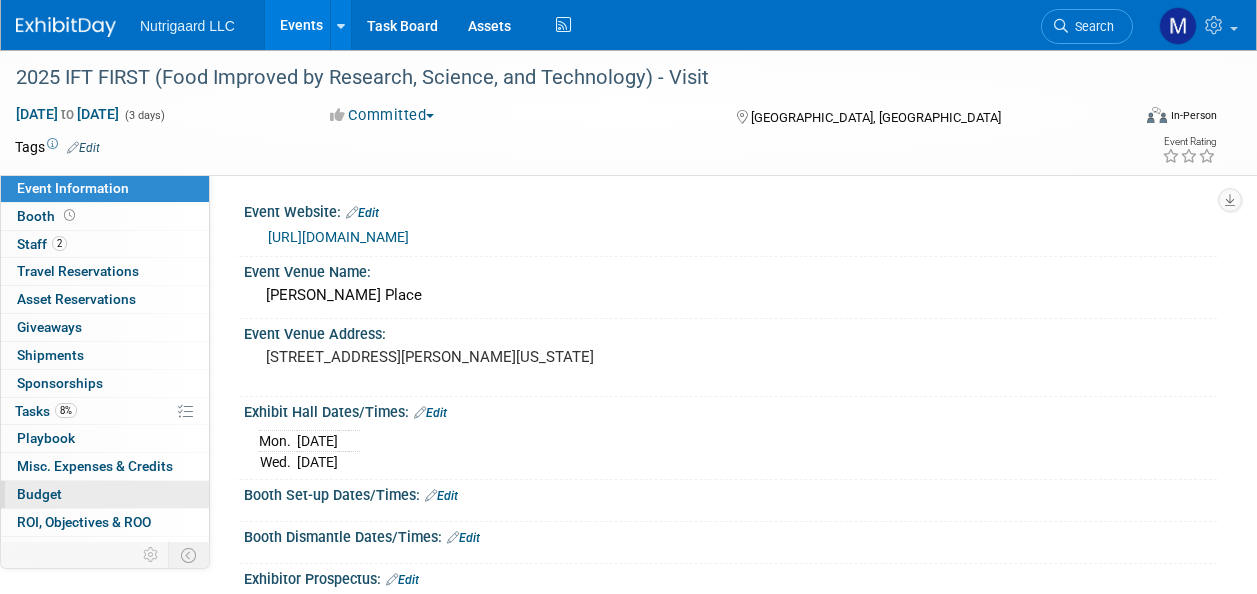 scroll, scrollTop: 0, scrollLeft: 0, axis: both 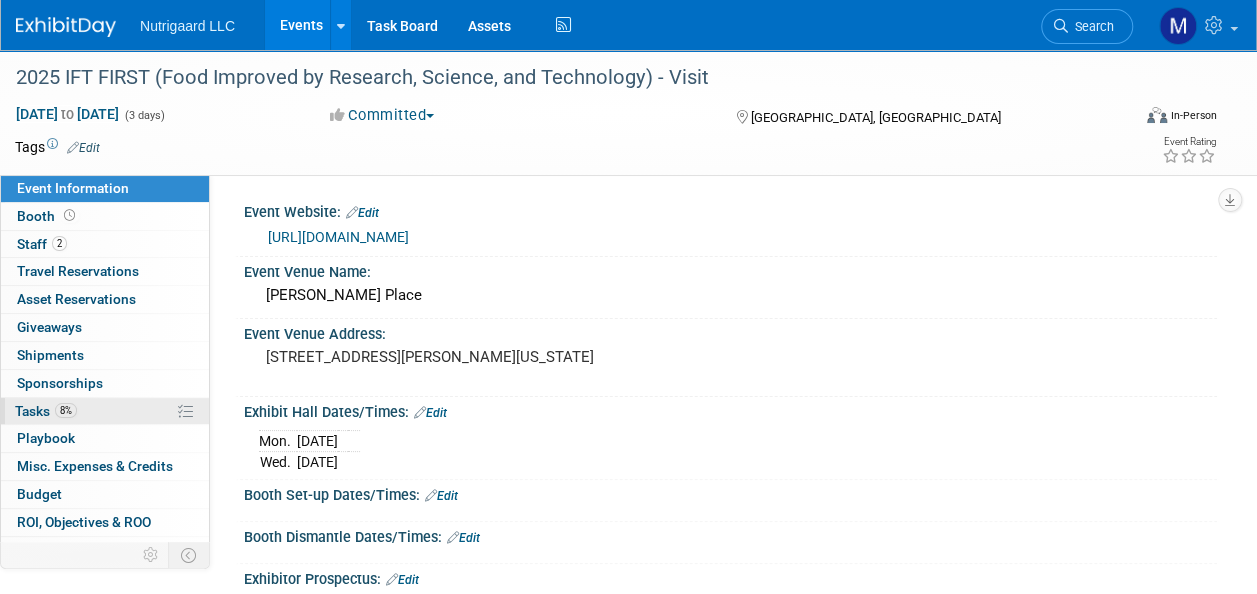 click on "Tasks 8%" at bounding box center [46, 411] 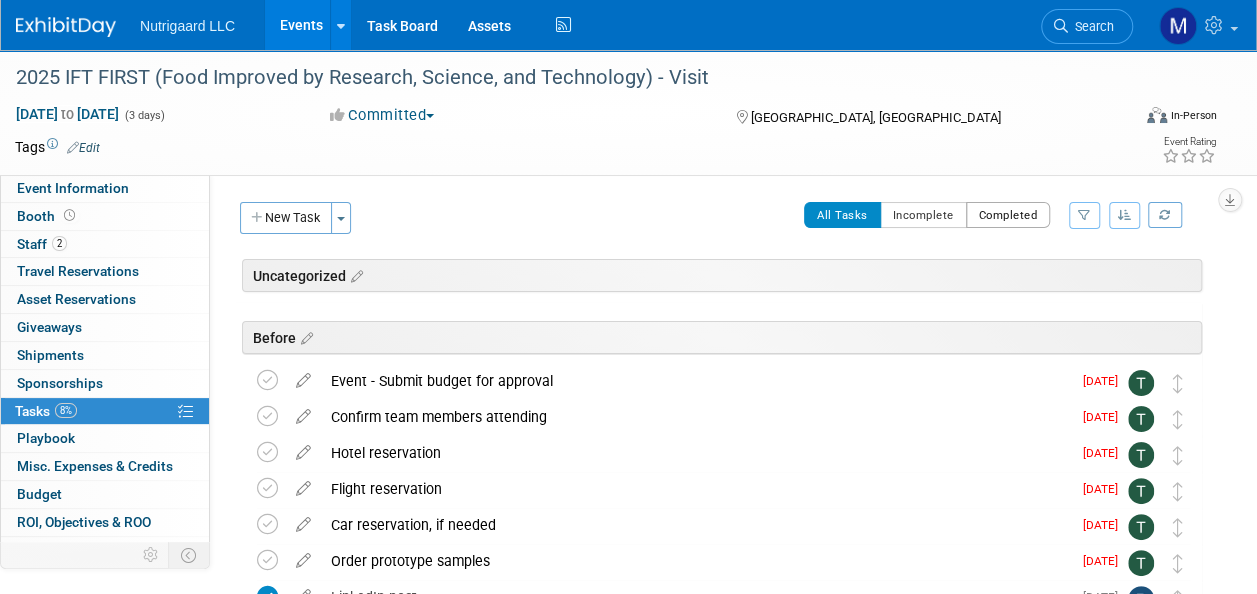click on "Completed" at bounding box center [1008, 215] 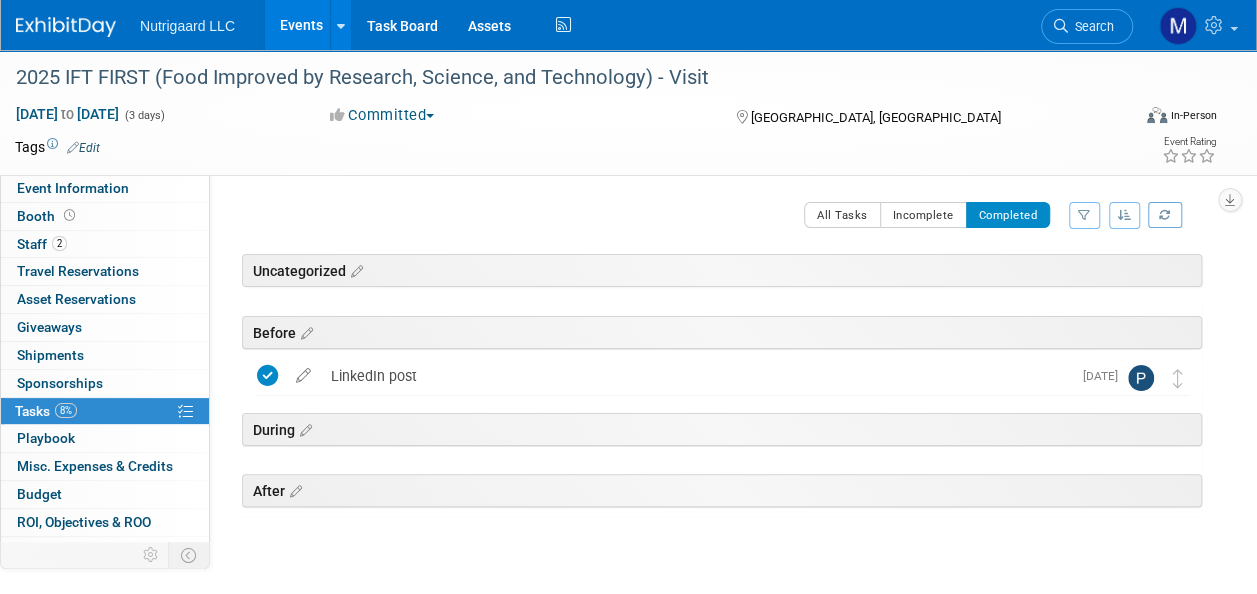 click at bounding box center (66, 27) 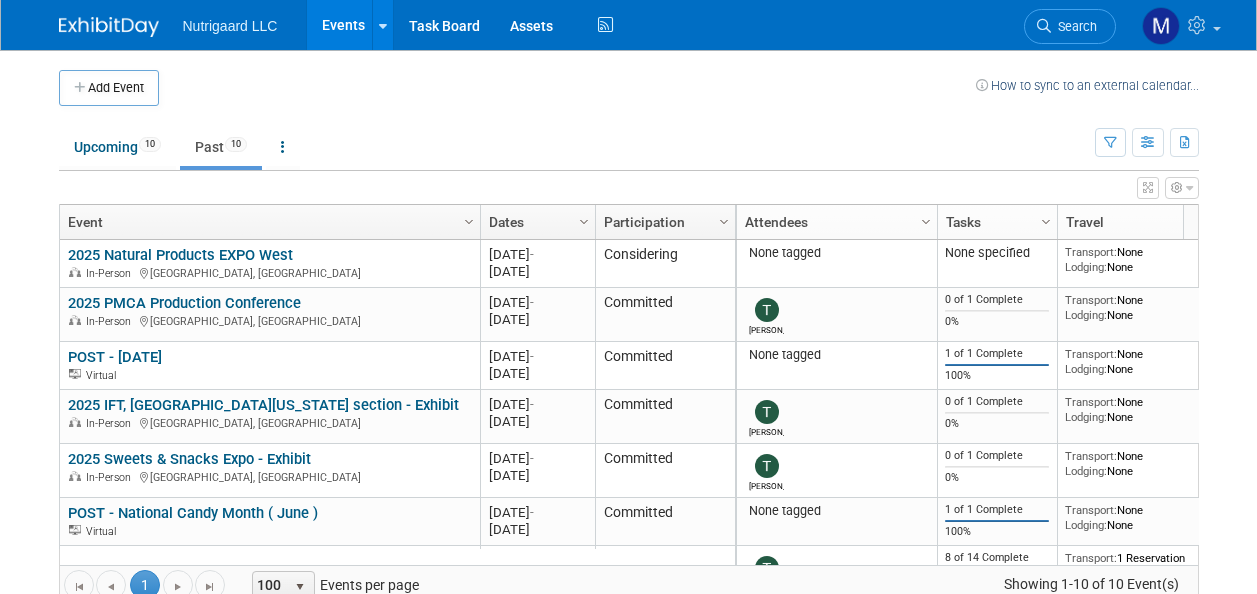 scroll, scrollTop: 0, scrollLeft: 0, axis: both 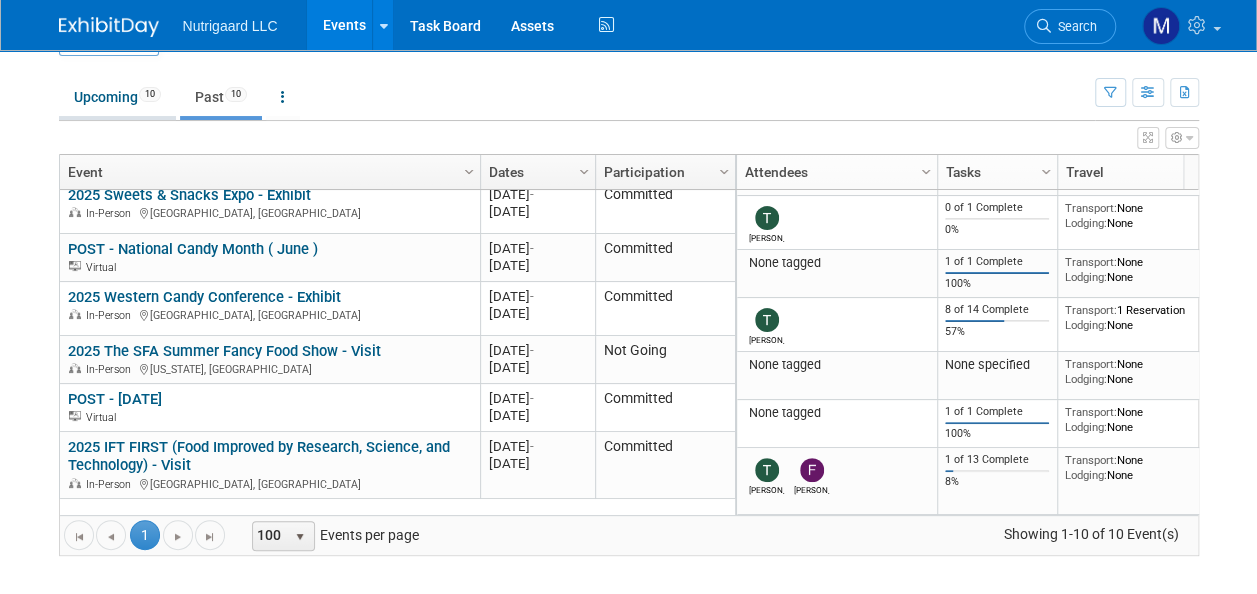 click on "Upcoming
10" at bounding box center (117, 97) 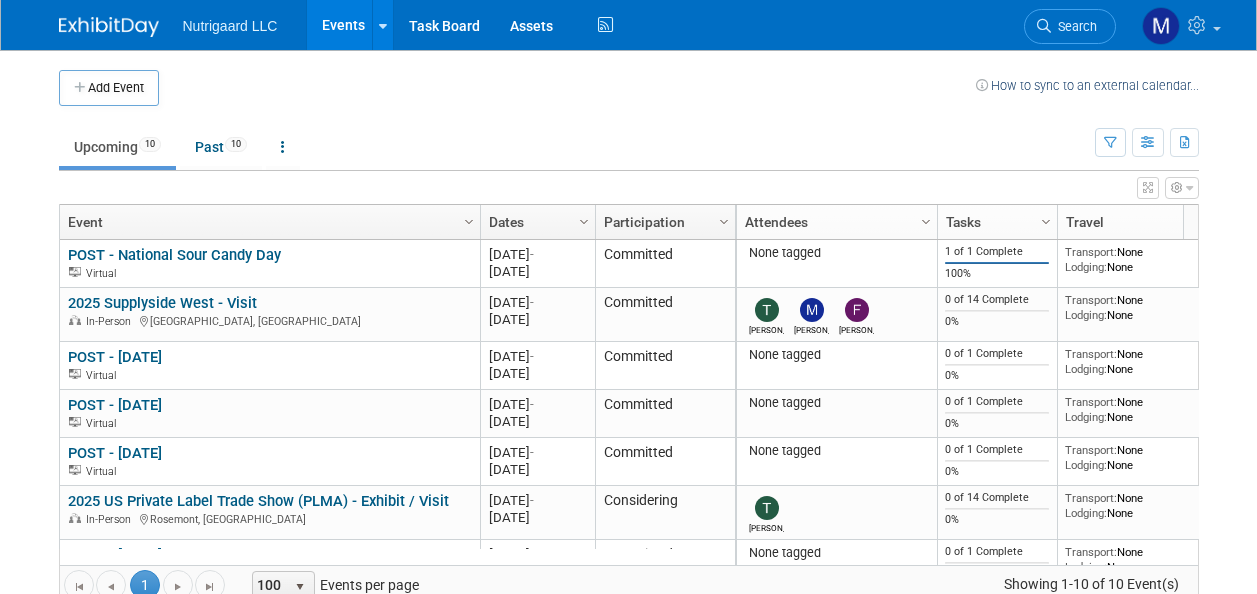 scroll, scrollTop: 0, scrollLeft: 0, axis: both 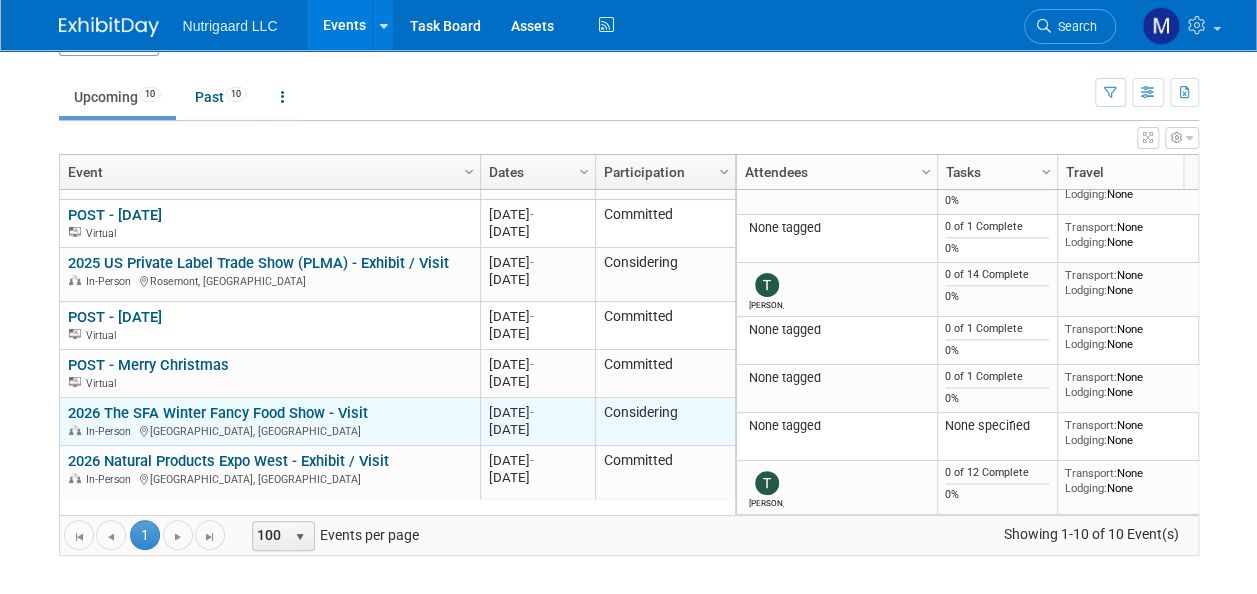 click on "2026 The SFA Winter Fancy Food Show - Visit" at bounding box center [218, 413] 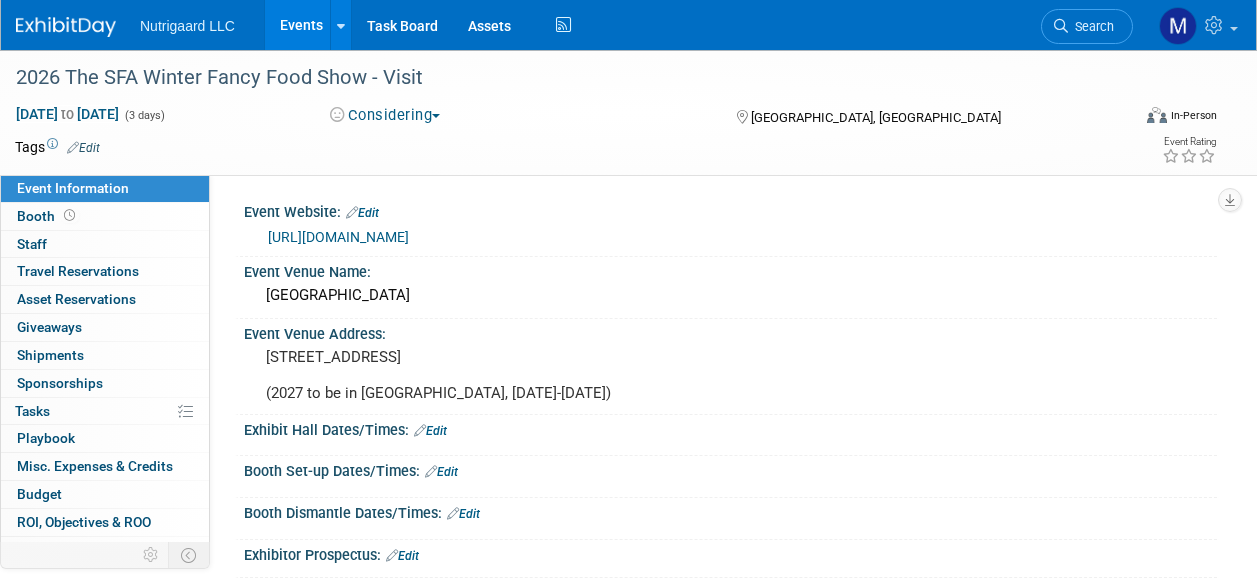 scroll, scrollTop: 0, scrollLeft: 0, axis: both 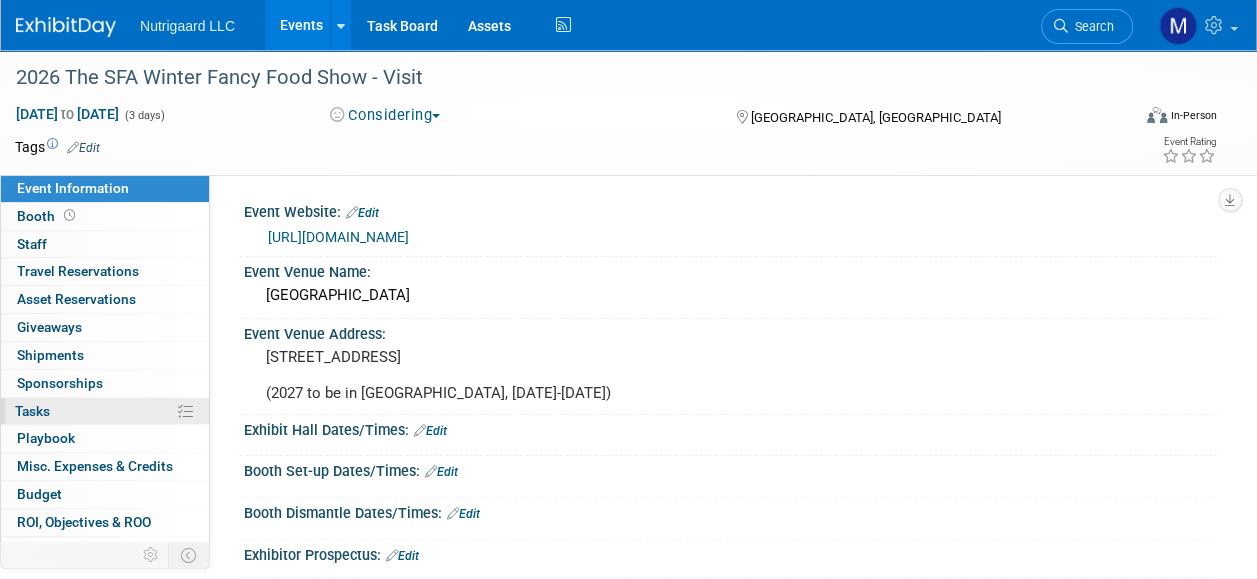 click on "Tasks 0%" at bounding box center (32, 411) 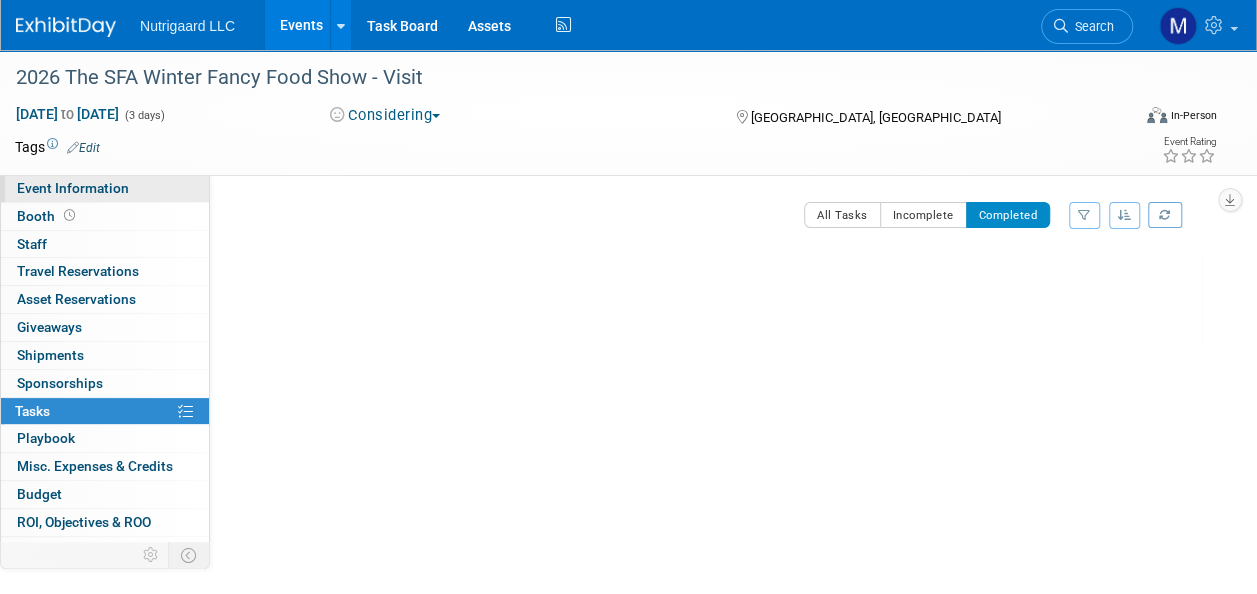 click on "Event Information" at bounding box center [73, 188] 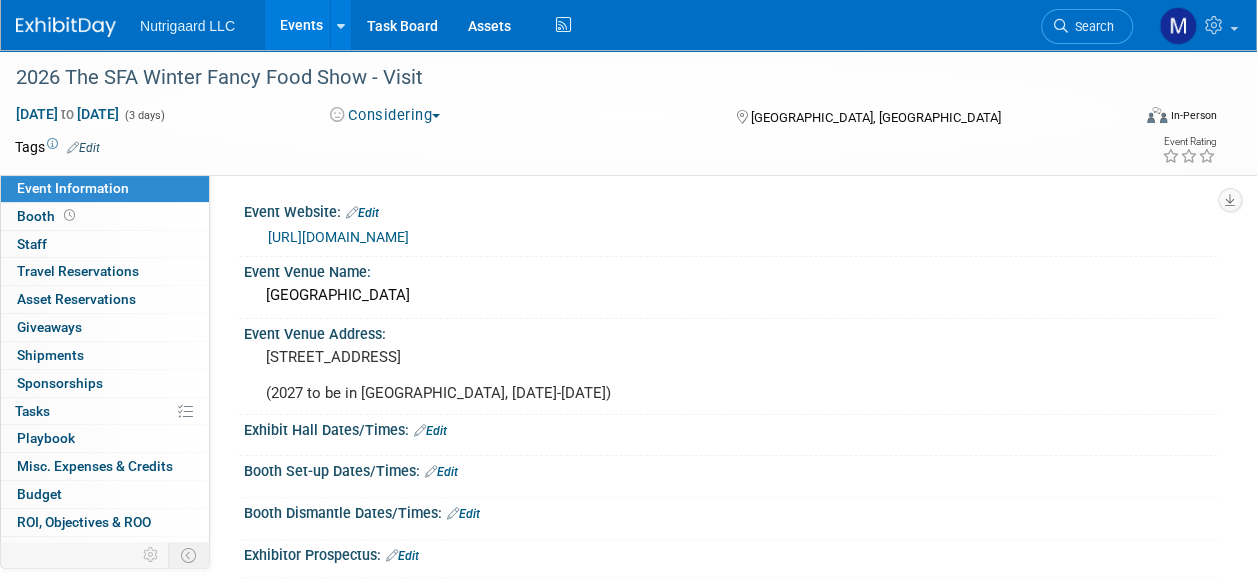 click on "https://marketing.specialtyfood.com/winter-fancy-faire?_gl=1*1alrdoy*_gcl_au*MTIzMTYzNDY3NS4xNzUwNzcwODU4*_ga*MTc3MTk4NjEyMC4xNzUwNzcxMDA0*_ga_HP2J0XTNVE*czE3NTA3NzEwMDMkbzEkZzEkdDE3NTA3NzEzNzEkajYwJGwwJGgxODYxMjQ0NTM3" at bounding box center [338, 237] 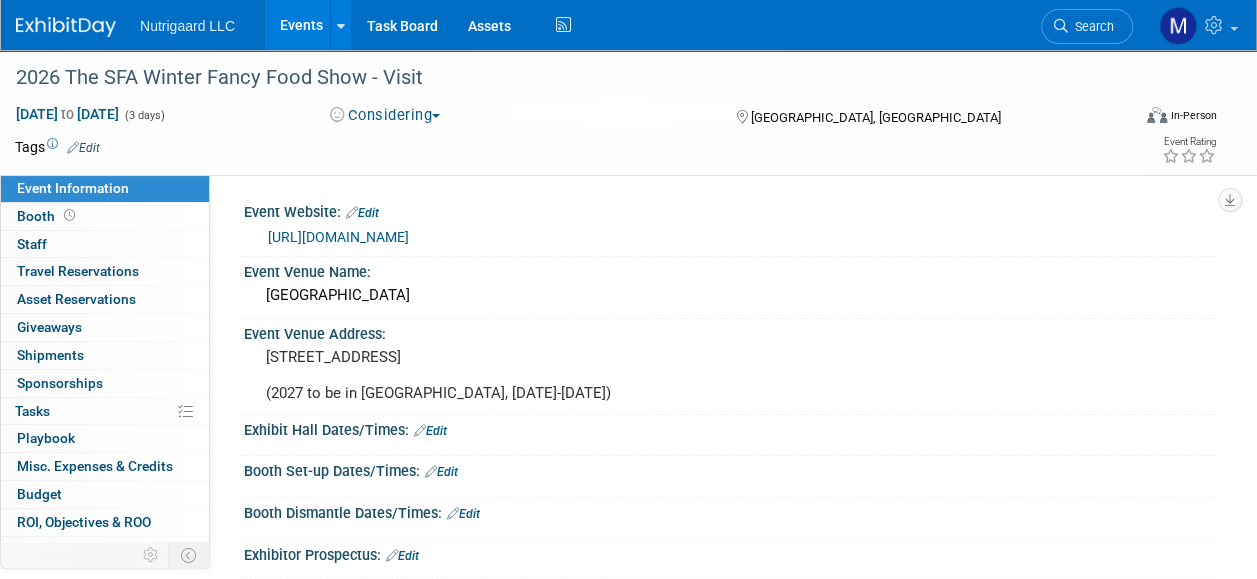 click at bounding box center [66, 27] 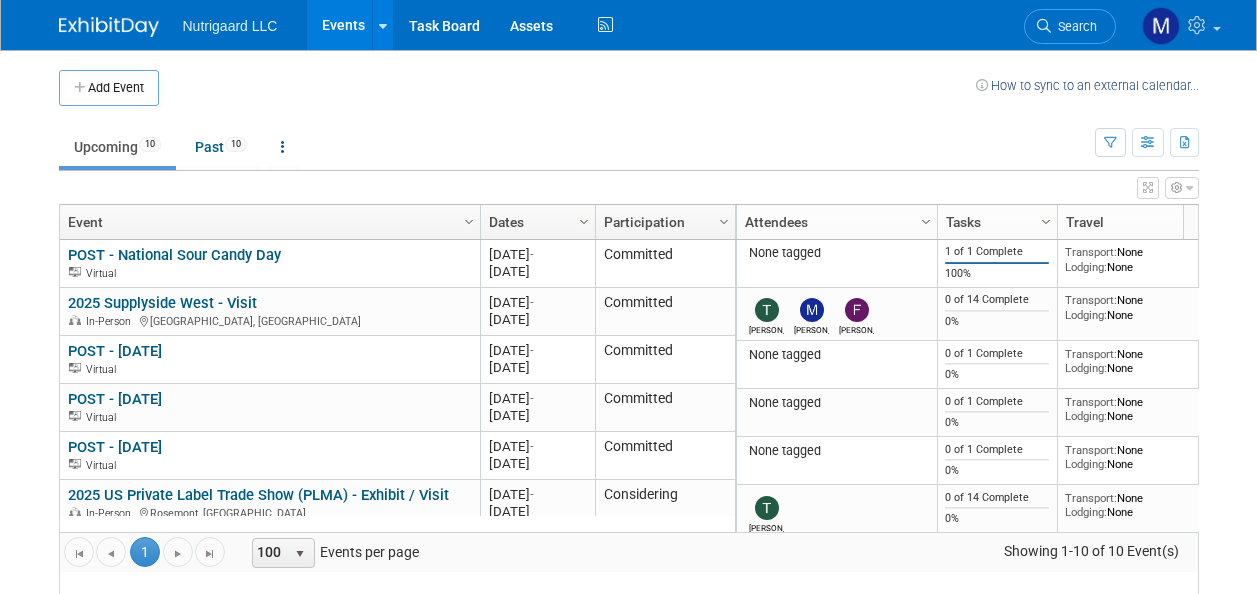 scroll, scrollTop: 0, scrollLeft: 0, axis: both 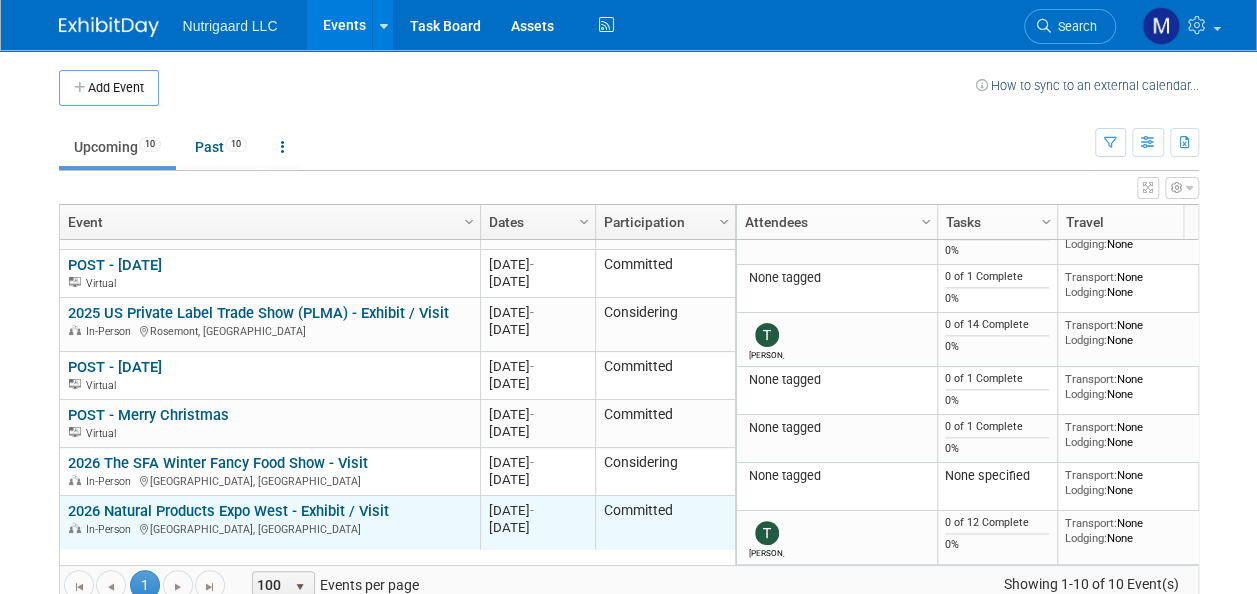 click on "2026 Natural Products Expo West - Exhibit / Visit" at bounding box center [228, 511] 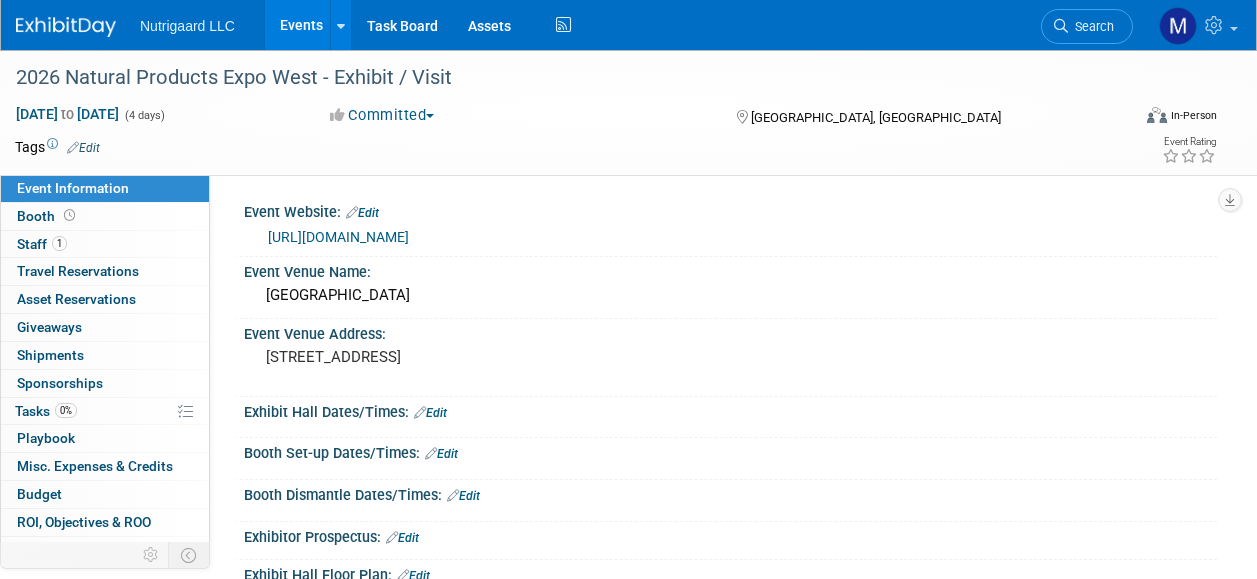 scroll, scrollTop: 0, scrollLeft: 0, axis: both 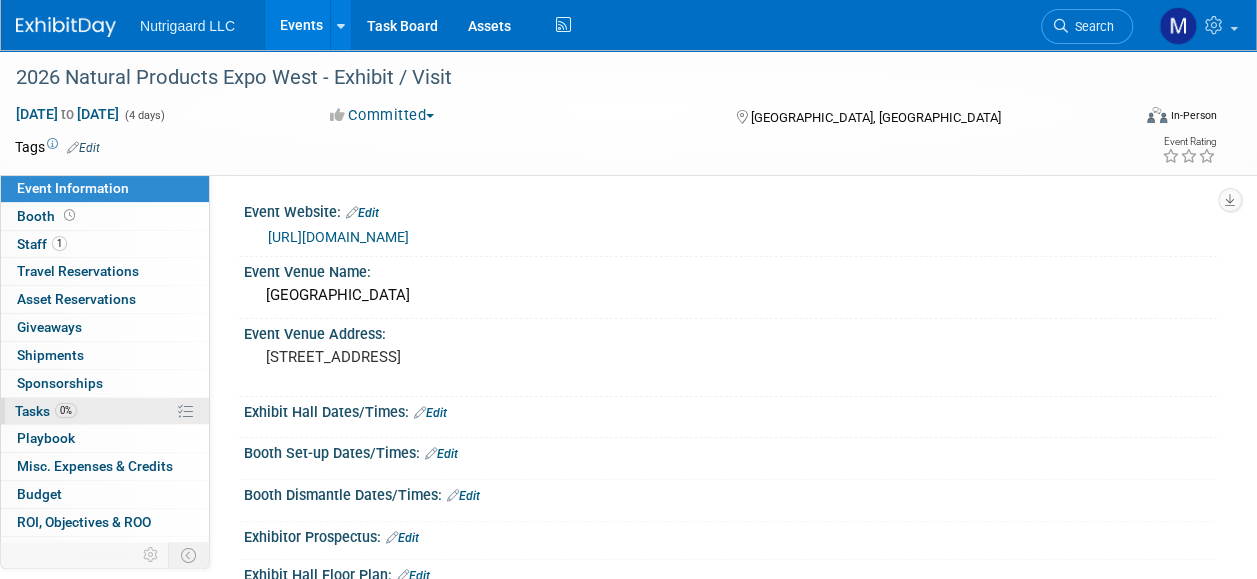 click on "Tasks 0%" at bounding box center [46, 411] 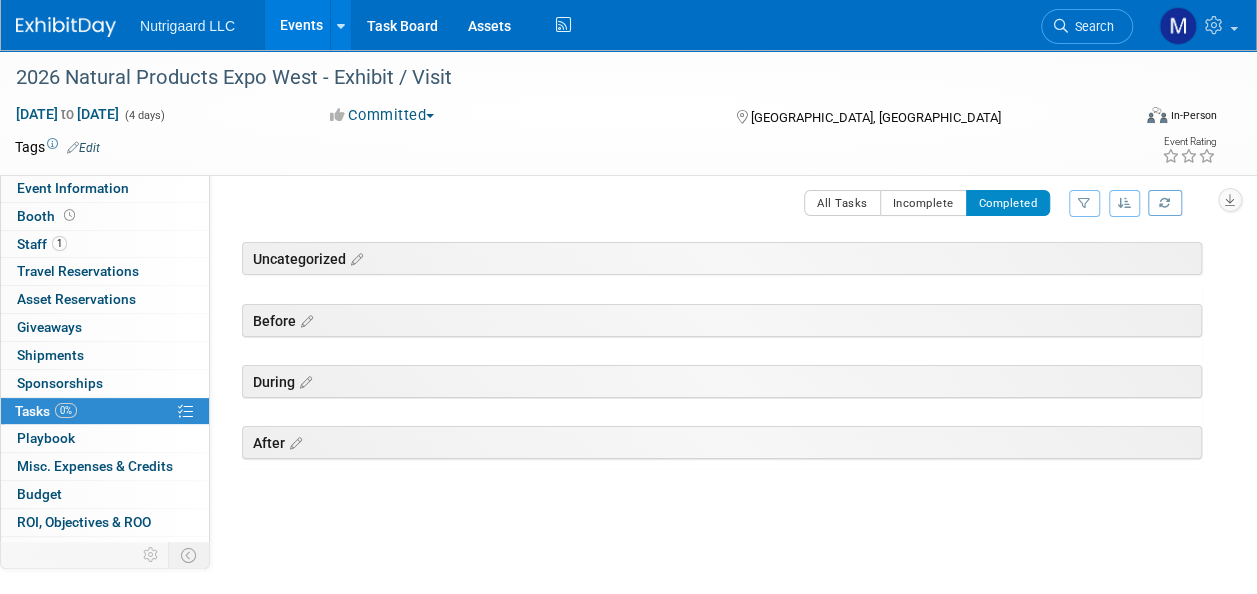 scroll, scrollTop: 0, scrollLeft: 0, axis: both 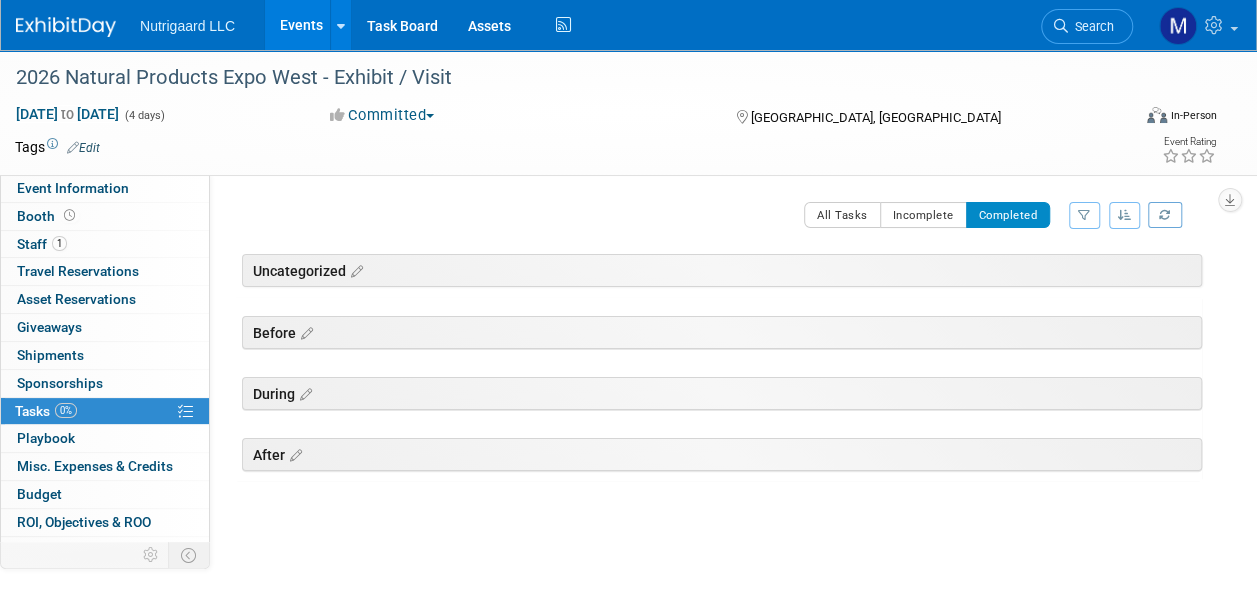 click on "Event Website:
Edit
https://www.expowest.com/en/home.html?utm_campaign=HLN26EWE-JS-AT-Pre-HousingSaveTheDate-07152025&utm_emailname=HLN26EWE-JS-AT-Pre-HousingSaveTheDate-07152025&utm_medium=email&utm_source=eloqua&utm_MDMContactID=c1c74bea-8da7-4276-964d-3b7119e4c9e4&utm_campaigntype=Exhibitor%20Promotion&eM=da0a910b6a6ed70eaa65bb518f32c366aae33d78cdcb02e59d7de623f4f464eb&eventSeriesCode=ES_NPEWEGRA&eventEditionCode=HLN26EWE&sessionCode=S_EXHB&sp_eh=da0a910b6a6ed70eaa65bb518f32c366aae33d78cdcb02e59d7de623f4f464eb
Event Venue Name:
Anaheim Convention Center
Event Venue Address:
800 W Katella Ave, Anaheim, CA 92802, USA
Exhibit Hall Dates/Times:
Edit
Save Changes
Cancel
Booth Set-up Dates/Times:
Edit
Save Changes
Cancel
Booth Dismantle Dates/Times:
Edit
Save Changes
Cancel
Exhibitor Prospectus:
Edit" at bounding box center (713, 381) 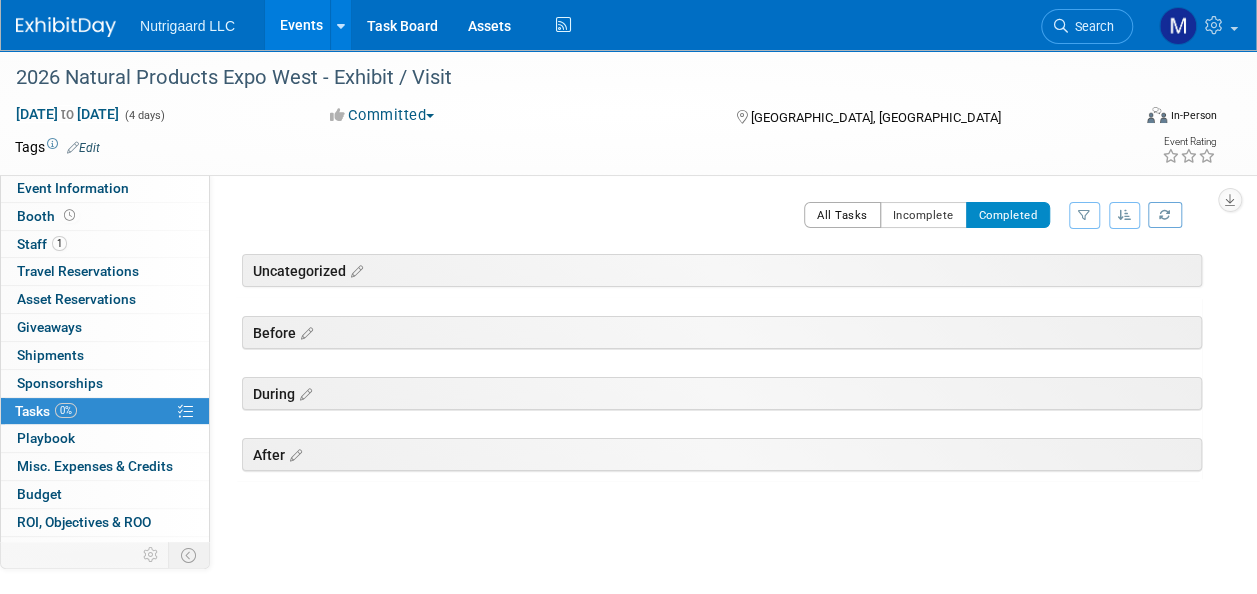 click on "All Tasks" at bounding box center [842, 215] 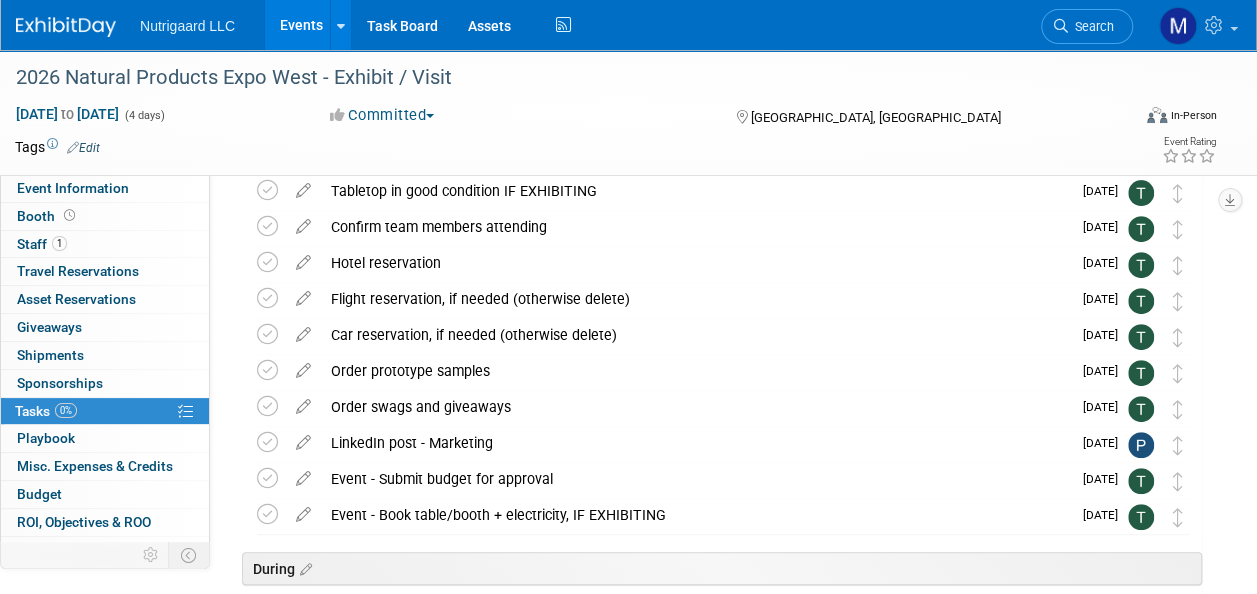 scroll, scrollTop: 0, scrollLeft: 0, axis: both 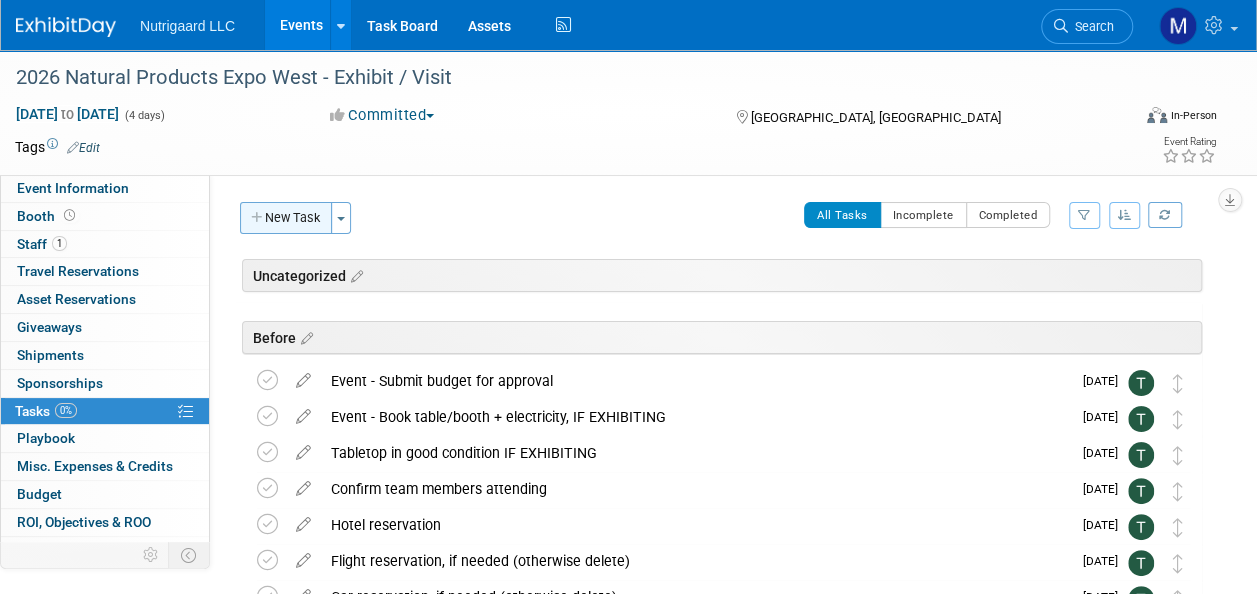 click on "New Task" at bounding box center (286, 218) 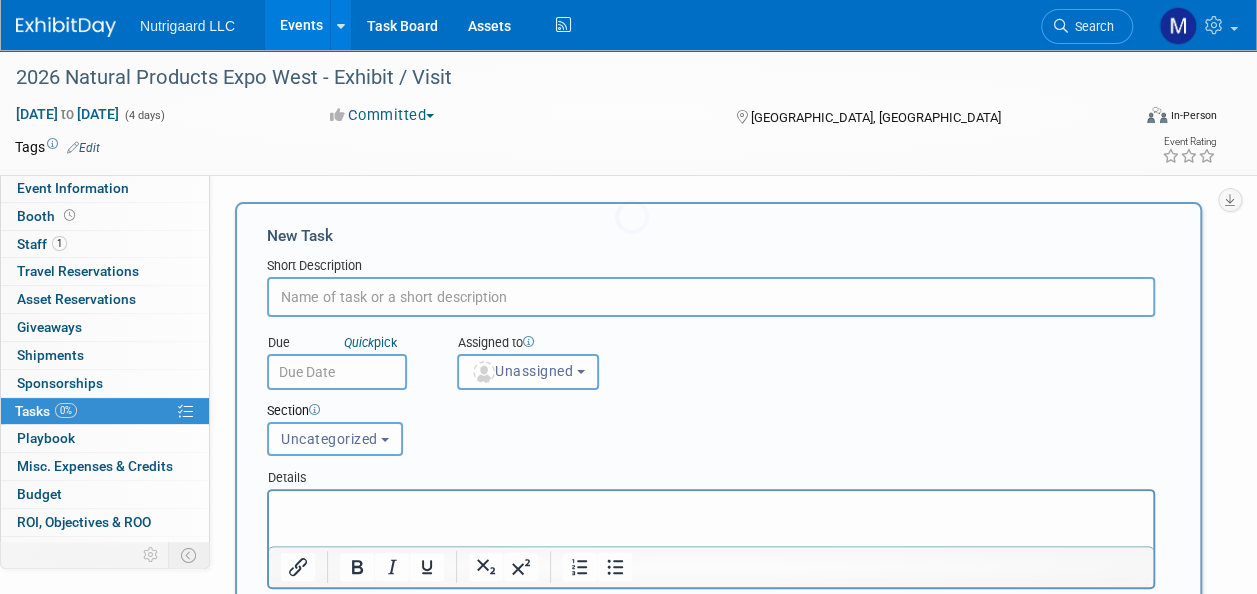 scroll, scrollTop: 0, scrollLeft: 0, axis: both 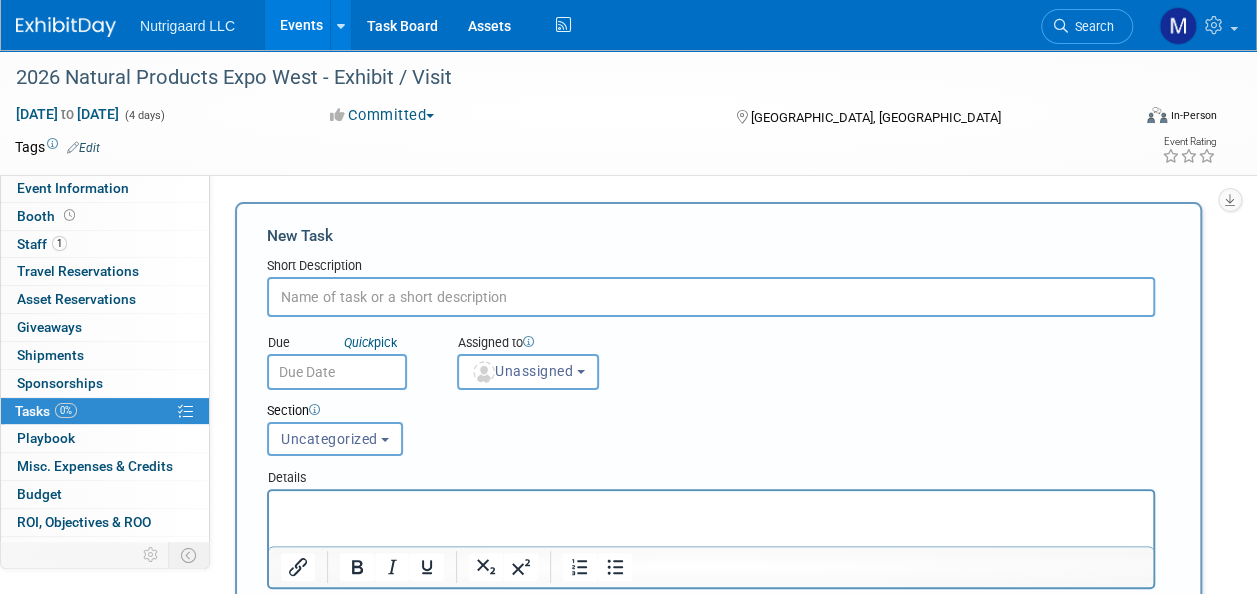 click at bounding box center [711, 297] 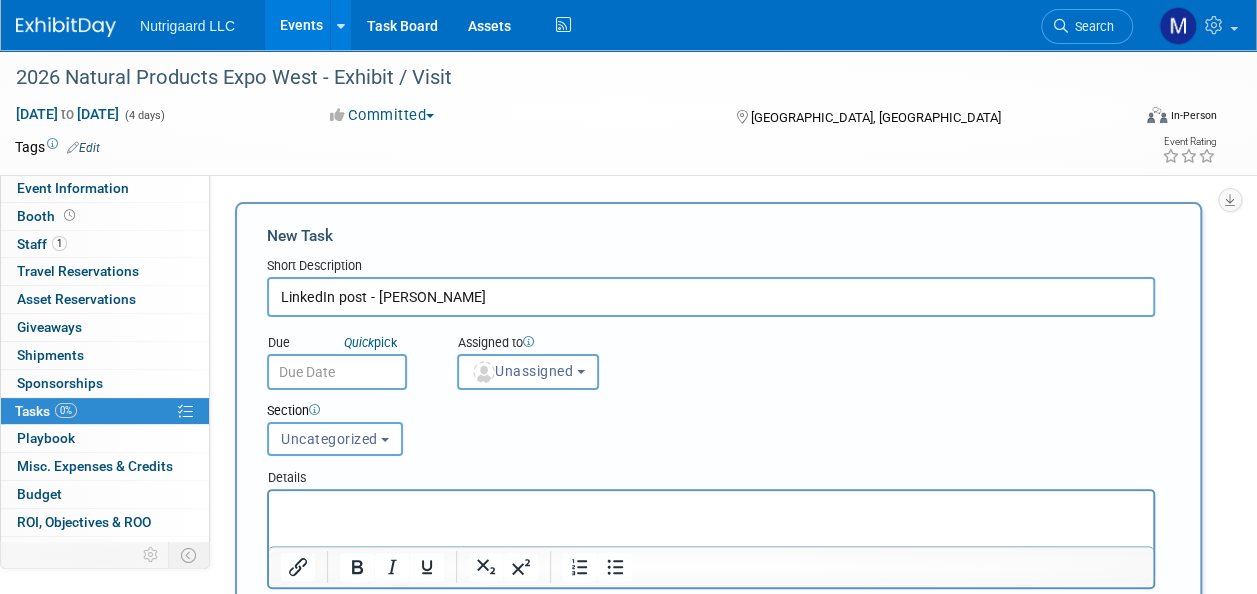 type on "LinkedIn post - Tony" 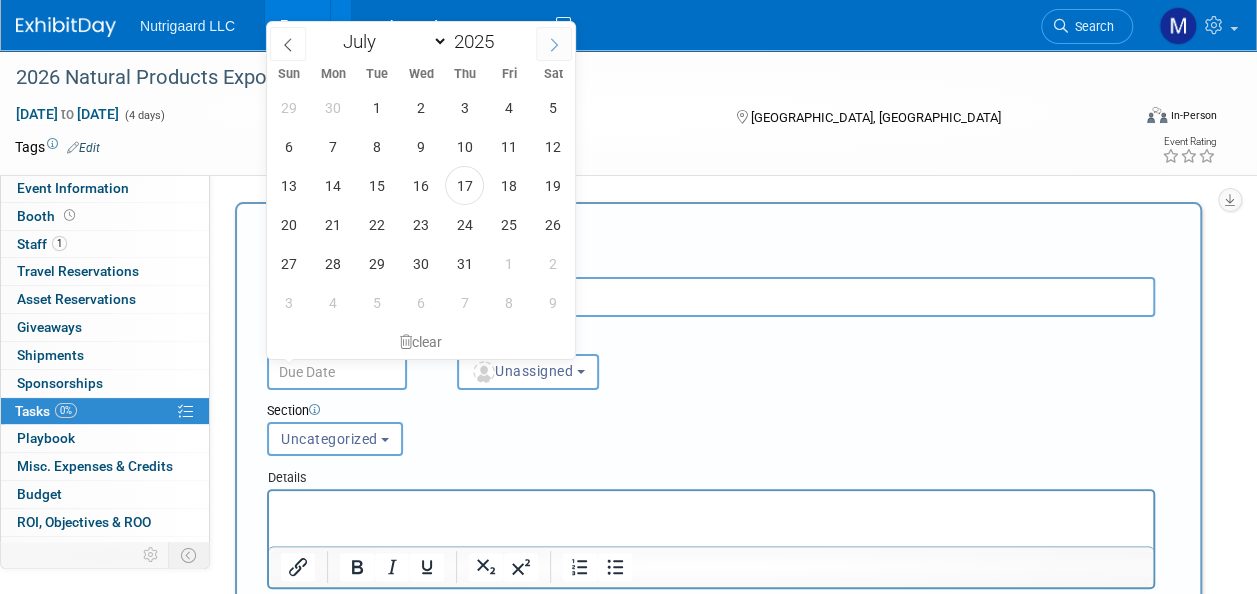 click 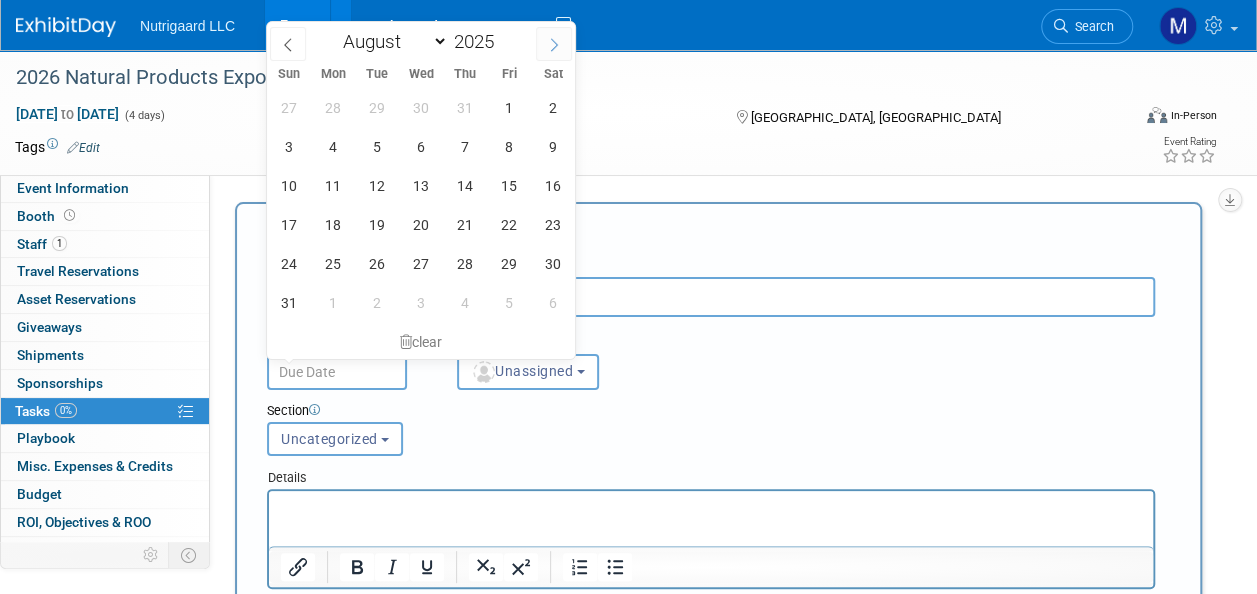 click 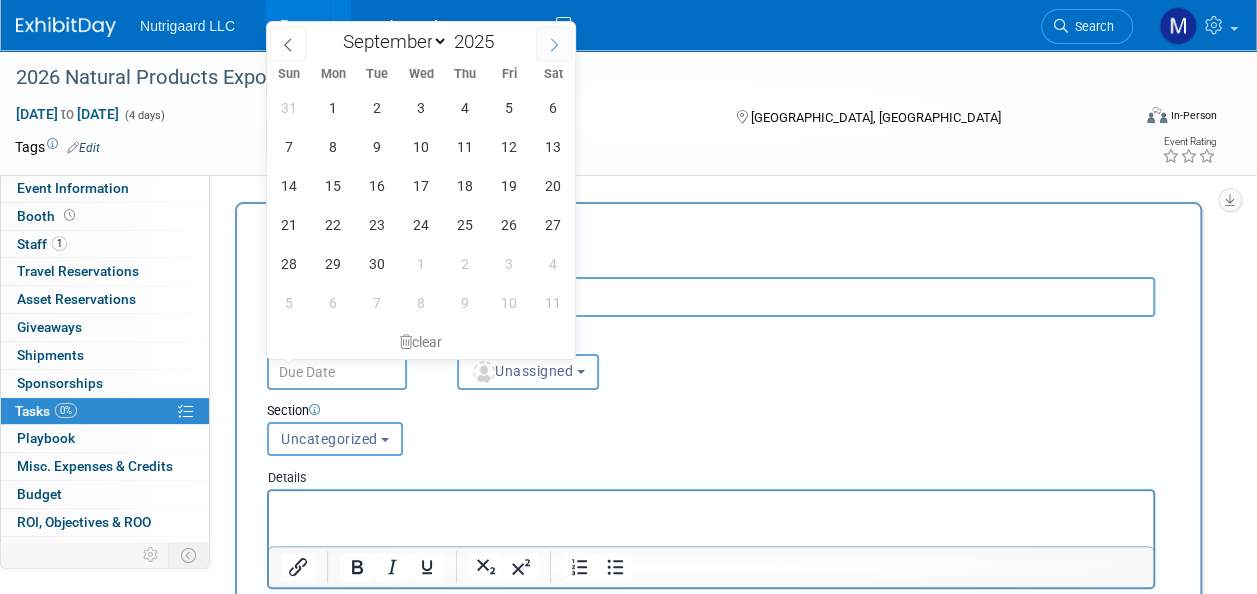 click 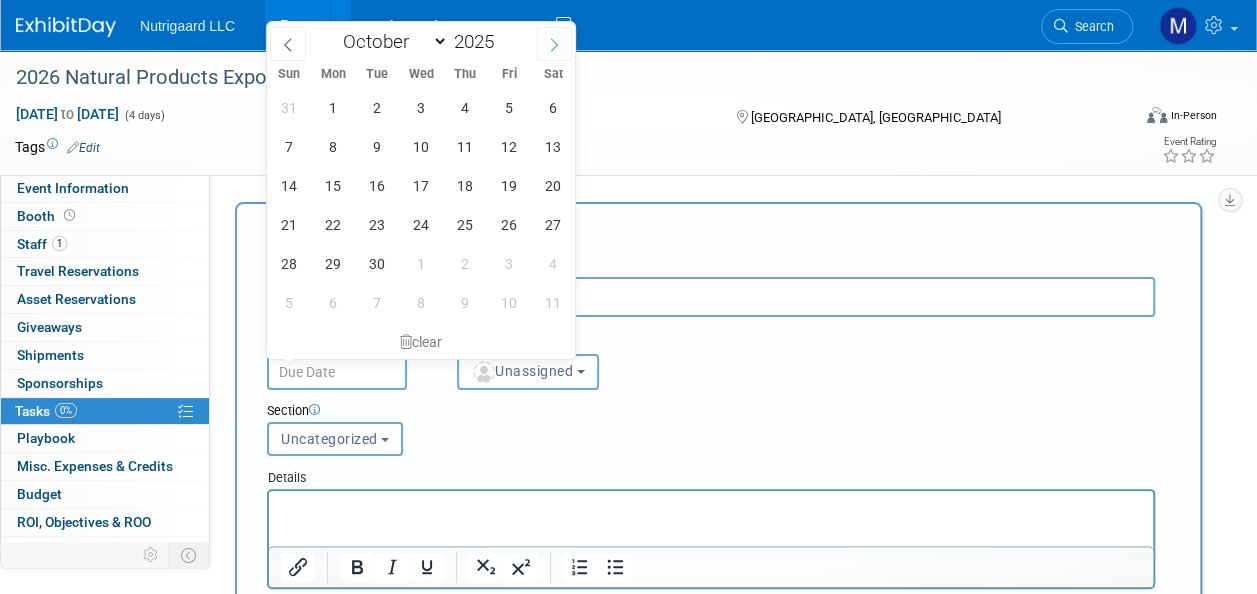 click 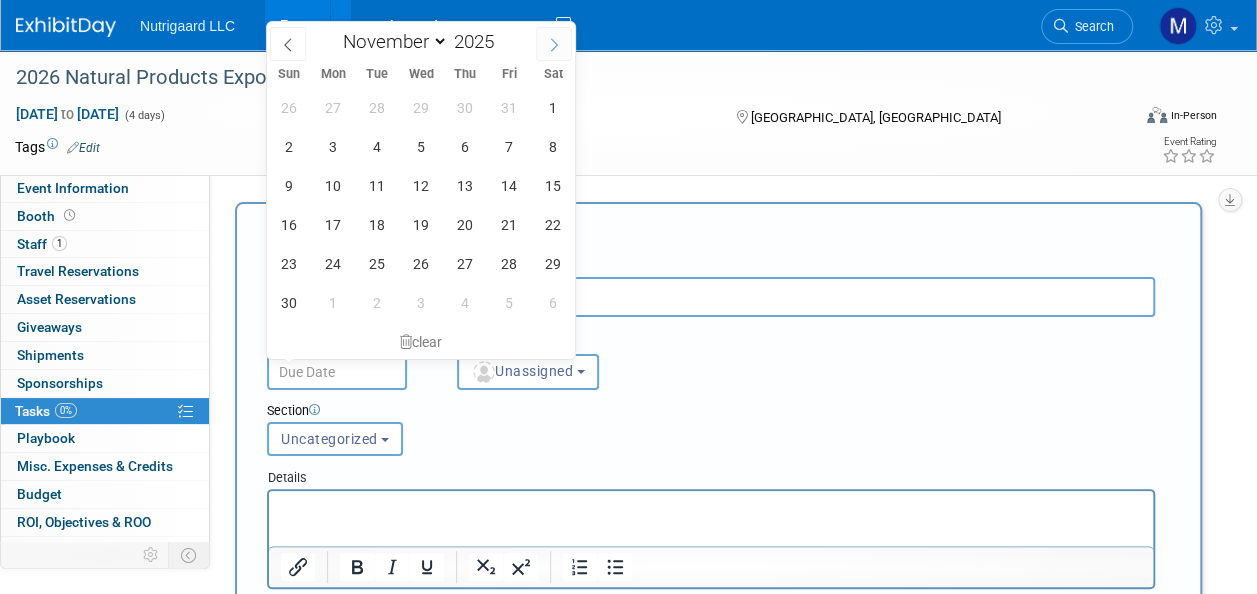 click 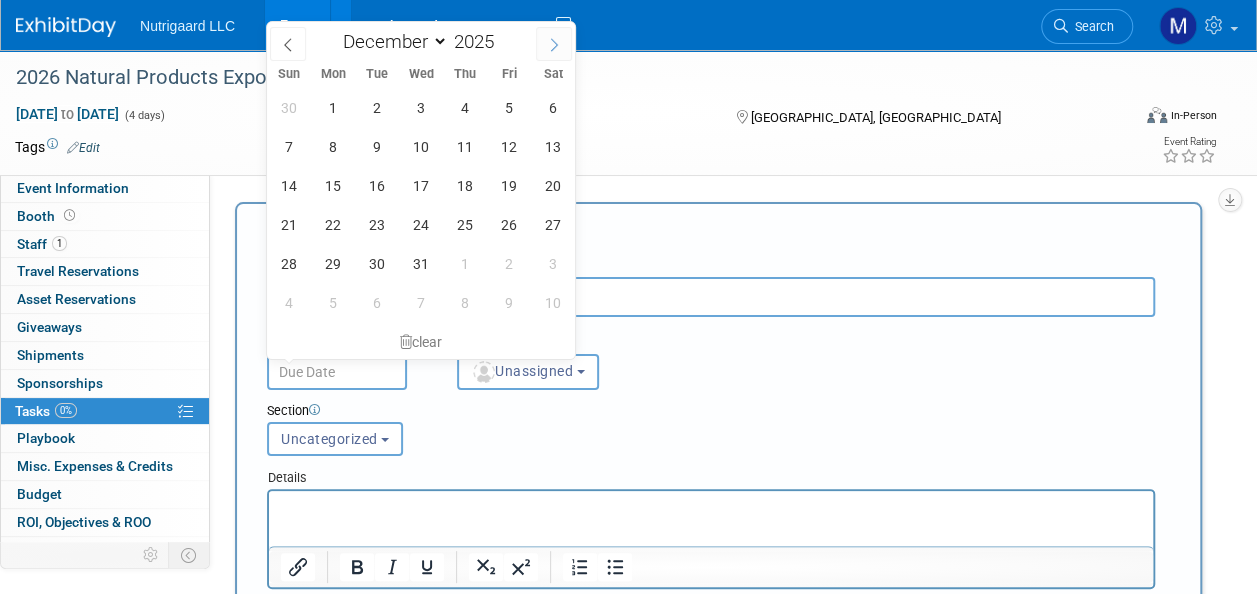 click 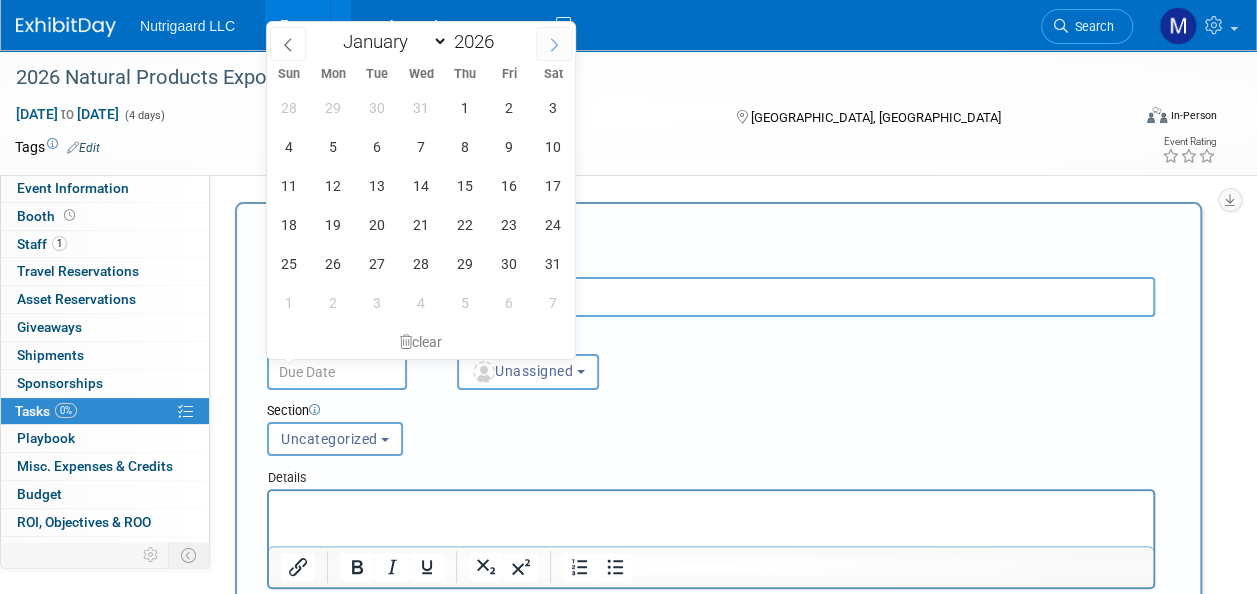 click 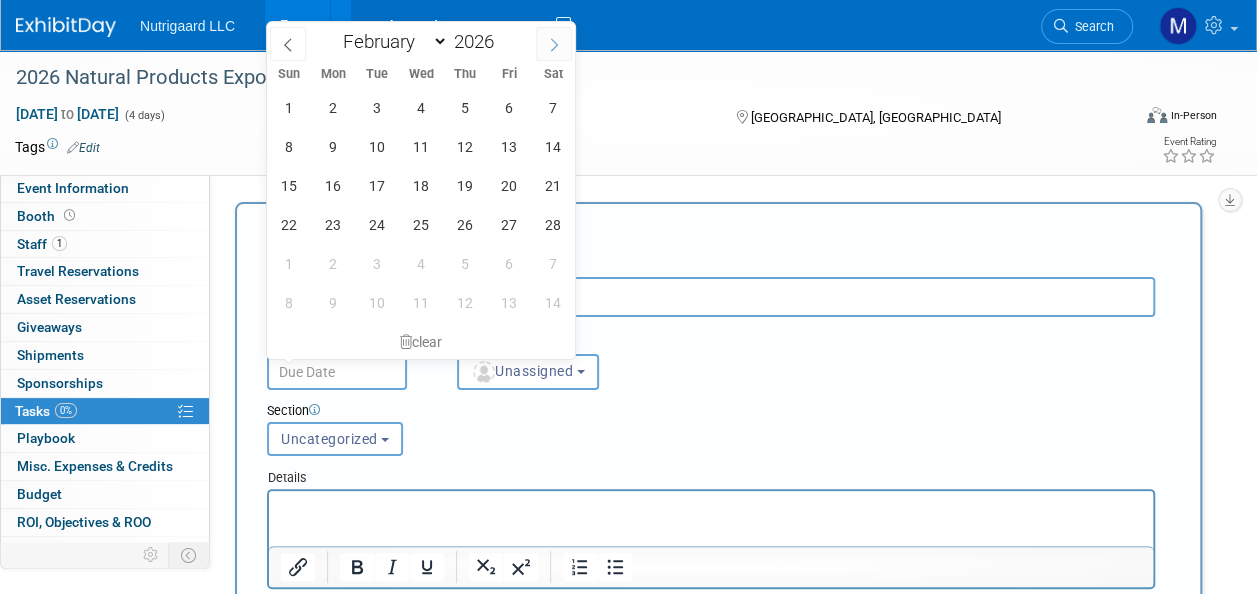 click 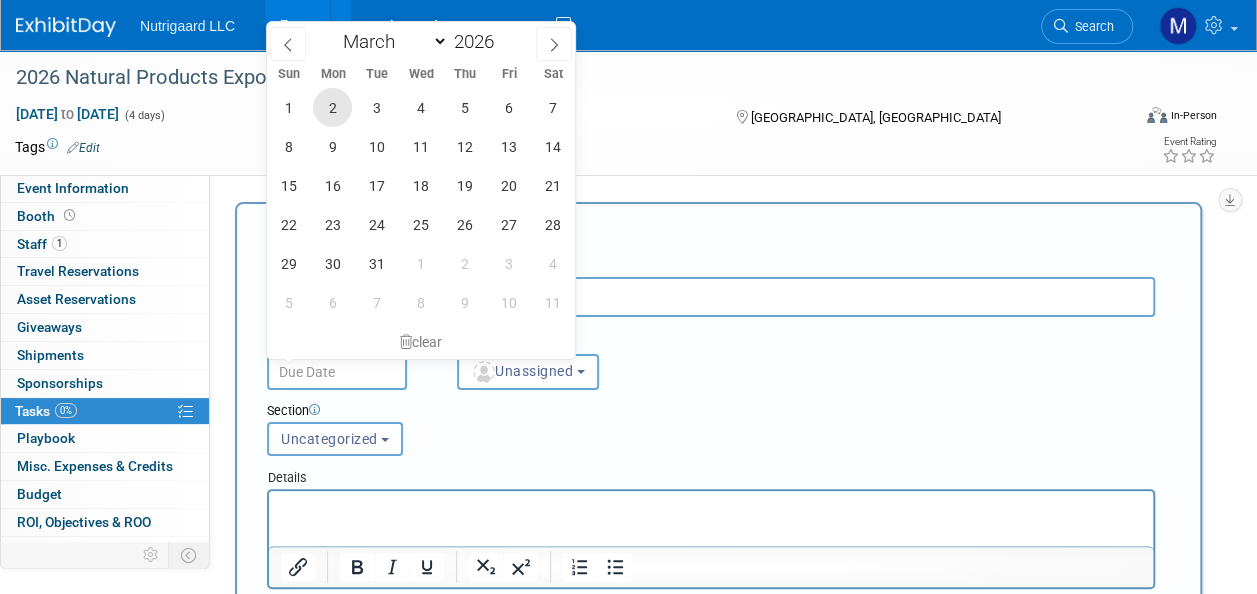 click on "2" at bounding box center (332, 107) 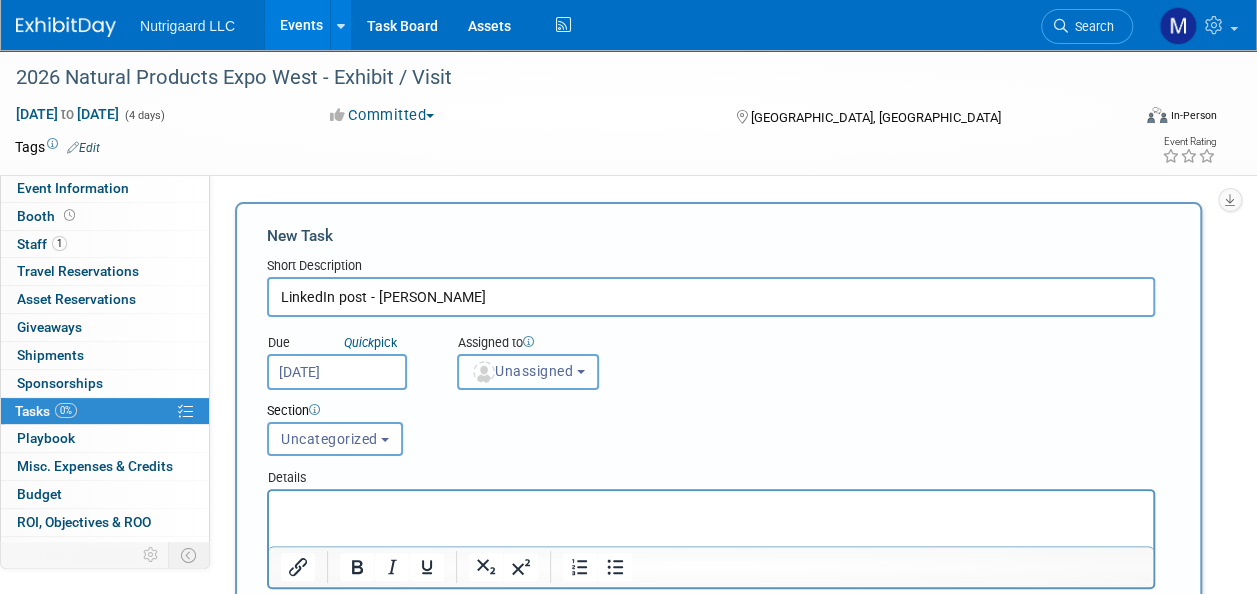 click on "Unassigned" at bounding box center (528, 372) 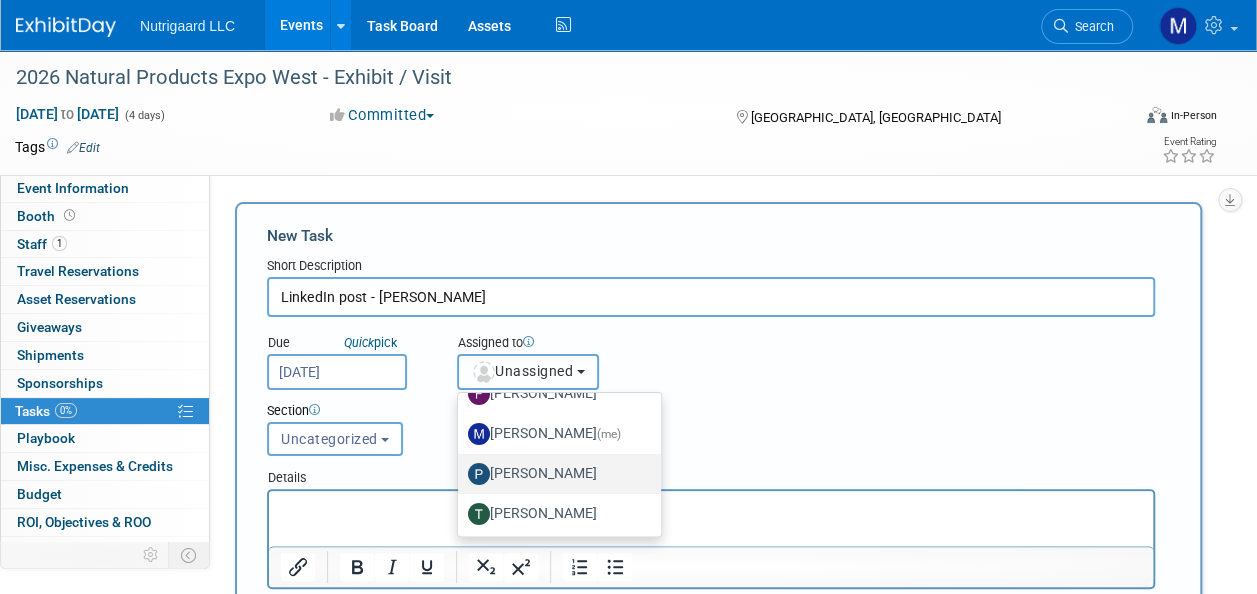 scroll, scrollTop: 66, scrollLeft: 0, axis: vertical 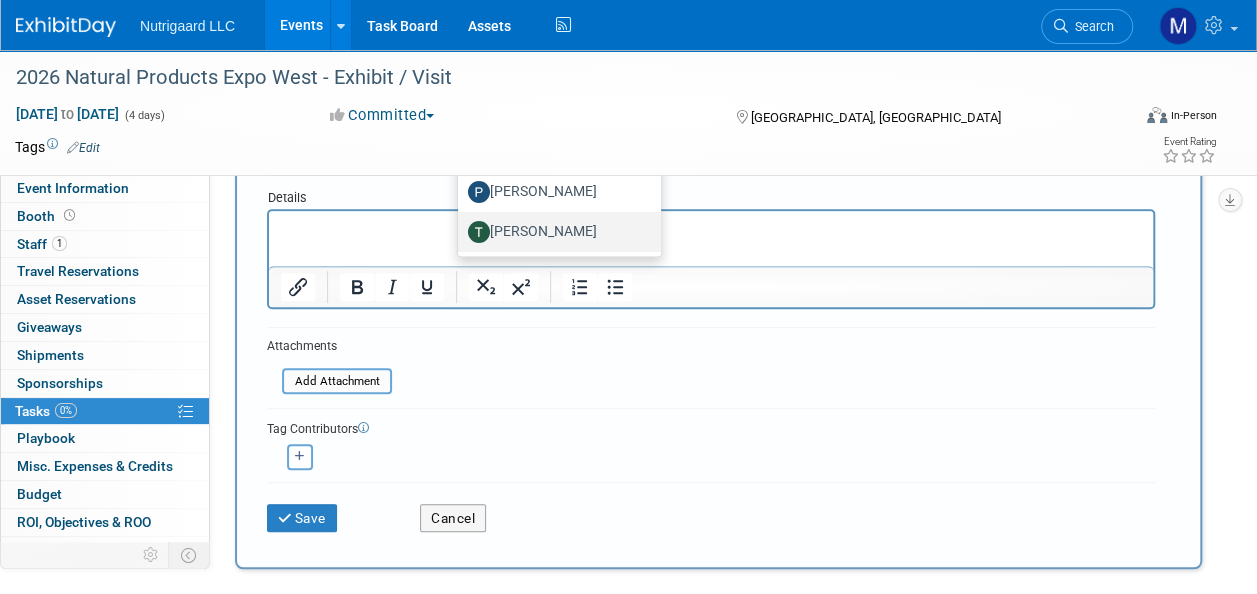 click on "Tony DePrado" at bounding box center (554, 232) 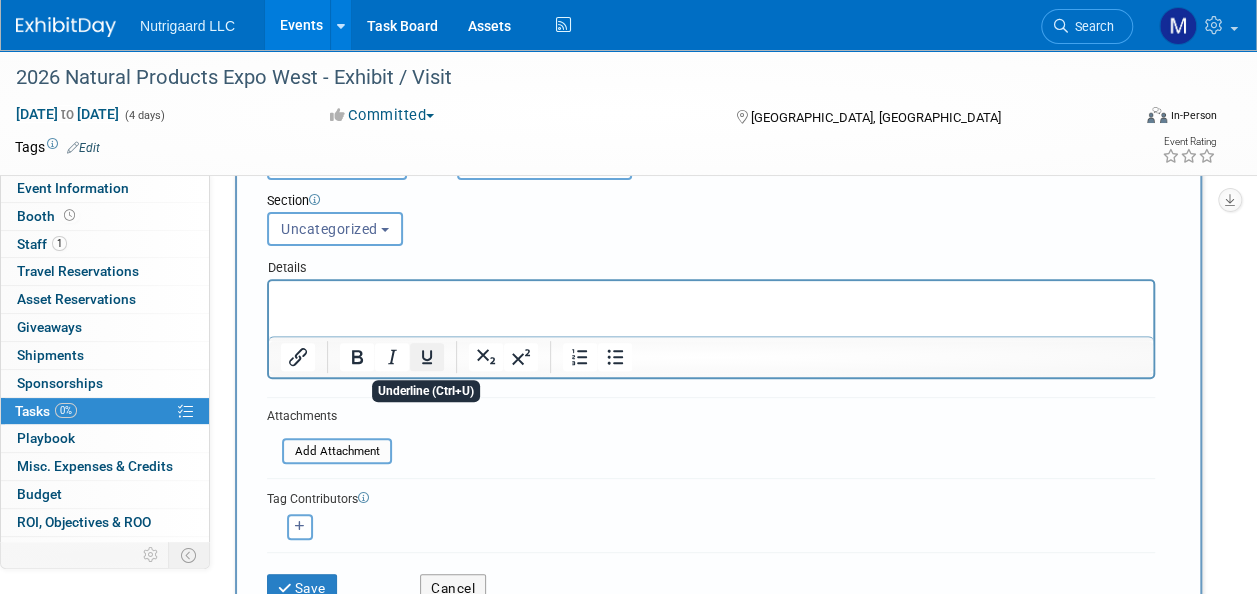 scroll, scrollTop: 204, scrollLeft: 0, axis: vertical 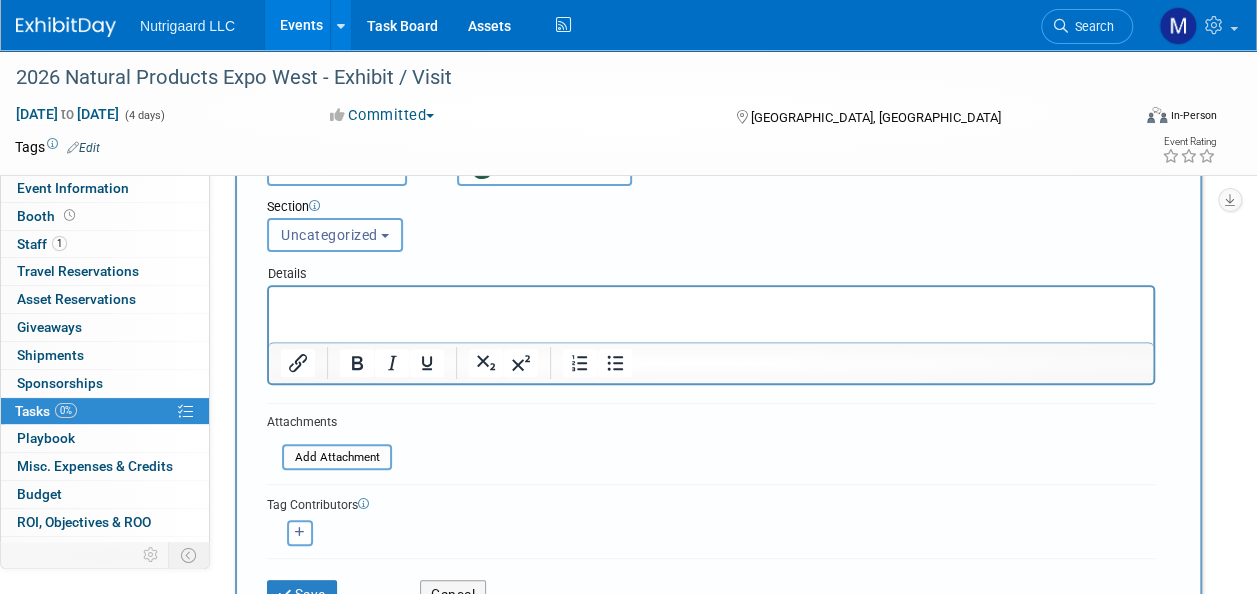 click on "Uncategorized" at bounding box center [335, 235] 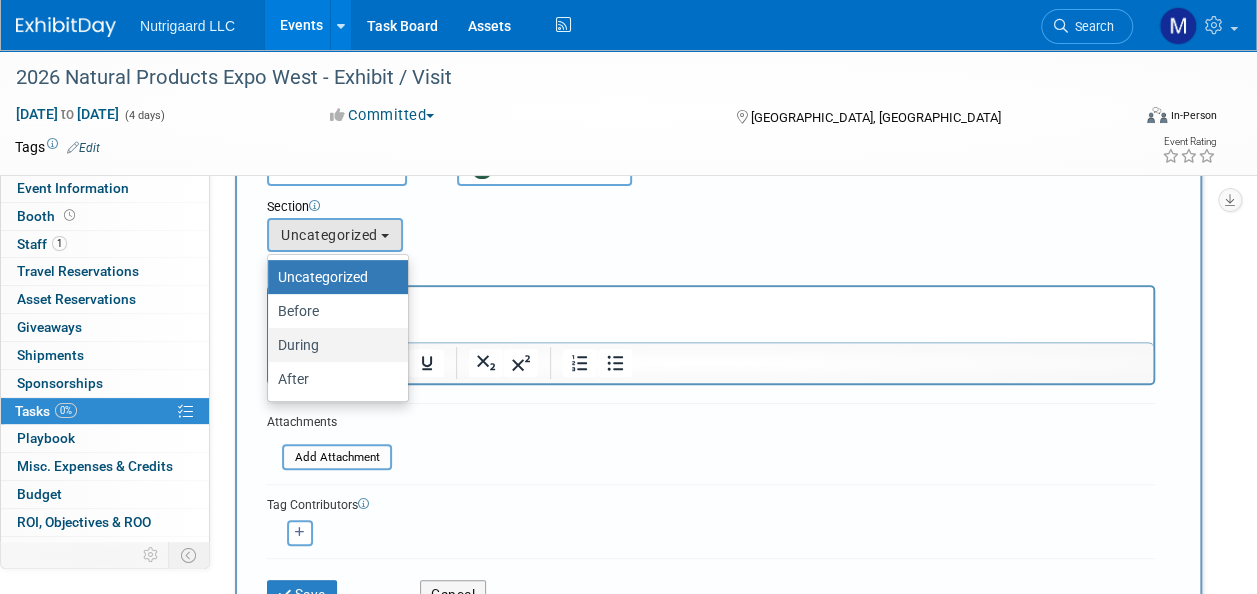 drag, startPoint x: 293, startPoint y: 338, endPoint x: 96, endPoint y: 23, distance: 371.52927 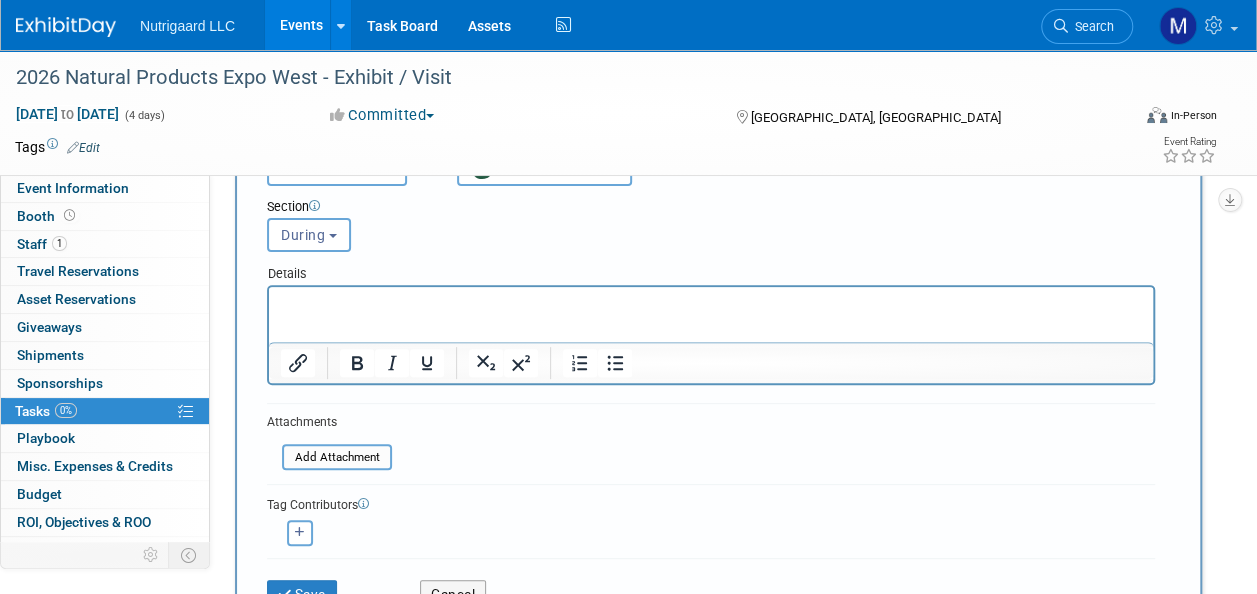 click at bounding box center (711, 305) 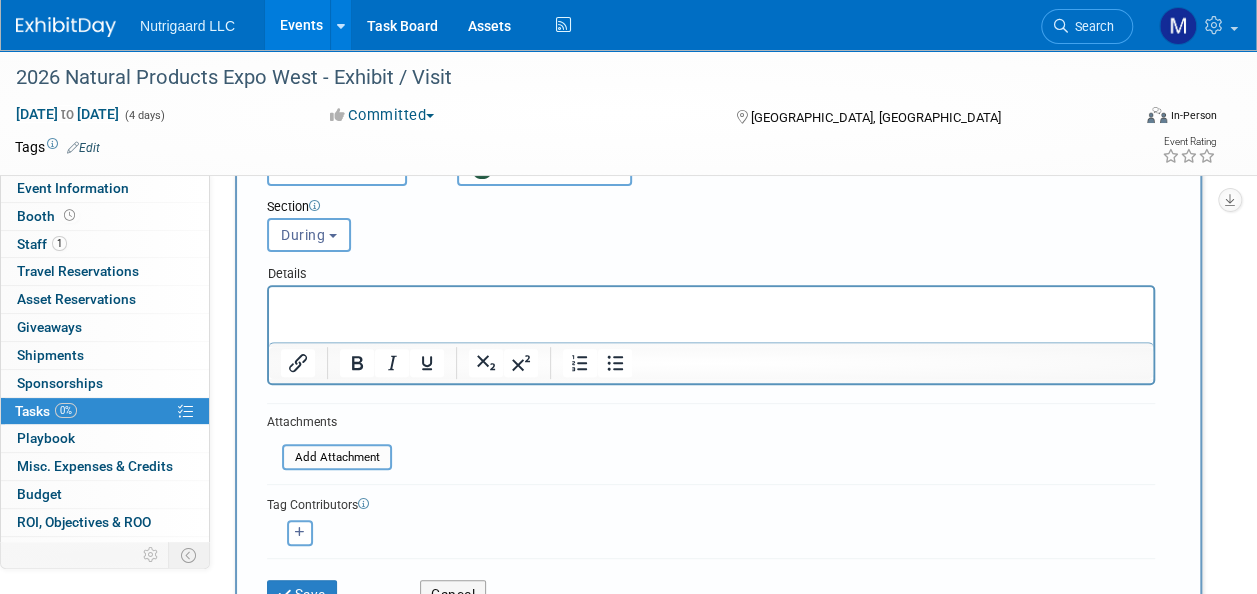 click at bounding box center (711, 305) 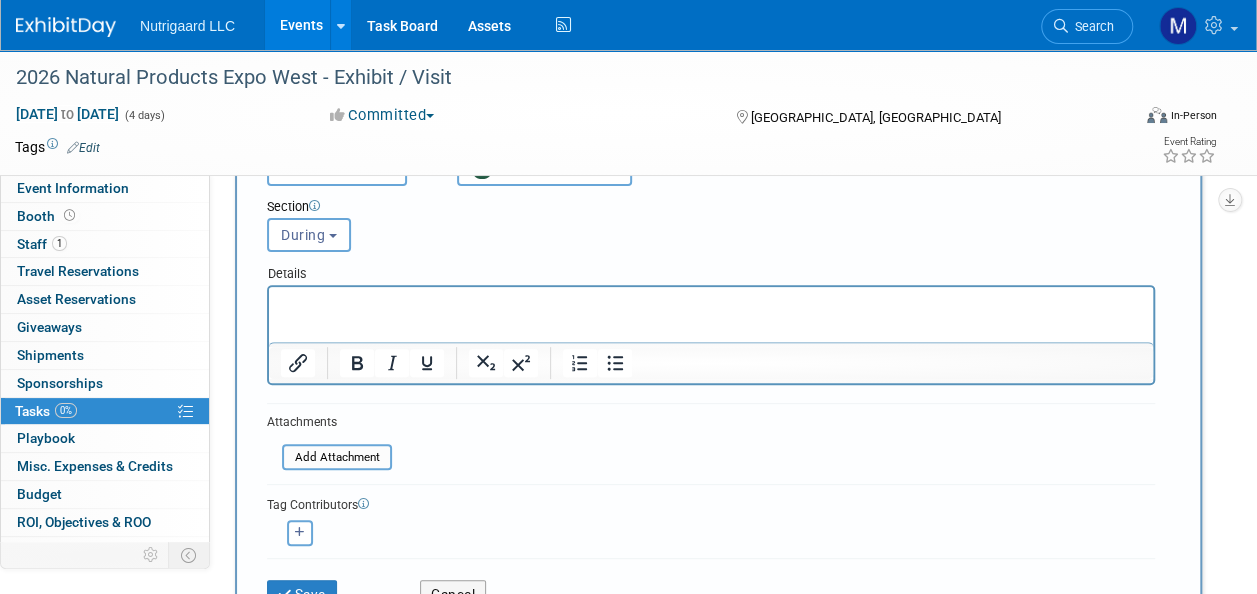 paste 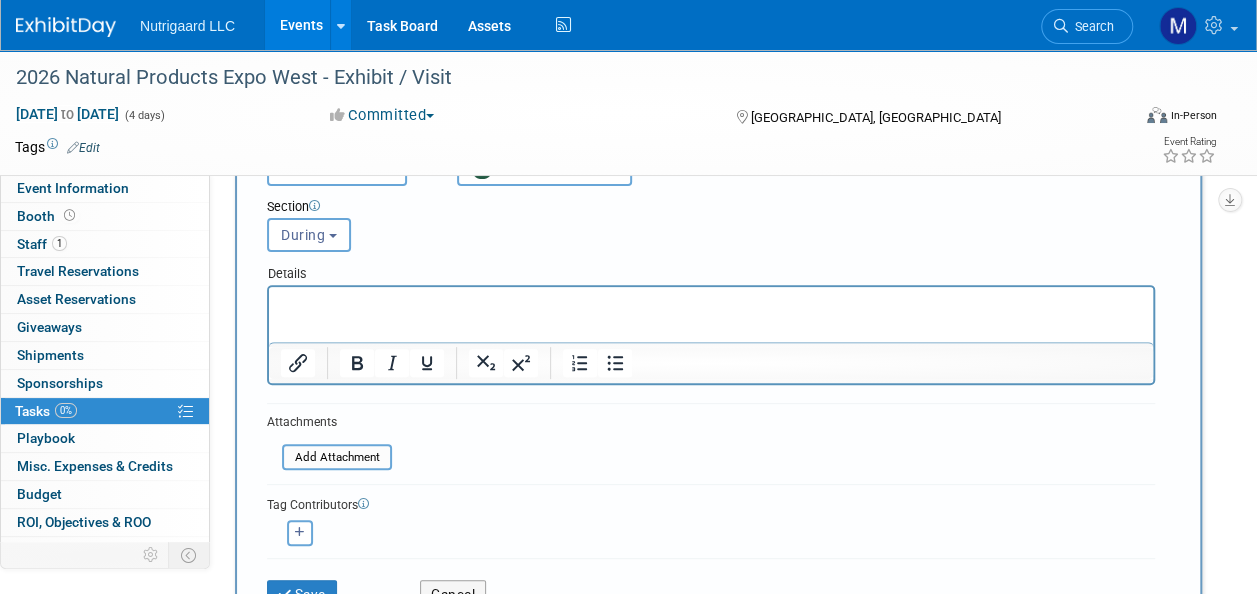 type 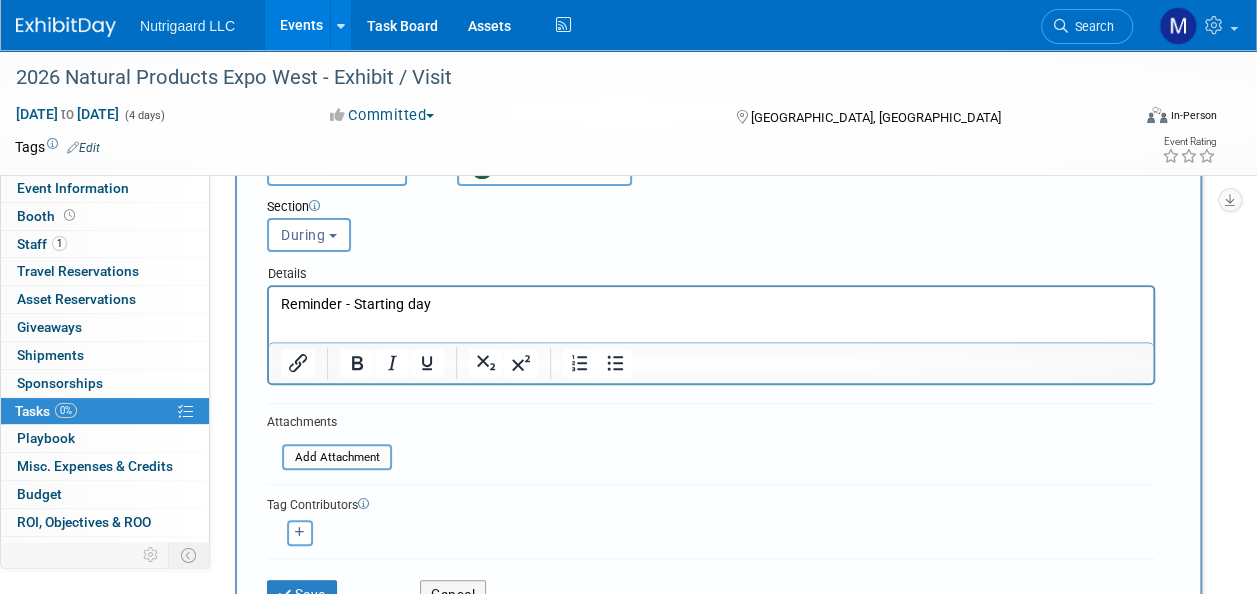 click on "Reminder - Starting day" at bounding box center [711, 305] 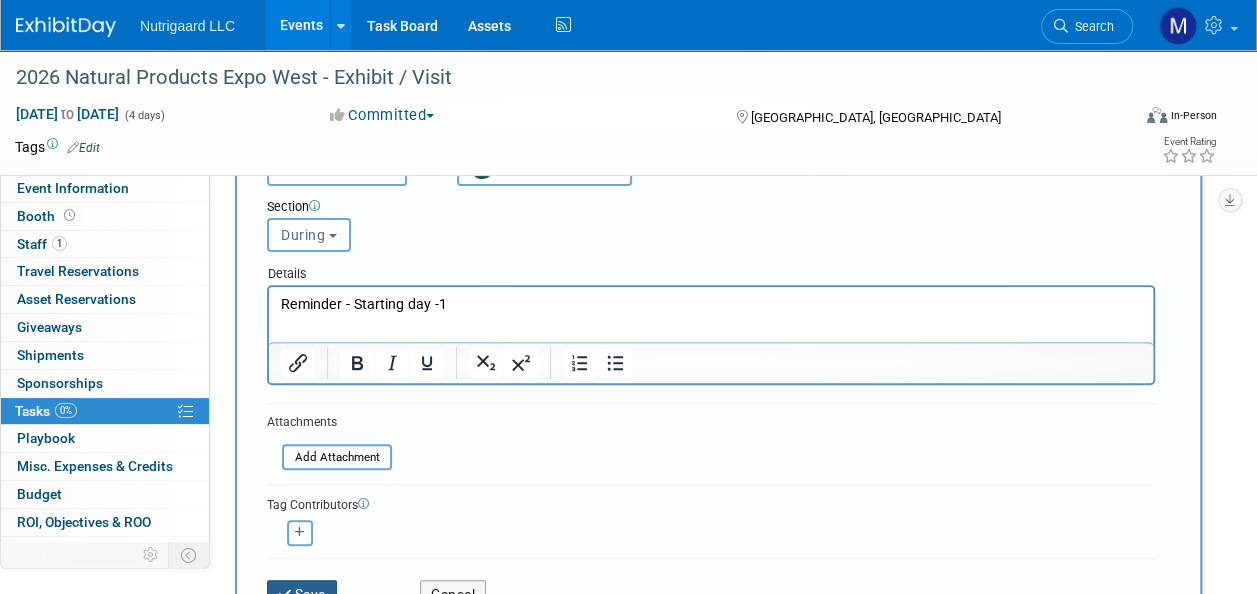 click at bounding box center [286, 595] 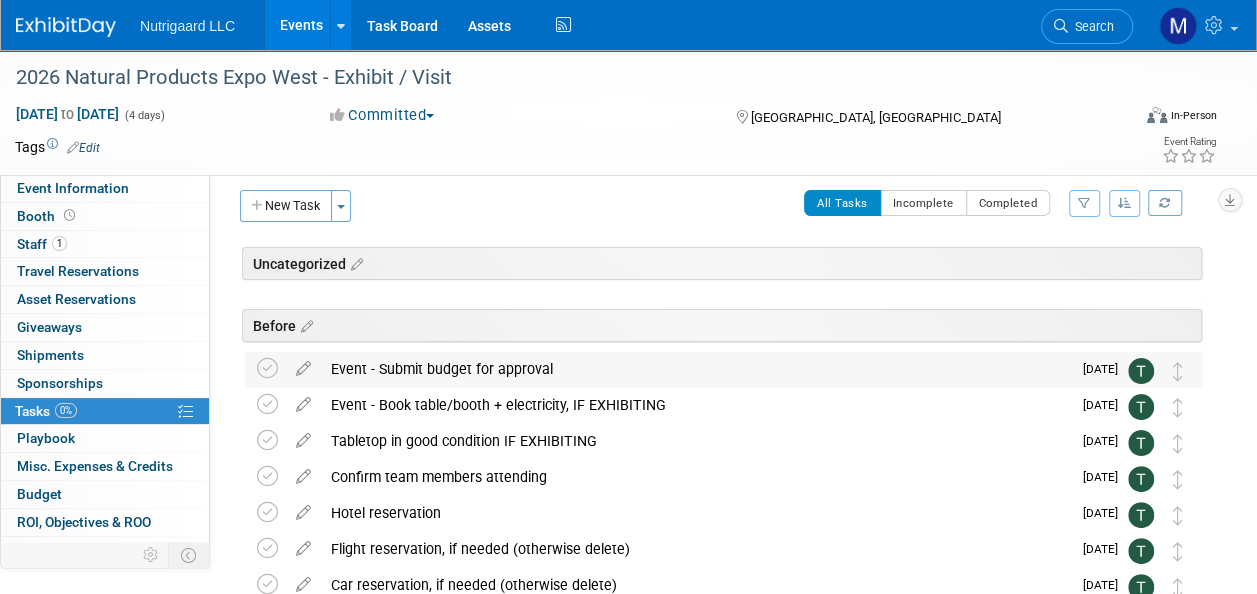 scroll, scrollTop: 0, scrollLeft: 0, axis: both 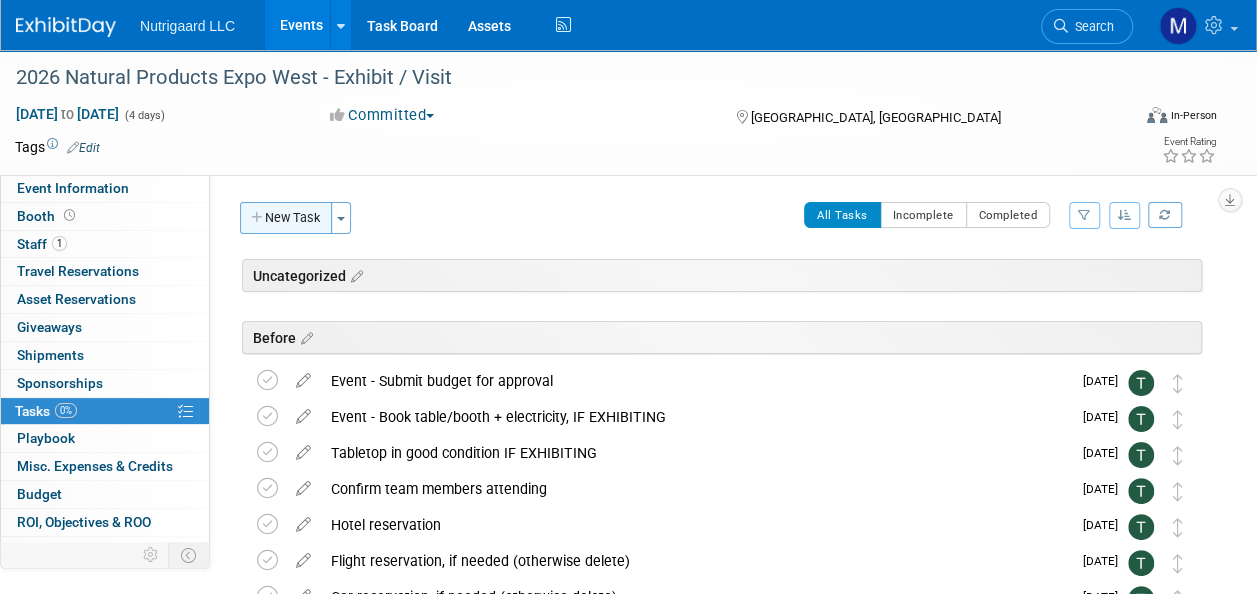 click on "New Task" at bounding box center (286, 218) 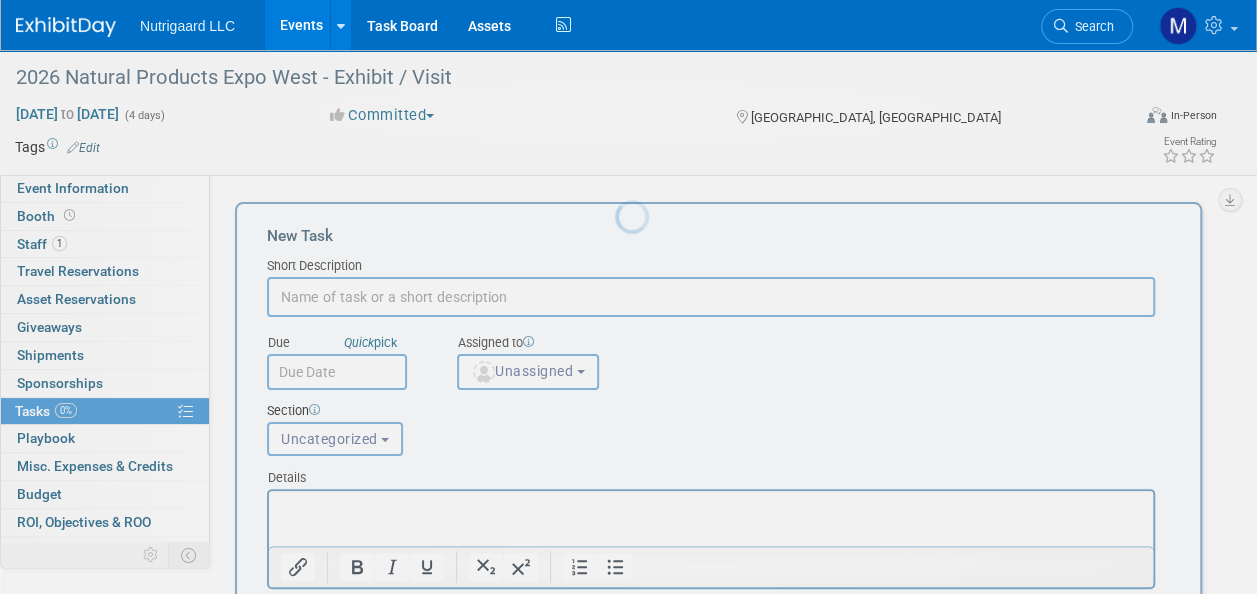 scroll, scrollTop: 0, scrollLeft: 0, axis: both 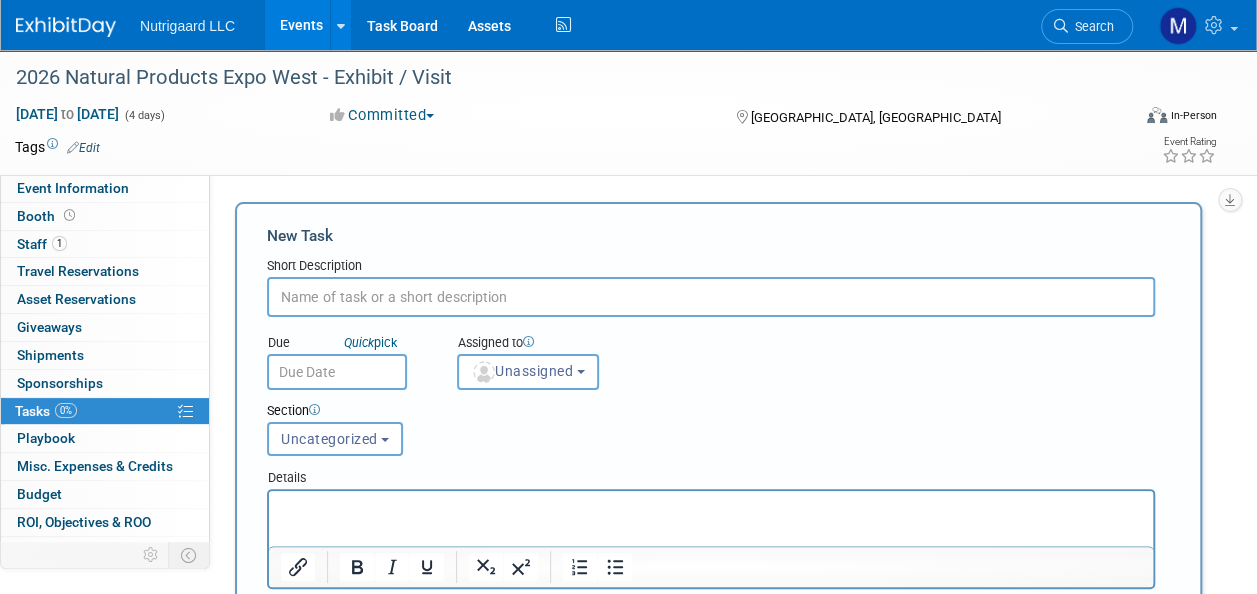 click at bounding box center (711, 297) 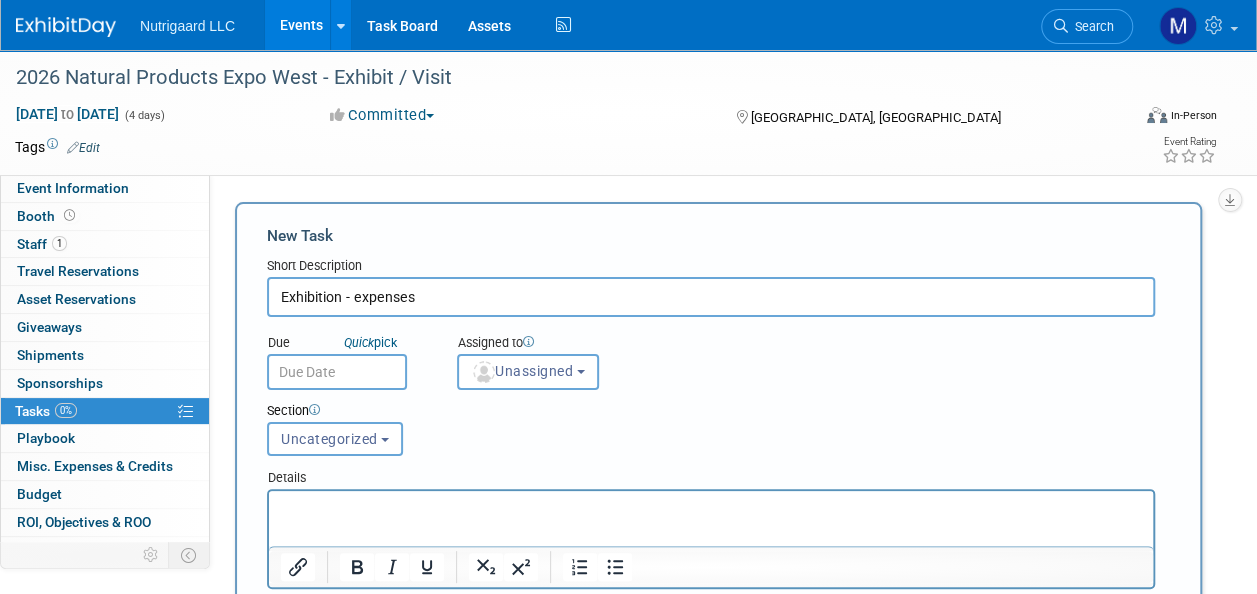 type on "Exhibition - expenses" 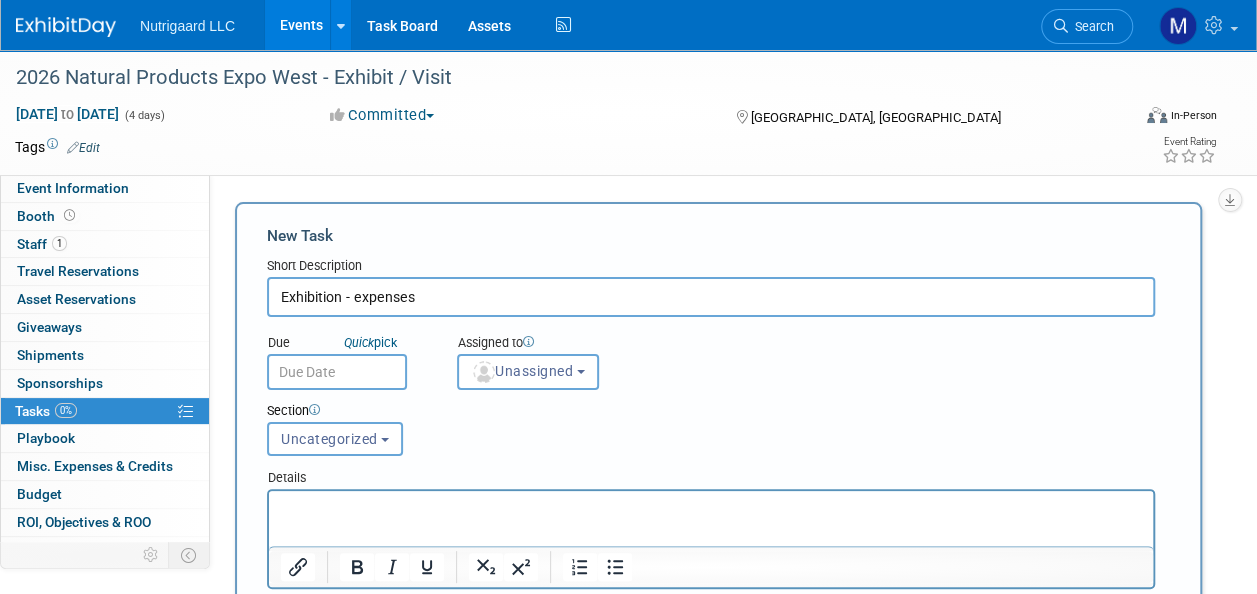 click at bounding box center (337, 372) 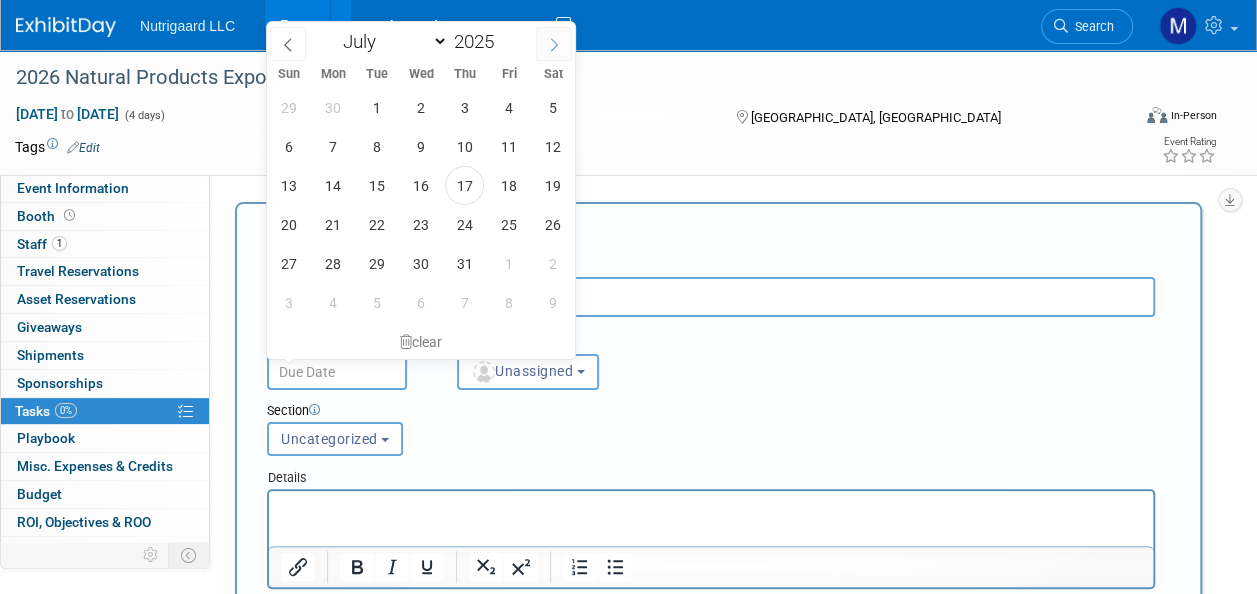 click 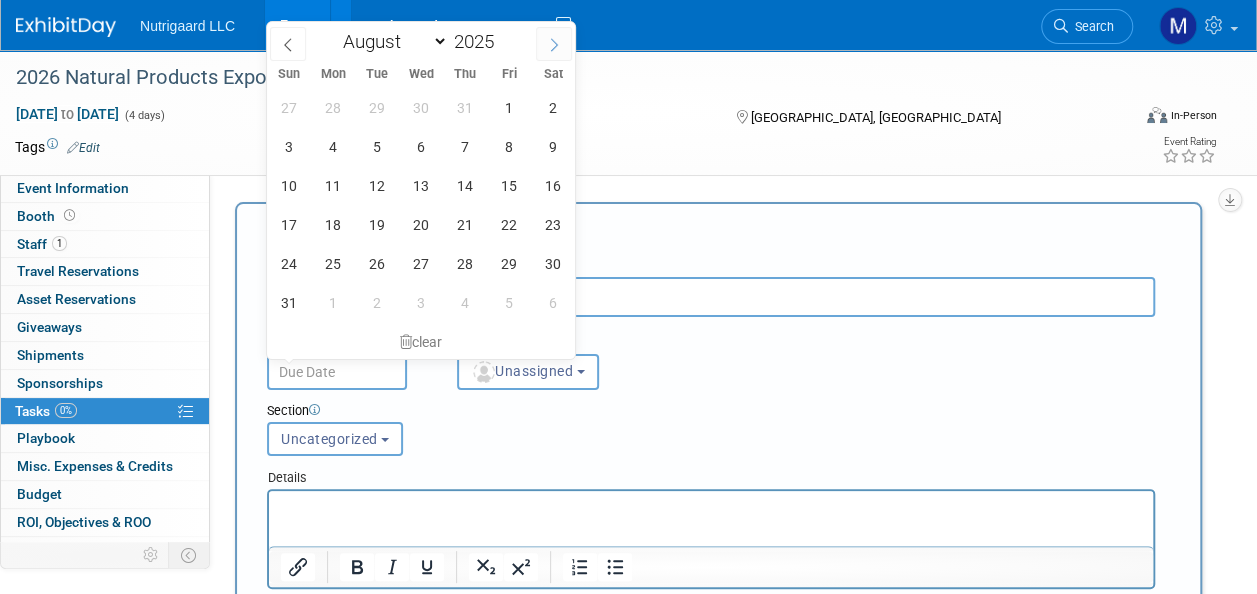 click 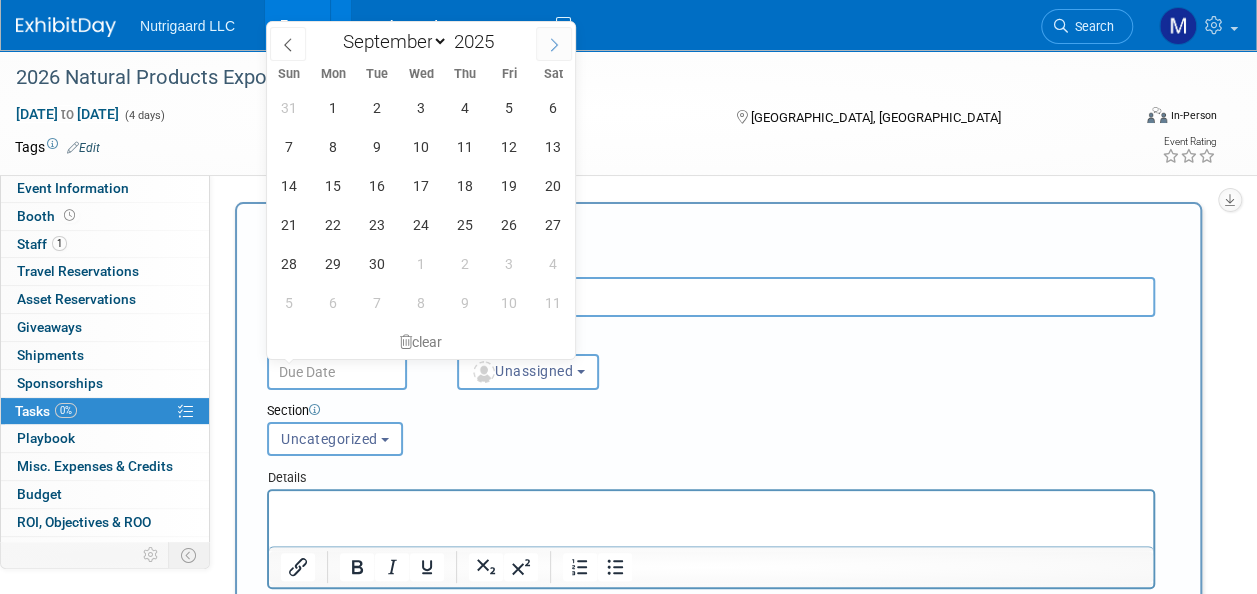 click 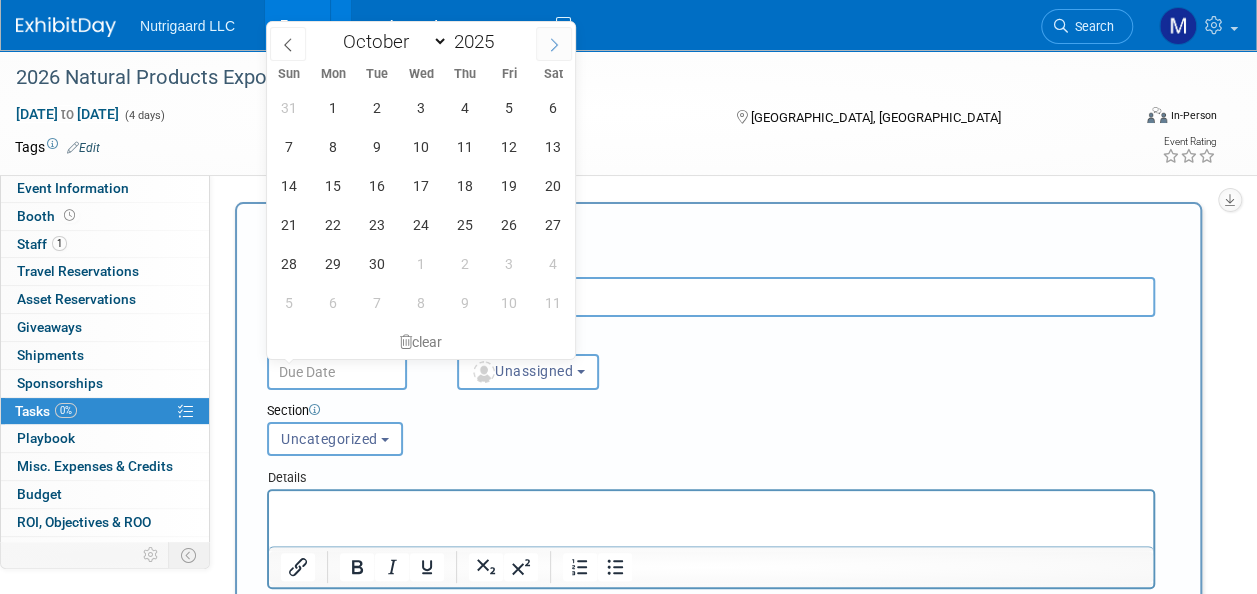 click 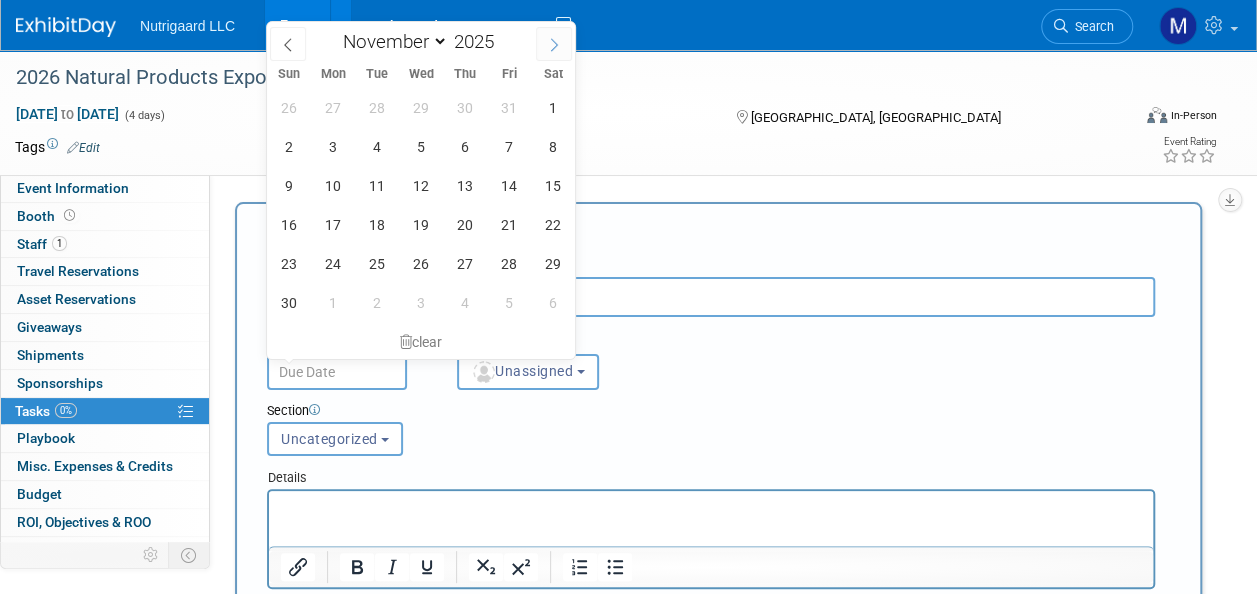 click 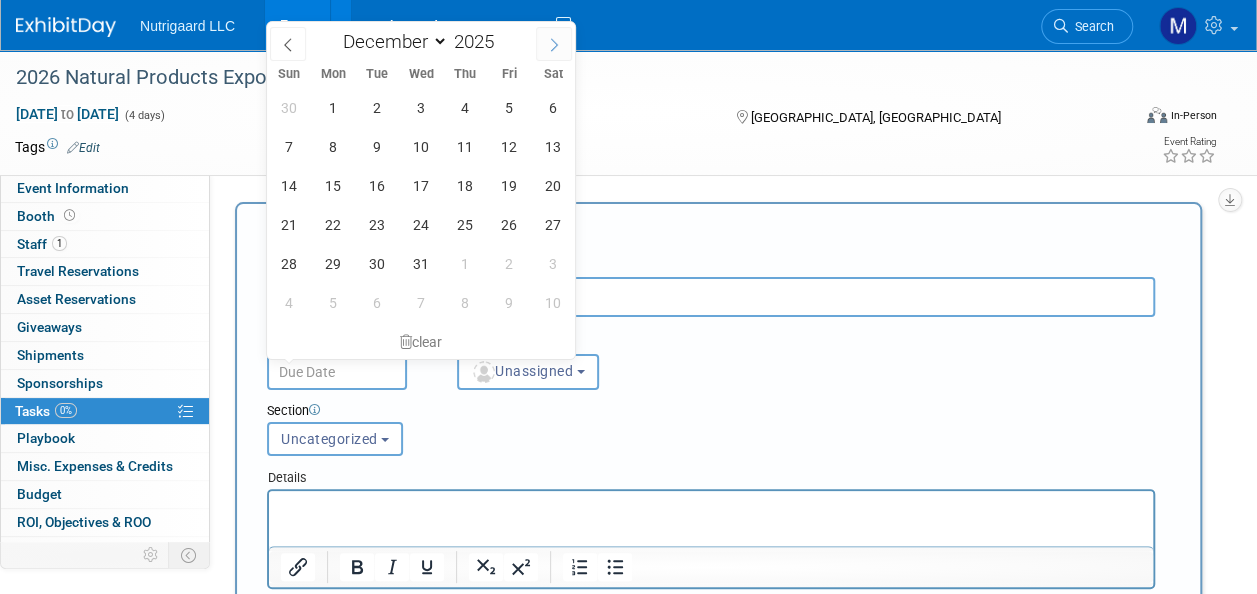 click 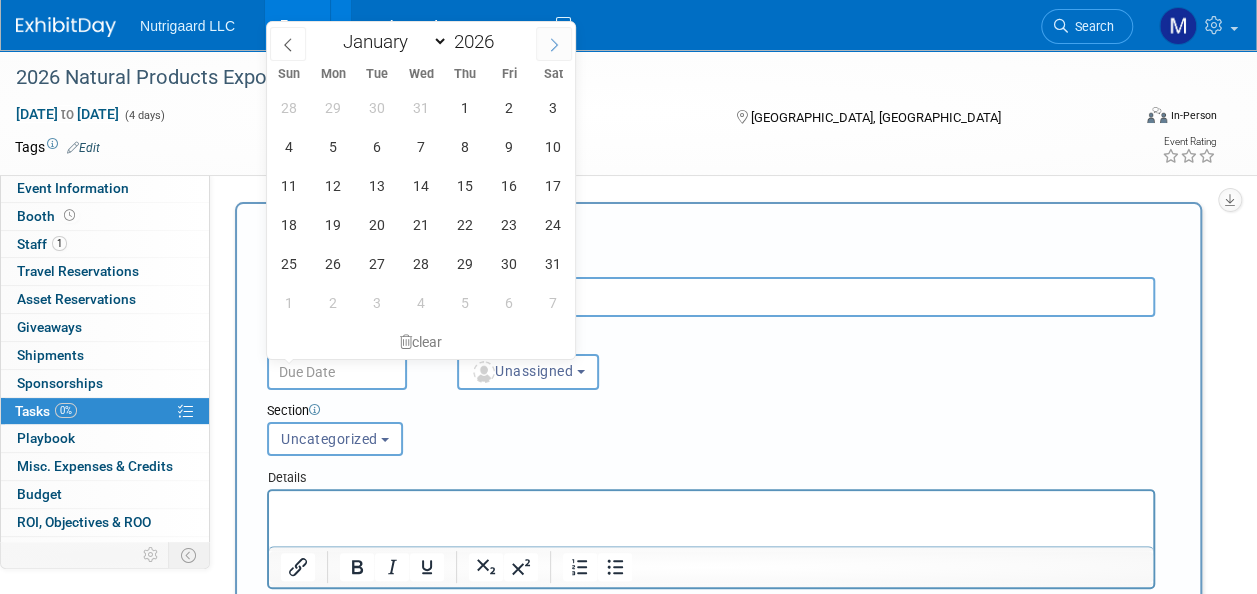 click 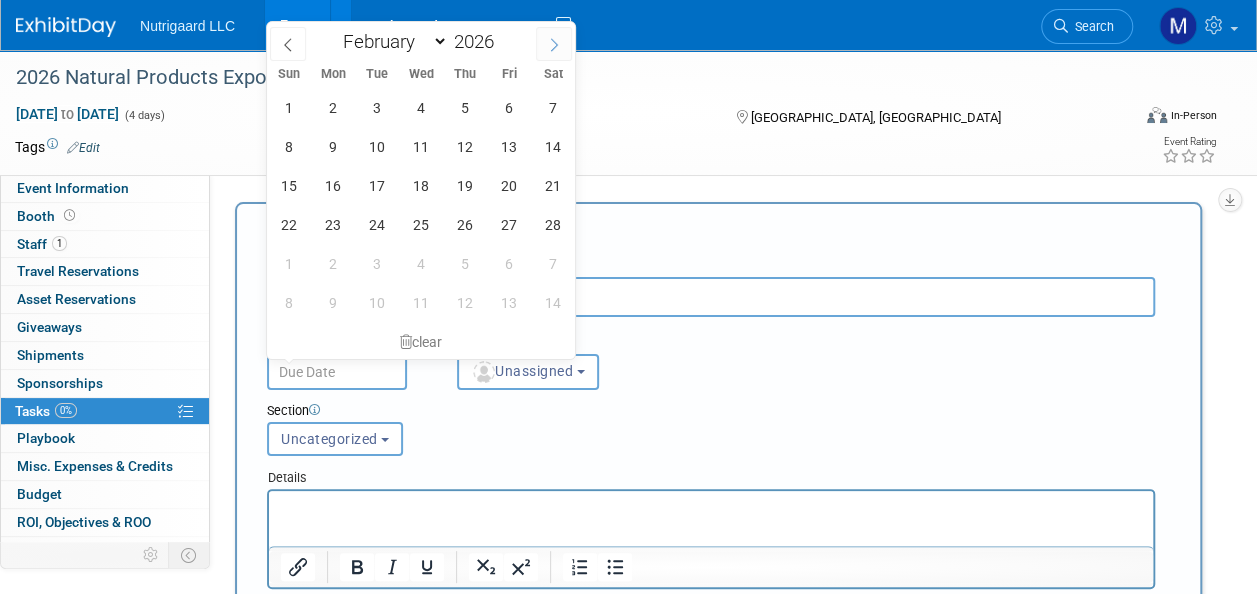 click 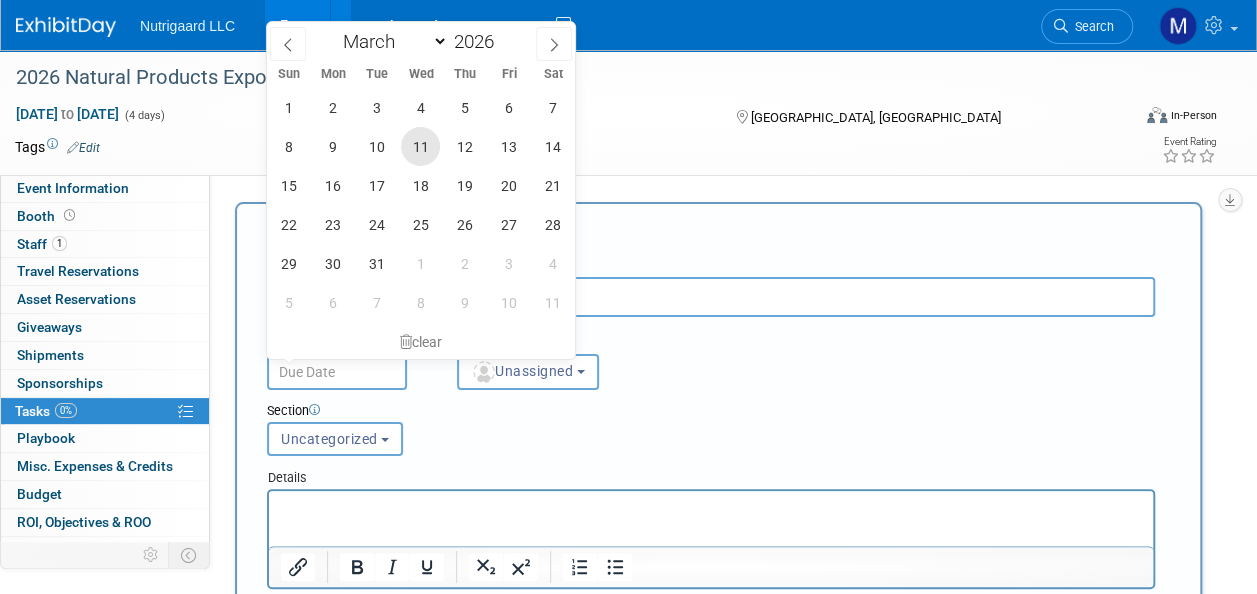 click on "11" at bounding box center (420, 146) 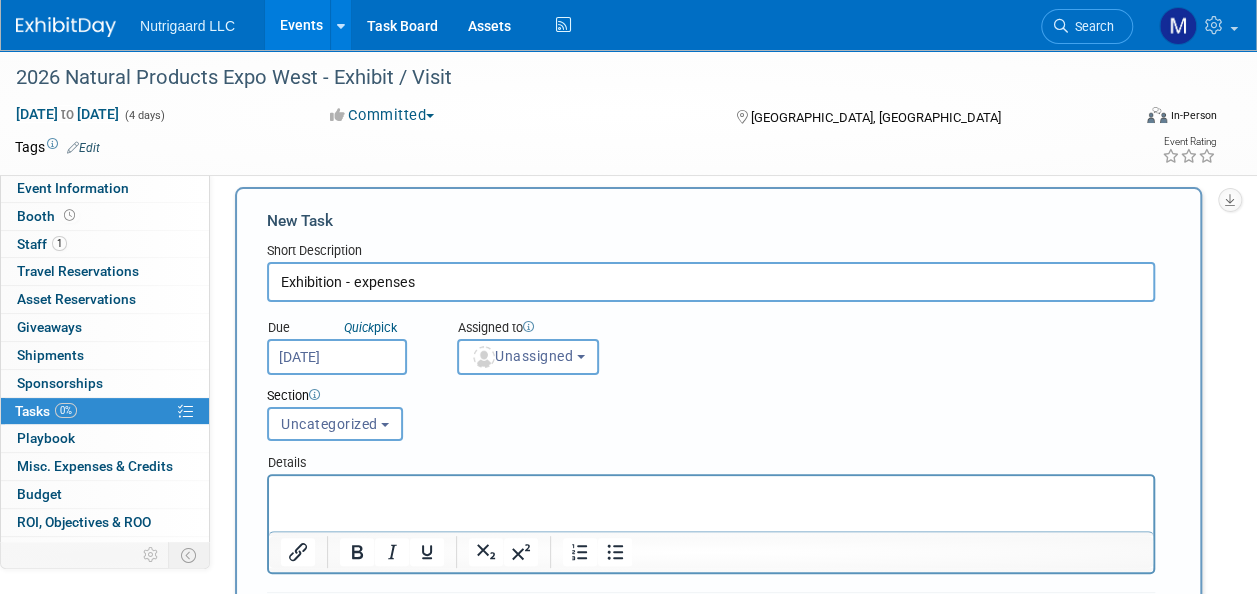 scroll, scrollTop: 35, scrollLeft: 0, axis: vertical 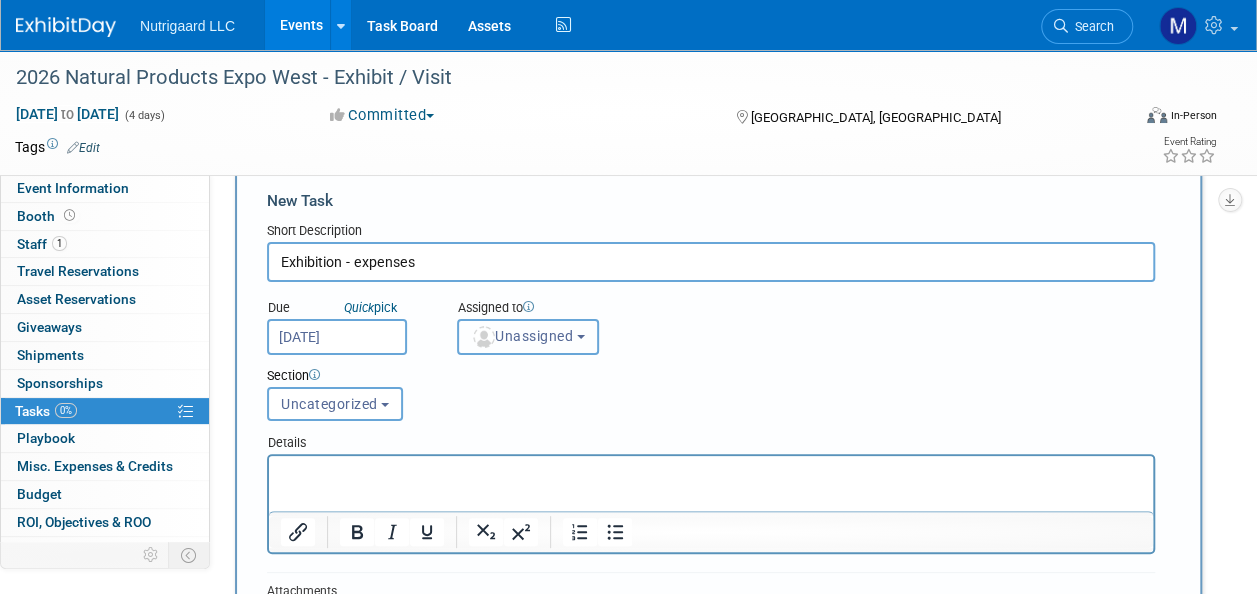 click at bounding box center (484, 337) 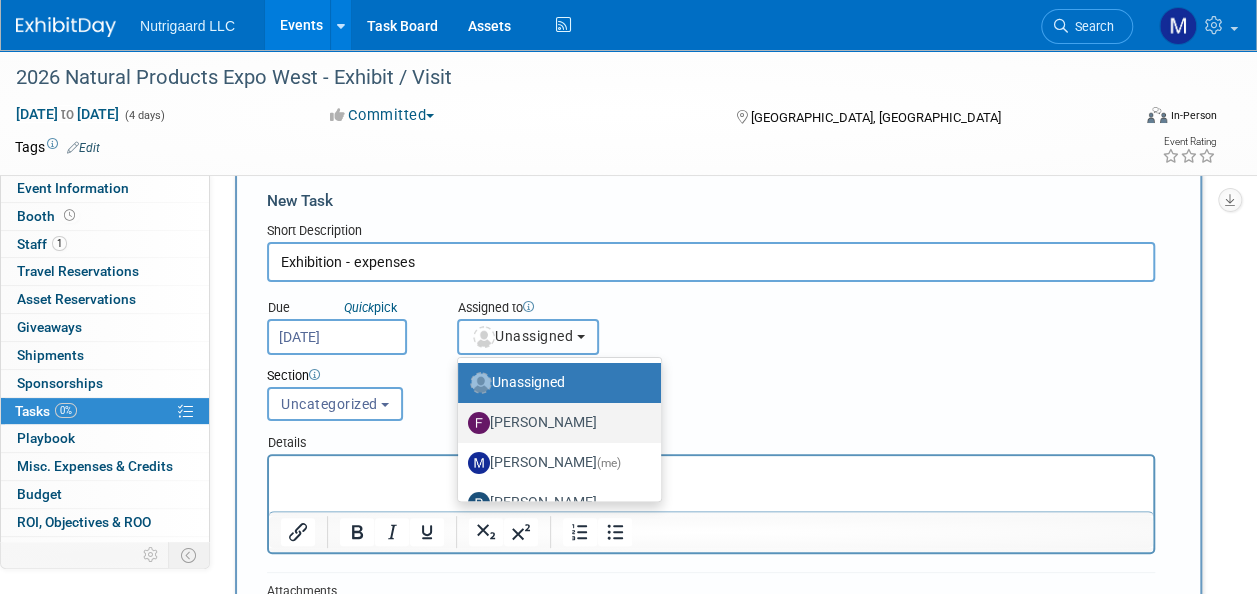 scroll, scrollTop: 66, scrollLeft: 0, axis: vertical 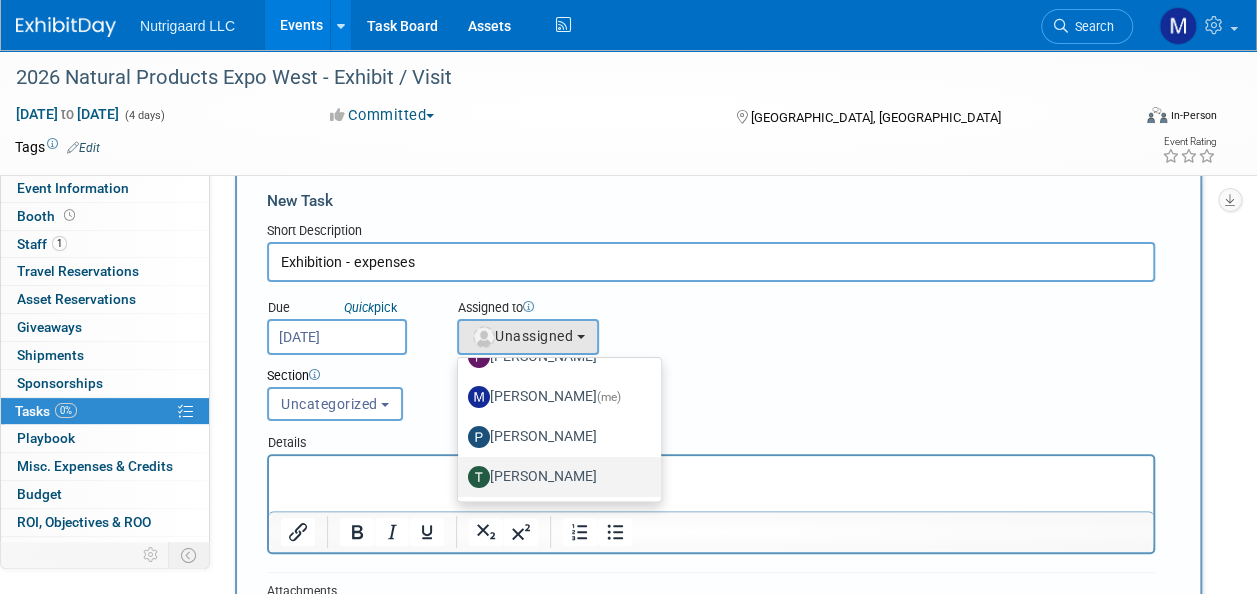 click on "Tony DePrado" at bounding box center [554, 477] 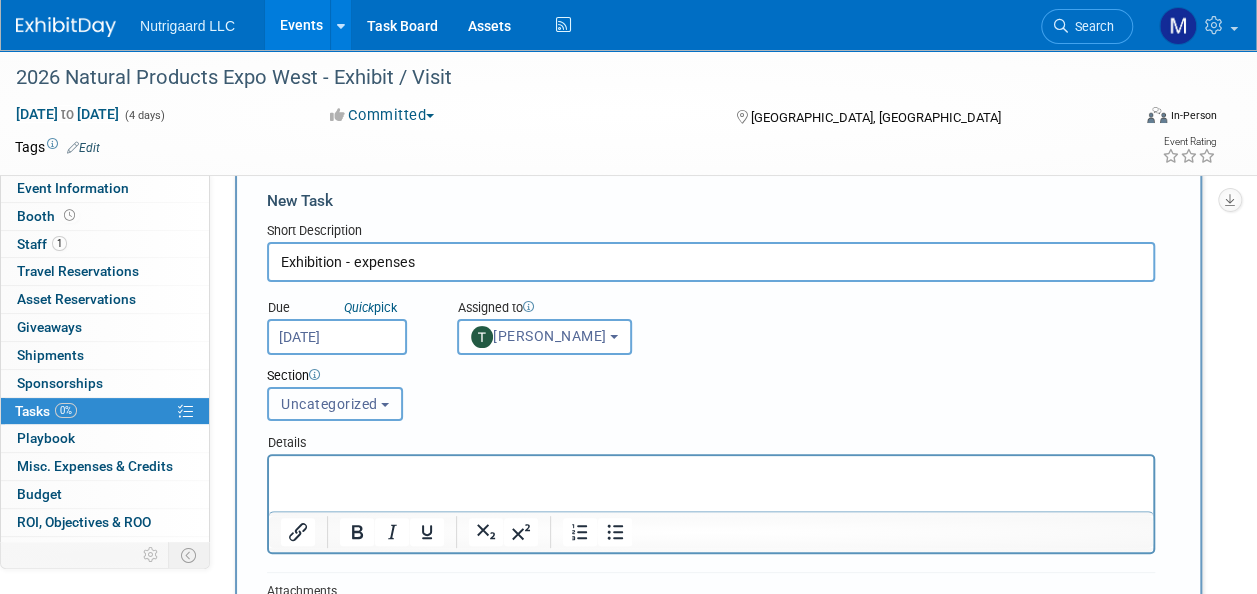 click on "Uncategorized" at bounding box center [335, 404] 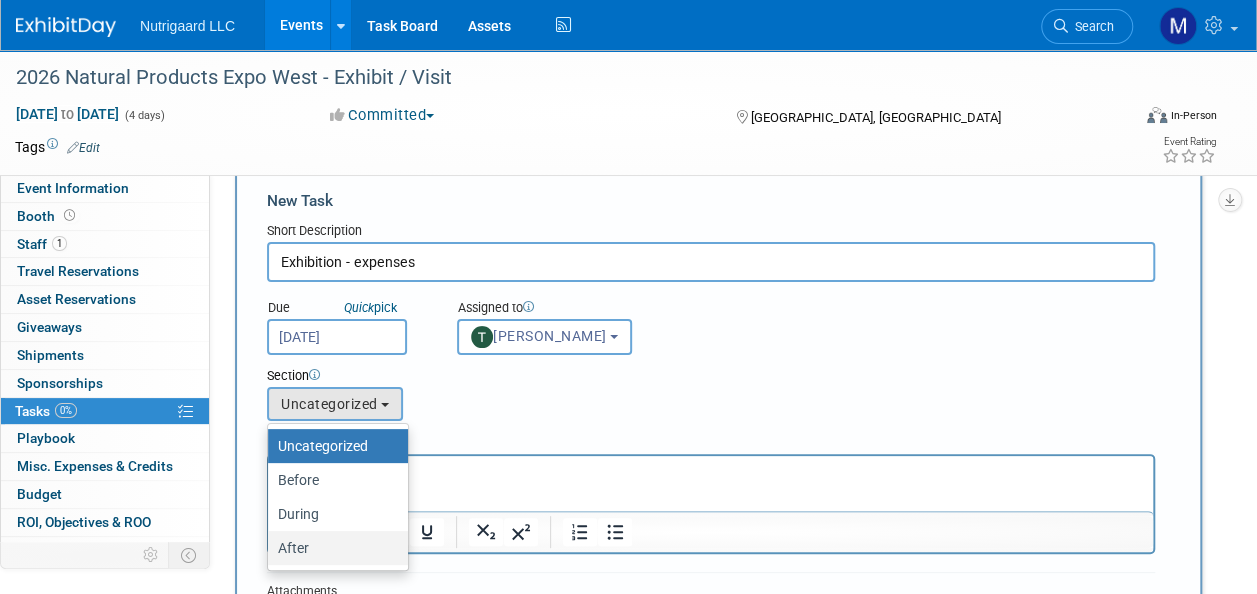 click on "After" at bounding box center [333, 548] 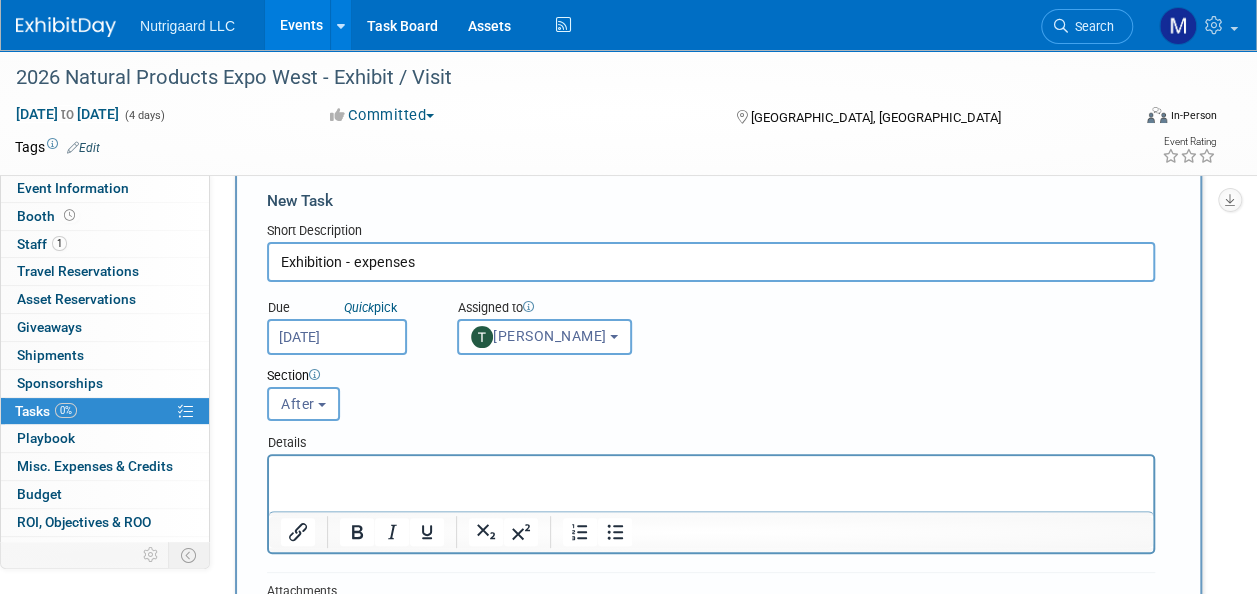click at bounding box center (711, 474) 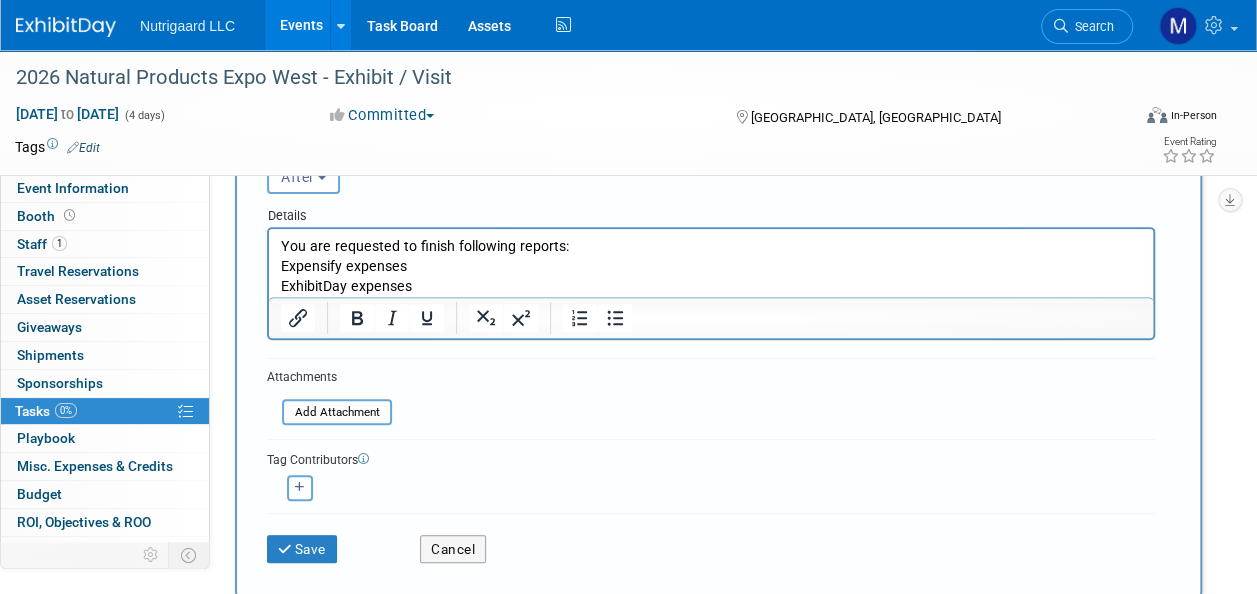 scroll, scrollTop: 272, scrollLeft: 0, axis: vertical 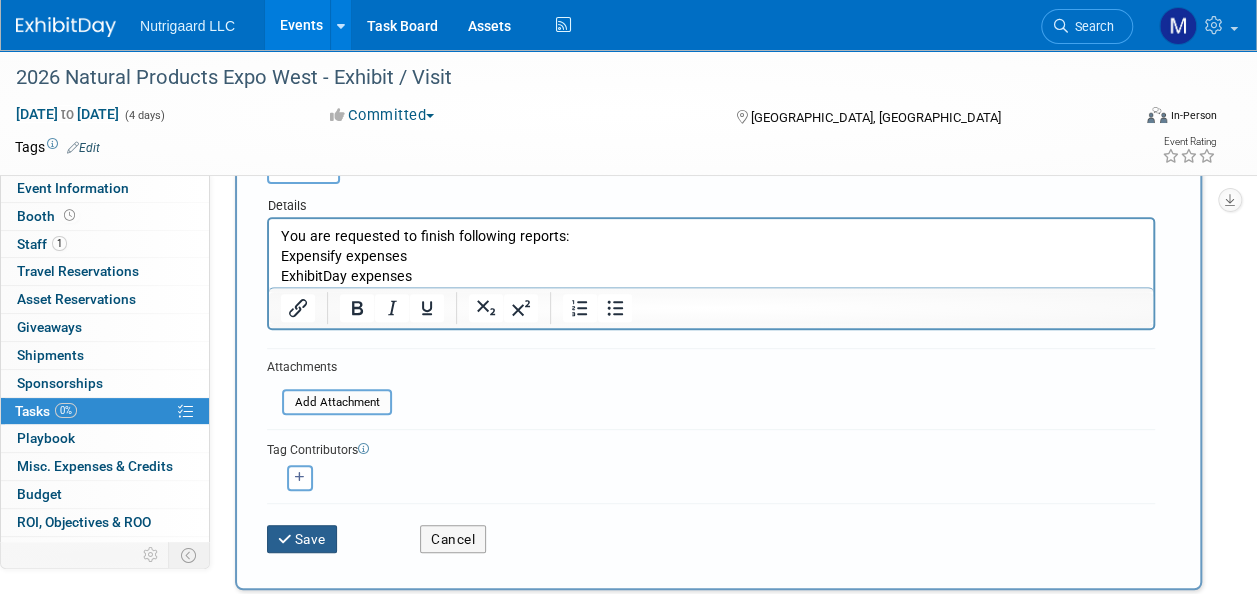 click on "Save" at bounding box center (302, 539) 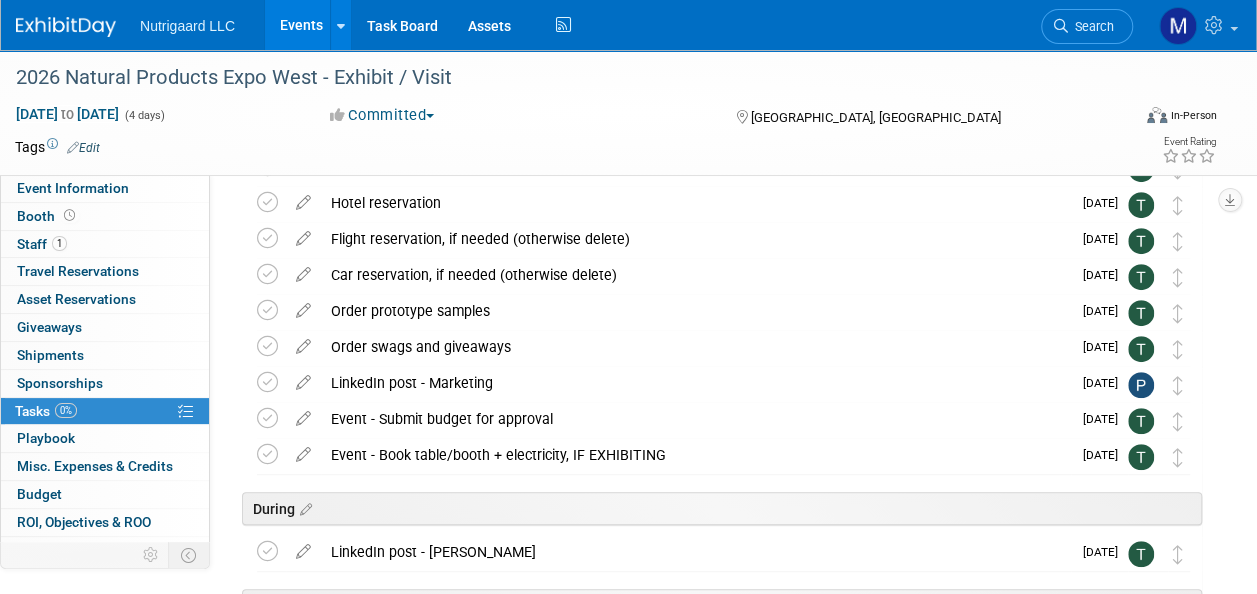 scroll, scrollTop: 441, scrollLeft: 0, axis: vertical 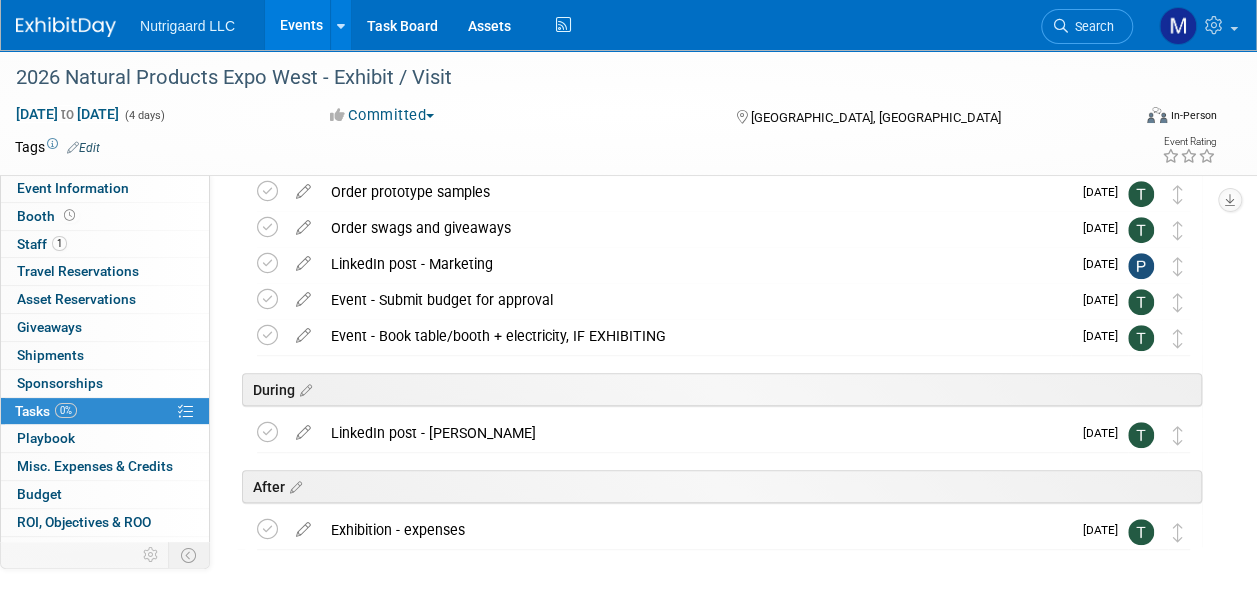 click on "Exhibition - expenses" at bounding box center (696, 530) 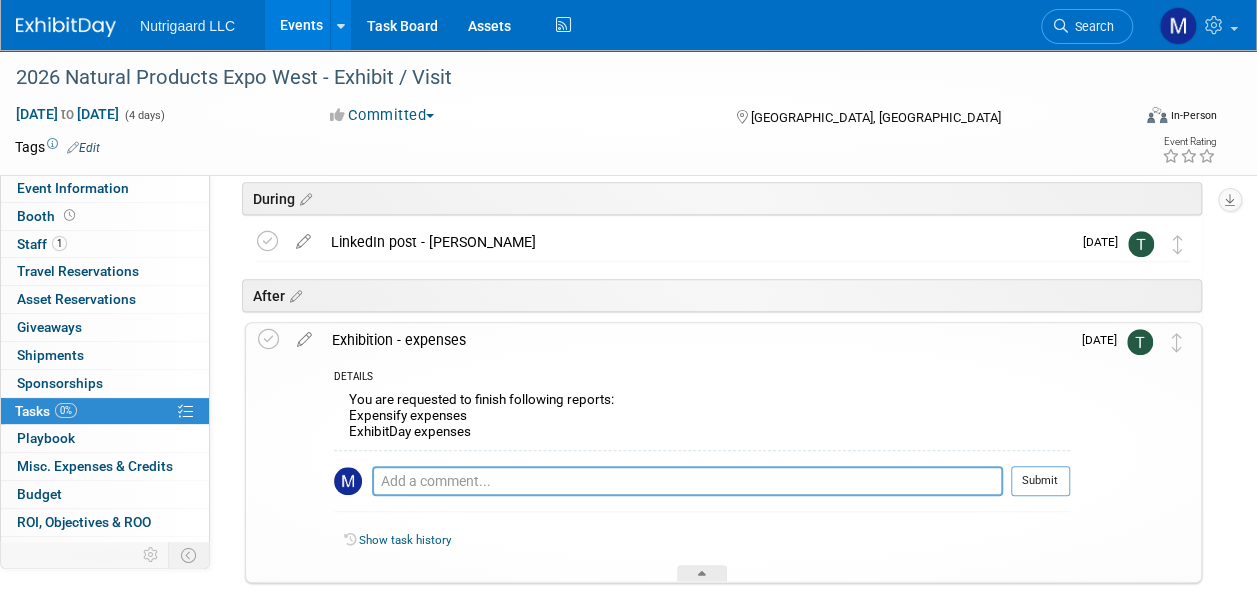 scroll, scrollTop: 628, scrollLeft: 0, axis: vertical 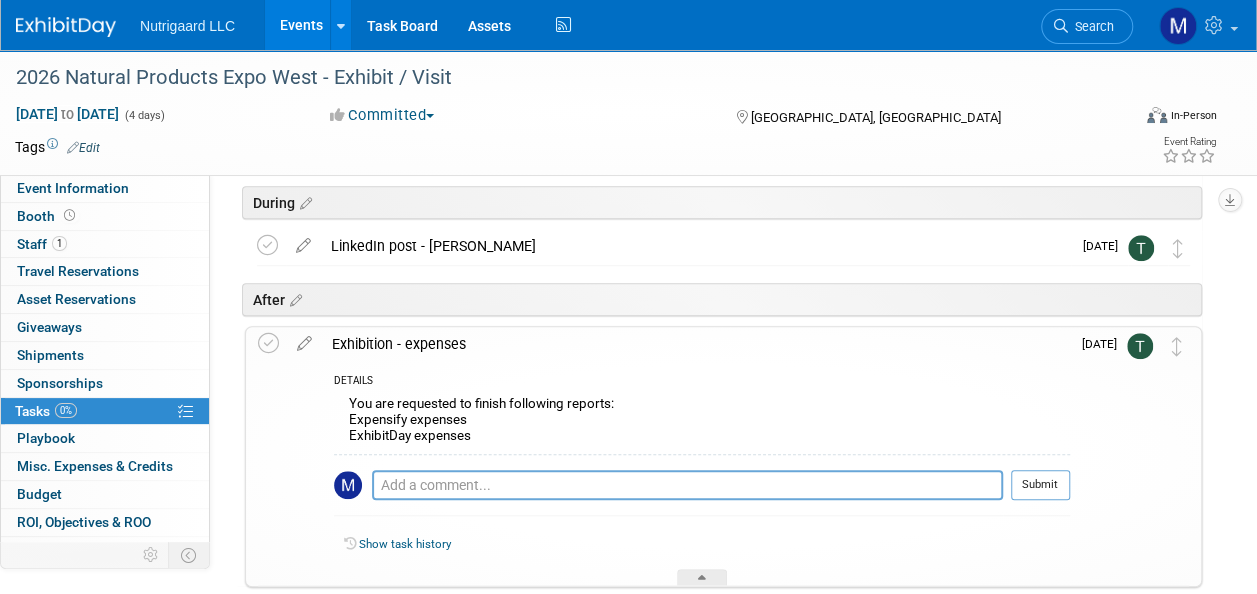 click on "After" at bounding box center [722, -291] 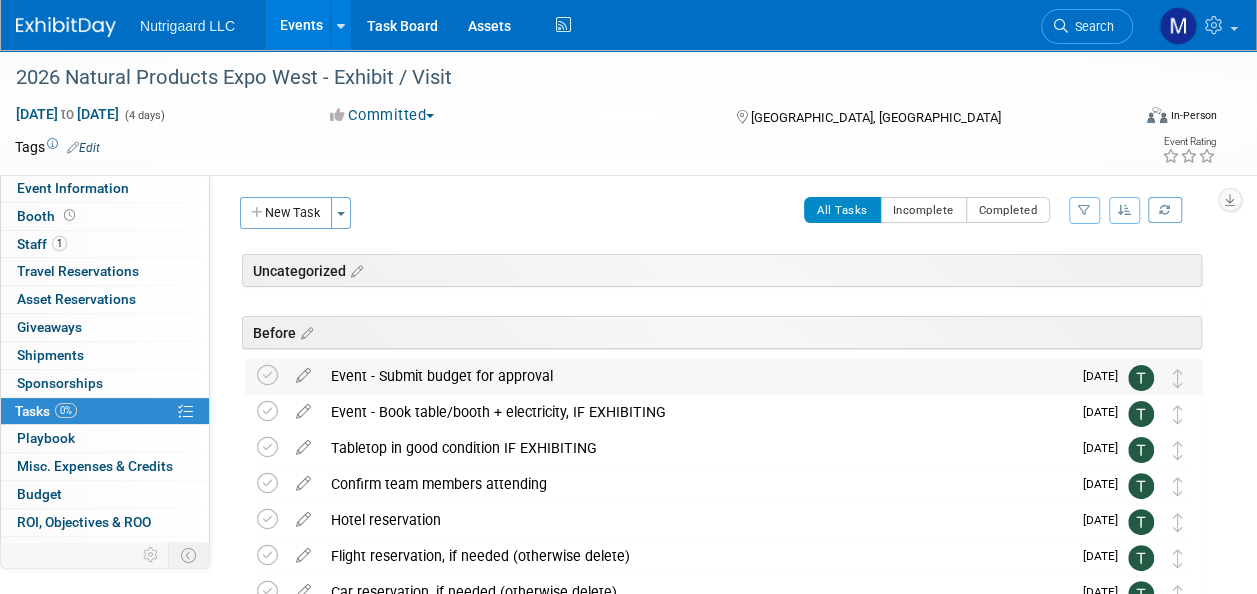 scroll, scrollTop: 0, scrollLeft: 0, axis: both 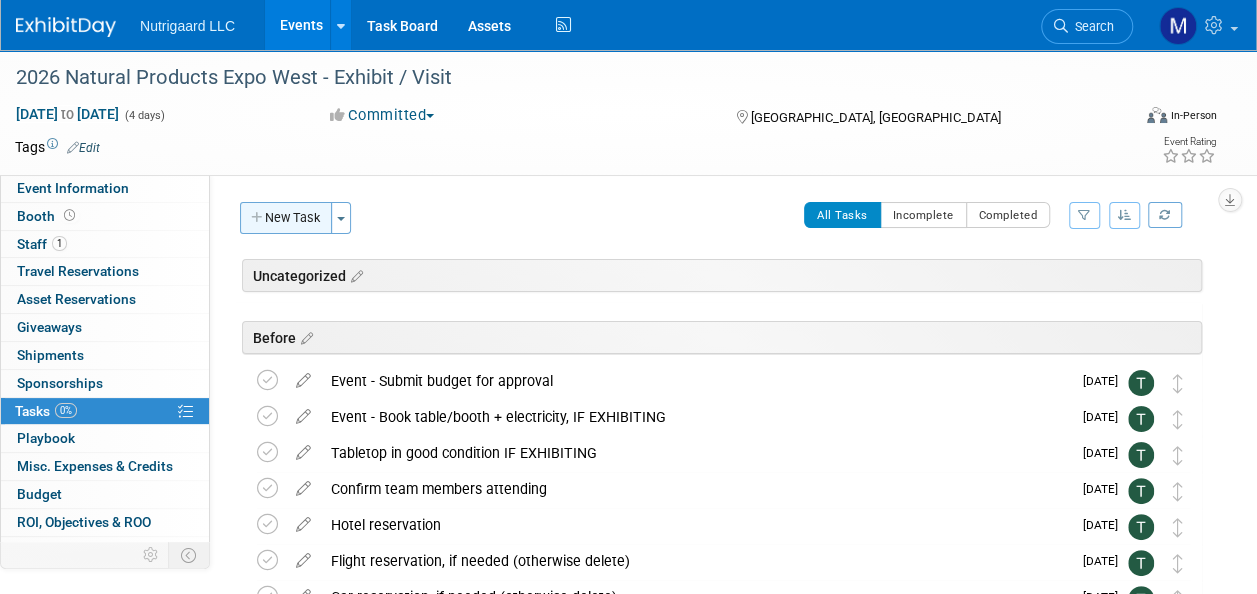 click on "New Task" at bounding box center [286, 218] 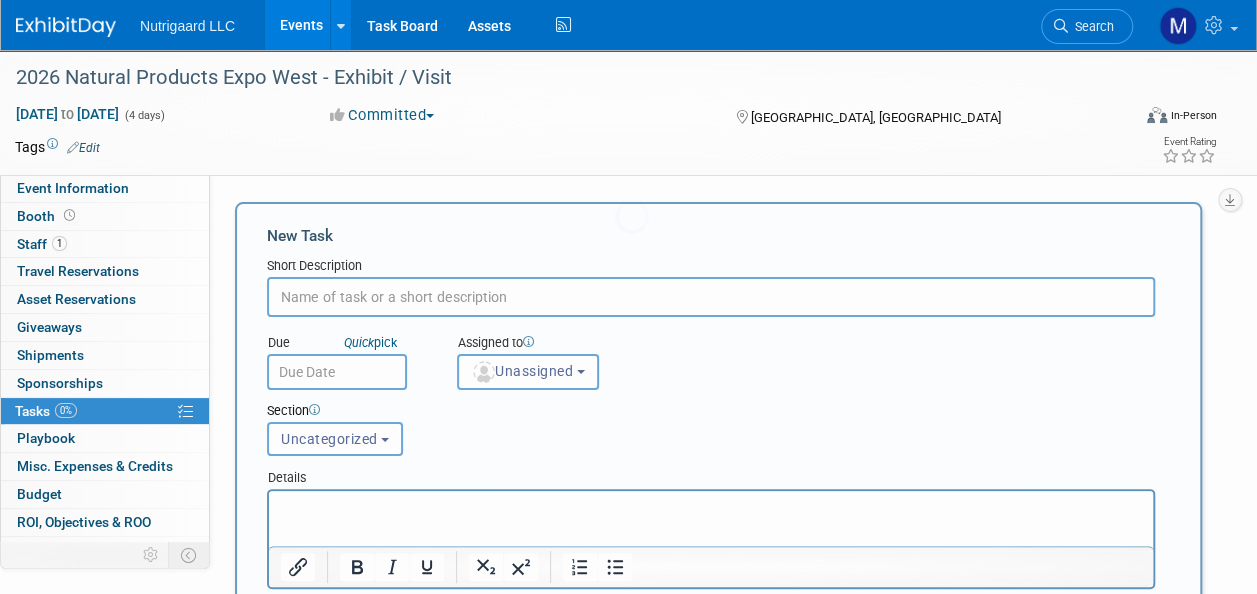 scroll, scrollTop: 0, scrollLeft: 0, axis: both 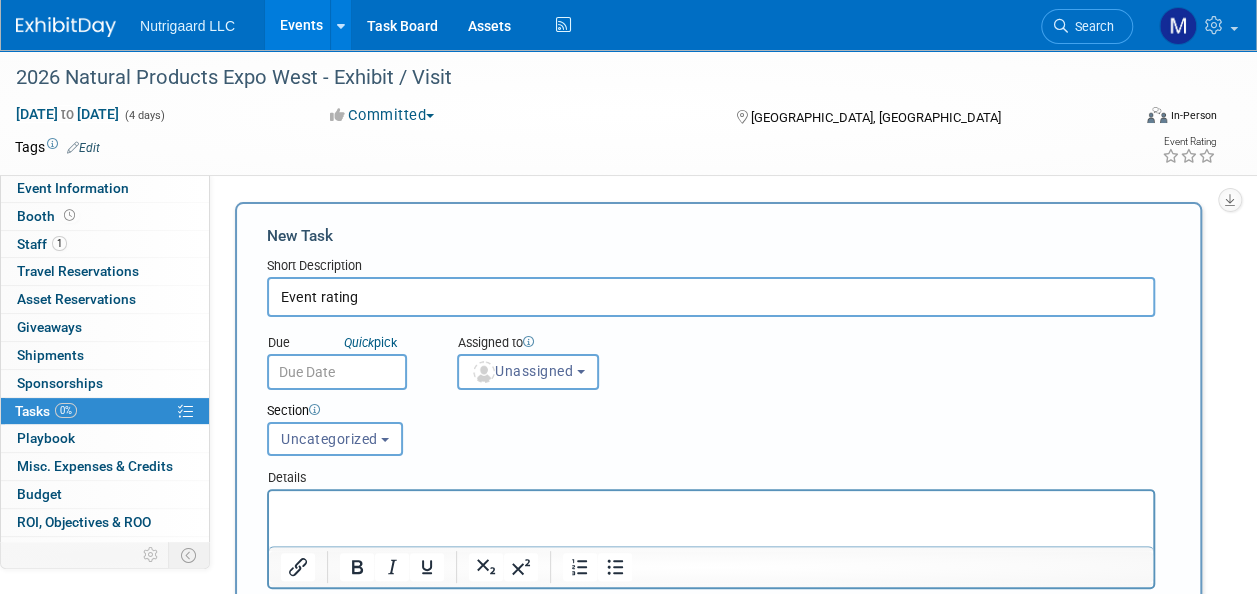 type on "Event rating" 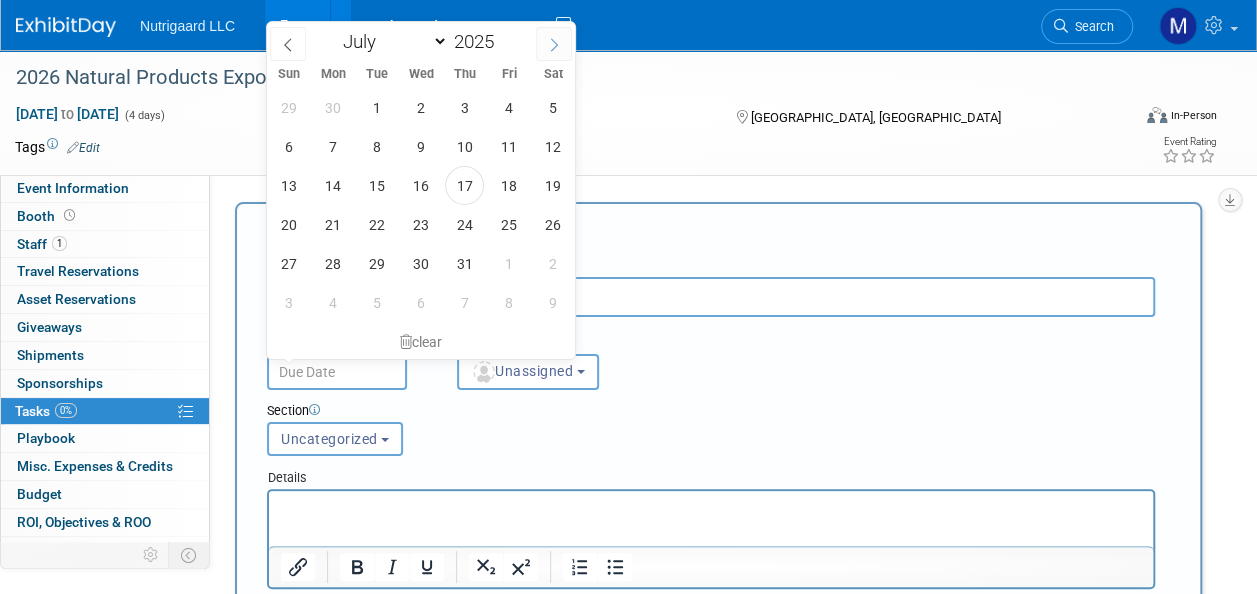 click 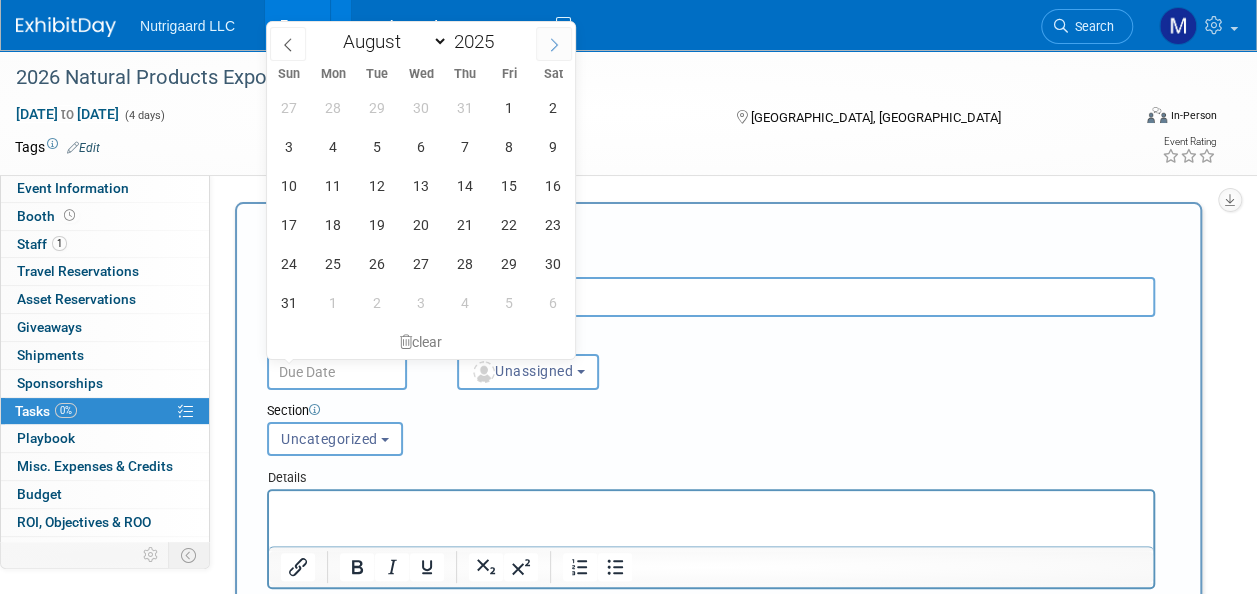 click 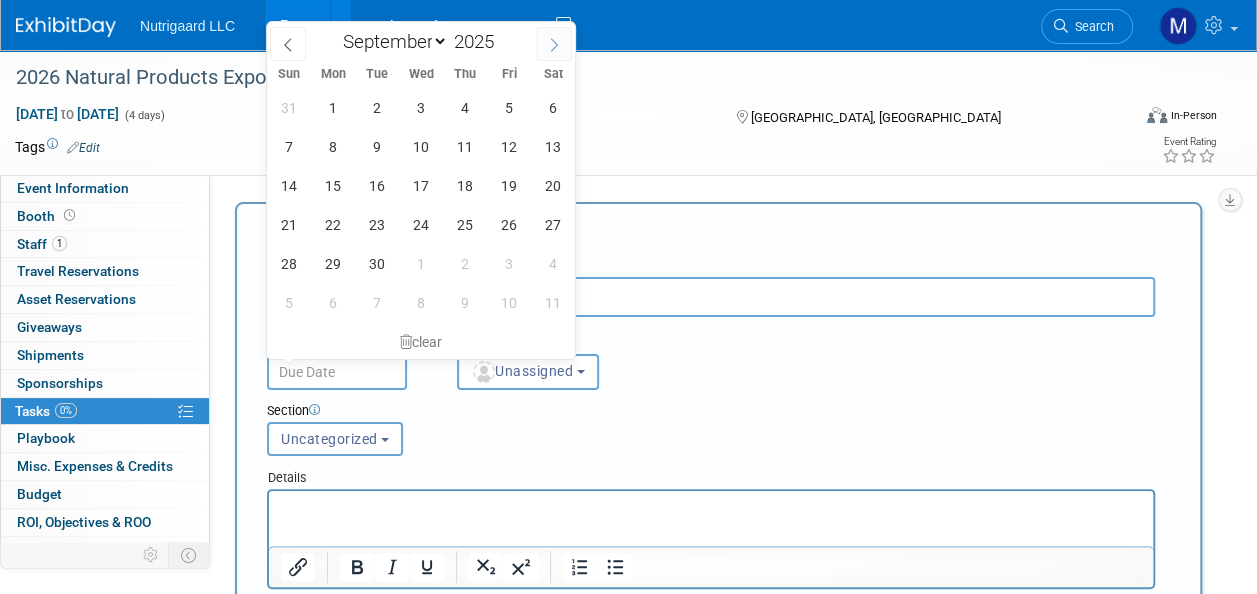 click 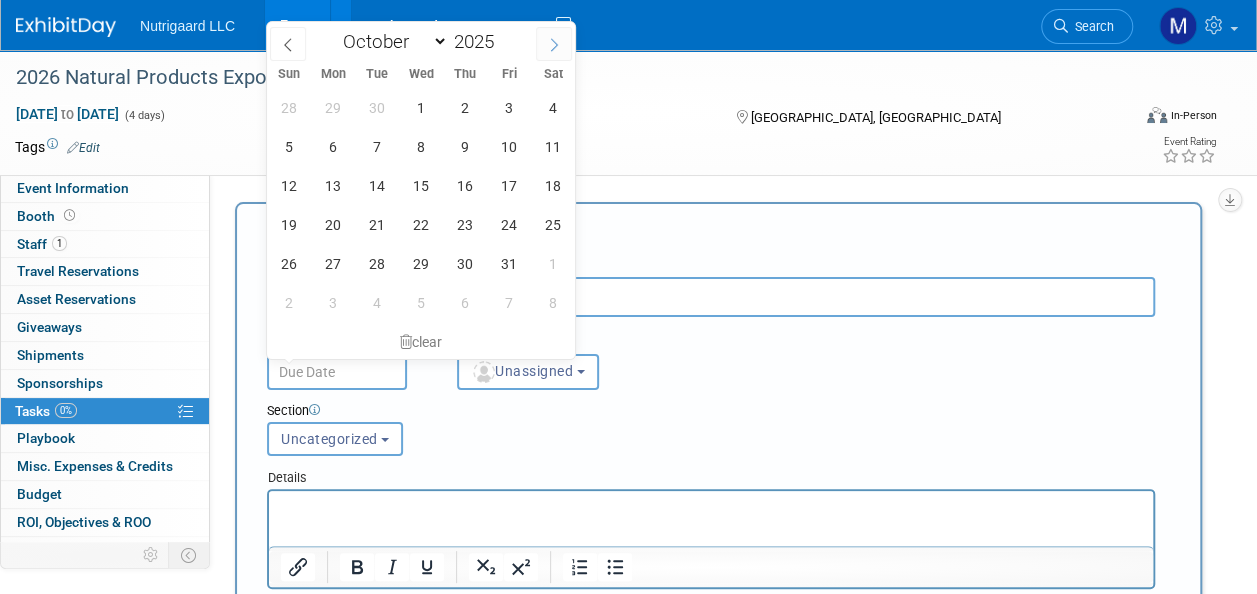 click 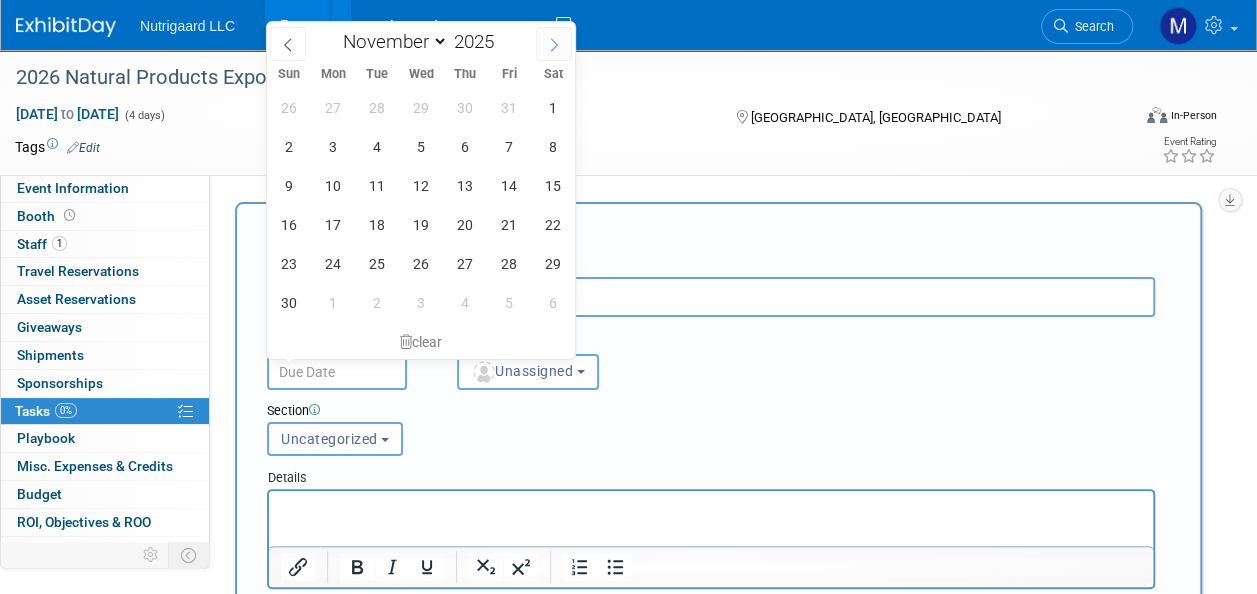 click 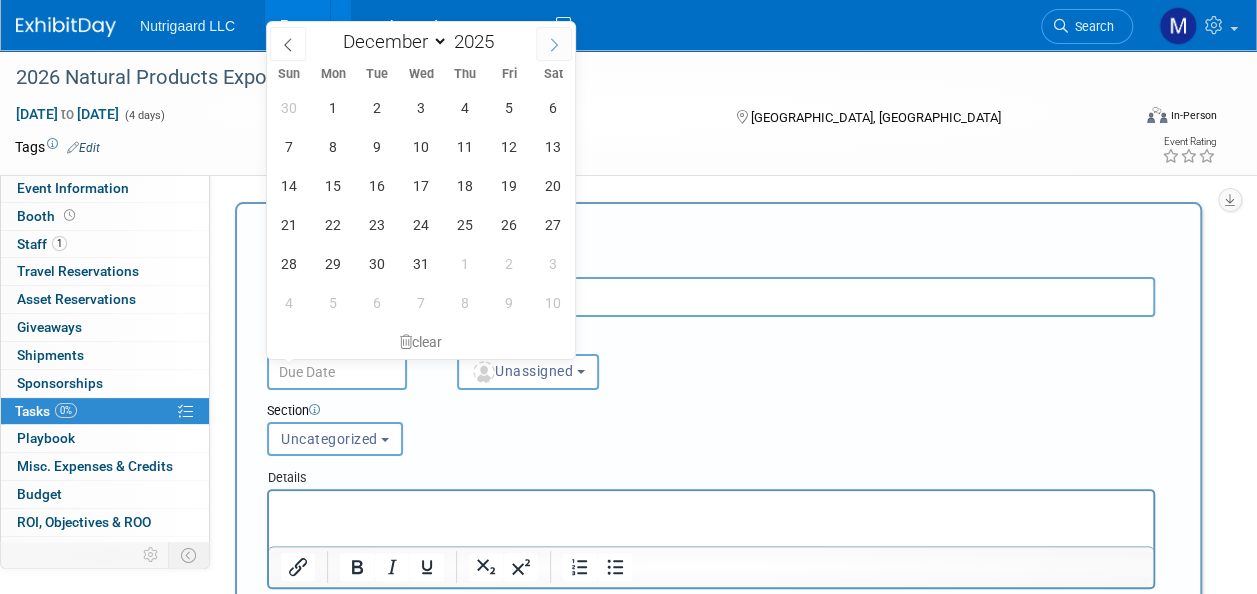 click 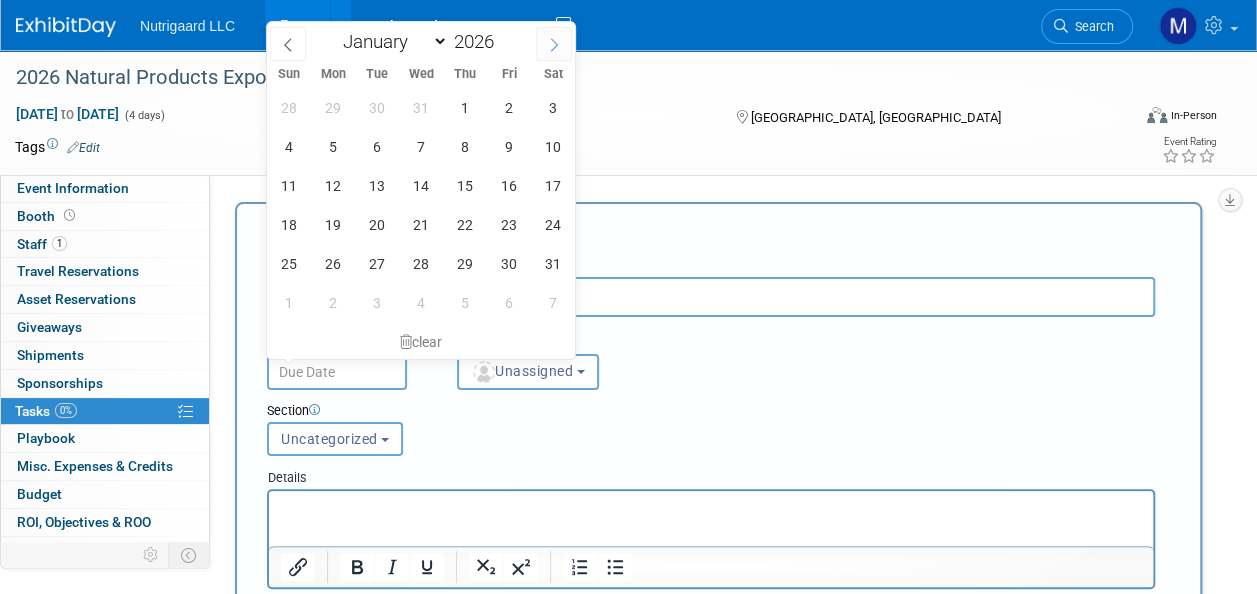 click 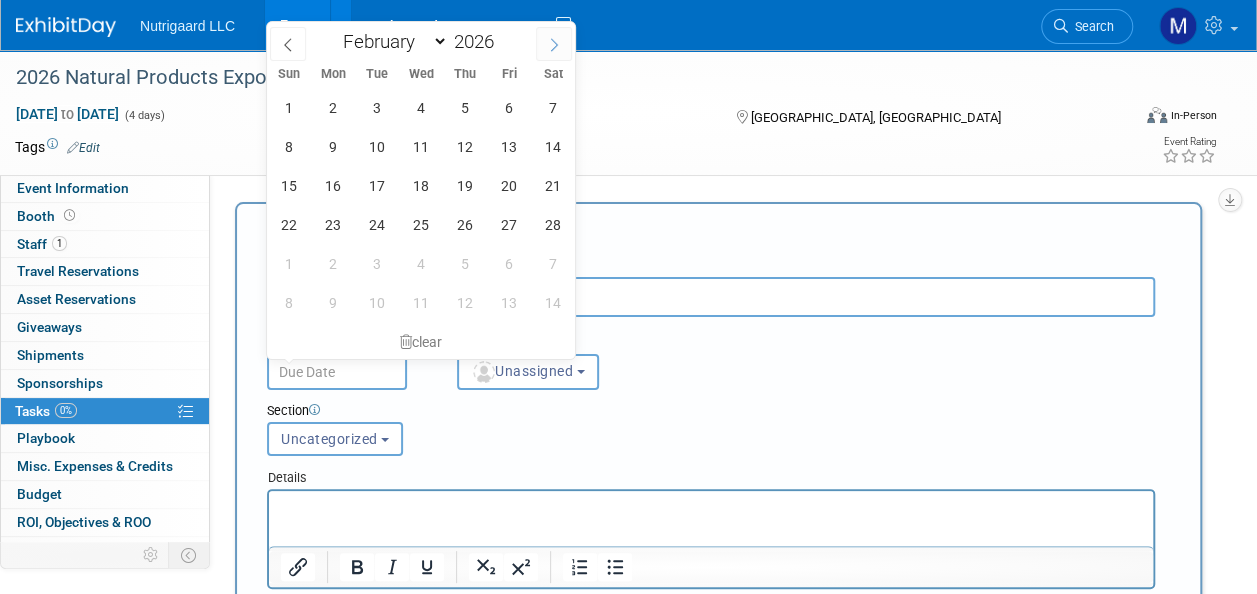click 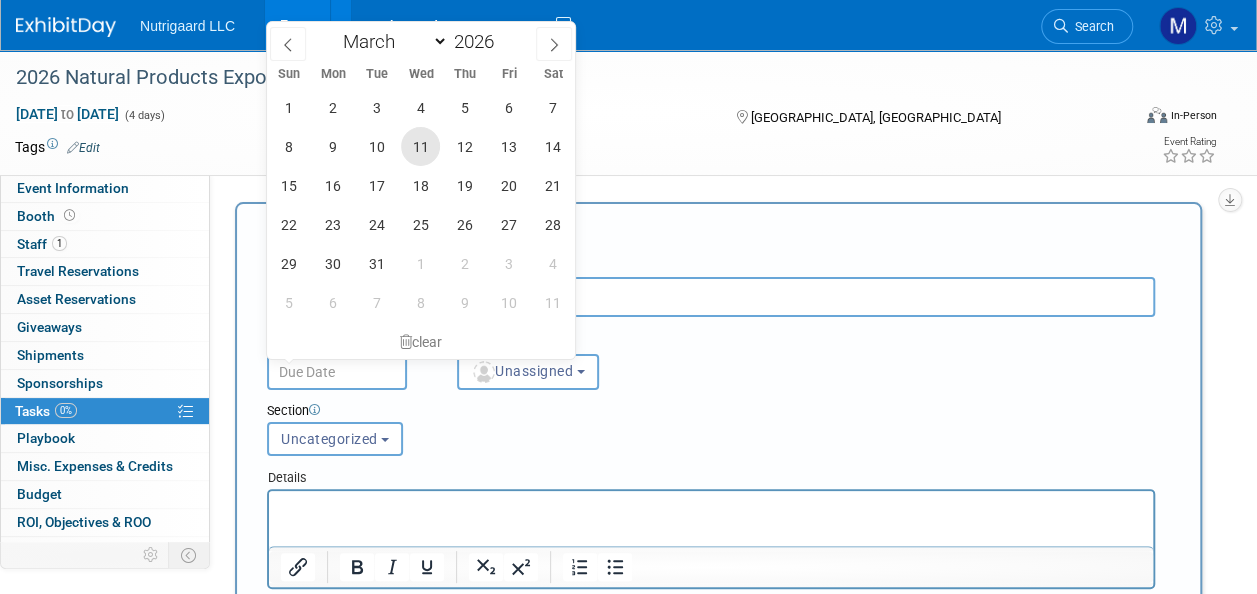 click on "11" at bounding box center (420, 146) 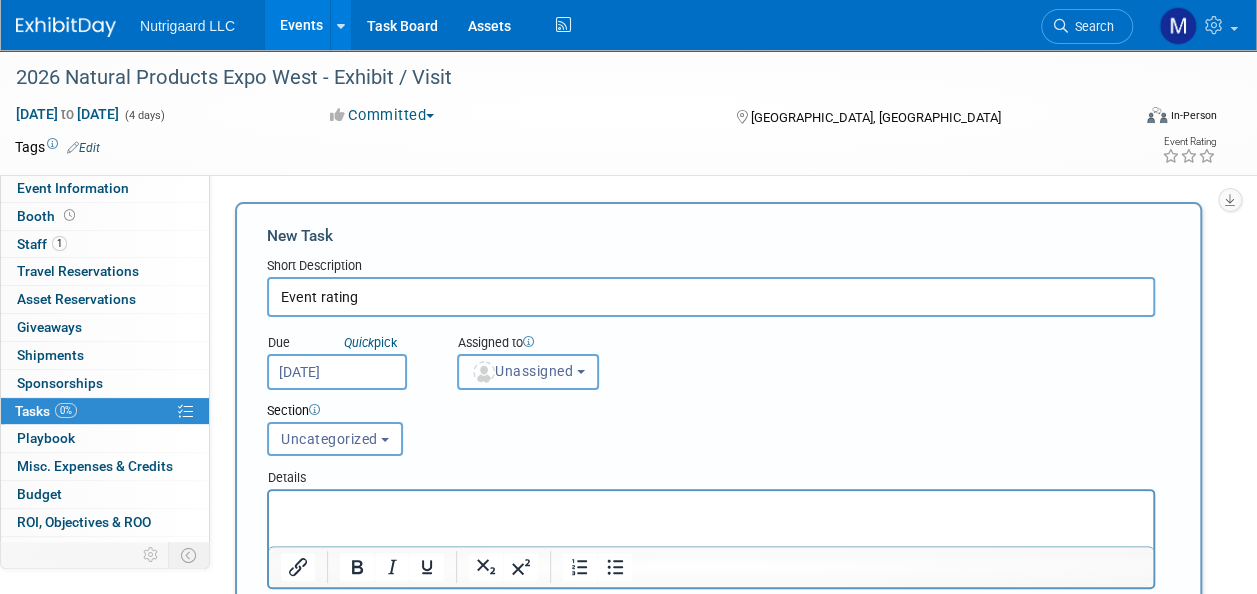click on "Unassigned" at bounding box center [522, 371] 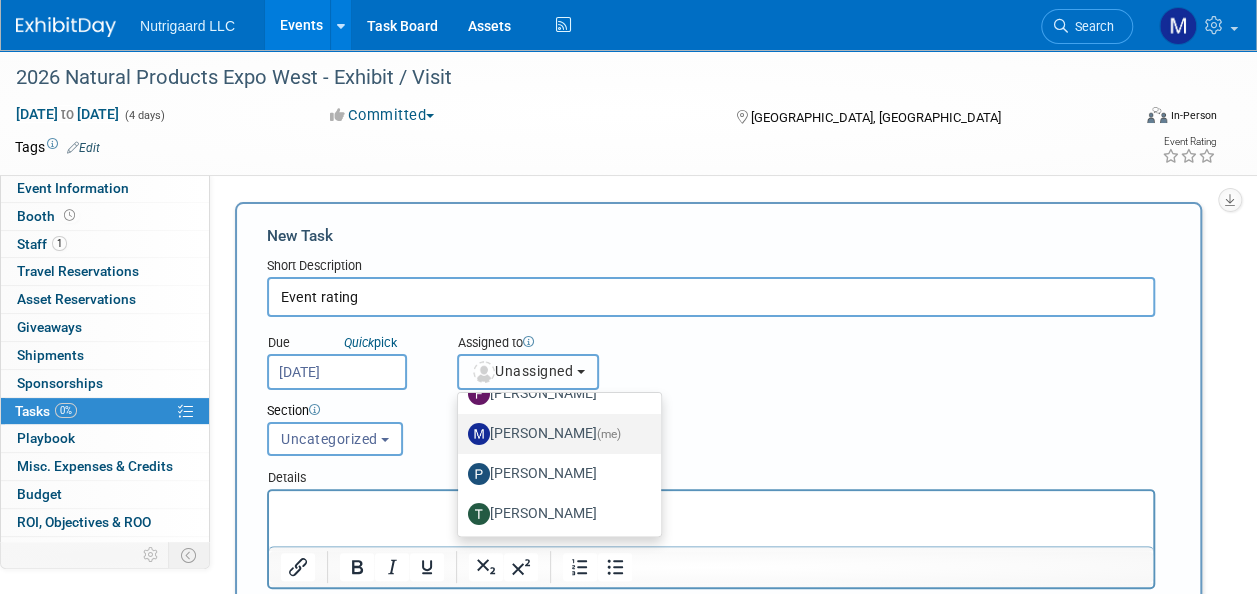scroll, scrollTop: 66, scrollLeft: 0, axis: vertical 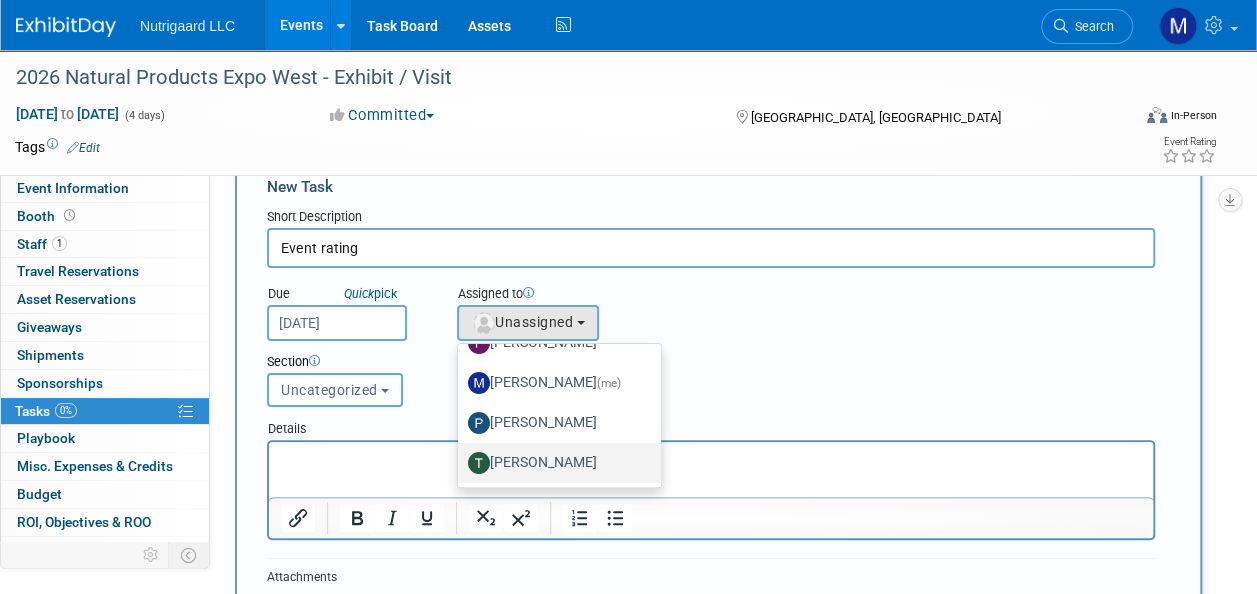 click on "Tony DePrado" at bounding box center [554, 463] 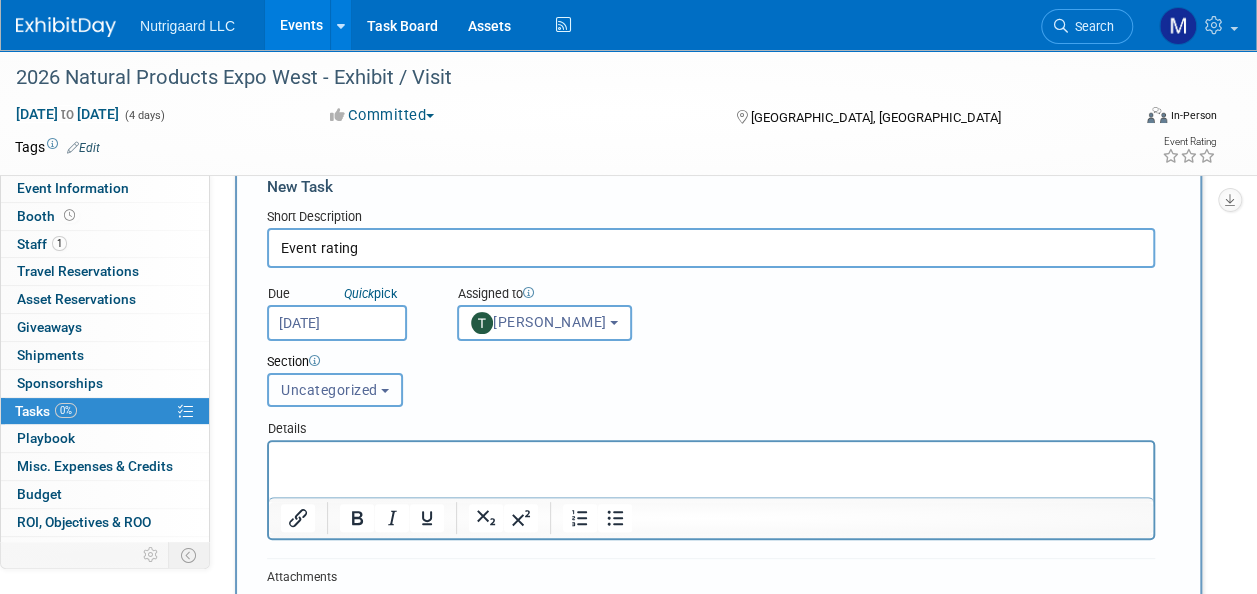 click on "Uncategorized" at bounding box center [335, 390] 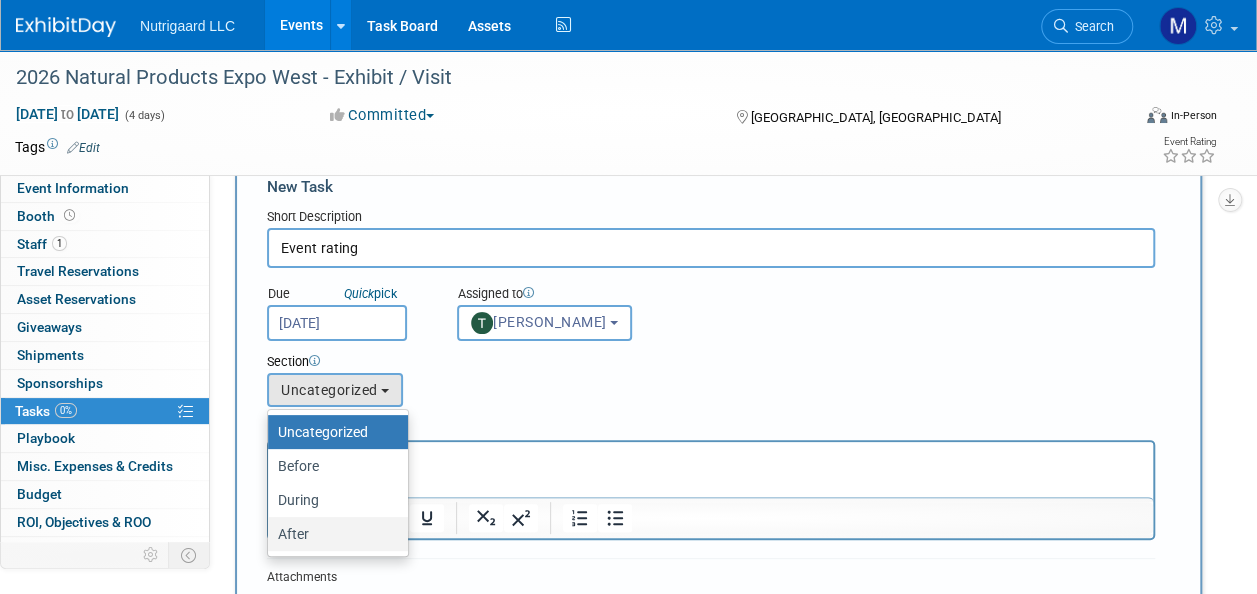 click on "After" at bounding box center (333, 534) 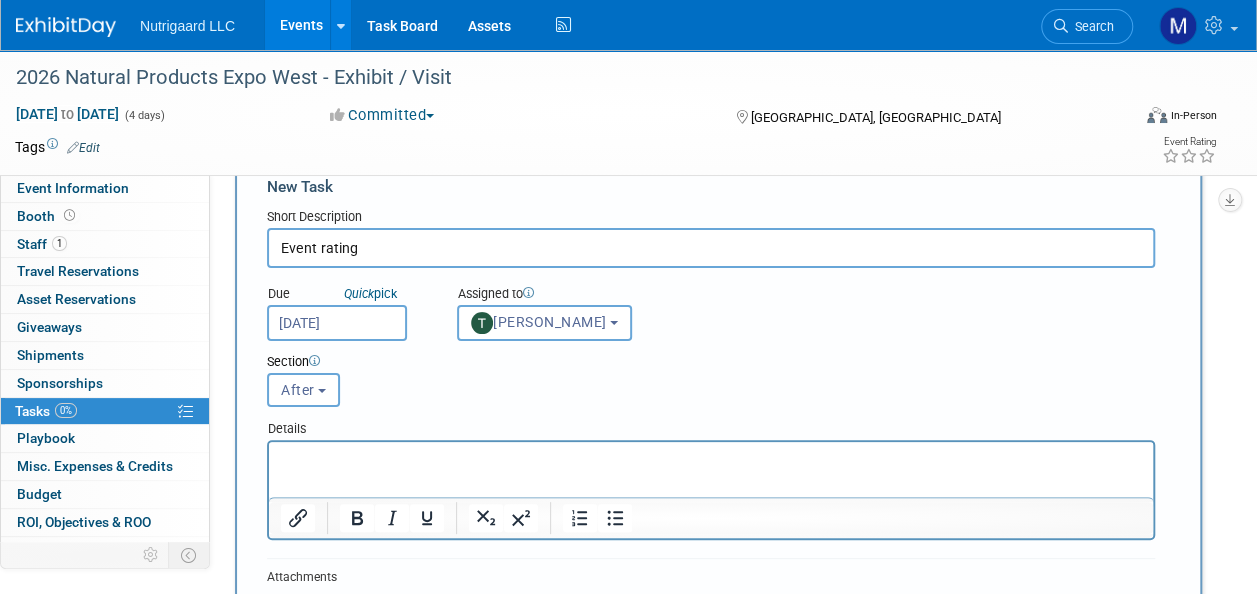 click at bounding box center (711, 456) 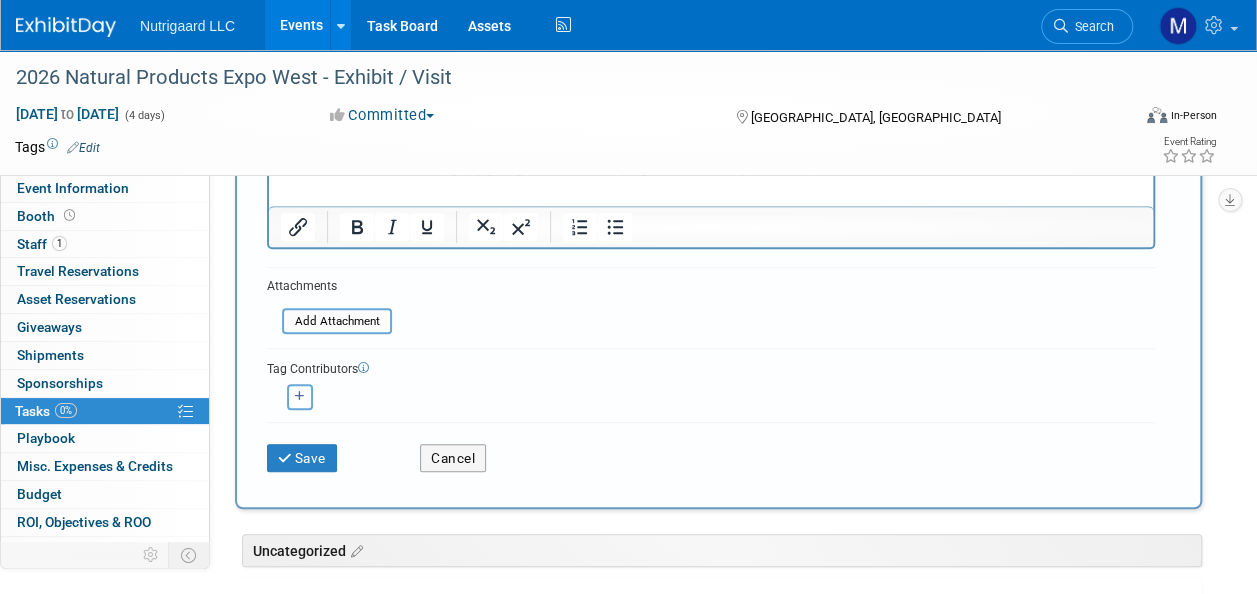 scroll, scrollTop: 346, scrollLeft: 0, axis: vertical 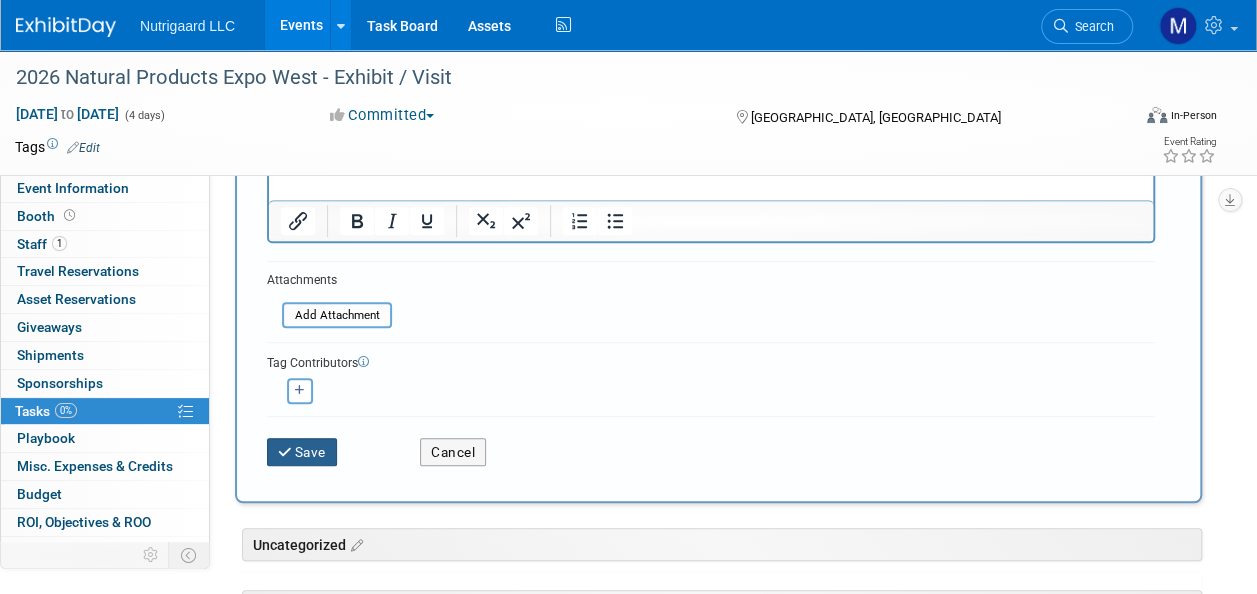 click on "Save" at bounding box center (302, 452) 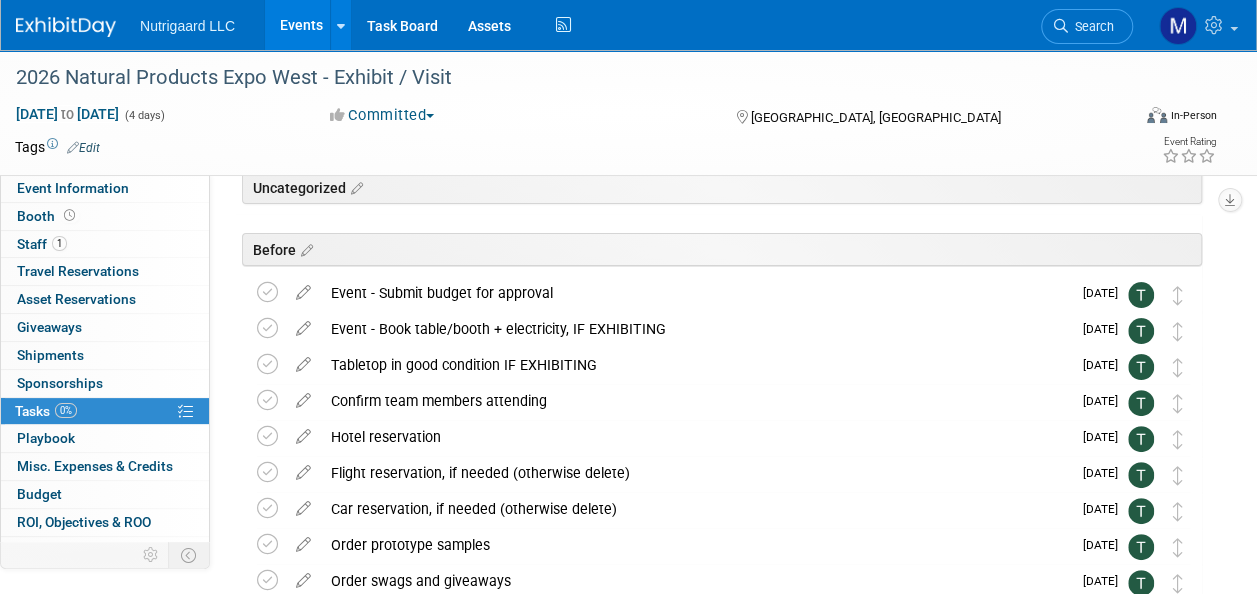 scroll, scrollTop: 0, scrollLeft: 0, axis: both 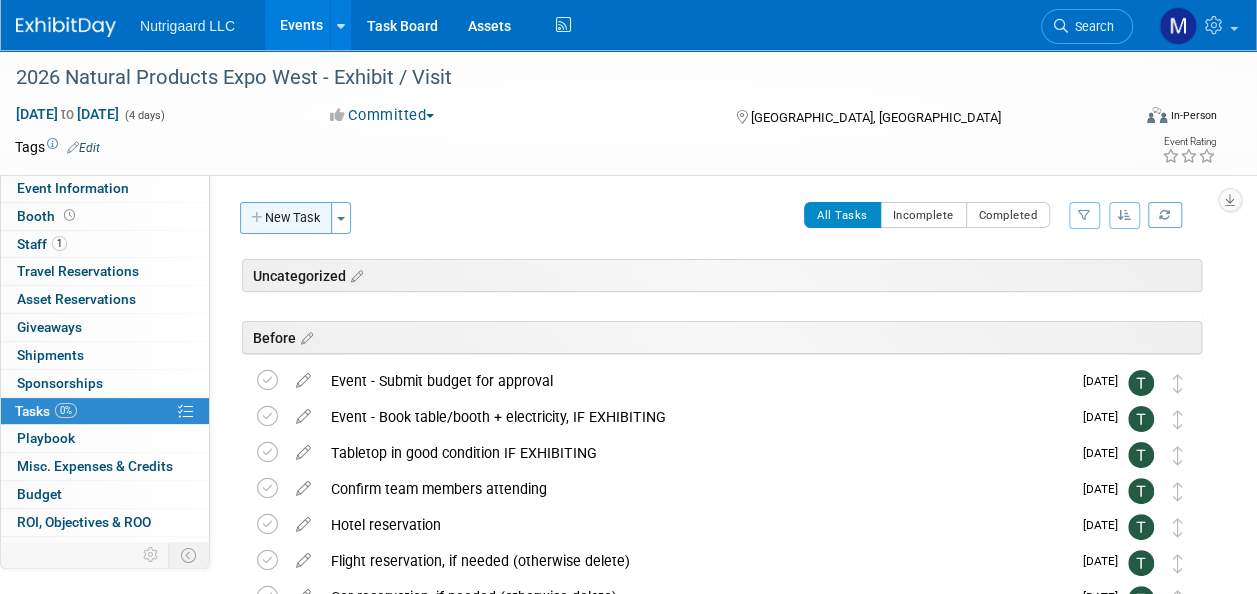 click on "New Task" at bounding box center [286, 218] 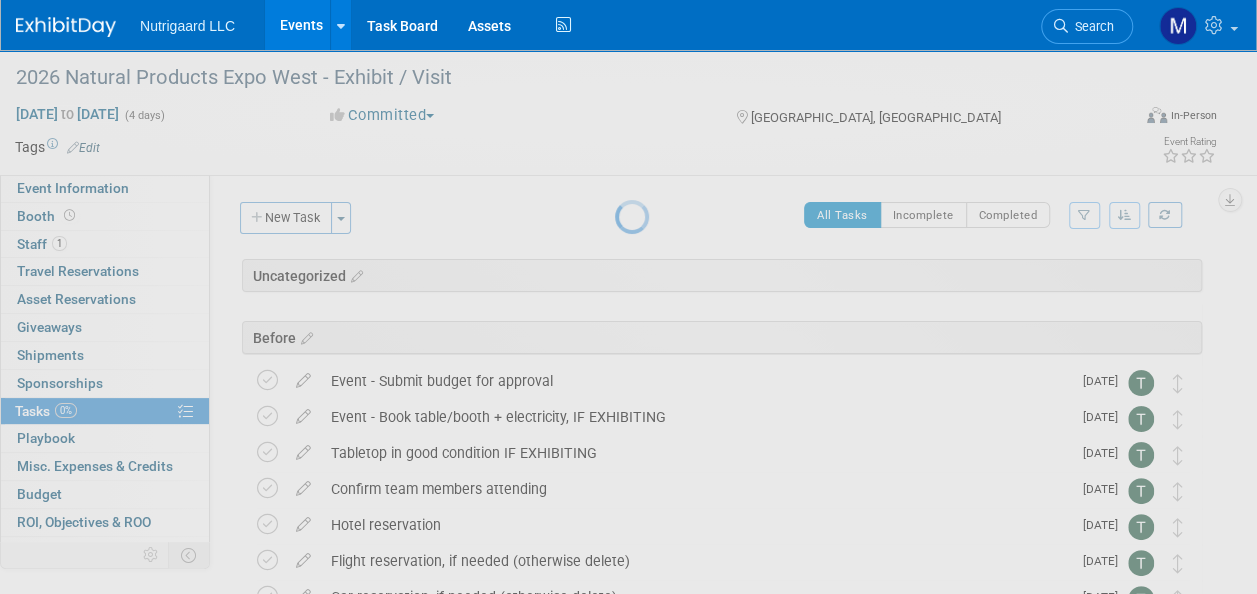 select on "6" 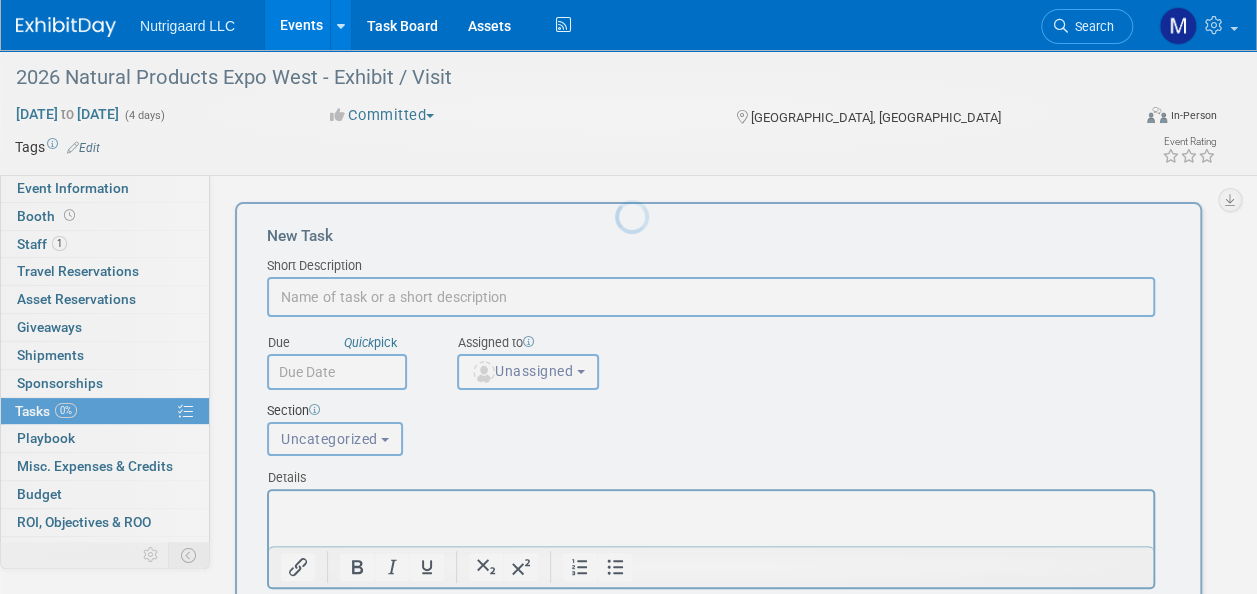 scroll, scrollTop: 0, scrollLeft: 0, axis: both 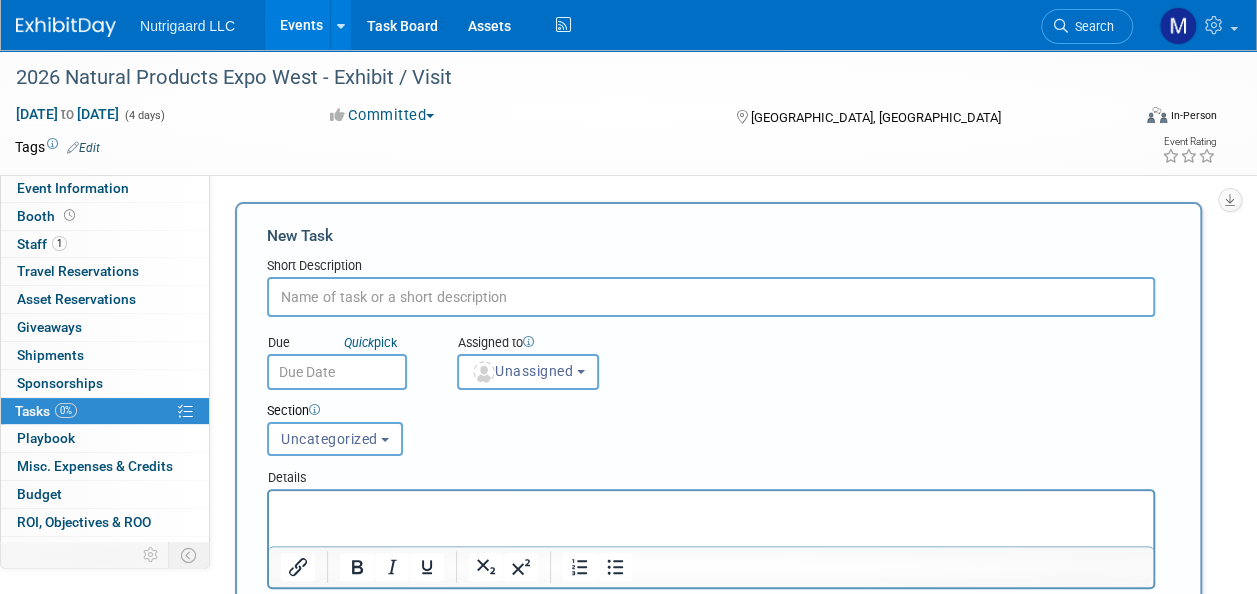 paste on "Meeting report" 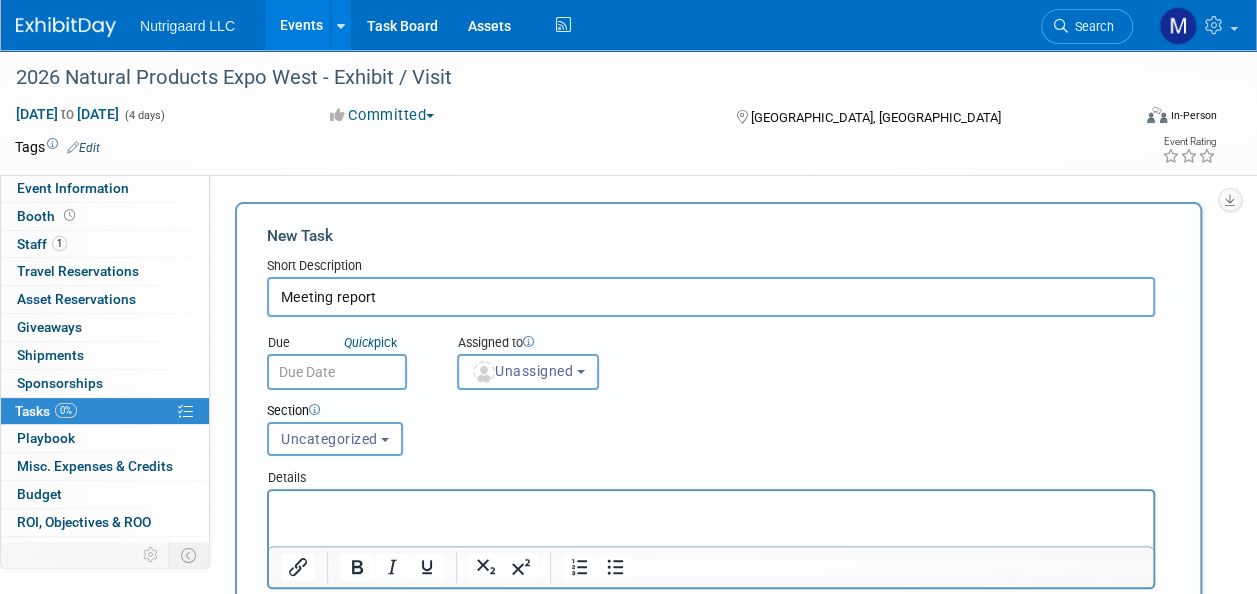 type on "Meeting report" 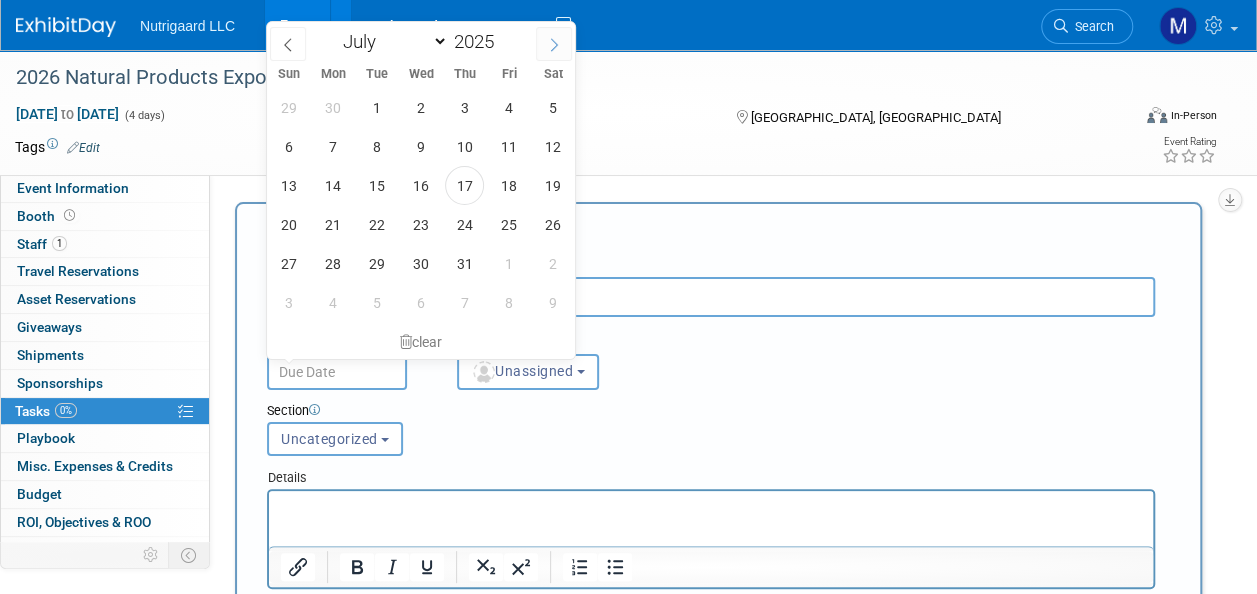click 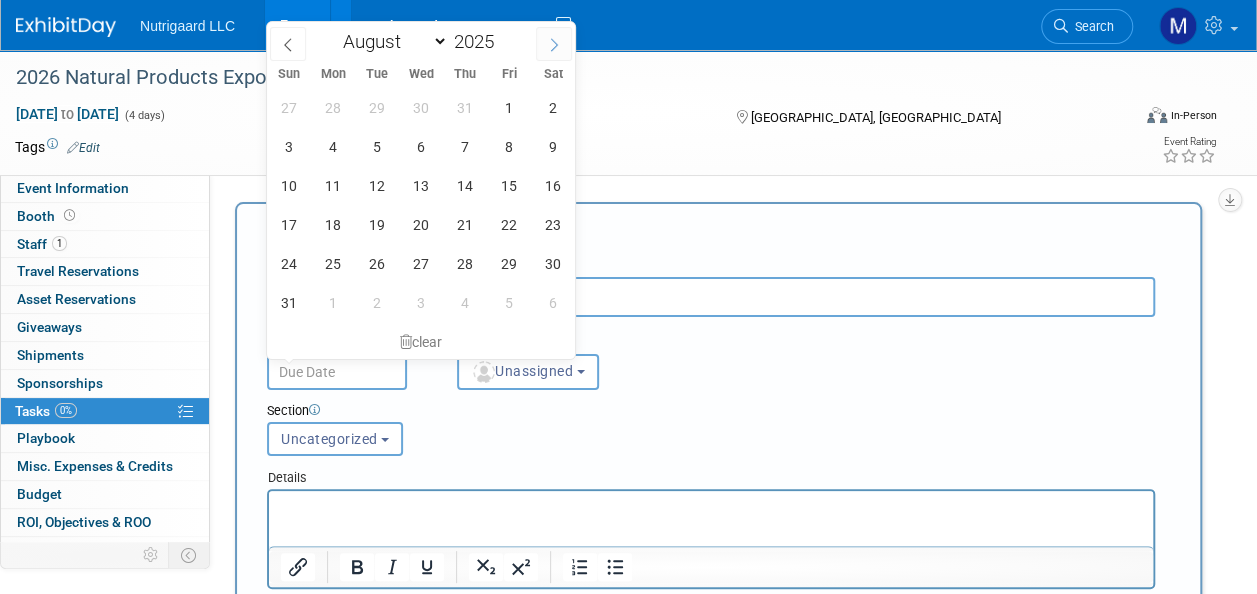 click 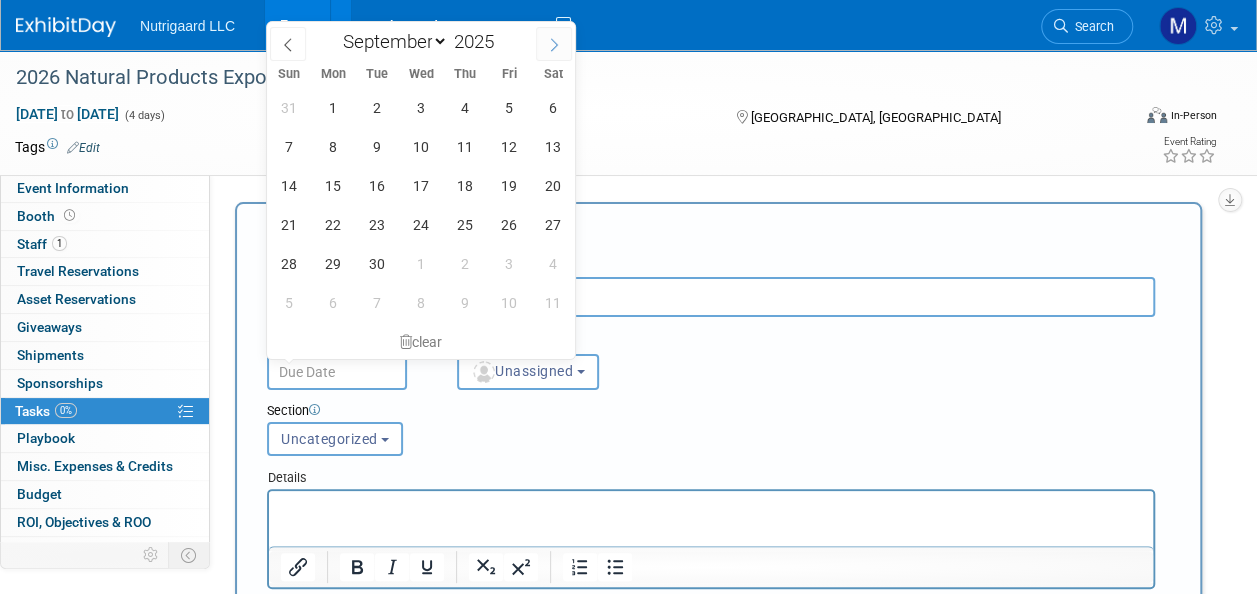click 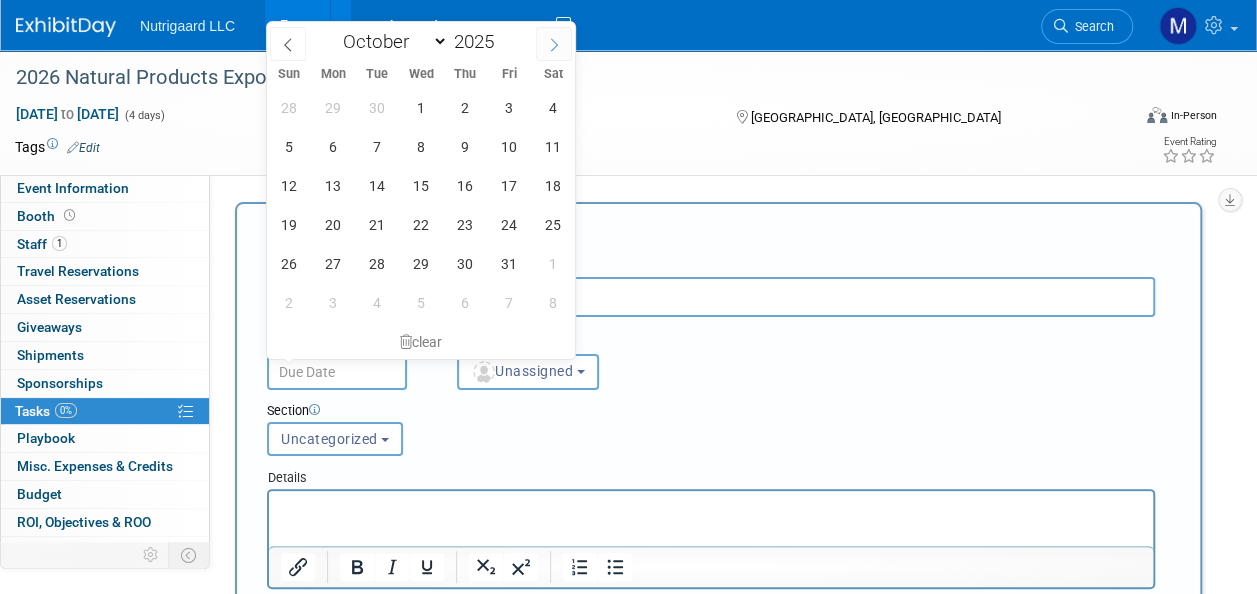 click 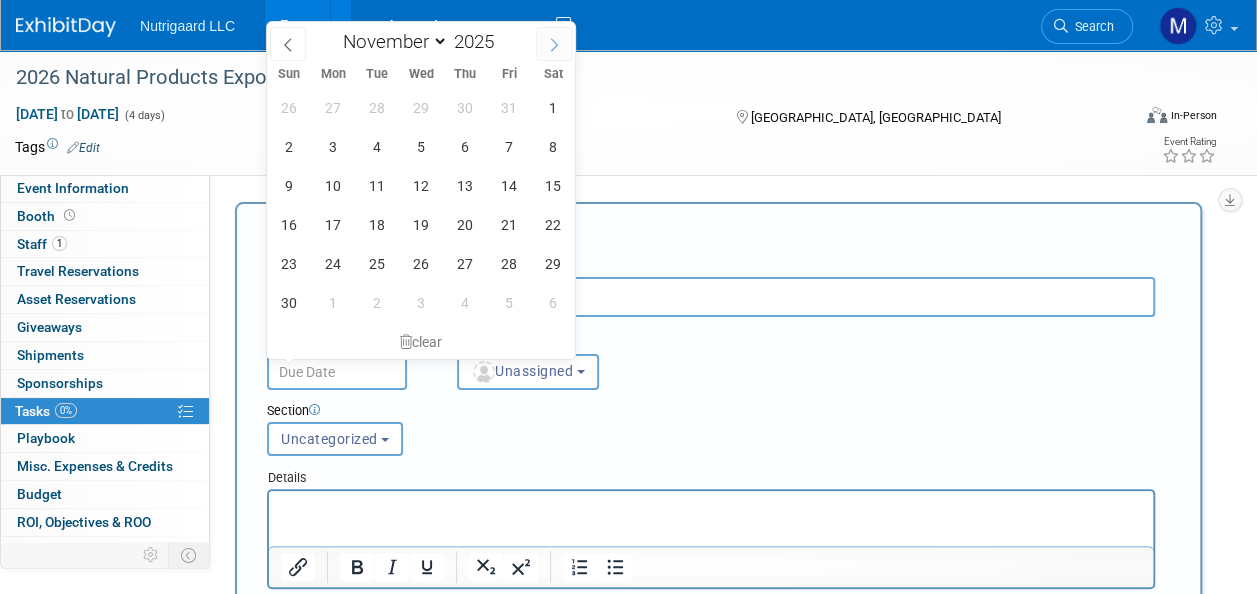 click 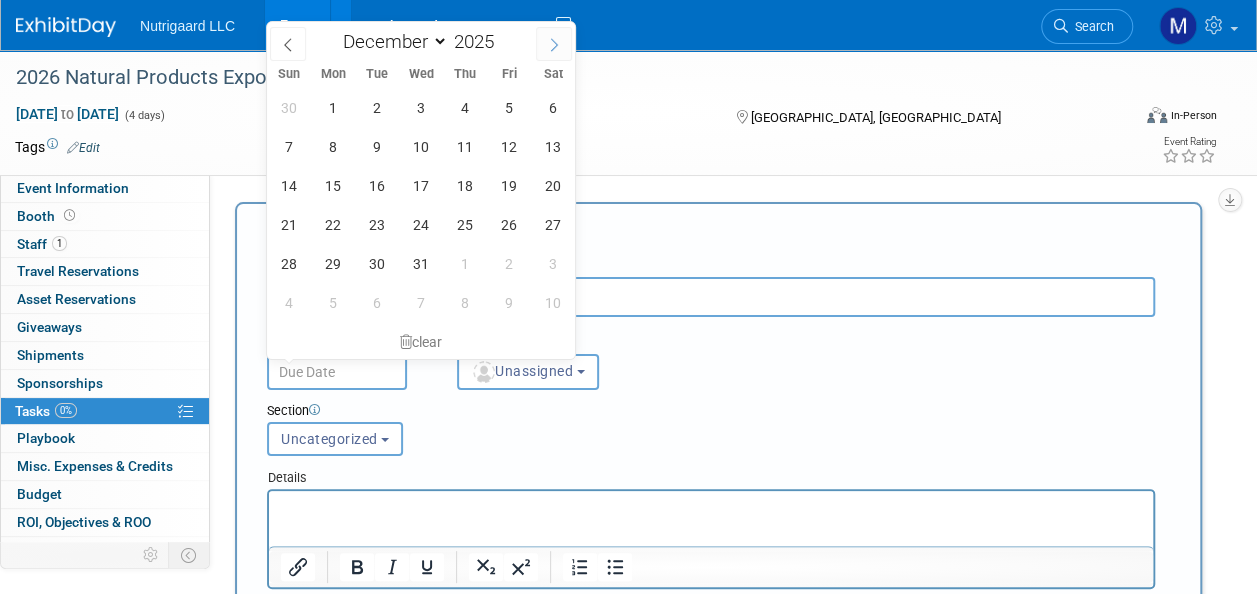 click 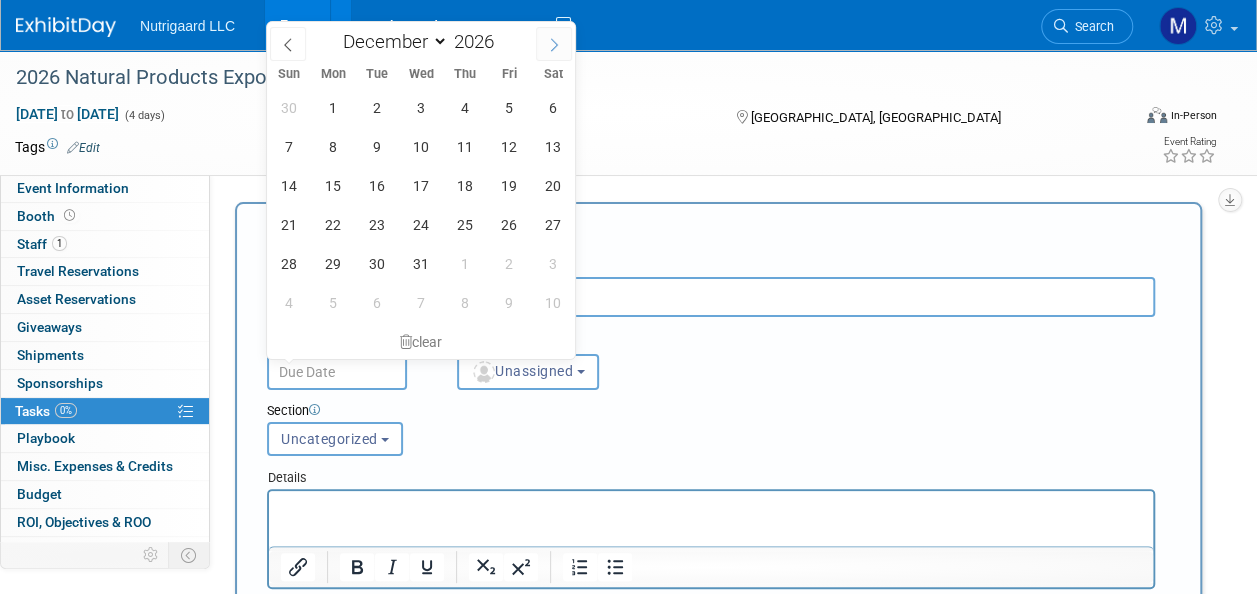 click 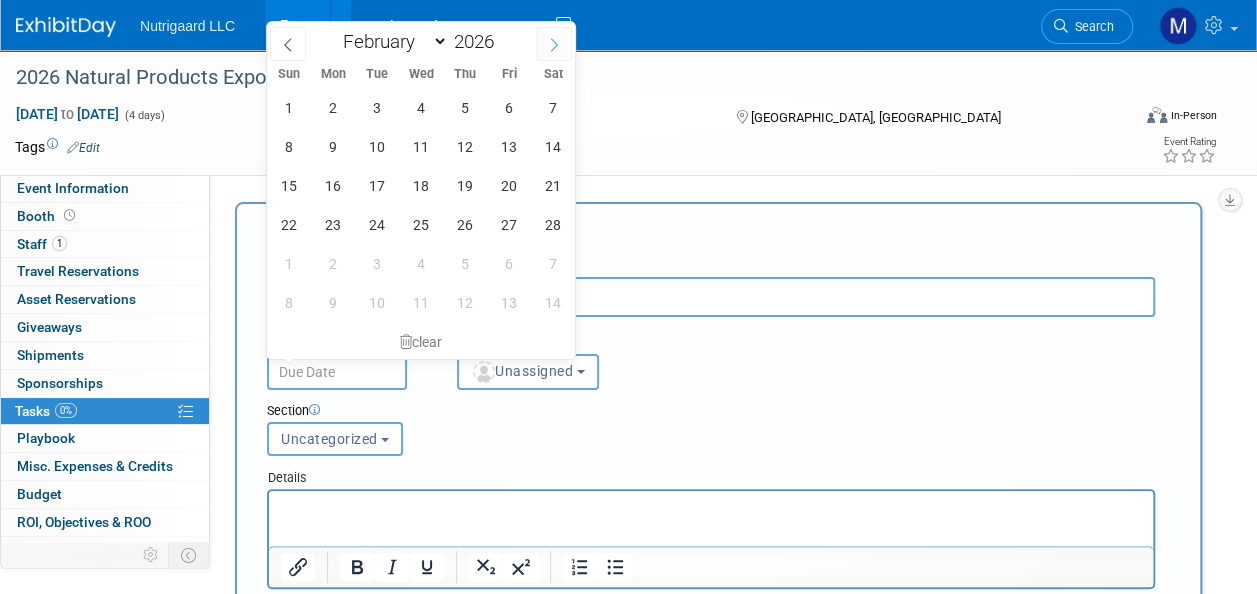 click 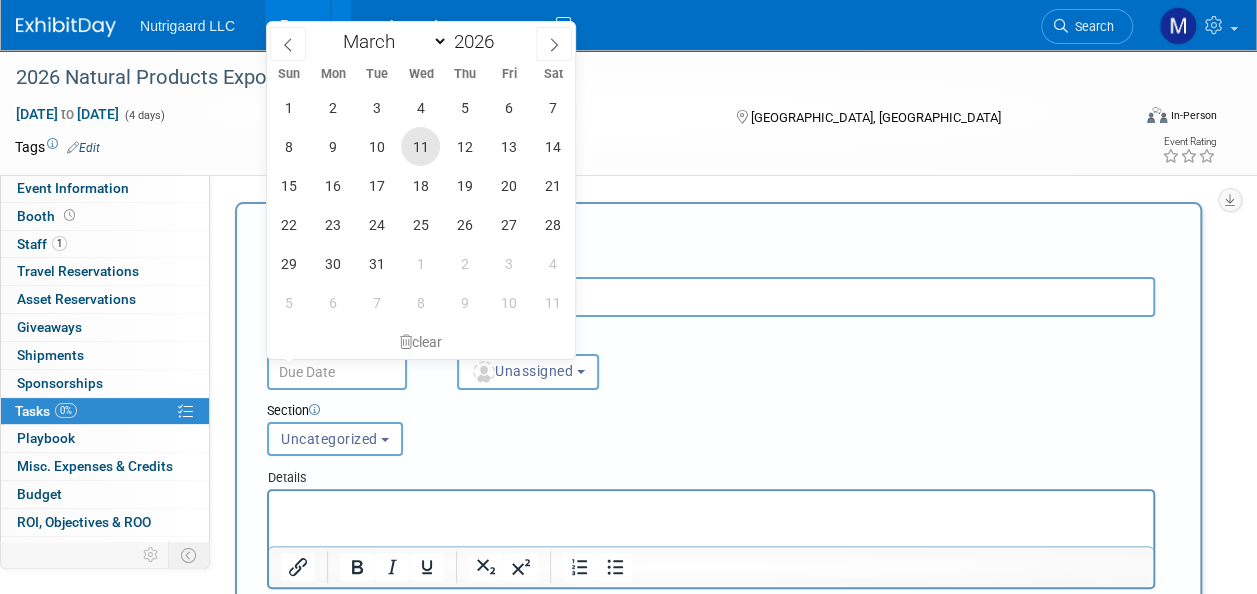 click on "11" at bounding box center [420, 146] 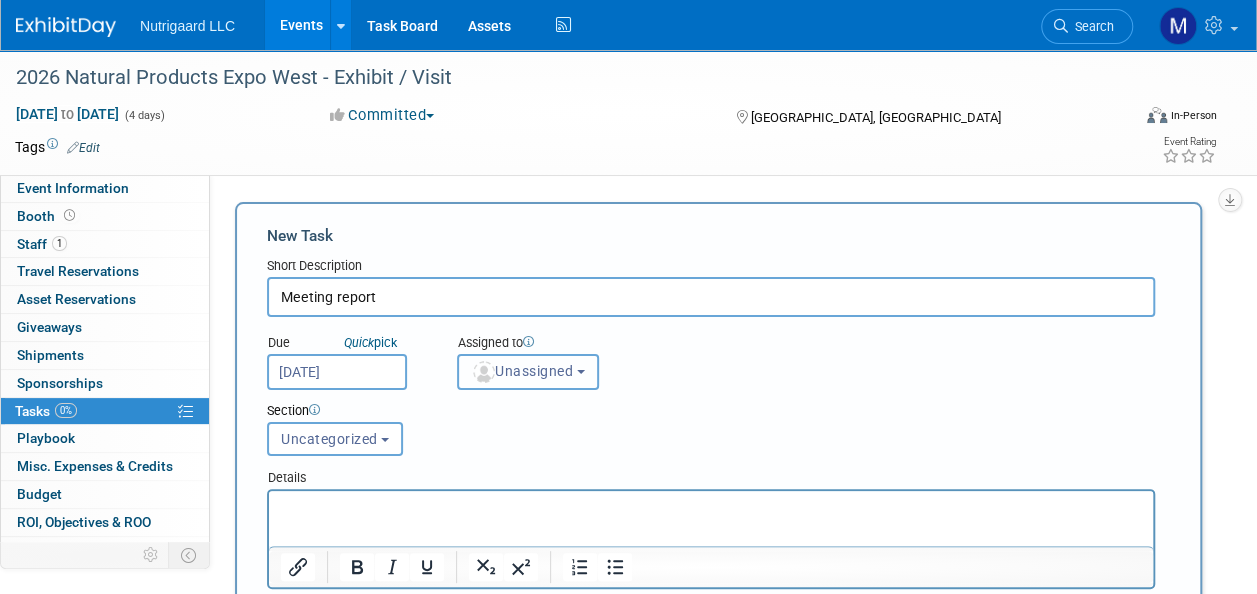 click on "Unassigned" at bounding box center (522, 371) 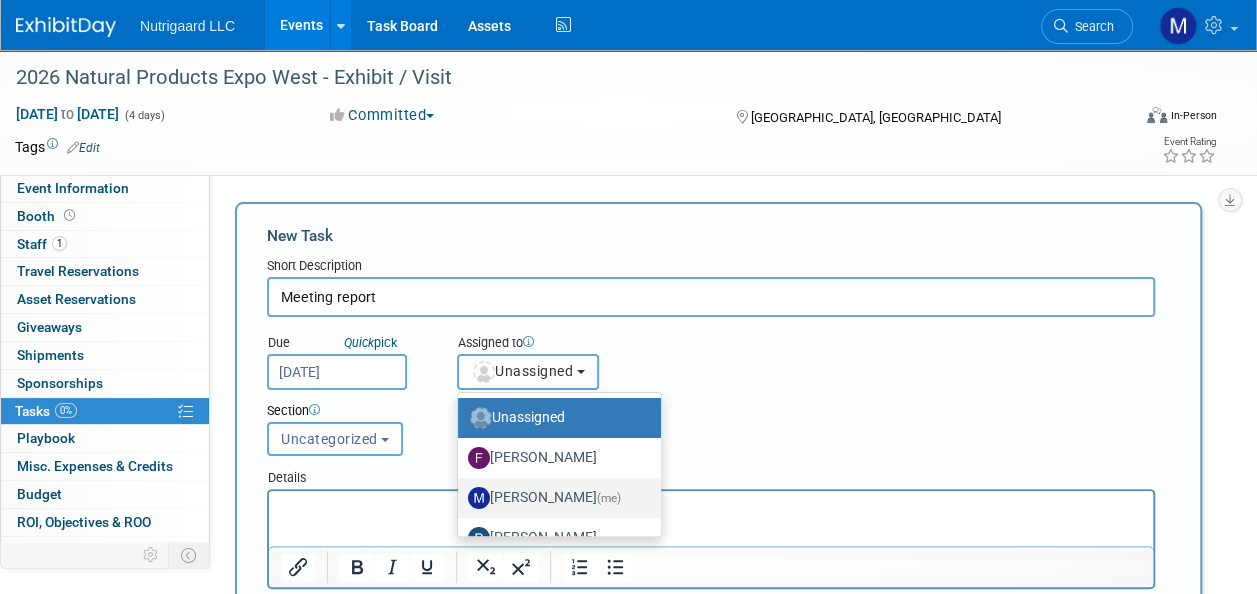 scroll, scrollTop: 66, scrollLeft: 0, axis: vertical 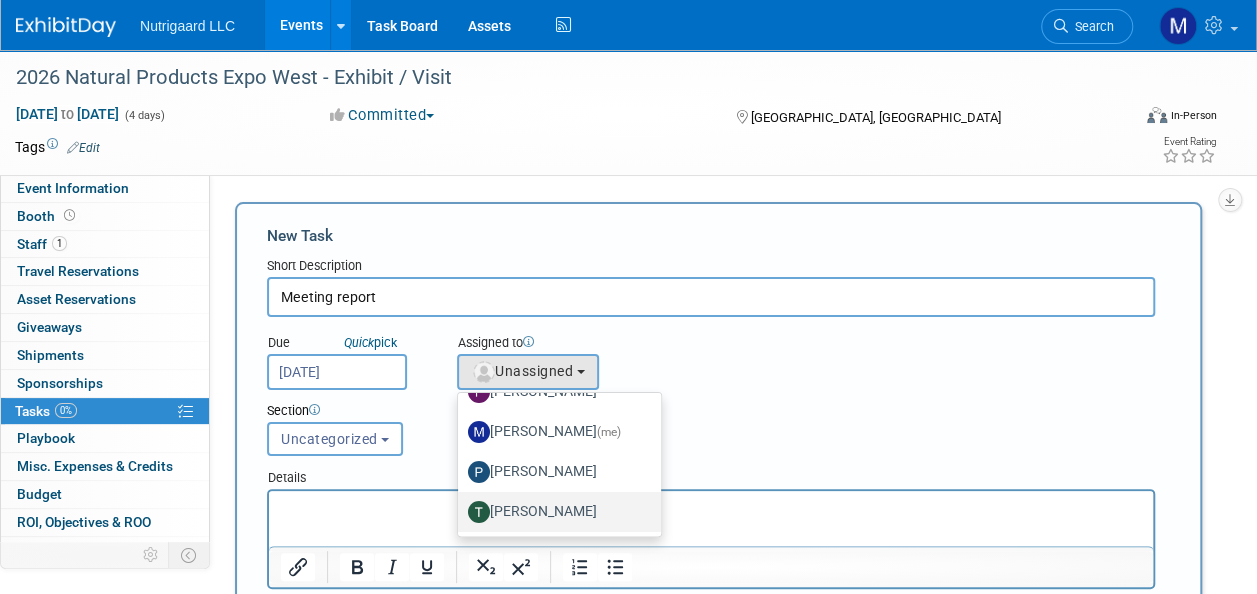 click on "Tony DePrado" at bounding box center (554, 512) 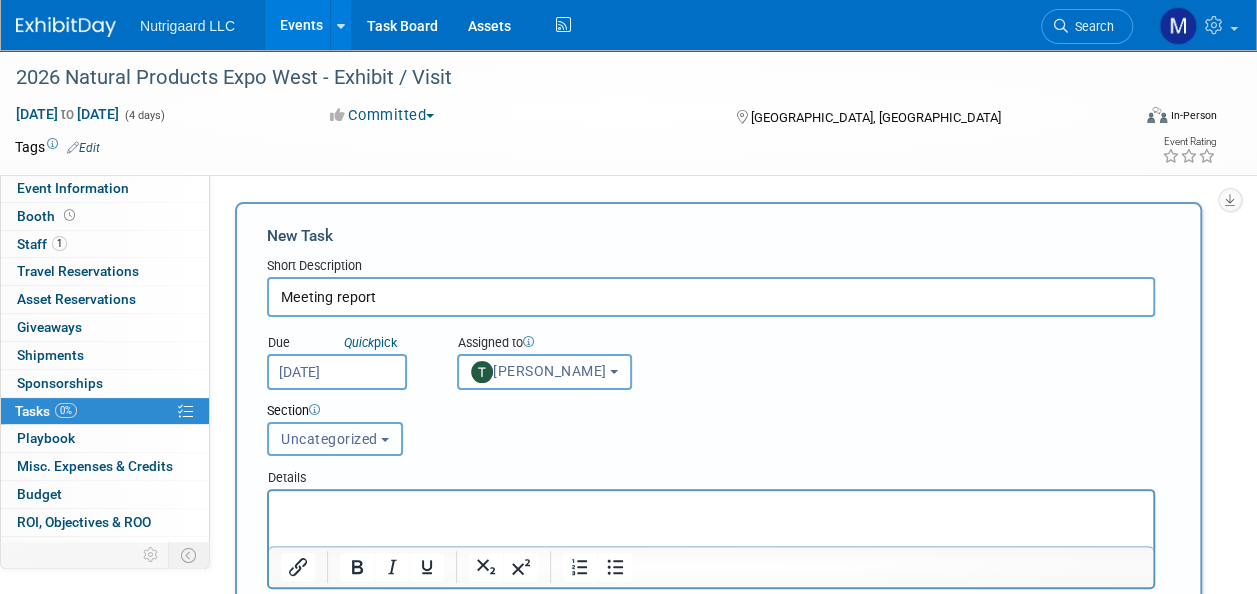 click on "Uncategorized" at bounding box center [329, 439] 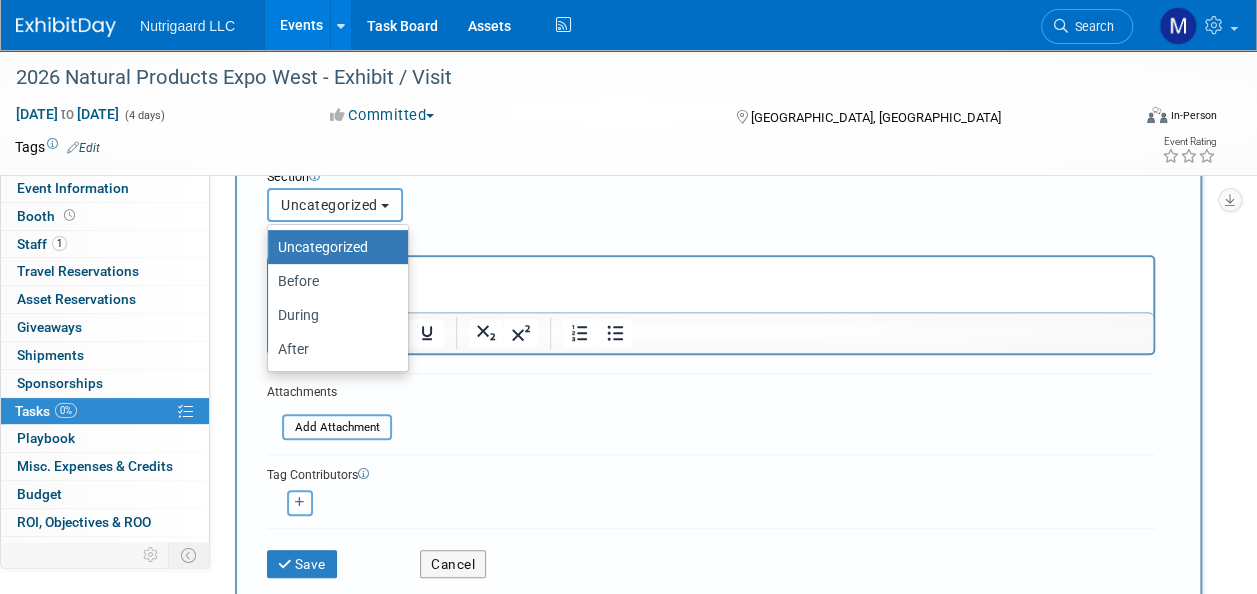 scroll, scrollTop: 240, scrollLeft: 0, axis: vertical 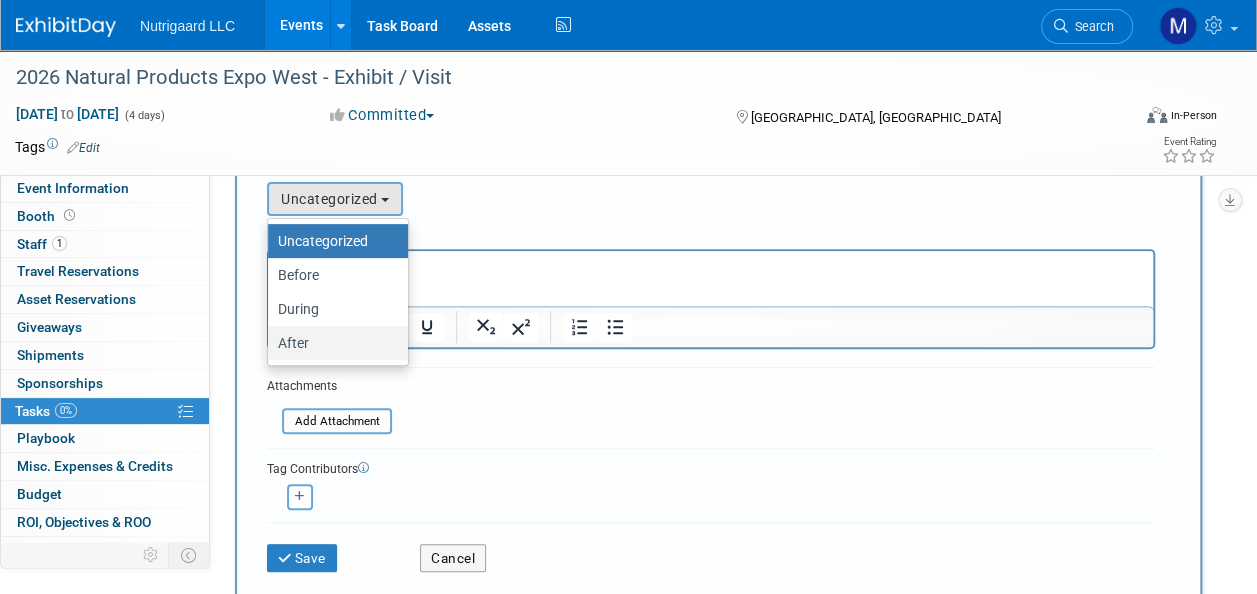 click on "After" at bounding box center [333, 343] 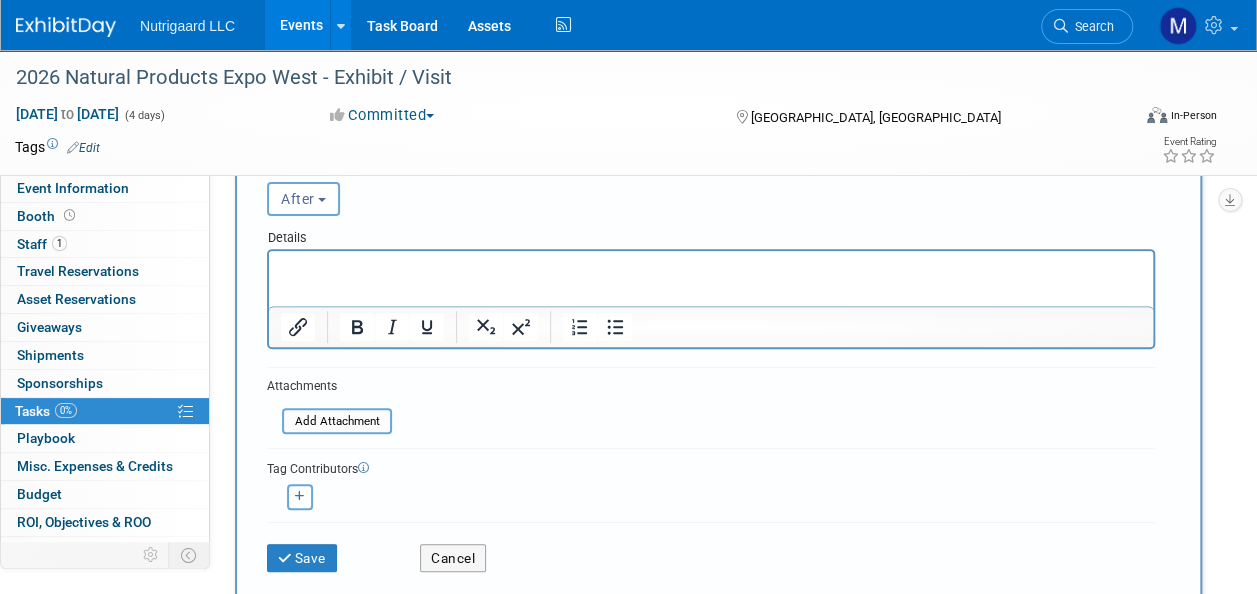click at bounding box center [711, 269] 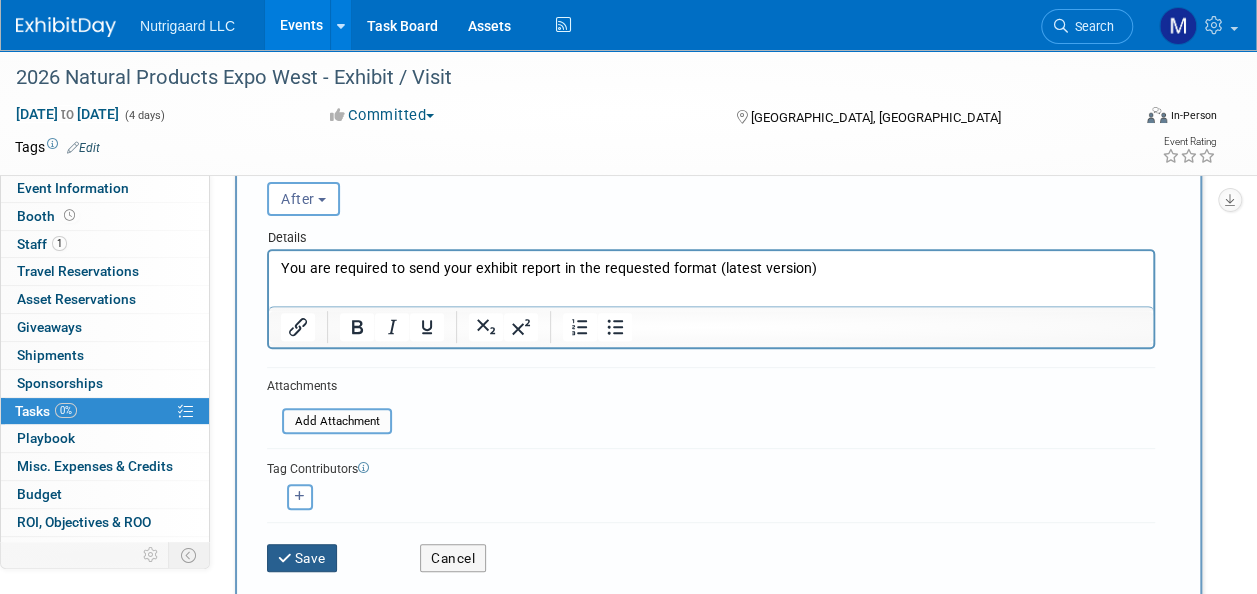 click on "Save" at bounding box center [302, 558] 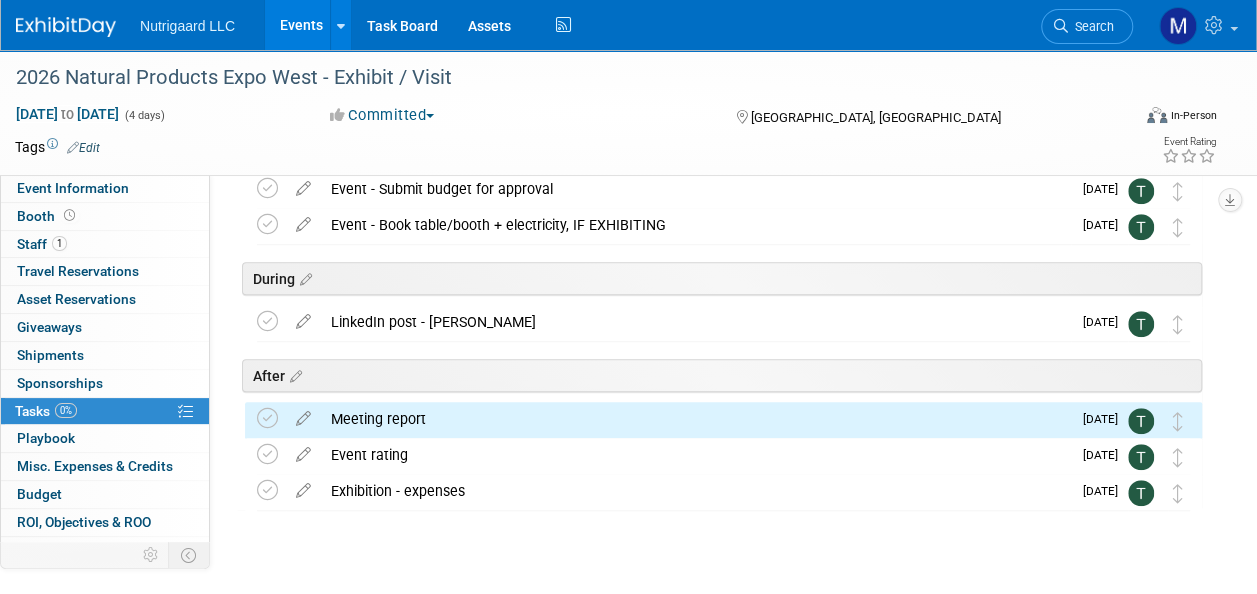 scroll, scrollTop: 588, scrollLeft: 0, axis: vertical 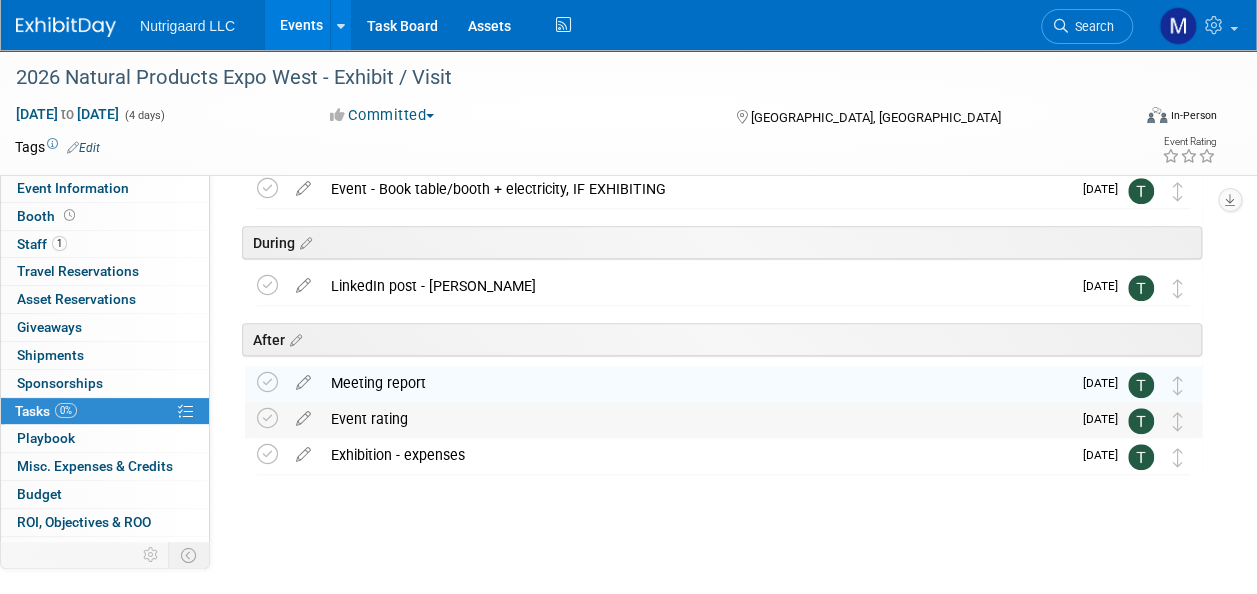 click on "Event rating" at bounding box center (696, 419) 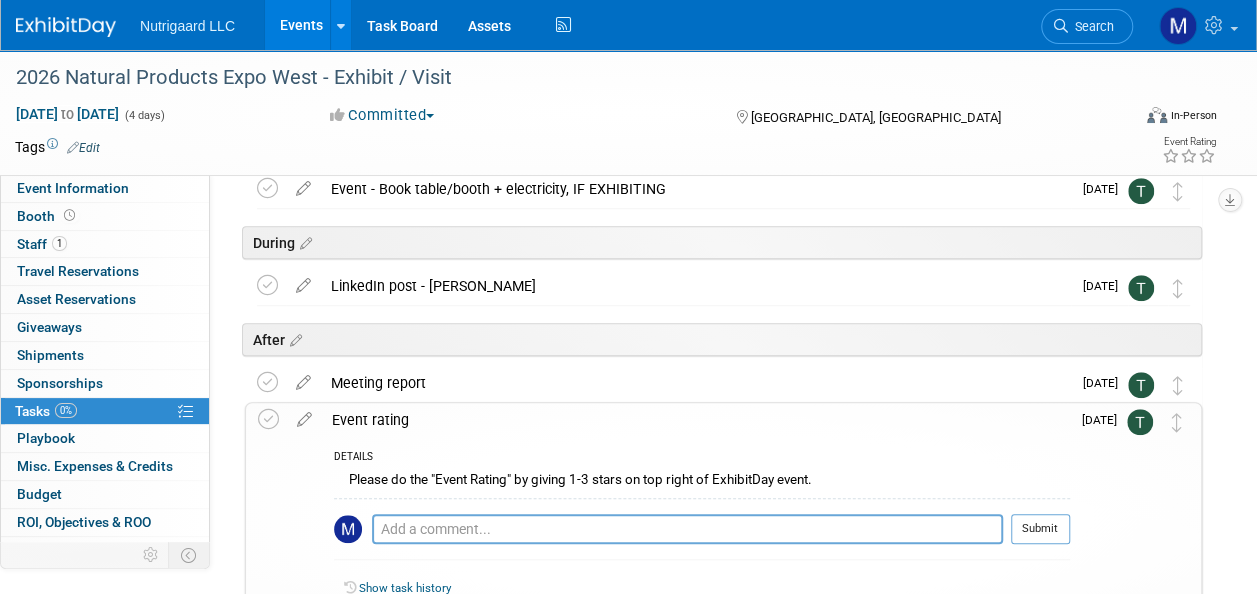 click on "Meeting report" at bounding box center (696, 383) 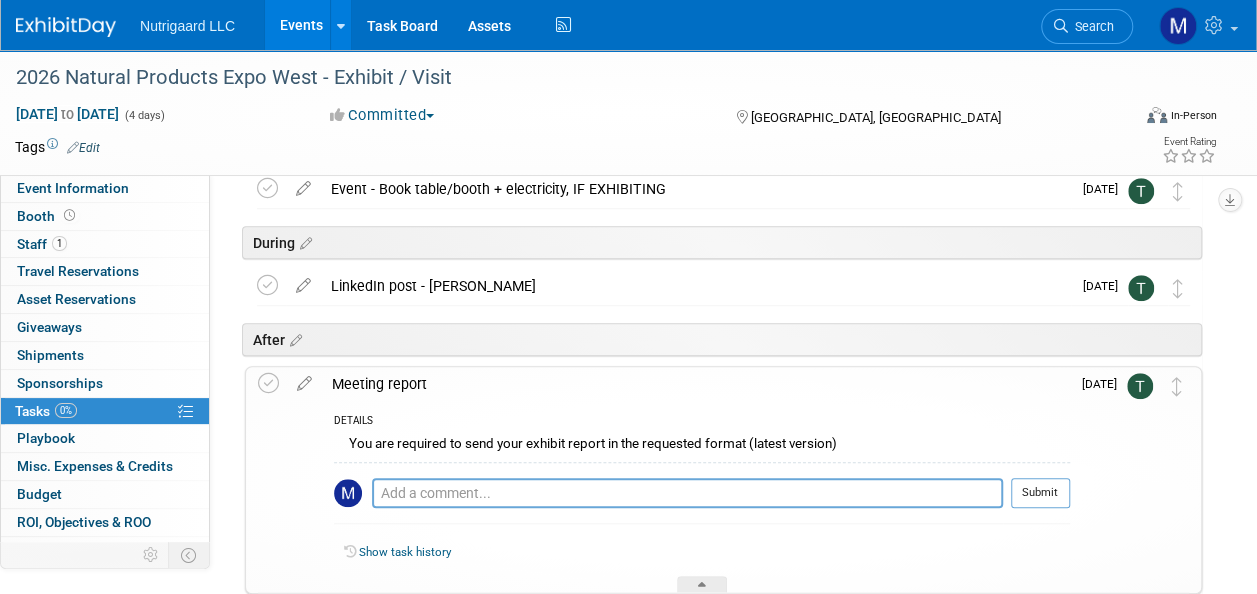 click on "Meeting report" at bounding box center [696, 384] 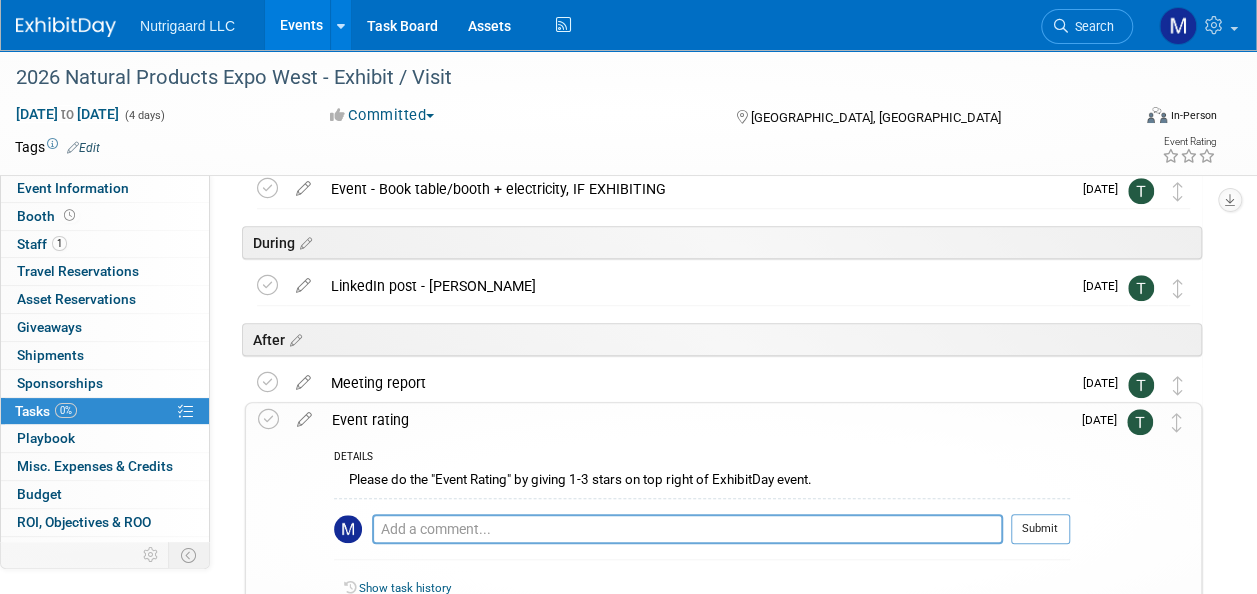 click on "Event rating" at bounding box center (696, 420) 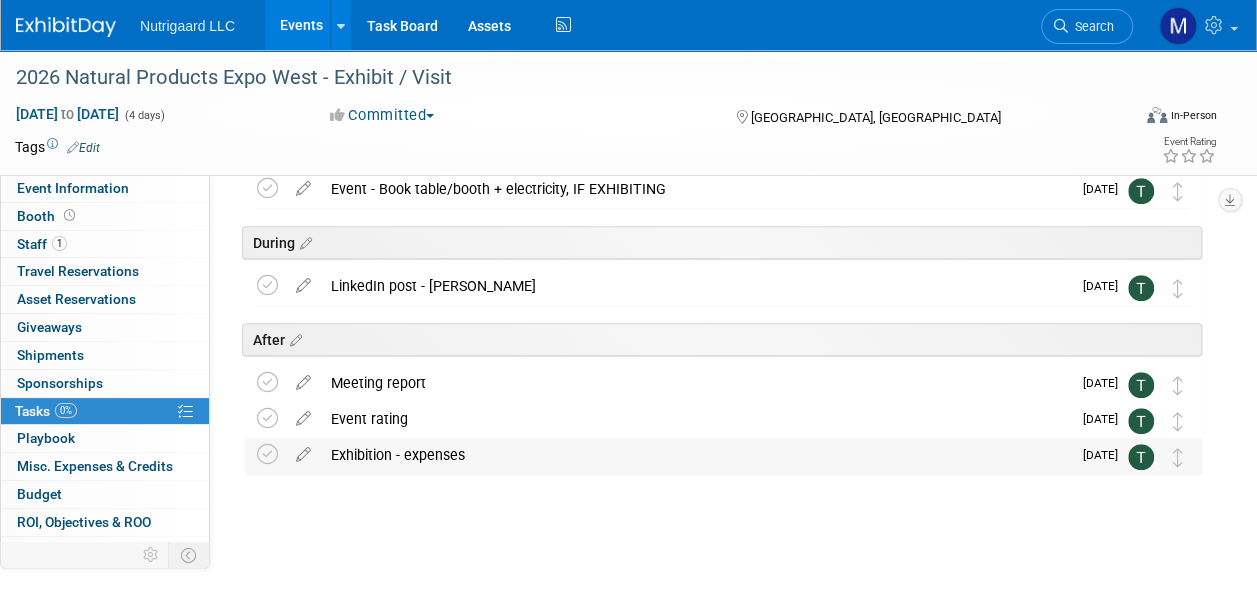 click on "Exhibition - expenses" at bounding box center [696, 455] 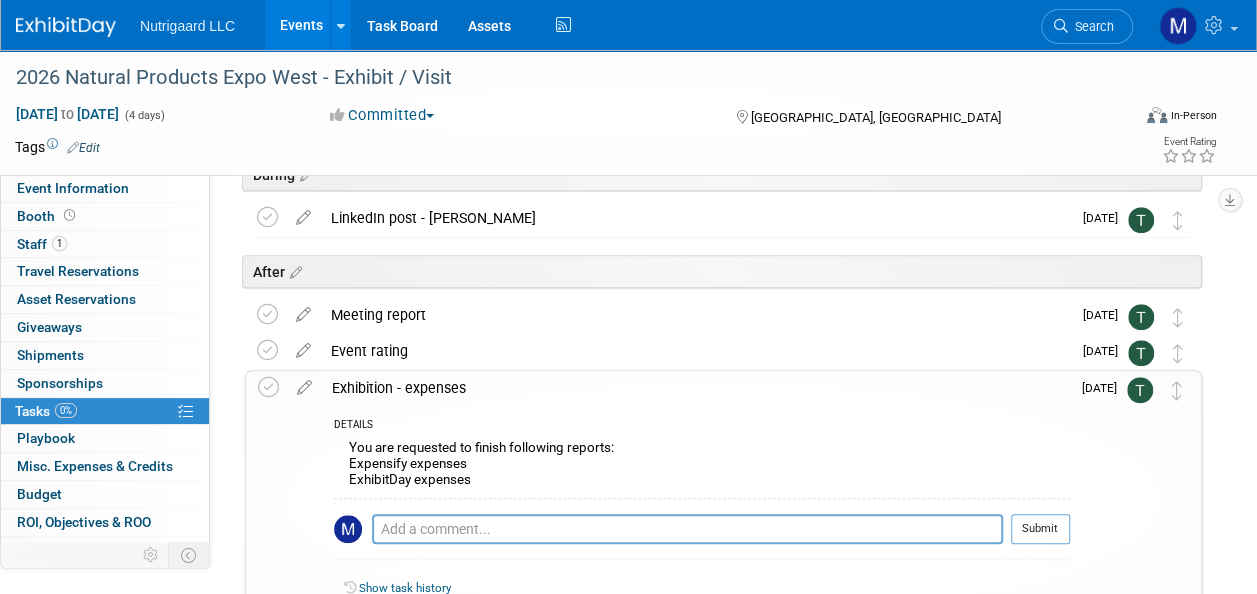 click on "Exhibition - expenses" at bounding box center [696, 388] 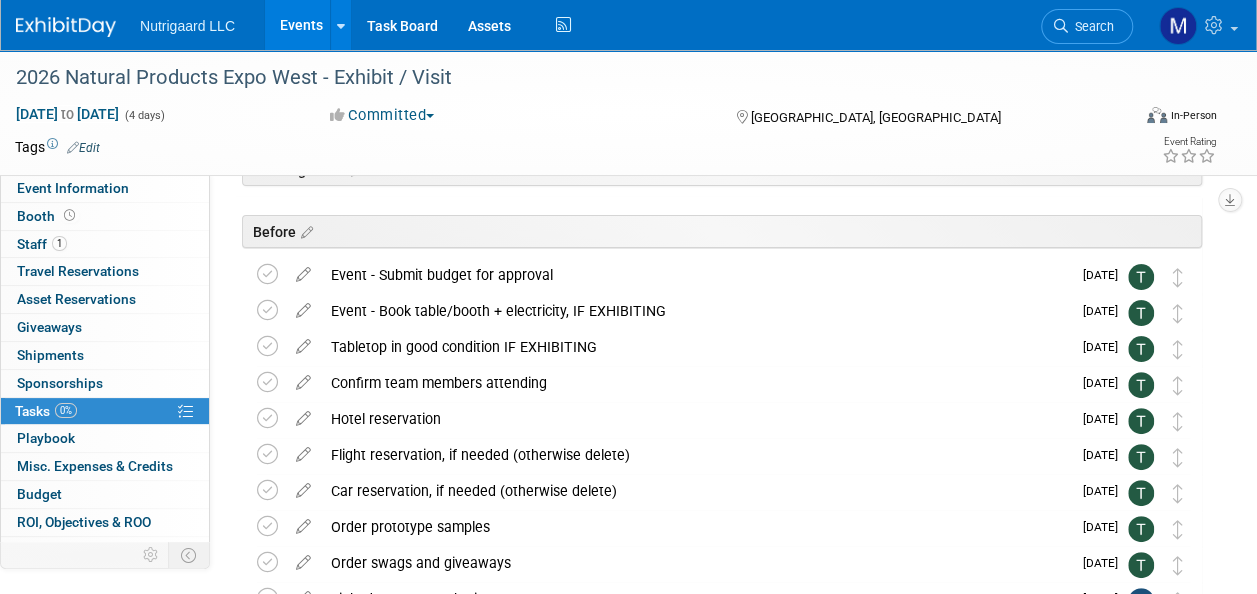 scroll, scrollTop: 0, scrollLeft: 0, axis: both 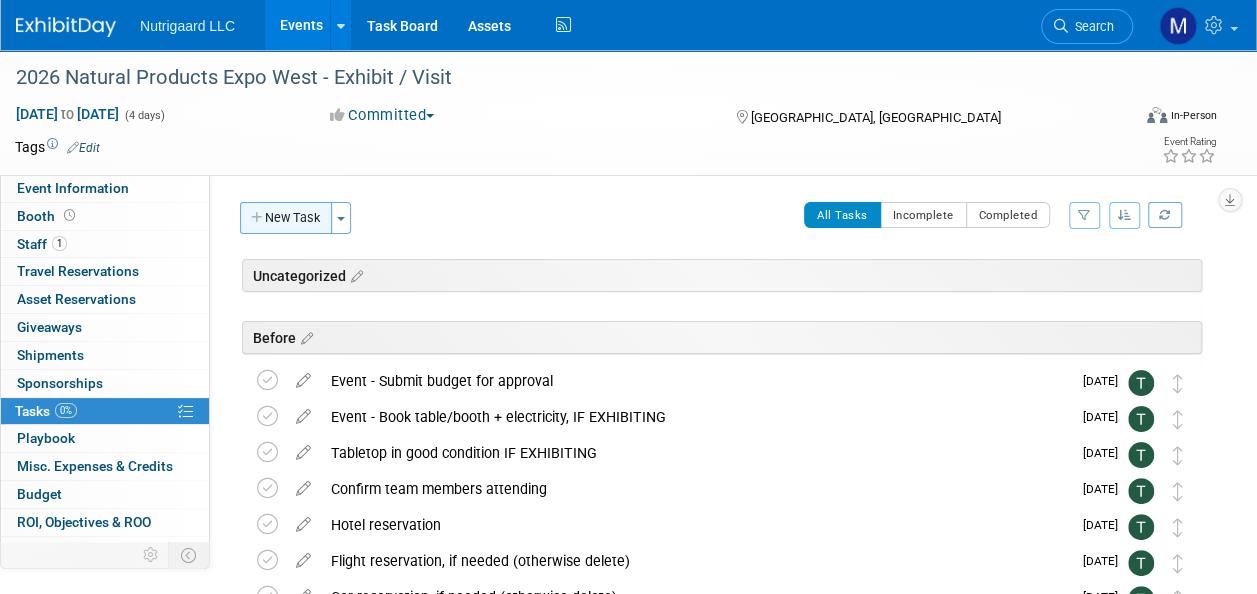 click on "New Task" at bounding box center [286, 218] 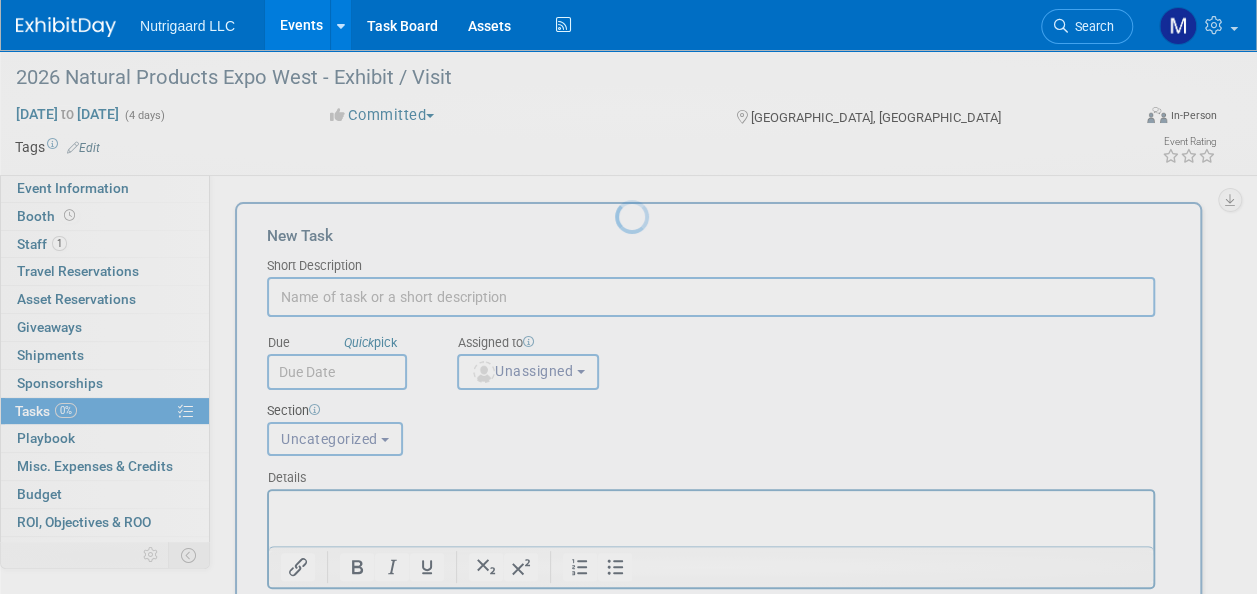 scroll, scrollTop: 0, scrollLeft: 0, axis: both 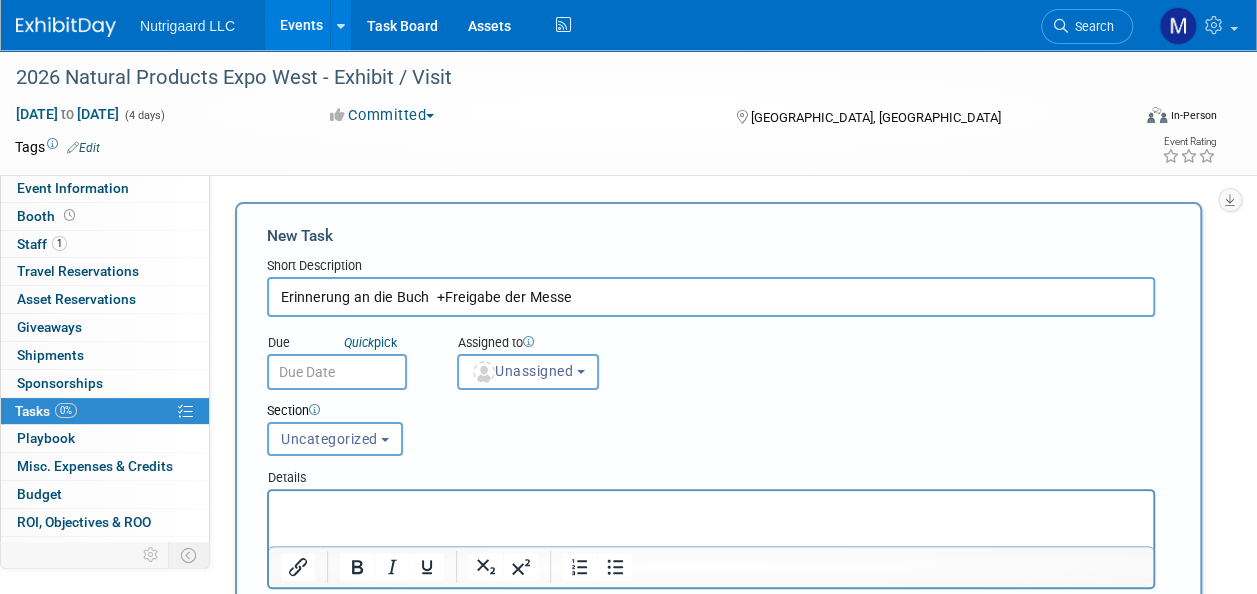 type on "Erinnerung an die Buch  +Freigabe der Messe" 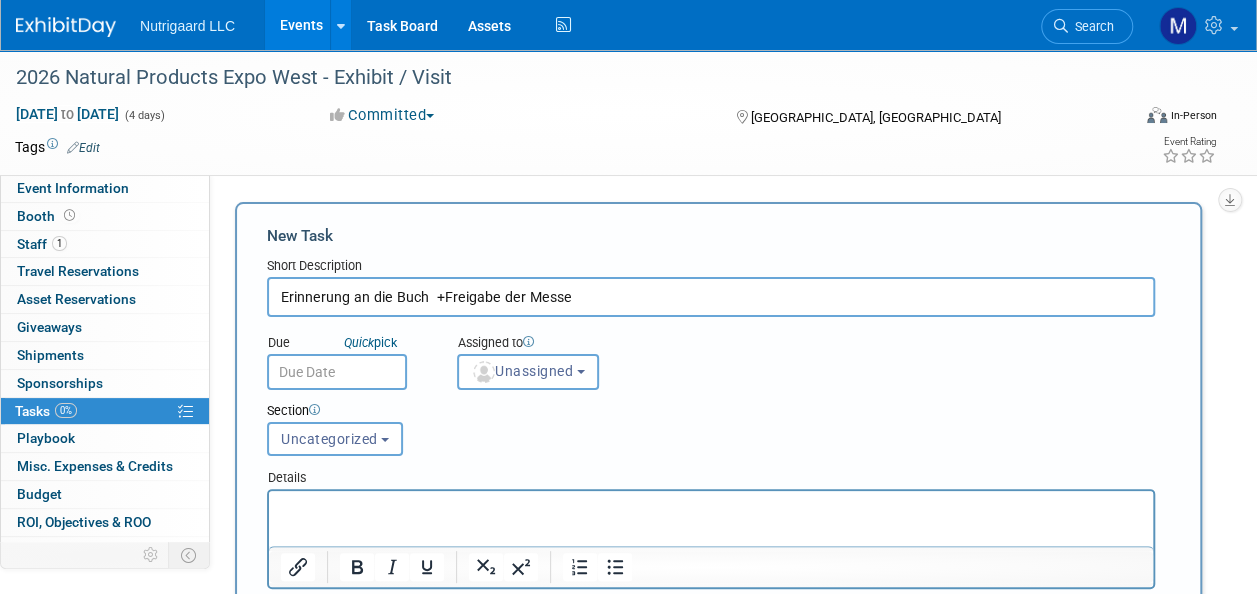 click at bounding box center [337, 372] 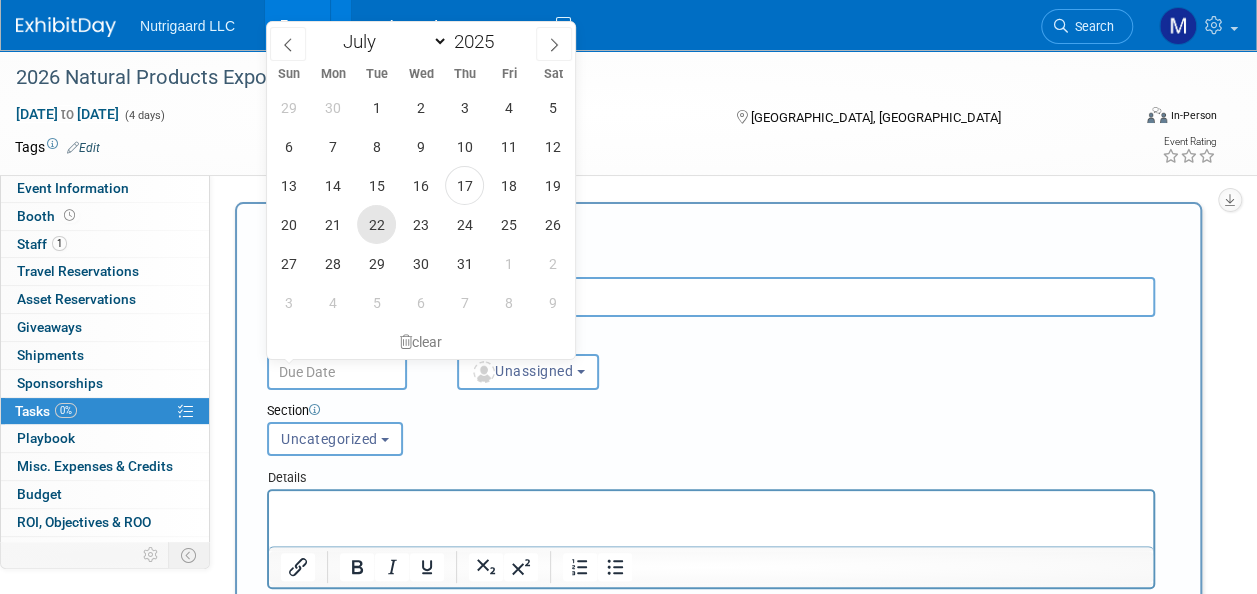 click on "22" at bounding box center (376, 224) 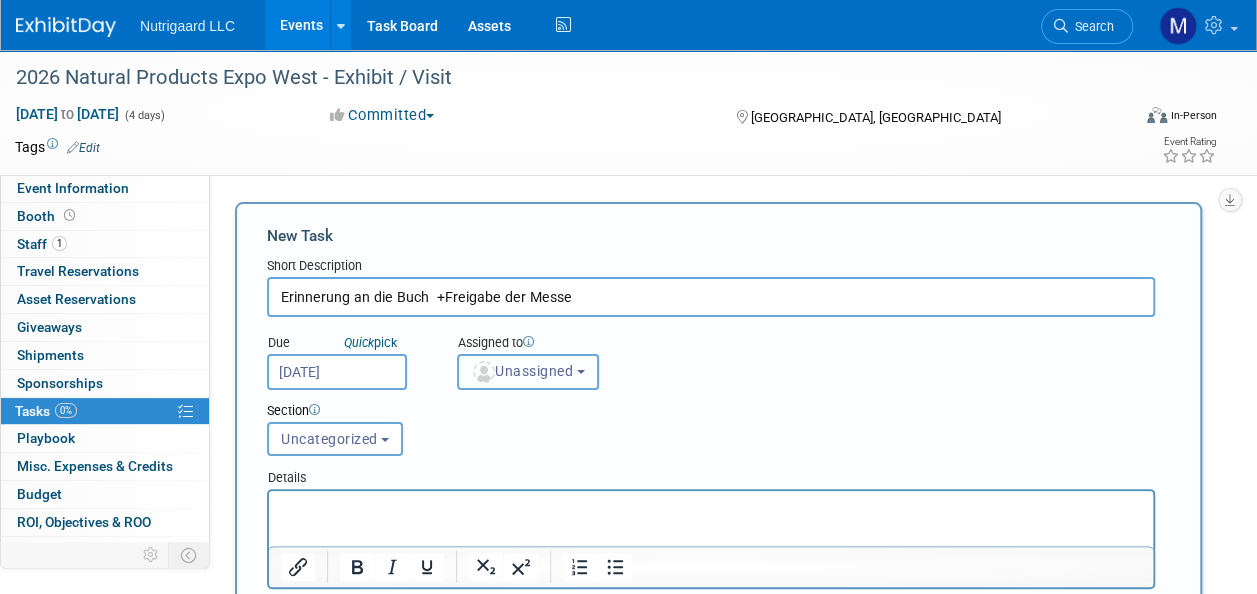 click on "Unassigned" at bounding box center (528, 372) 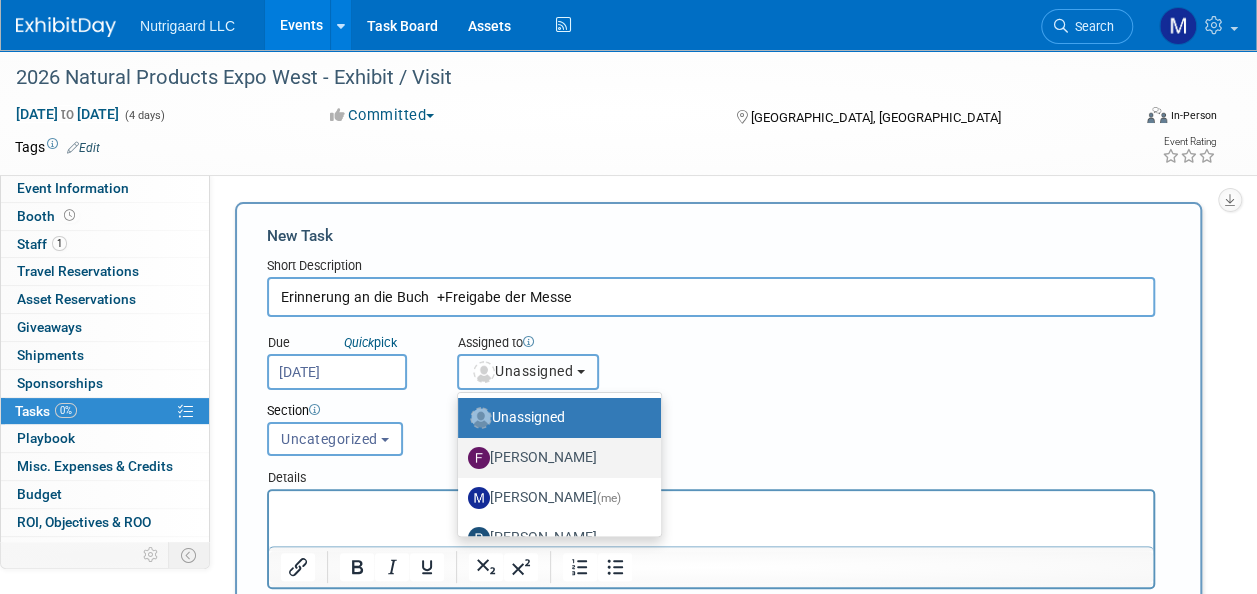 scroll, scrollTop: 66, scrollLeft: 0, axis: vertical 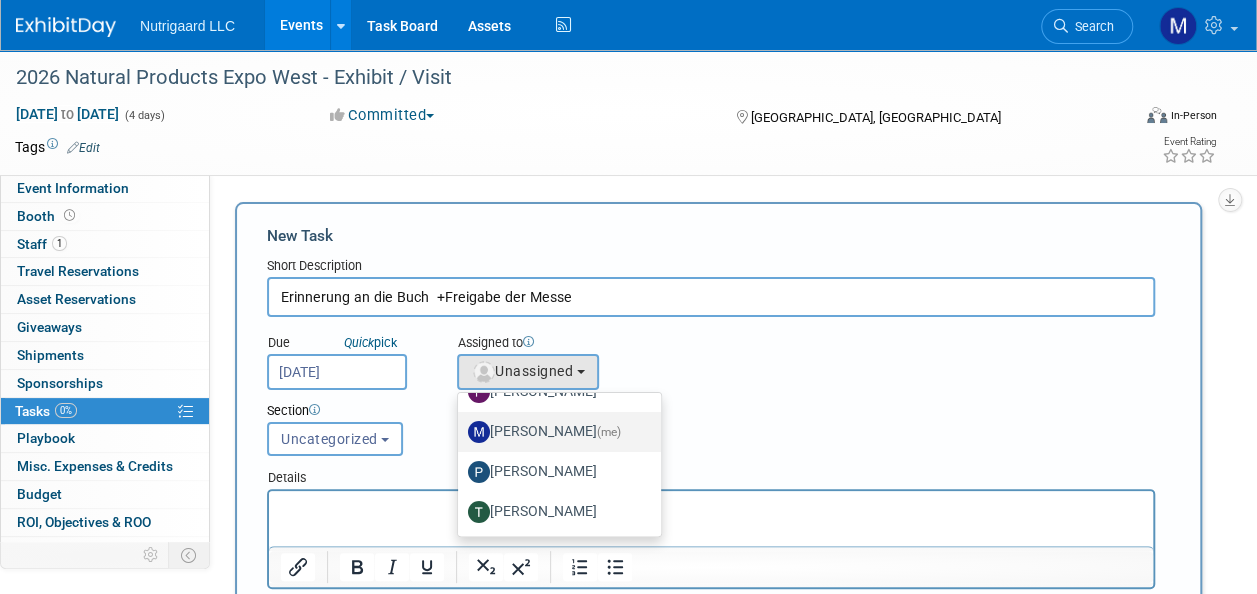 click on "Mathias Ruperti
(me)" at bounding box center [554, 432] 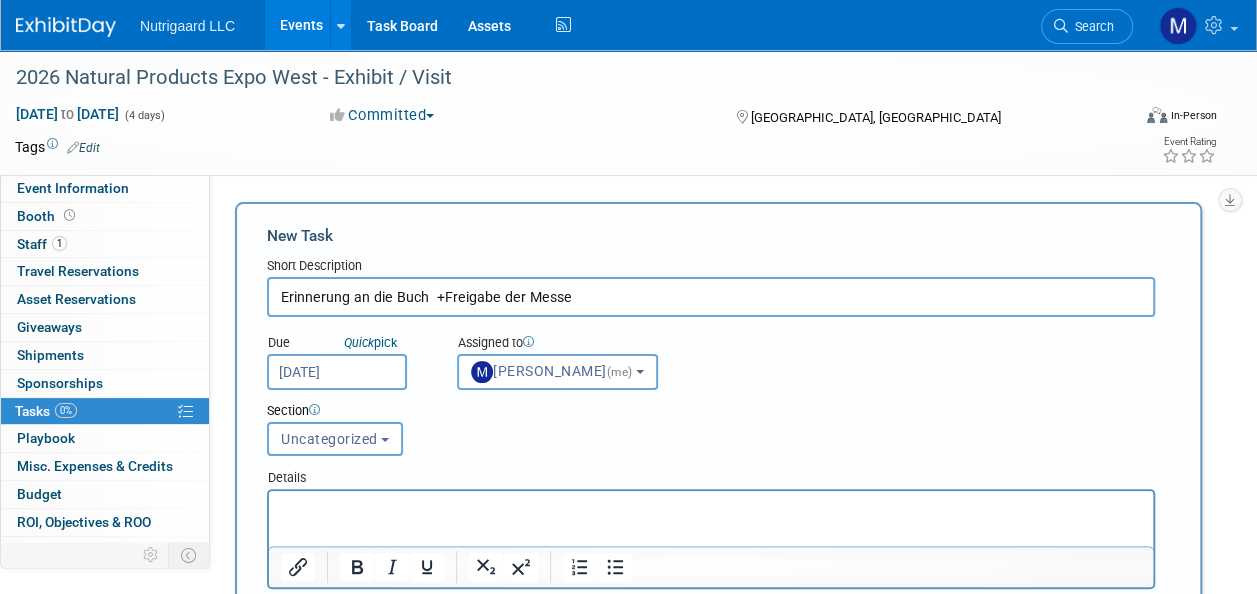 click on "Details" at bounding box center [711, 474] 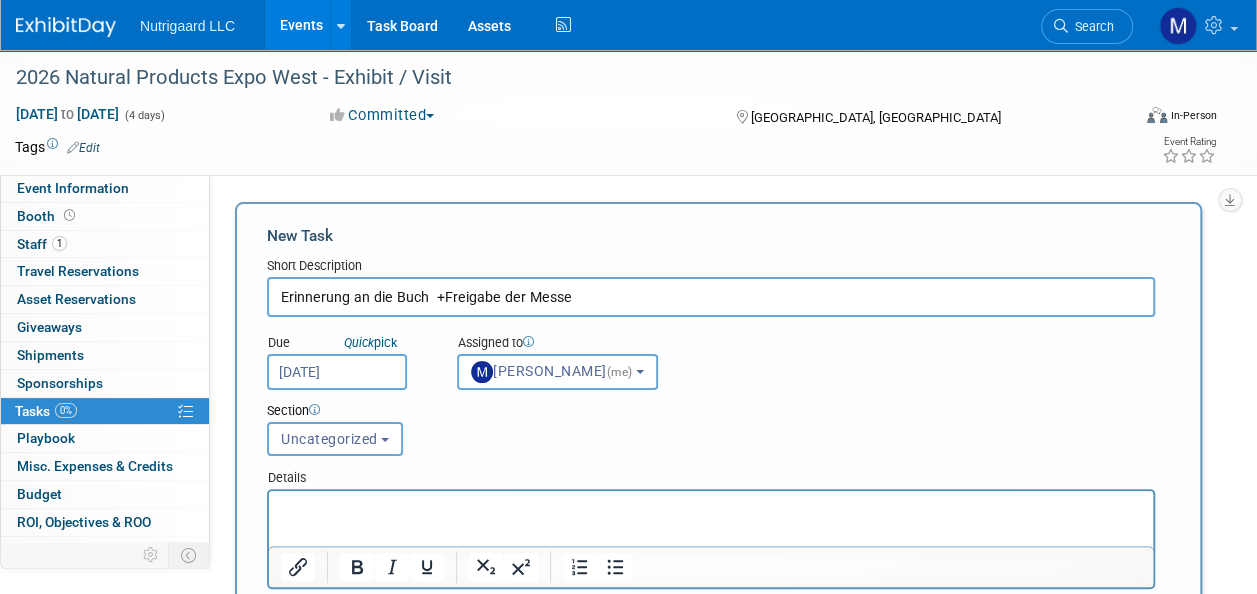 click on "Section
Uncategorized
Before
During
After
Uncategorized    Uncategorized  Before  During  After" at bounding box center (673, 425) 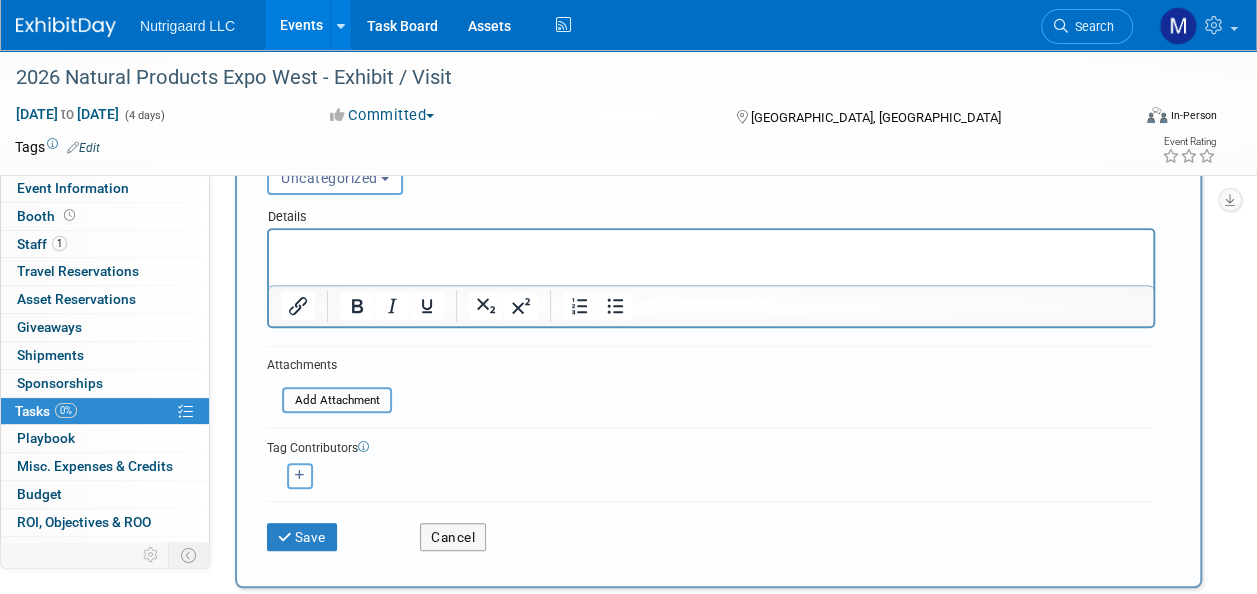 scroll, scrollTop: 268, scrollLeft: 0, axis: vertical 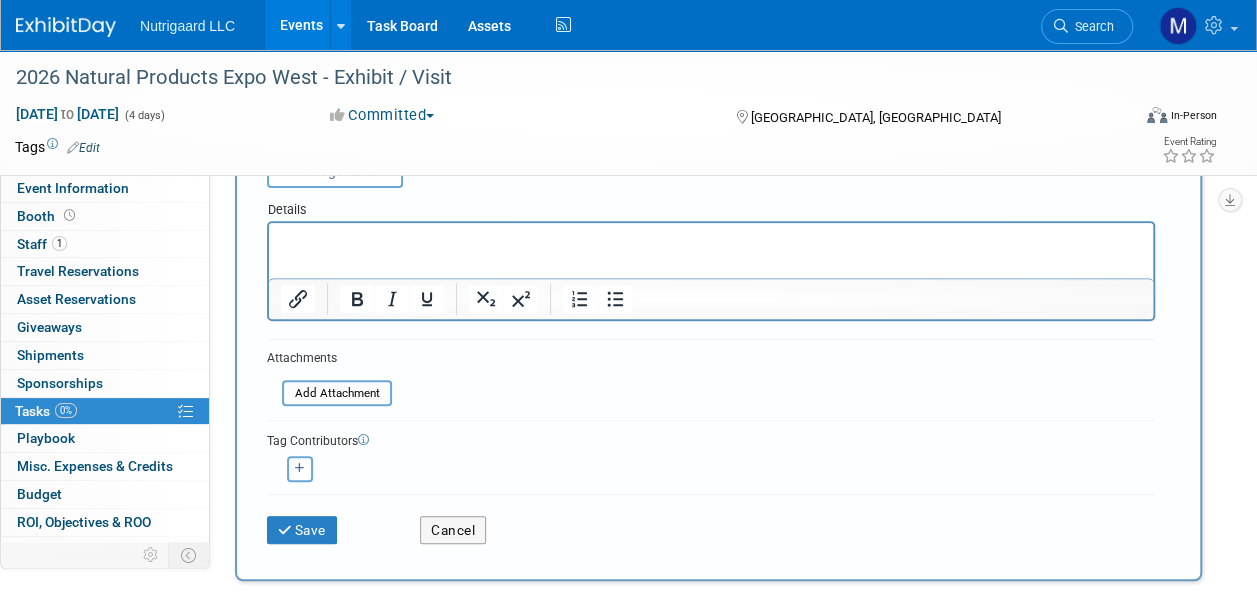 click at bounding box center [711, 241] 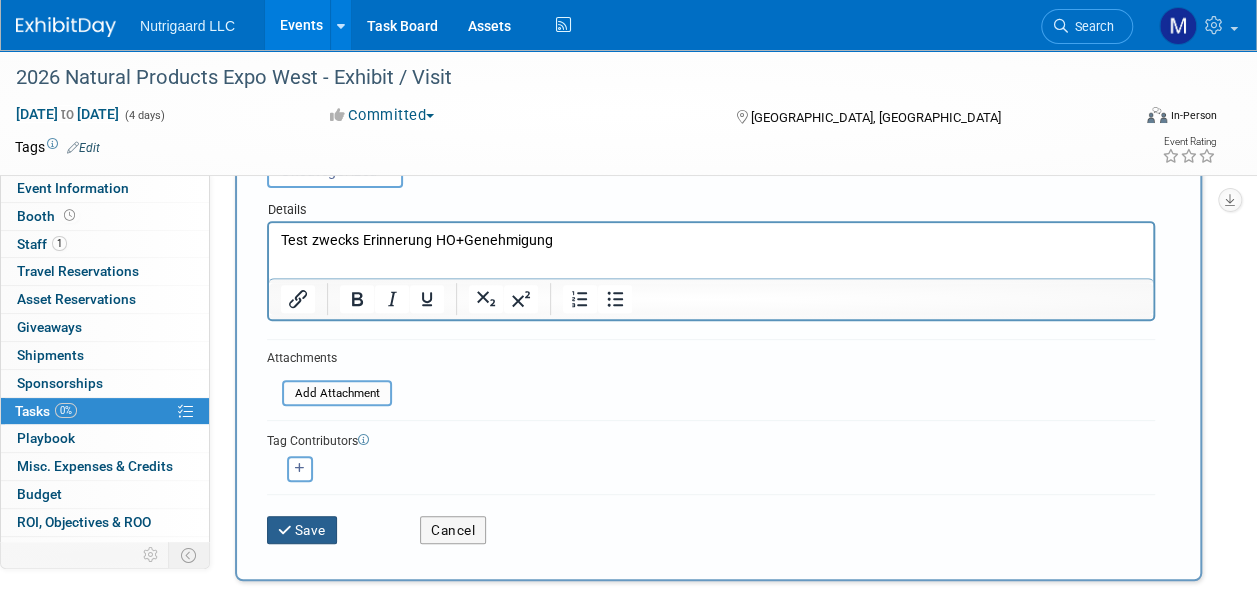 click on "Save" at bounding box center (302, 530) 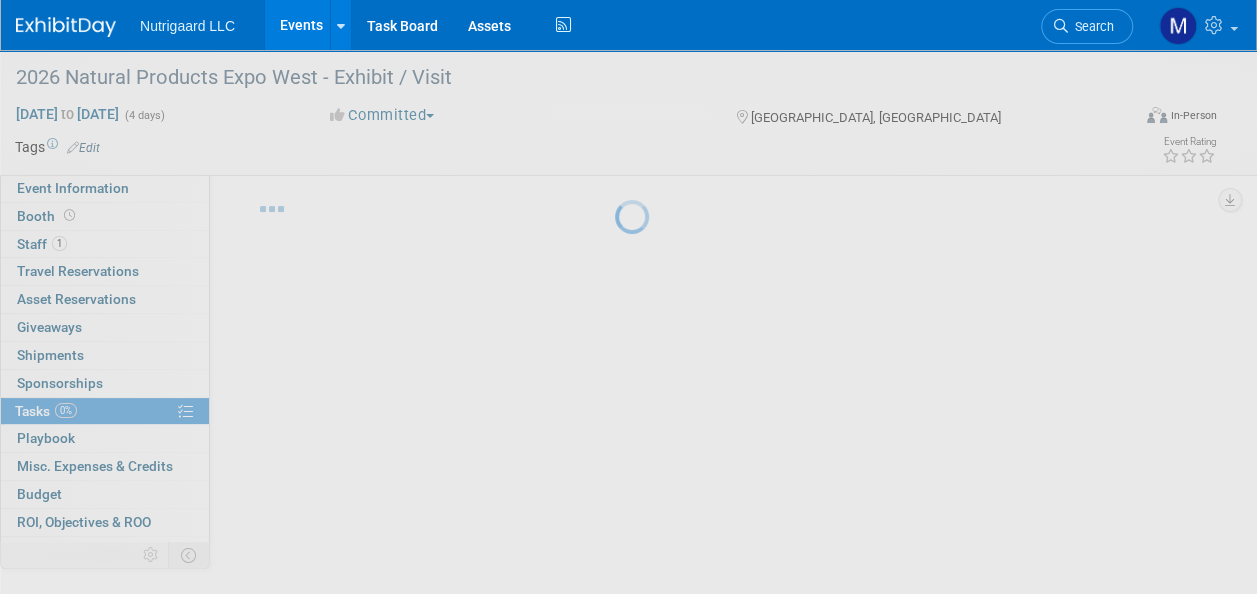 scroll, scrollTop: 34, scrollLeft: 0, axis: vertical 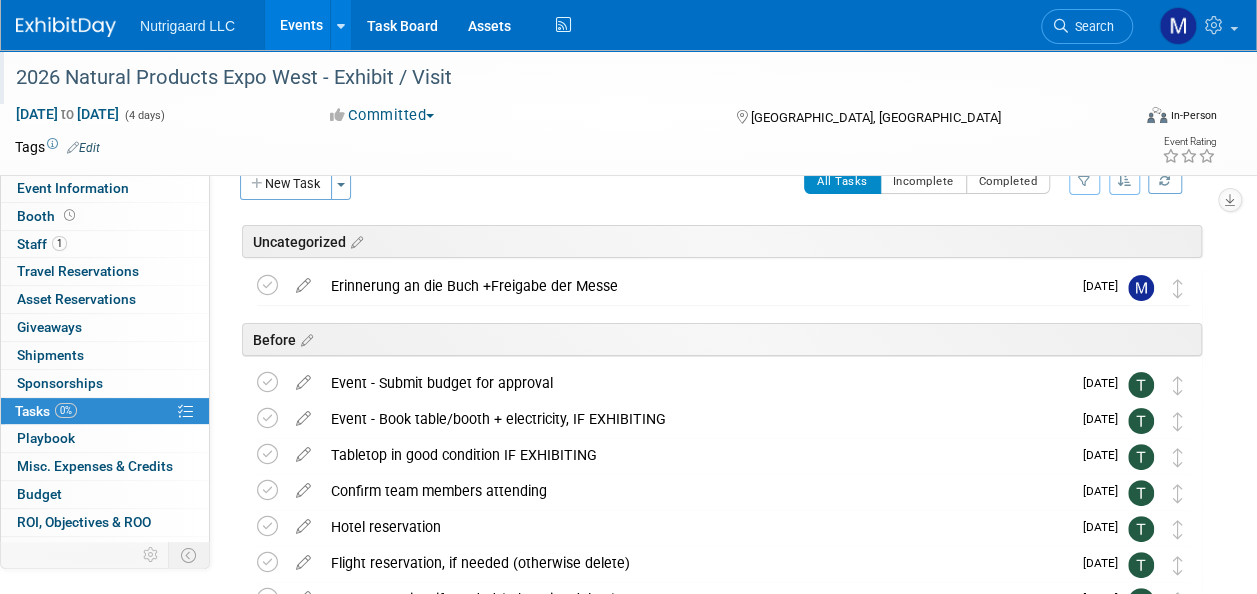 click on "2026 Natural Products Expo West - Exhibit / Visit" at bounding box center (561, 78) 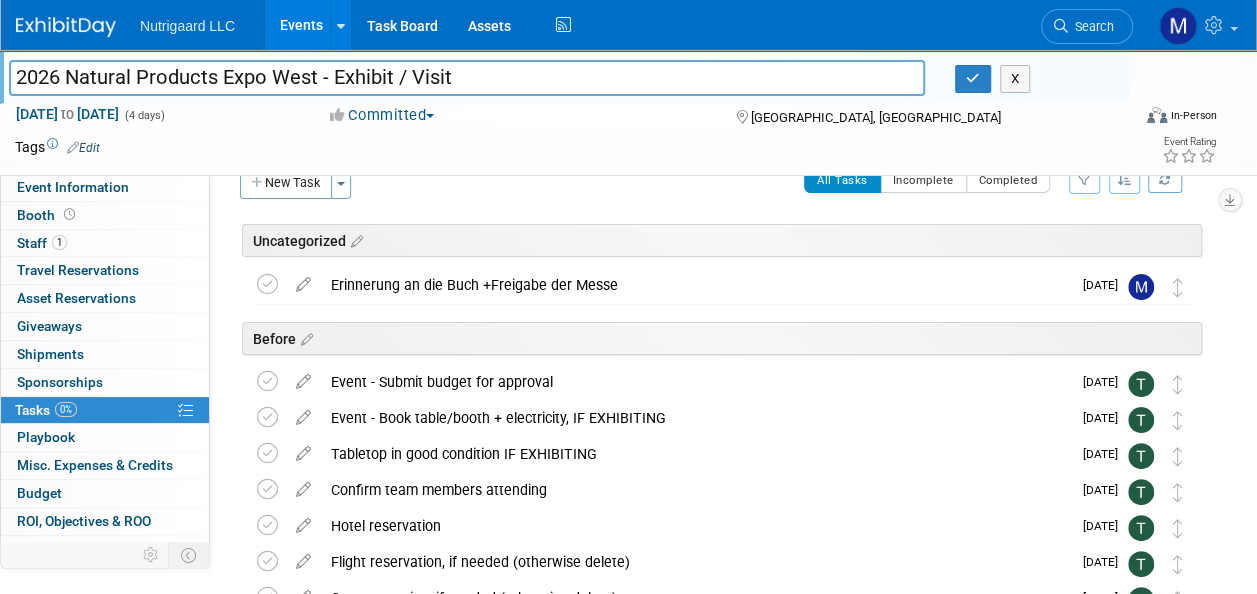 click on "Nutrigaard LLC" at bounding box center [187, 26] 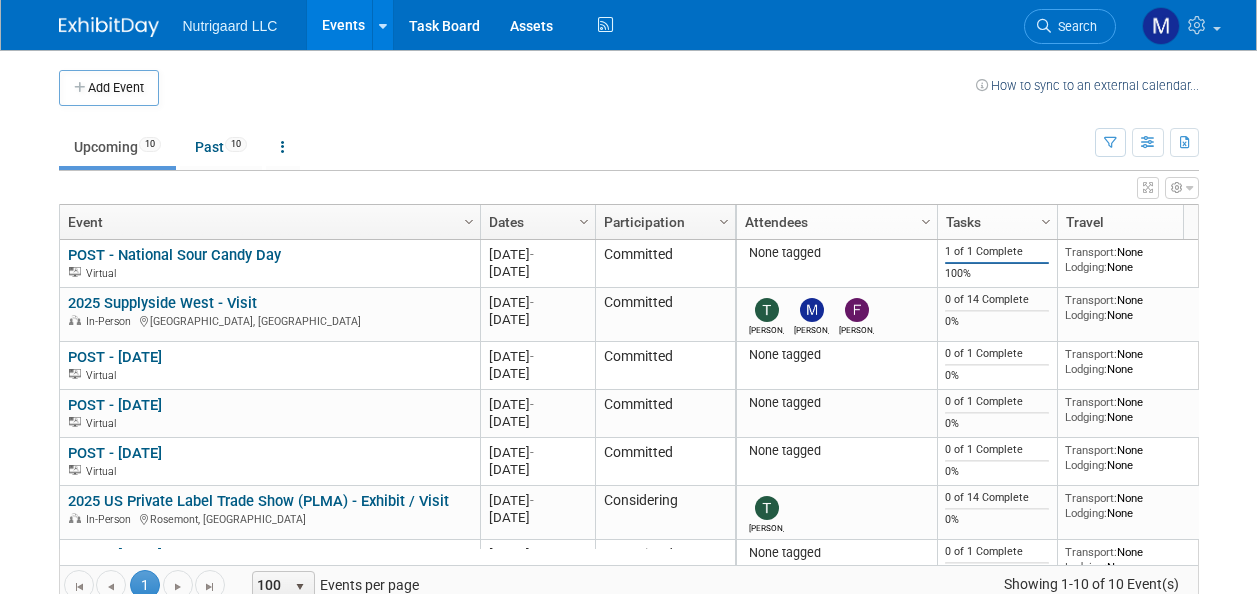 scroll, scrollTop: 0, scrollLeft: 0, axis: both 